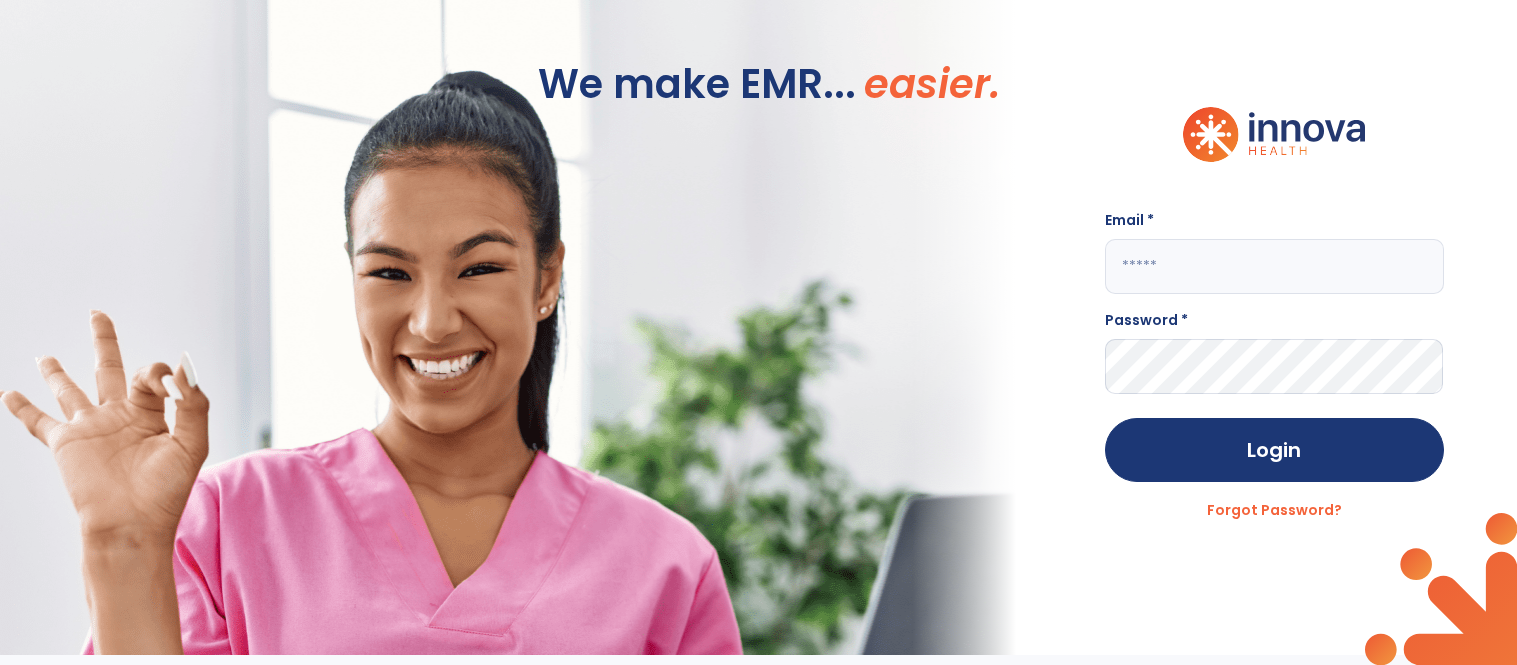 scroll, scrollTop: 0, scrollLeft: 0, axis: both 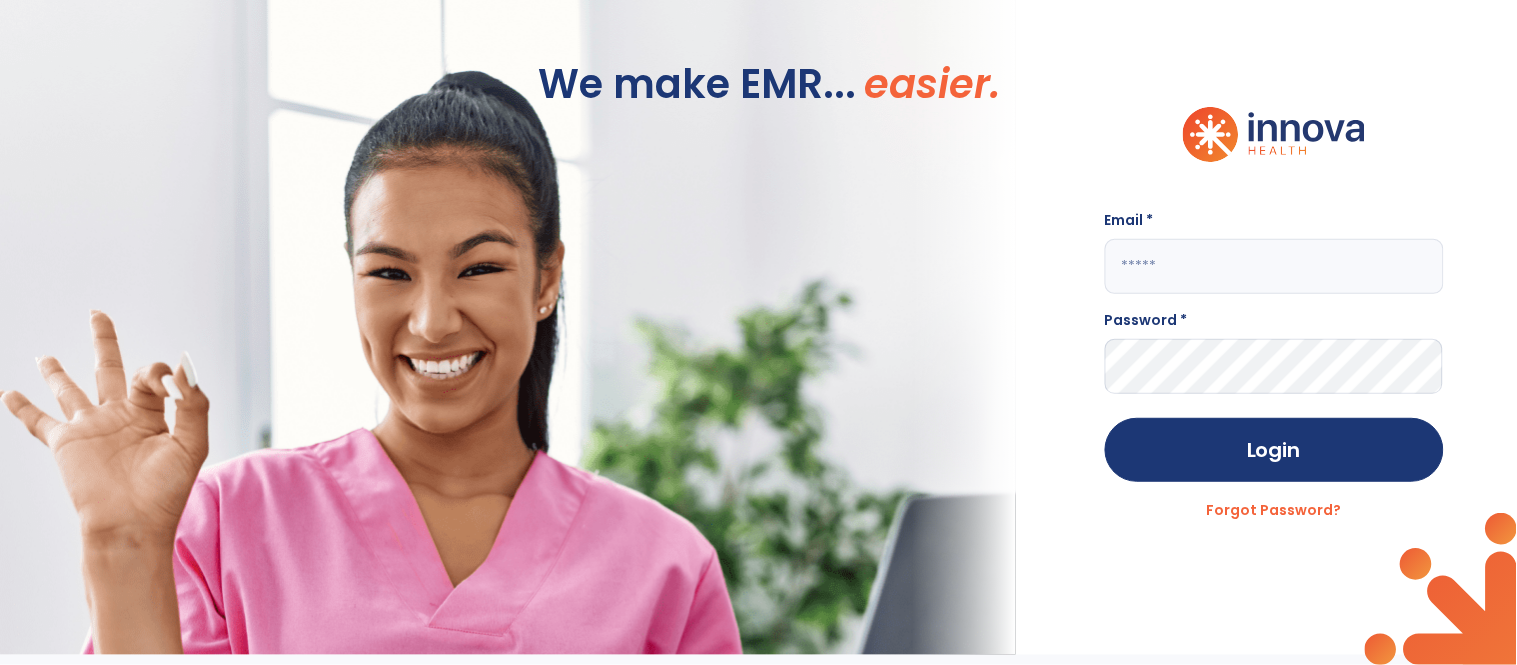 click 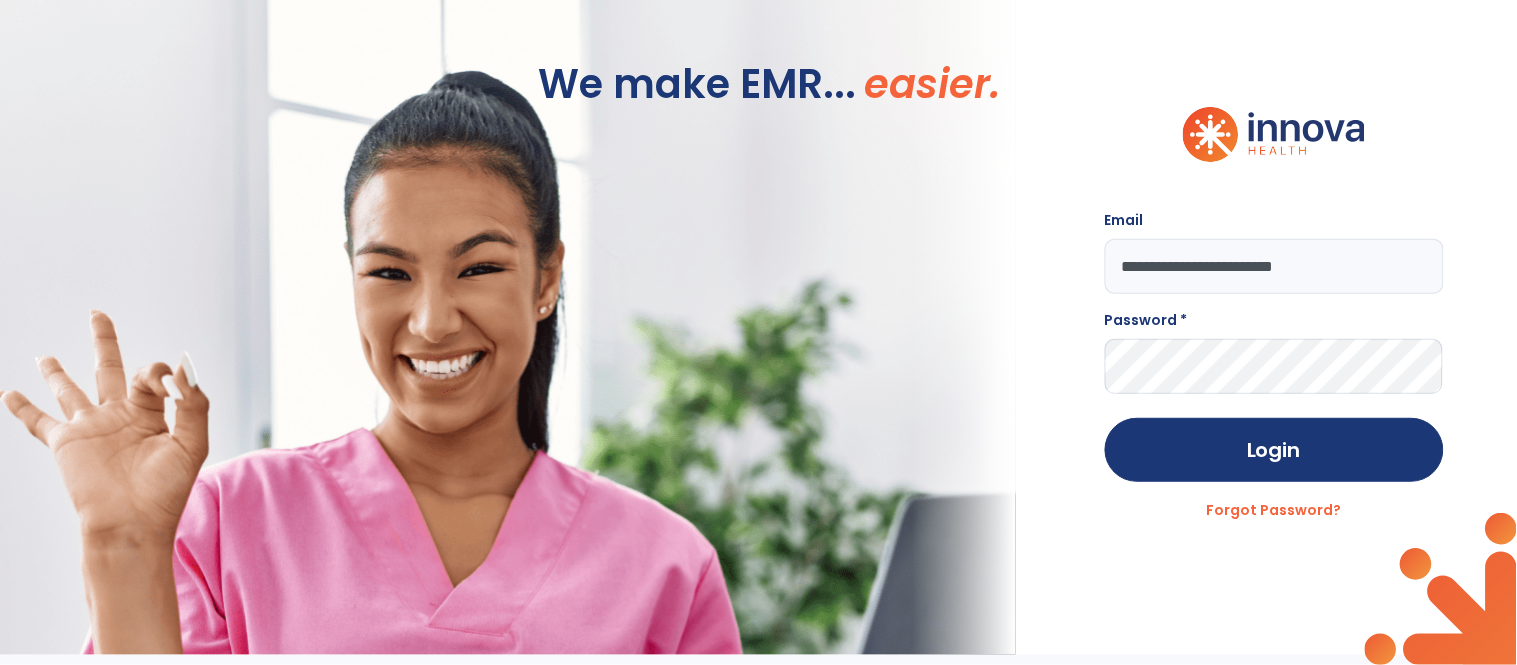 type on "**********" 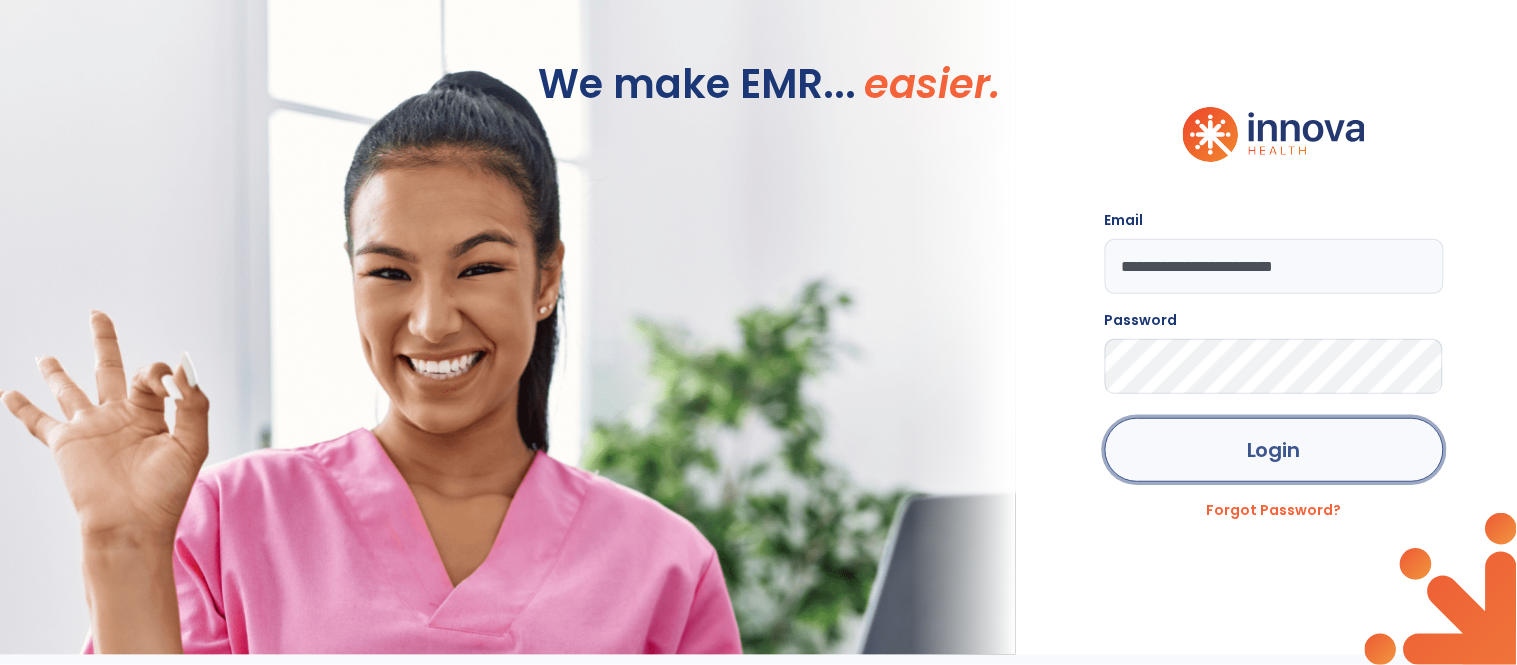click on "Login" 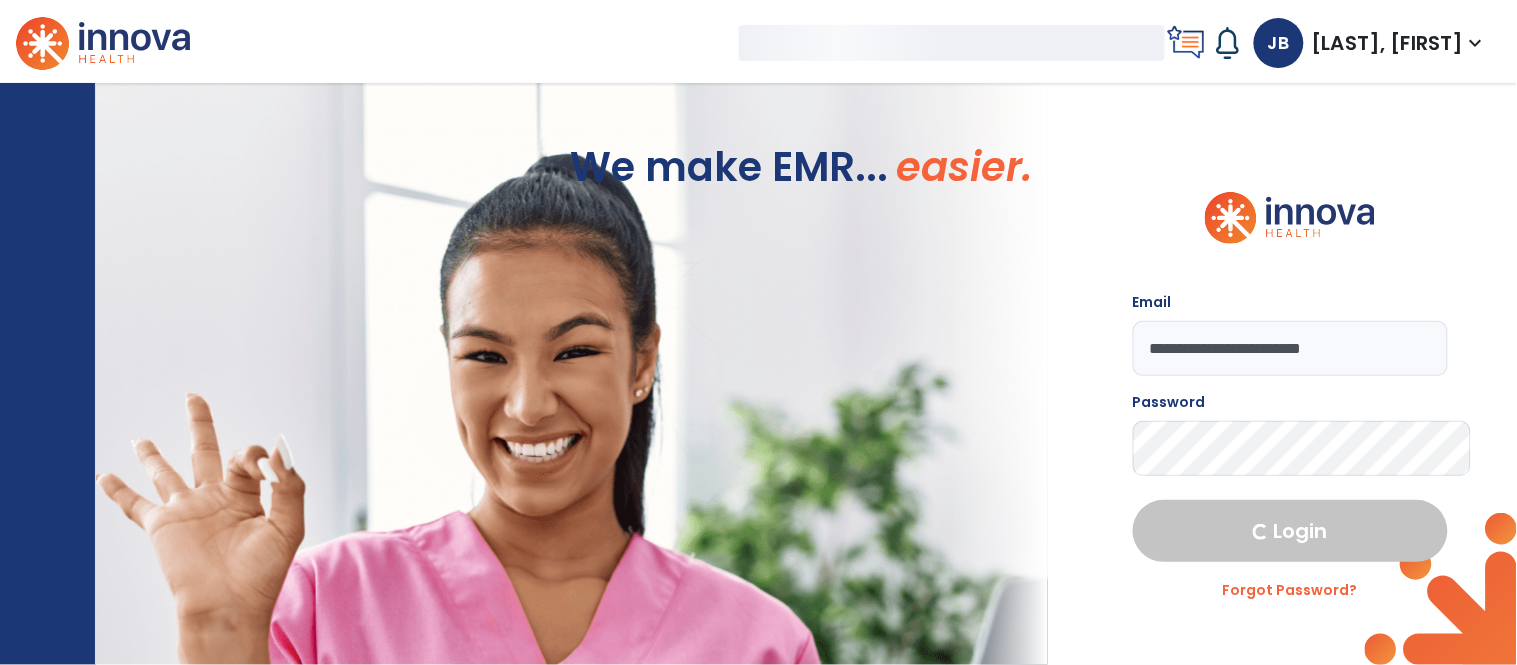 select on "****" 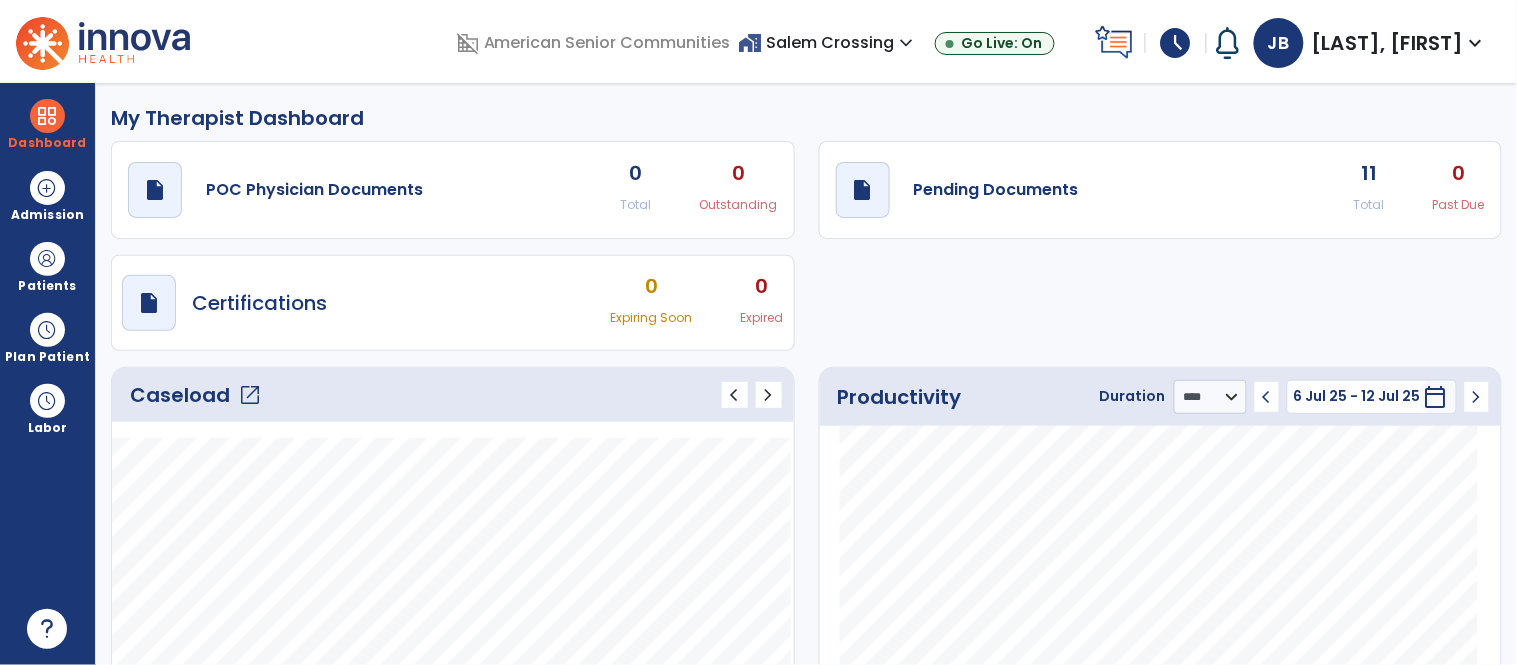 click on "open_in_new" 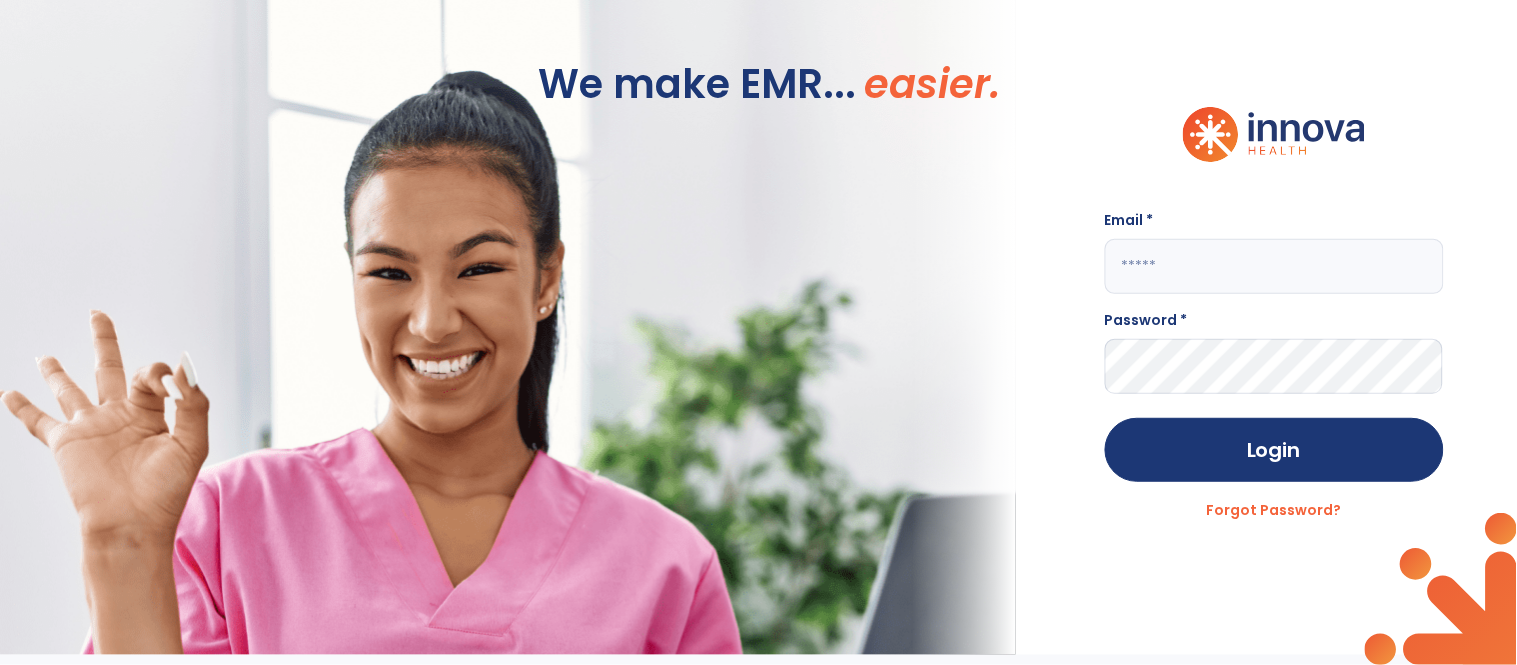 click 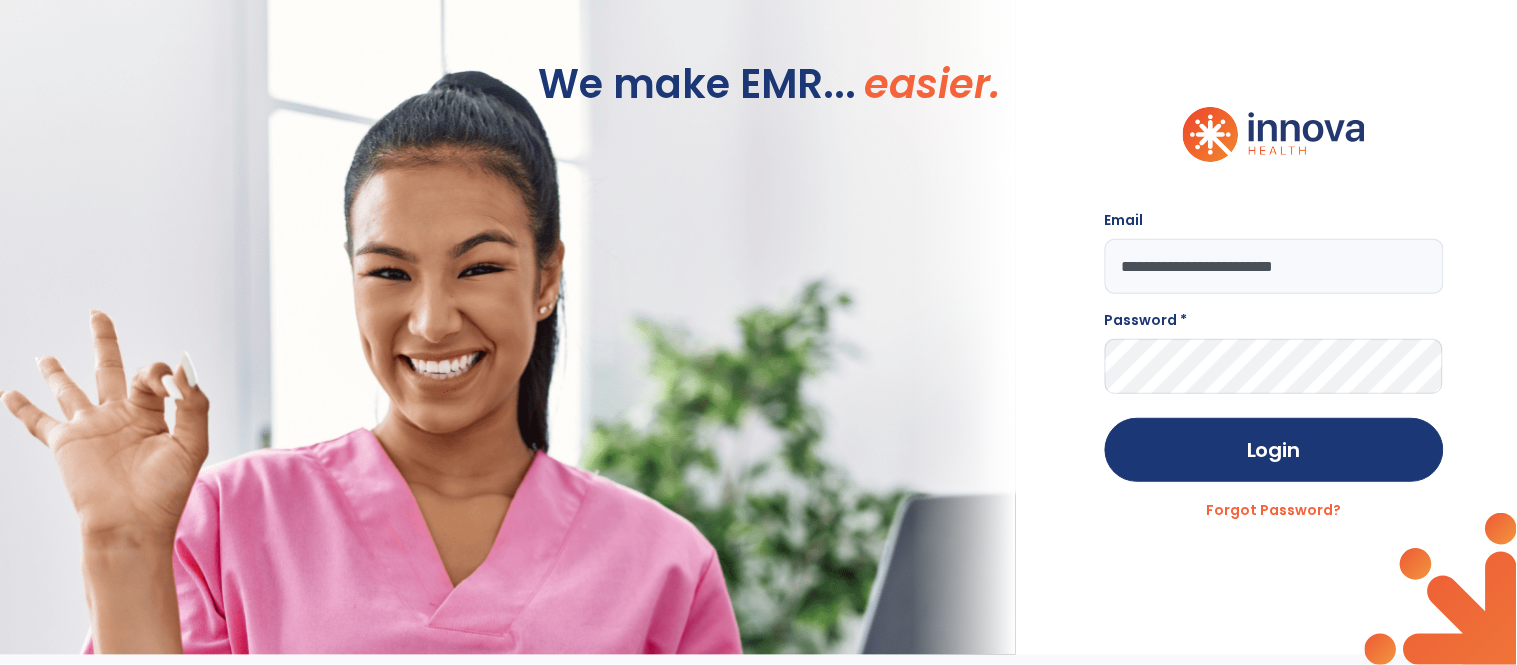 type on "**********" 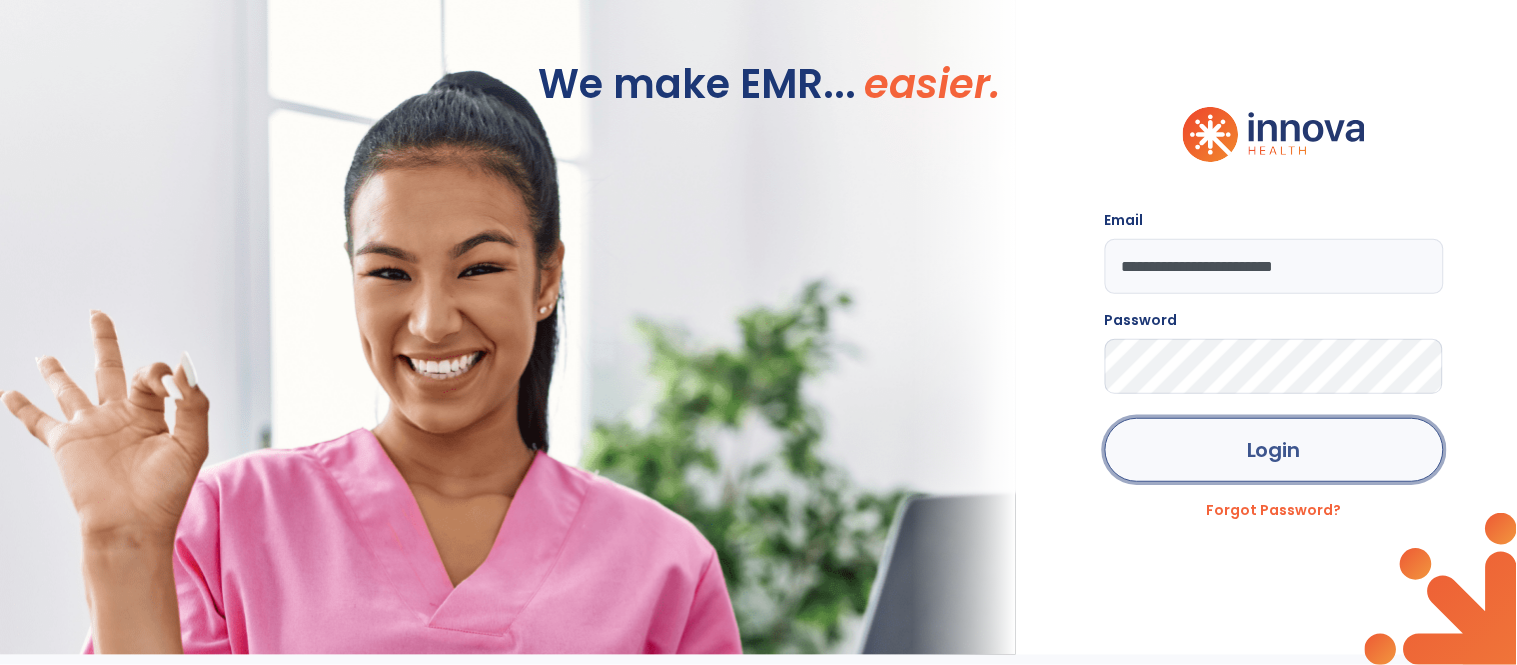 click on "Login" 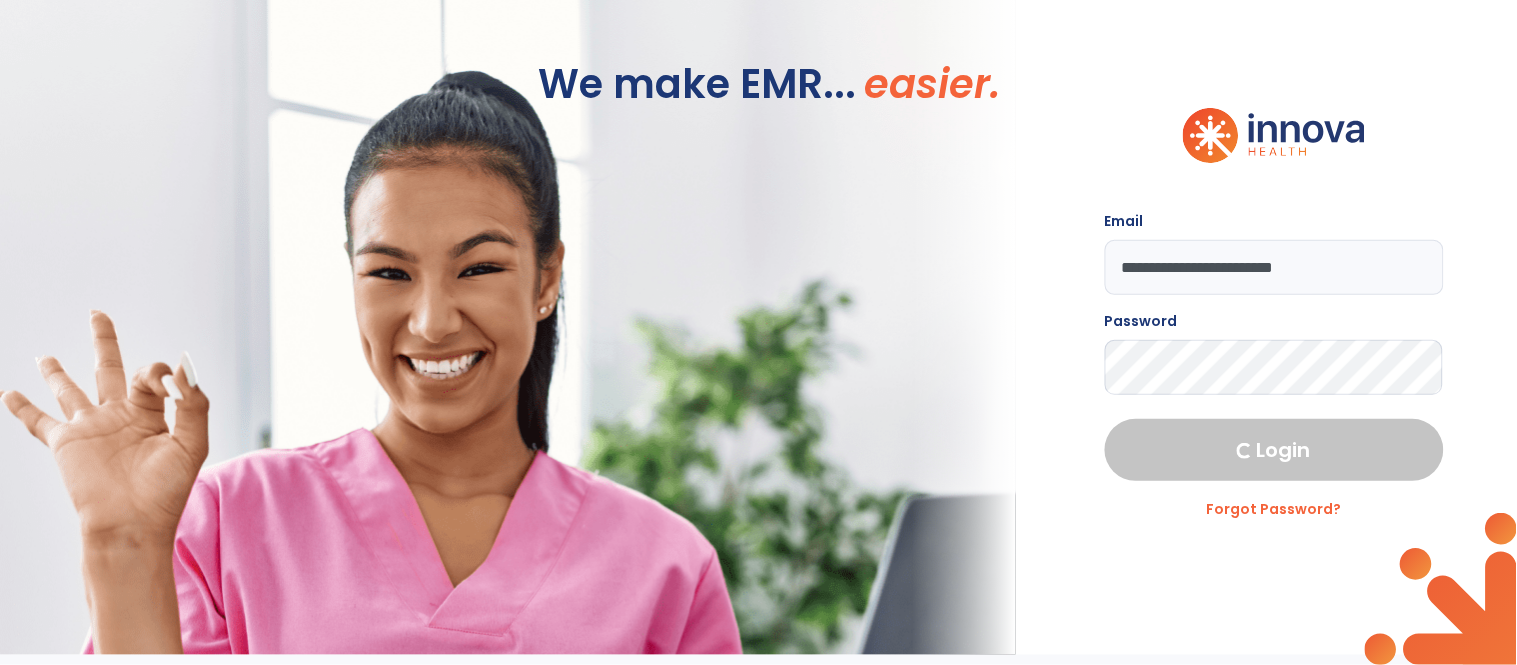 select on "****" 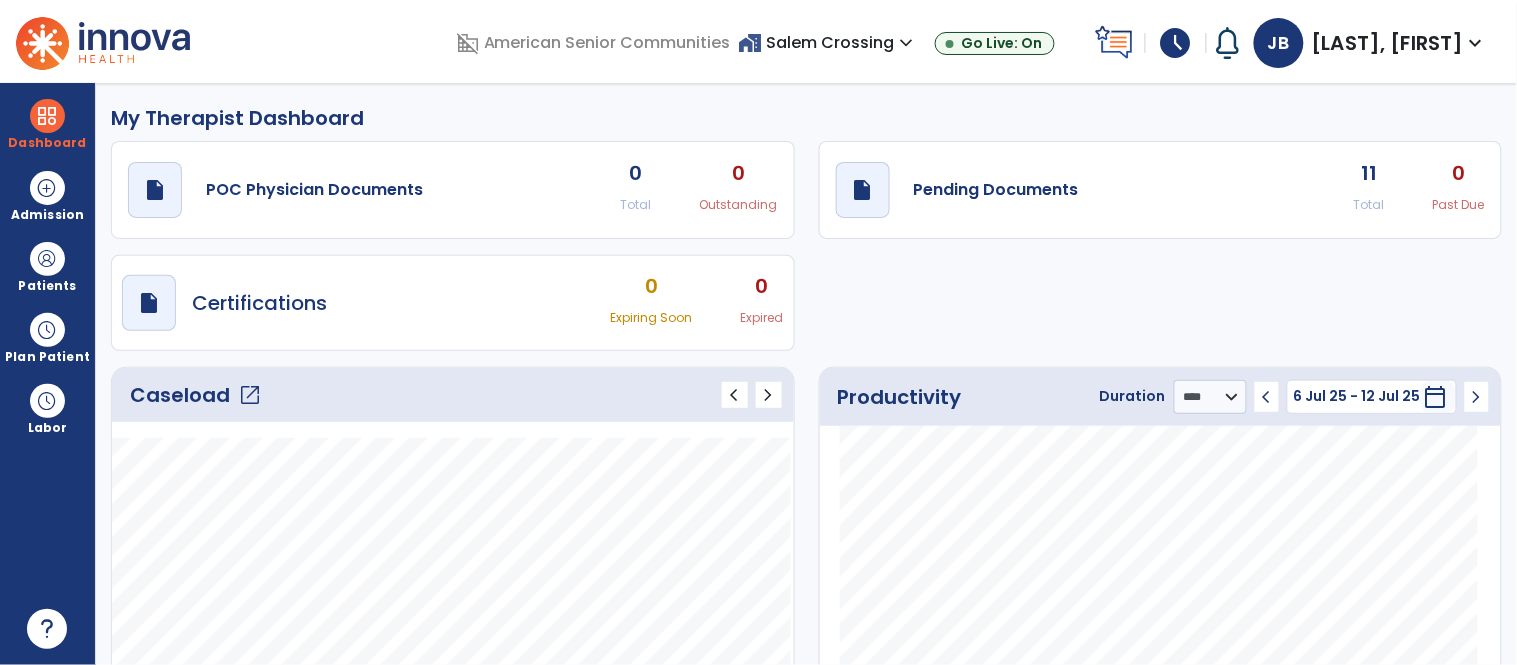 click on "open_in_new" 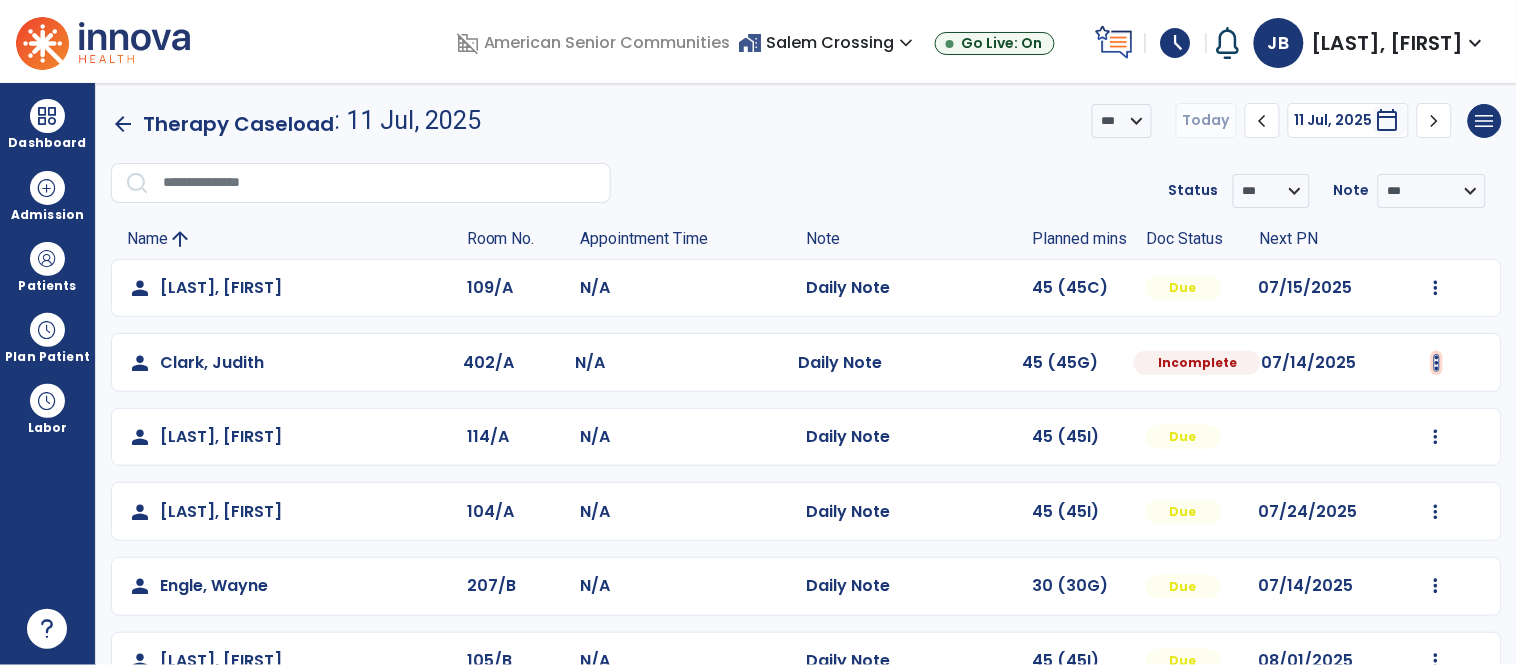 click at bounding box center [1436, 288] 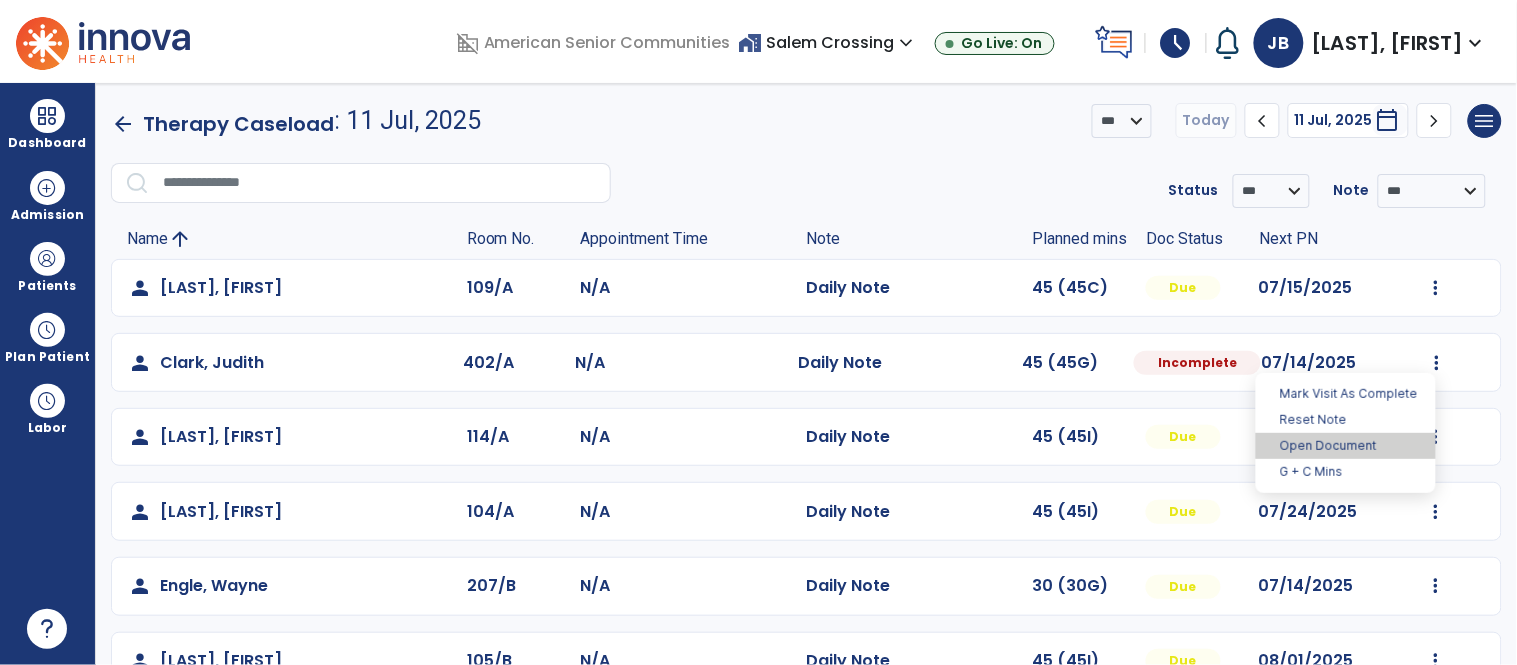 click on "Open Document" at bounding box center [1346, 446] 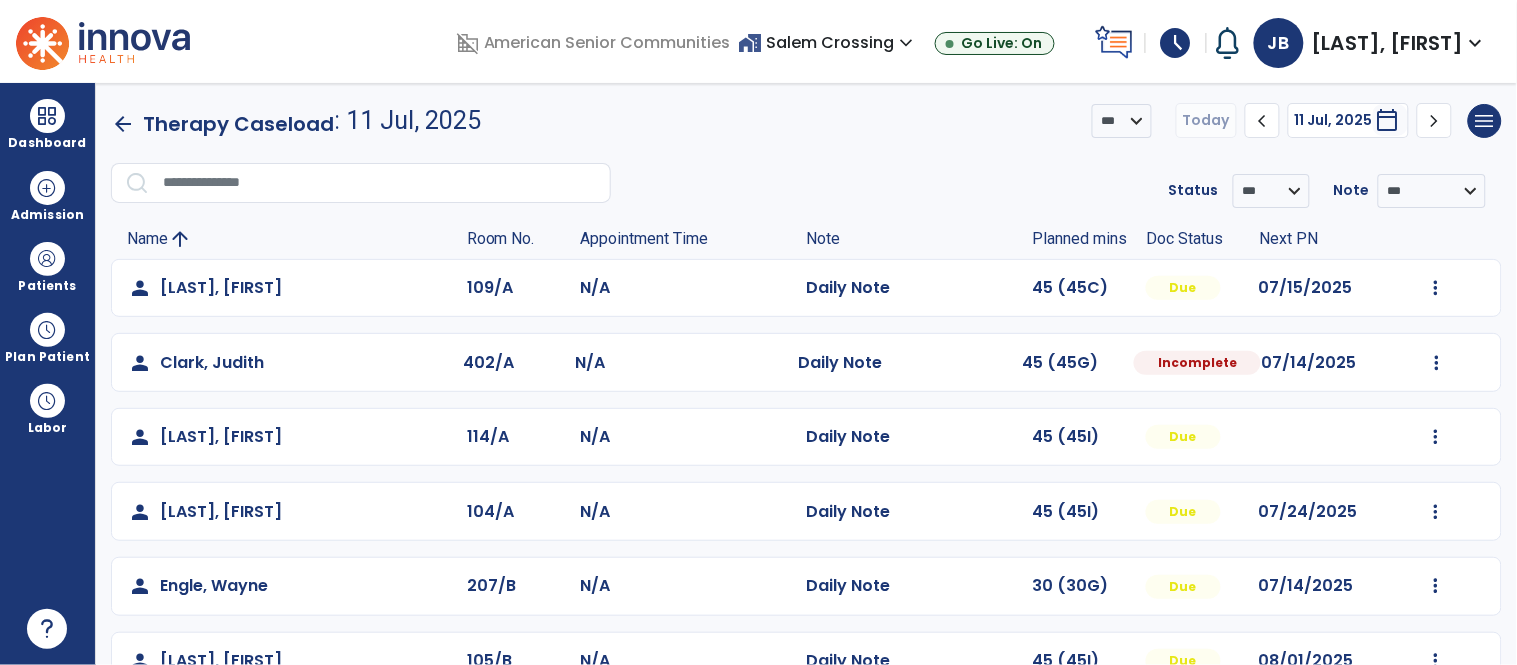 select on "*" 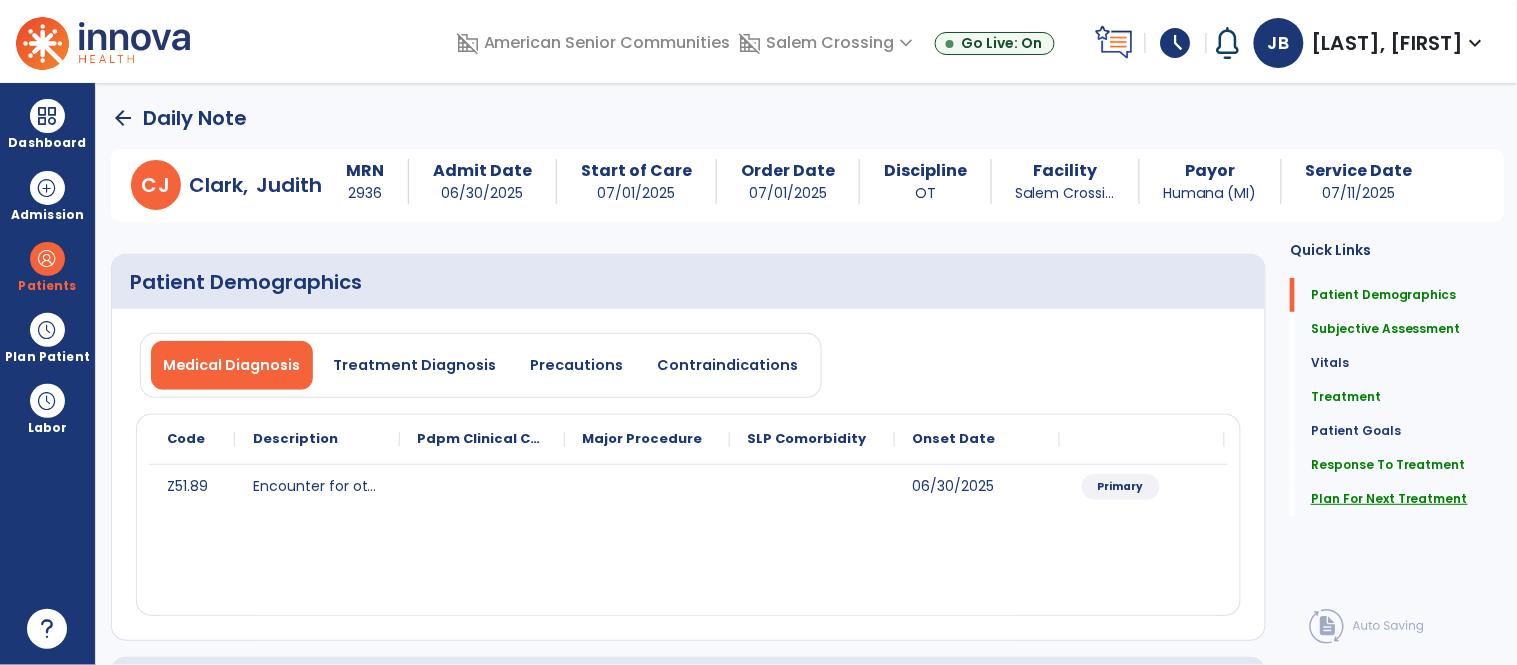 click on "Plan For Next Treatment" 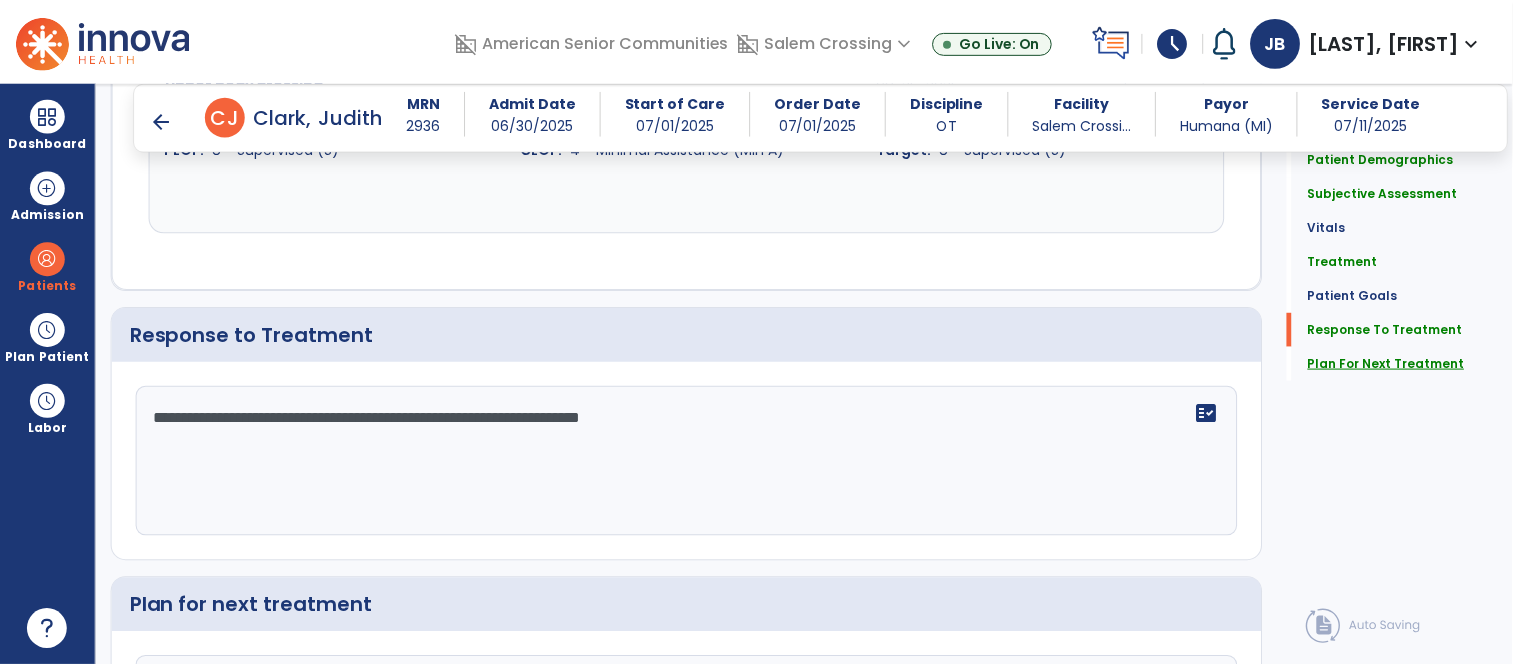 scroll, scrollTop: 2620, scrollLeft: 0, axis: vertical 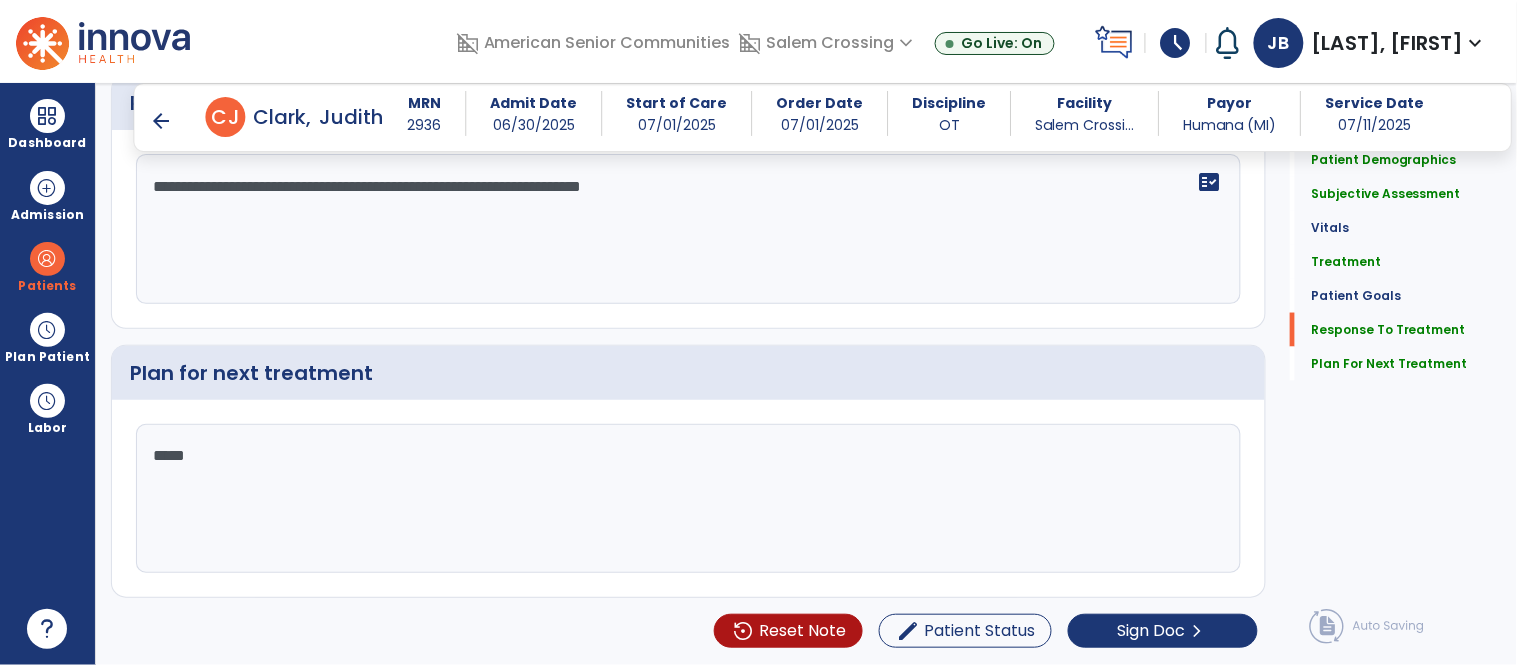 click on "****" 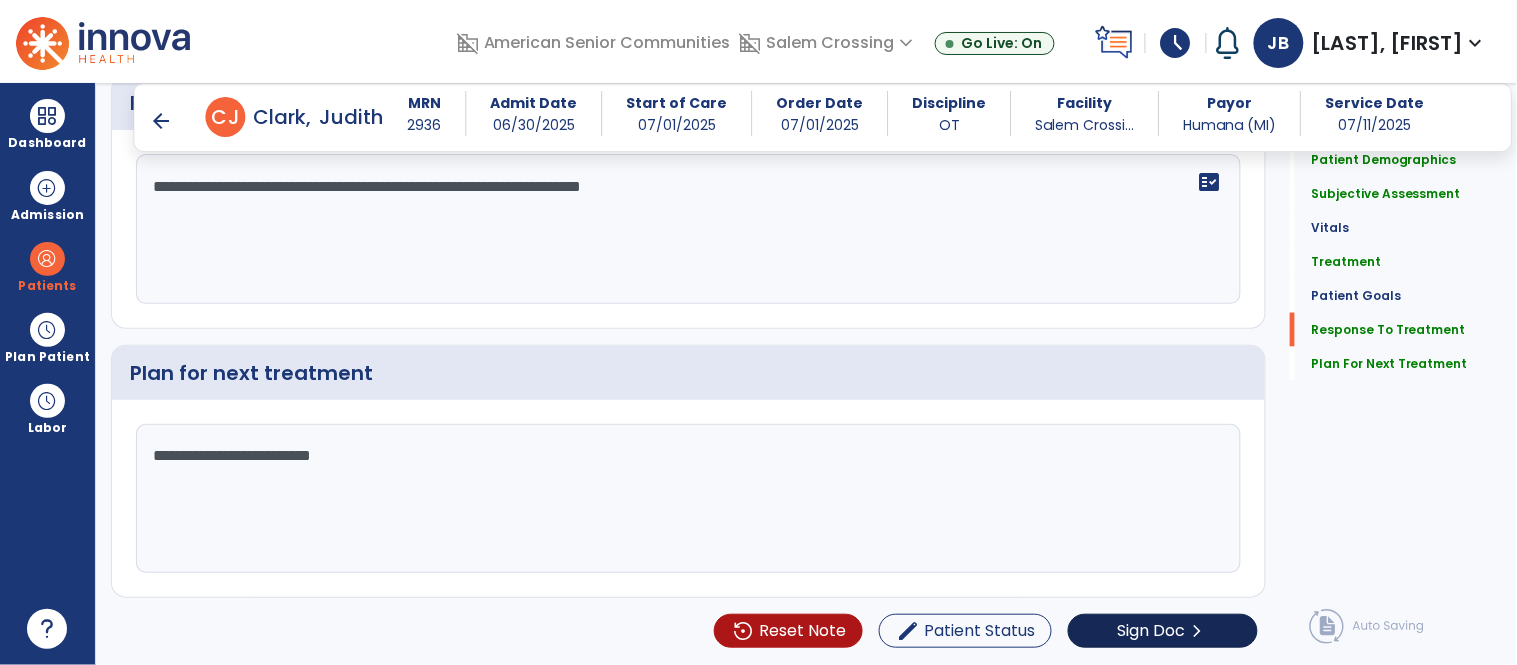 type on "**********" 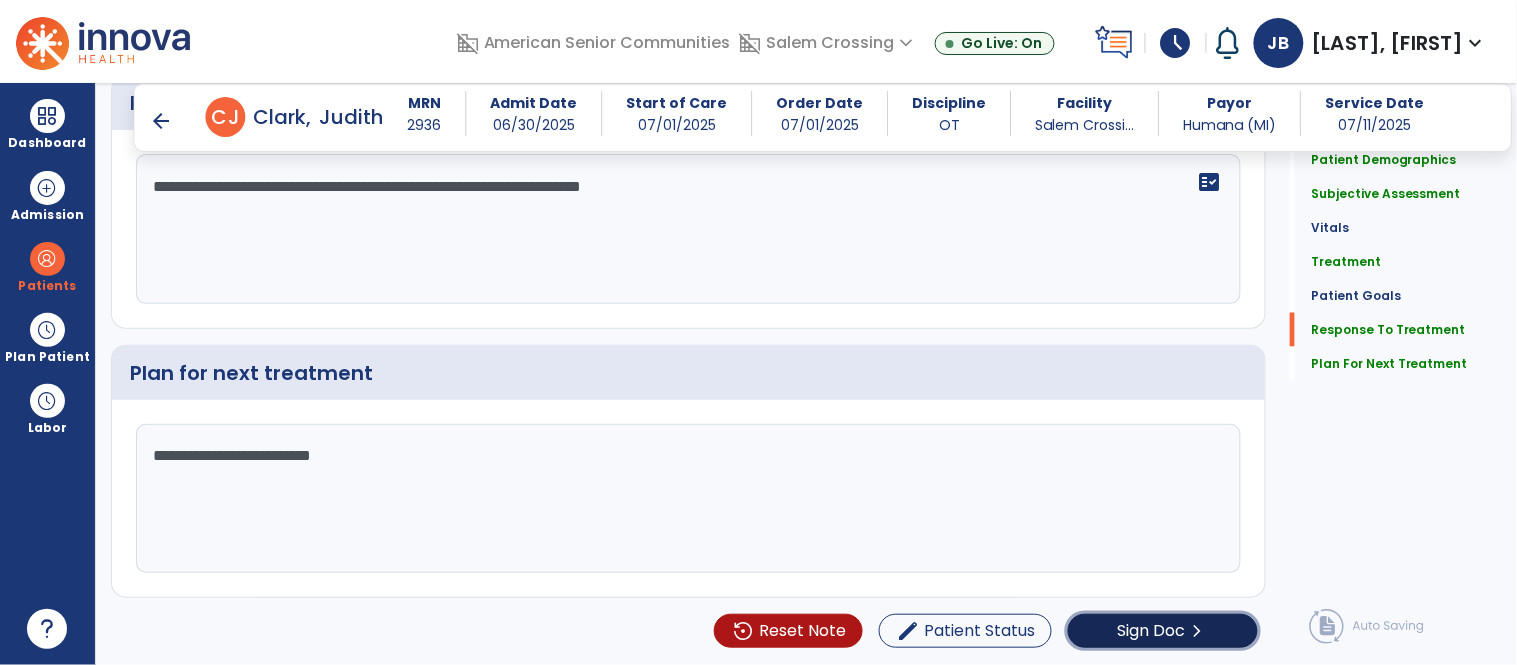 click on "Sign Doc" 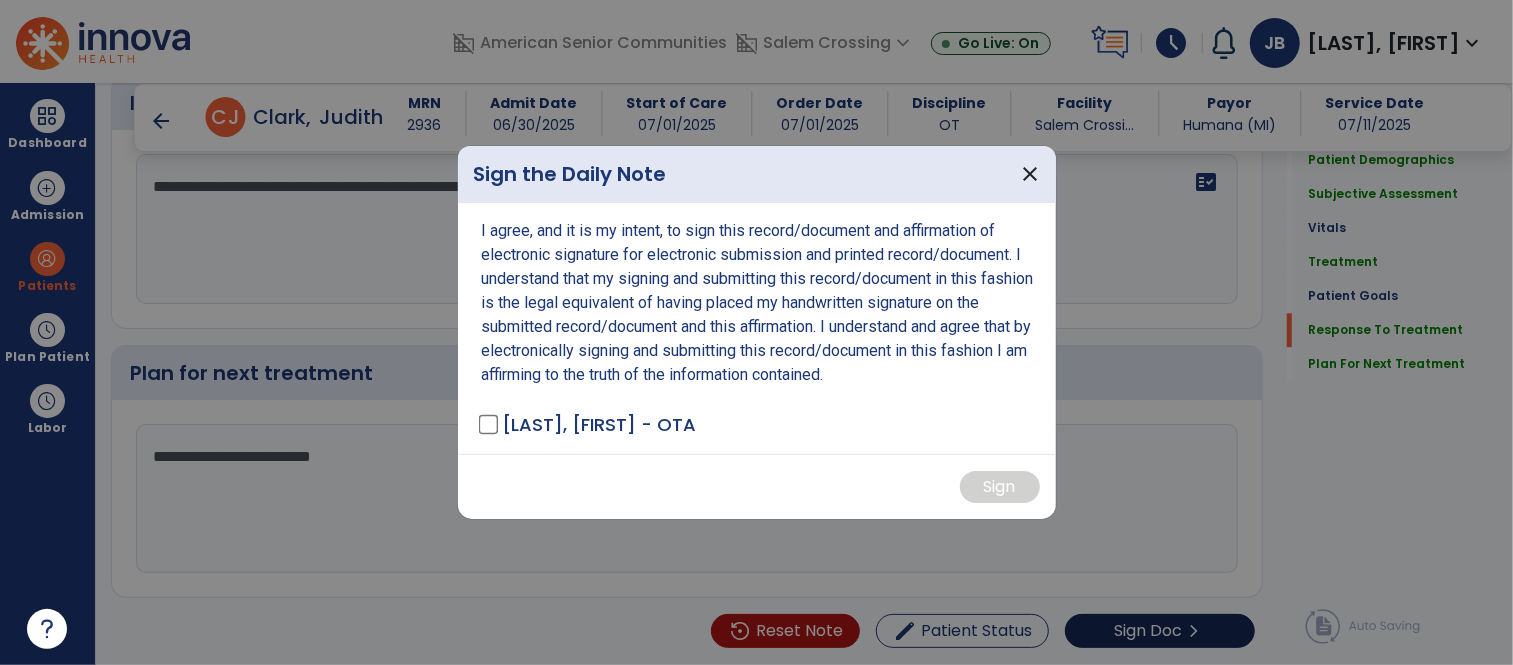 click at bounding box center [756, 332] 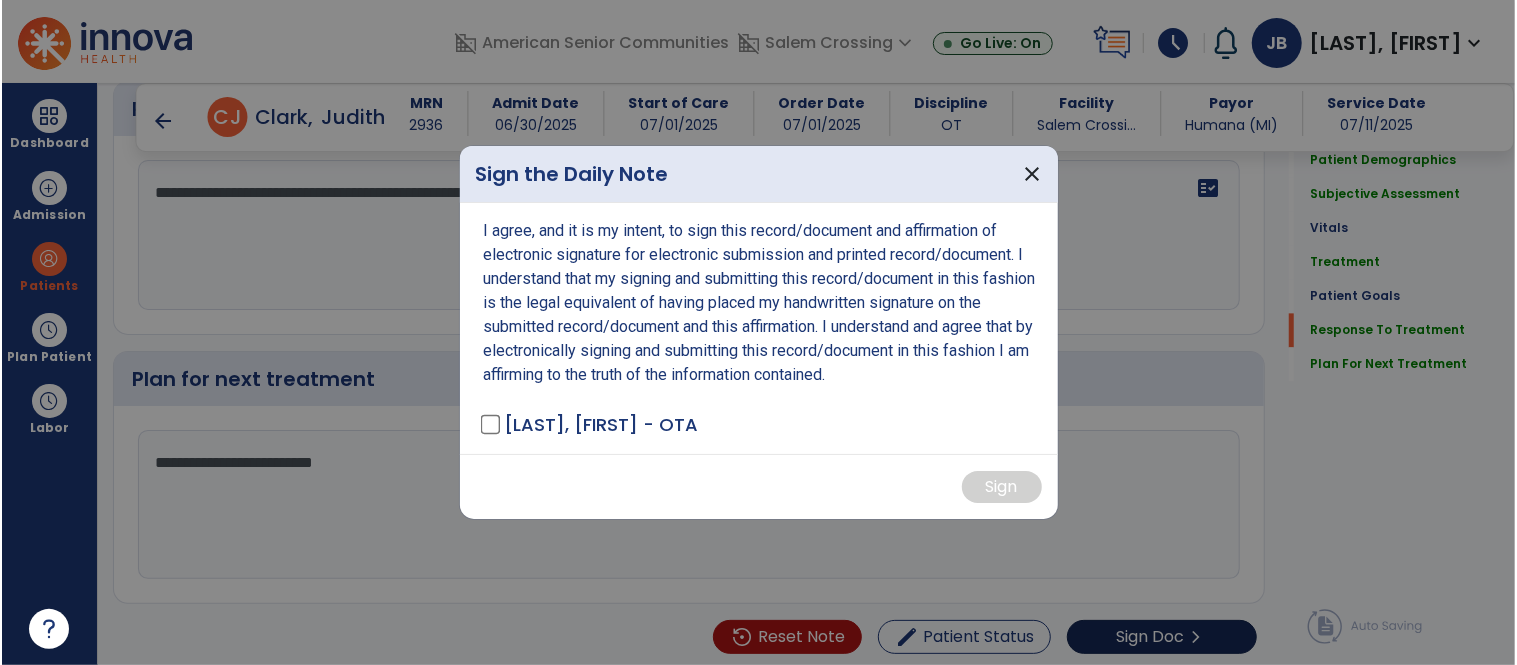 scroll, scrollTop: 2620, scrollLeft: 0, axis: vertical 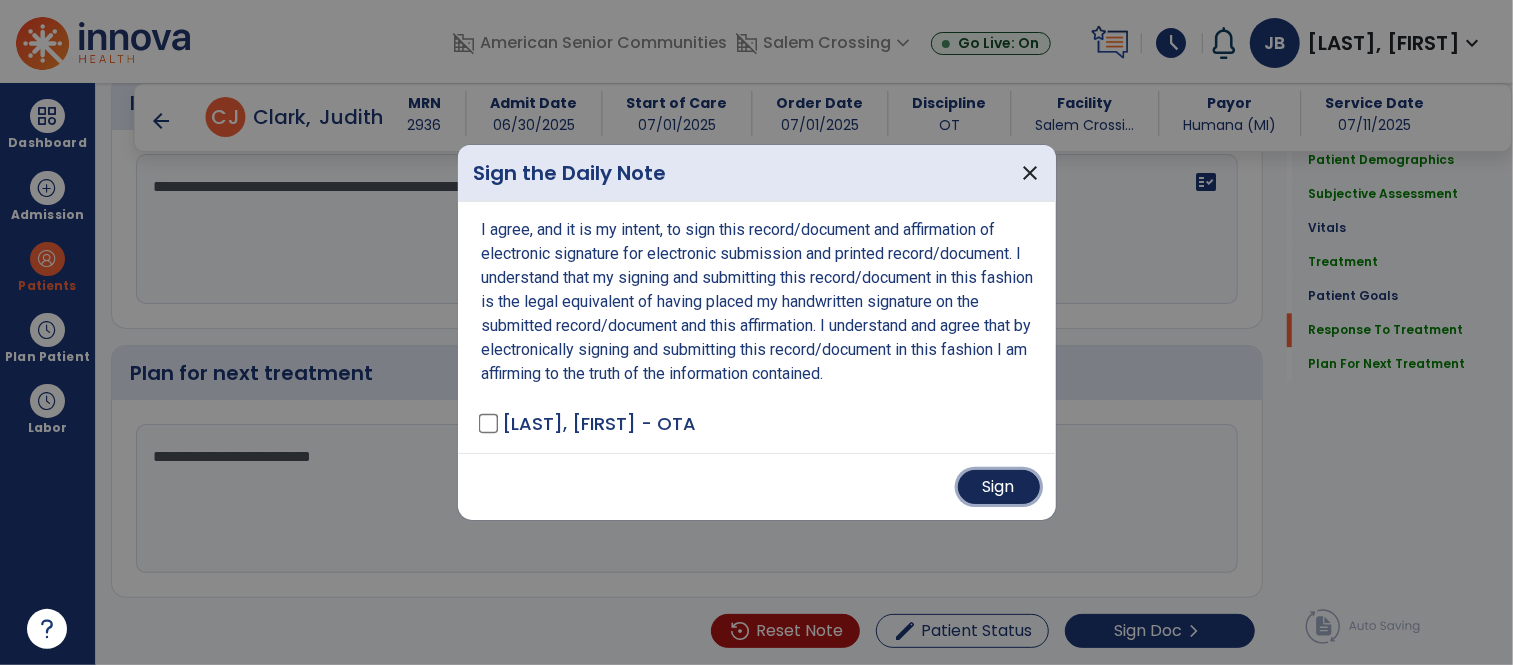 click on "Sign" at bounding box center [999, 487] 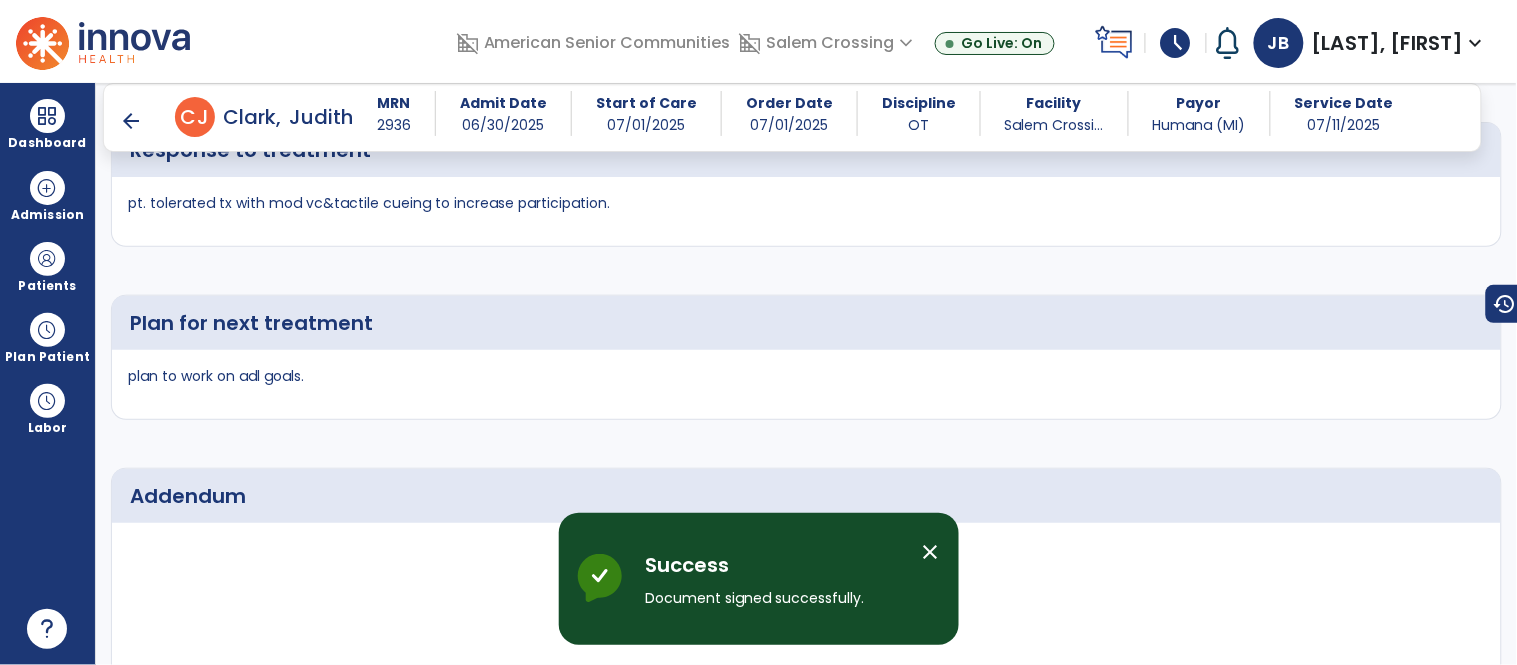 scroll, scrollTop: 3356, scrollLeft: 0, axis: vertical 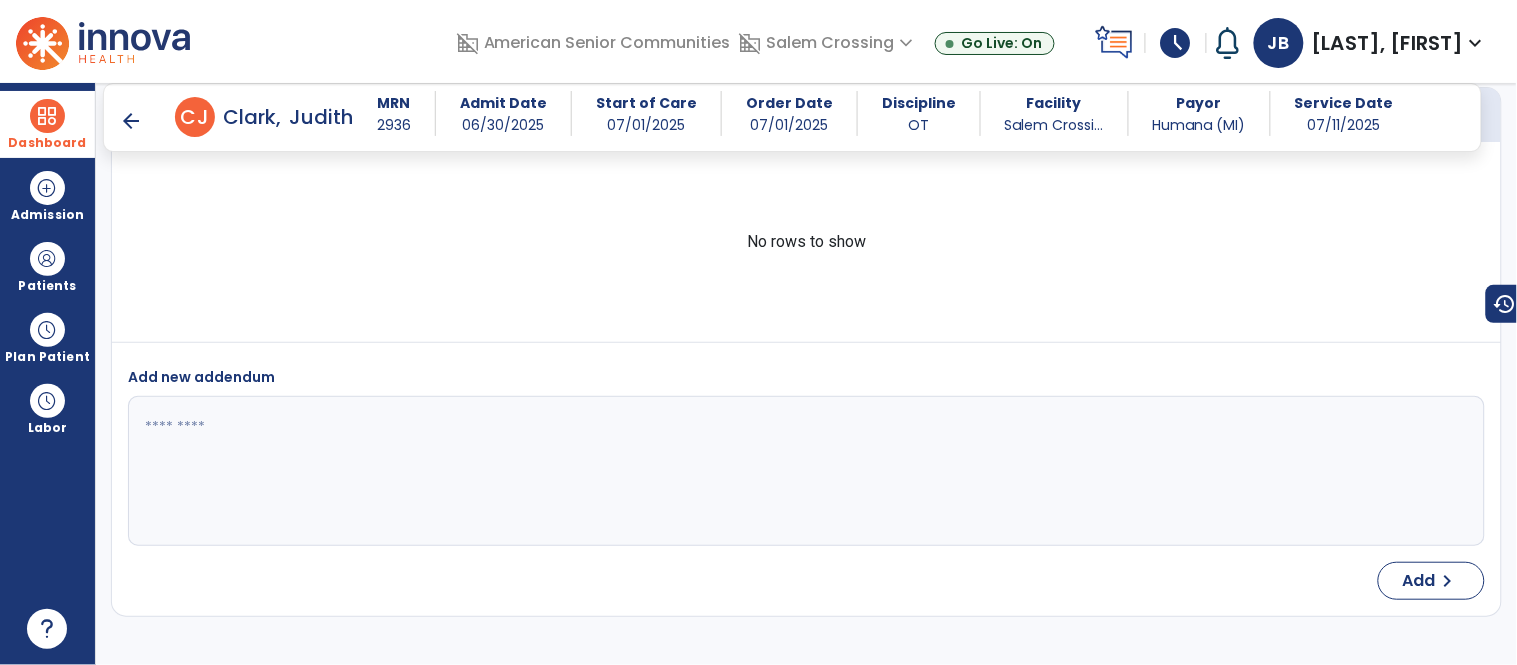 click on "Dashboard" at bounding box center (47, 124) 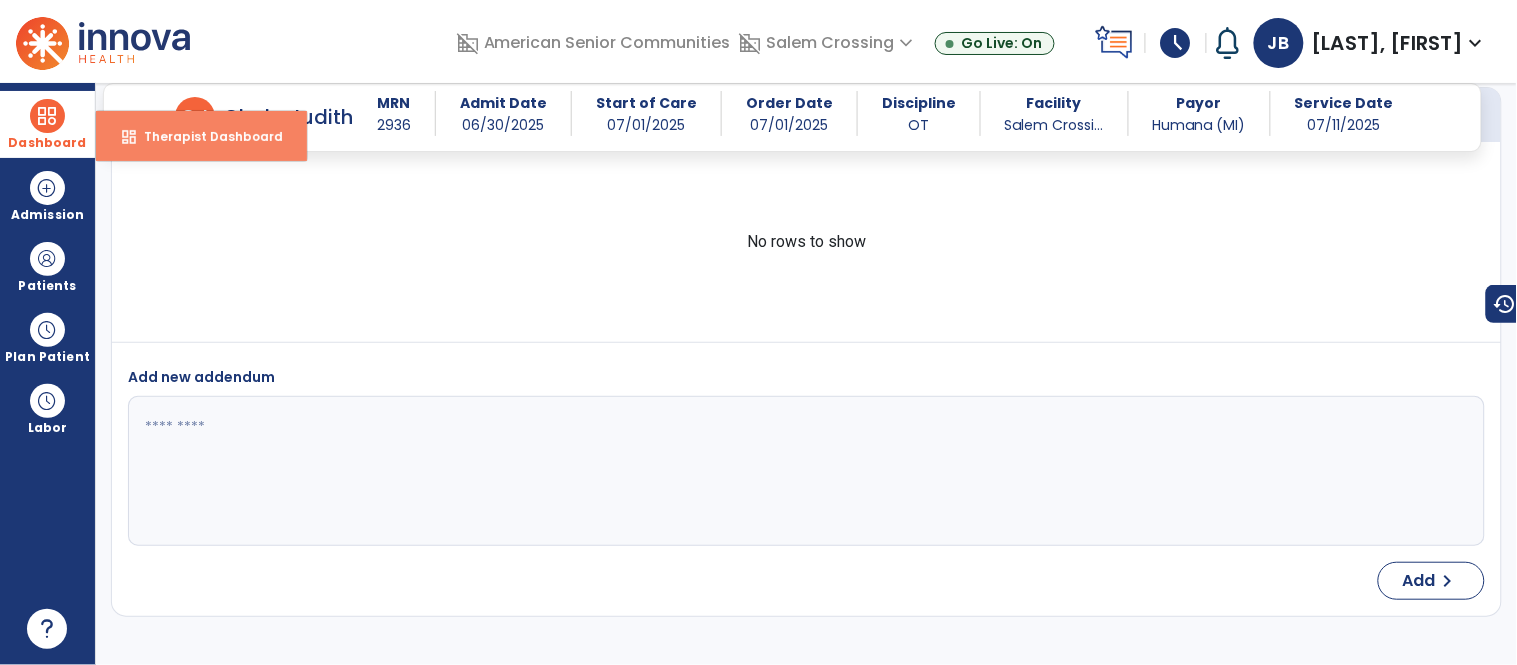 click on "dashboard  Therapist Dashboard" at bounding box center [201, 136] 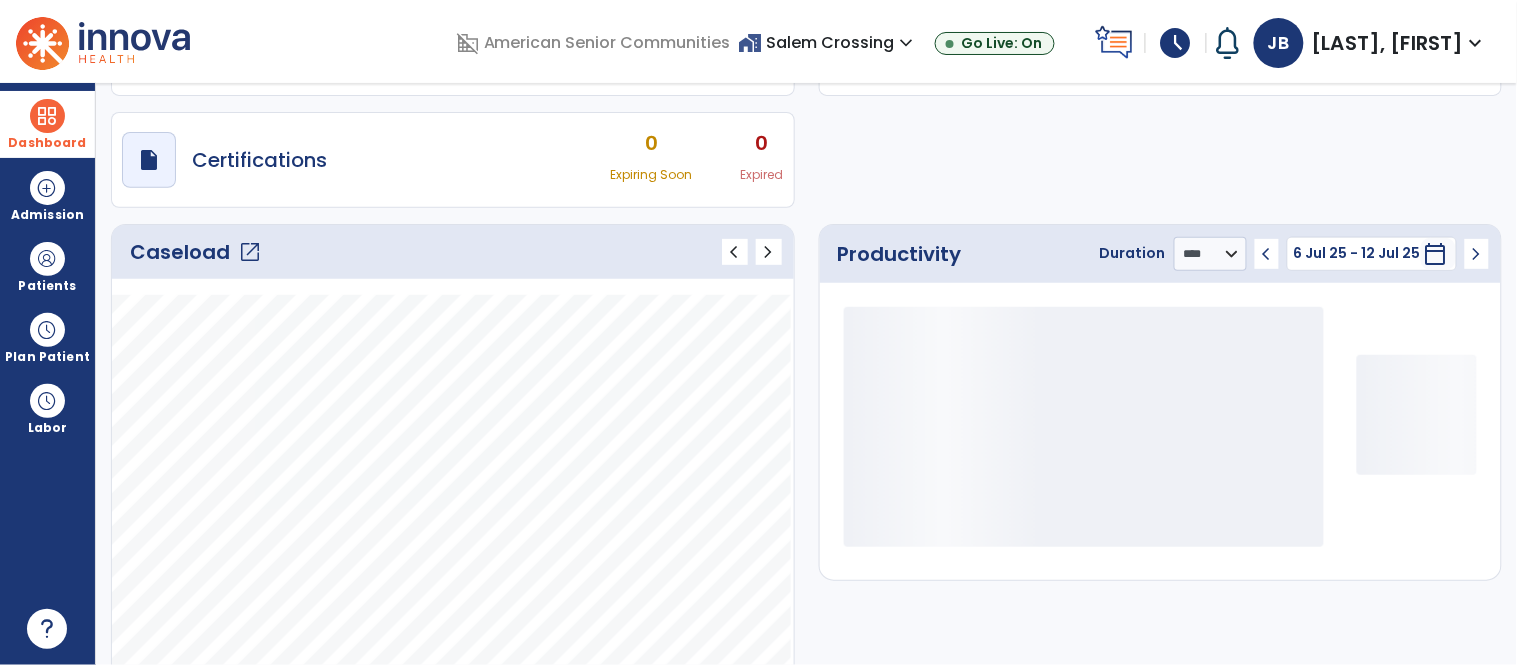 scroll, scrollTop: 143, scrollLeft: 0, axis: vertical 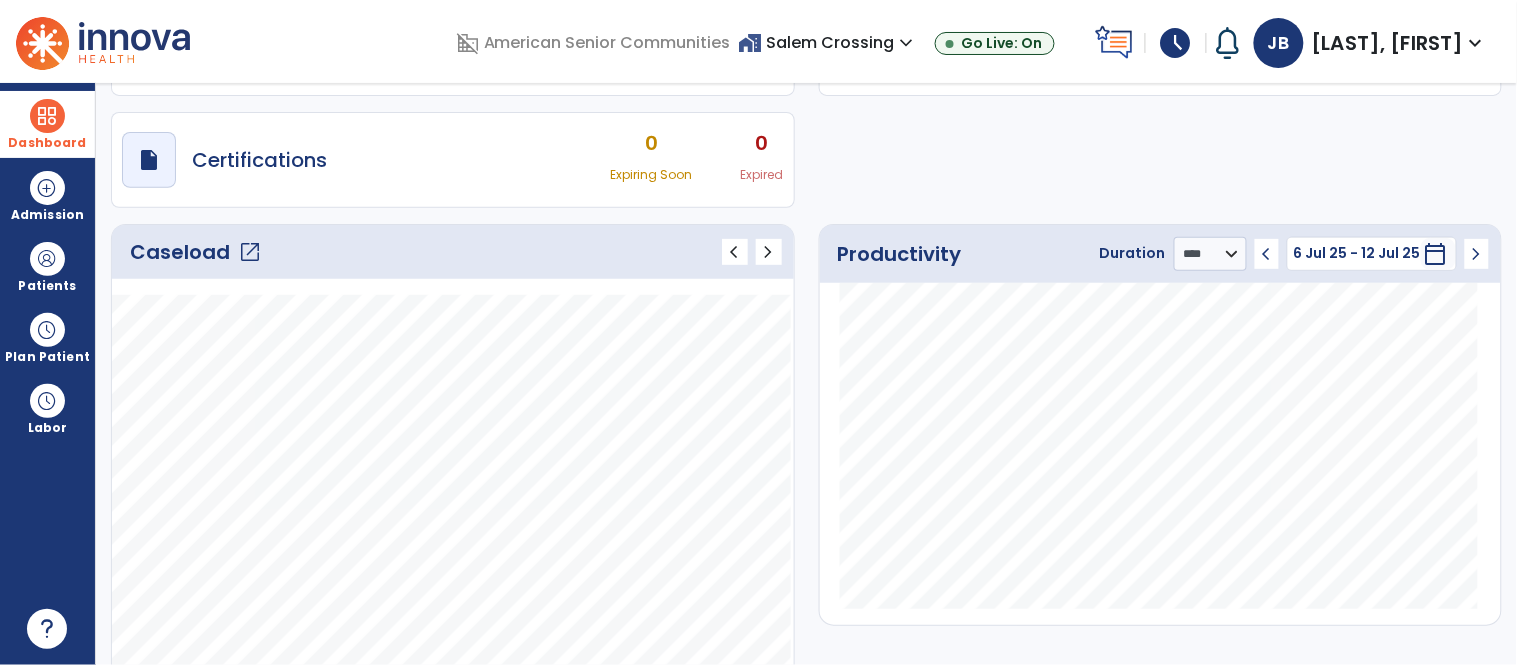 click on "open_in_new" 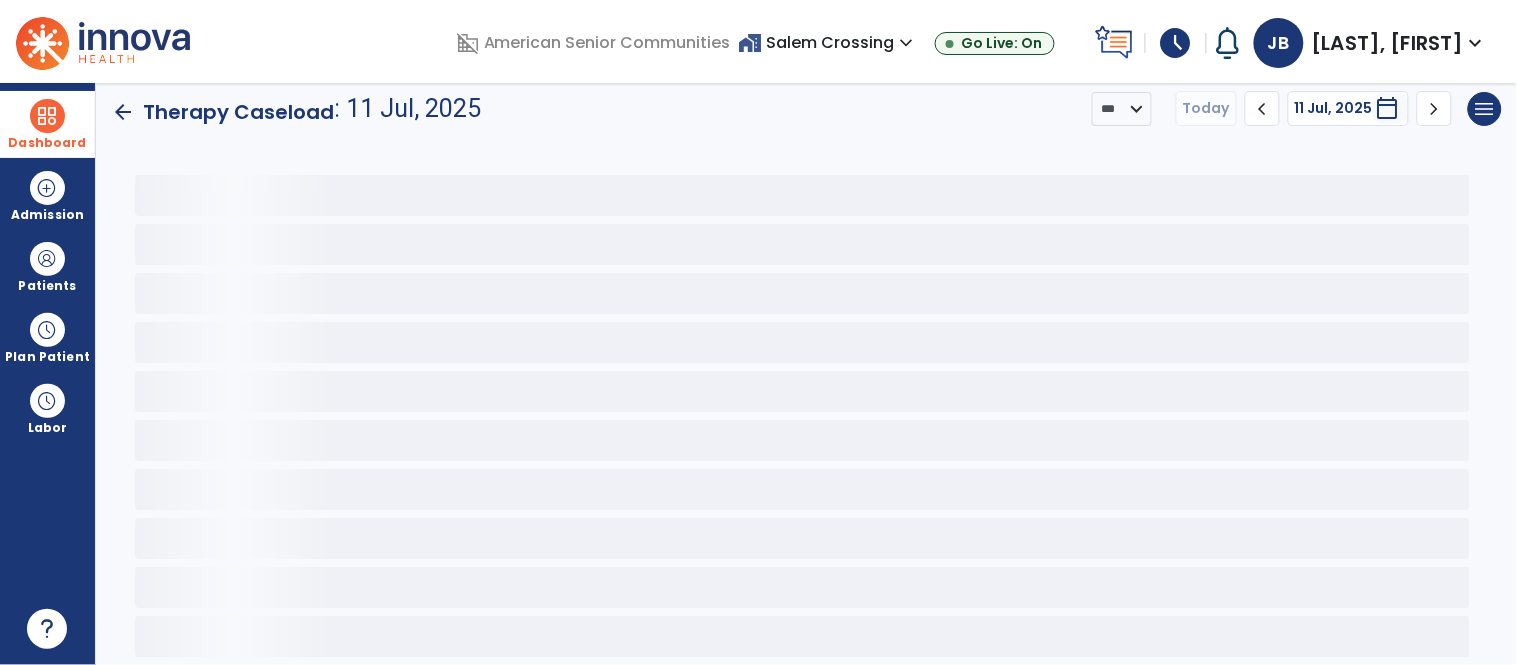 scroll, scrollTop: 15, scrollLeft: 0, axis: vertical 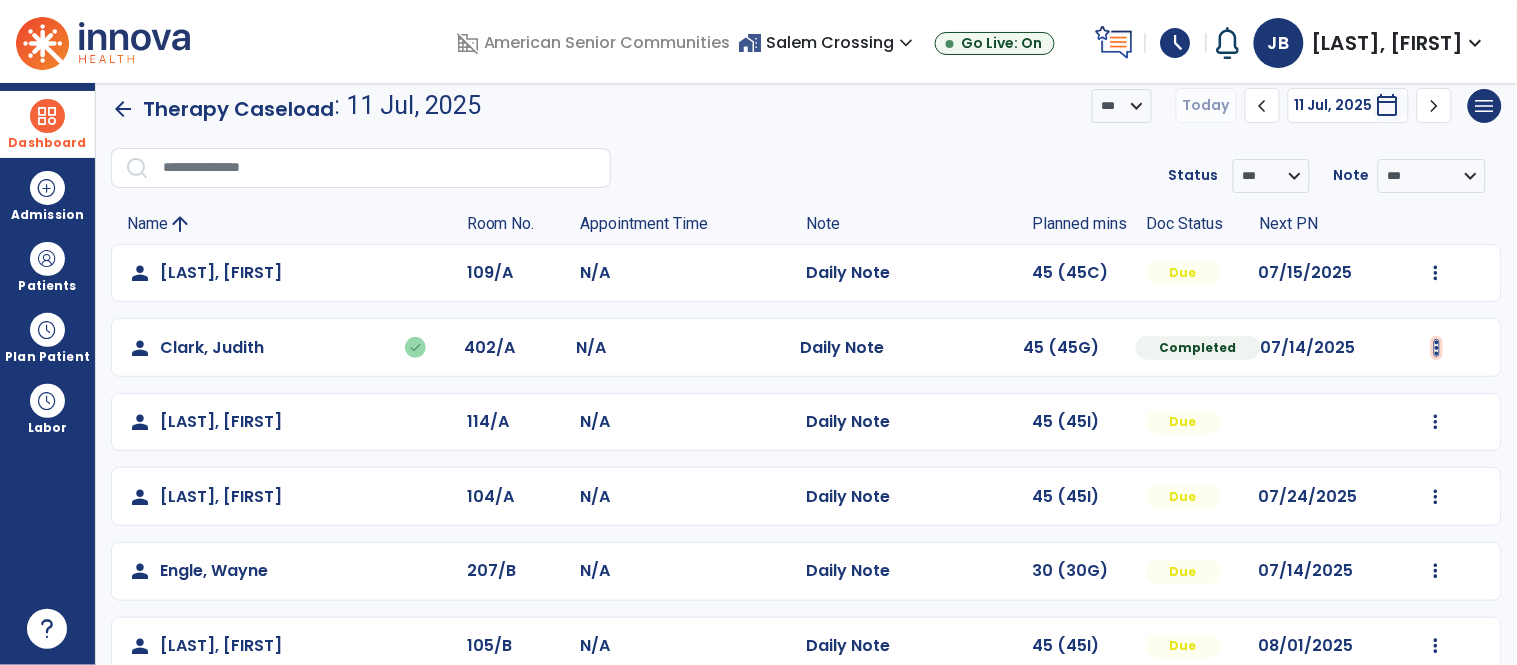 click at bounding box center [1436, 273] 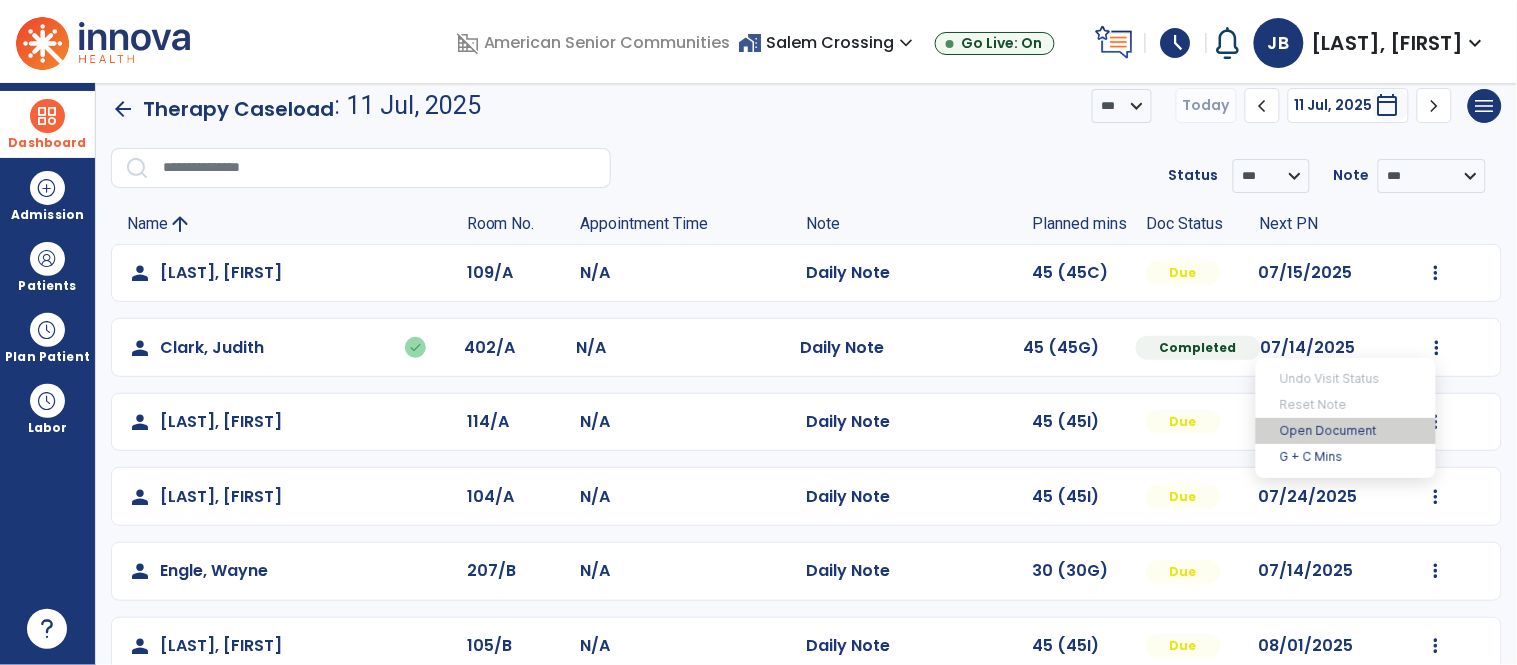 click on "Open Document" at bounding box center (1346, 431) 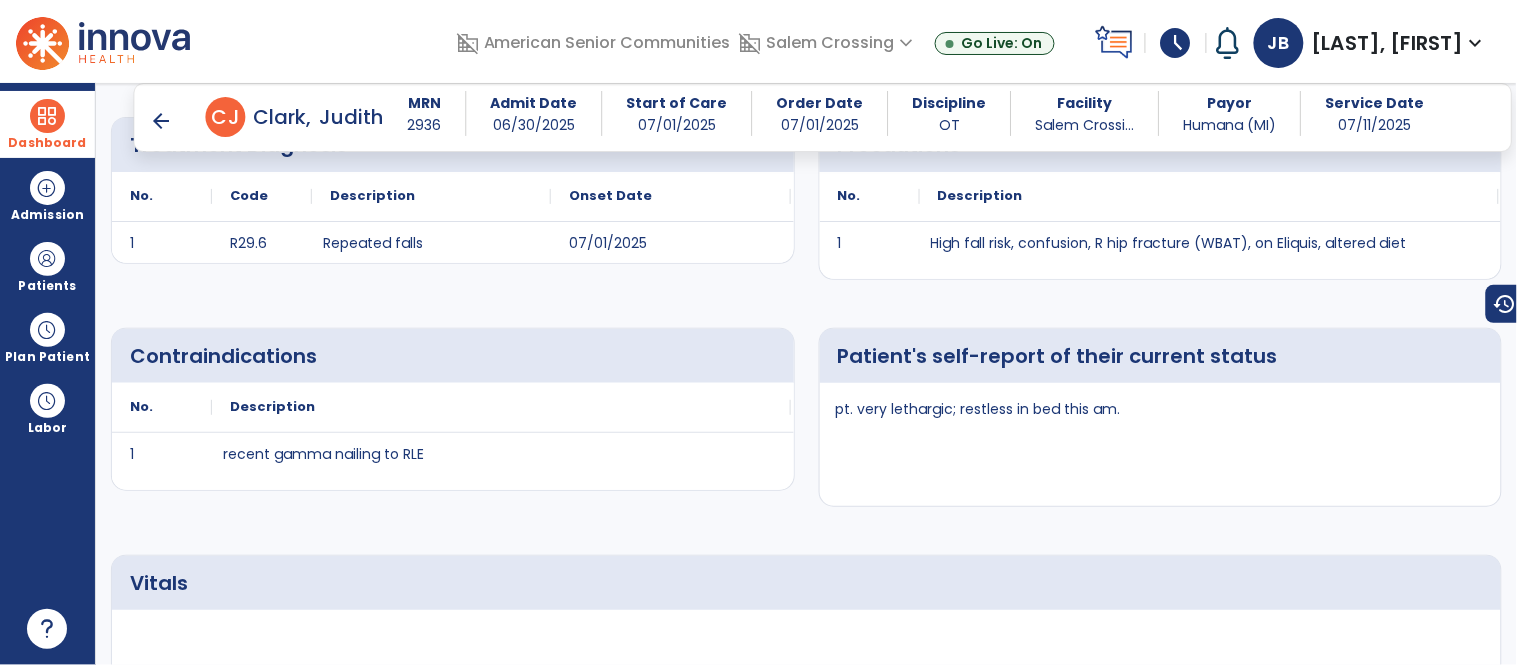 scroll, scrollTop: 0, scrollLeft: 0, axis: both 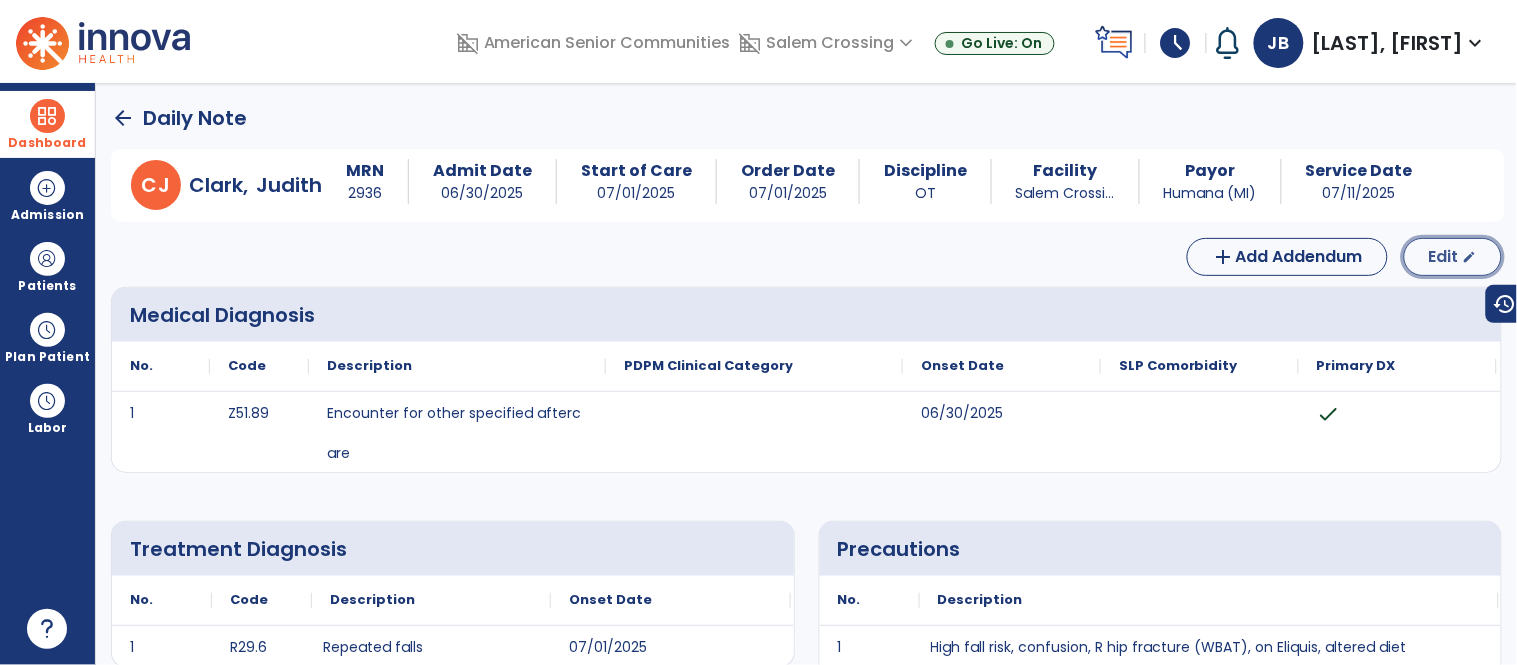 click on "Edit" 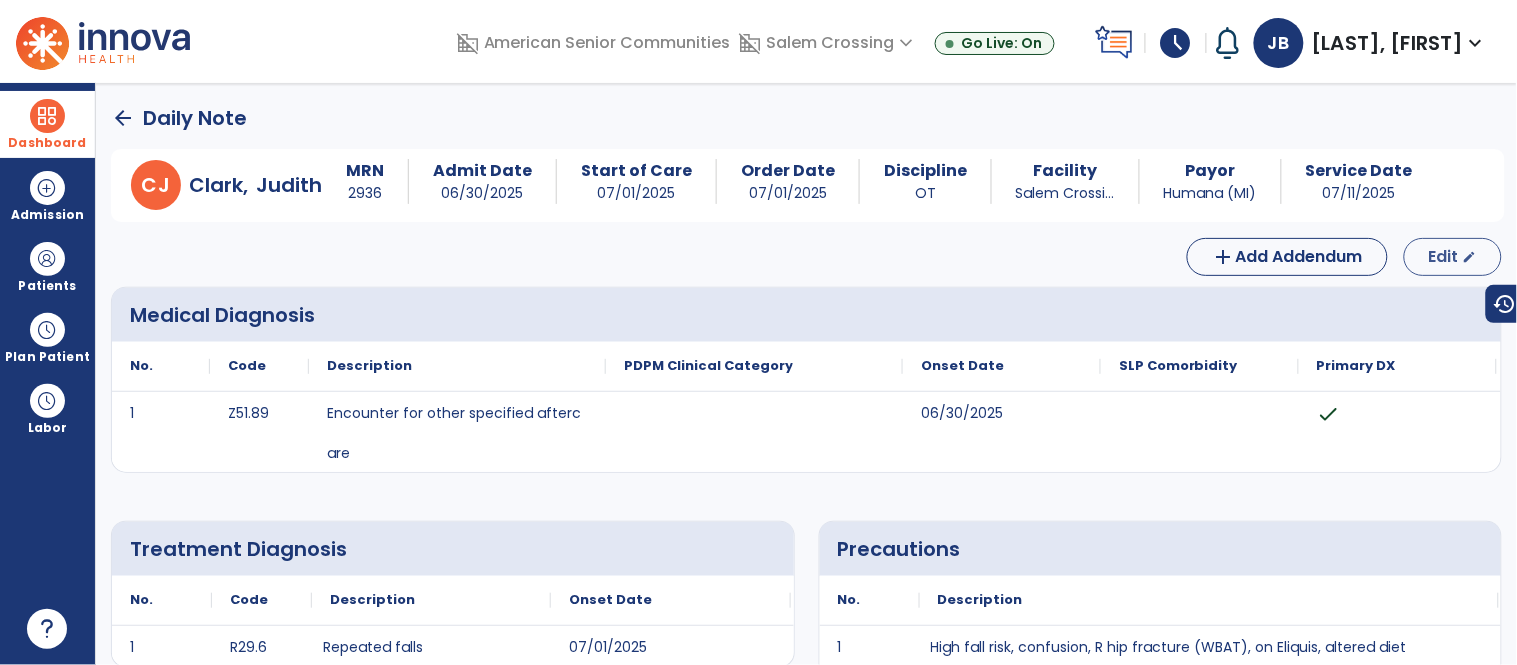 select on "*" 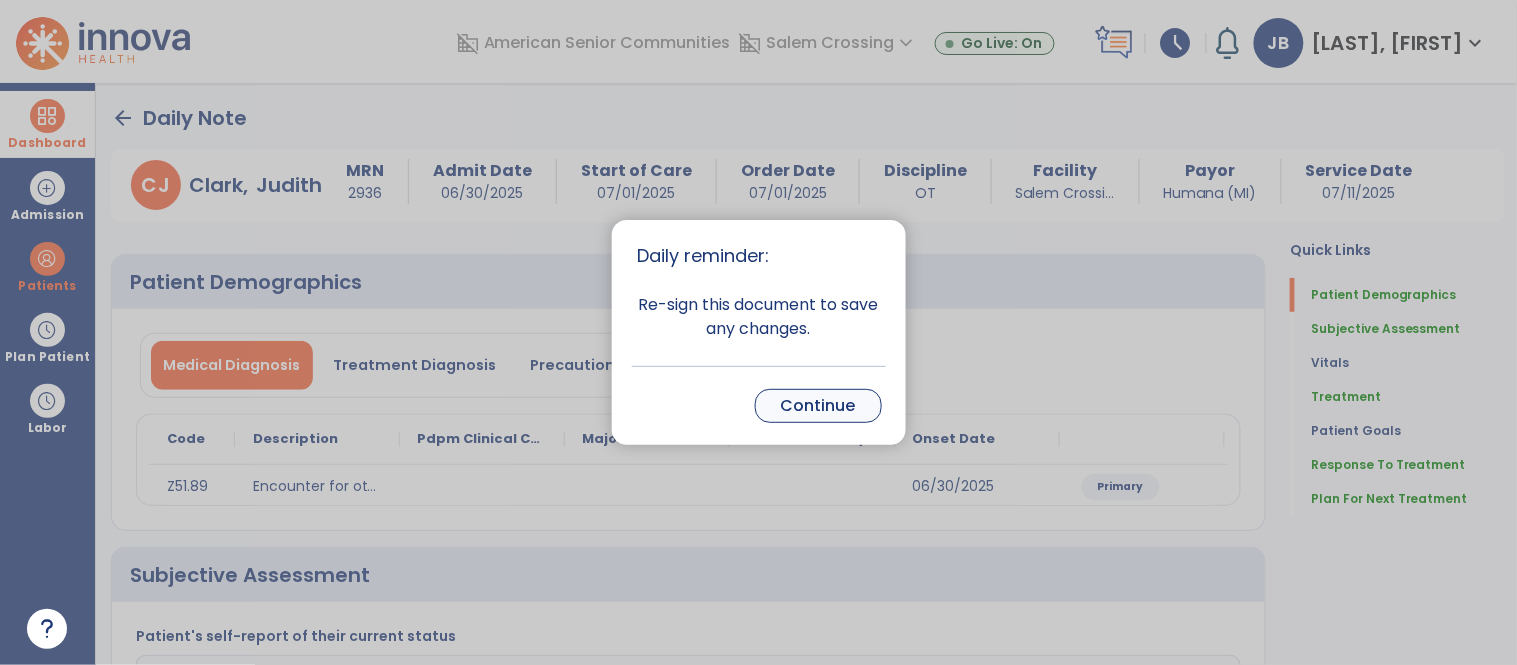 click on "Continue" at bounding box center (818, 406) 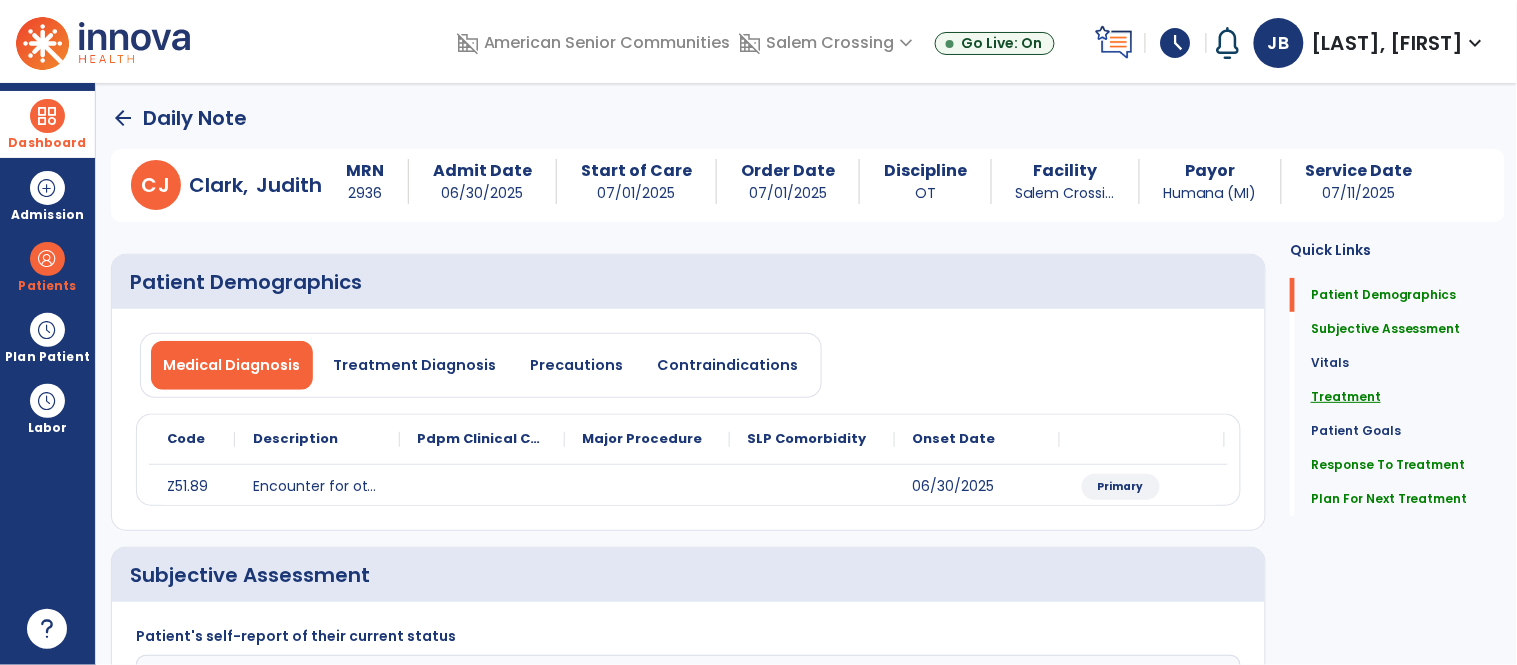 click on "Treatment" 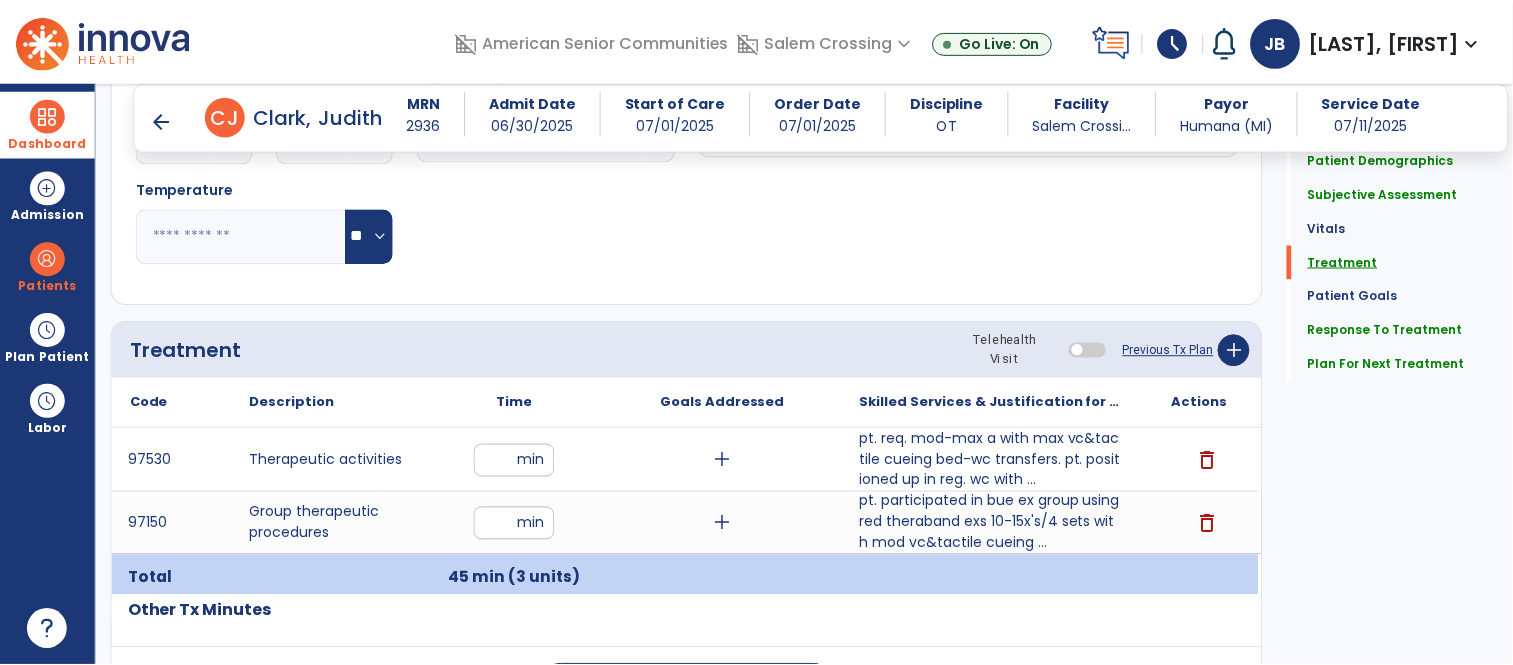 scroll, scrollTop: 1093, scrollLeft: 0, axis: vertical 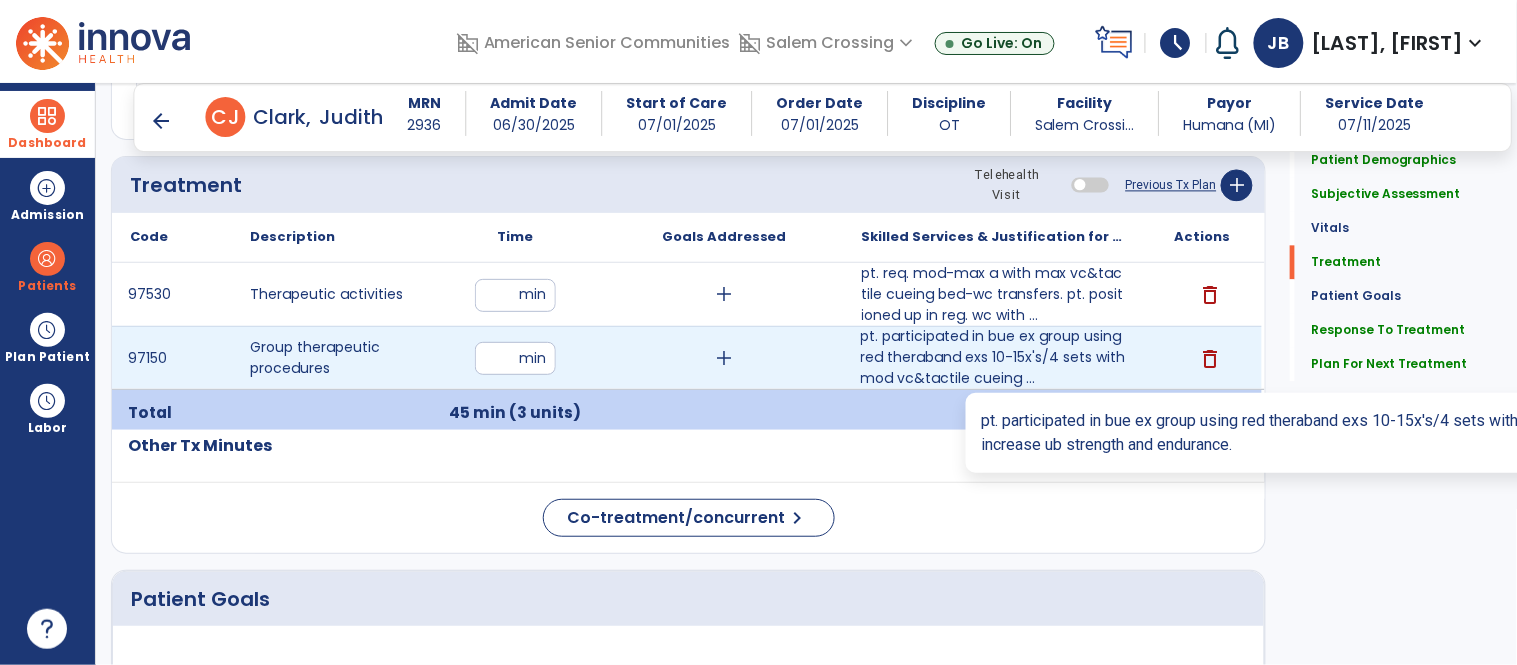 click on "pt. participated in bue ex group using red theraband exs 10-15x's/4 sets with mod vc&tactile cueing ..." at bounding box center (993, 357) 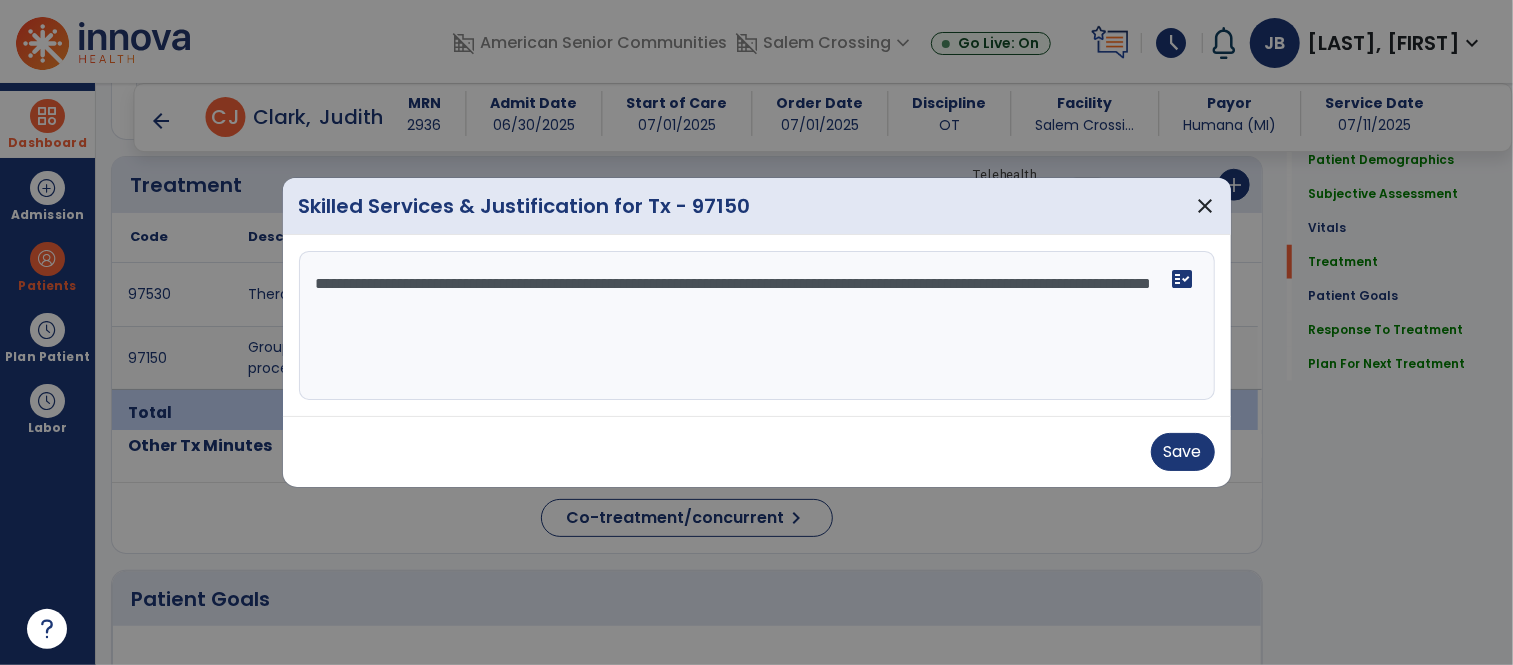 scroll, scrollTop: 1093, scrollLeft: 0, axis: vertical 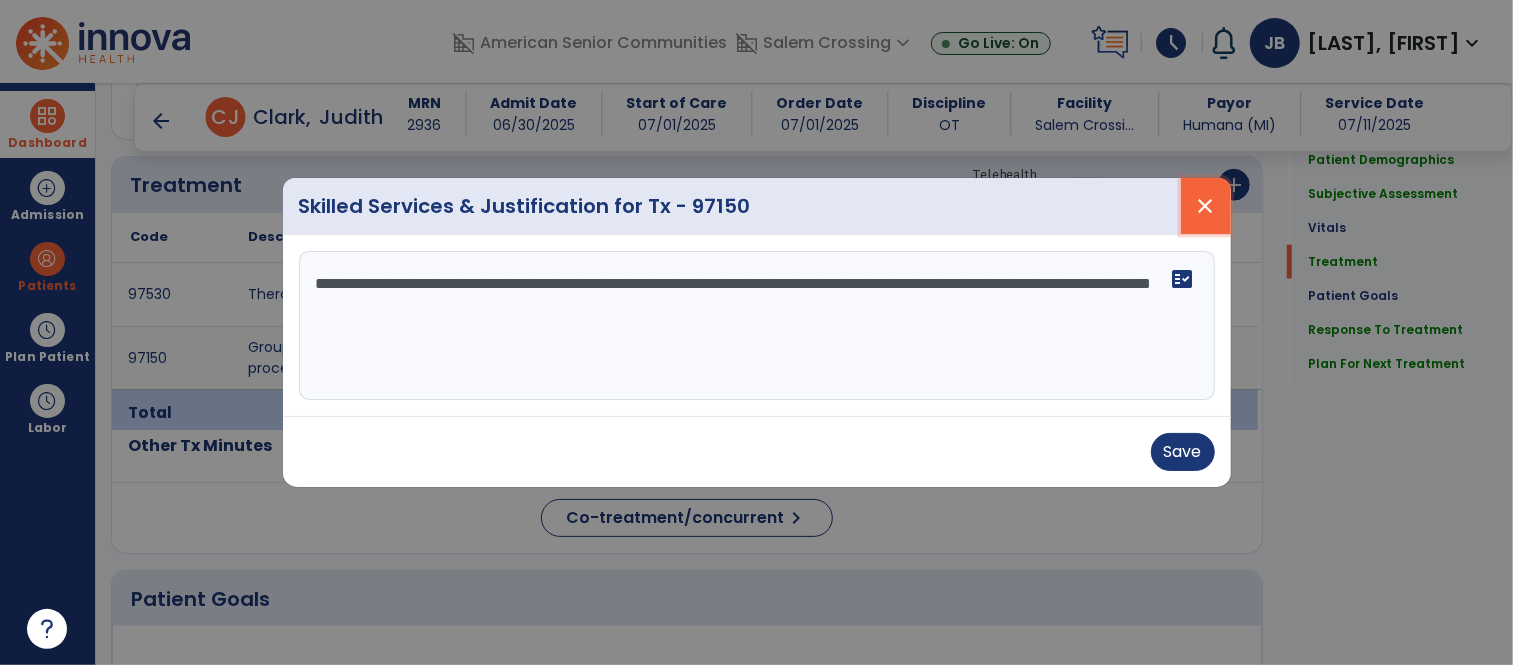click on "close" at bounding box center (1206, 206) 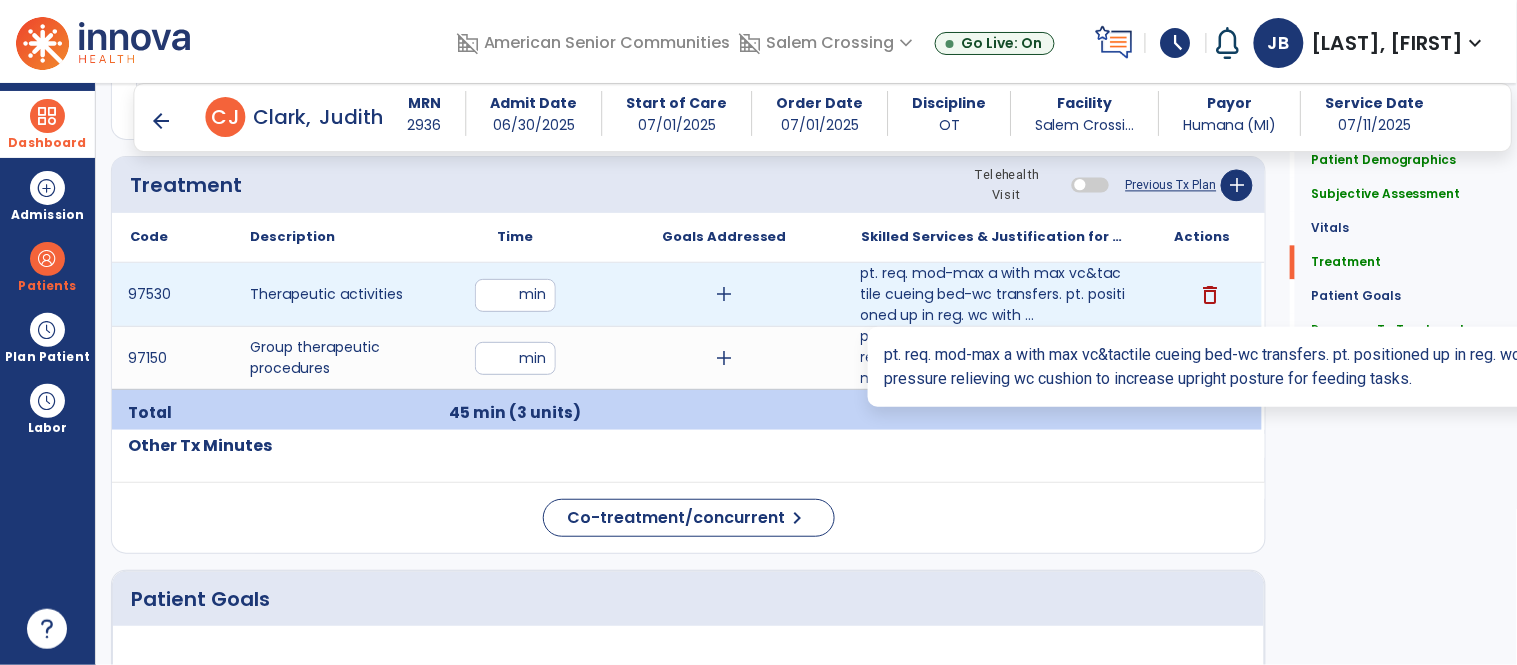 click on "pt. req.  mod-max a with max vc&tactile cueing bed-wc transfers. pt.  positioned up in reg. wc with ..." at bounding box center [993, 294] 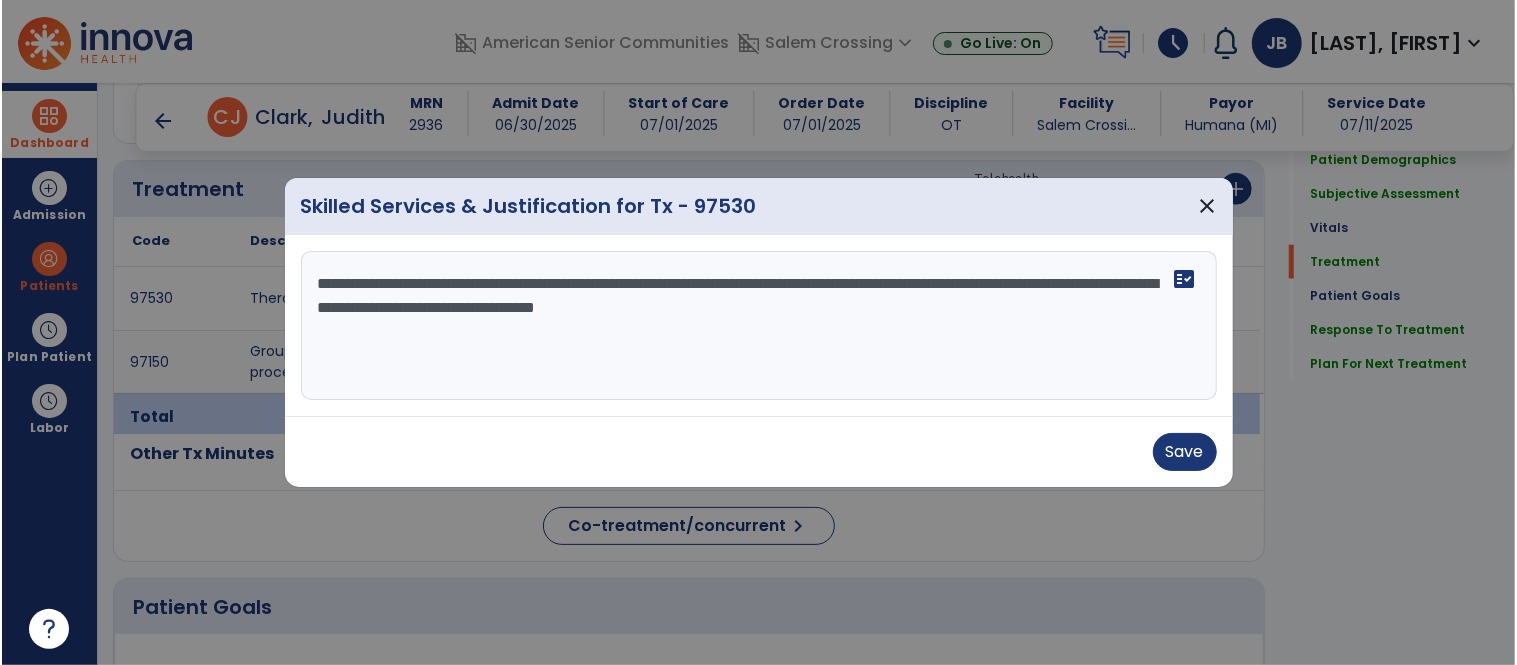 scroll, scrollTop: 1093, scrollLeft: 0, axis: vertical 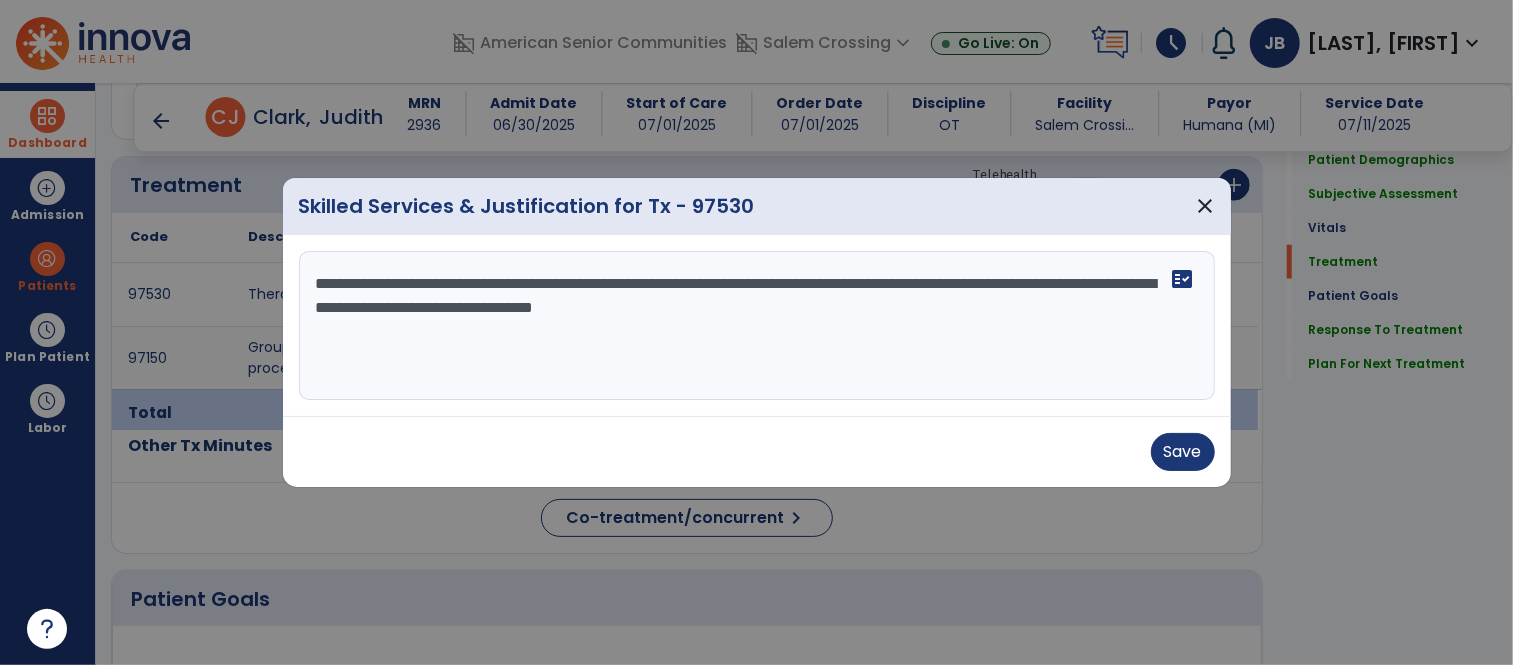 click on "**********" at bounding box center (757, 326) 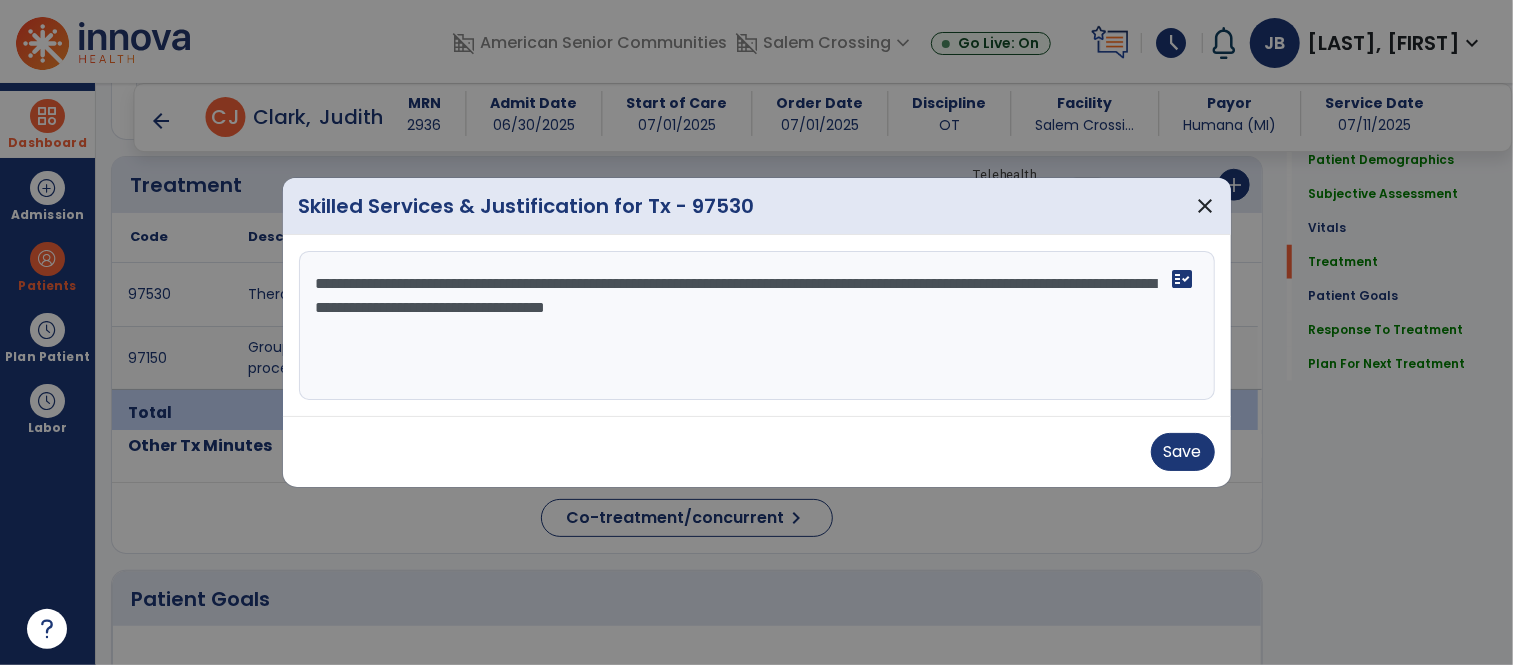type on "**********" 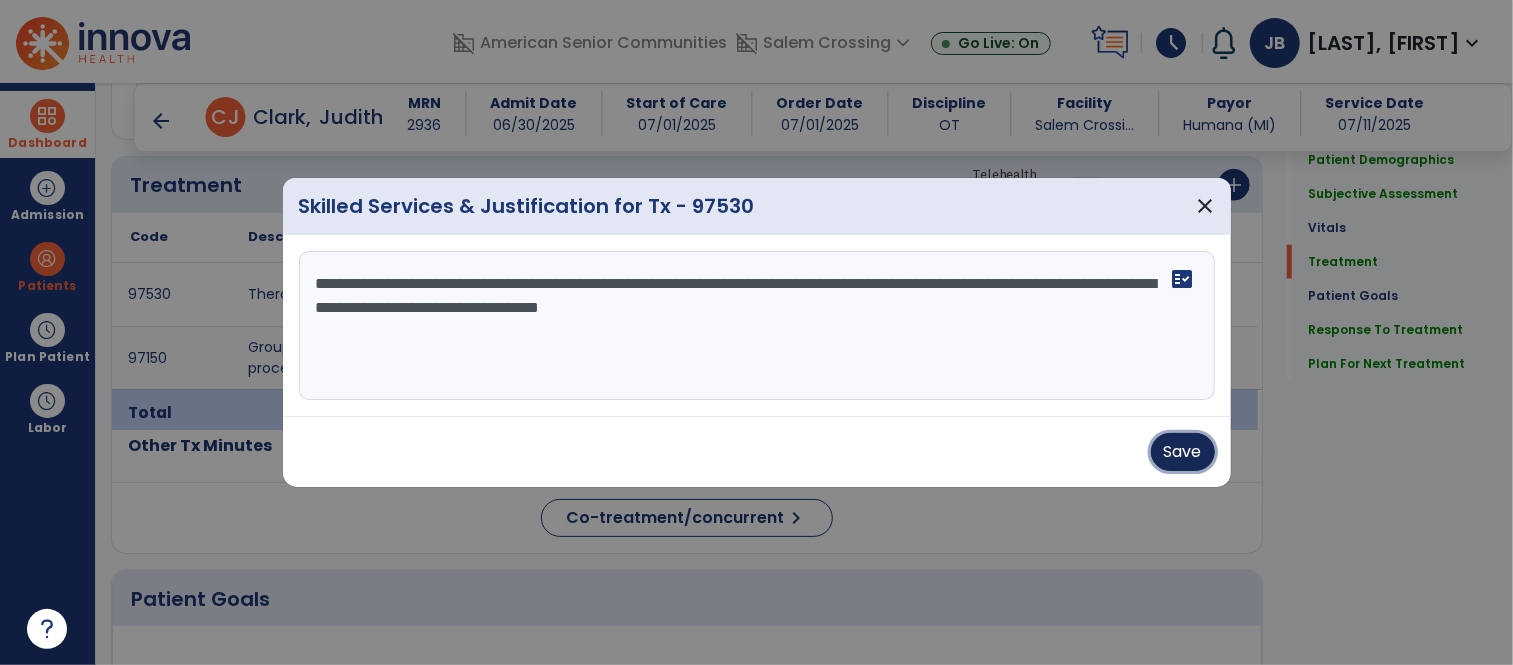 click on "Save" at bounding box center (1183, 452) 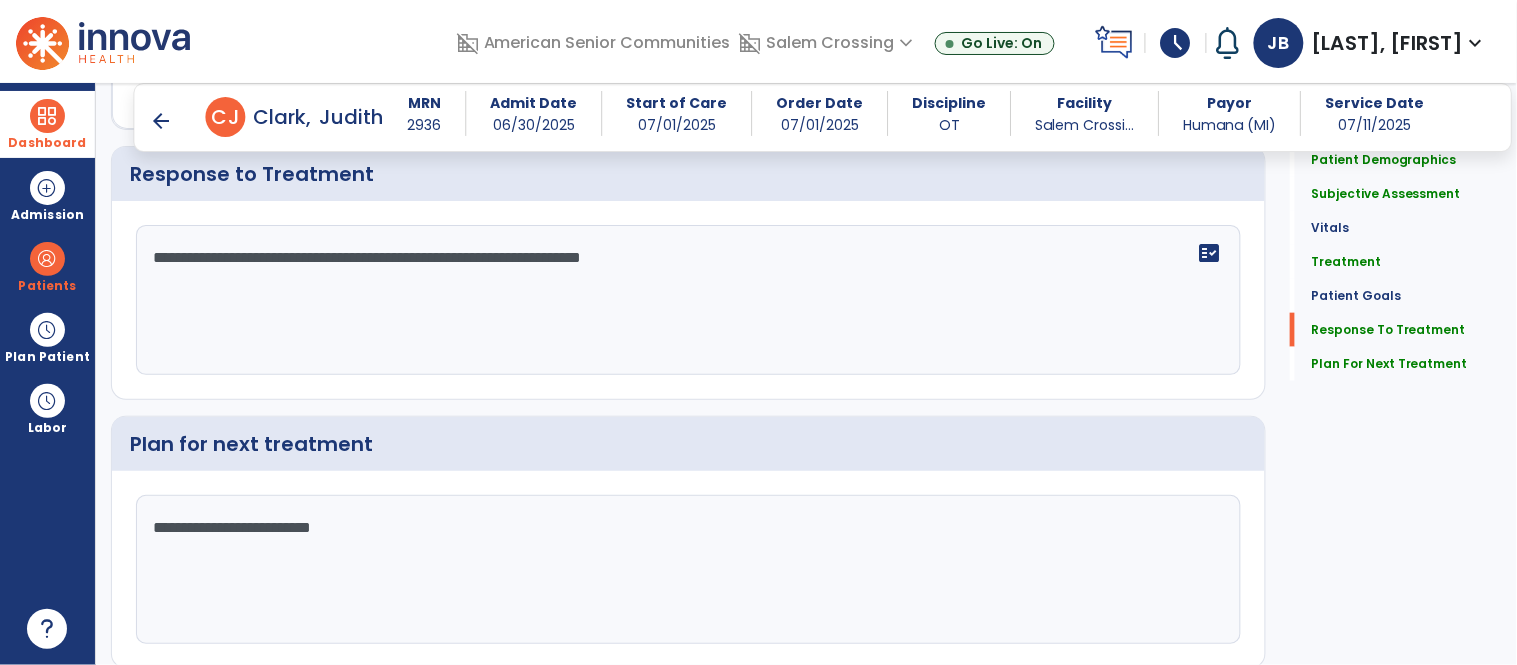 scroll, scrollTop: 2411, scrollLeft: 0, axis: vertical 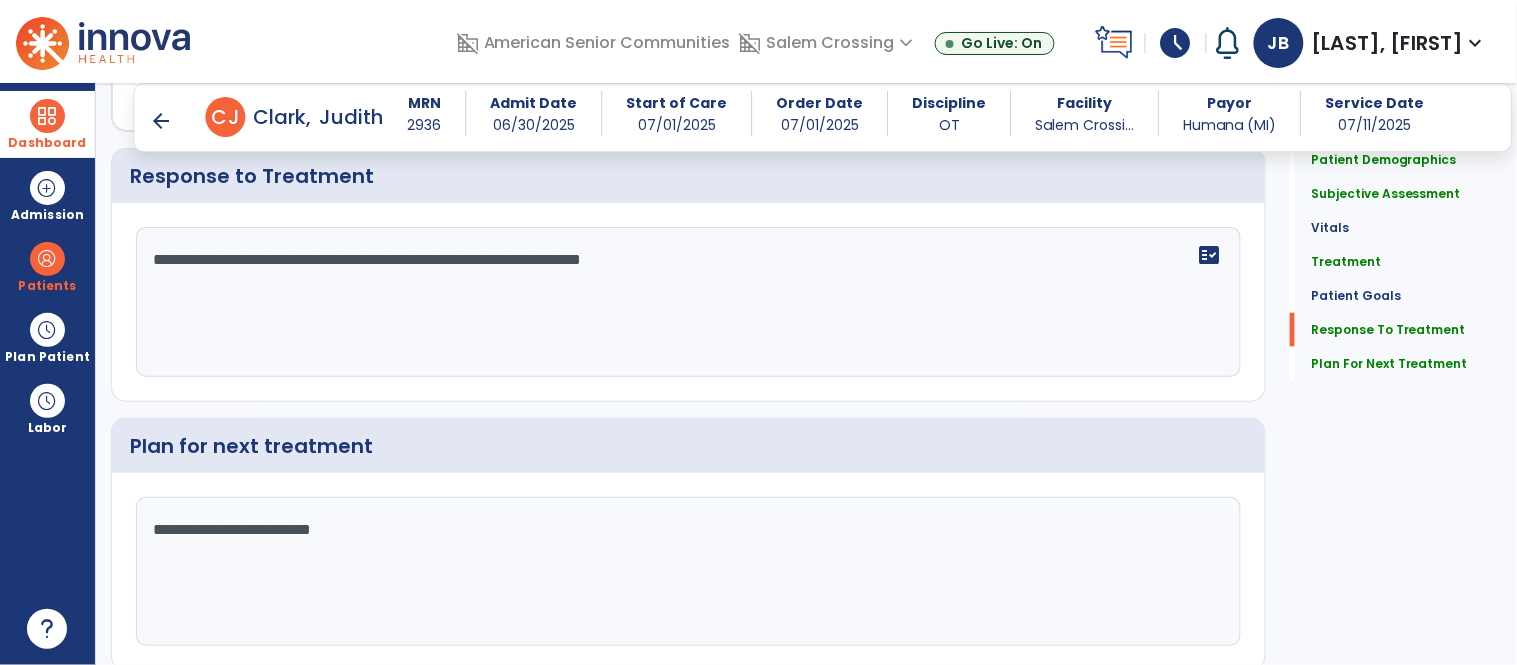 click on "**********" 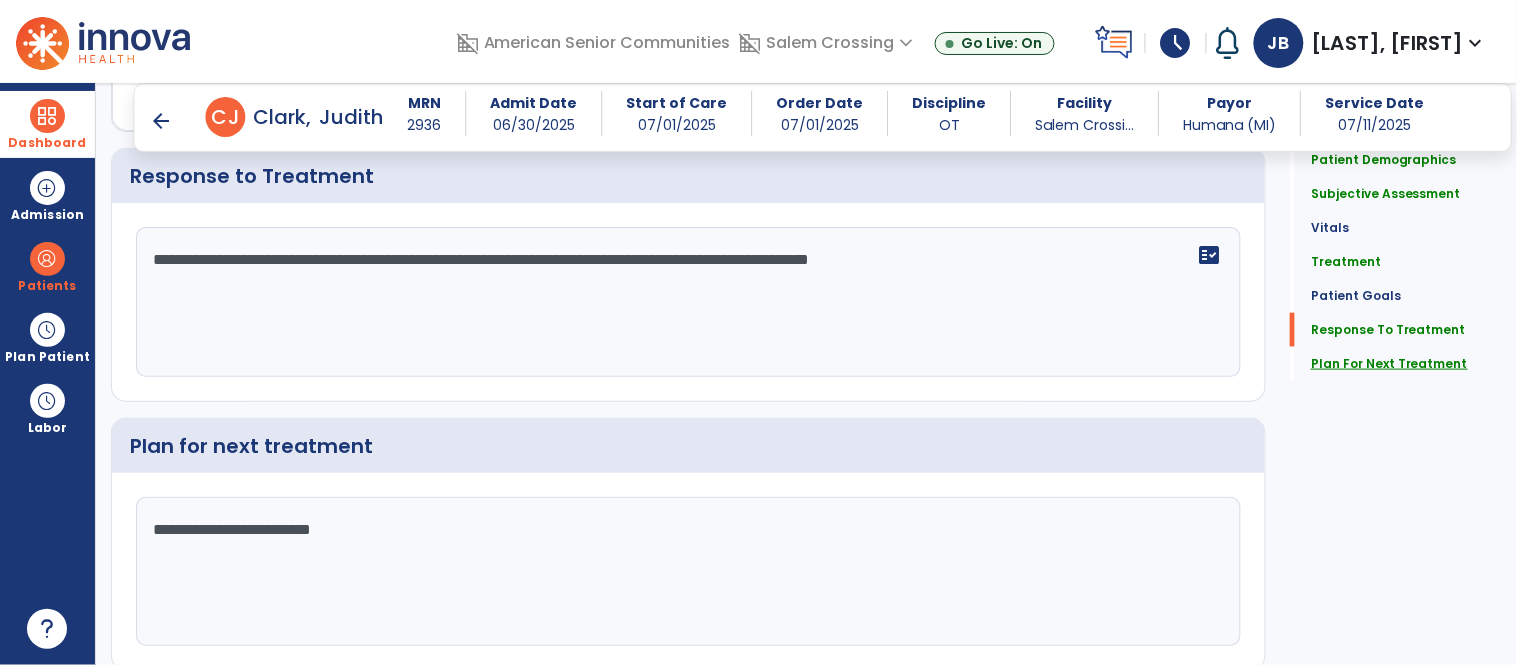 type on "**********" 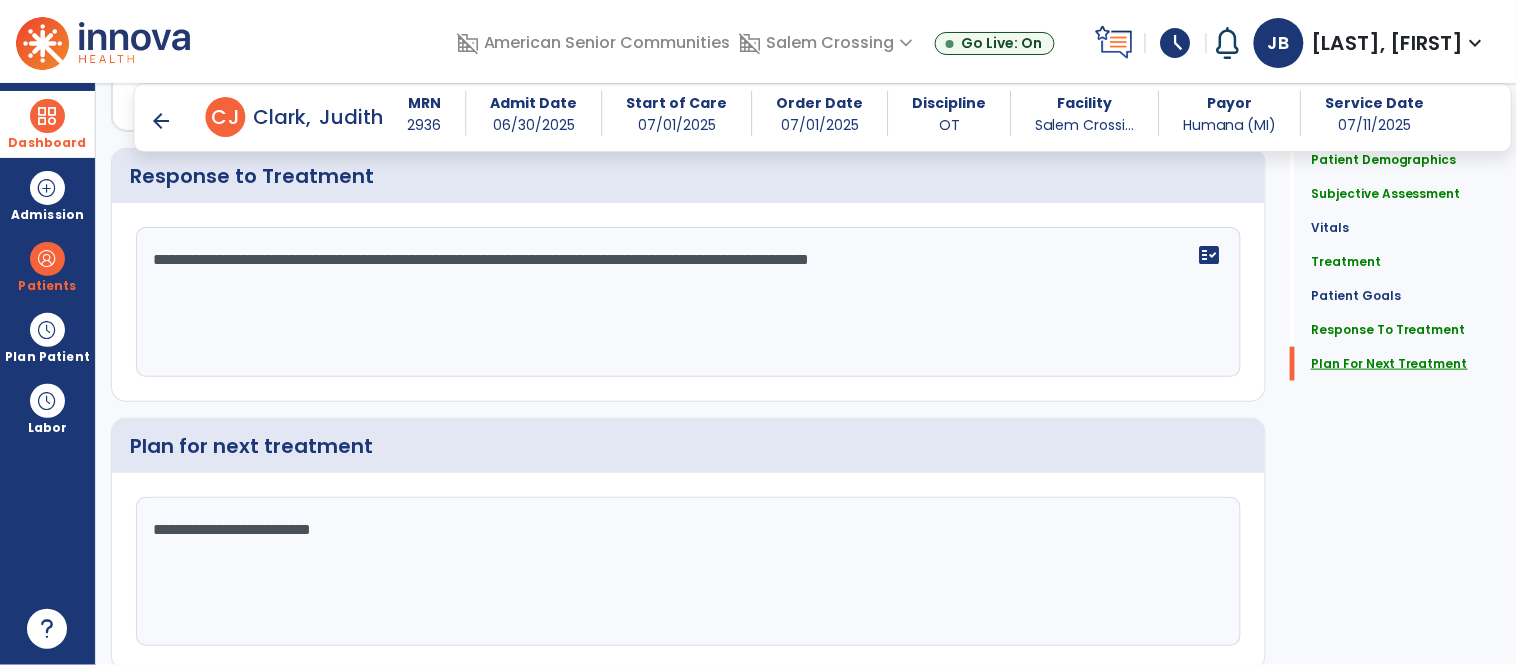 click on "Plan For Next Treatment" 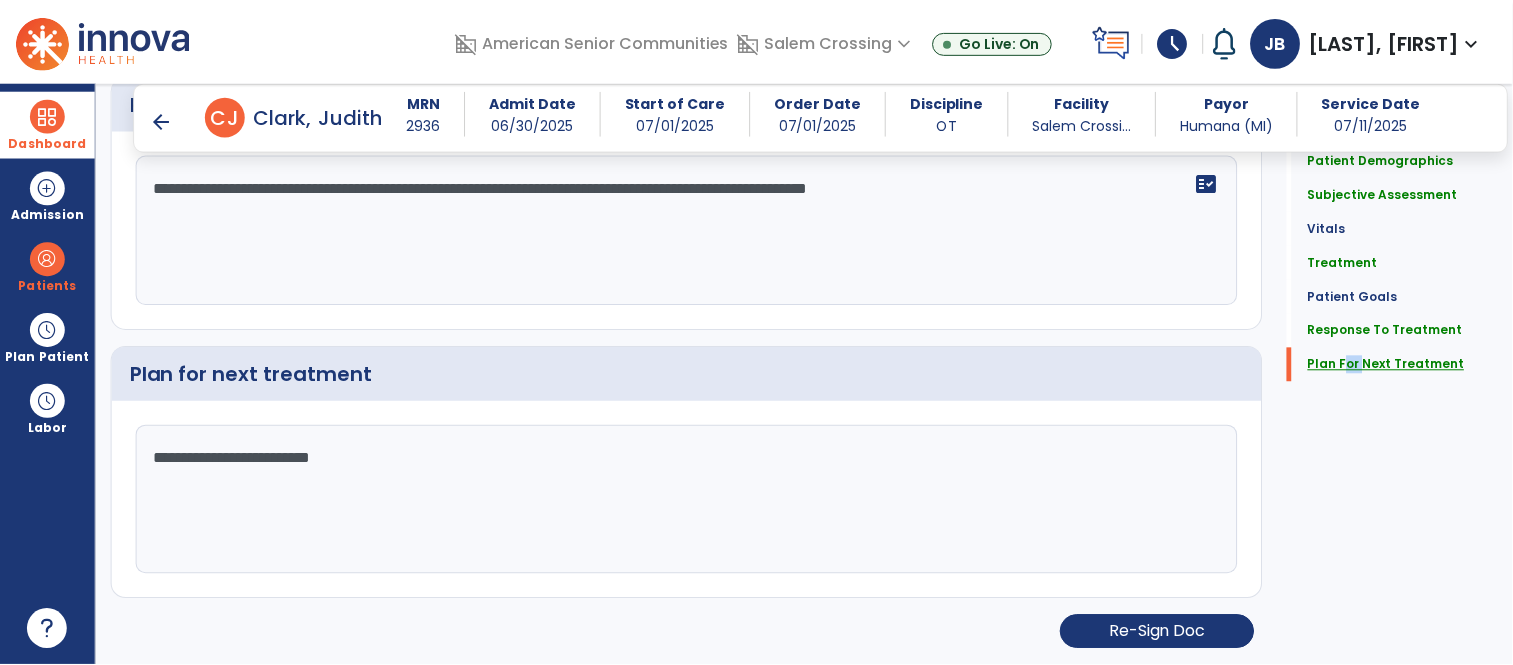 scroll, scrollTop: 2486, scrollLeft: 0, axis: vertical 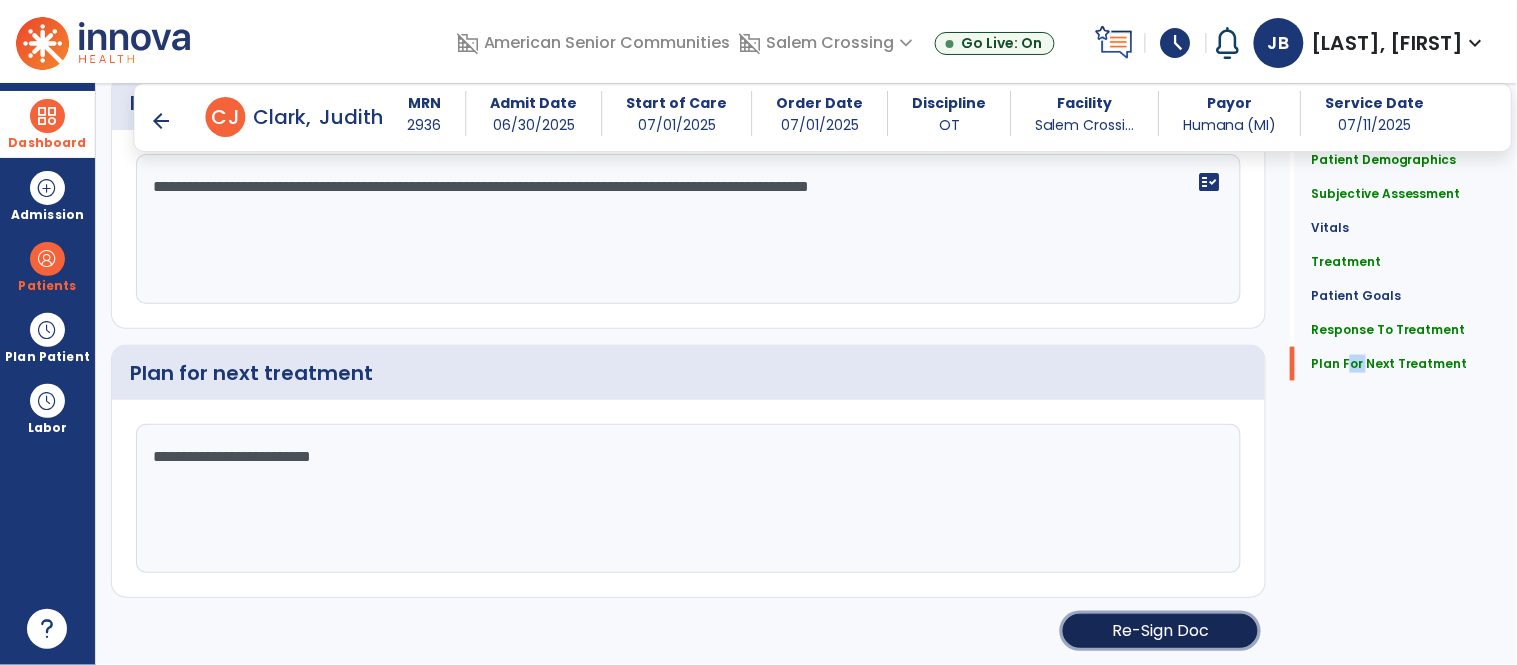 click on "Re-Sign Doc" 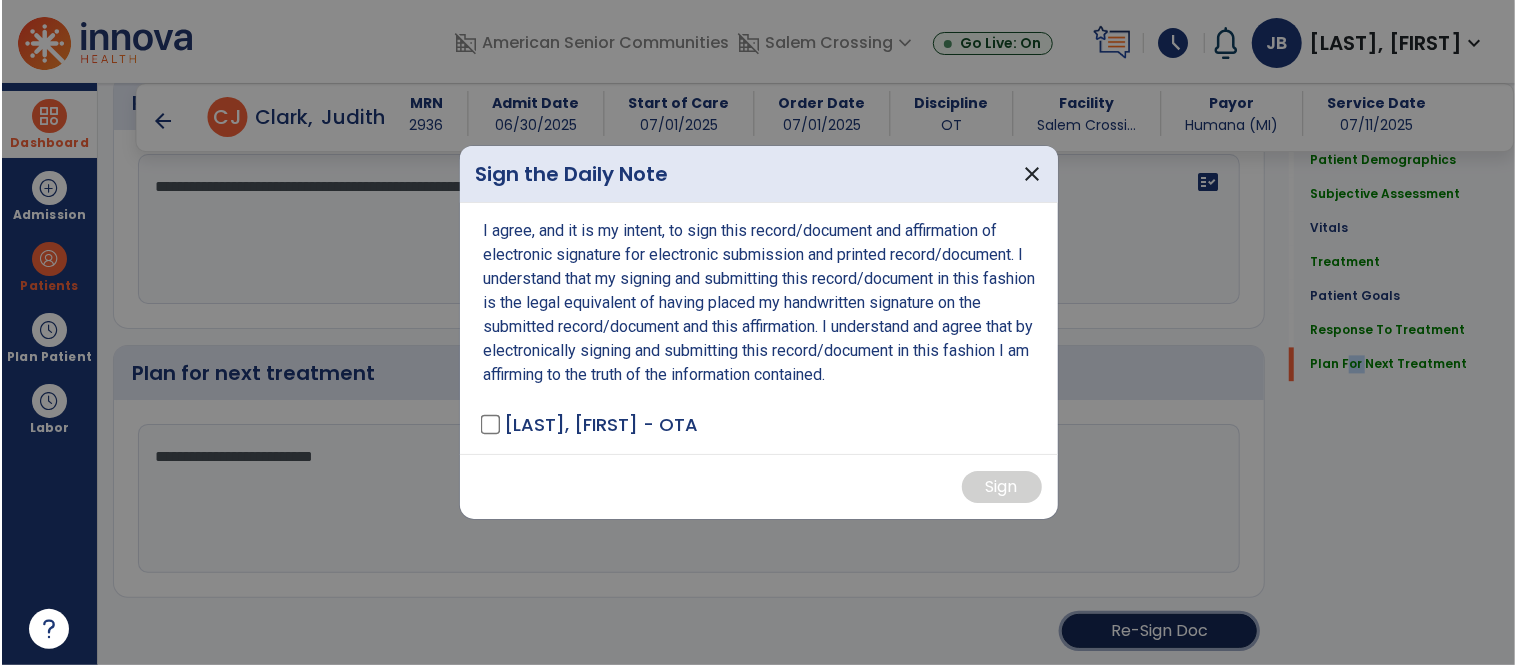 scroll, scrollTop: 2486, scrollLeft: 0, axis: vertical 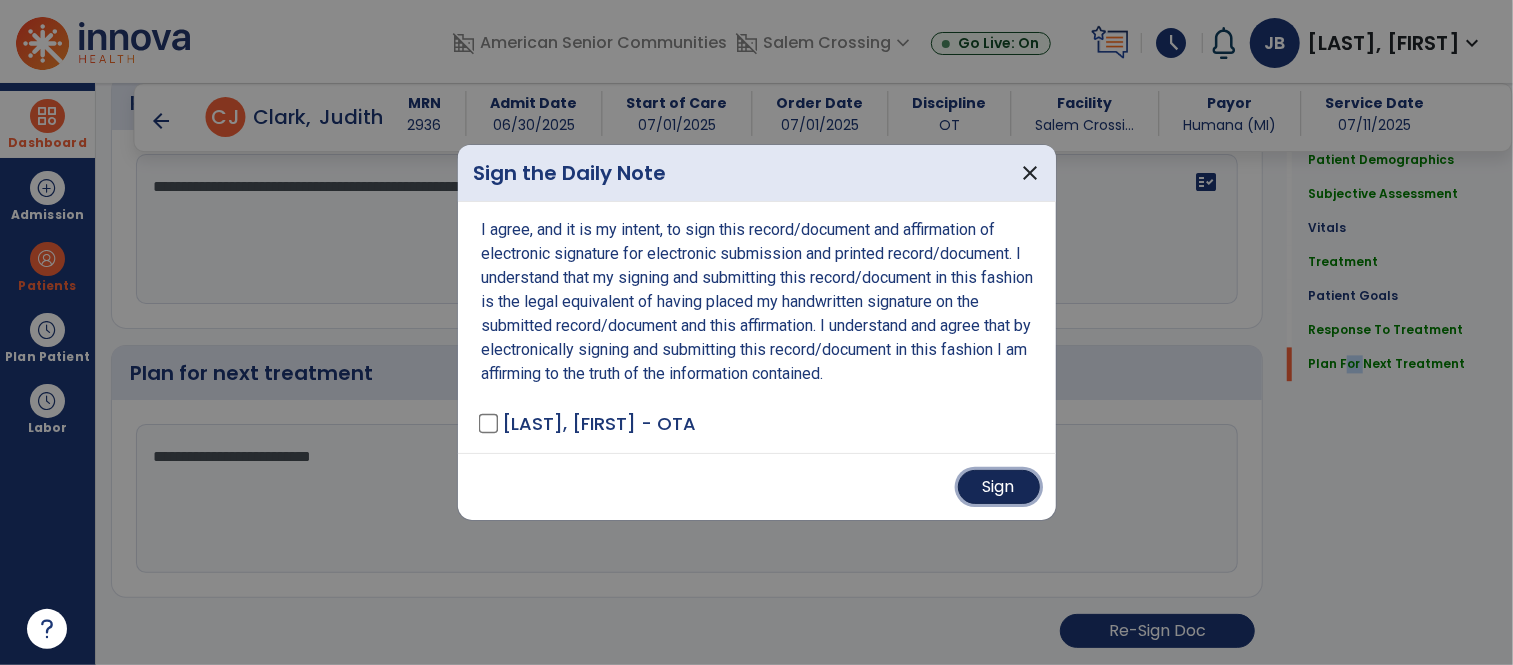 click on "Sign" at bounding box center [999, 487] 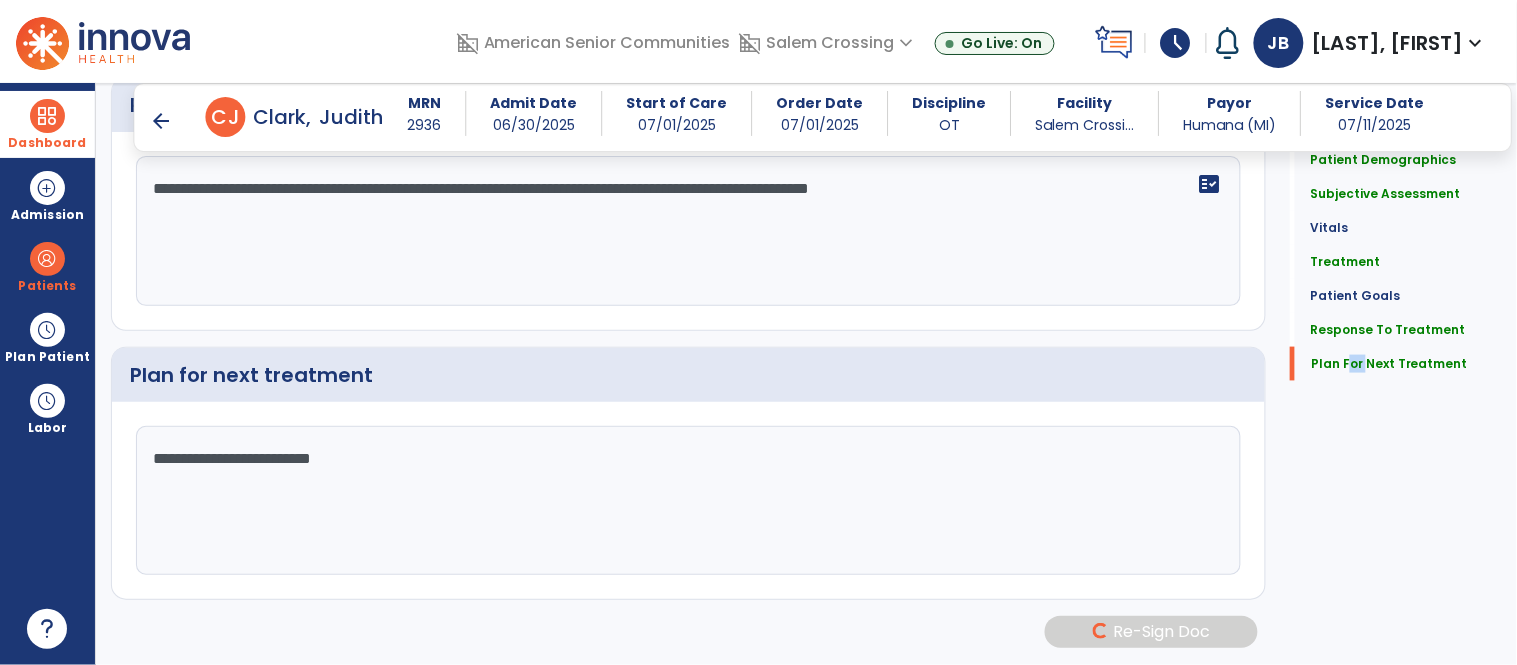 click on "**********" 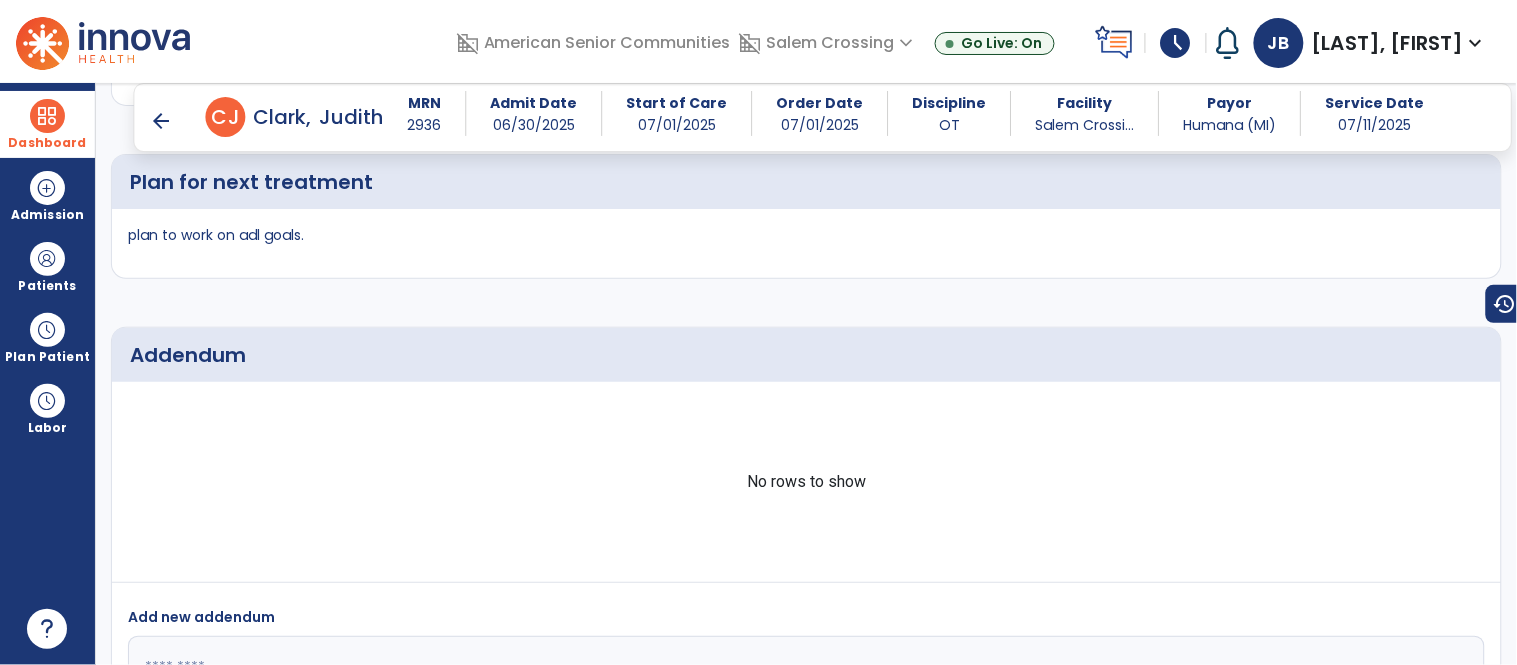 scroll, scrollTop: 3030, scrollLeft: 0, axis: vertical 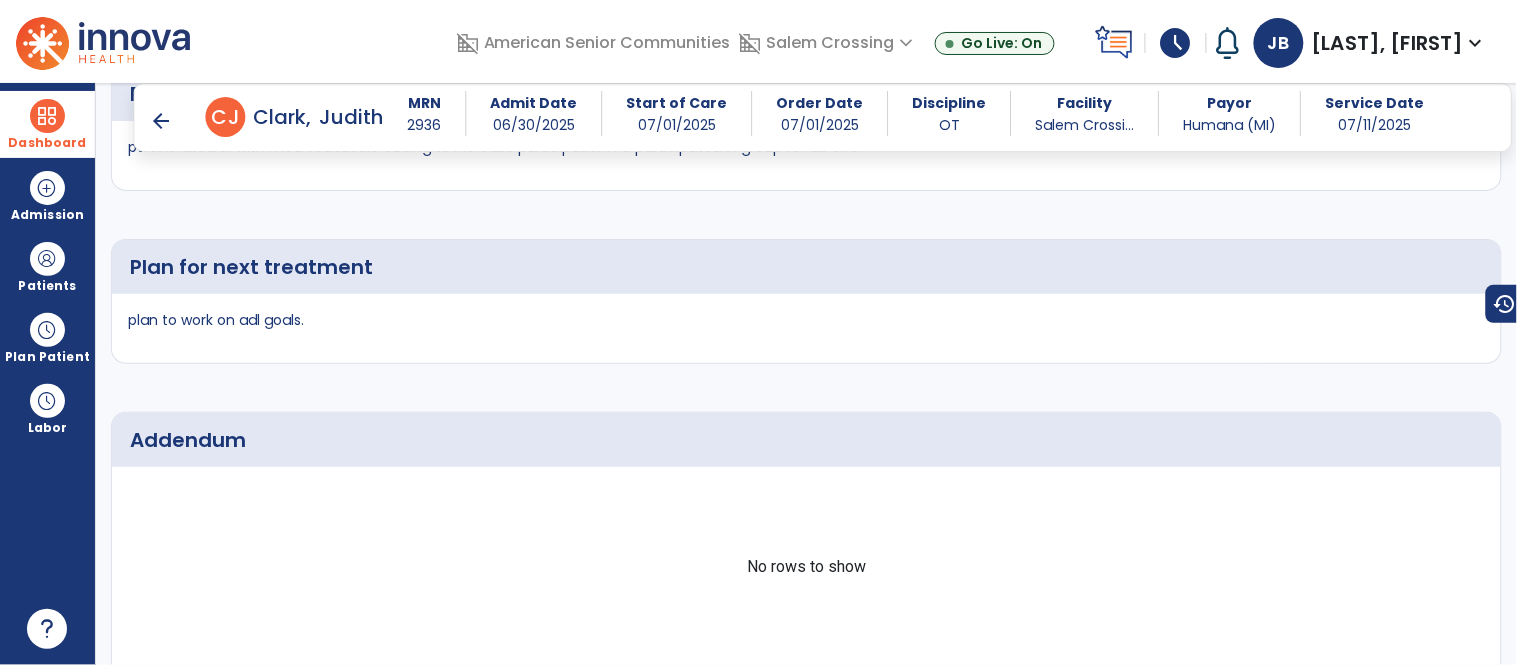 click on "Dashboard" at bounding box center [47, 143] 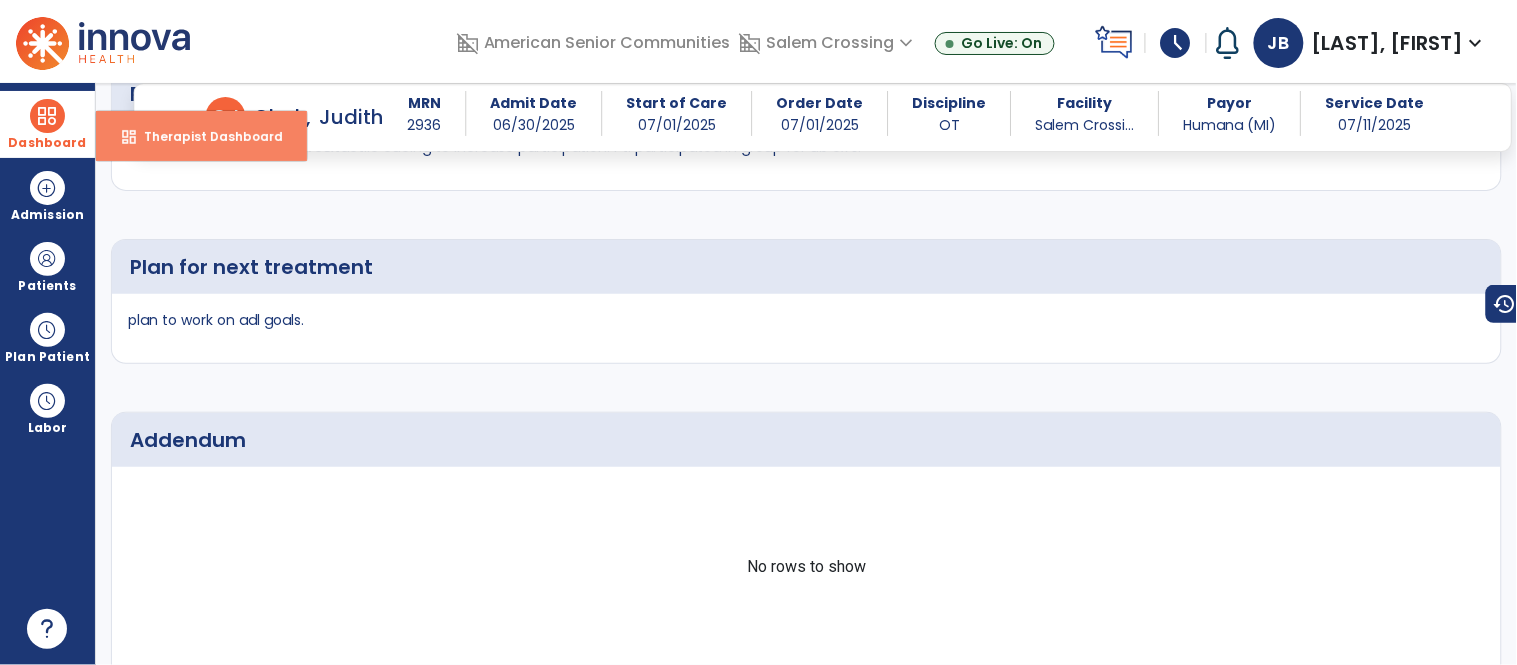 click on "dashboard" at bounding box center [129, 137] 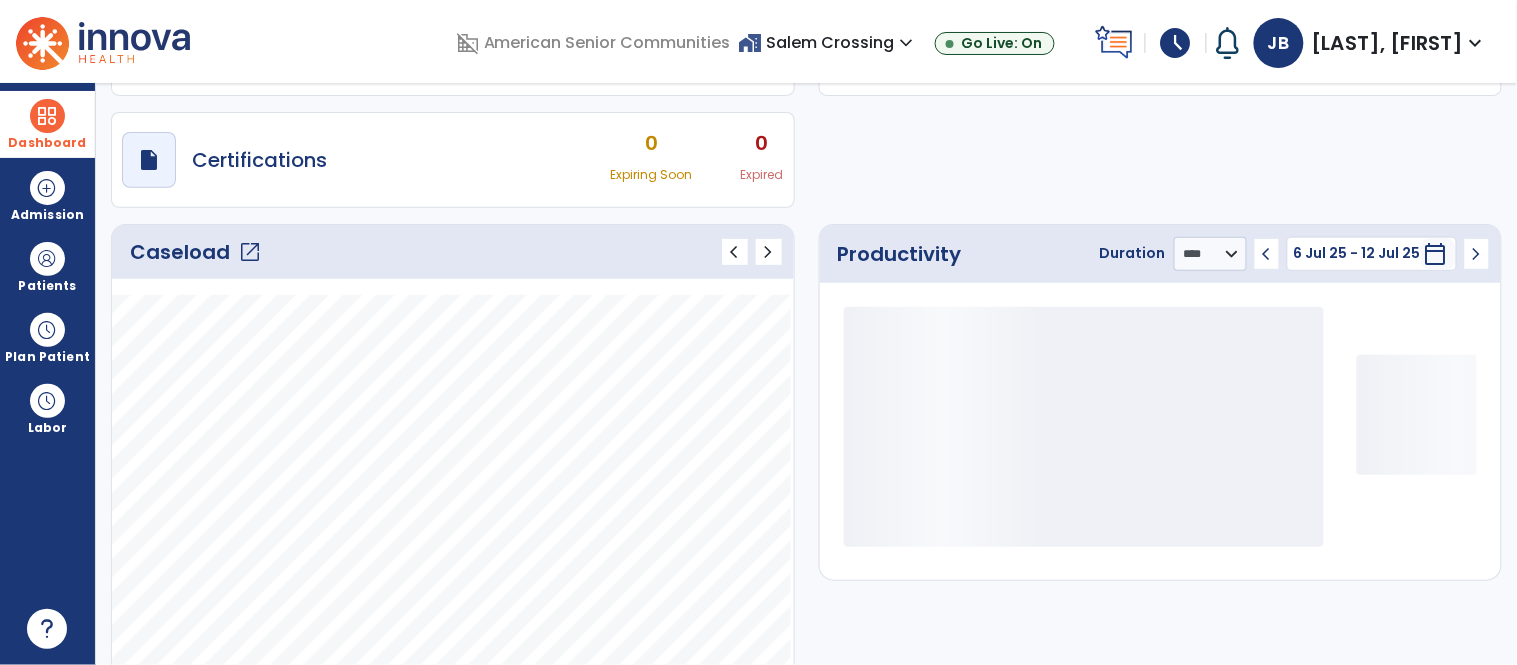 scroll, scrollTop: 143, scrollLeft: 0, axis: vertical 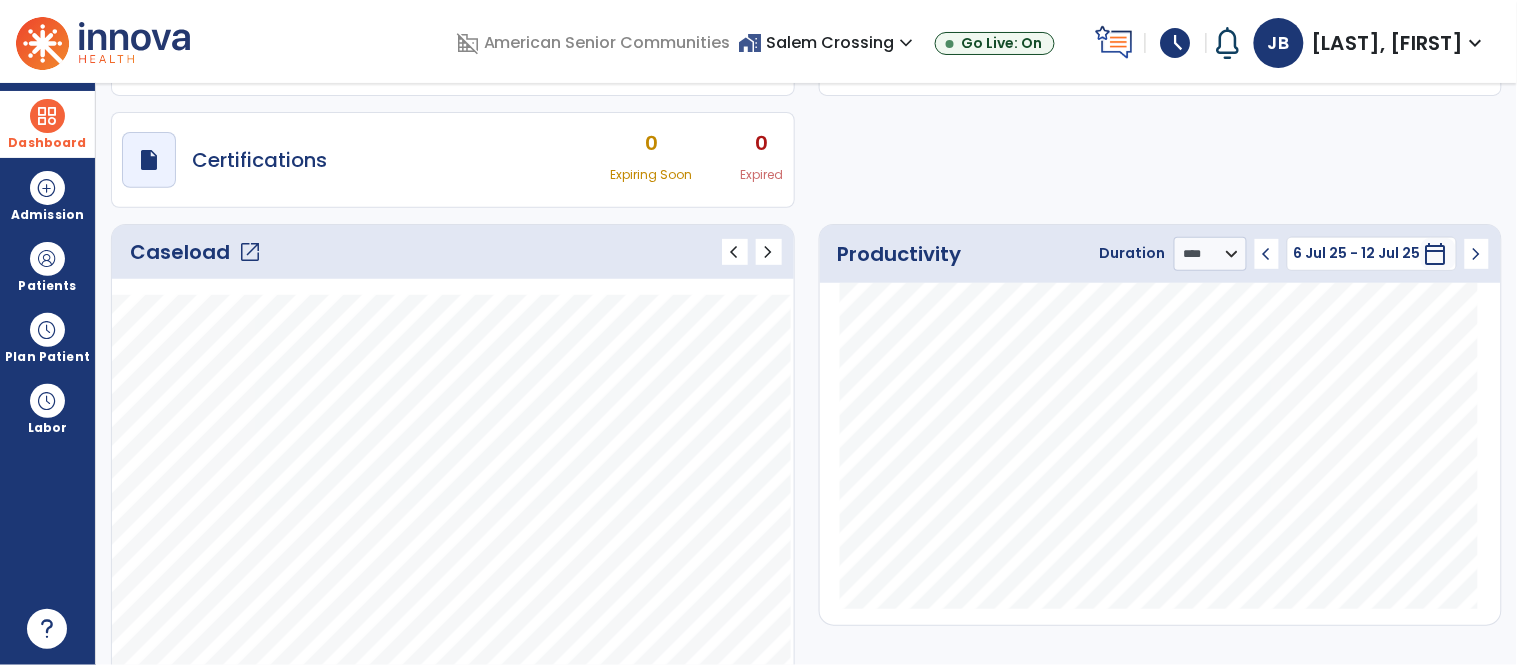 click on "open_in_new" 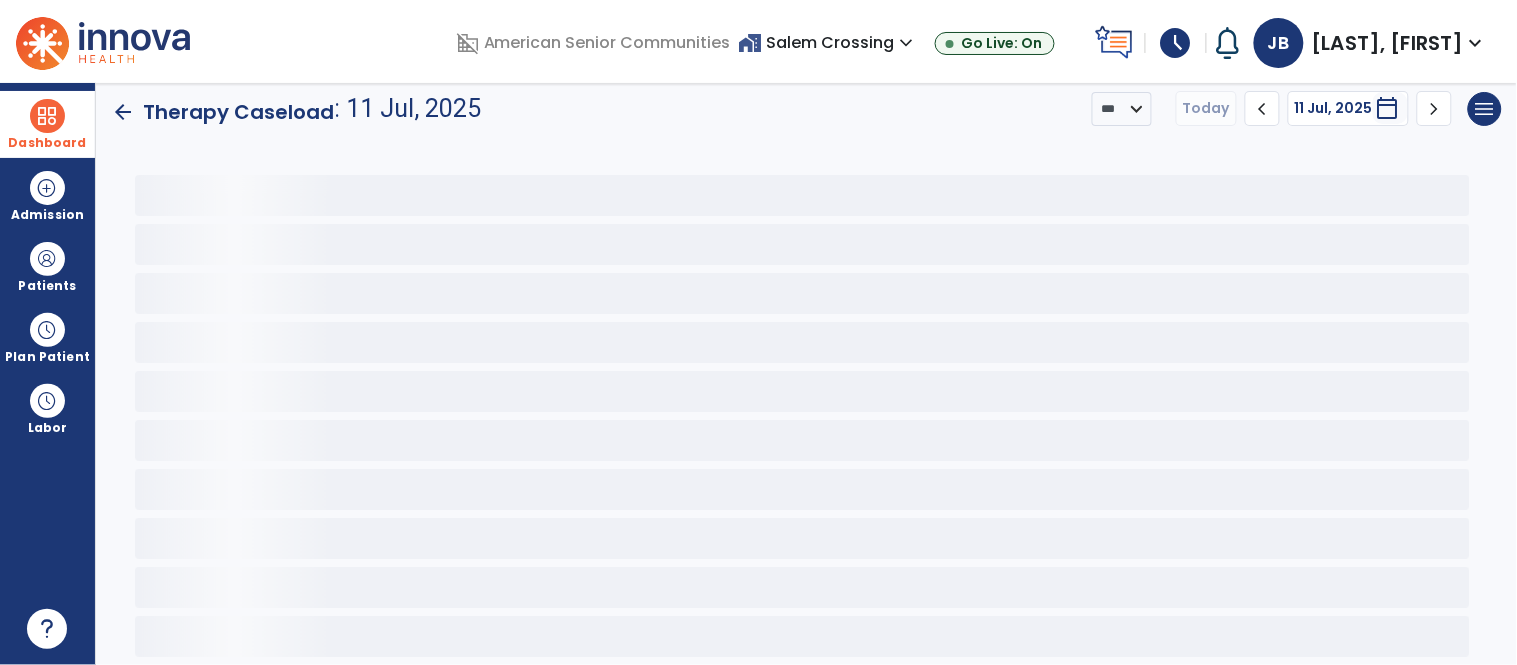 scroll, scrollTop: 15, scrollLeft: 0, axis: vertical 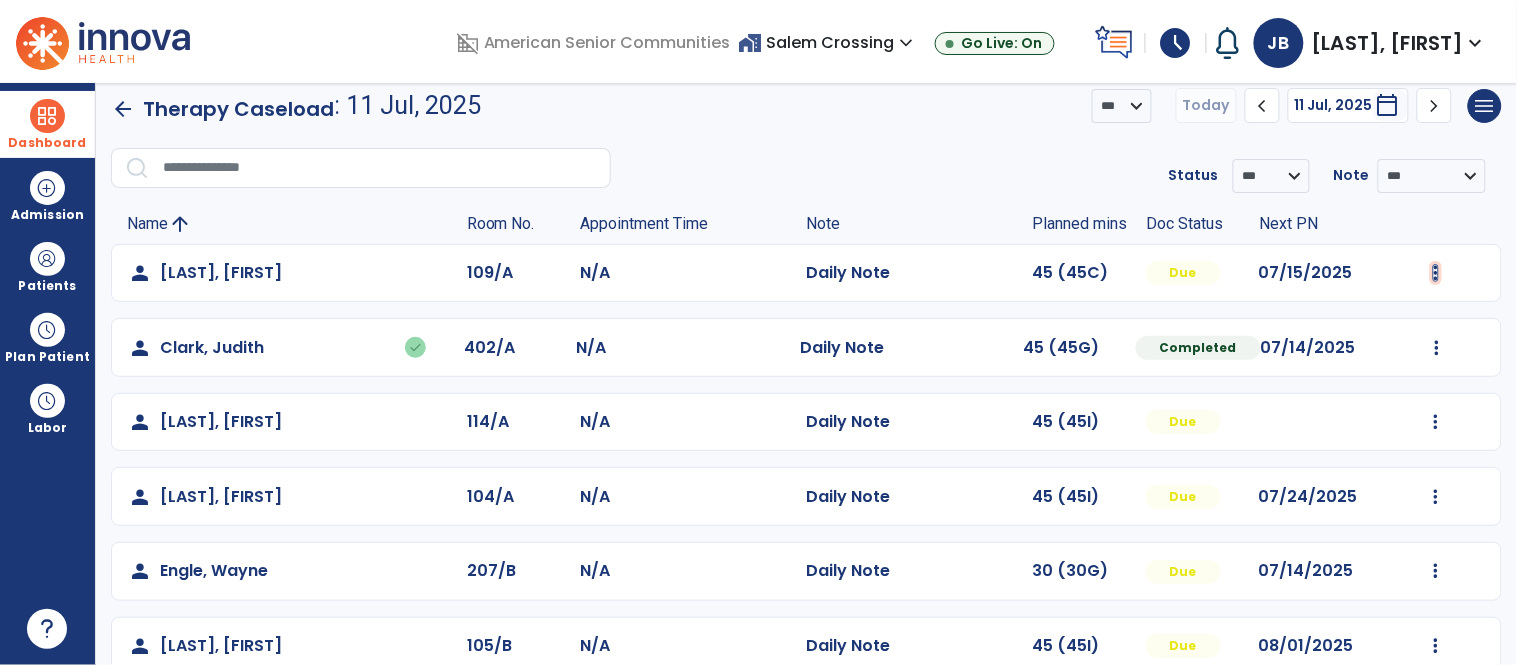 click at bounding box center (1436, 273) 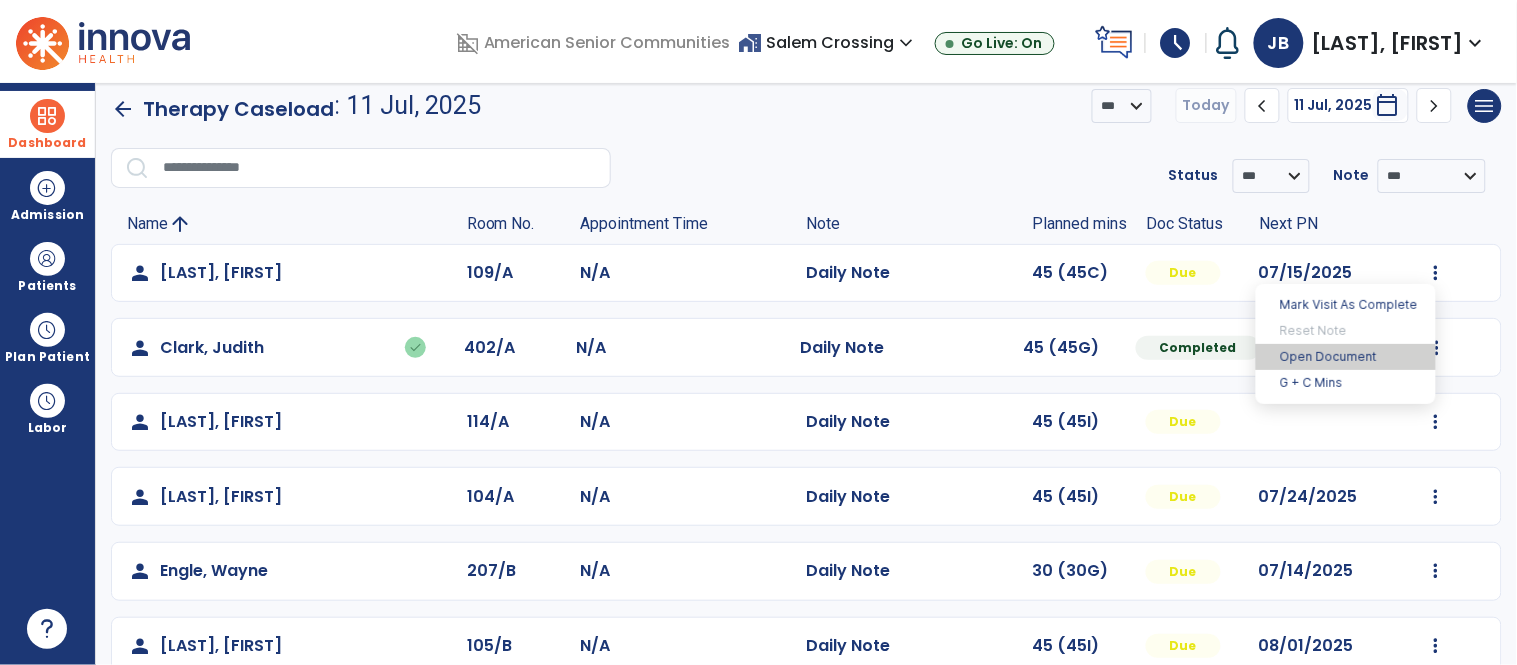 click on "Open Document" at bounding box center [1346, 357] 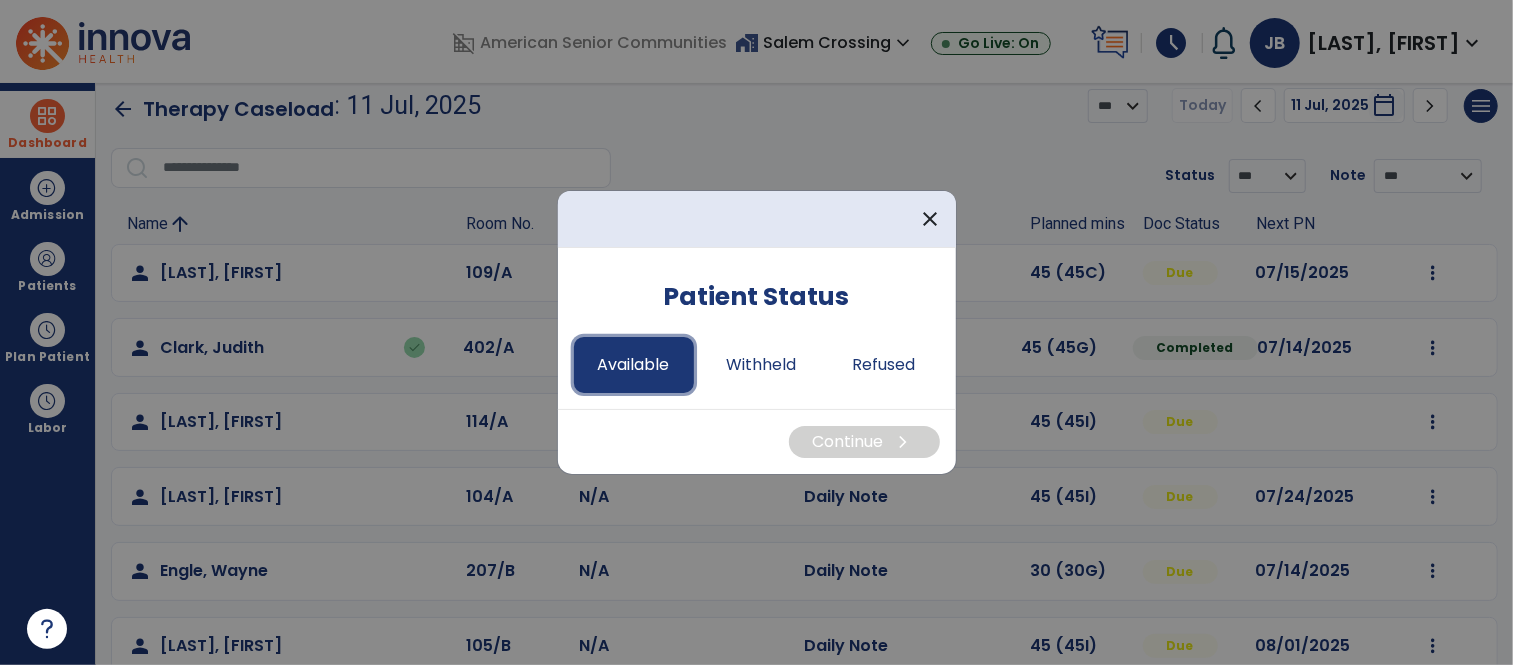 click on "Available" at bounding box center [634, 365] 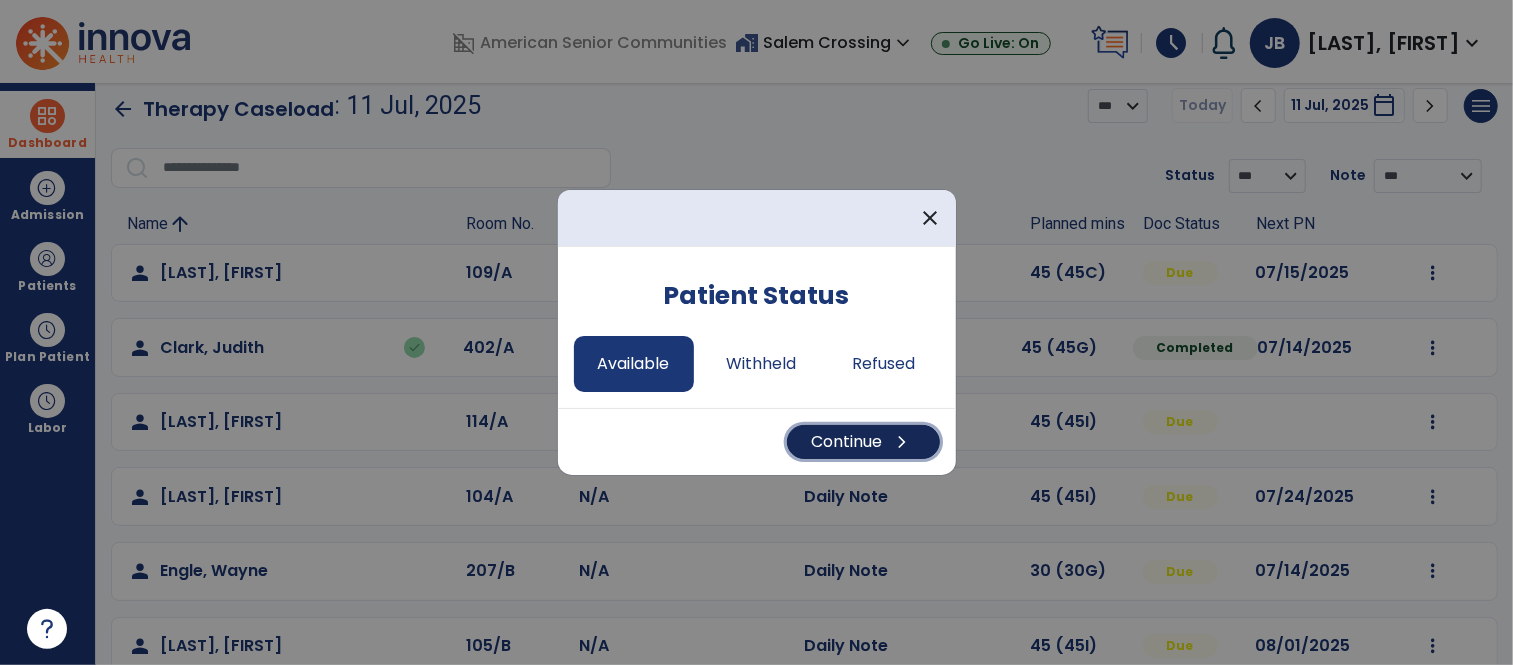 click on "Continue   chevron_right" at bounding box center (863, 442) 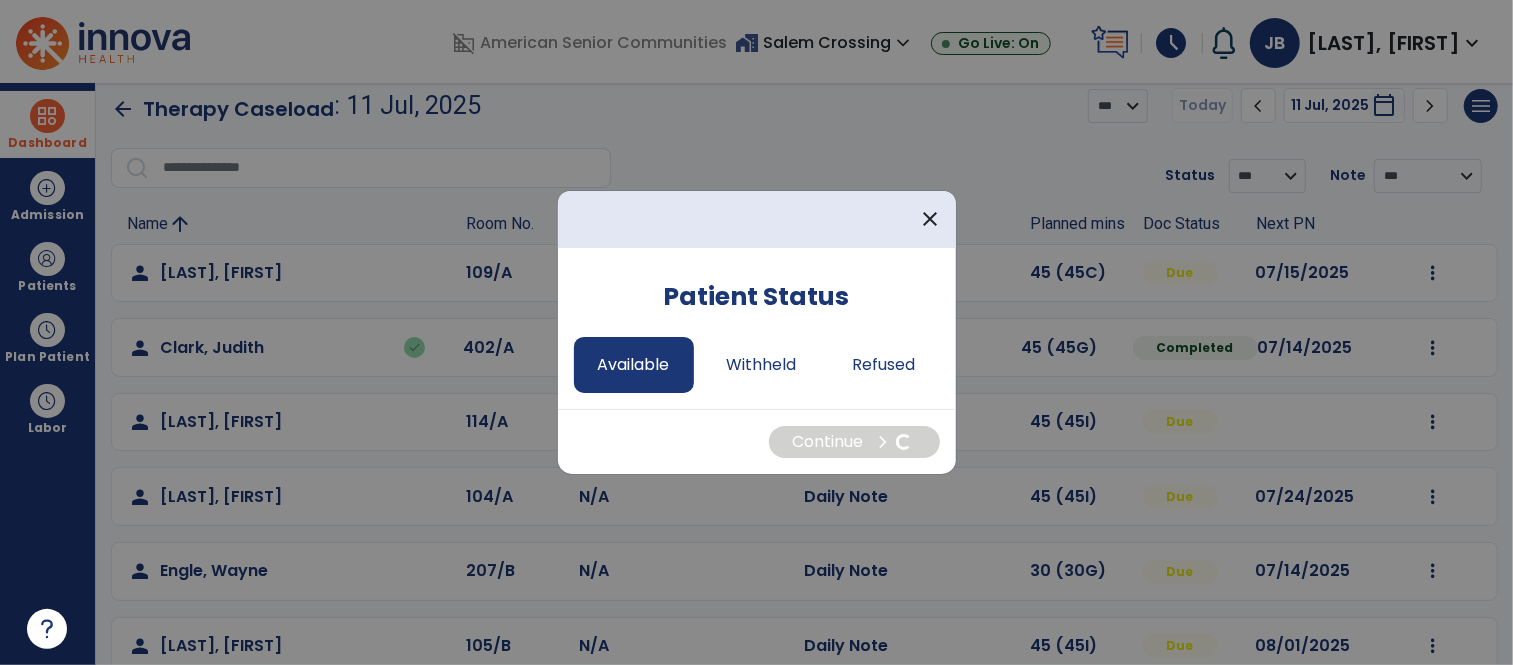select on "*" 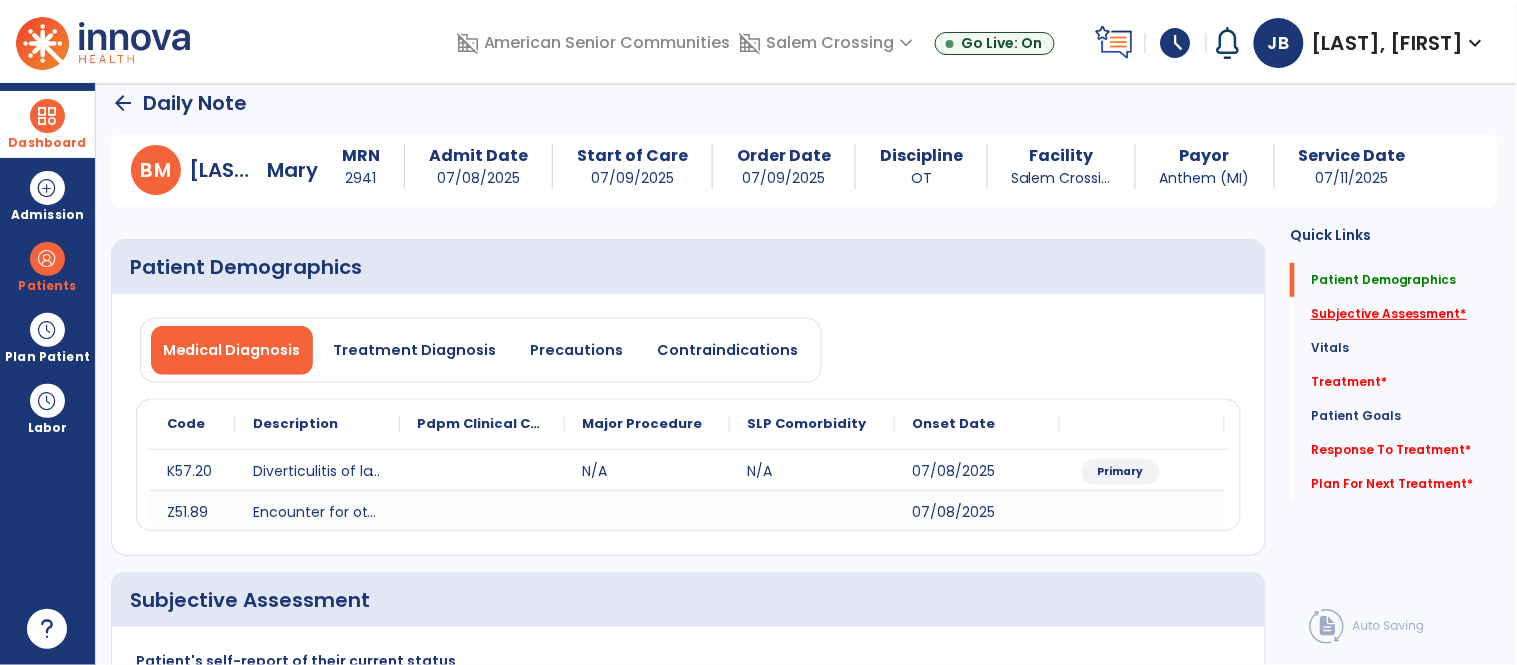 click on "Subjective Assessment   *" 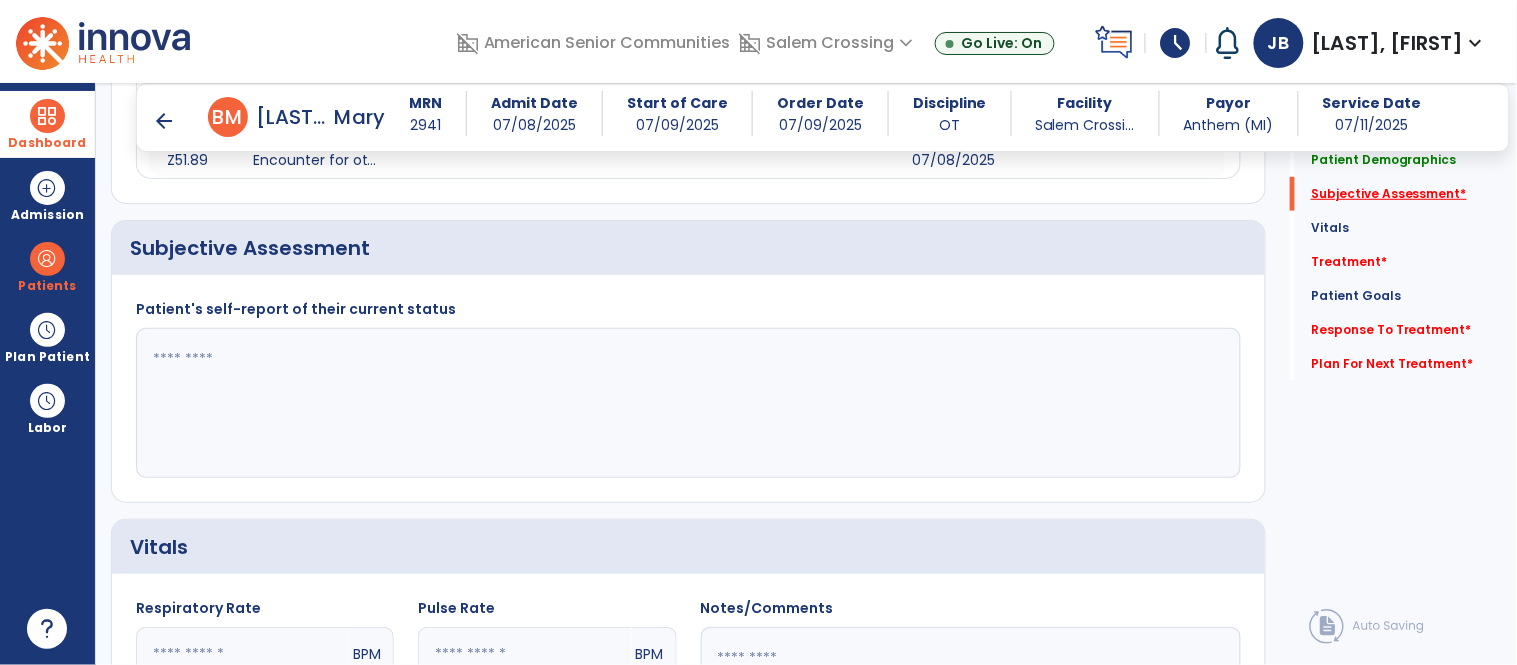 scroll, scrollTop: 354, scrollLeft: 0, axis: vertical 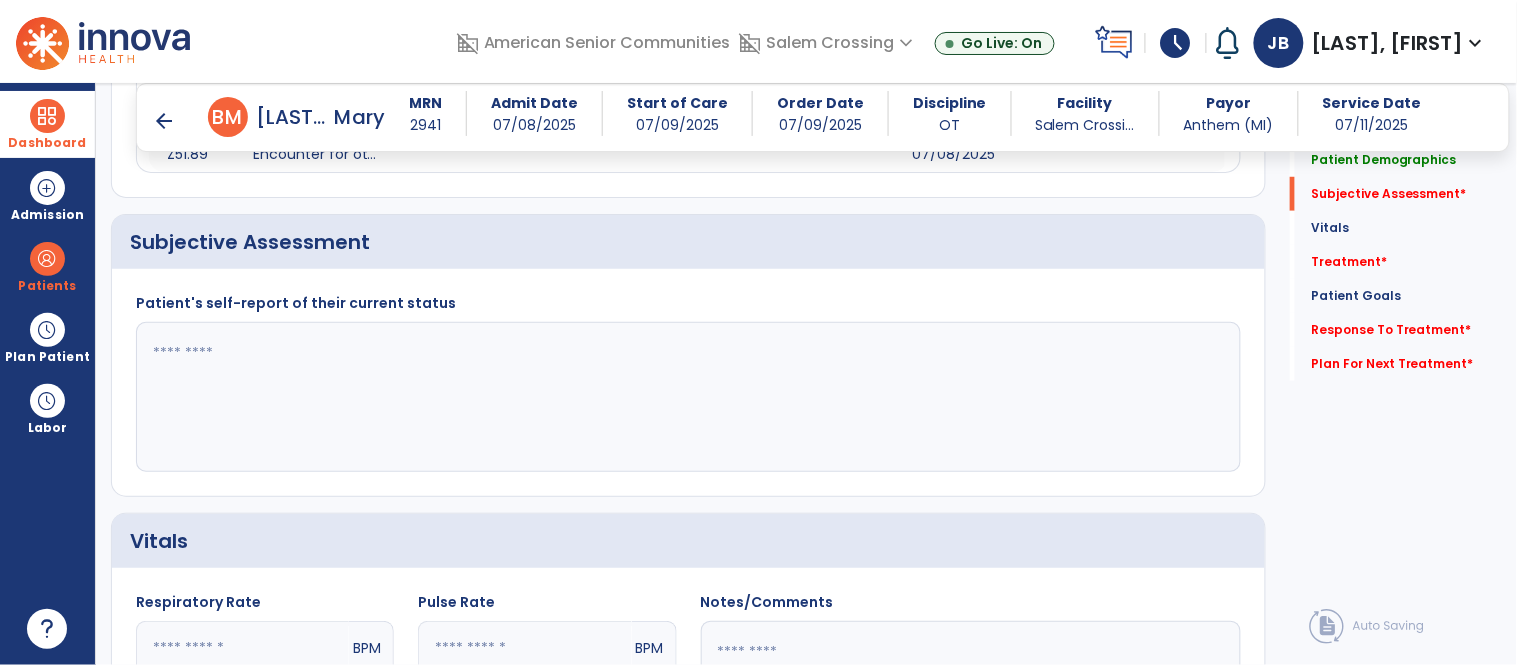 click 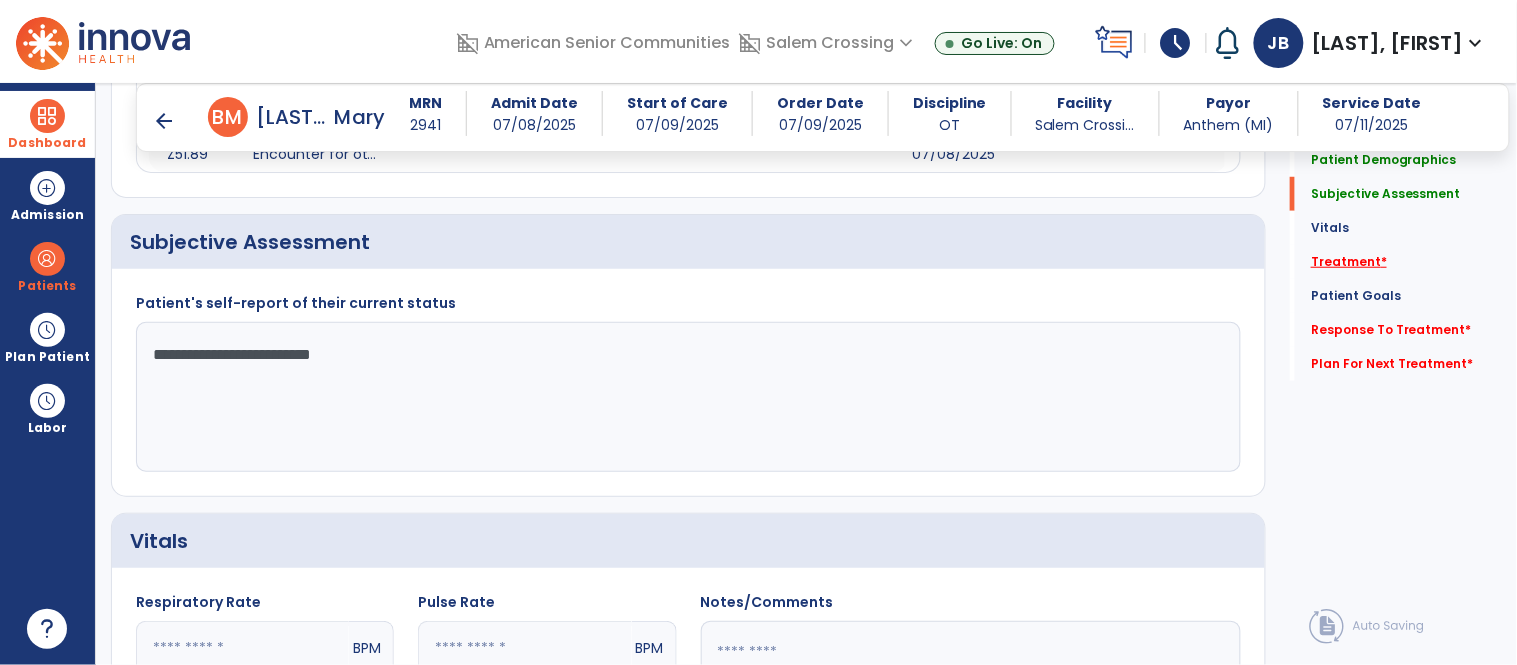 type on "**********" 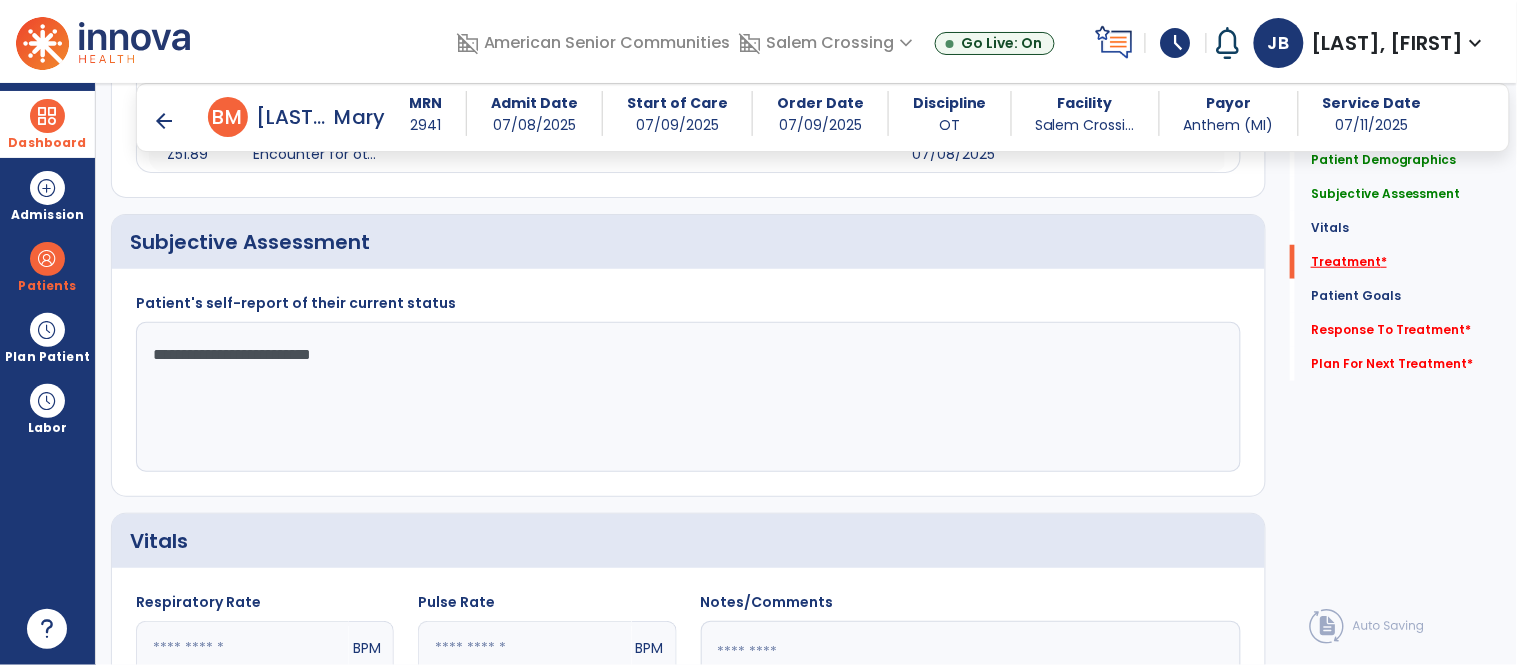 click on "Treatment   *" 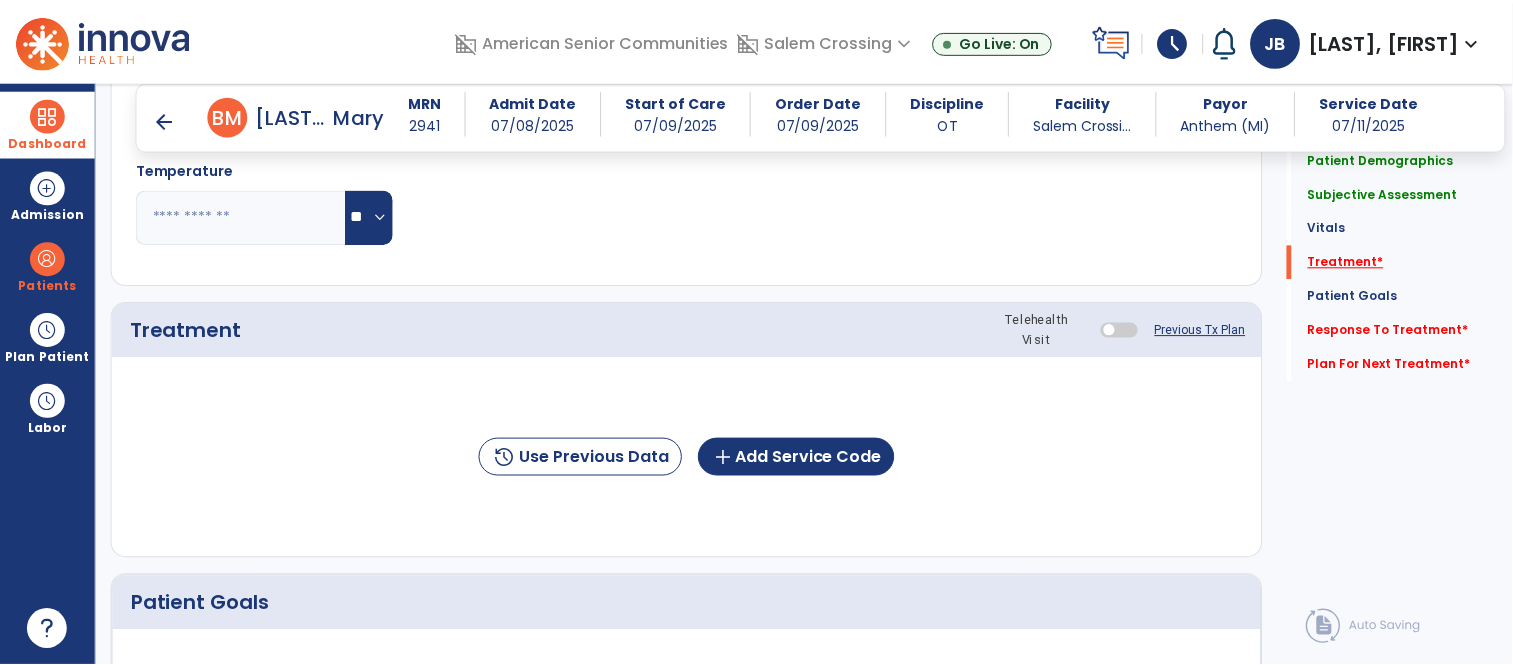 scroll, scrollTop: 1043, scrollLeft: 0, axis: vertical 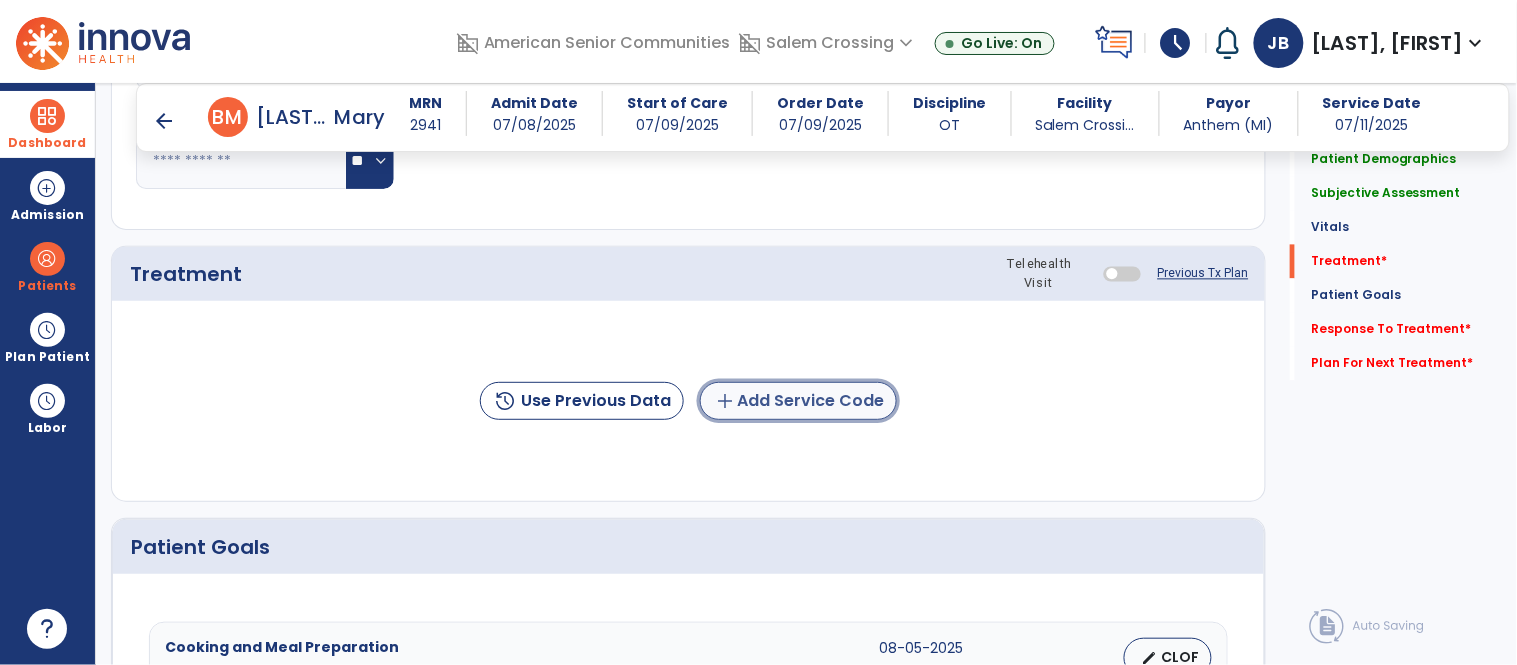 click on "add  Add Service Code" 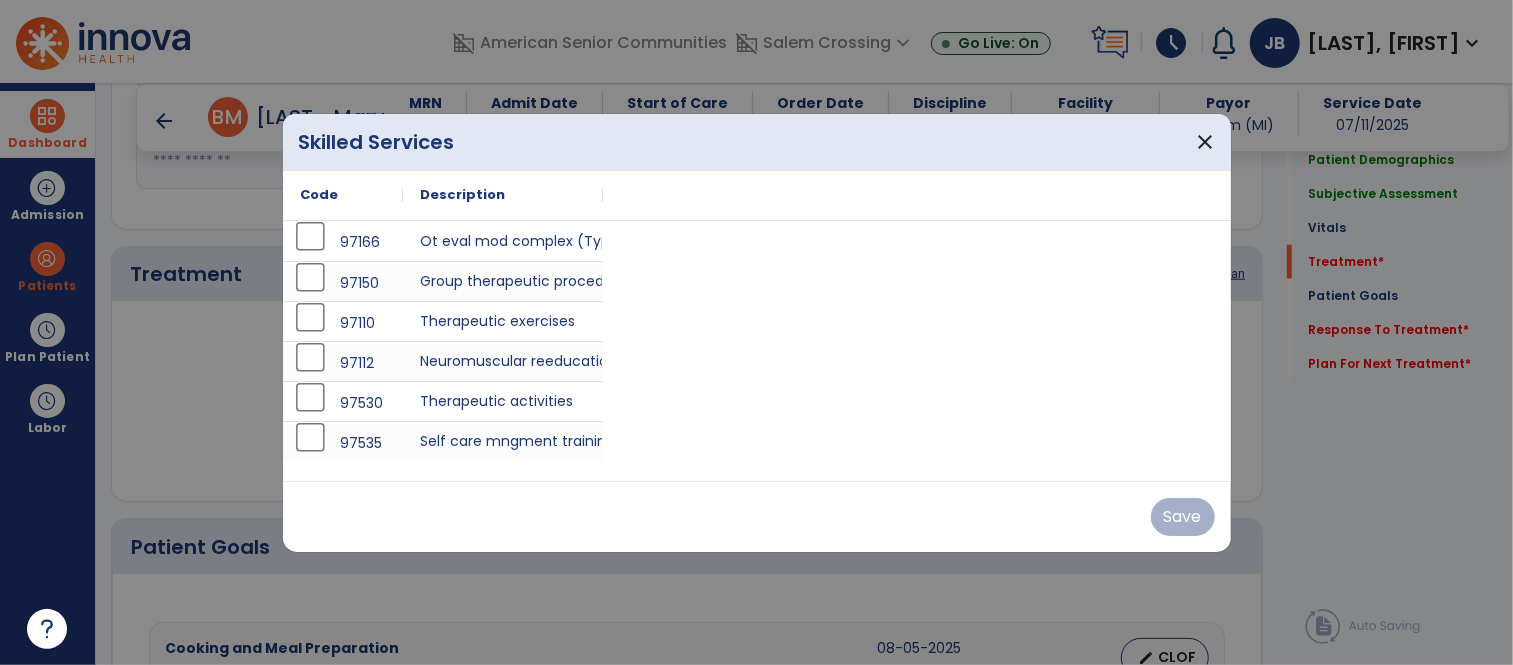 scroll, scrollTop: 1043, scrollLeft: 0, axis: vertical 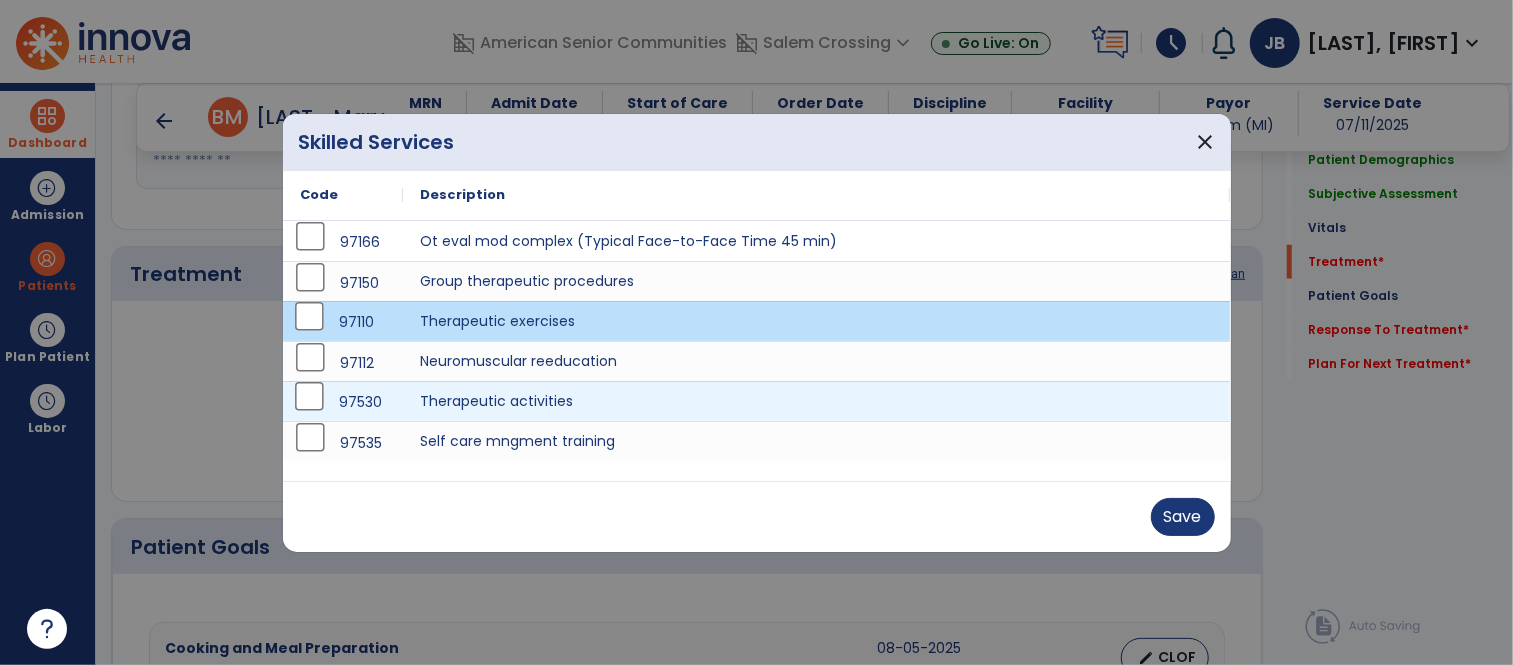 click on "97530" at bounding box center [343, 402] 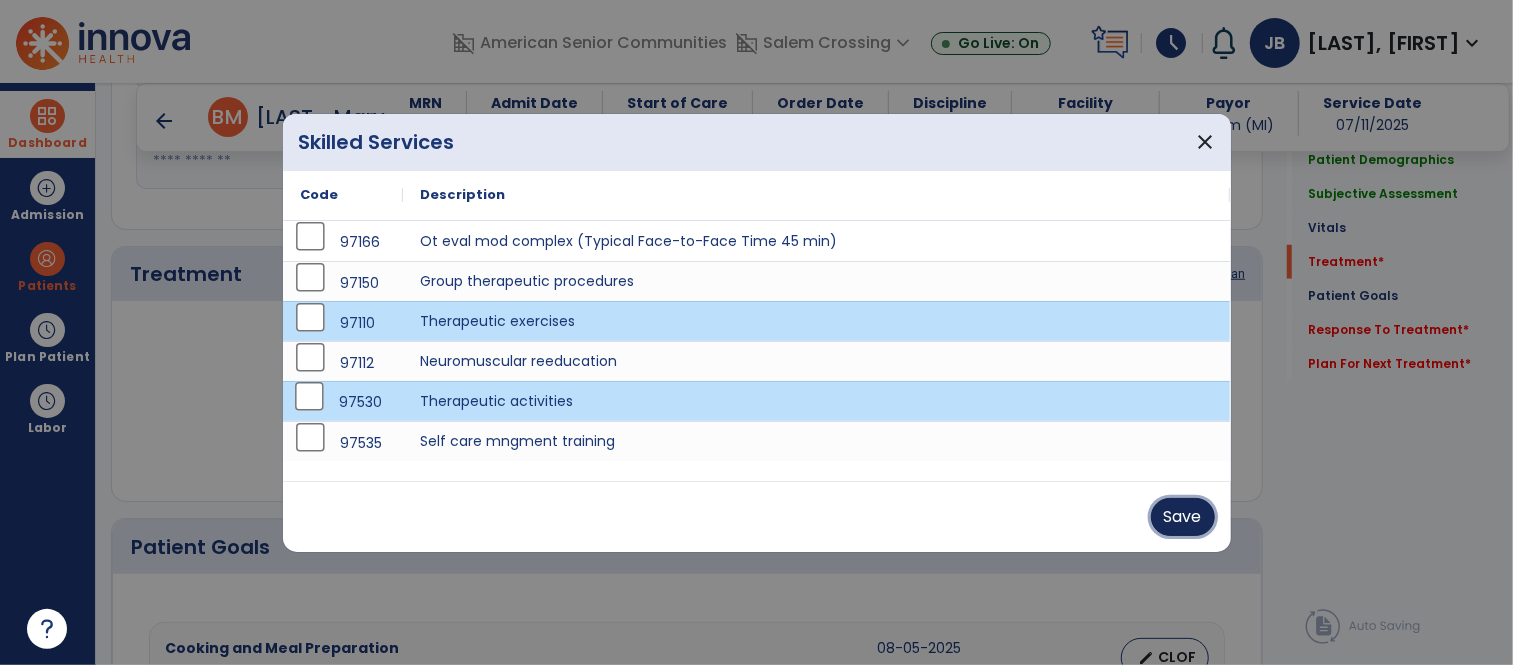 click on "Save" at bounding box center [1183, 517] 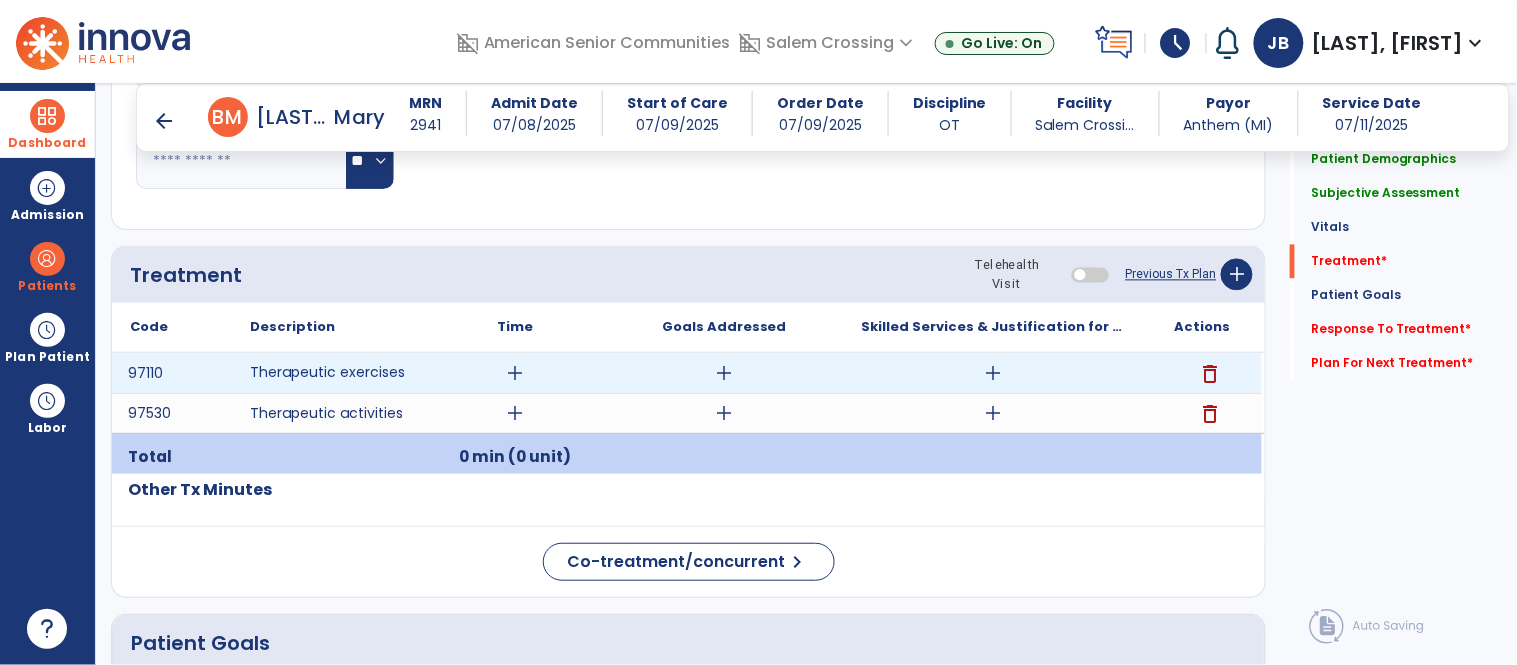 click on "add" at bounding box center [515, 373] 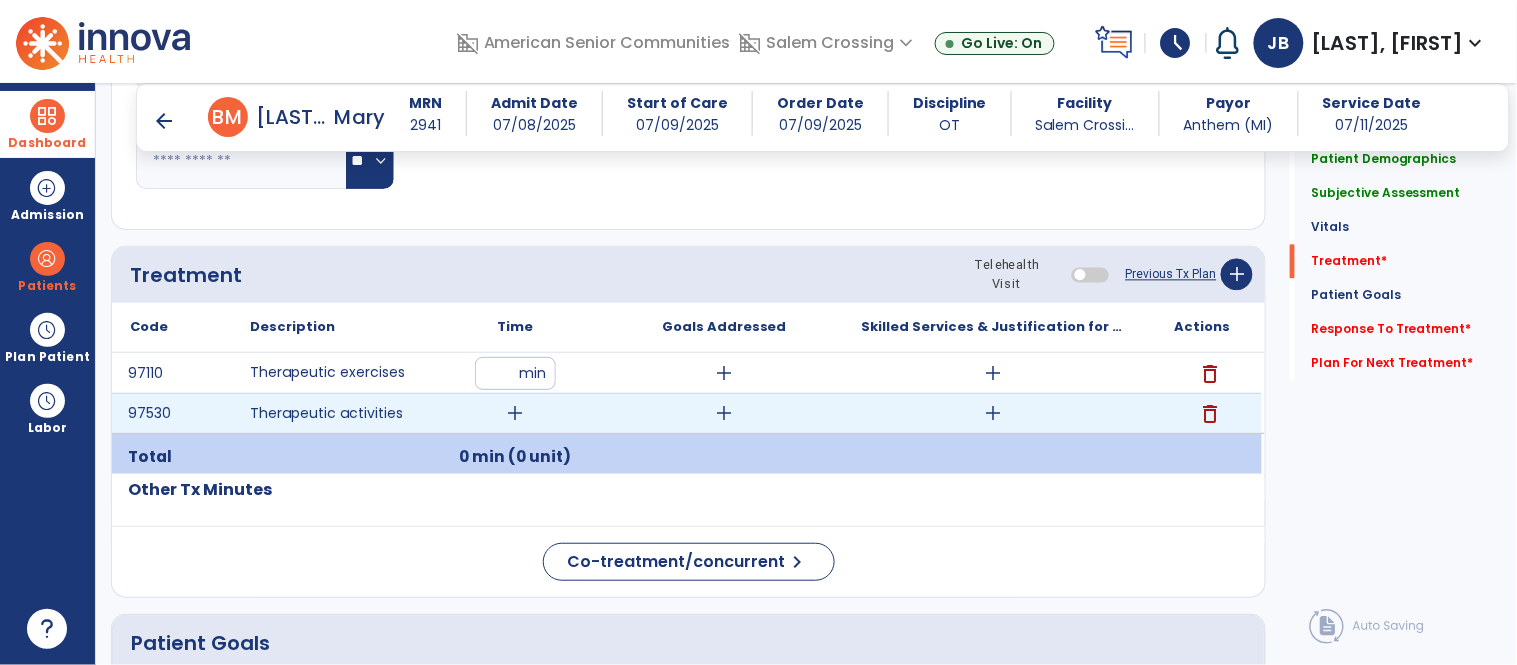 type on "**" 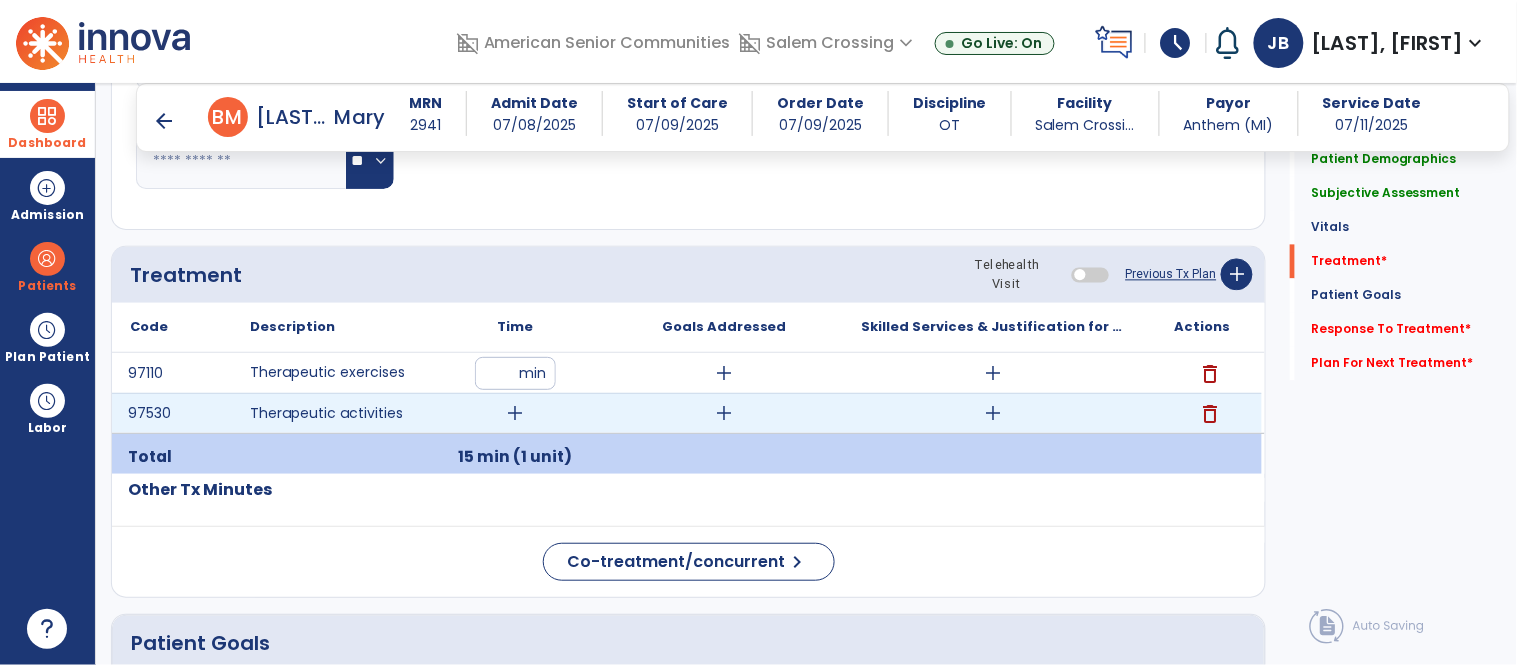 click on "add" at bounding box center [515, 413] 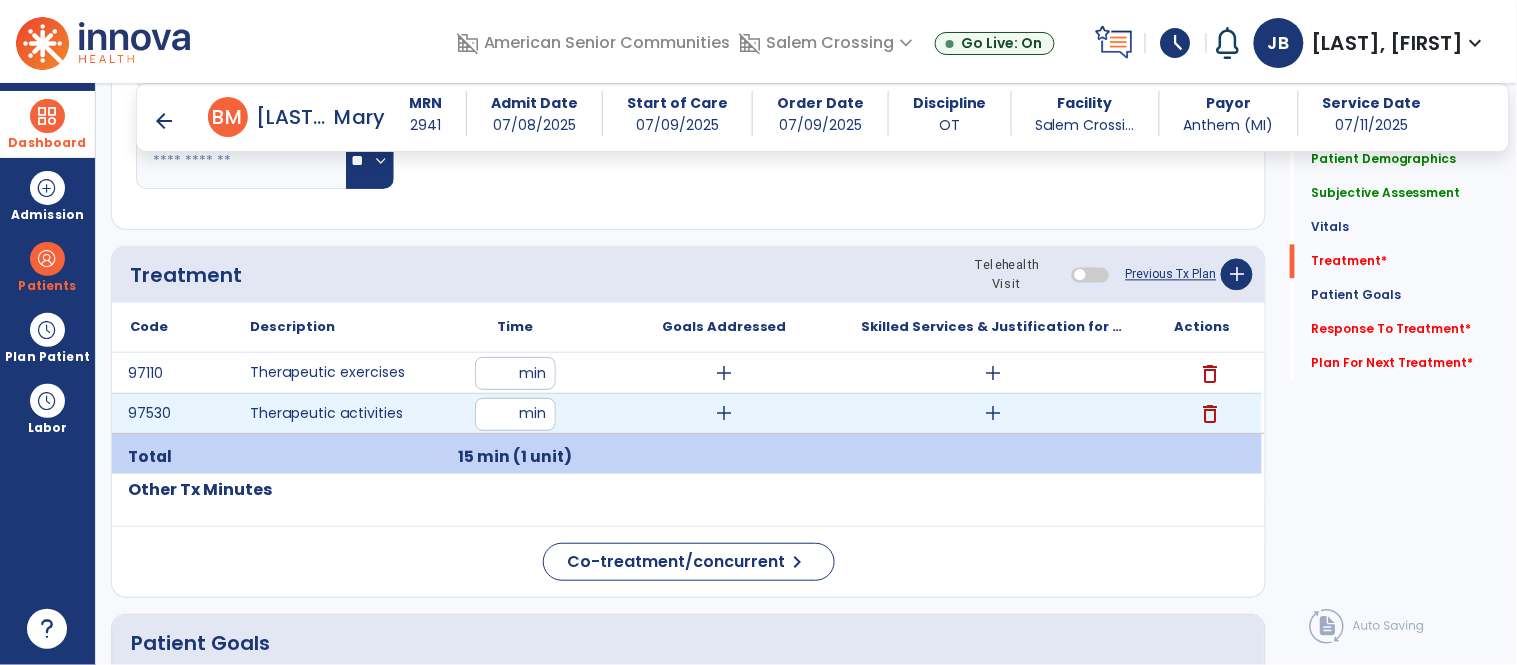 type on "**" 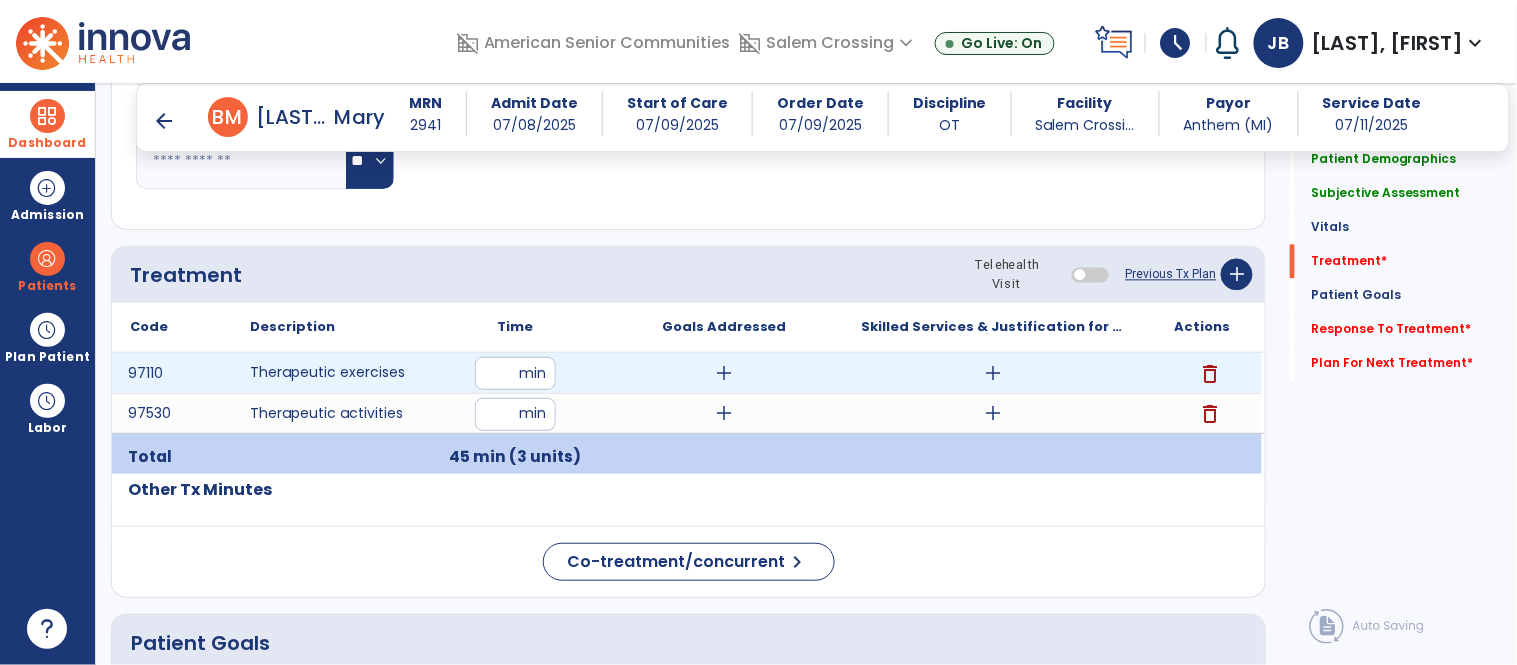 click on "add" at bounding box center (993, 373) 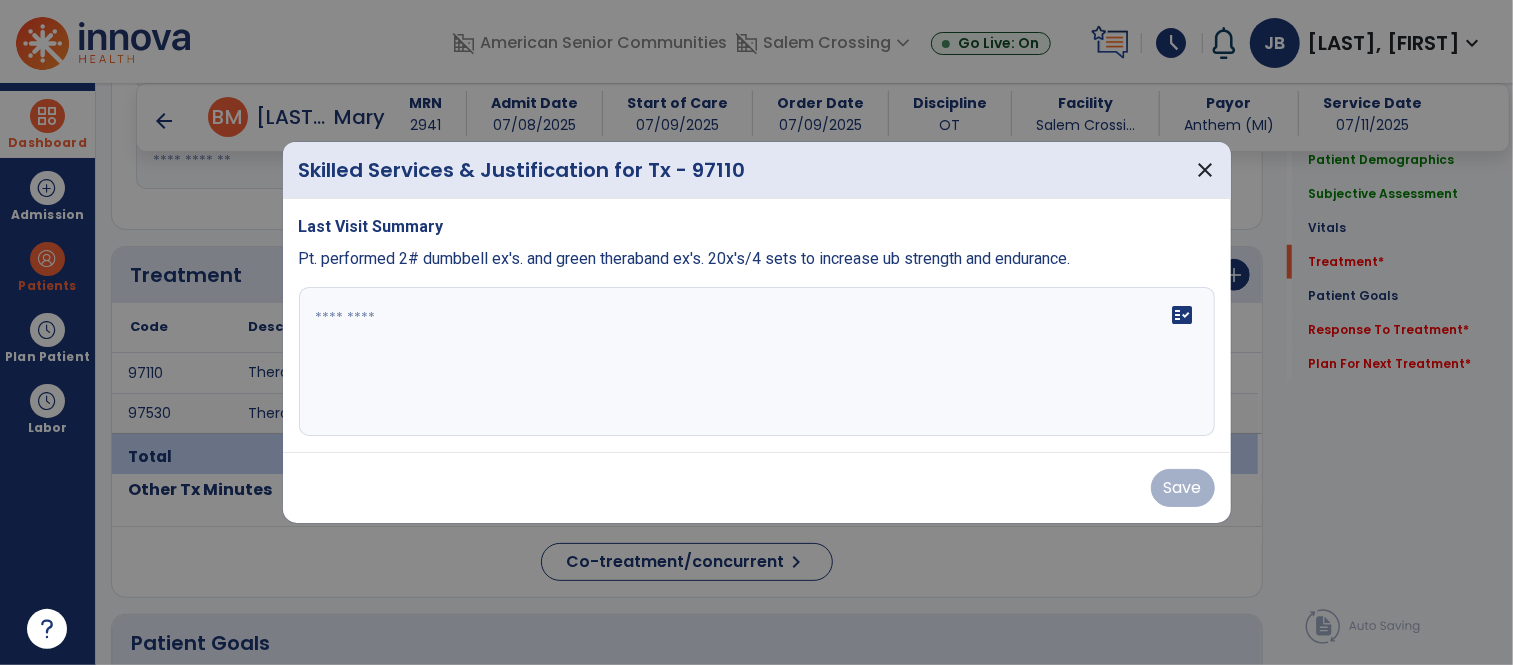 scroll, scrollTop: 1043, scrollLeft: 0, axis: vertical 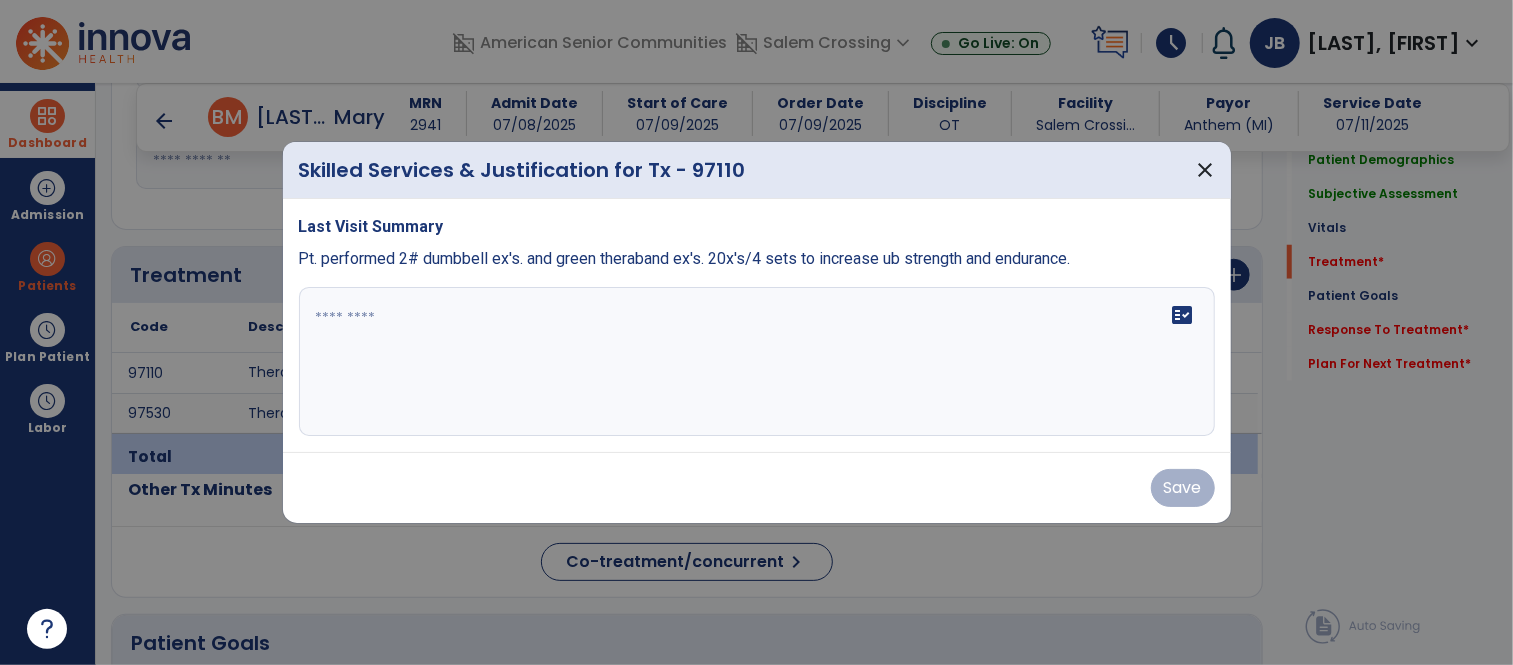 click on "fact_check" at bounding box center (757, 362) 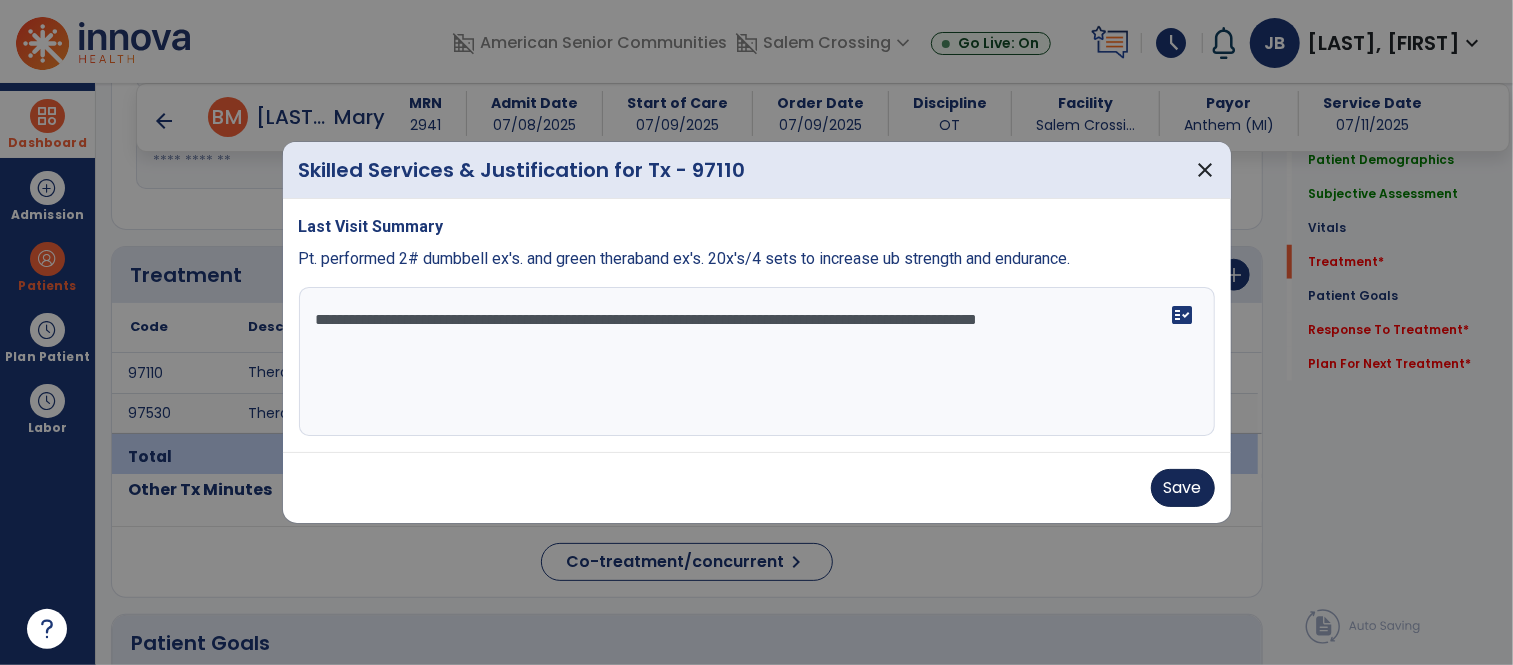 type on "**********" 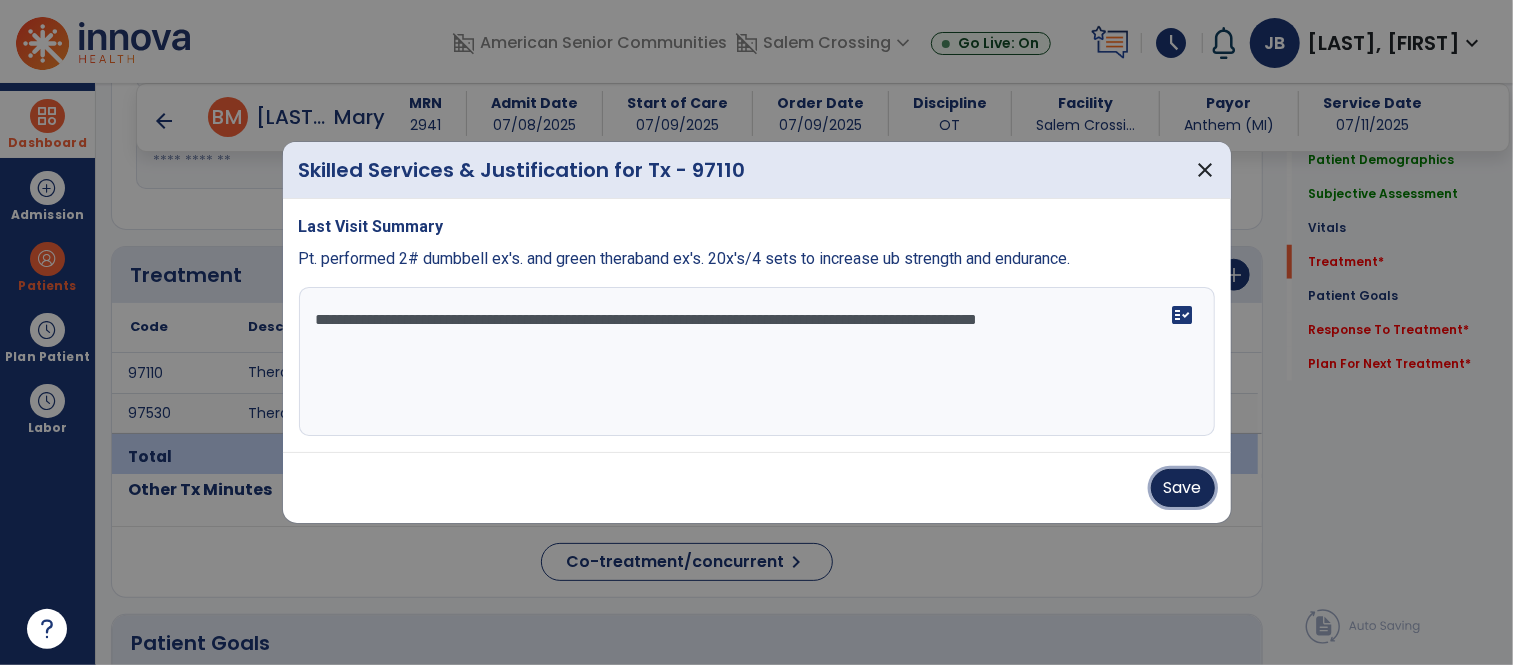 click on "Save" at bounding box center (1183, 488) 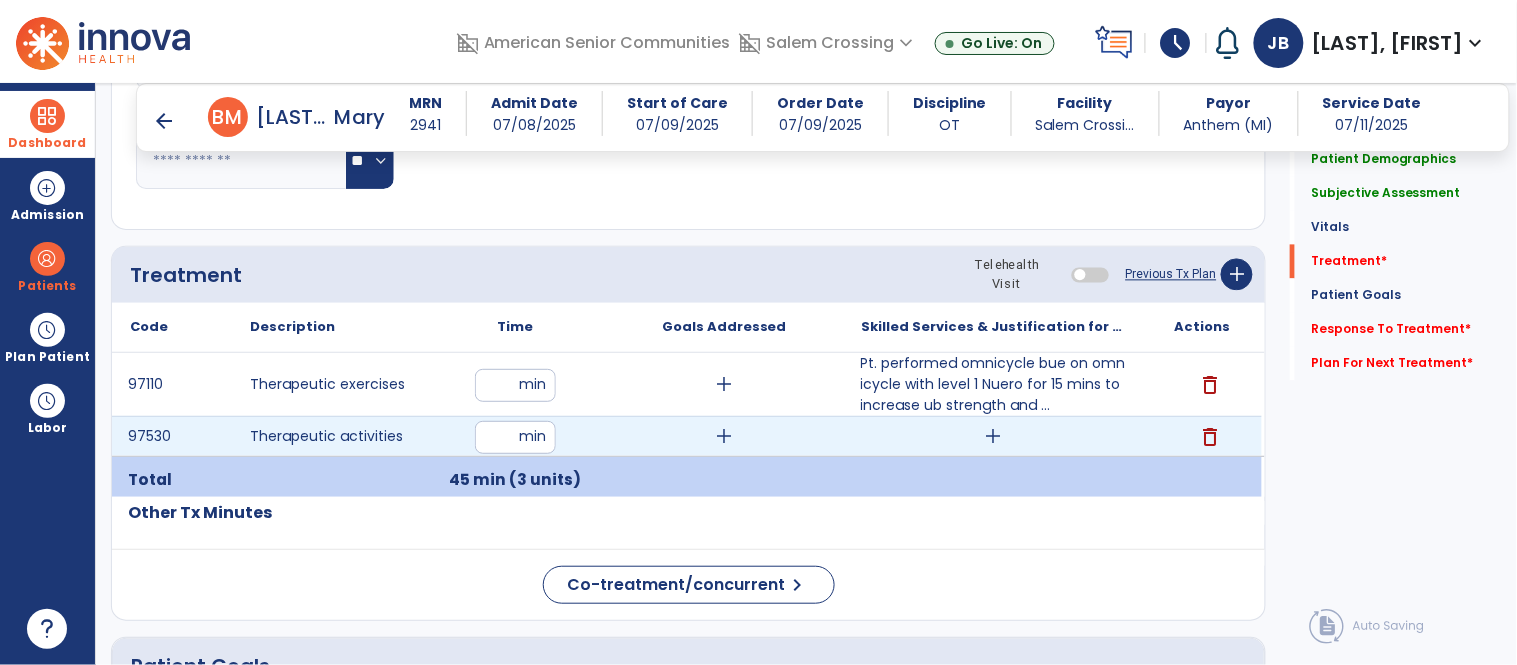click on "add" at bounding box center (993, 436) 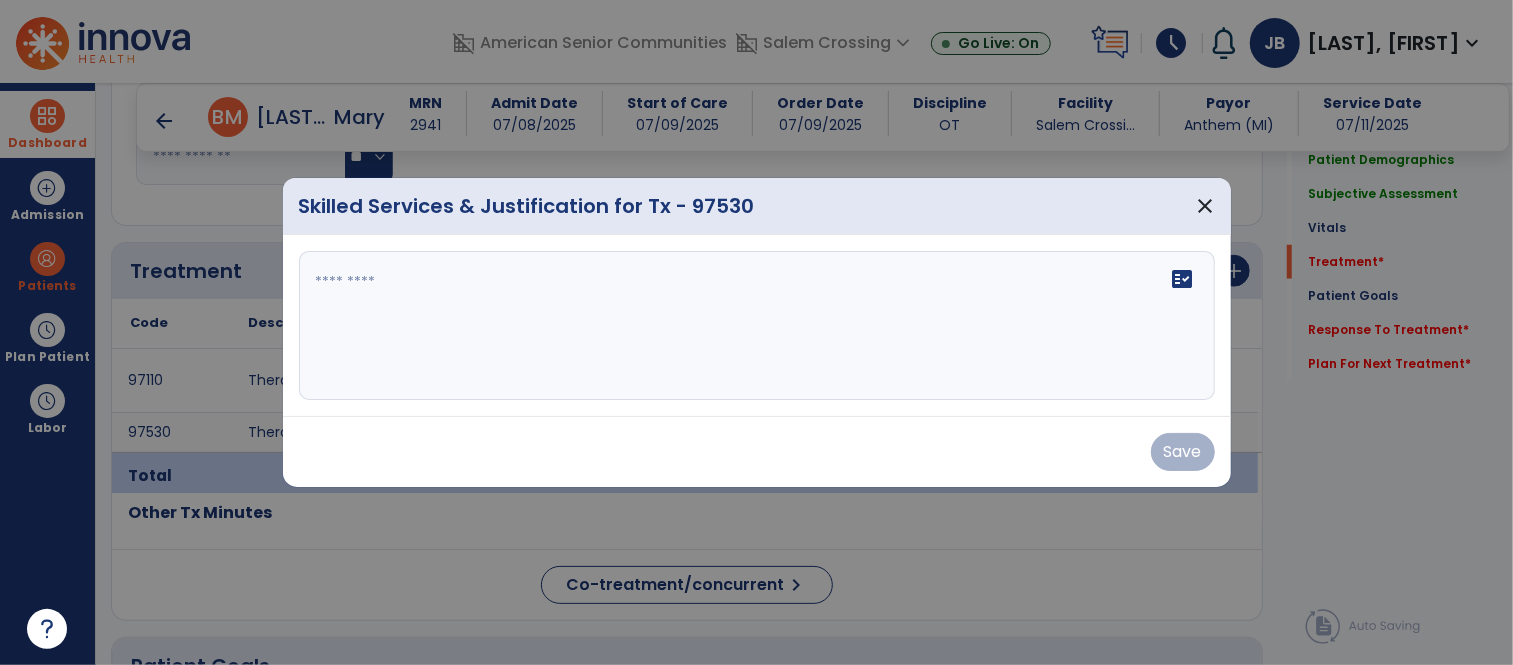 scroll, scrollTop: 1043, scrollLeft: 0, axis: vertical 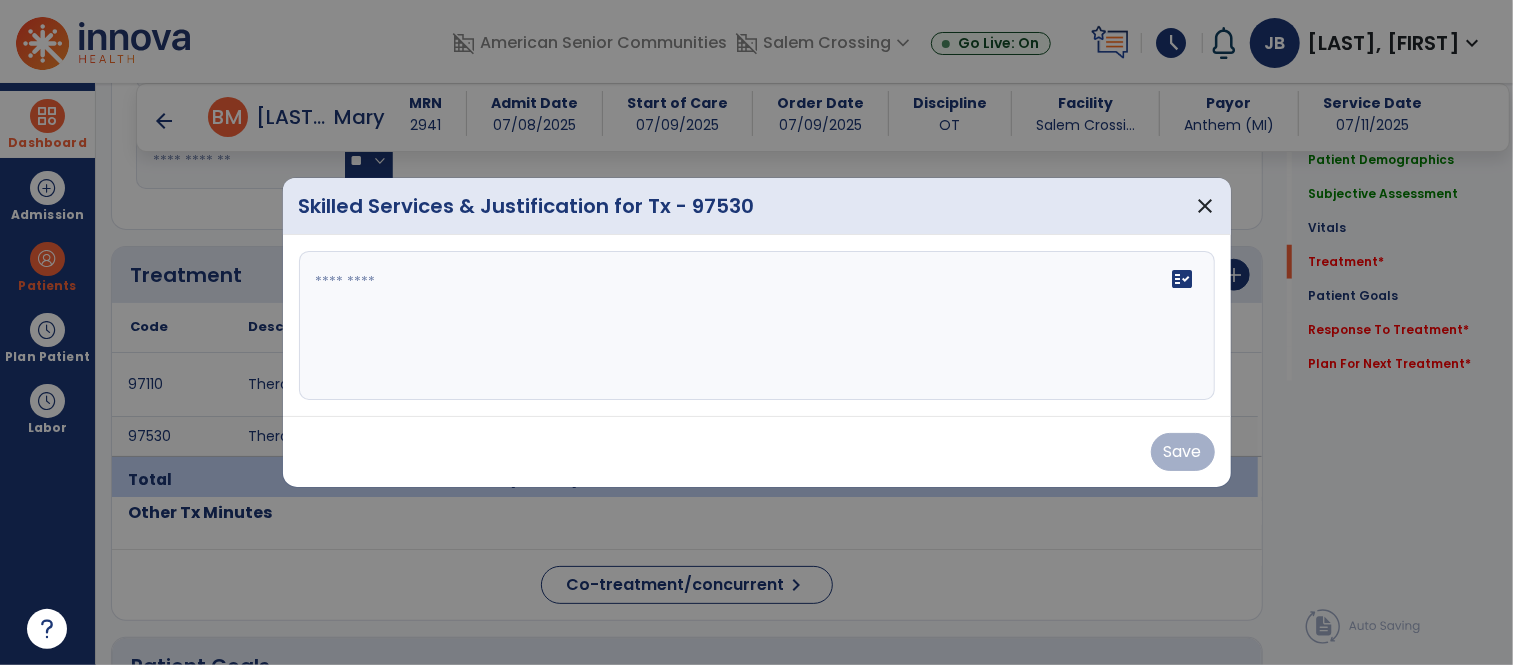click on "fact_check" at bounding box center (757, 326) 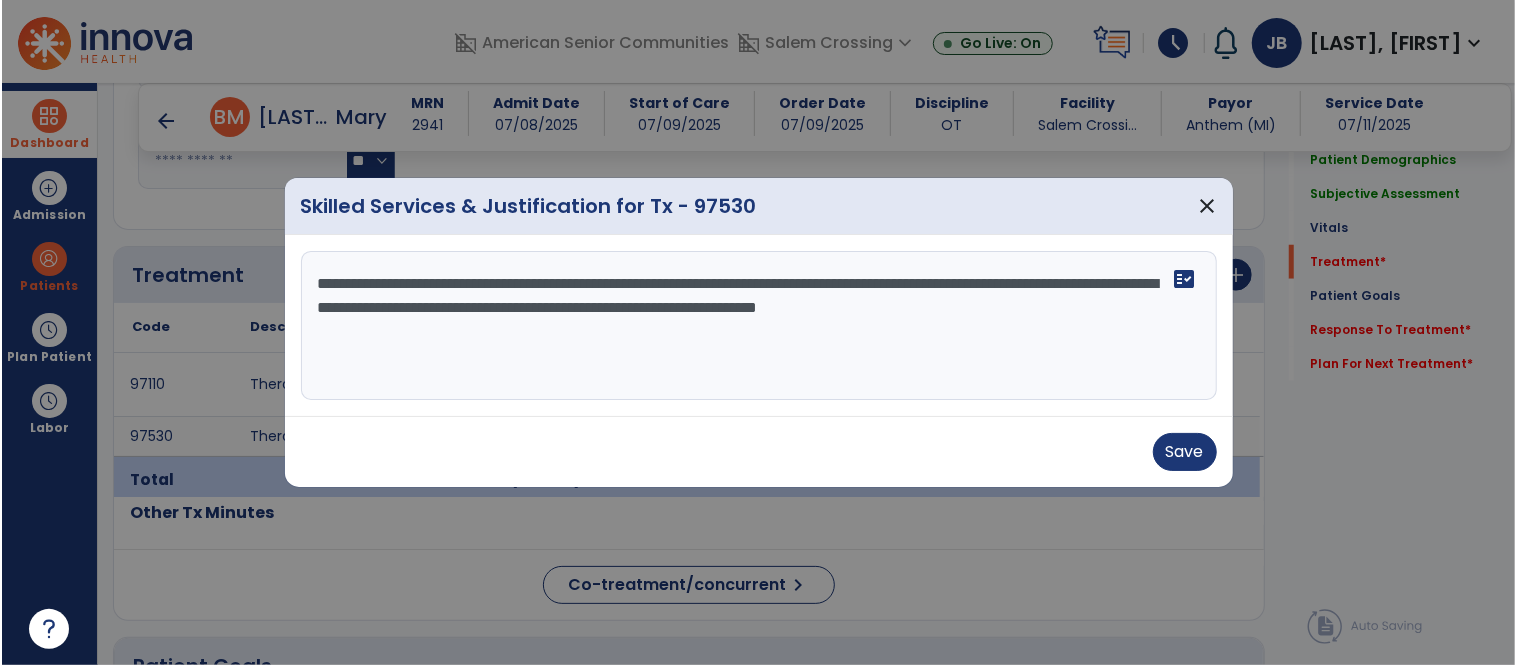 scroll, scrollTop: 15, scrollLeft: 0, axis: vertical 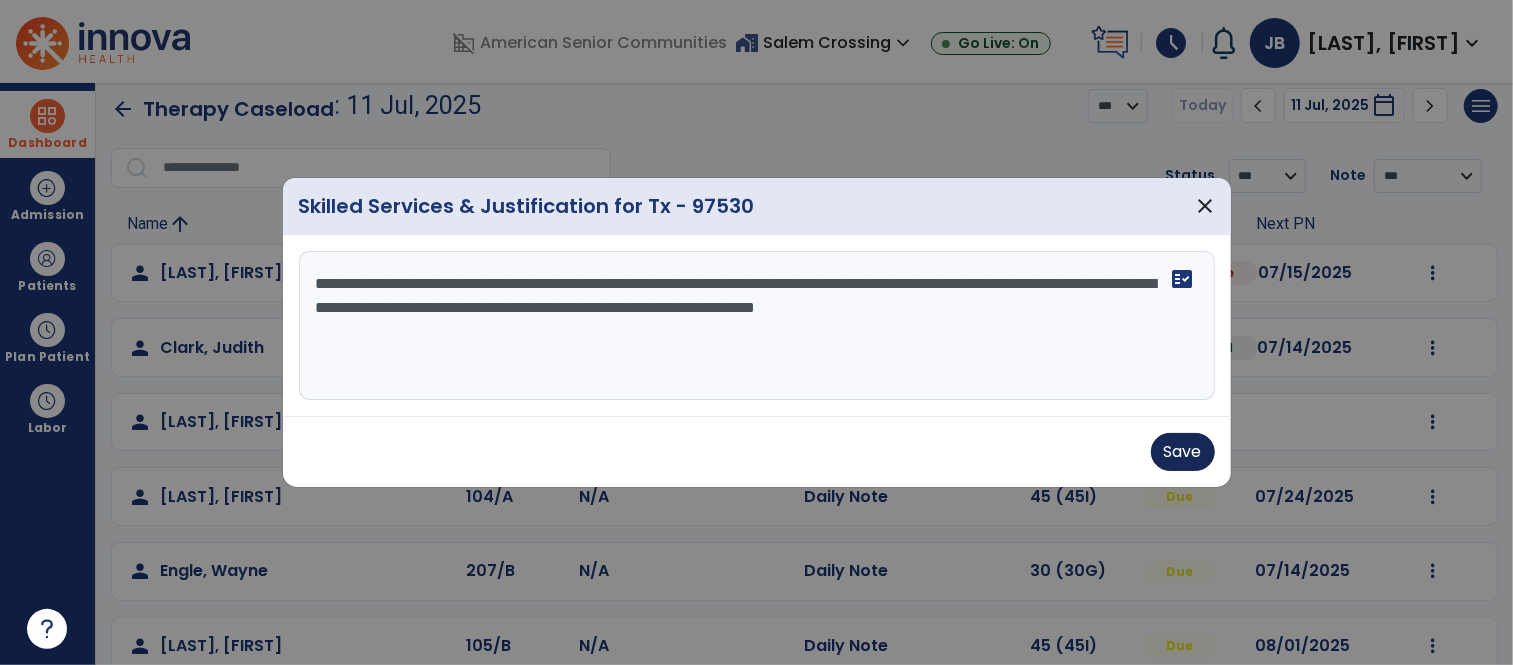 type on "**********" 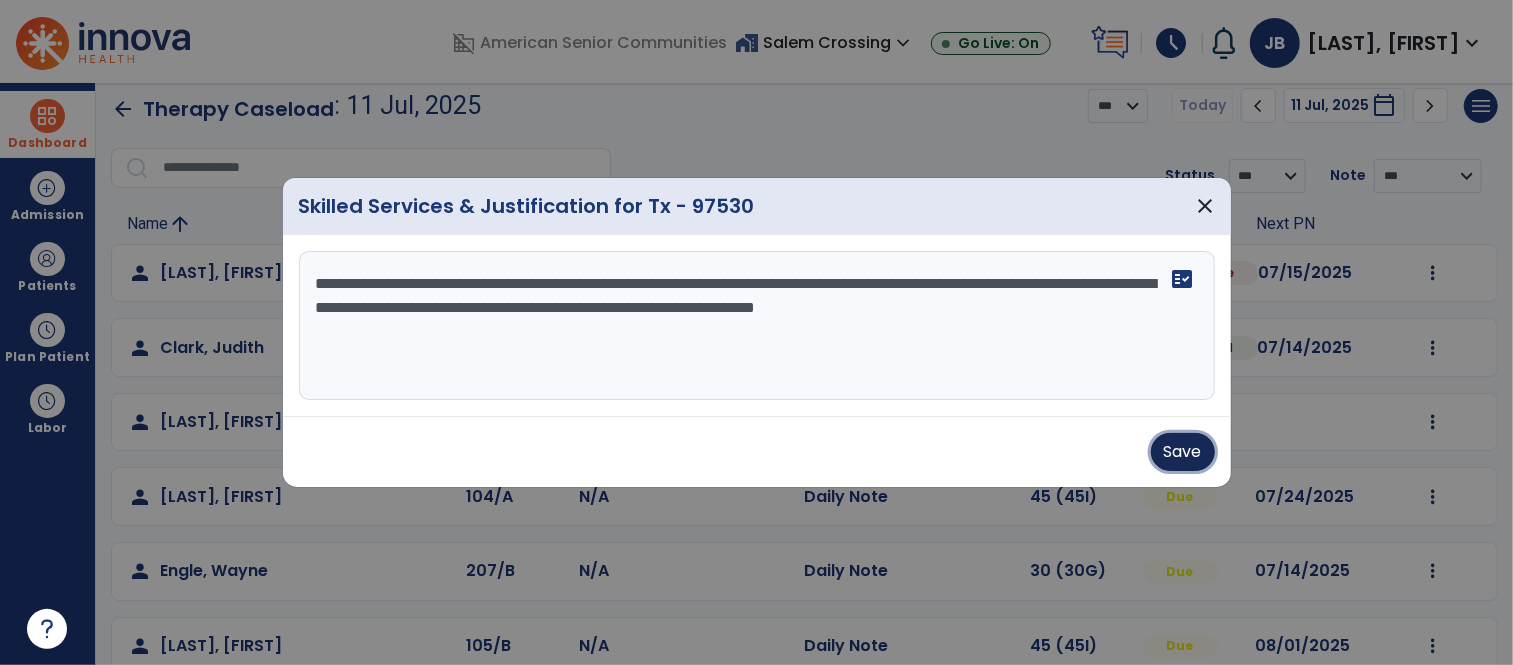 click on "Save" at bounding box center [1183, 452] 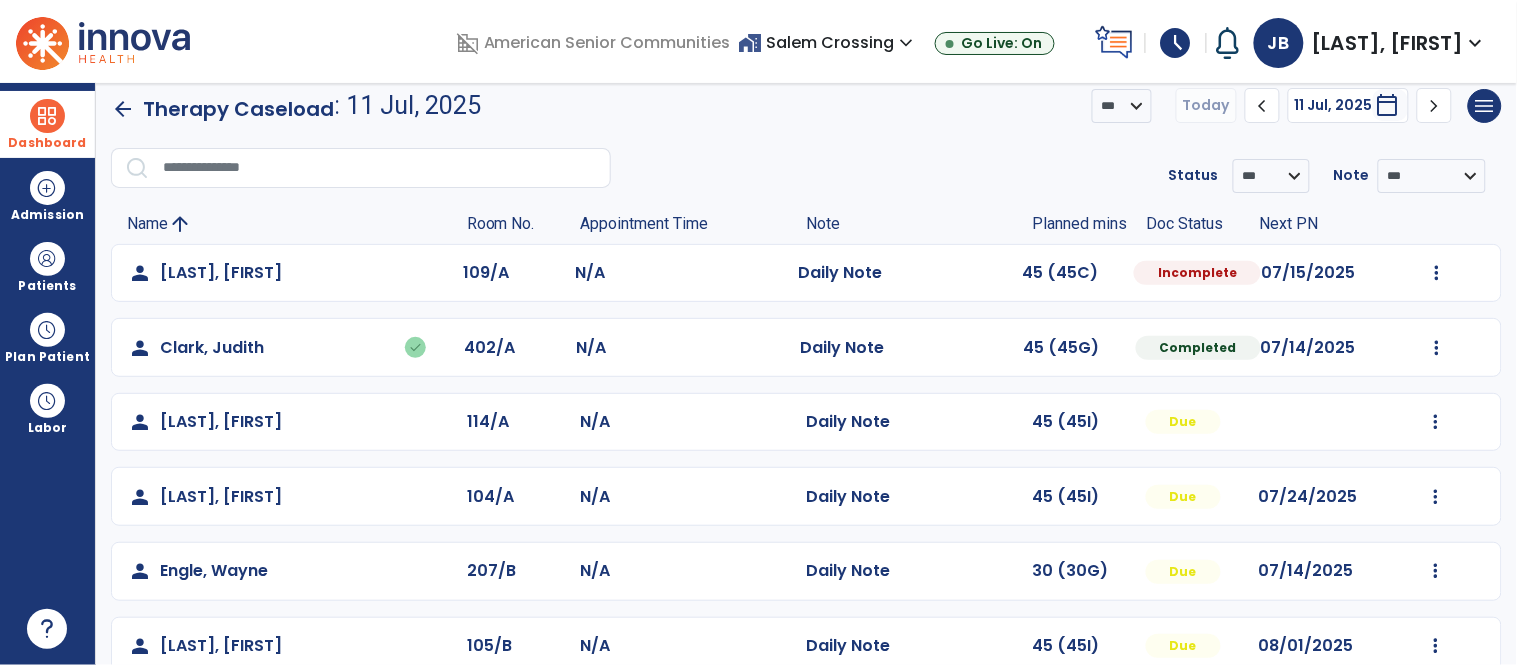 click on "person [LAST], [FIRST] [NUMBER]/A N/A Daily Note [NUMBER] ([NUMBER]C) Incomplete [DATE] Mark Visit As Complete Reset Note Open Document G + C Mins" 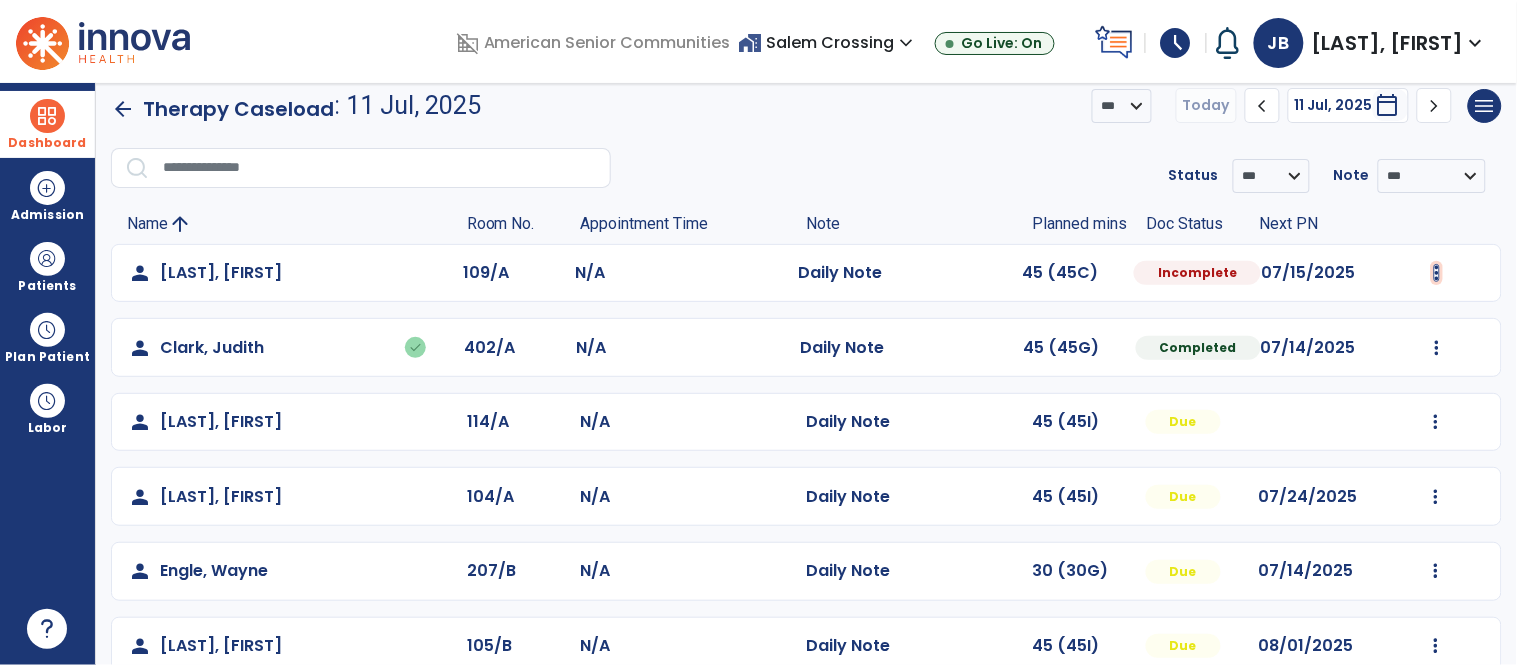 click at bounding box center [1437, 273] 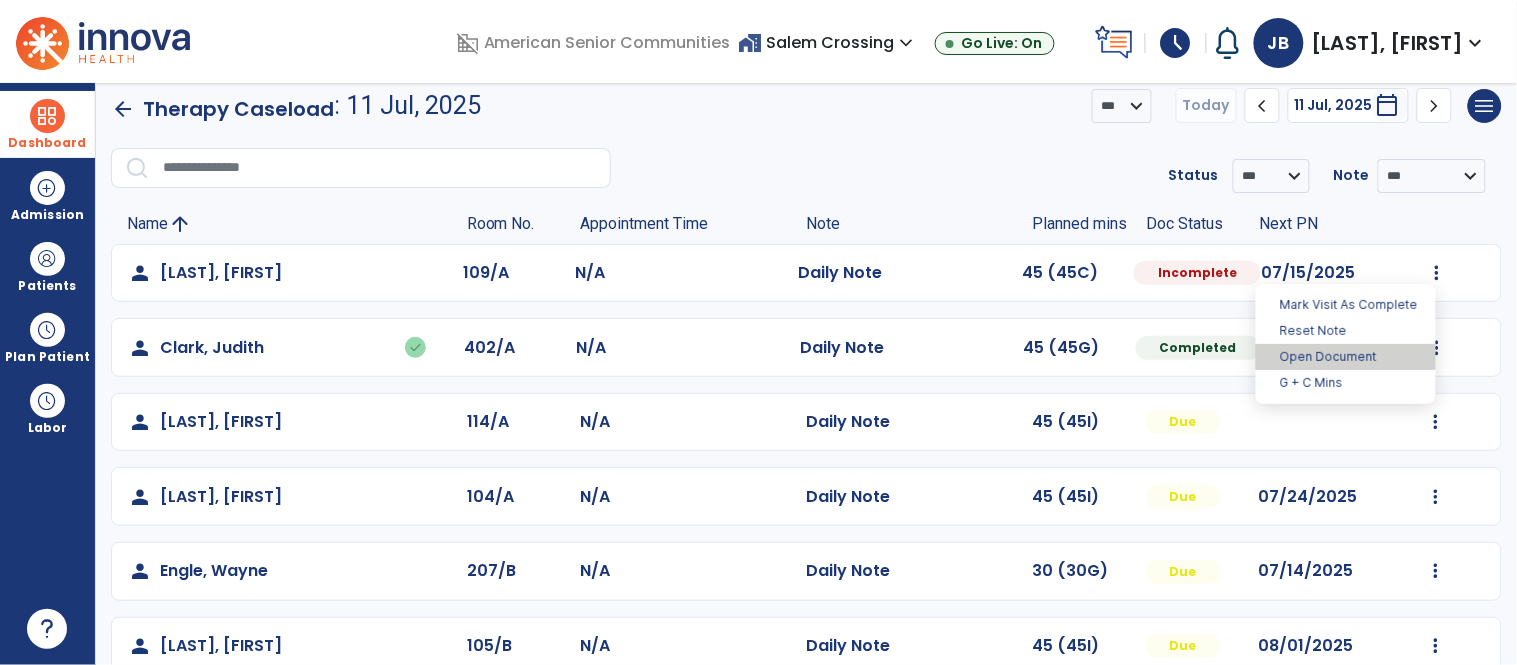 click on "Open Document" at bounding box center [1346, 357] 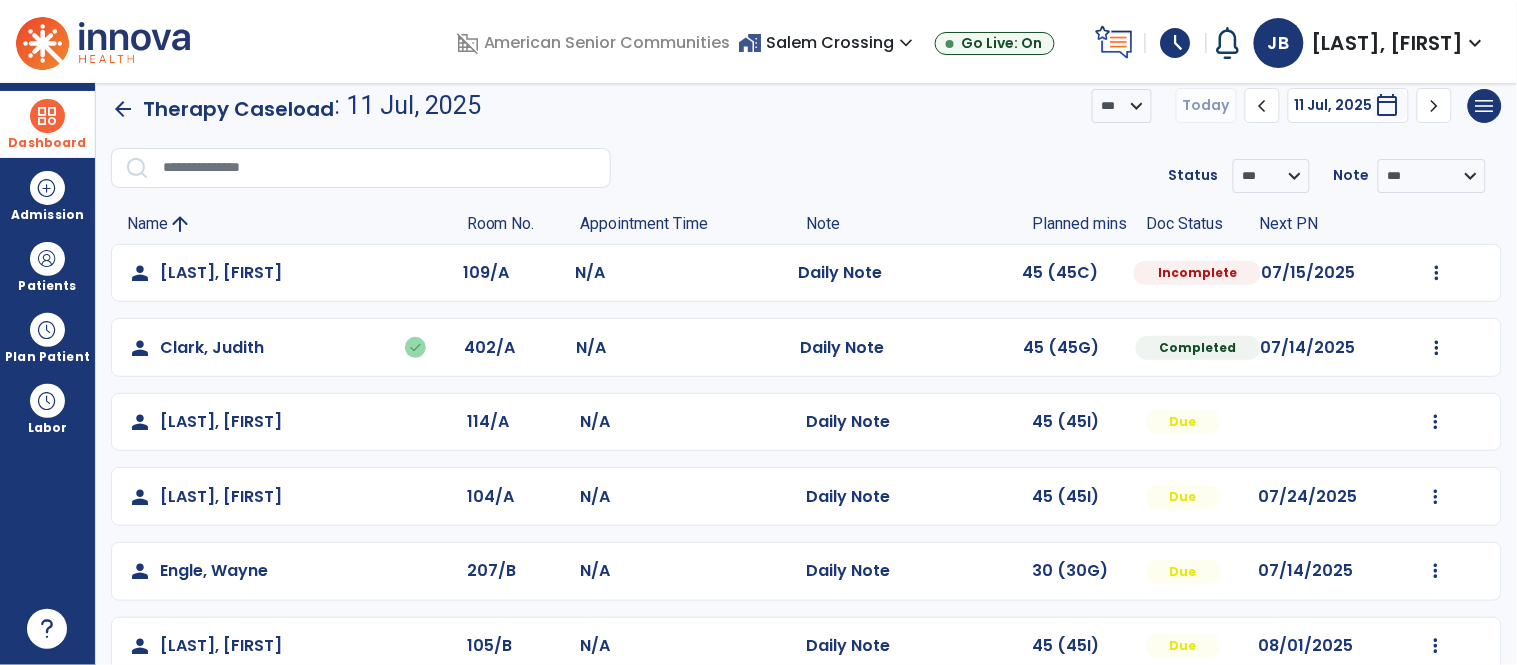 select on "*" 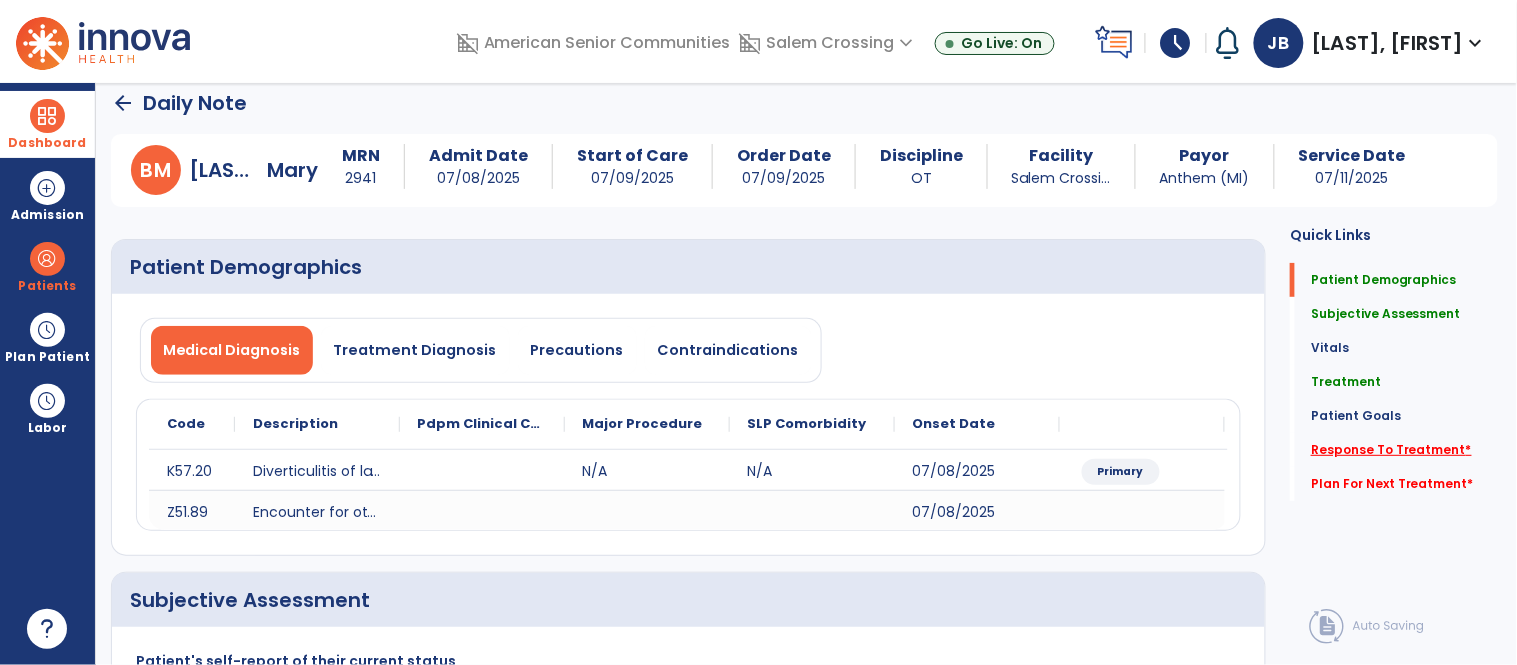 click on "Response To Treatment   *" 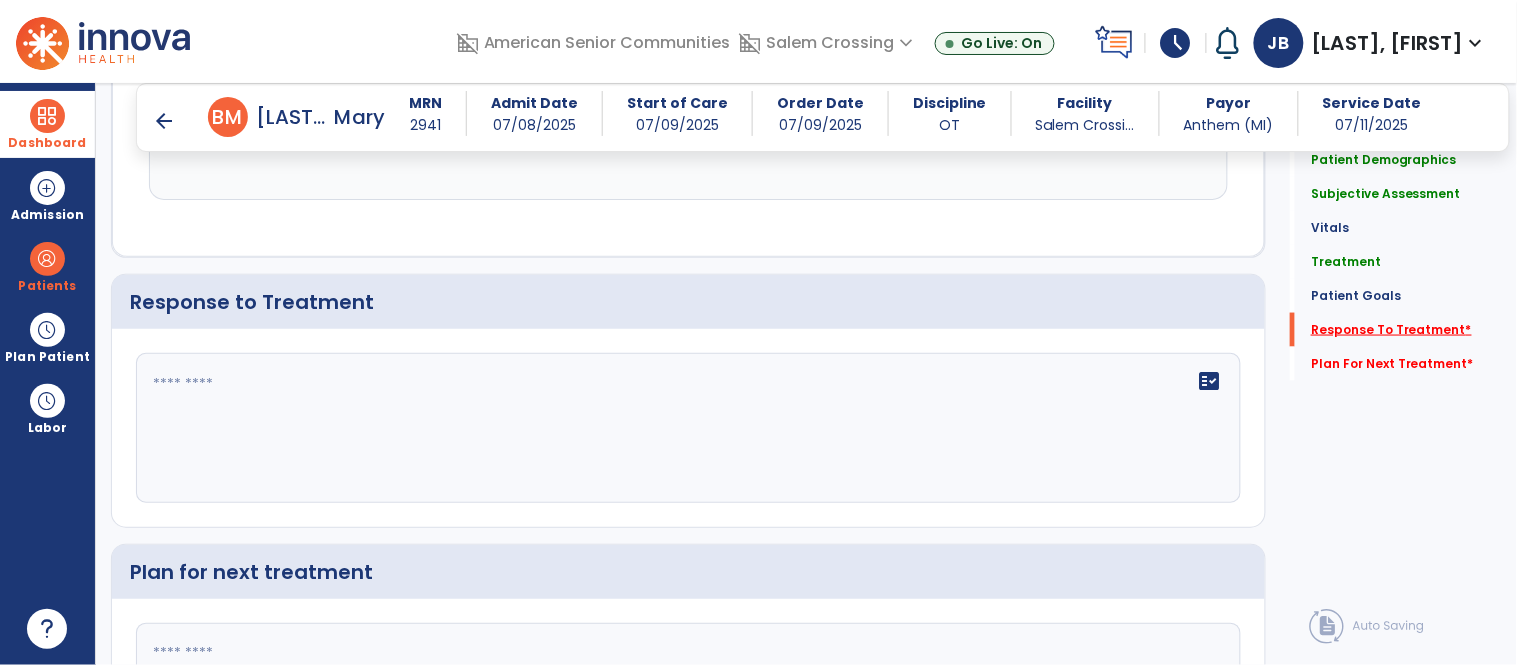 scroll, scrollTop: 2645, scrollLeft: 0, axis: vertical 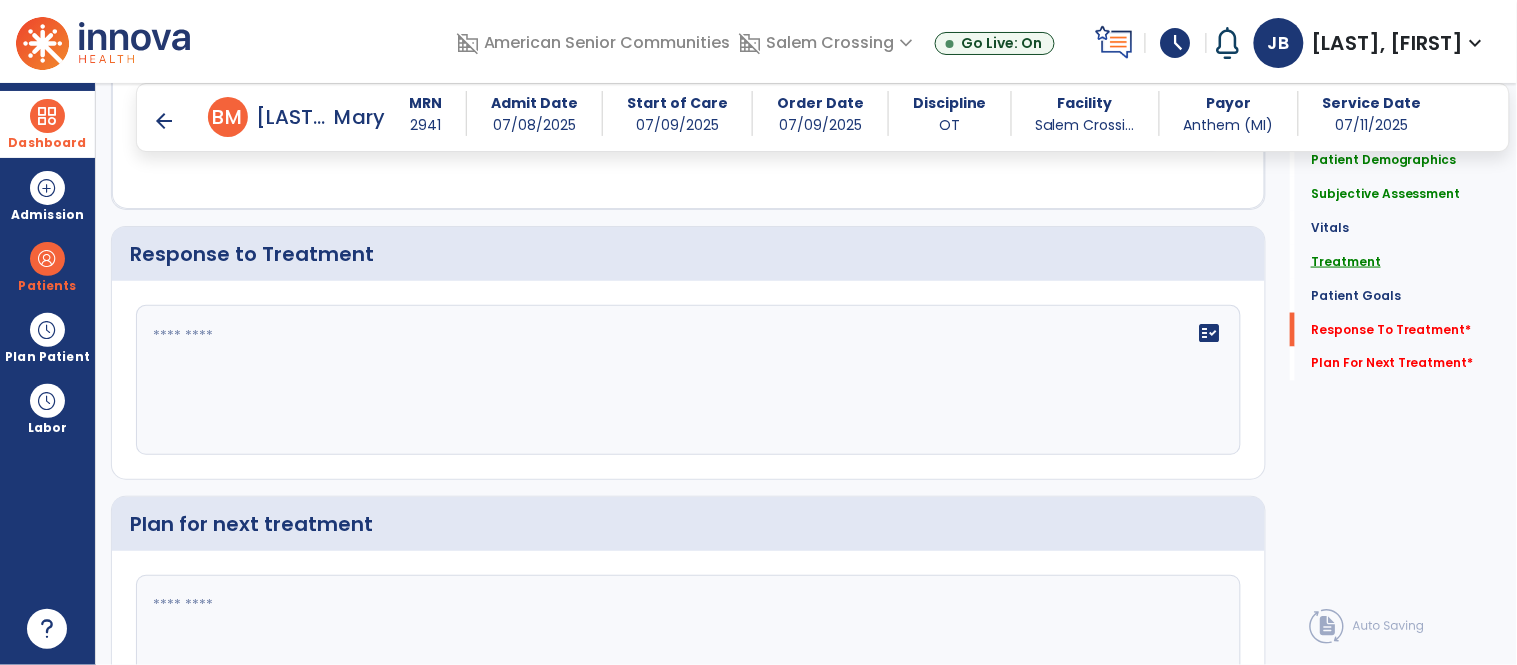 click on "Treatment" 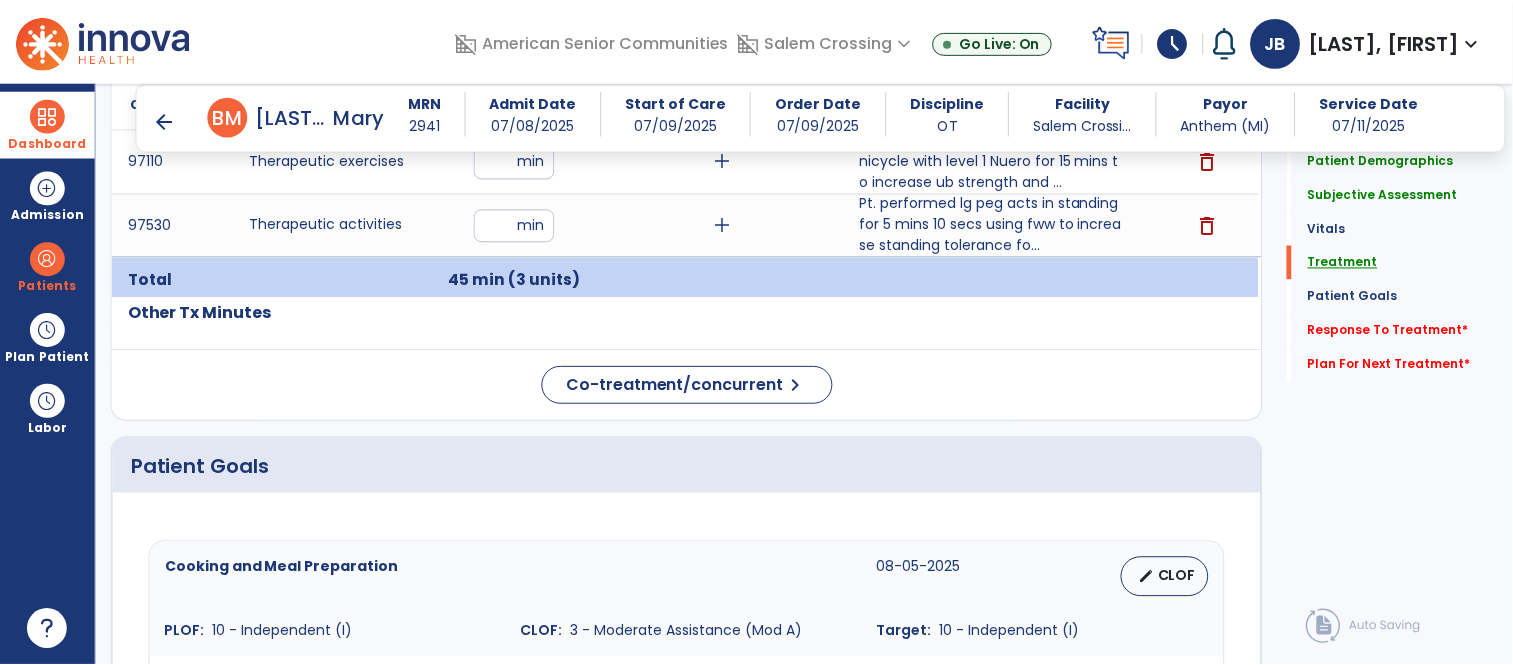 scroll, scrollTop: 1114, scrollLeft: 0, axis: vertical 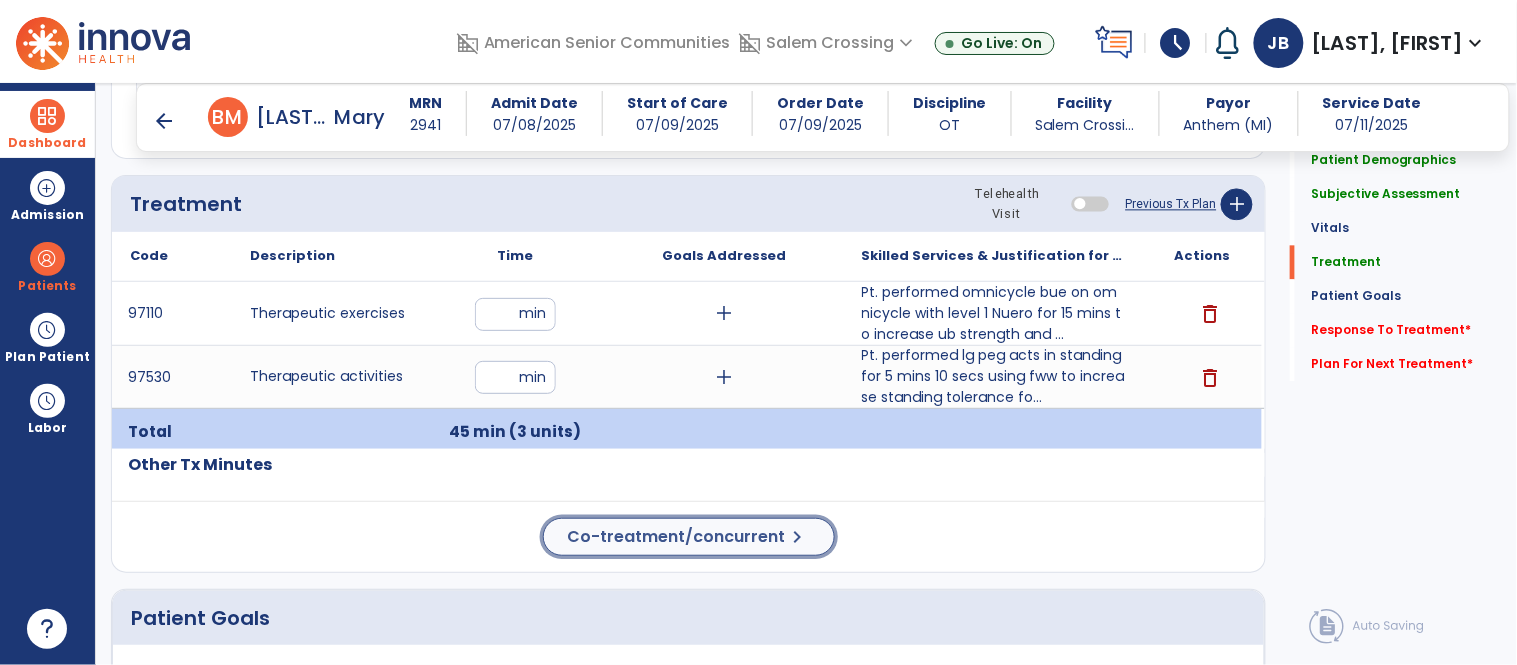 click on "Co-treatment/concurrent  chevron_right" 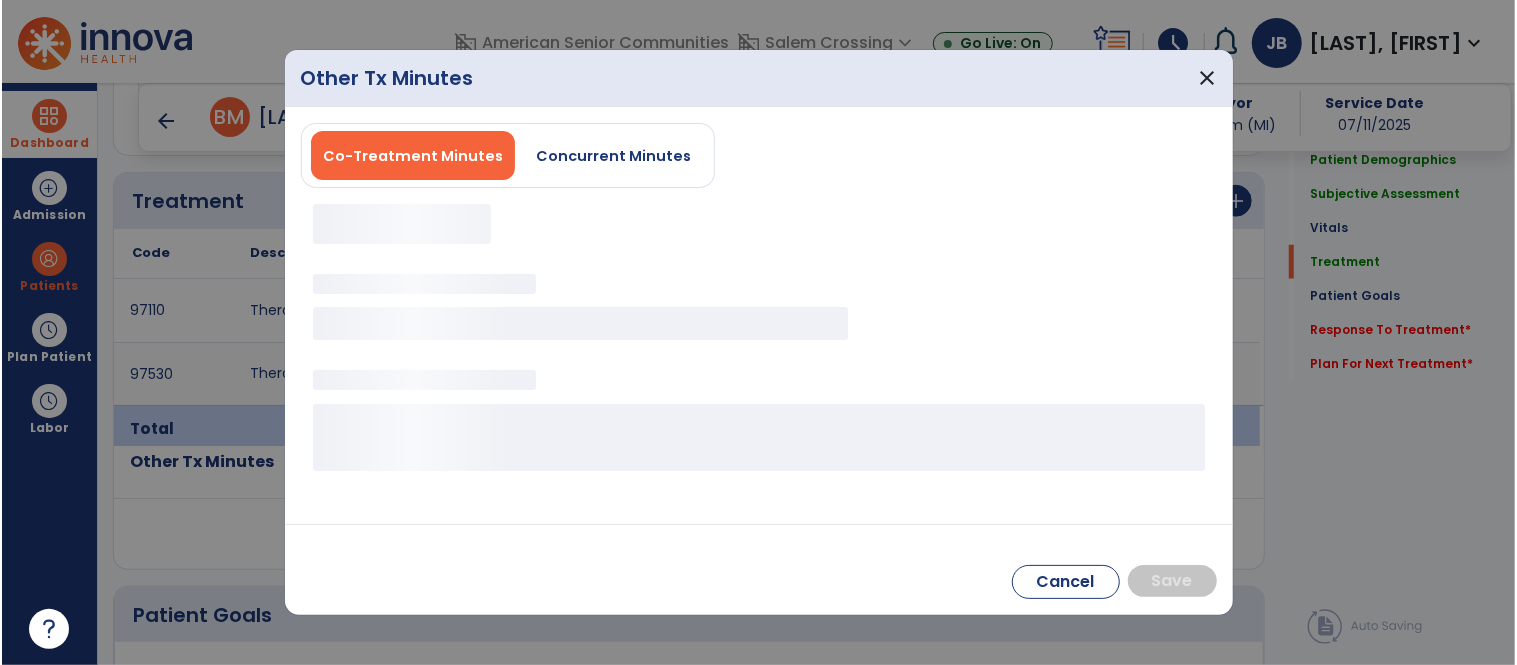 scroll, scrollTop: 1114, scrollLeft: 0, axis: vertical 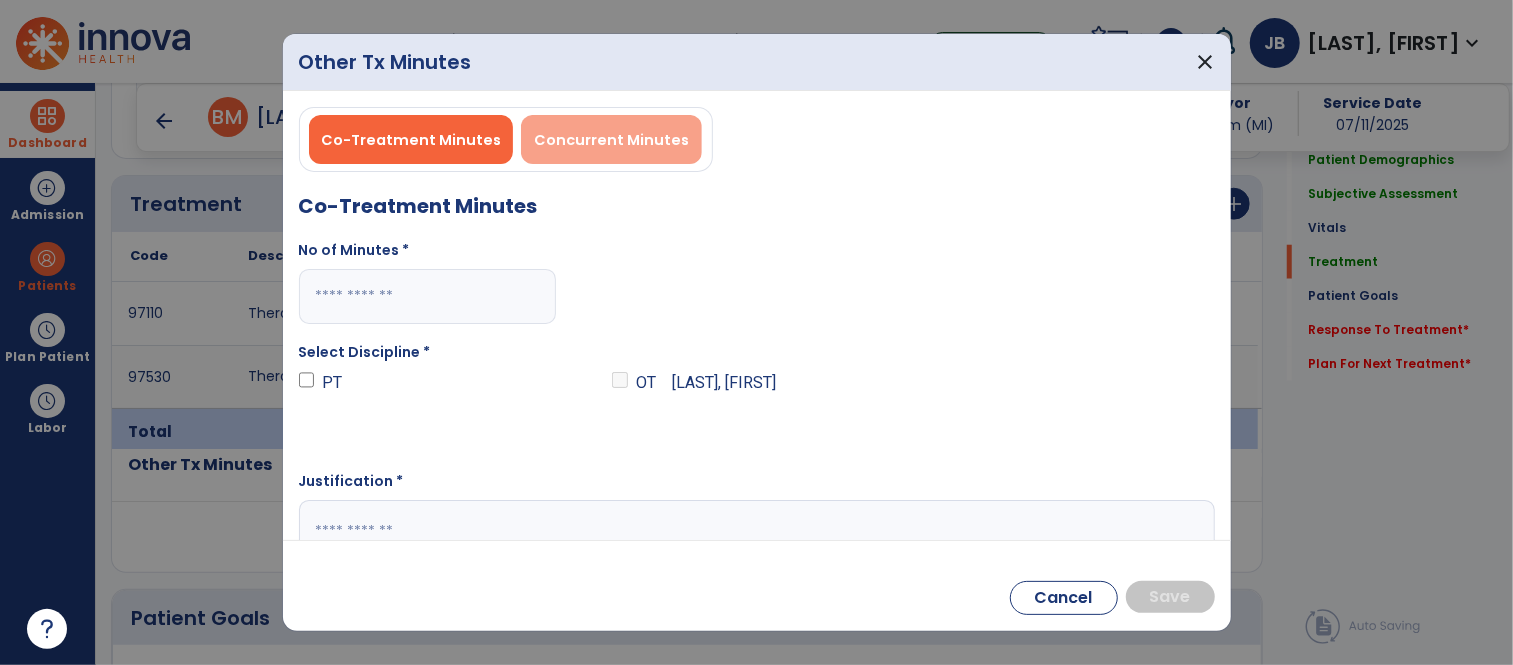 click on "Concurrent Minutes" at bounding box center [611, 139] 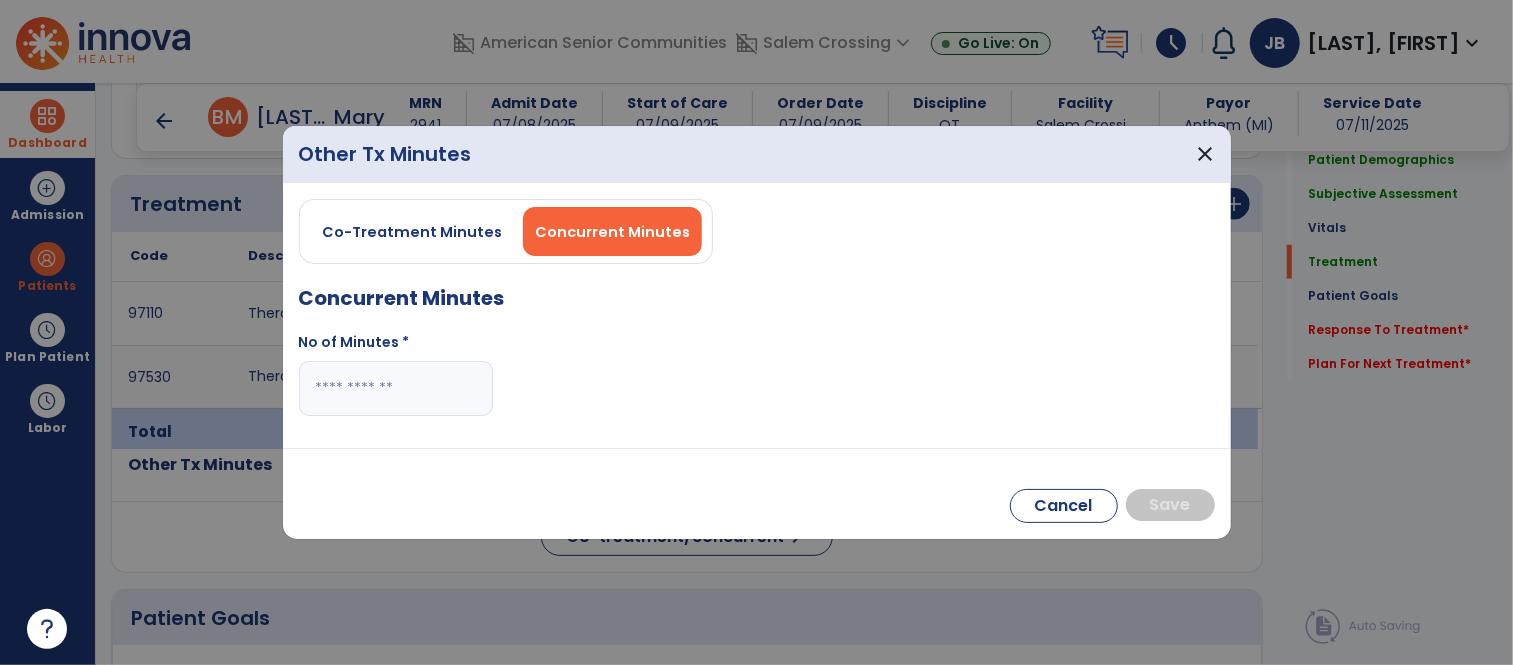 click at bounding box center [396, 388] 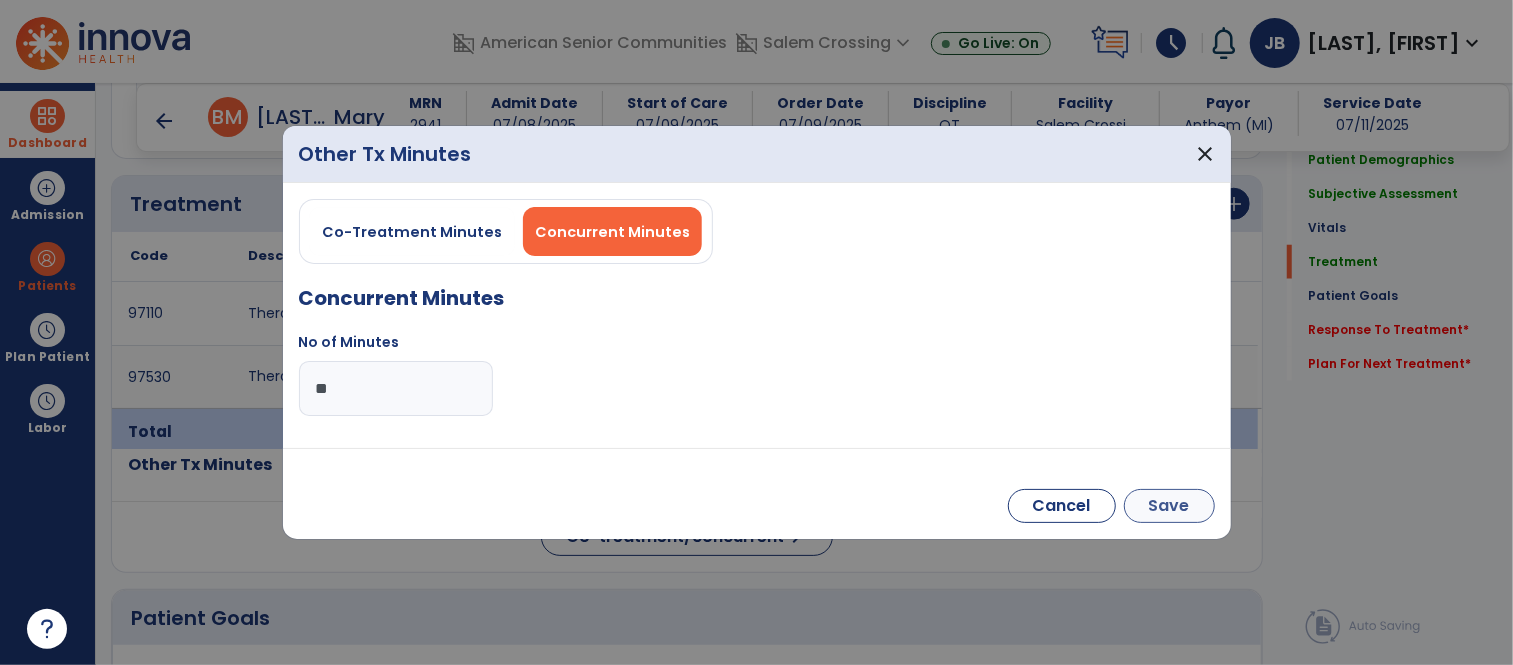 type on "**" 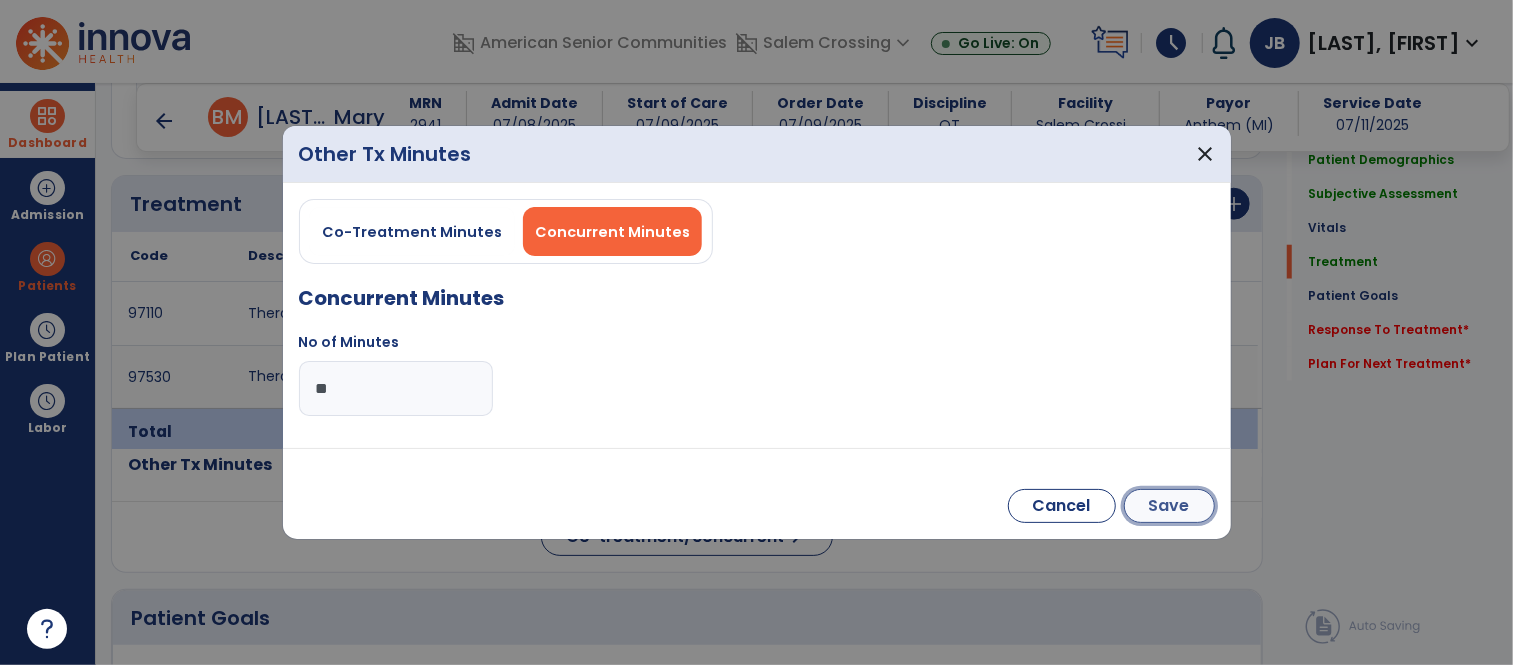 click on "Save" at bounding box center (1169, 506) 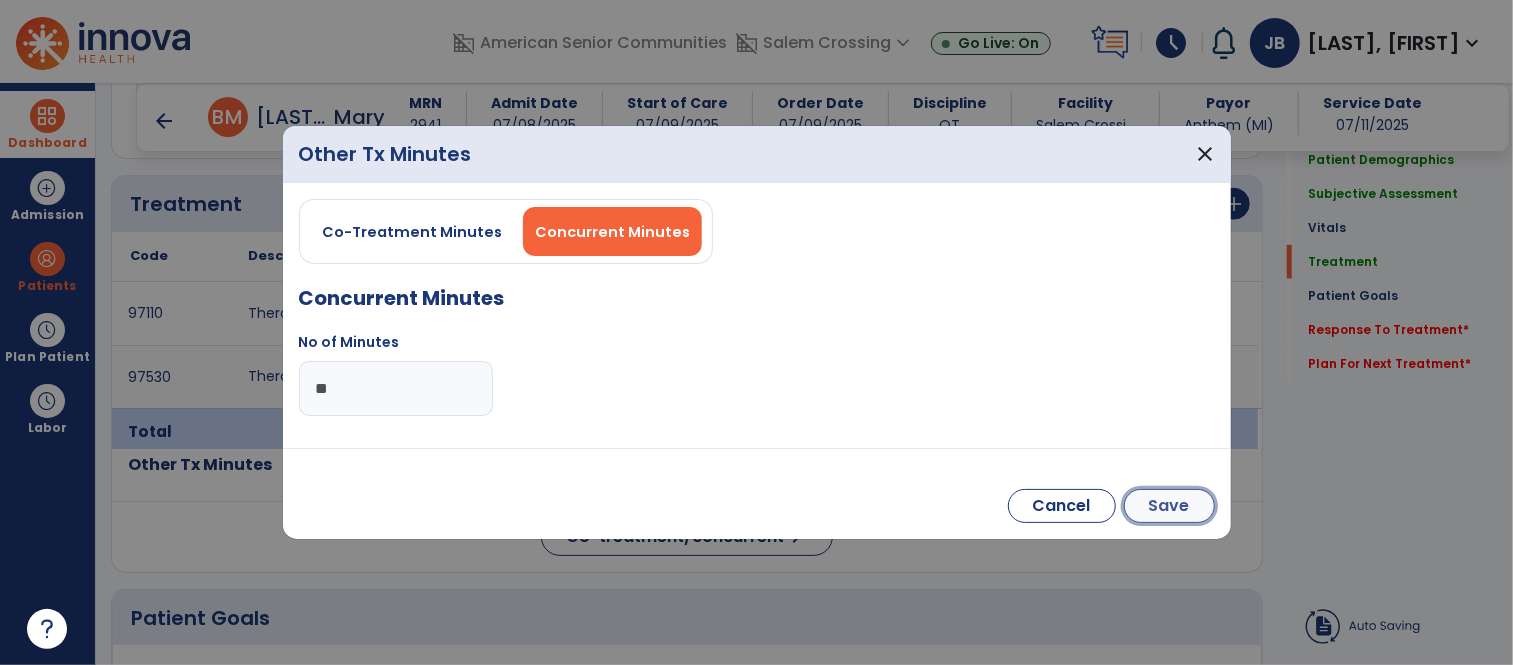 click on "Save" at bounding box center (1169, 506) 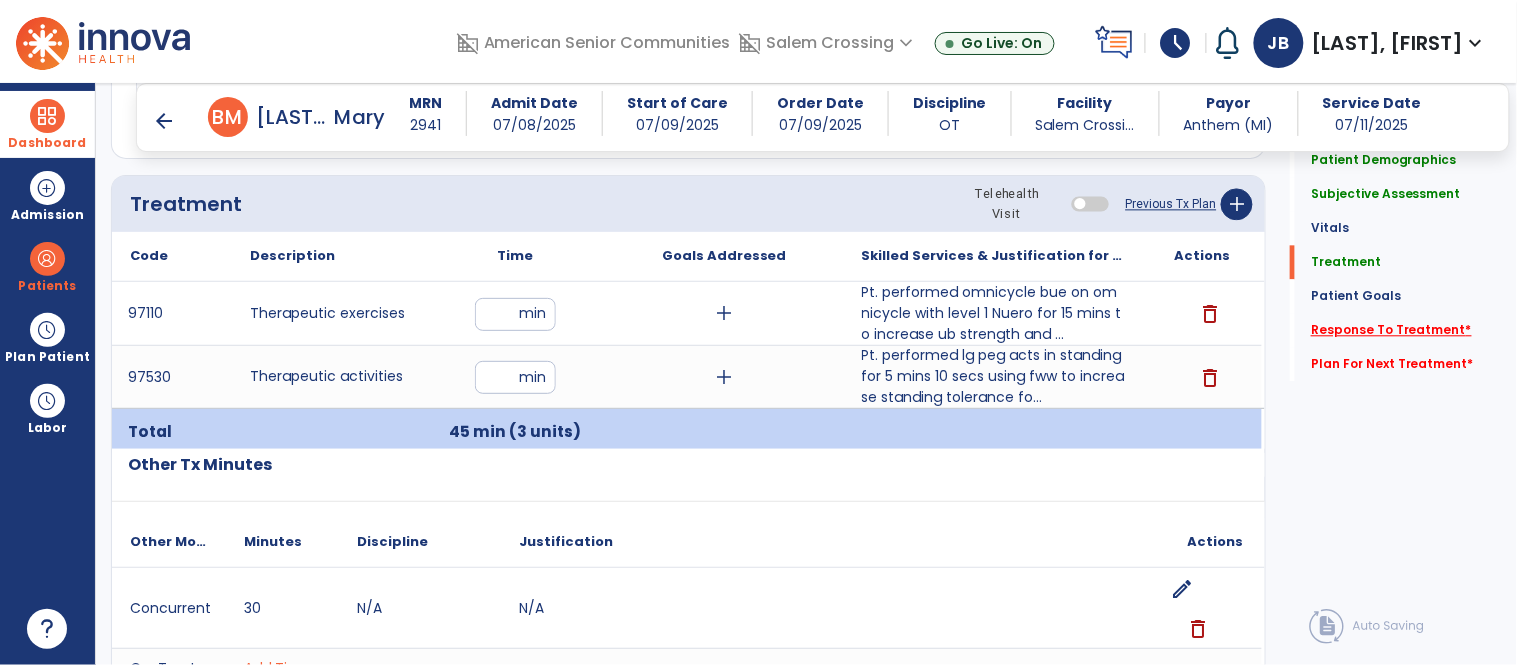 click on "Response To Treatment   *" 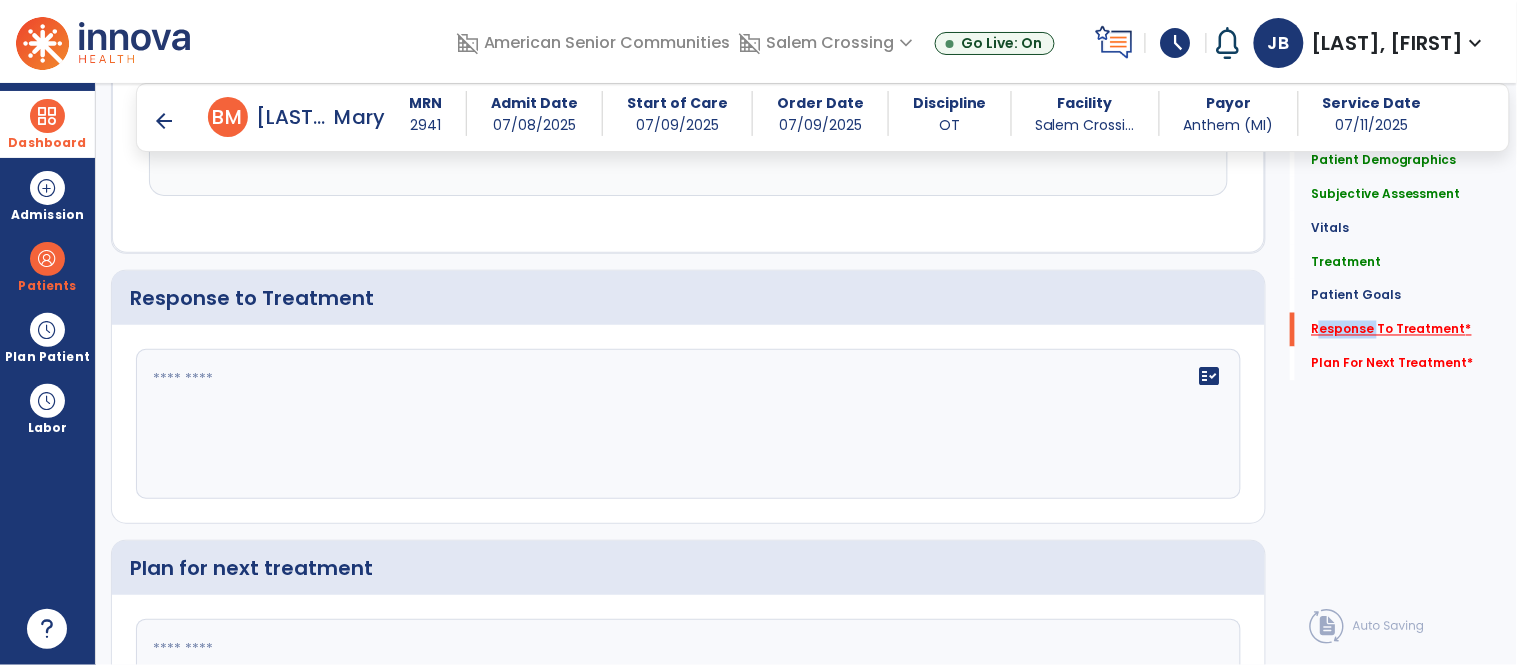 scroll, scrollTop: 2742, scrollLeft: 0, axis: vertical 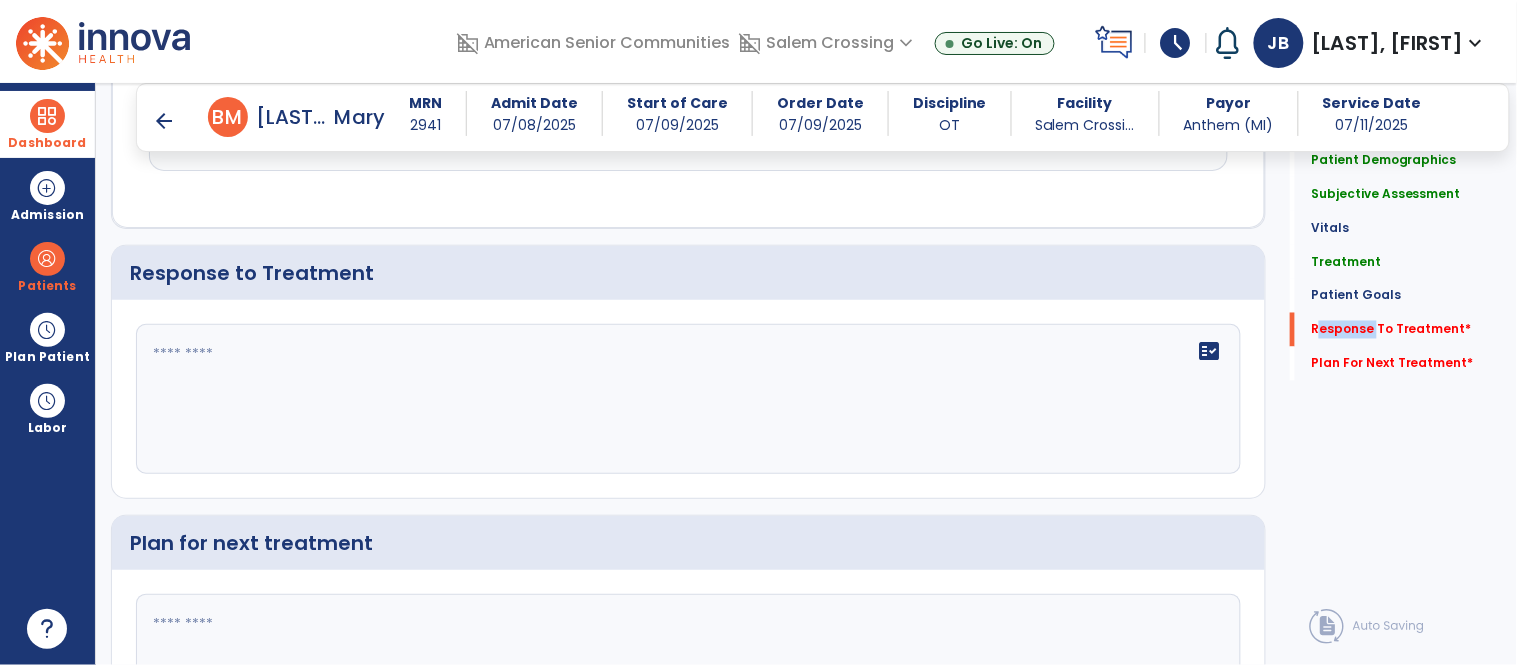 click on "fact_check" 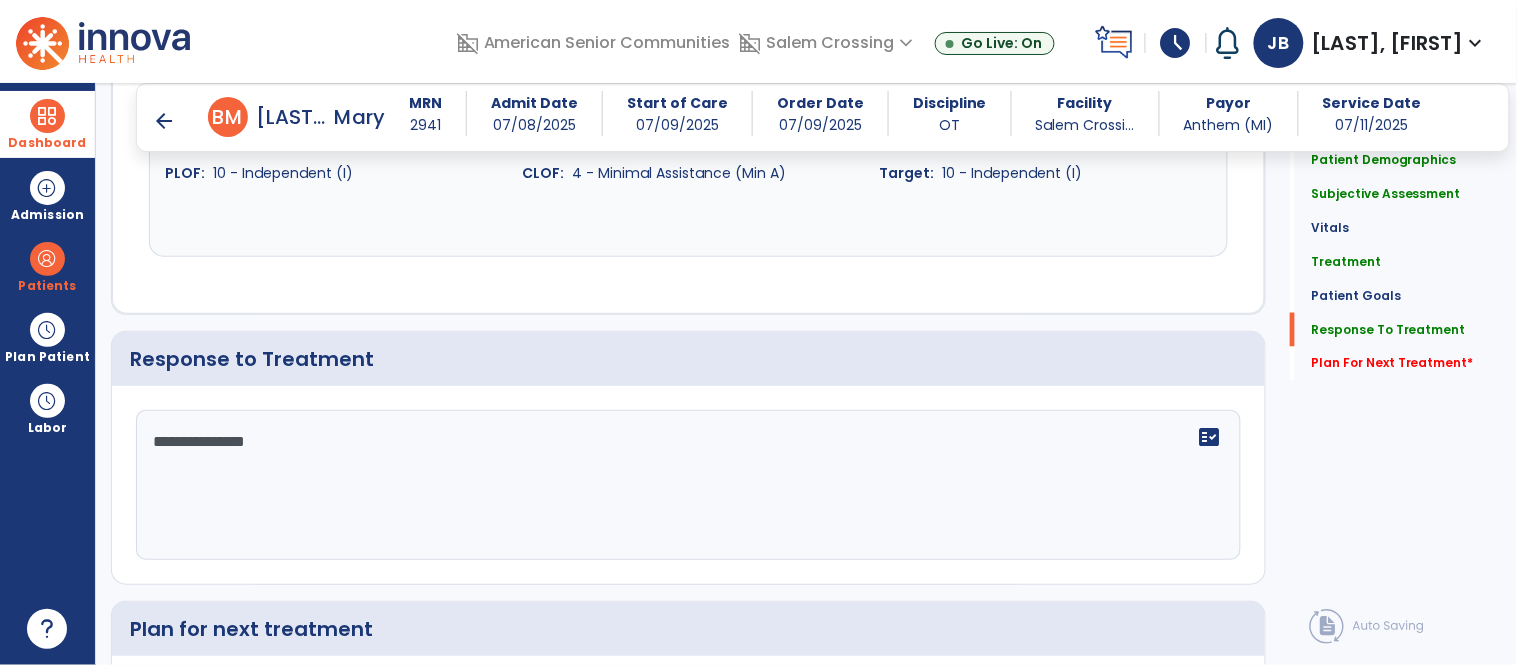 scroll, scrollTop: 2743, scrollLeft: 0, axis: vertical 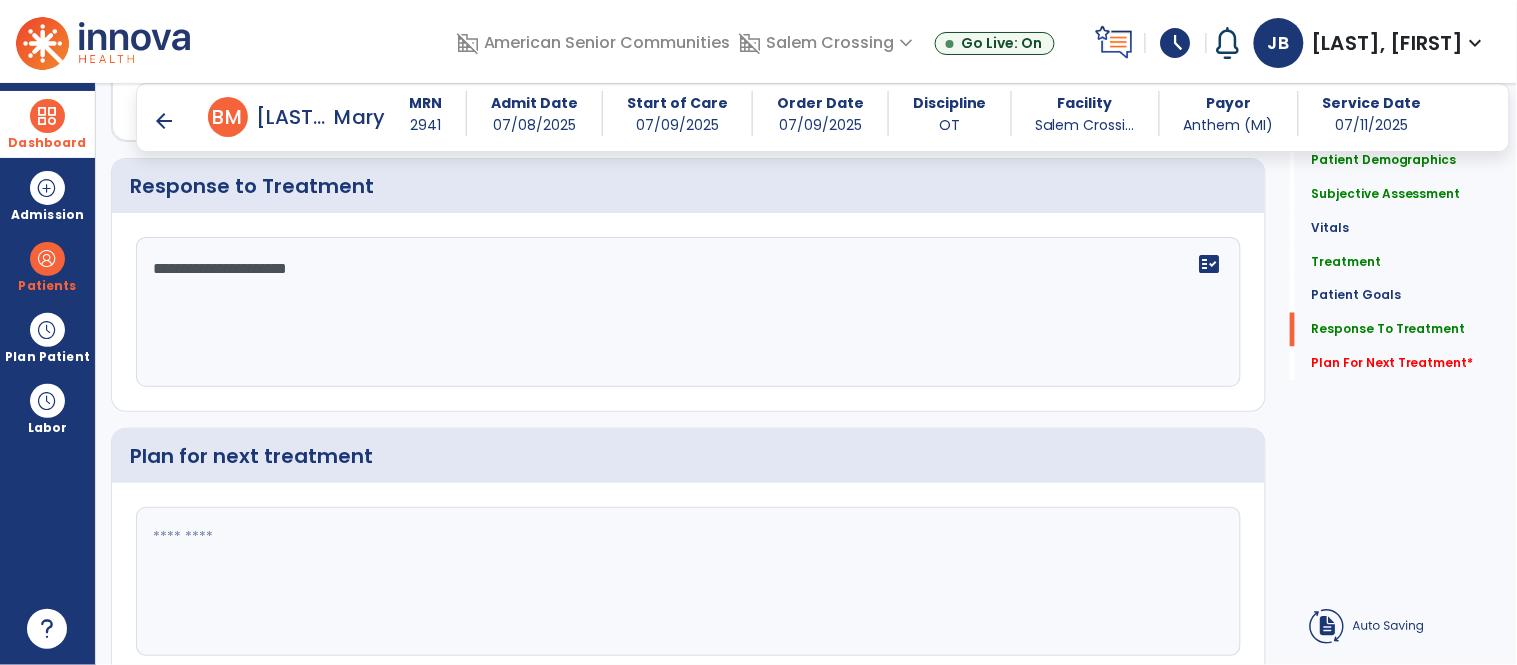 type on "**********" 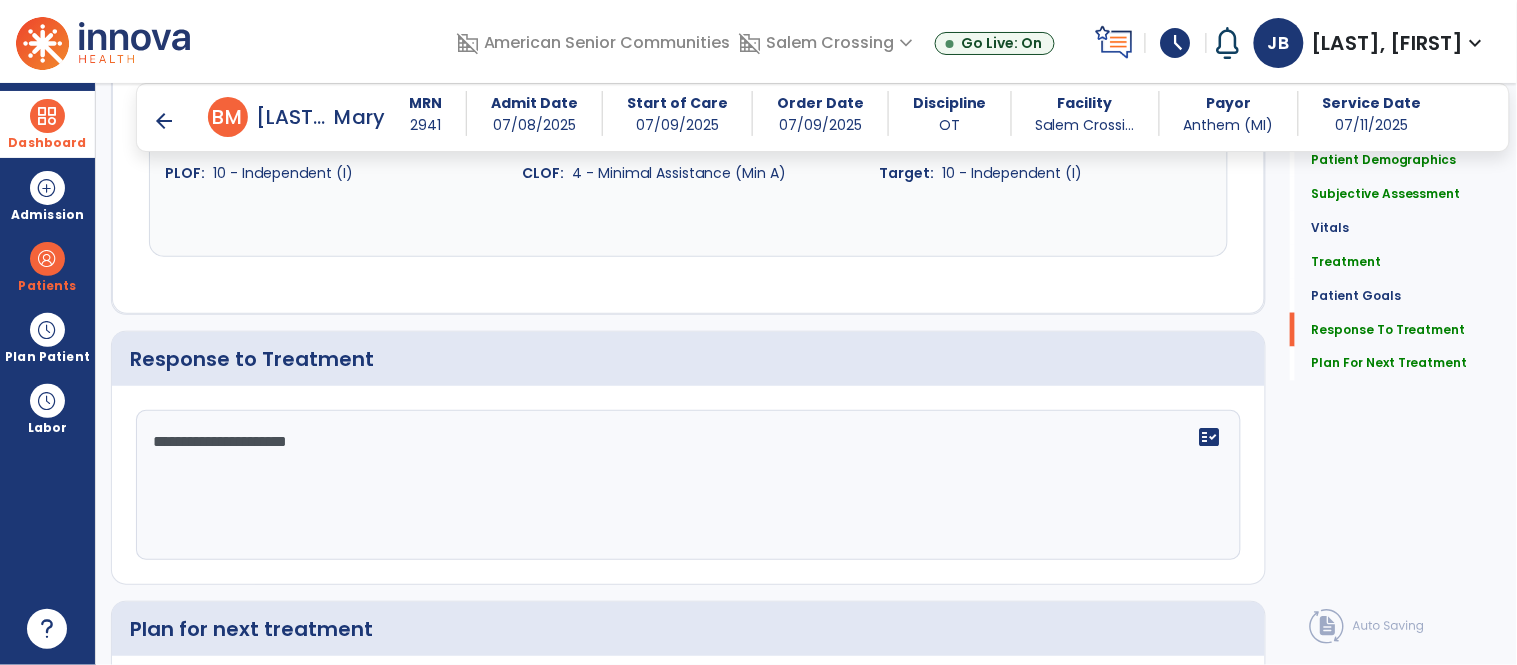 scroll, scrollTop: 2743, scrollLeft: 0, axis: vertical 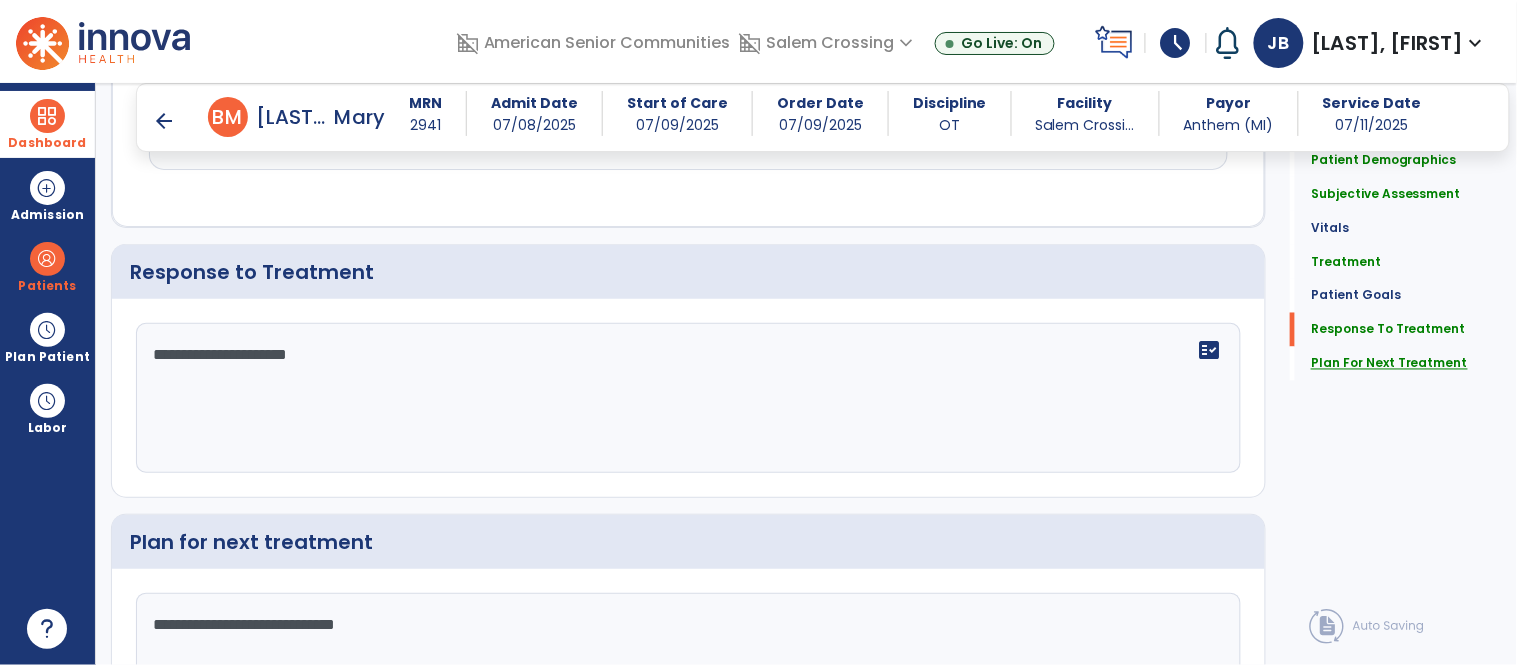 type on "**********" 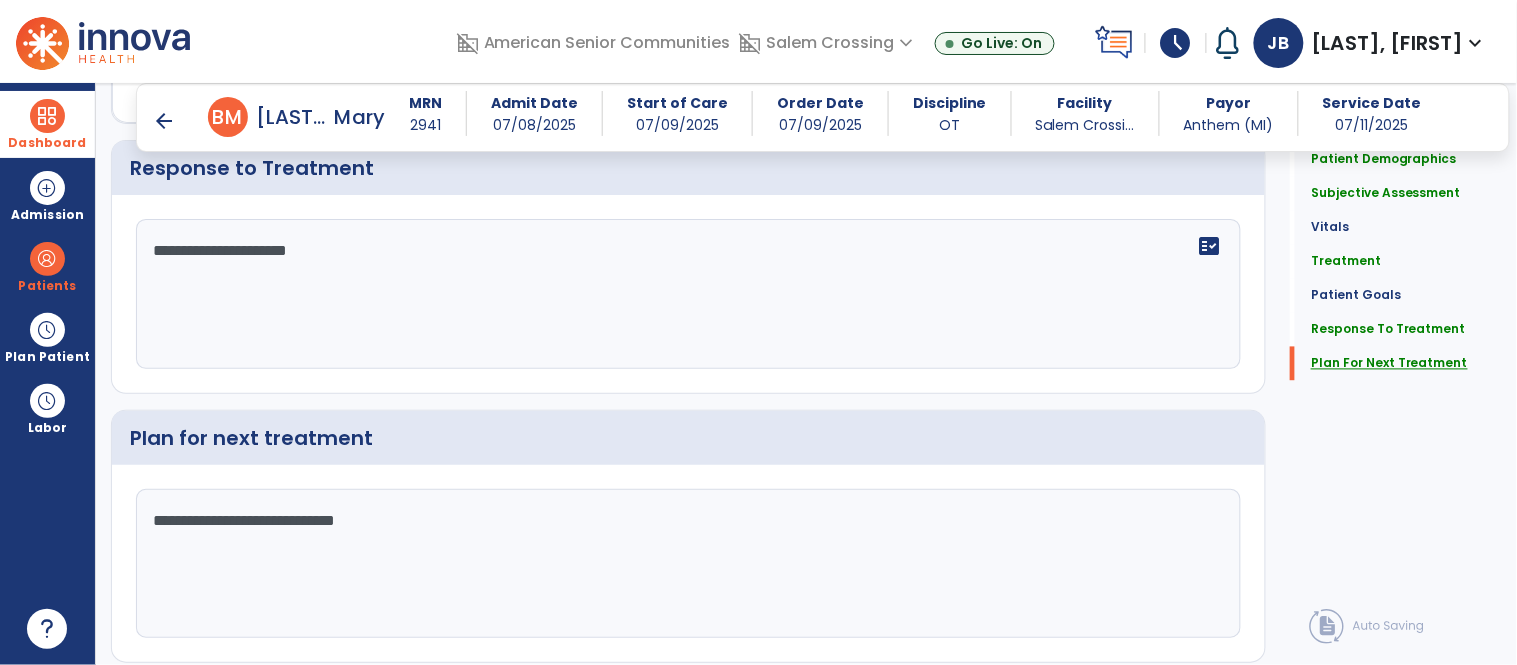 scroll, scrollTop: 2914, scrollLeft: 0, axis: vertical 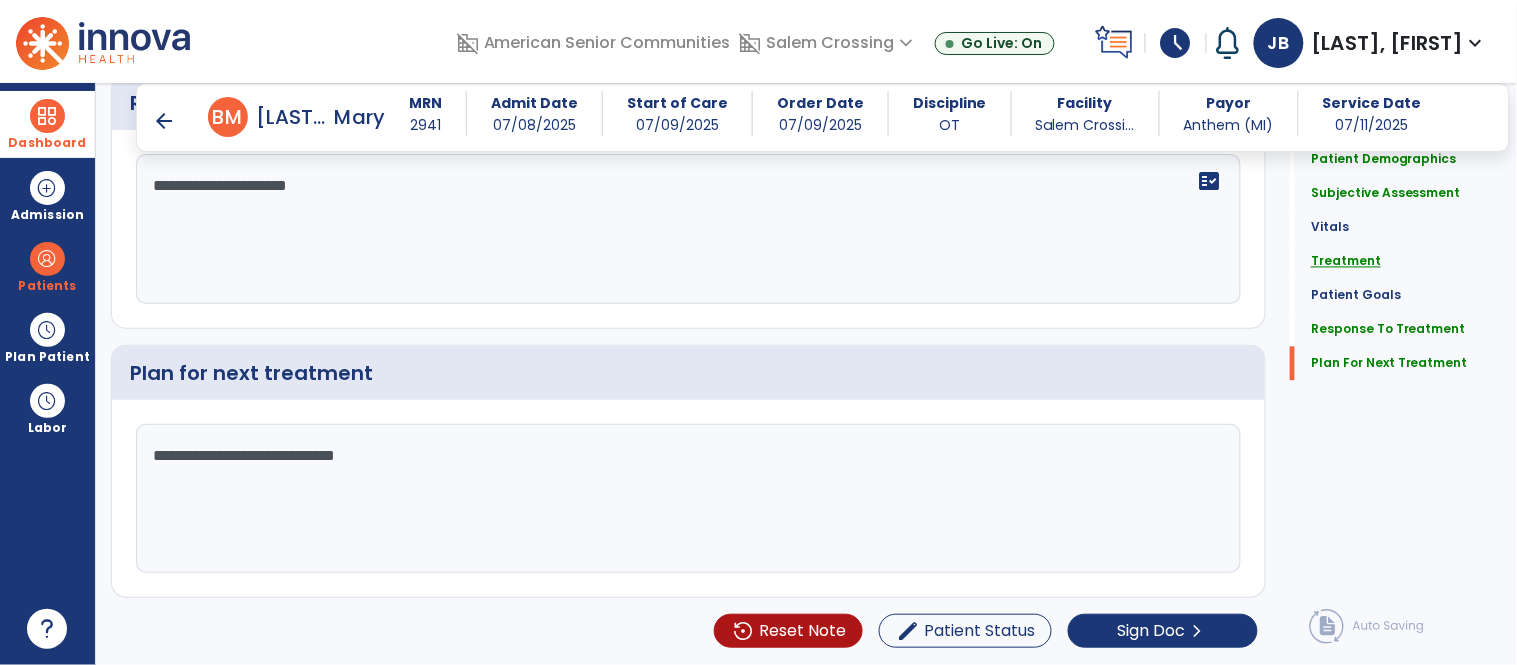 click on "Treatment" 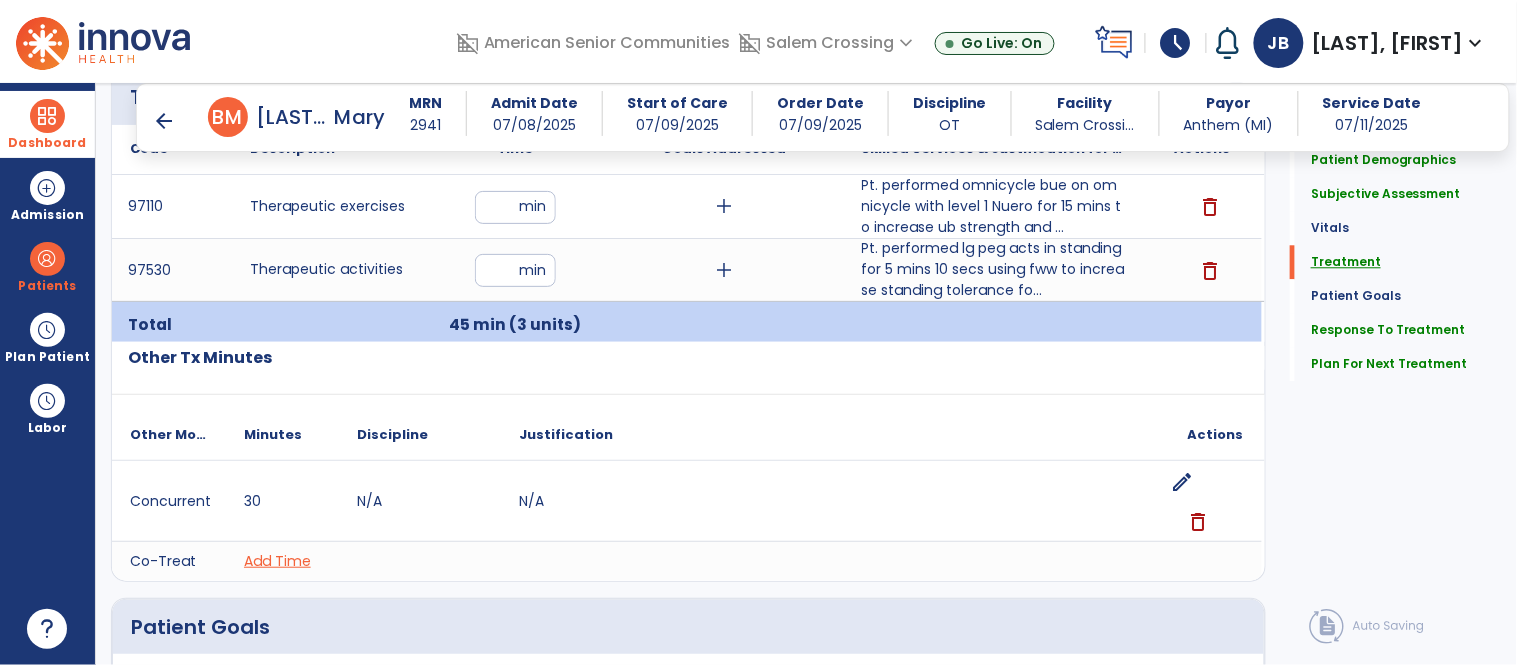 scroll, scrollTop: 1204, scrollLeft: 0, axis: vertical 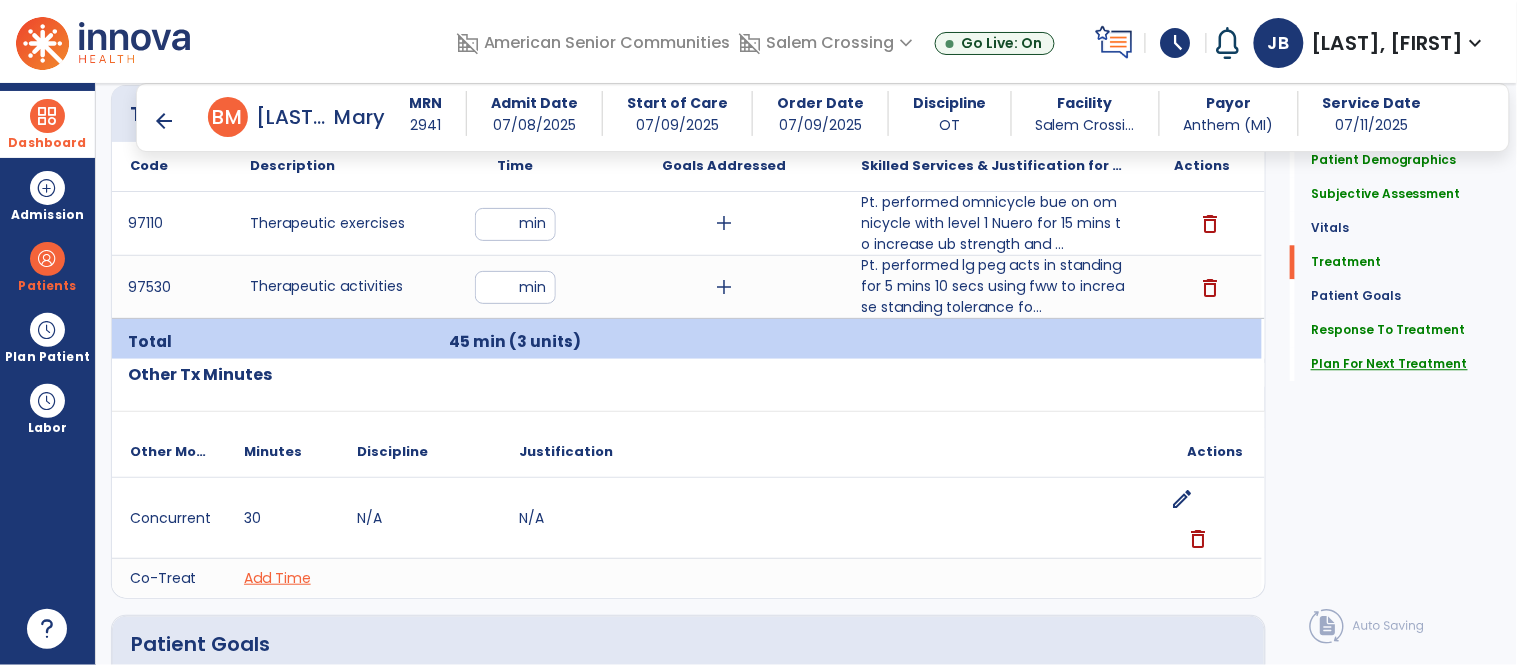 click on "Plan For Next Treatment" 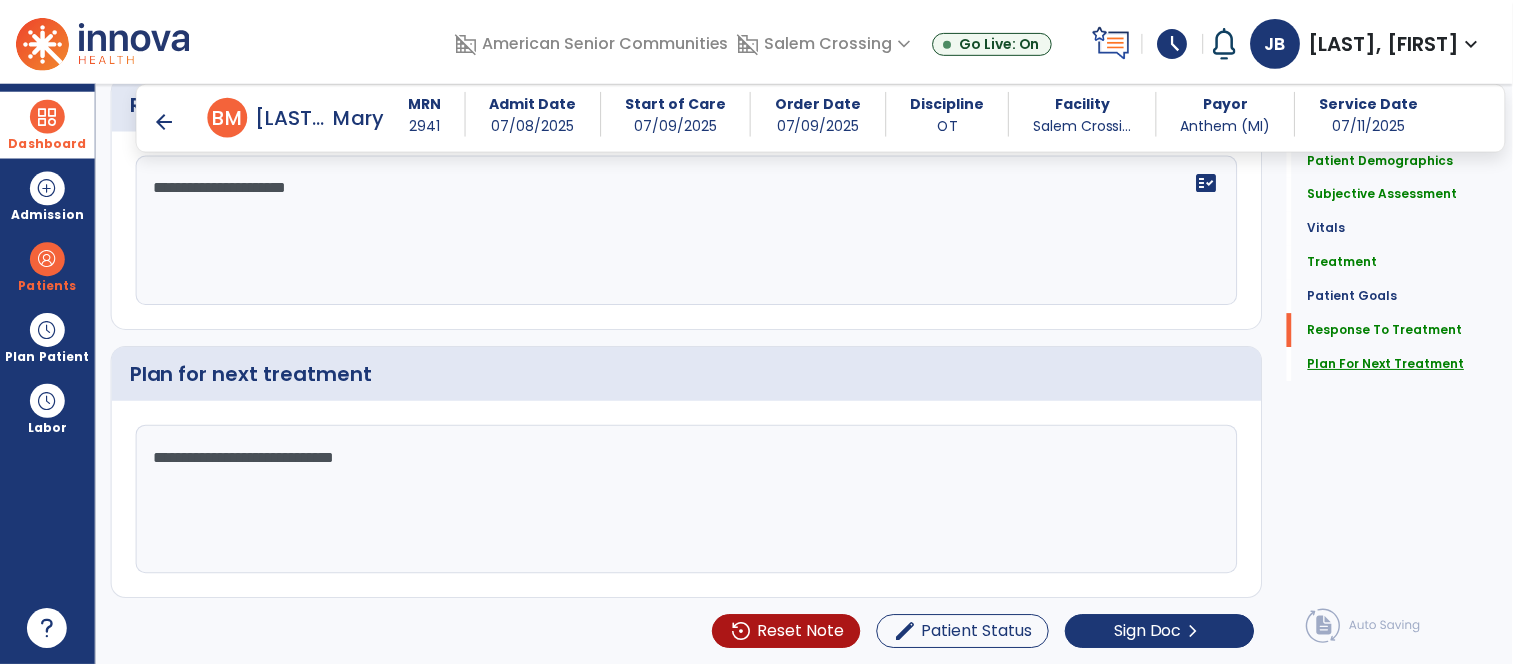 scroll, scrollTop: 2914, scrollLeft: 0, axis: vertical 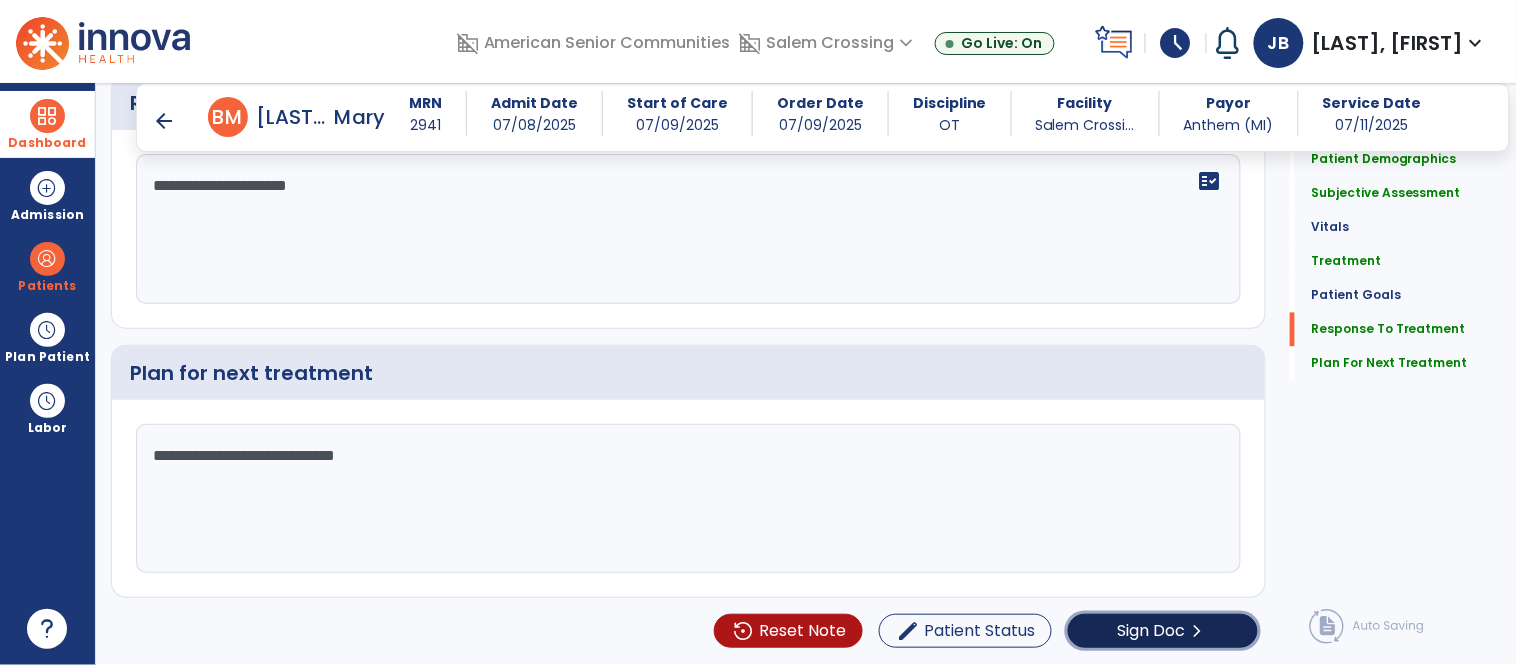 click on "Sign Doc" 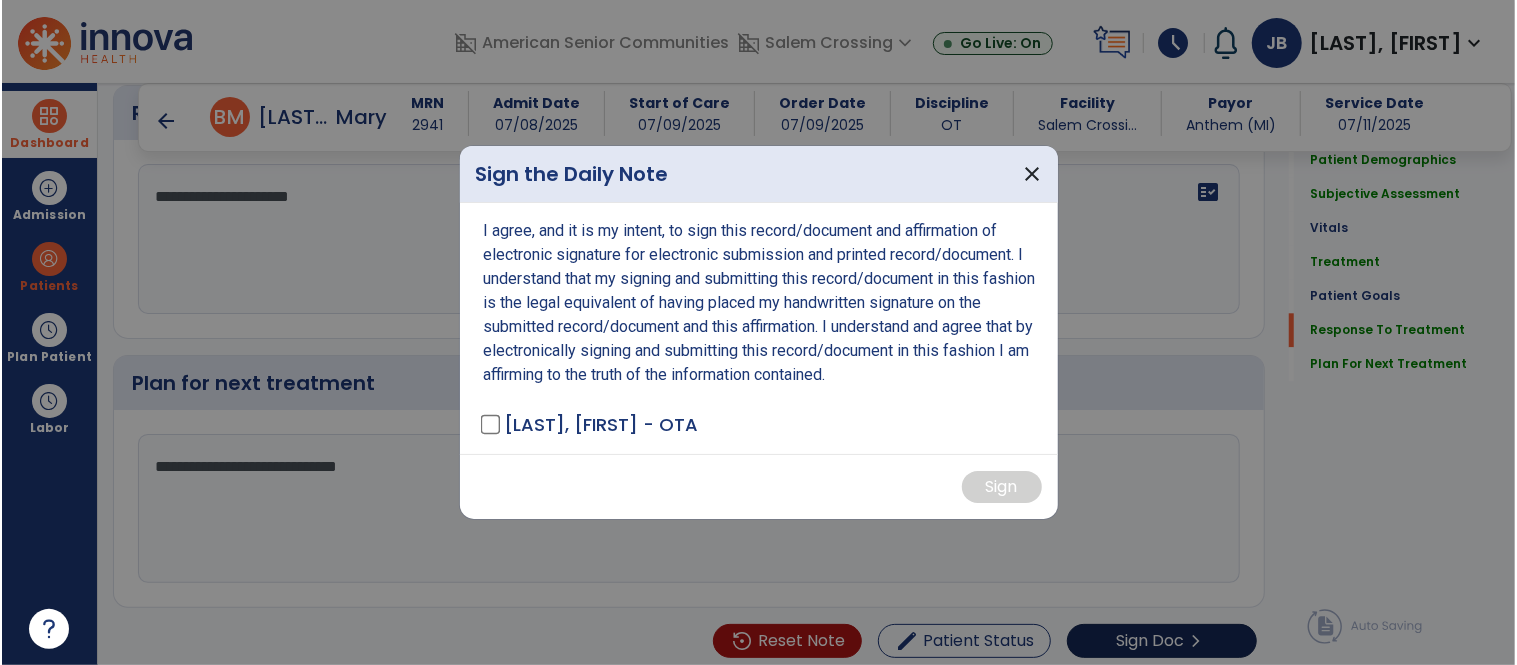 scroll, scrollTop: 2914, scrollLeft: 0, axis: vertical 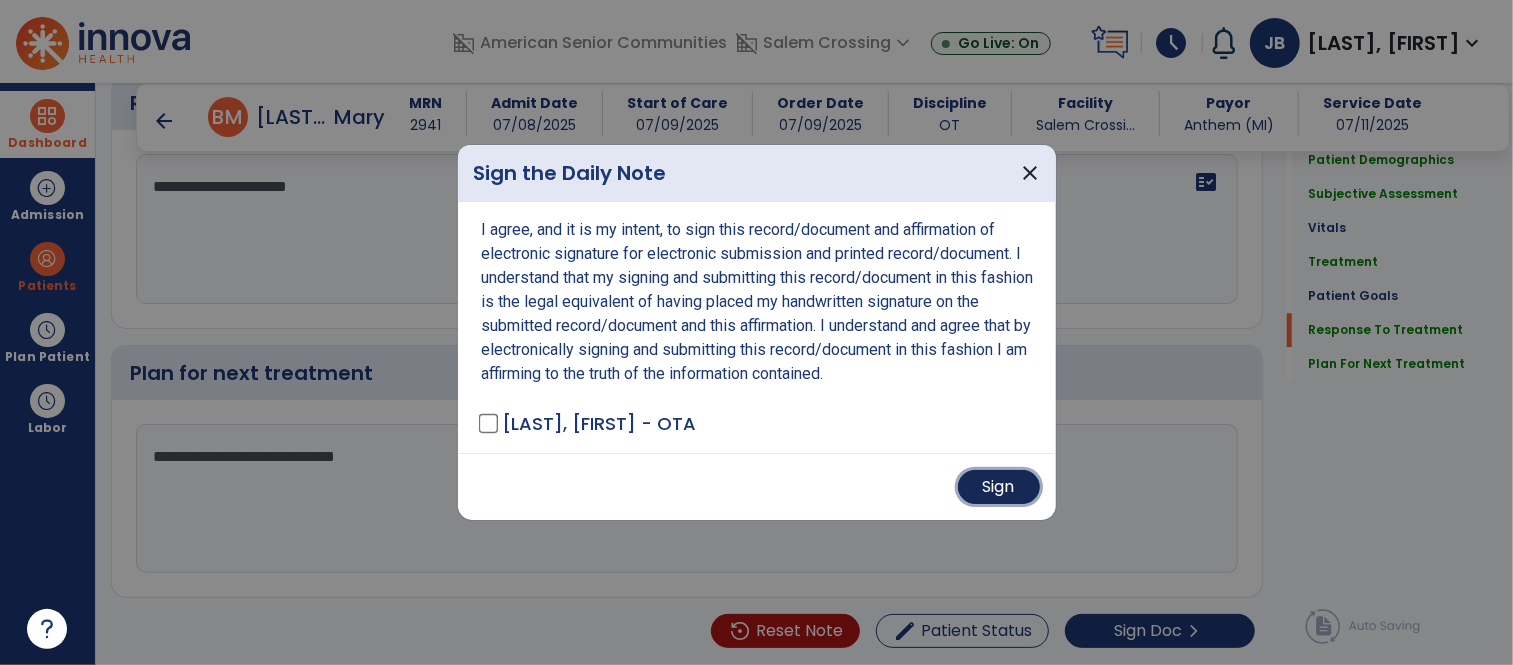 click on "Sign" at bounding box center (999, 487) 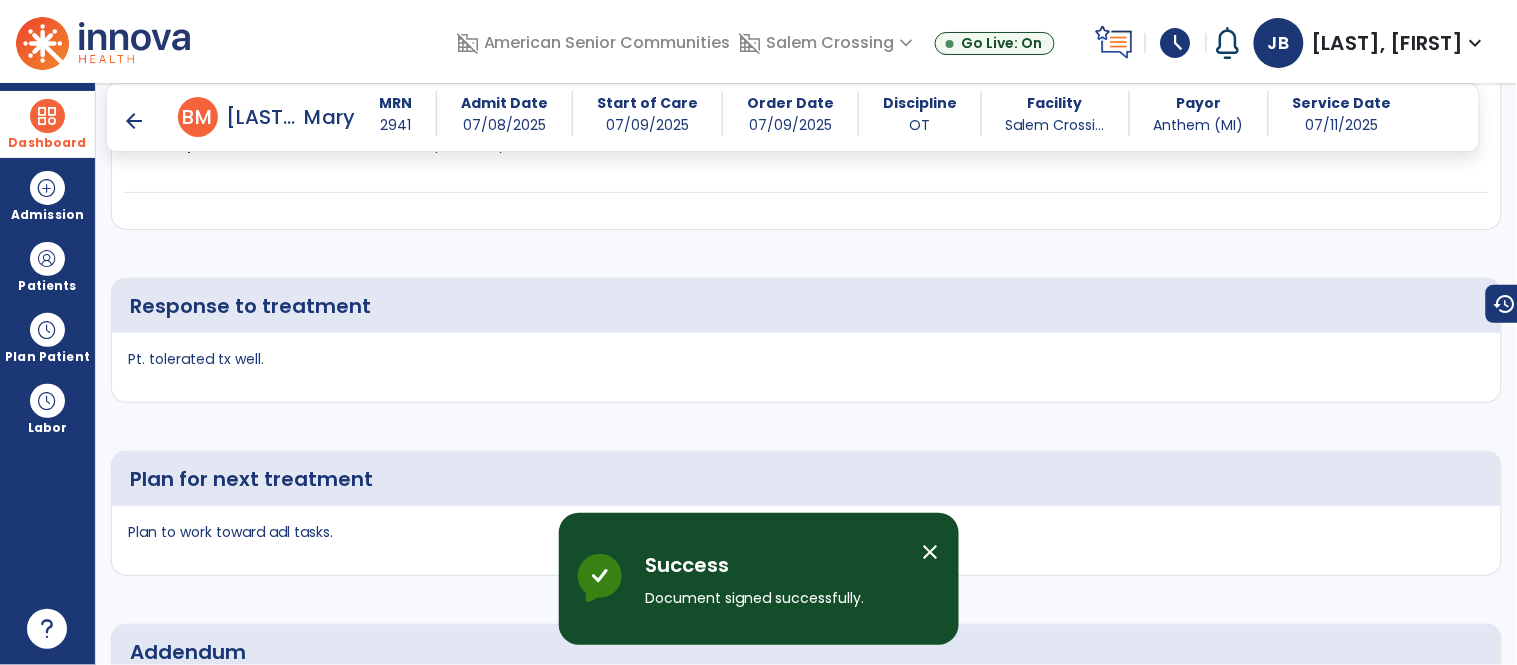 scroll, scrollTop: 3453, scrollLeft: 0, axis: vertical 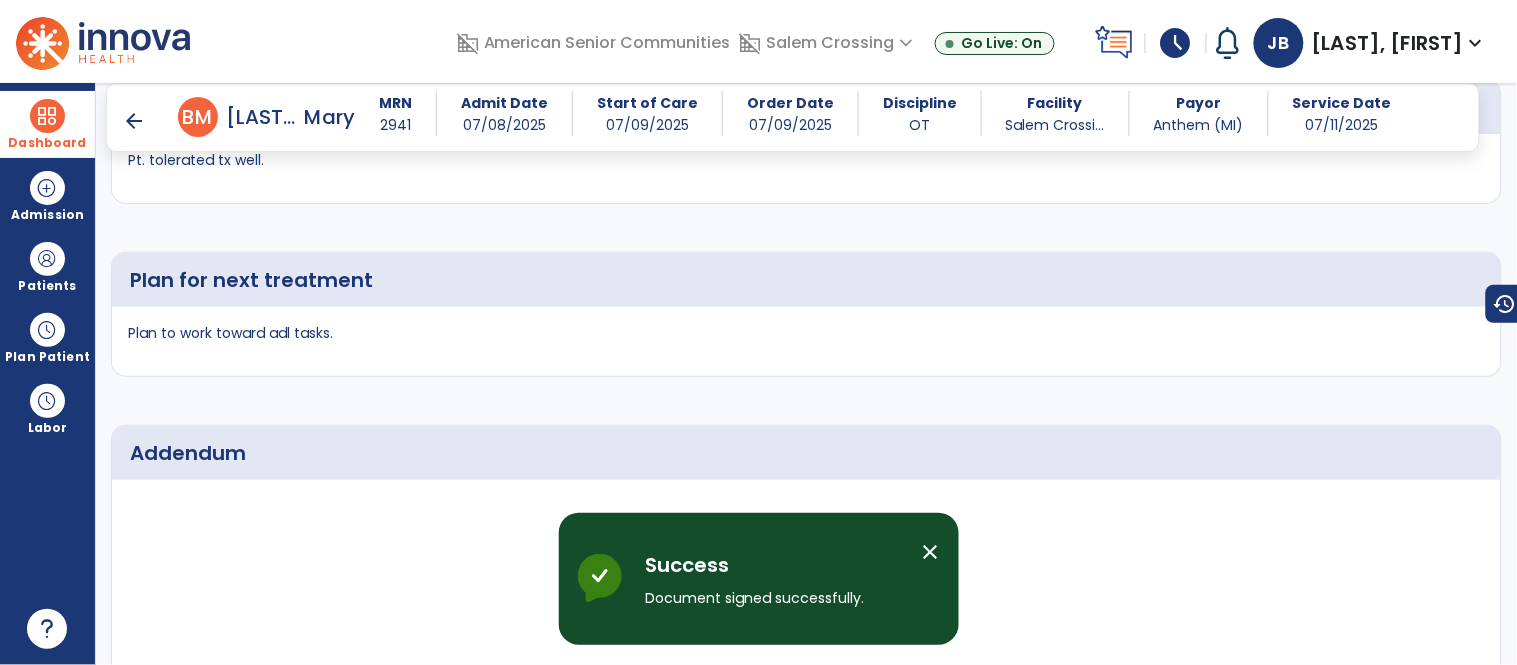 click on "Dashboard" at bounding box center (47, 124) 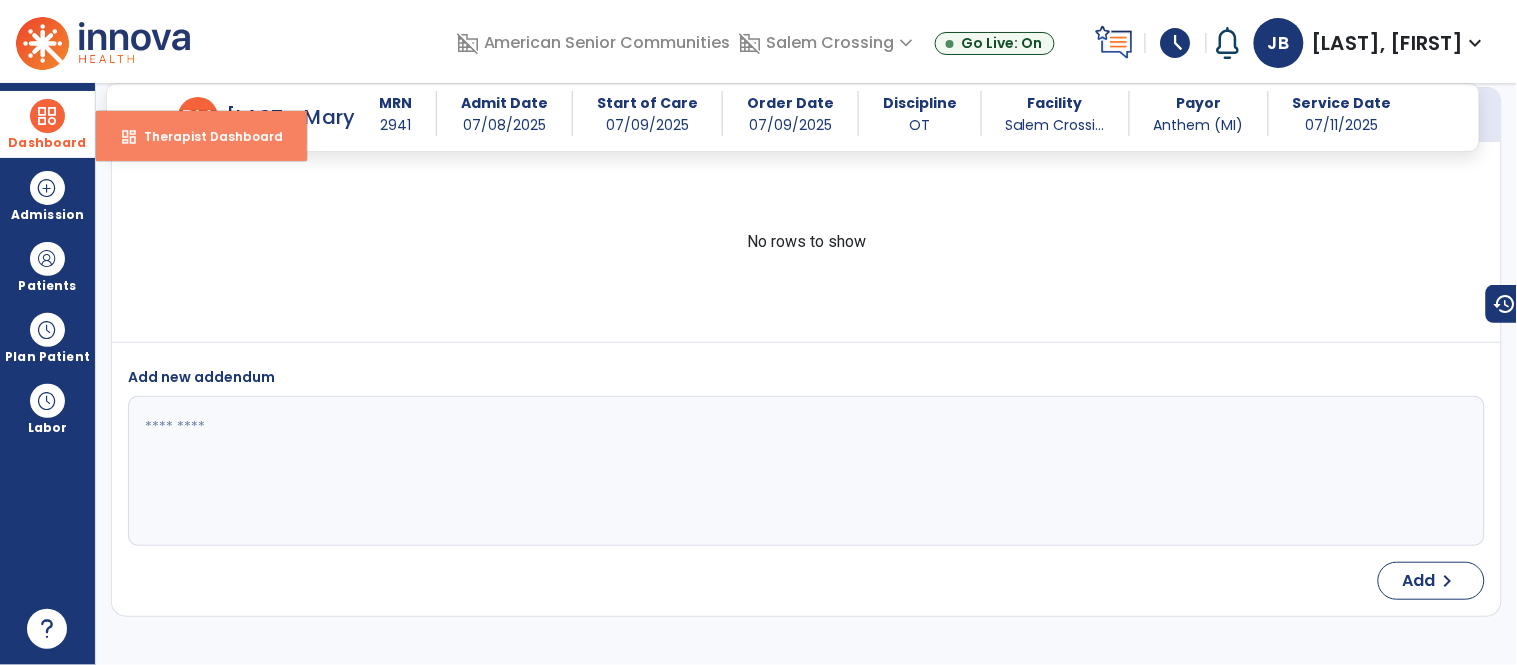 click on "dashboard  Therapist Dashboard" at bounding box center (201, 136) 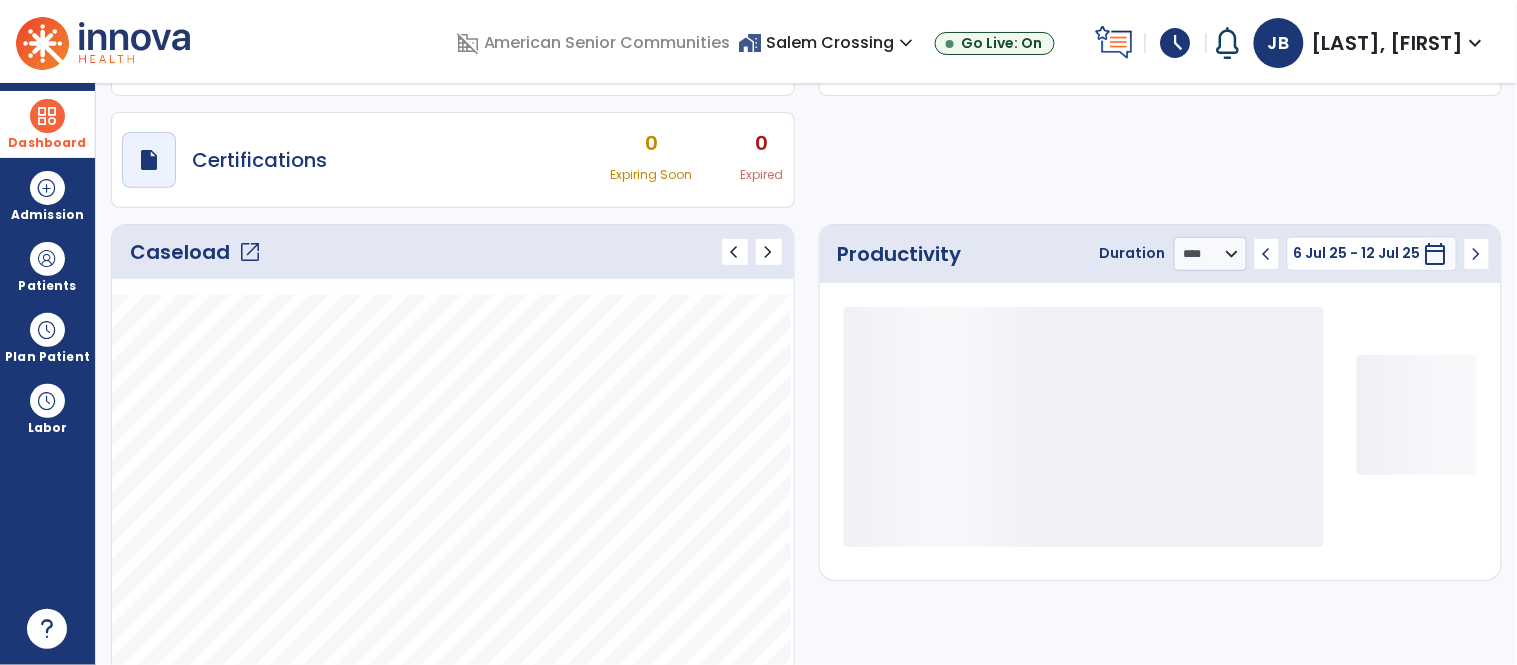scroll, scrollTop: 143, scrollLeft: 0, axis: vertical 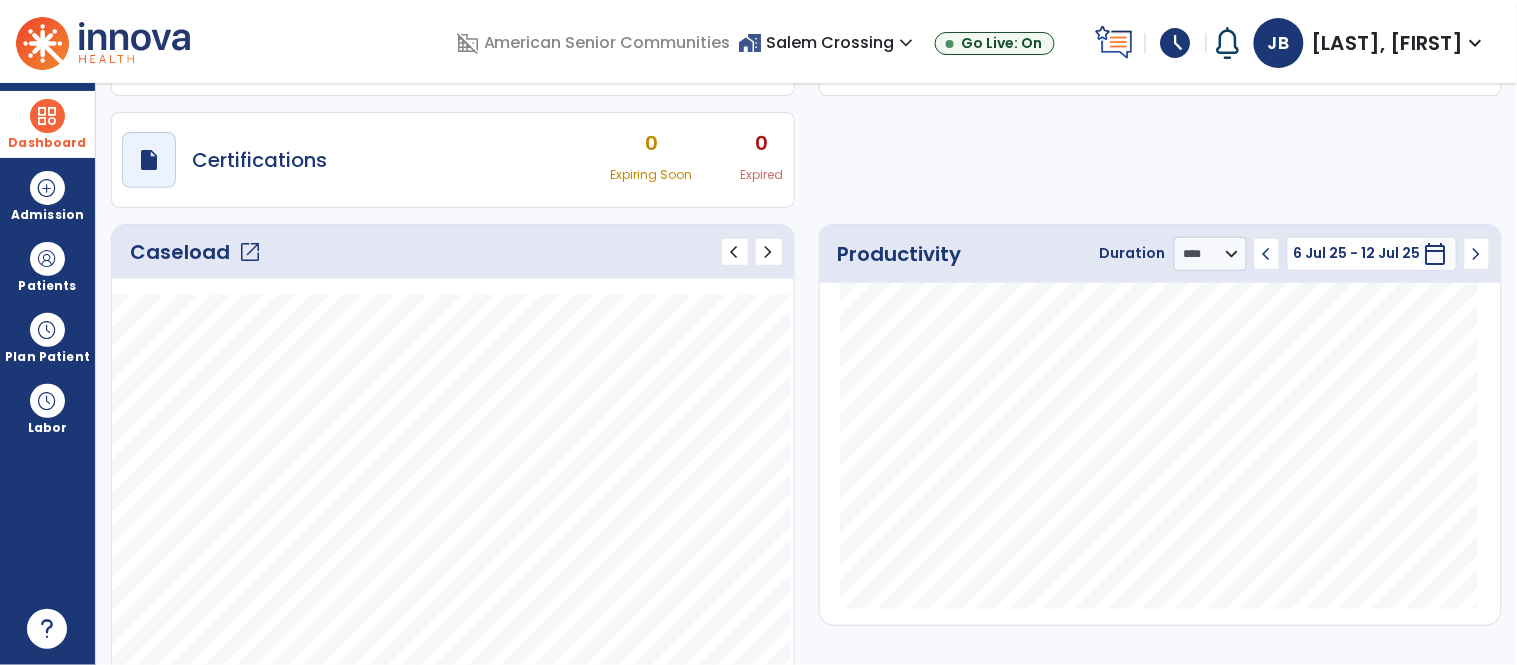 click on "open_in_new" 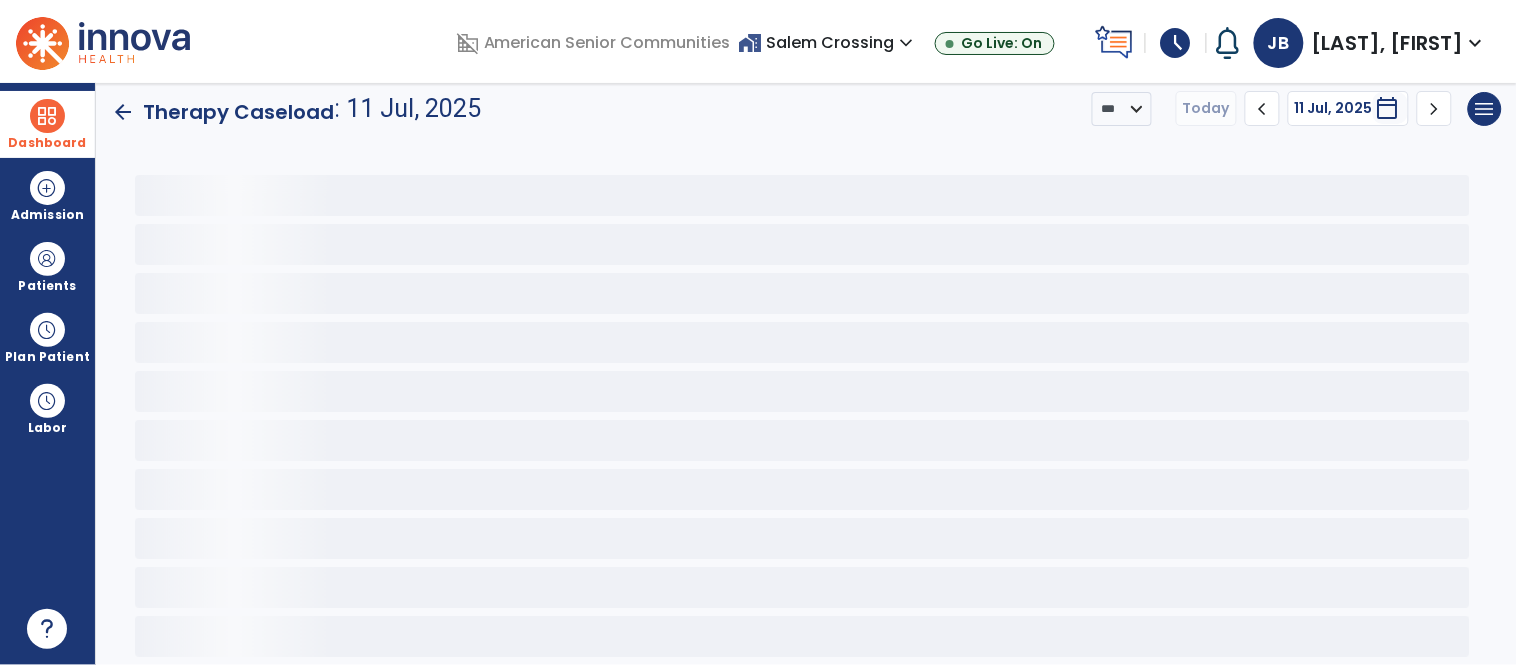 scroll, scrollTop: 15, scrollLeft: 0, axis: vertical 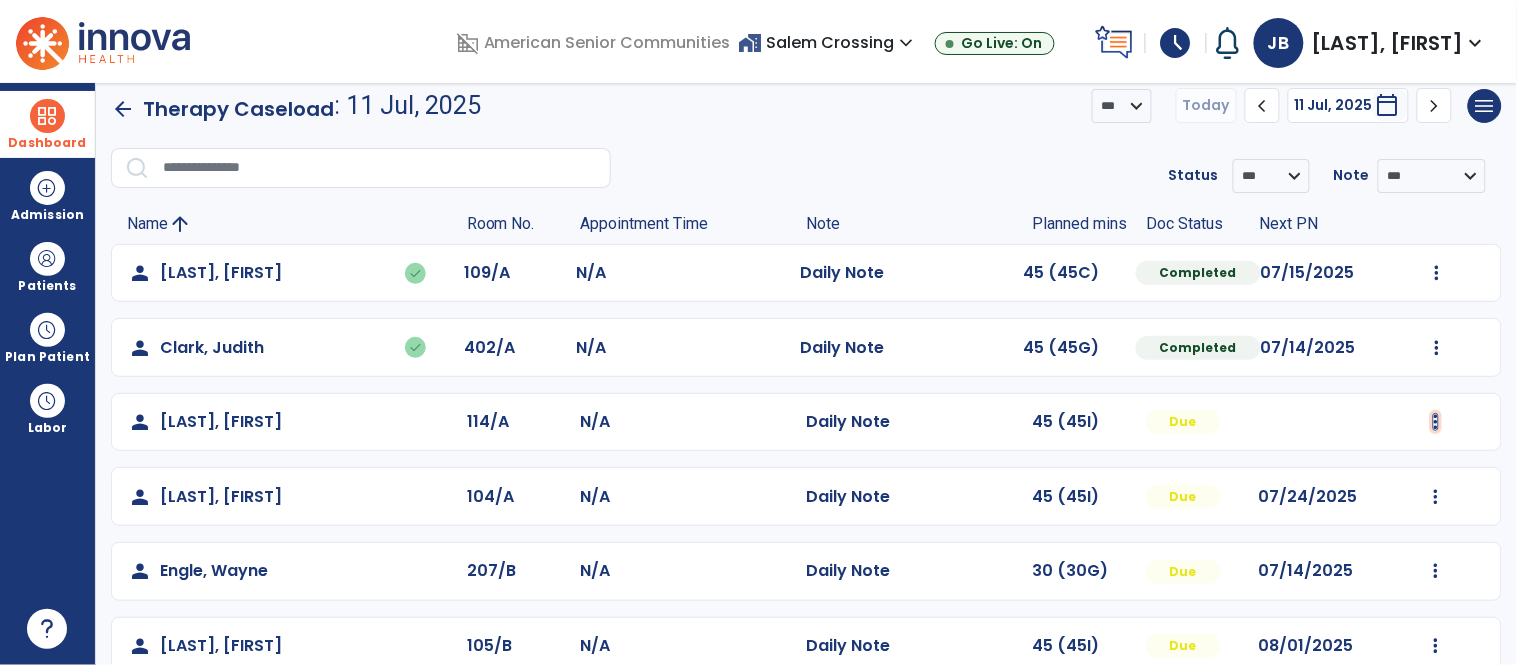 click at bounding box center [1437, 273] 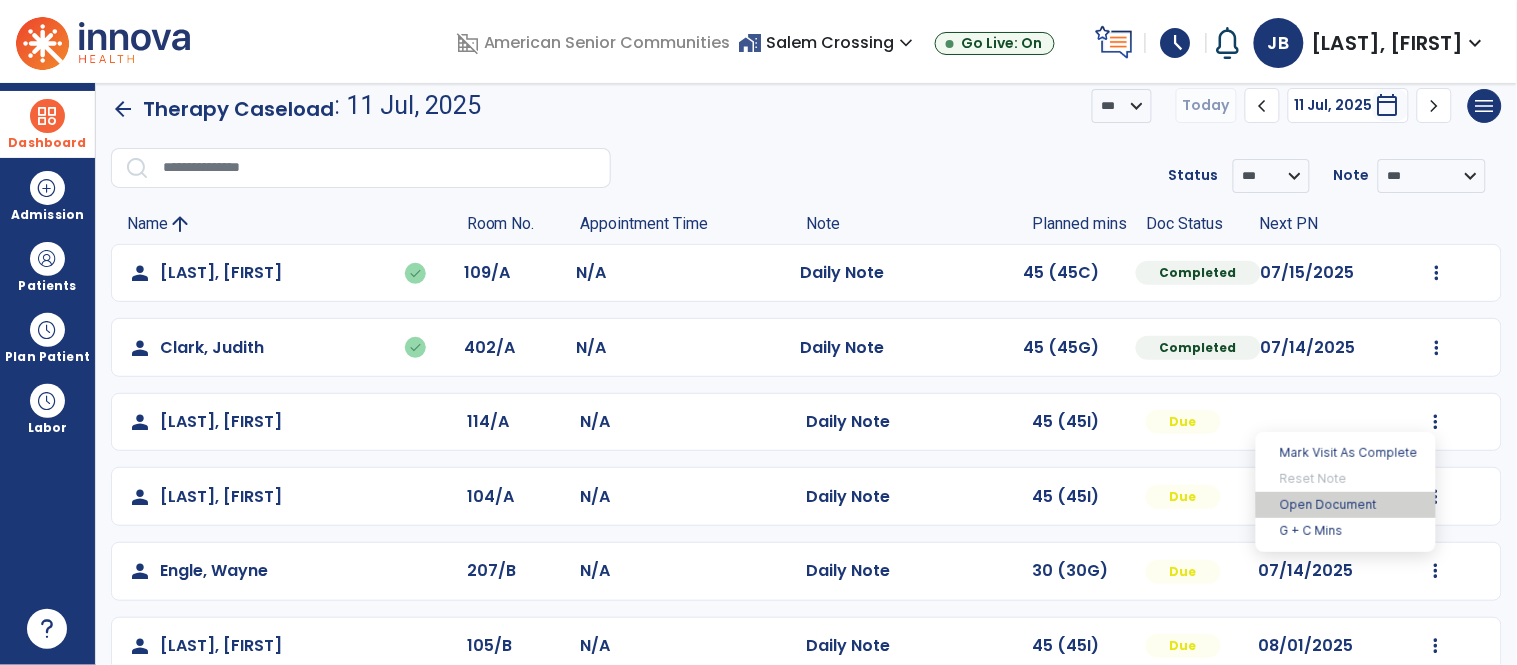 click on "Open Document" at bounding box center [1346, 505] 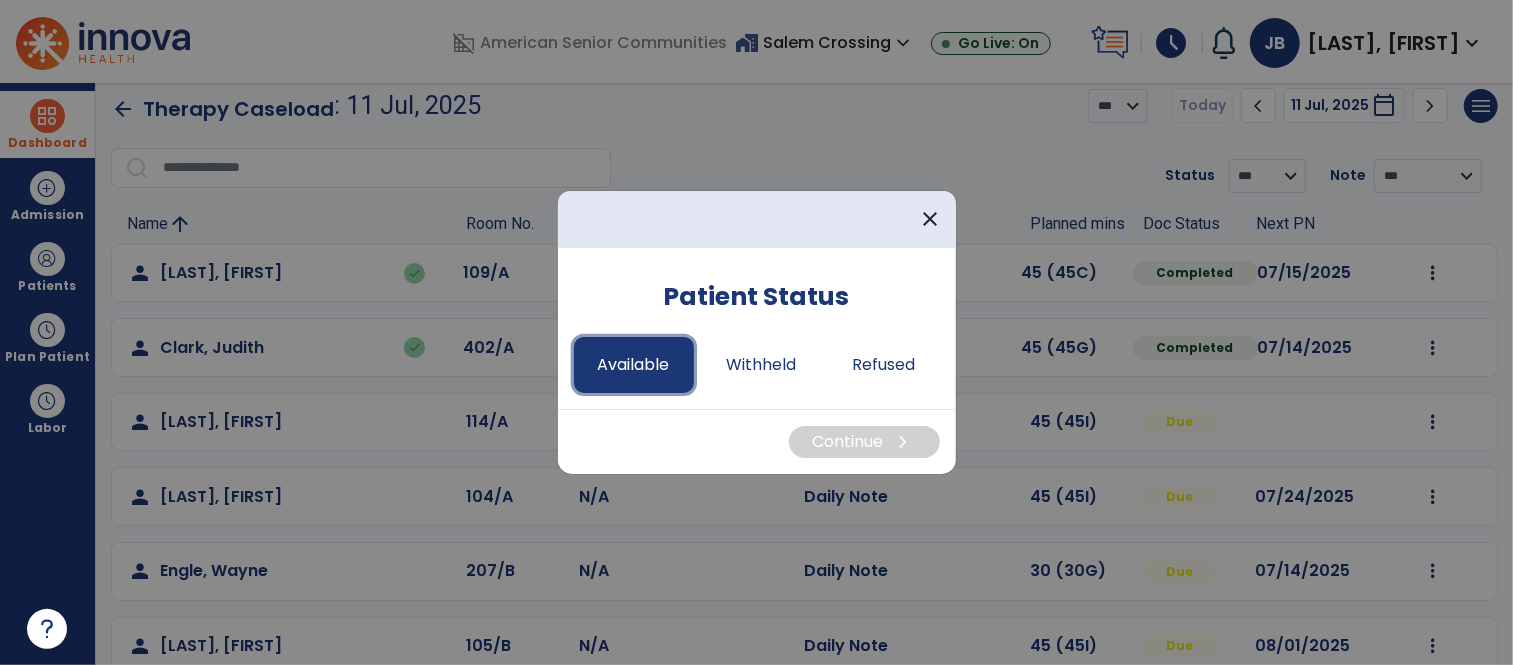 click on "Available" at bounding box center (634, 365) 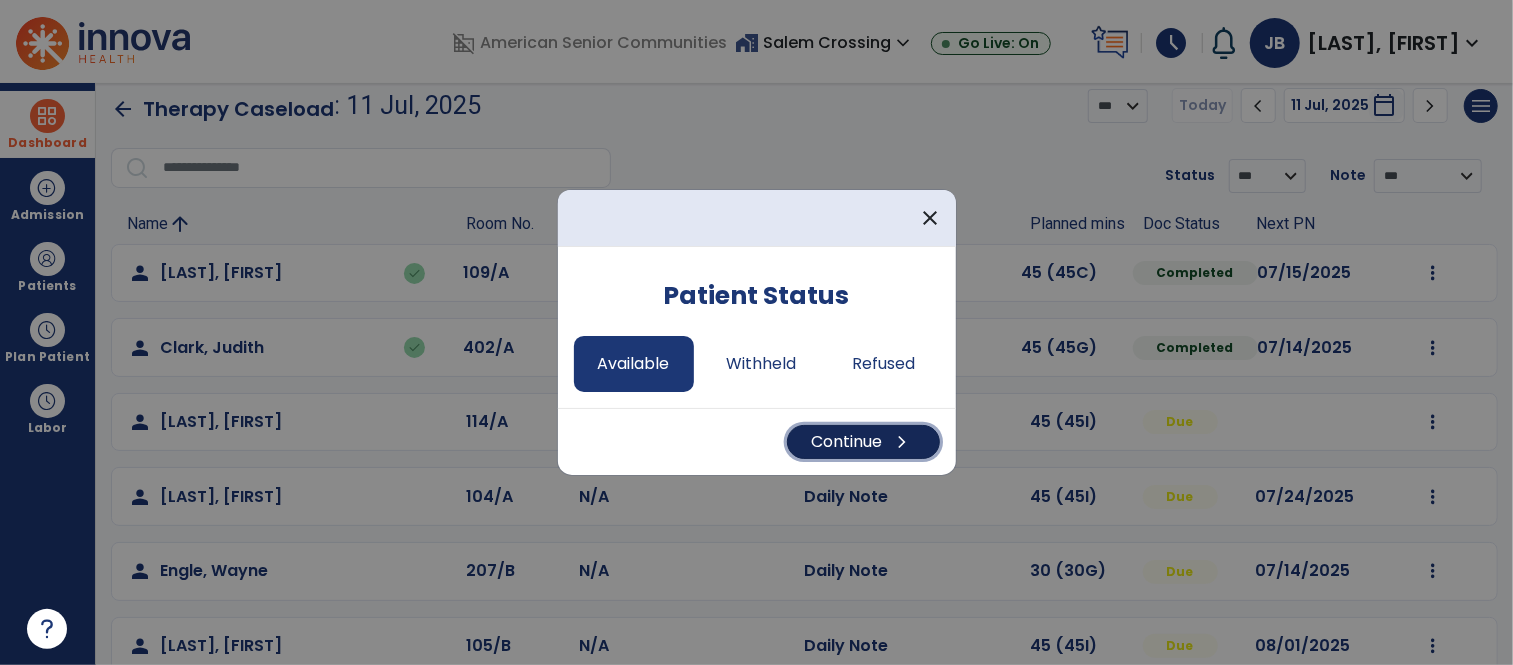 click on "chevron_right" at bounding box center [903, 442] 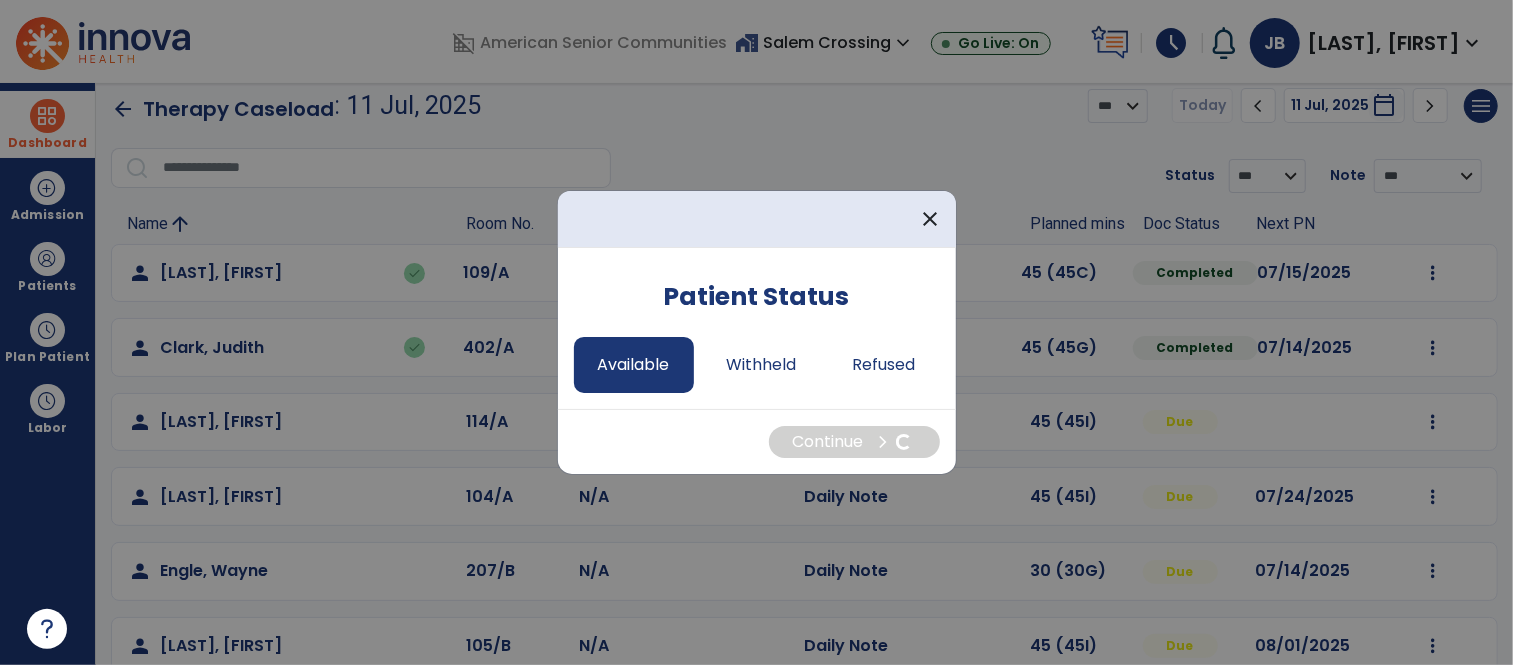 select on "*" 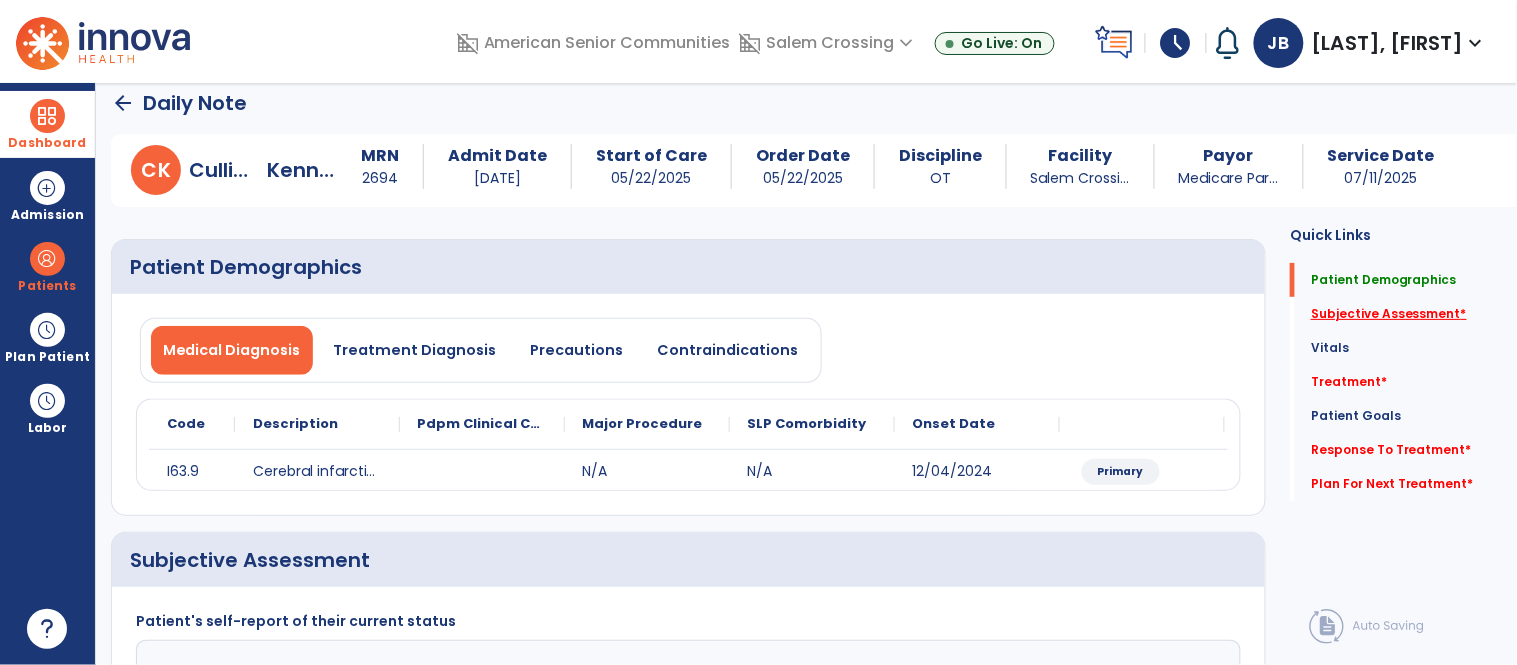 click on "Subjective Assessment   *" 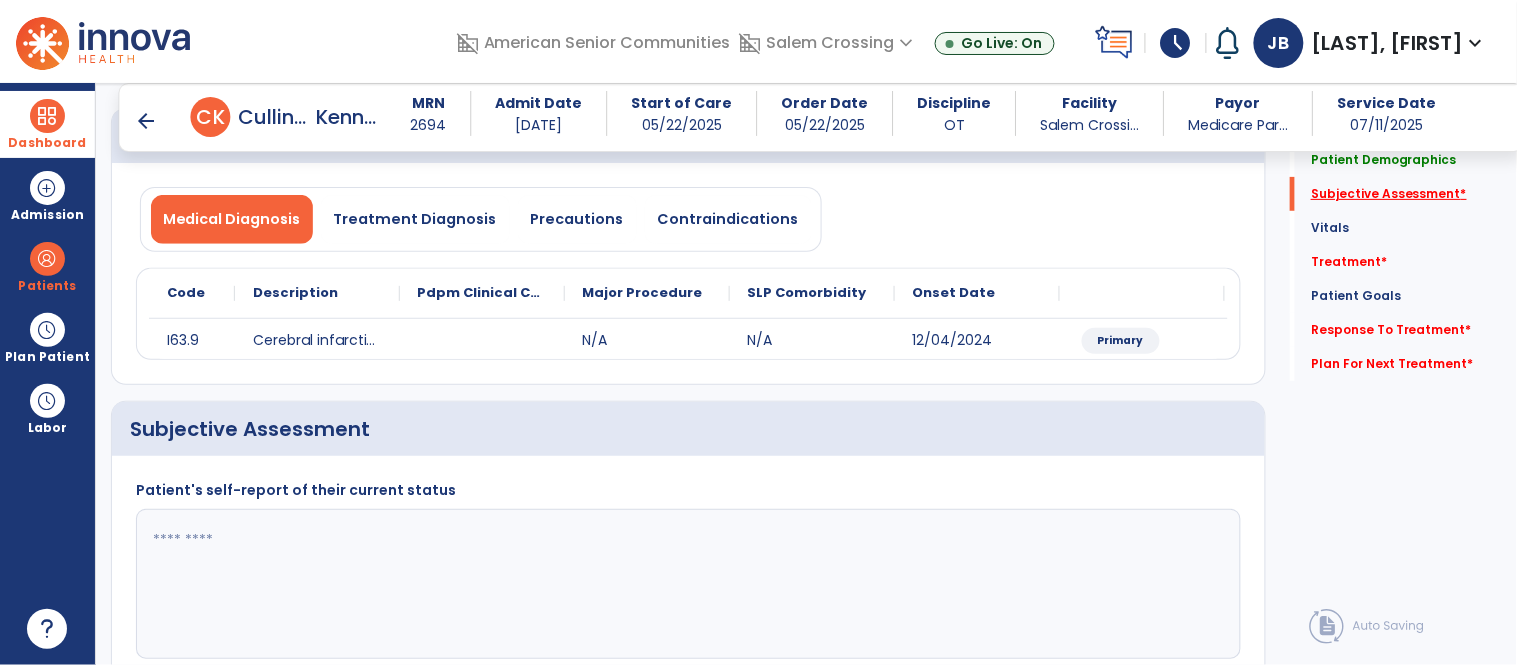 scroll, scrollTop: 314, scrollLeft: 0, axis: vertical 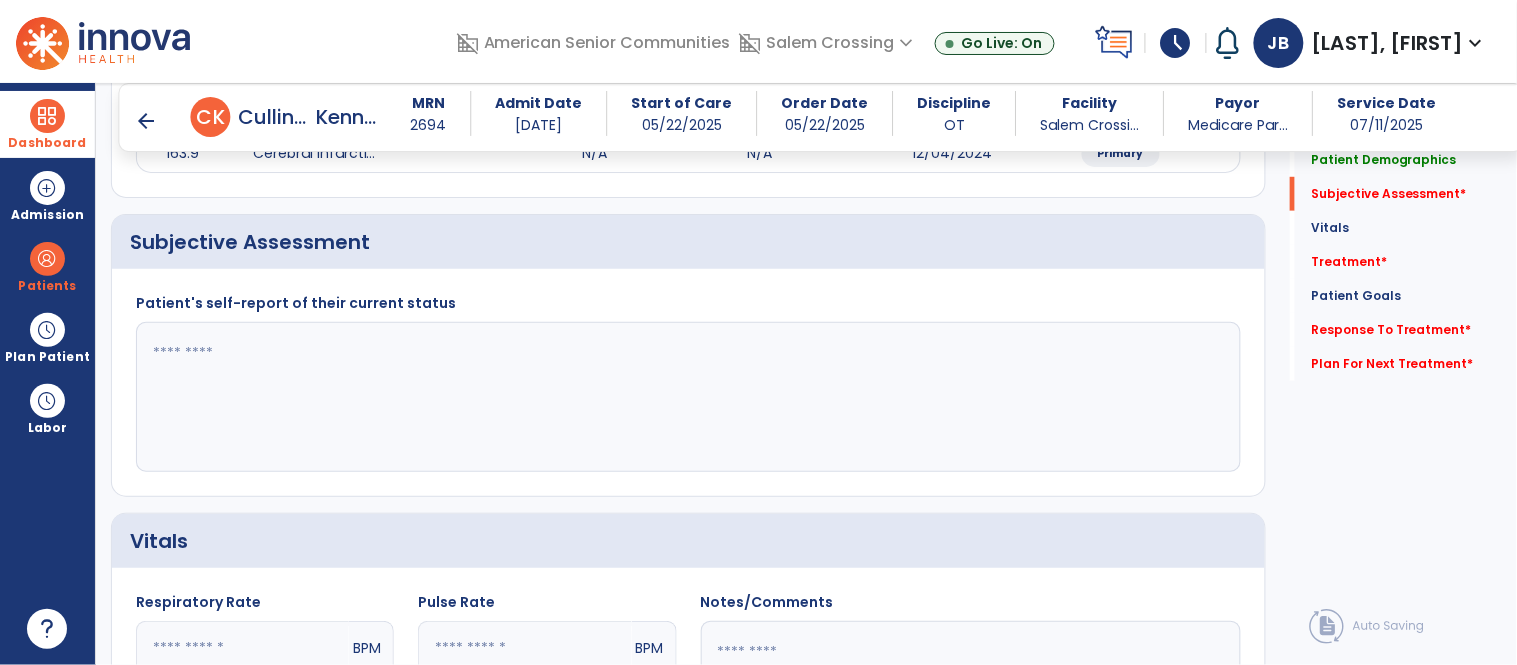 click 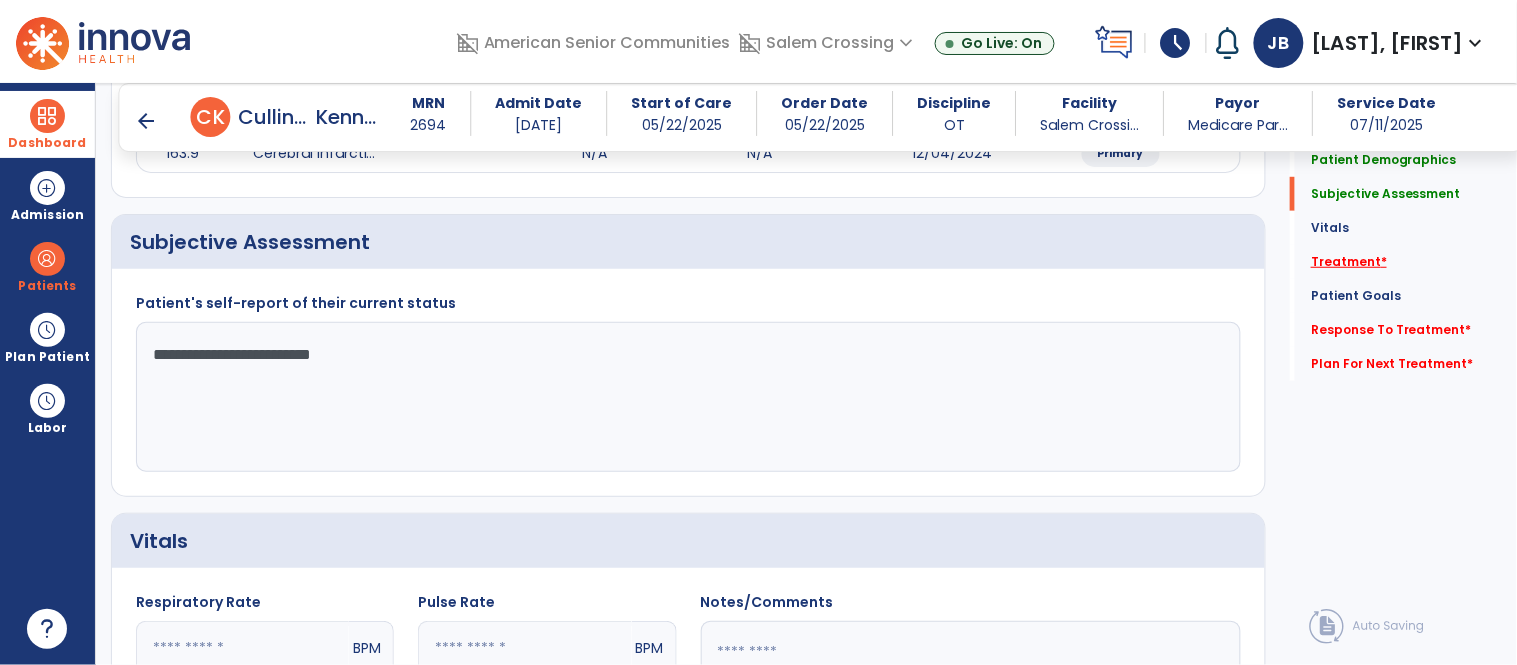 type on "**********" 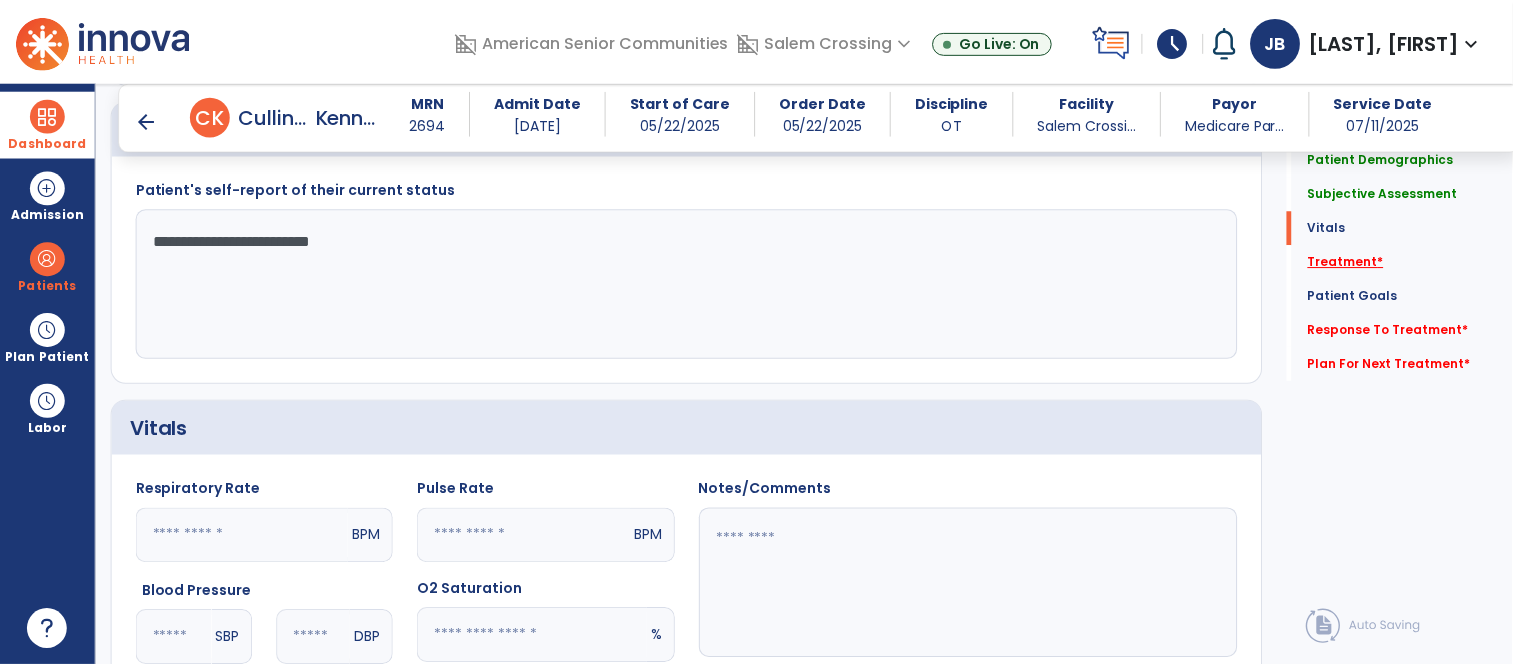 scroll, scrollTop: 1003, scrollLeft: 0, axis: vertical 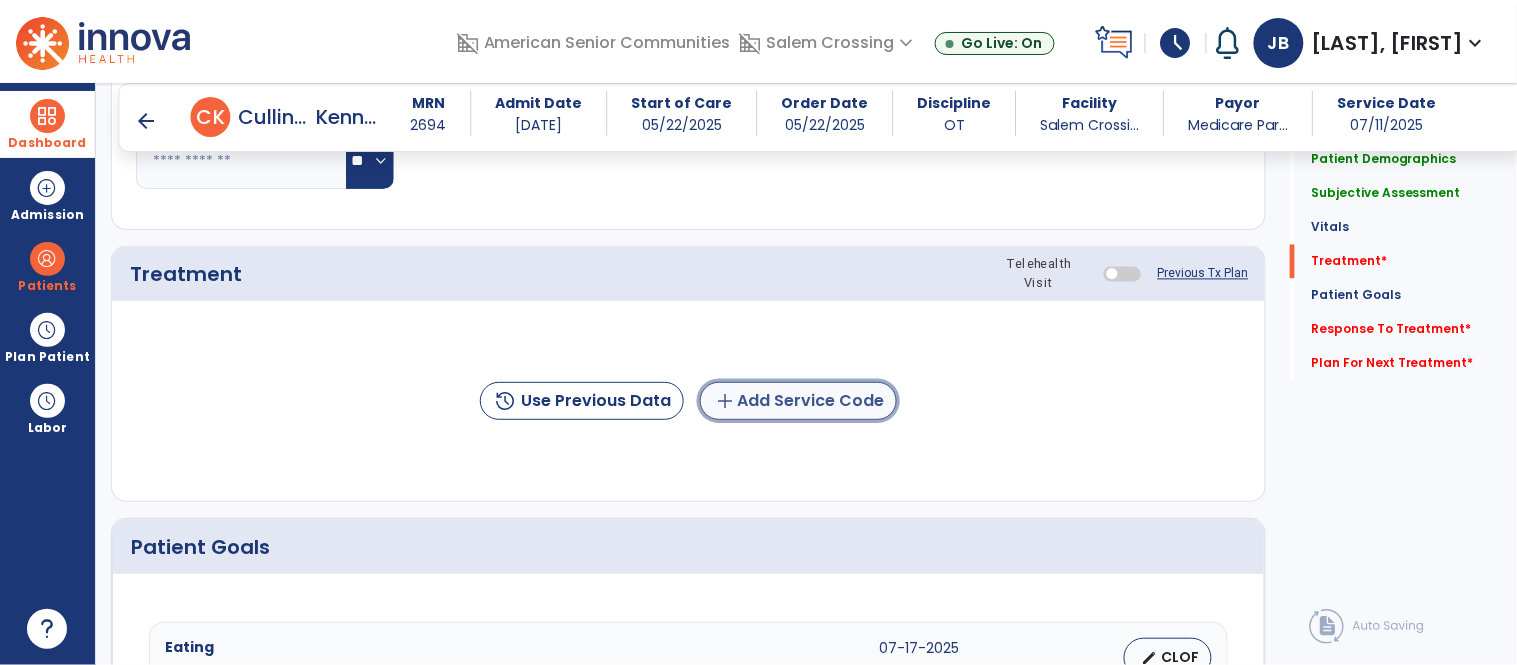 click on "add  Add Service Code" 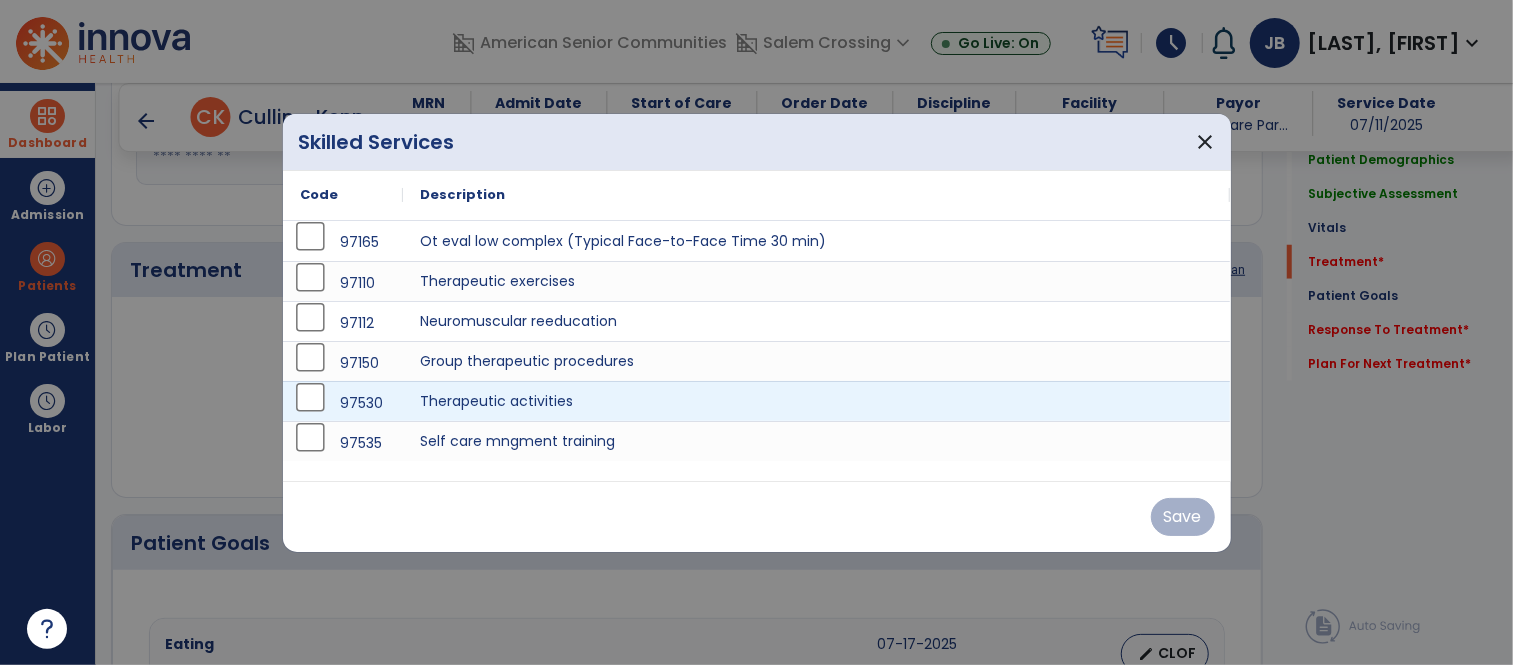 scroll, scrollTop: 1003, scrollLeft: 0, axis: vertical 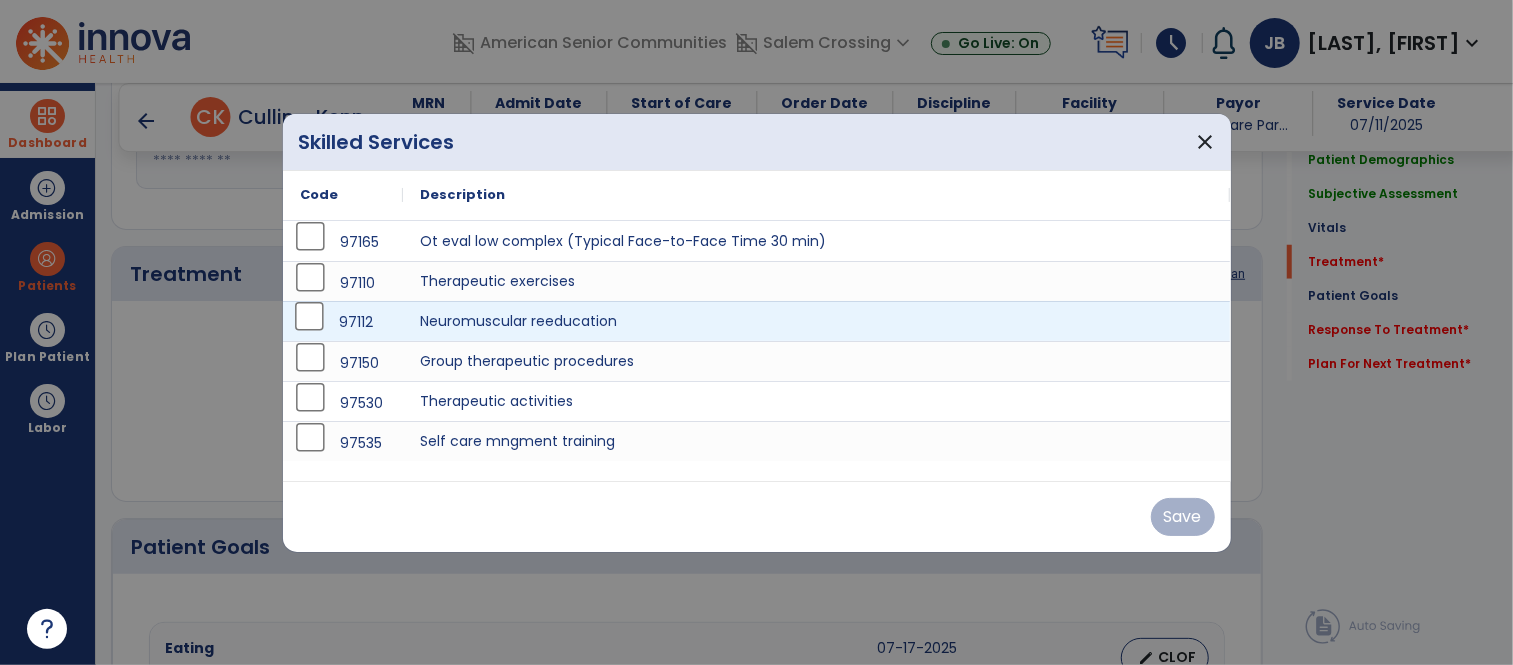 click on "97112" at bounding box center [343, 322] 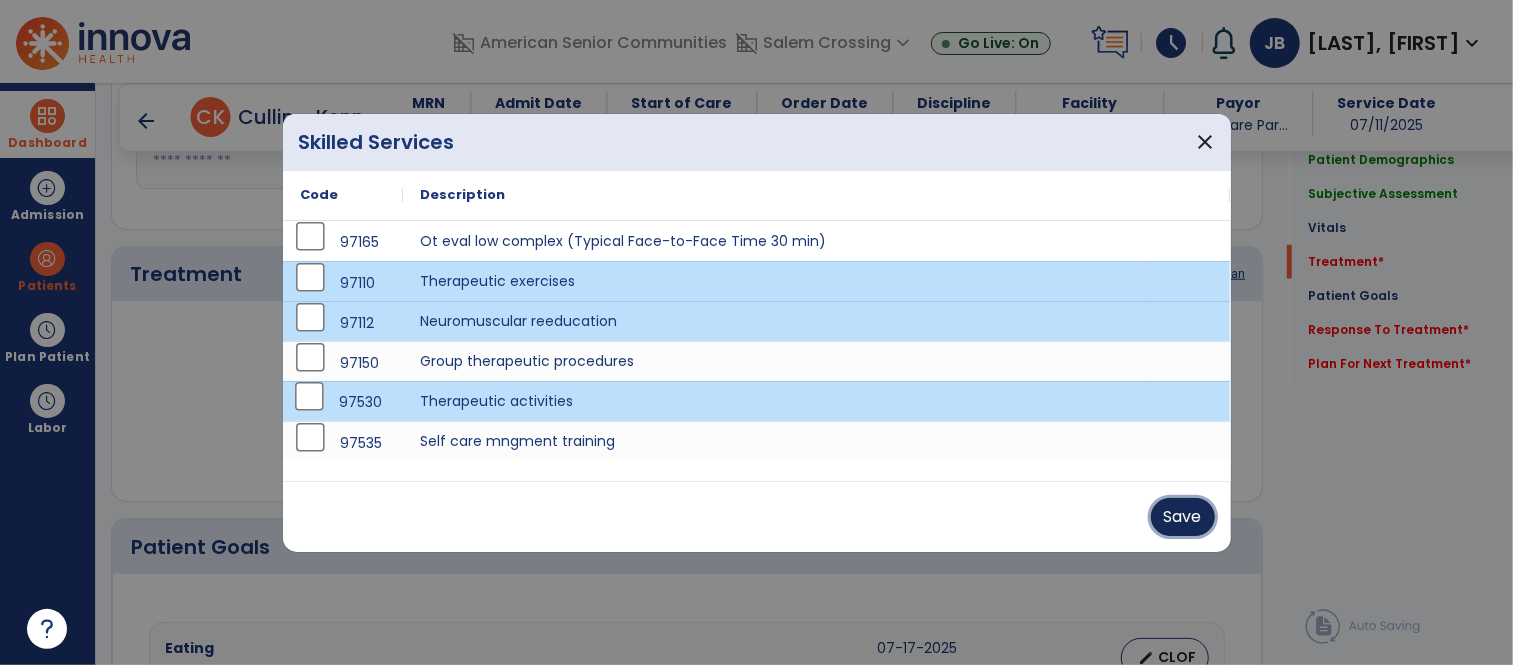 click on "Save" at bounding box center [1183, 517] 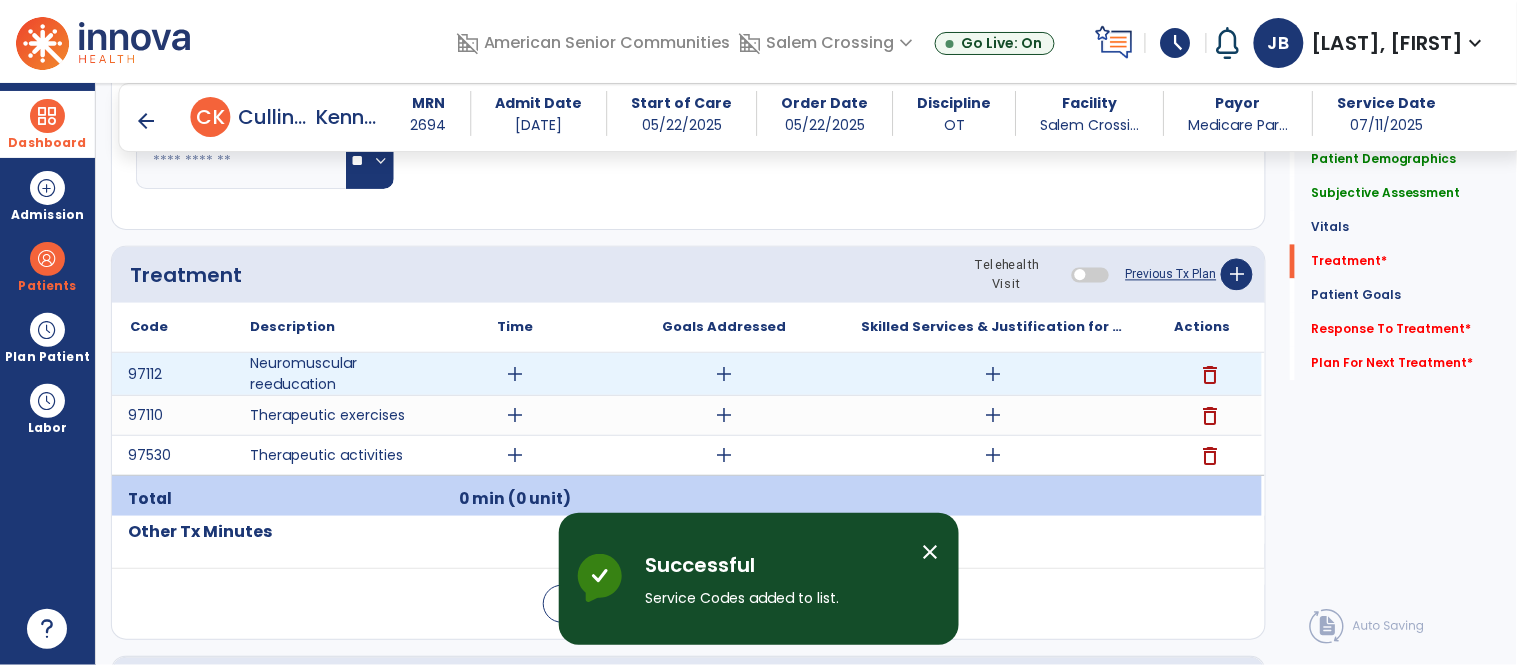click on "add" at bounding box center (515, 374) 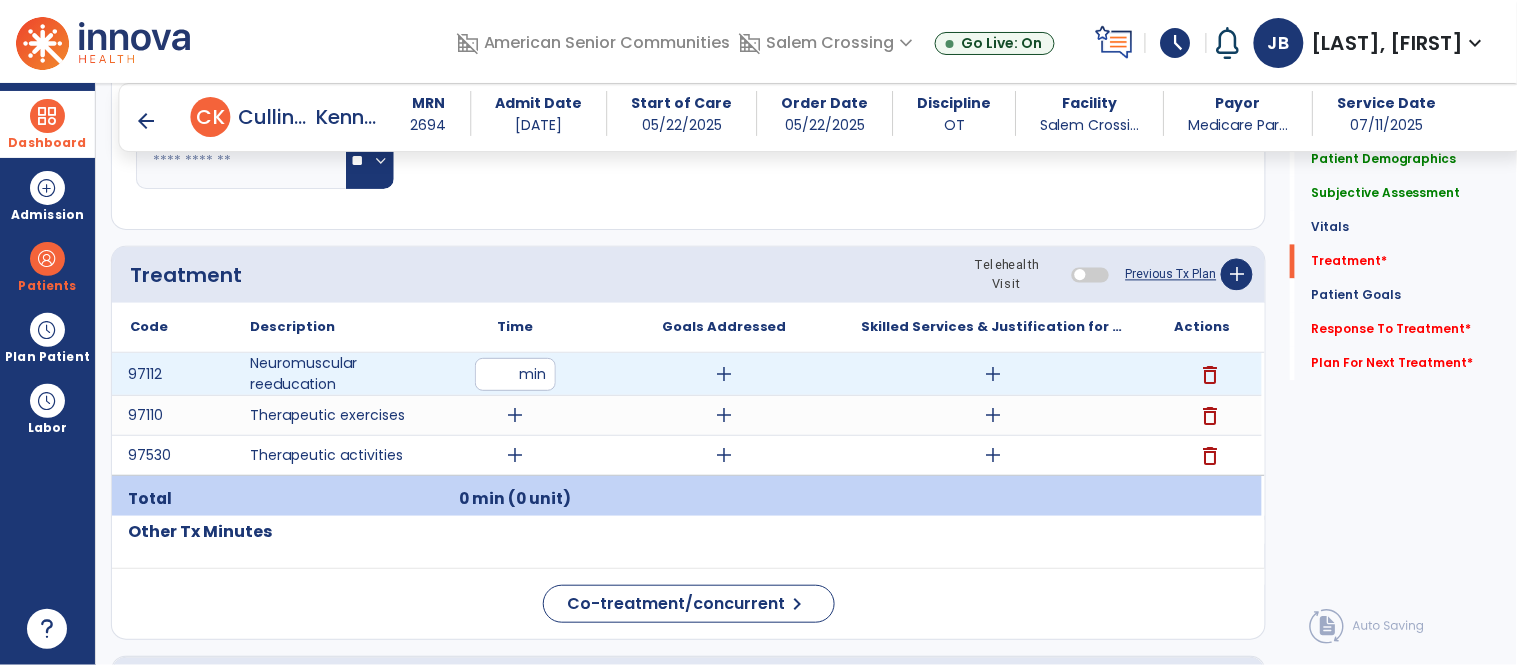 type on "**" 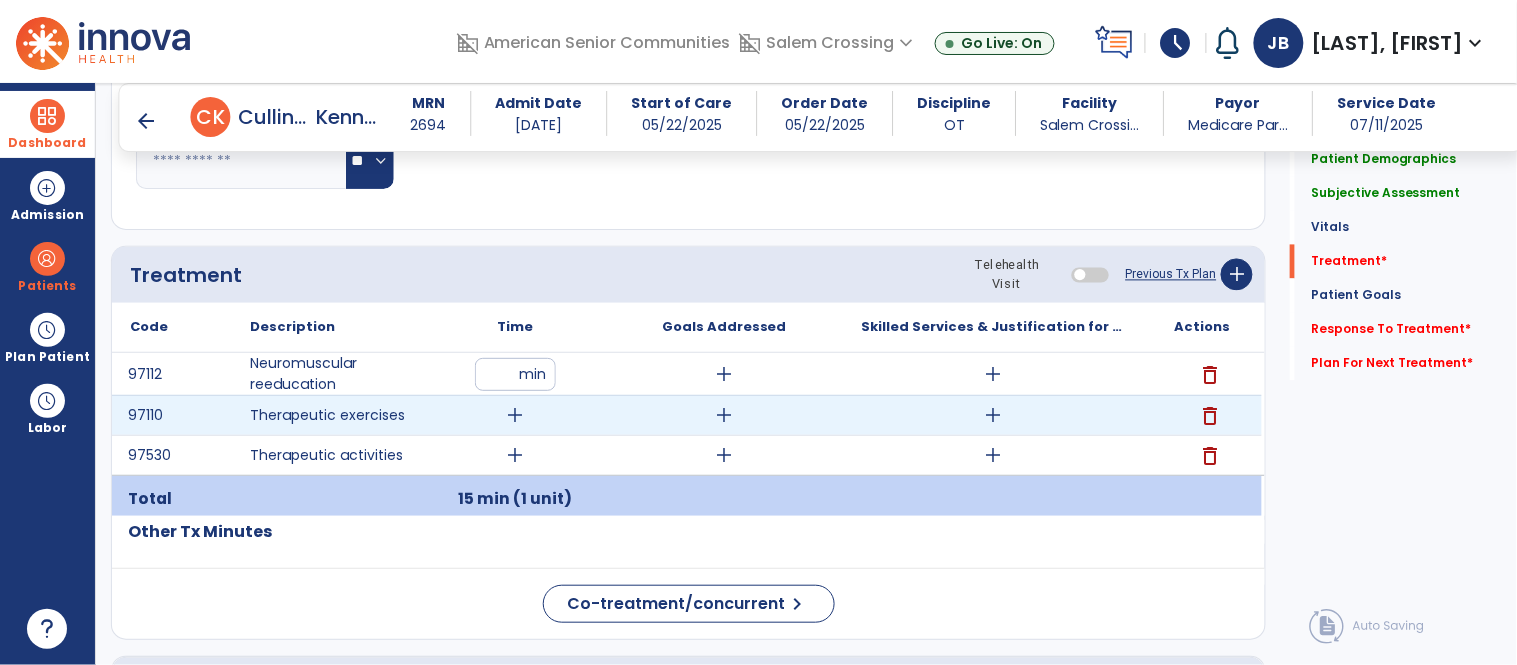 click on "add" at bounding box center [515, 415] 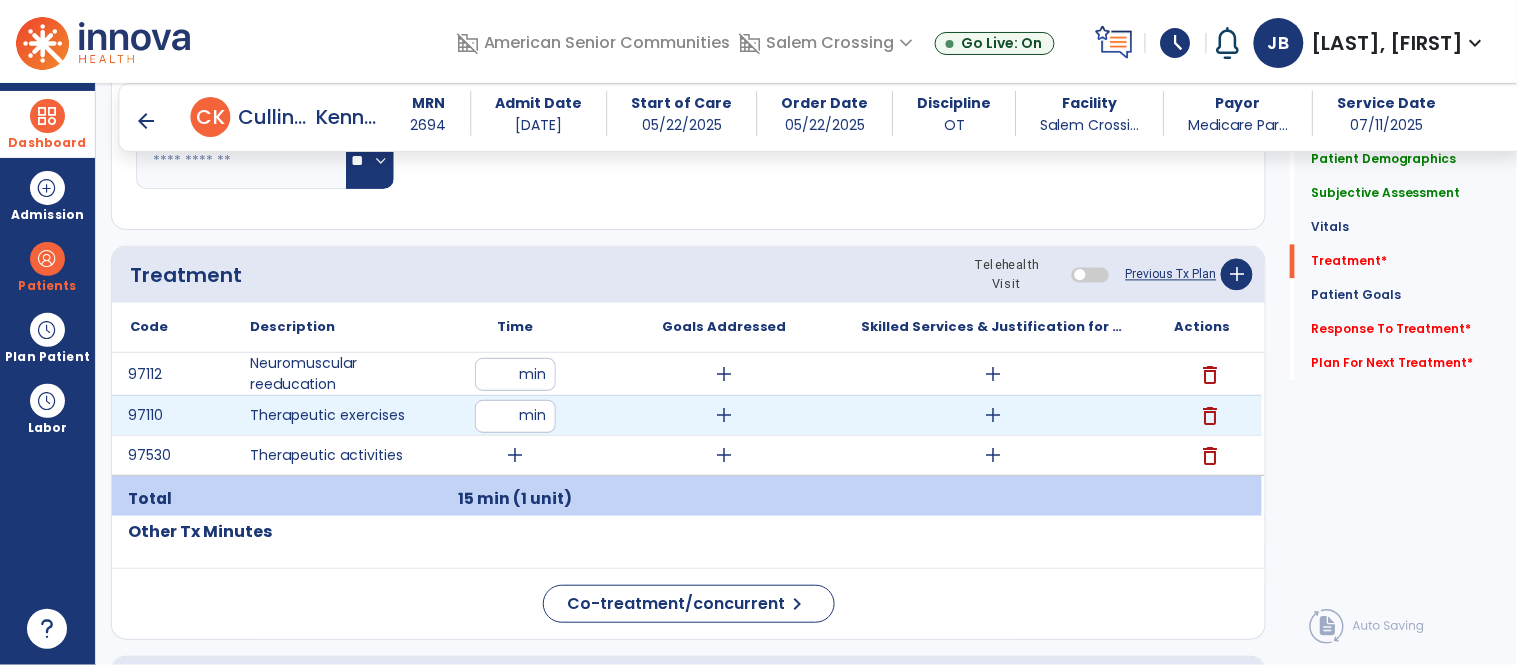 type on "**" 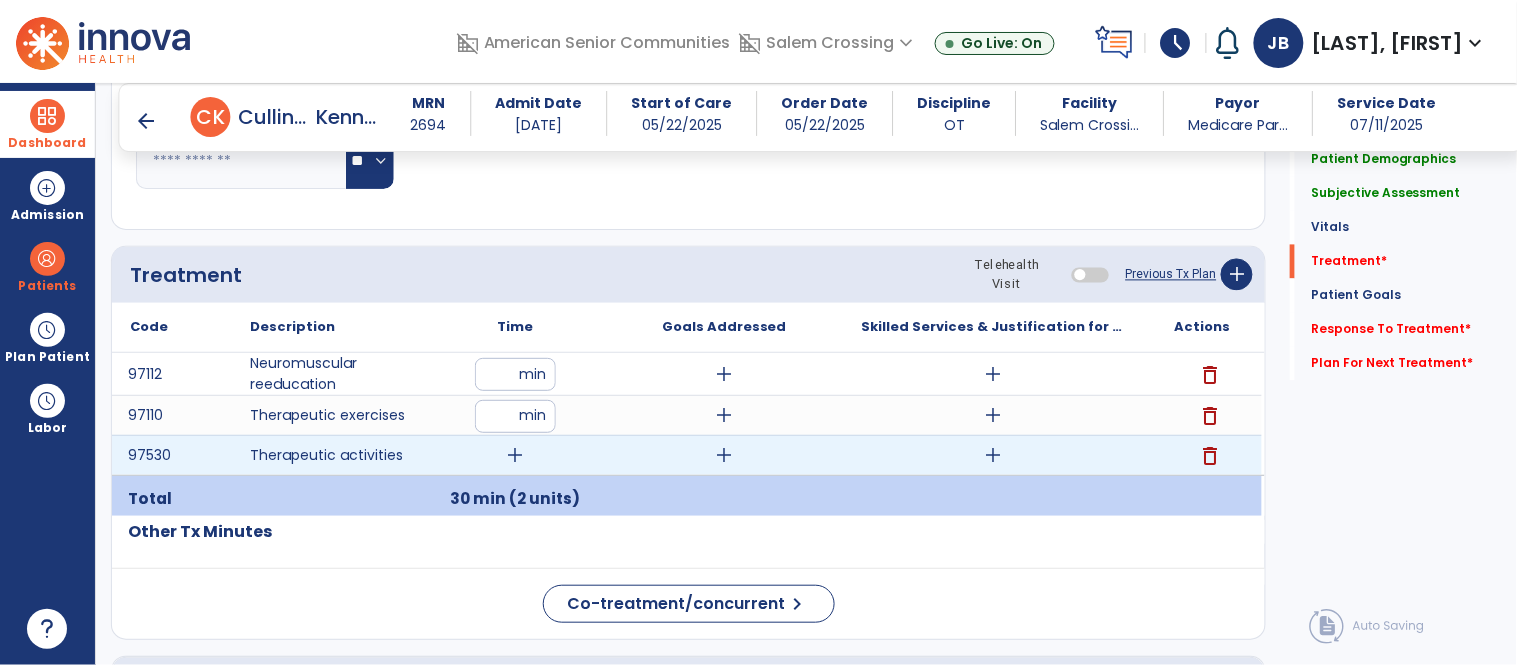 click on "add" at bounding box center [515, 455] 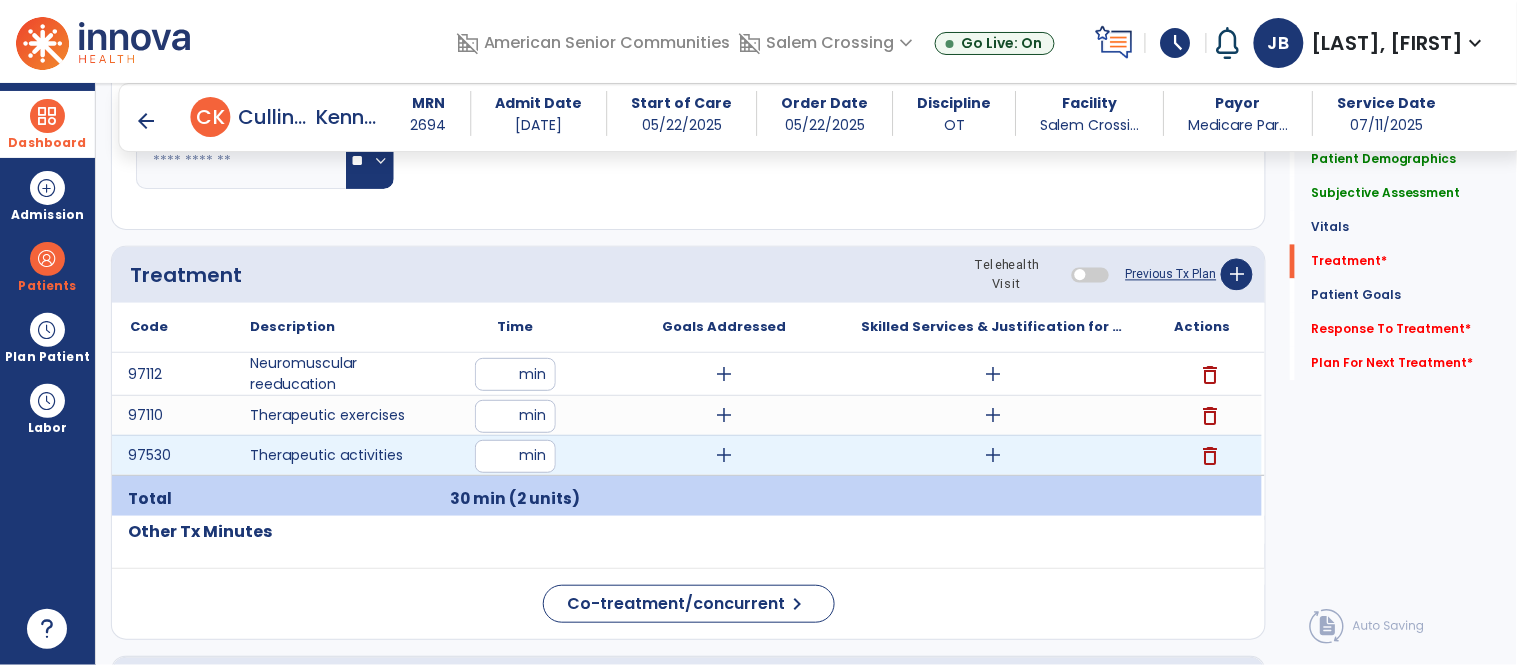 type on "**" 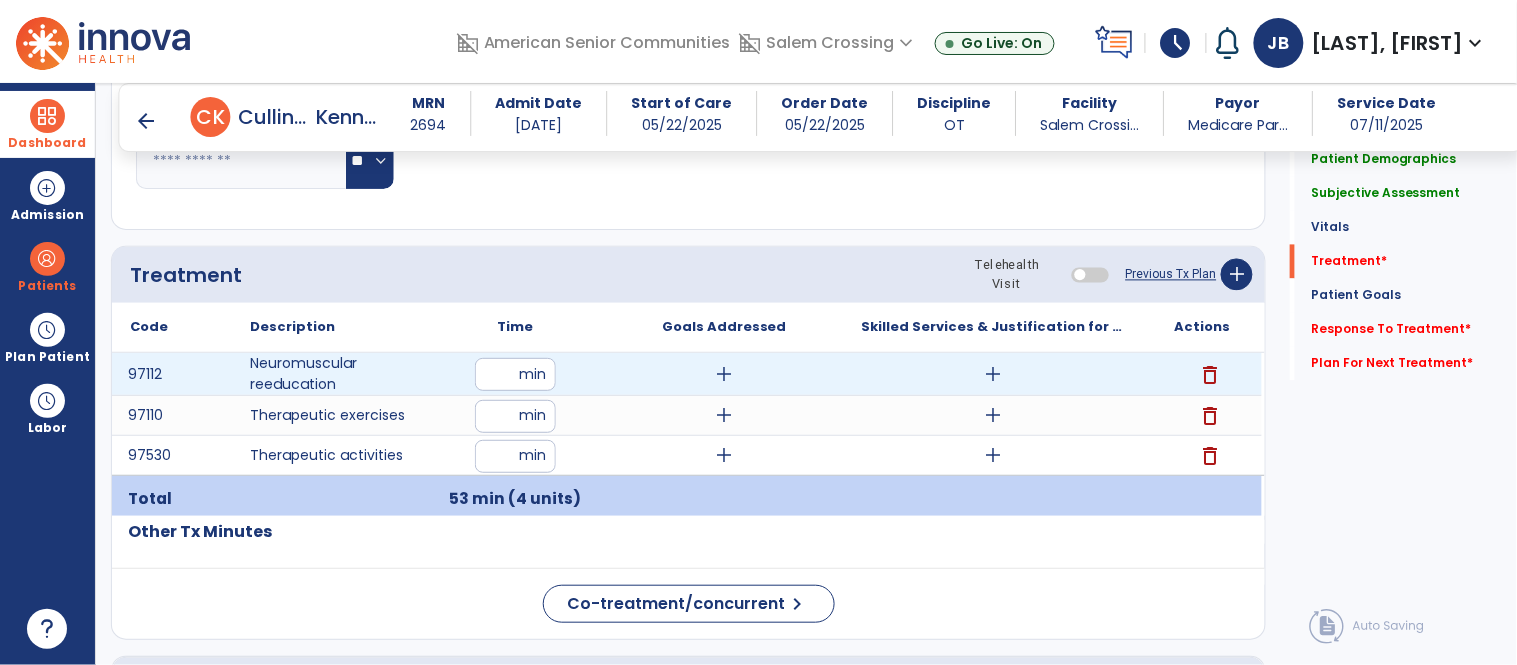 click on "add" at bounding box center [993, 374] 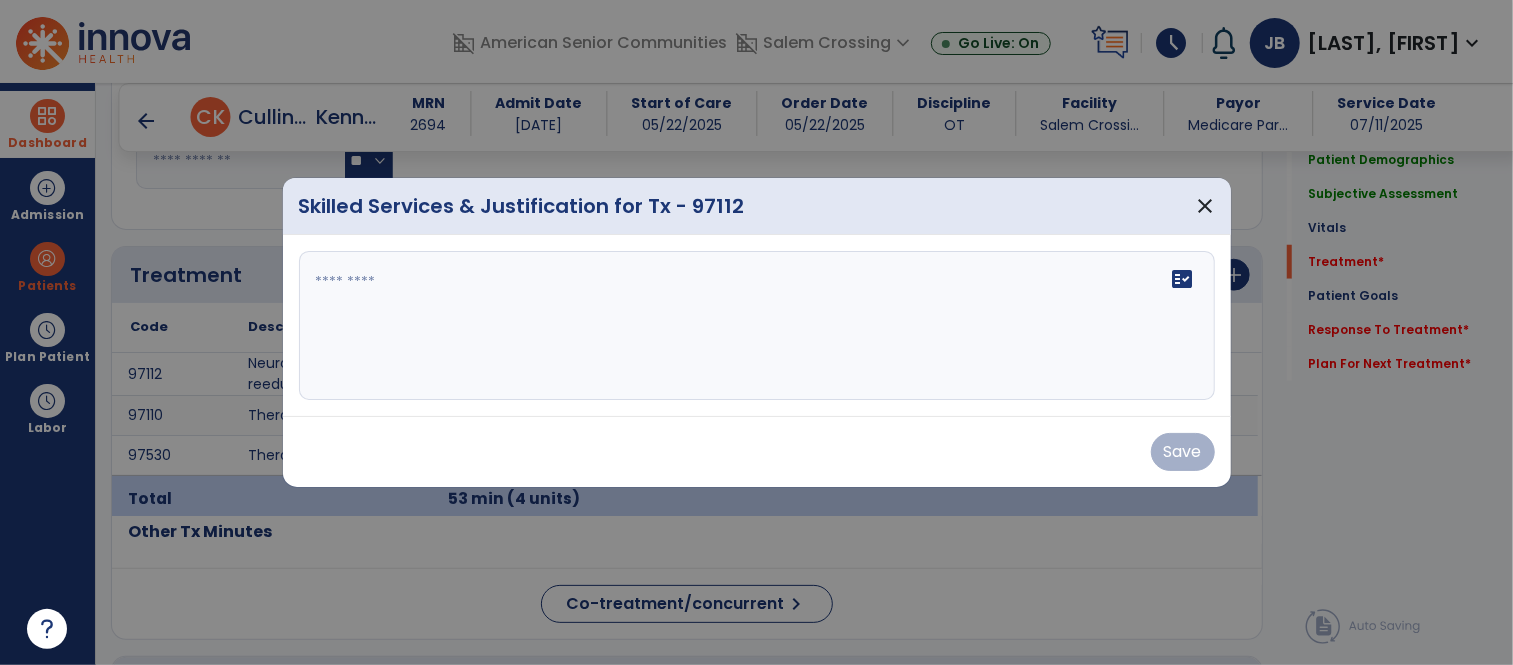 scroll, scrollTop: 1003, scrollLeft: 0, axis: vertical 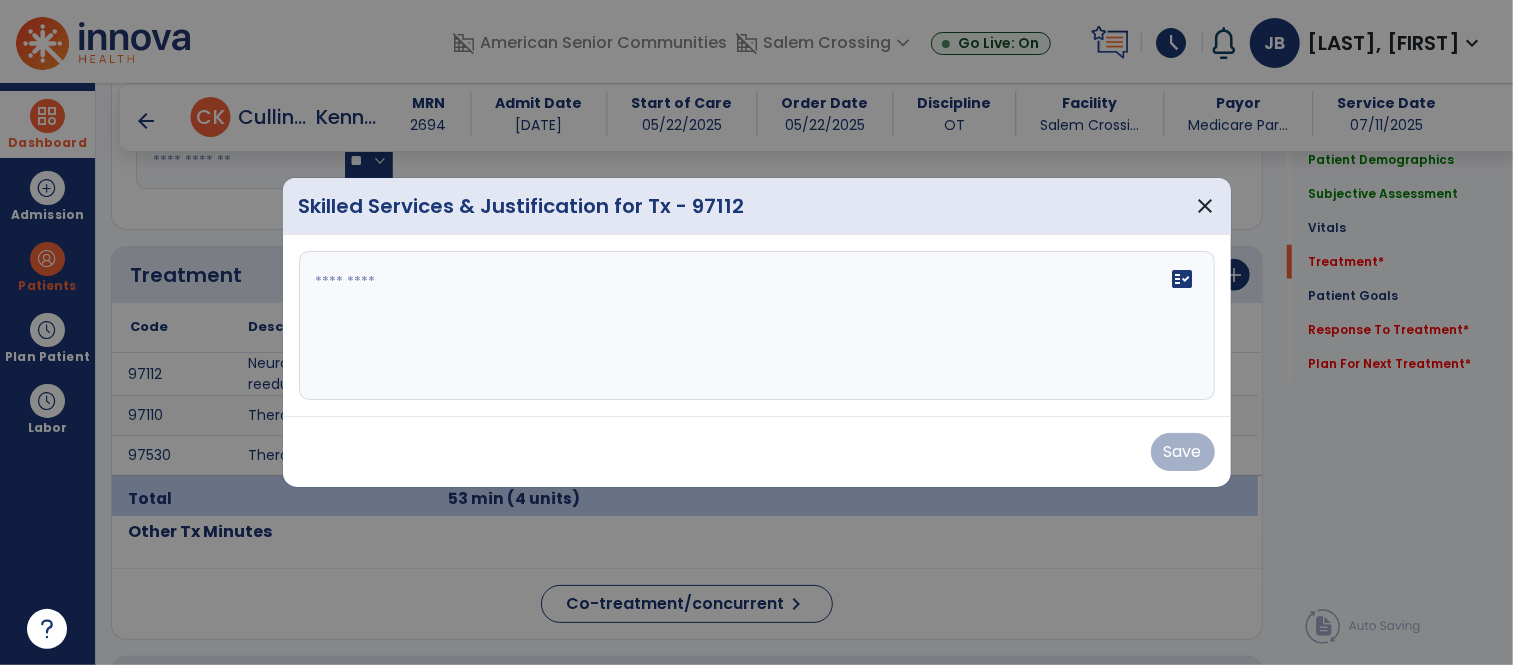 click at bounding box center (757, 326) 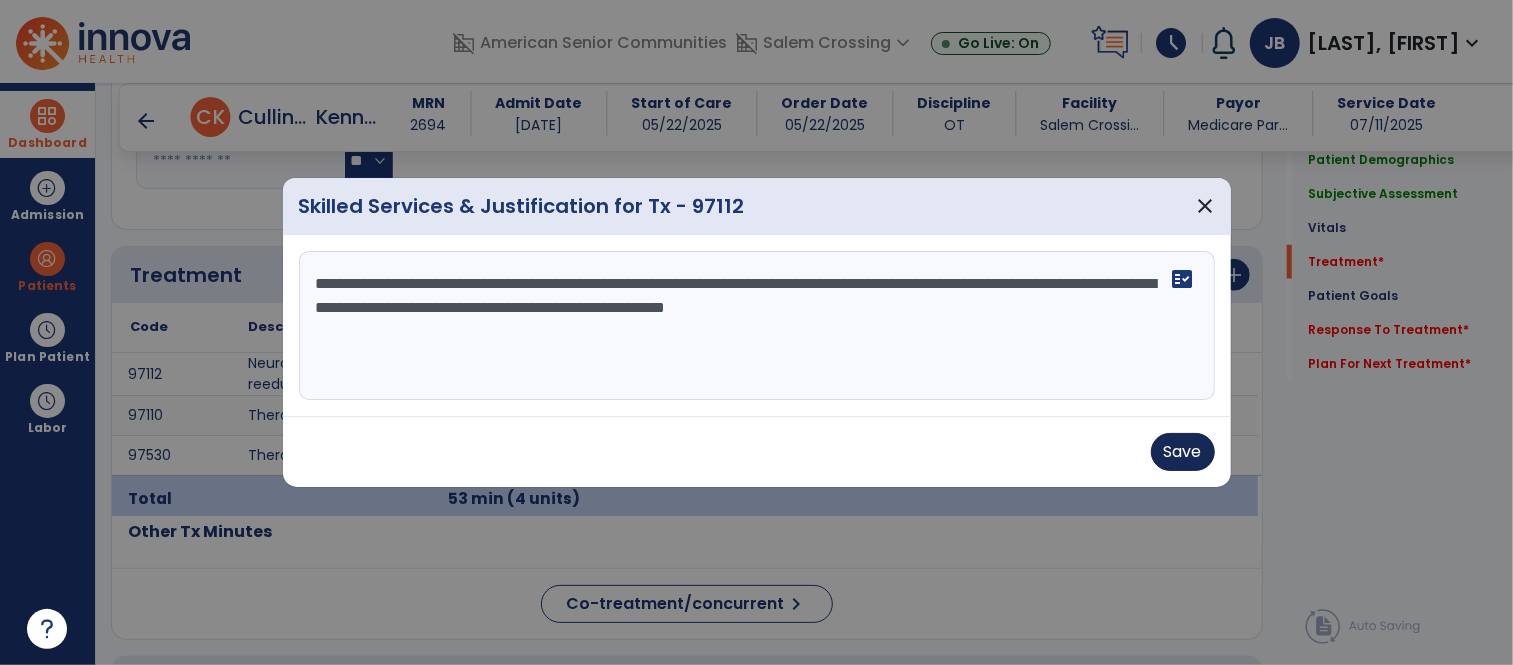 type on "**********" 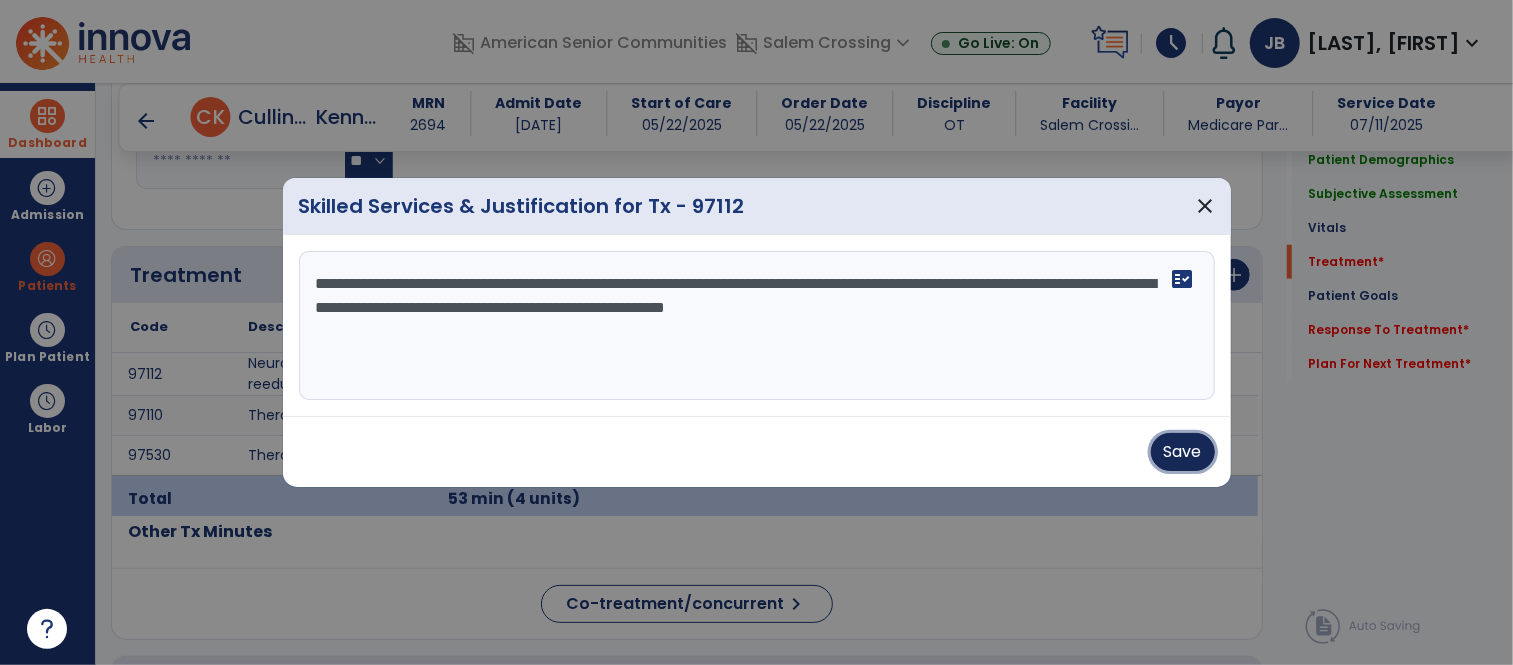click on "Save" at bounding box center (1183, 452) 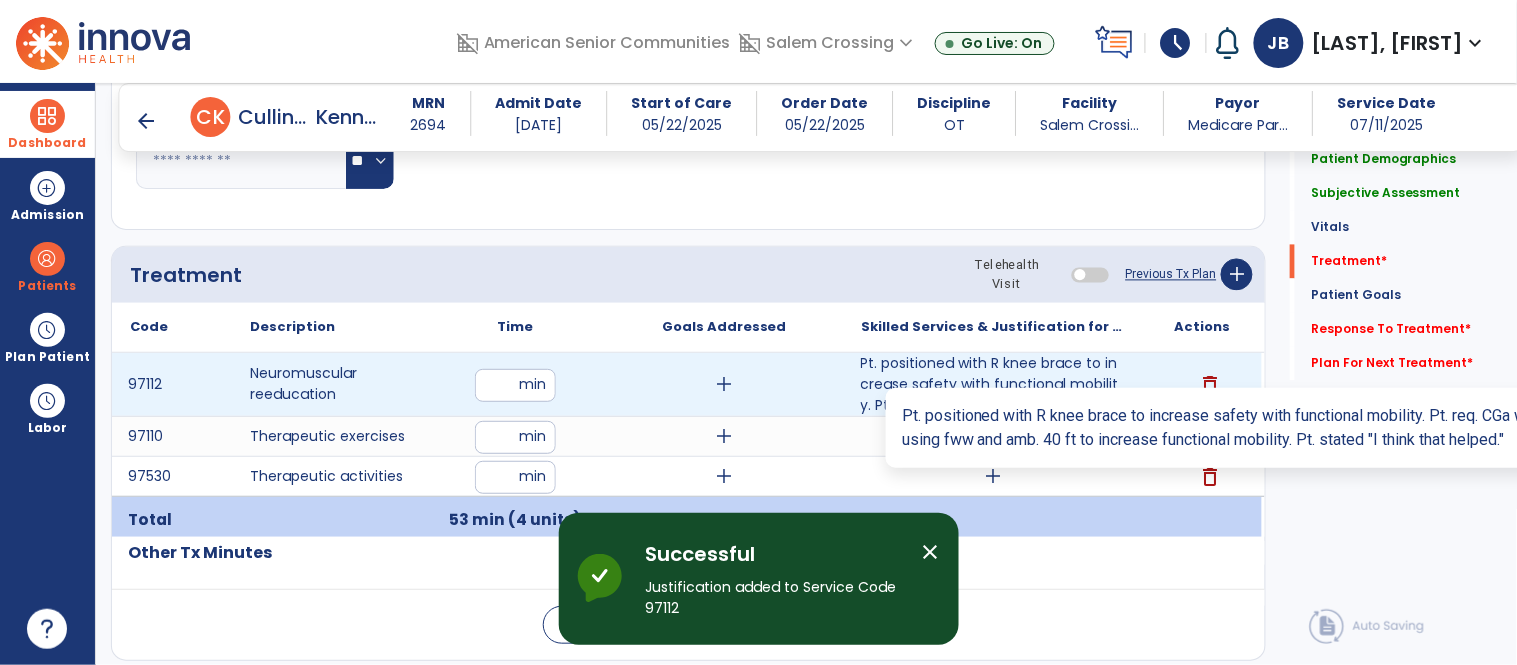 click on "Pt. positioned with R knee brace to increase safety with functional mobility. Pt. req. CGa with sit-..." at bounding box center [993, 384] 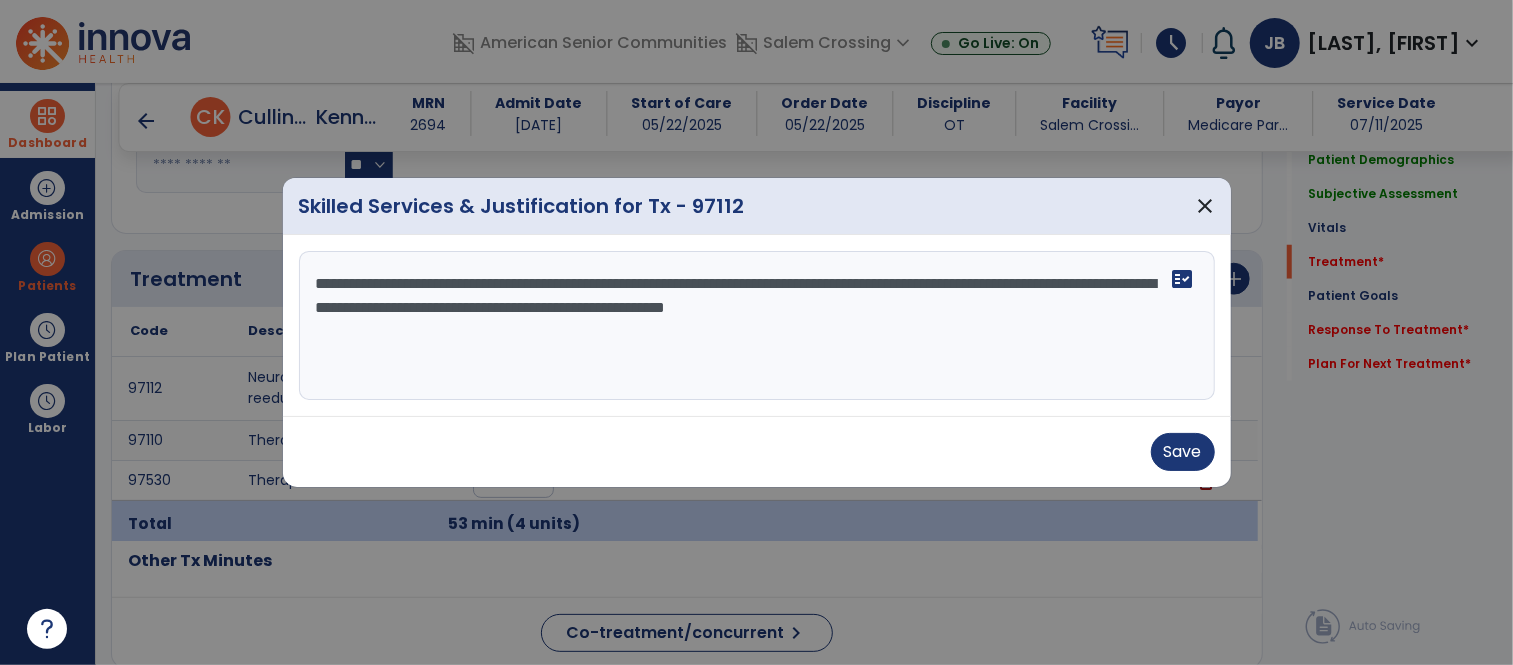 scroll, scrollTop: 1003, scrollLeft: 0, axis: vertical 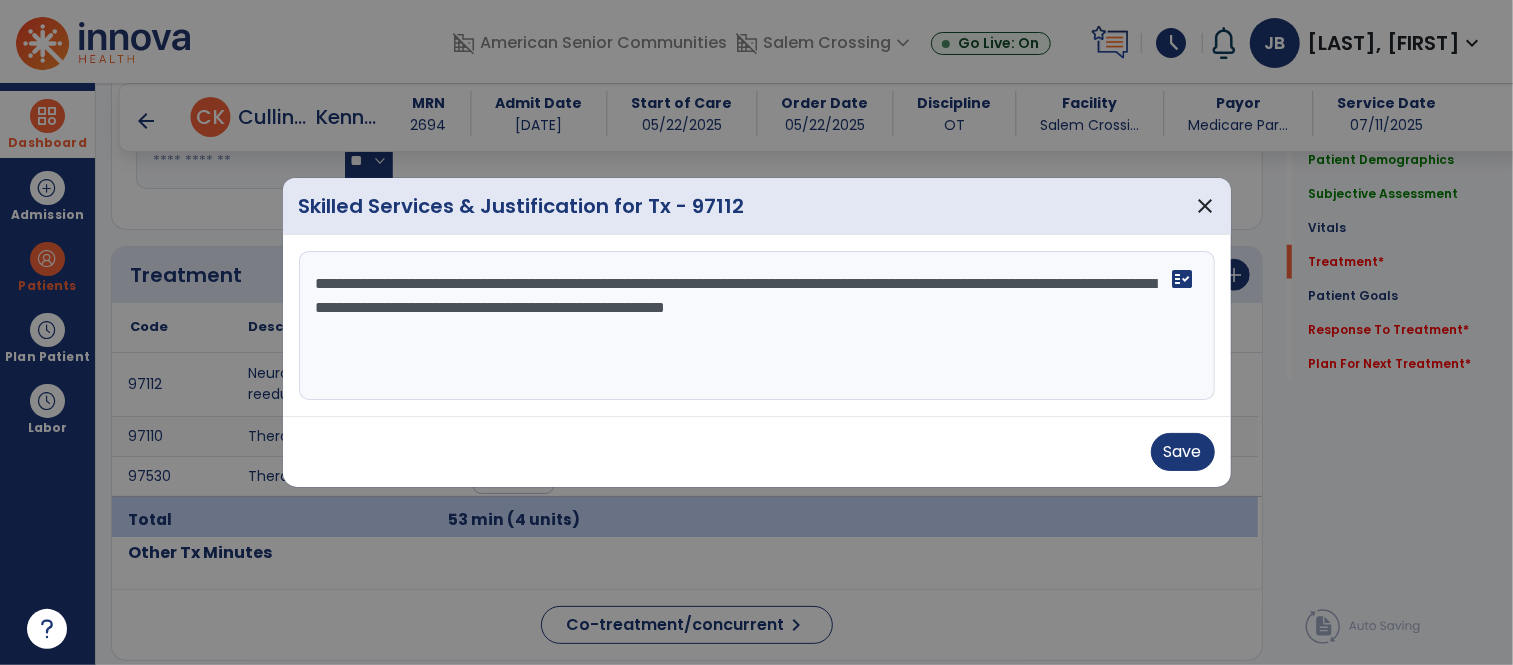 click on "**********" at bounding box center (757, 326) 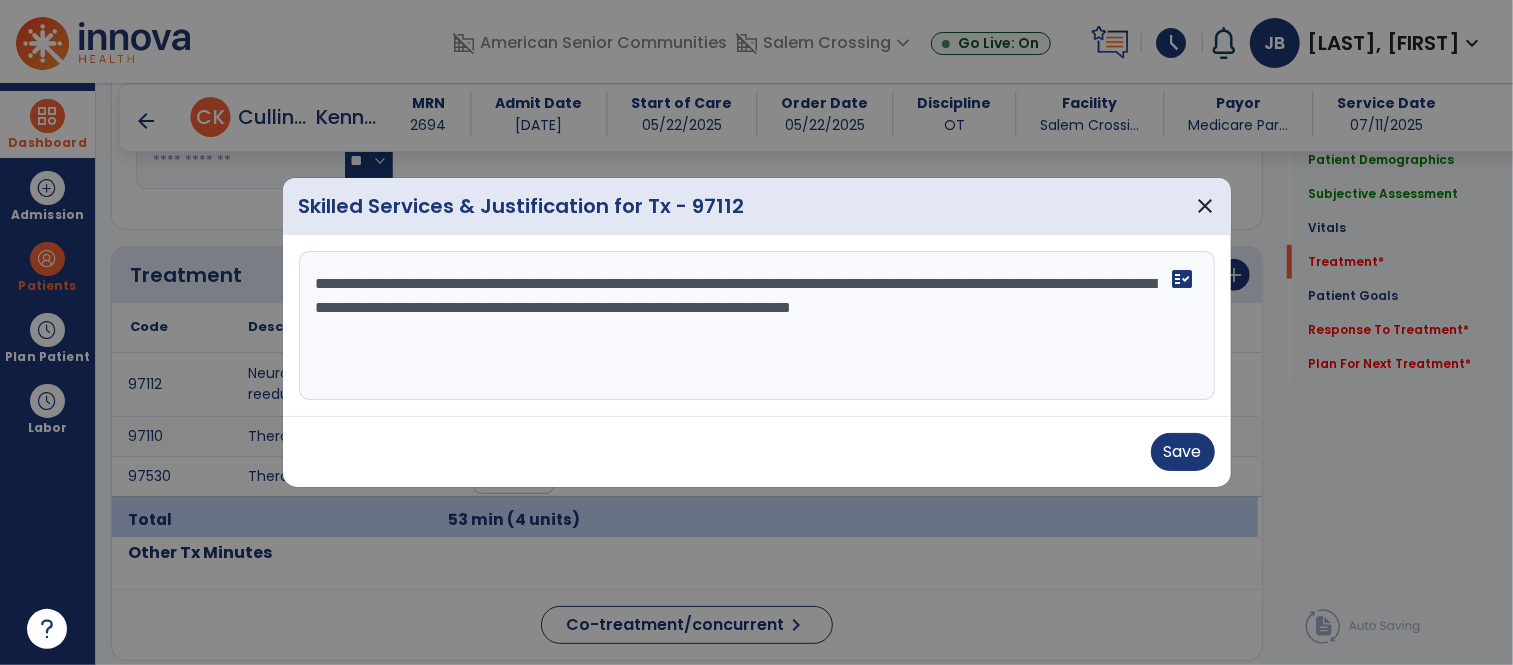 type on "**********" 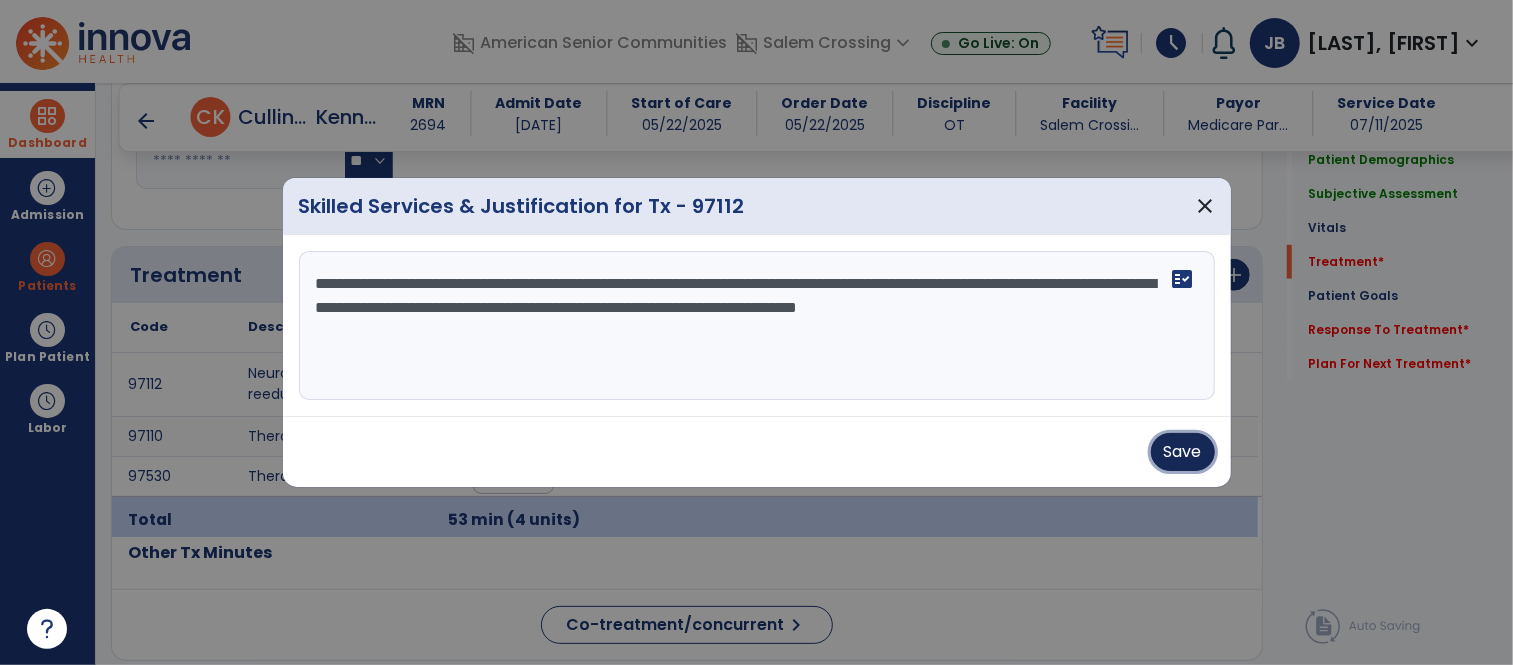 click on "Save" at bounding box center [1183, 452] 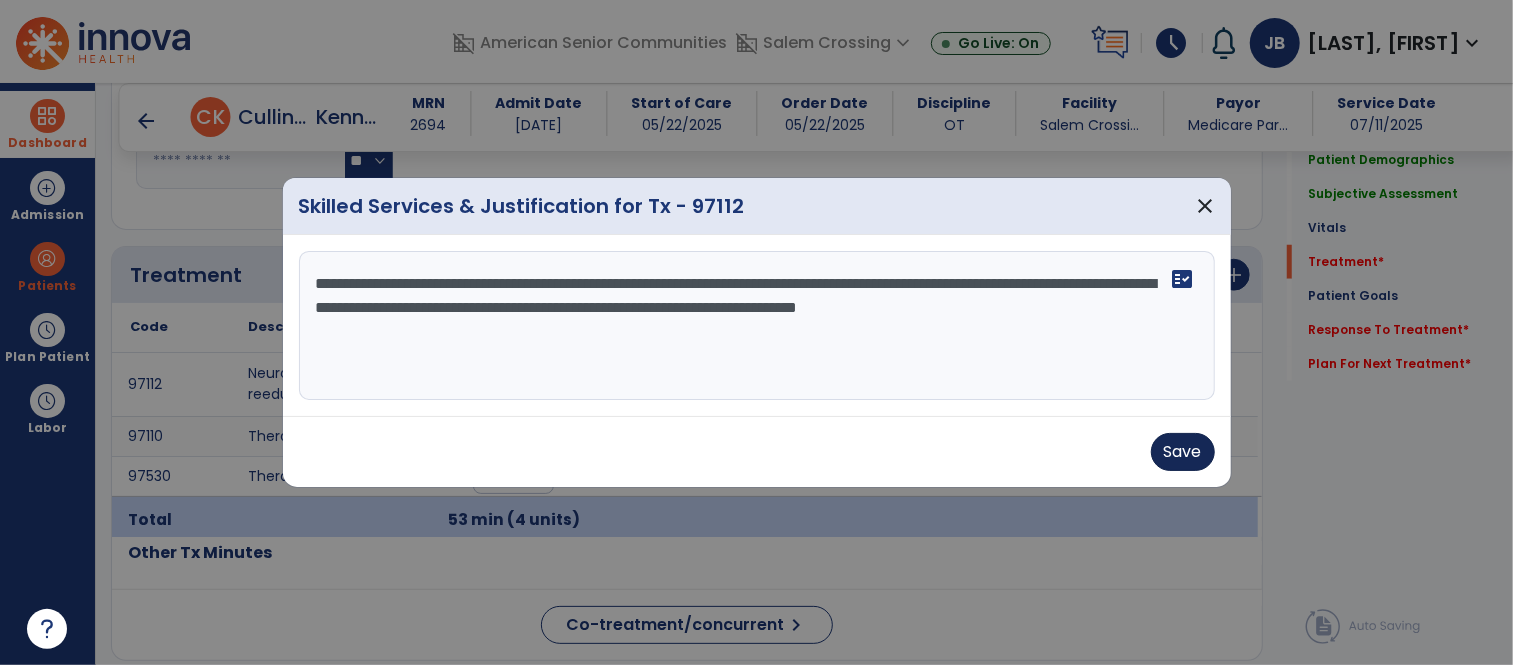 click on "Save" at bounding box center [757, 452] 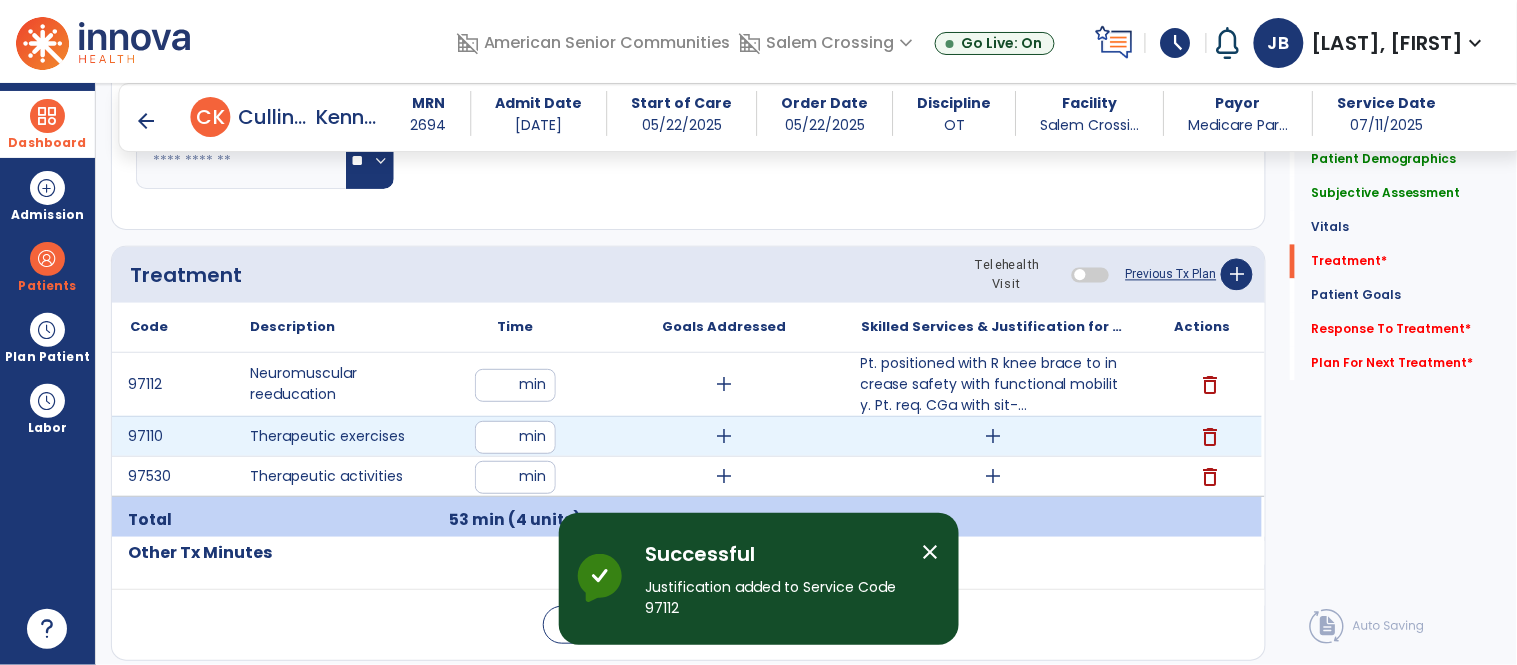 click on "add" at bounding box center [993, 436] 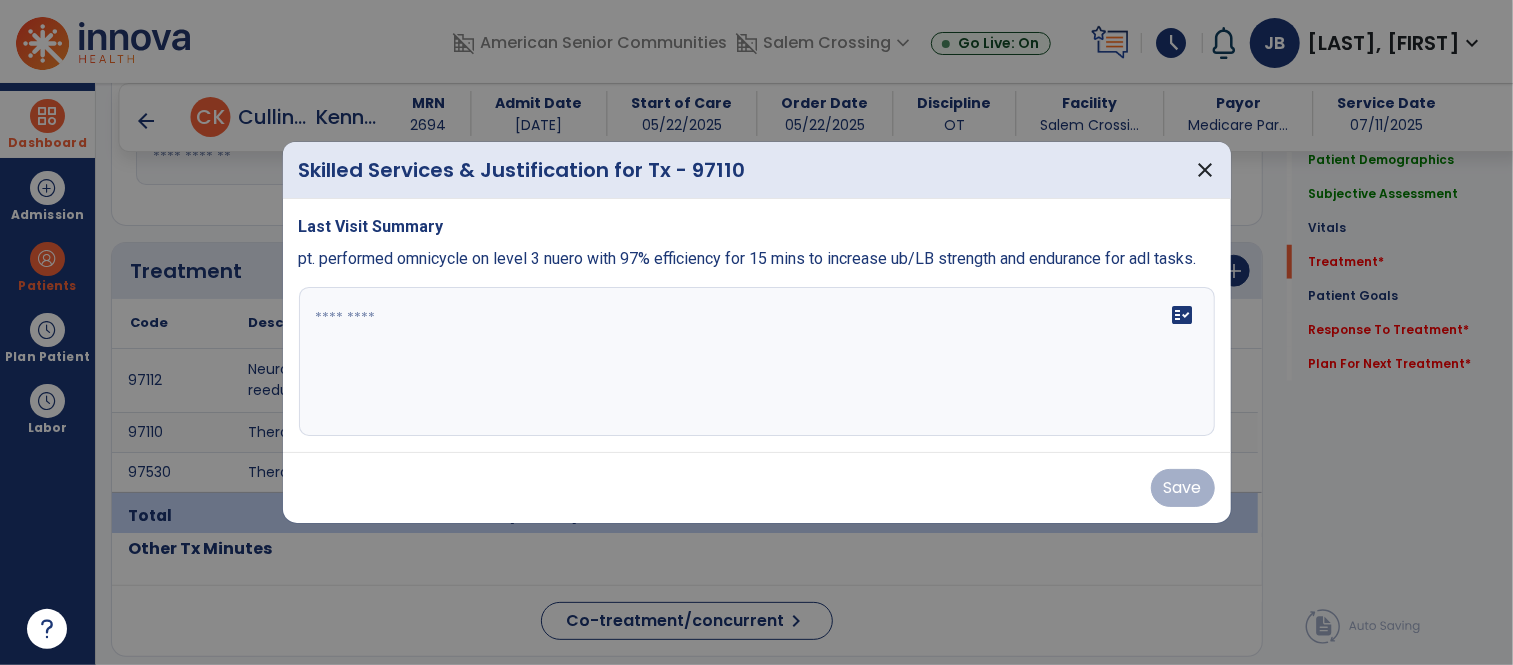 scroll, scrollTop: 1003, scrollLeft: 0, axis: vertical 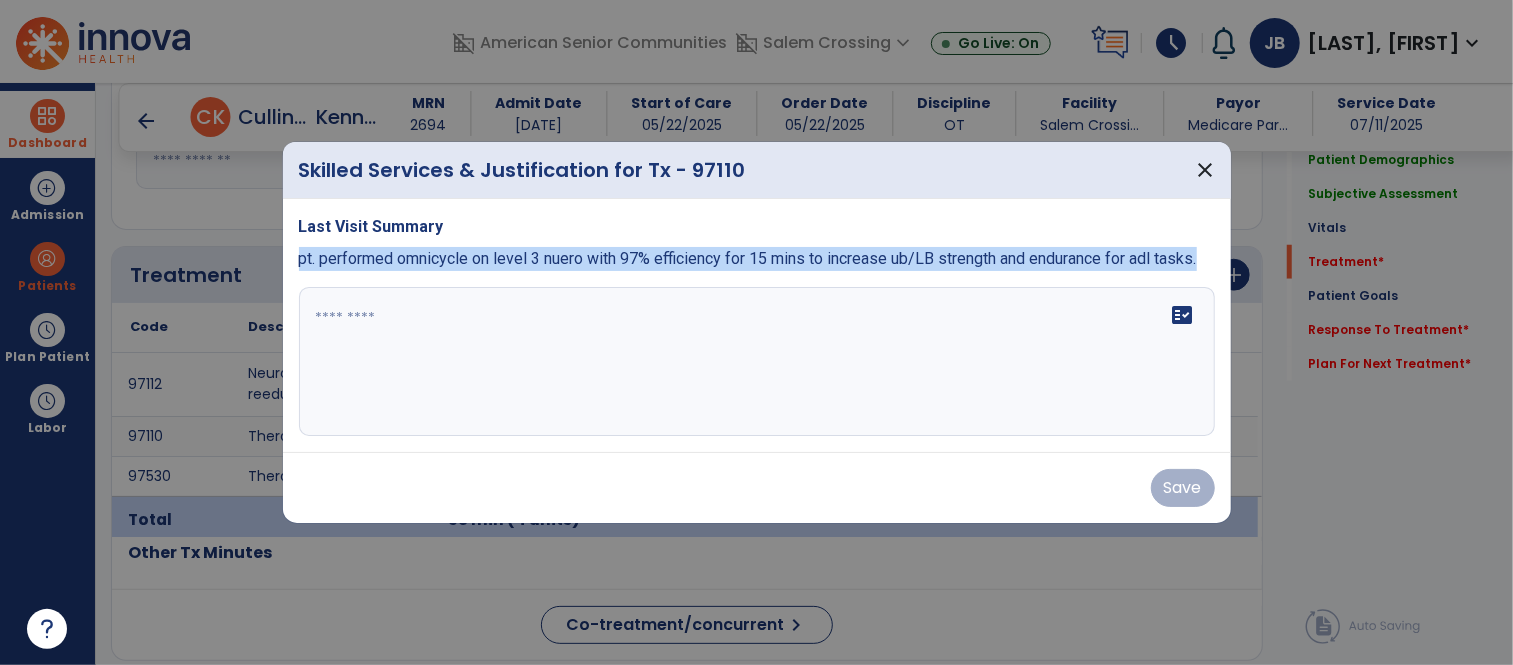 drag, startPoint x: 299, startPoint y: 257, endPoint x: 1214, endPoint y: 255, distance: 915.0022 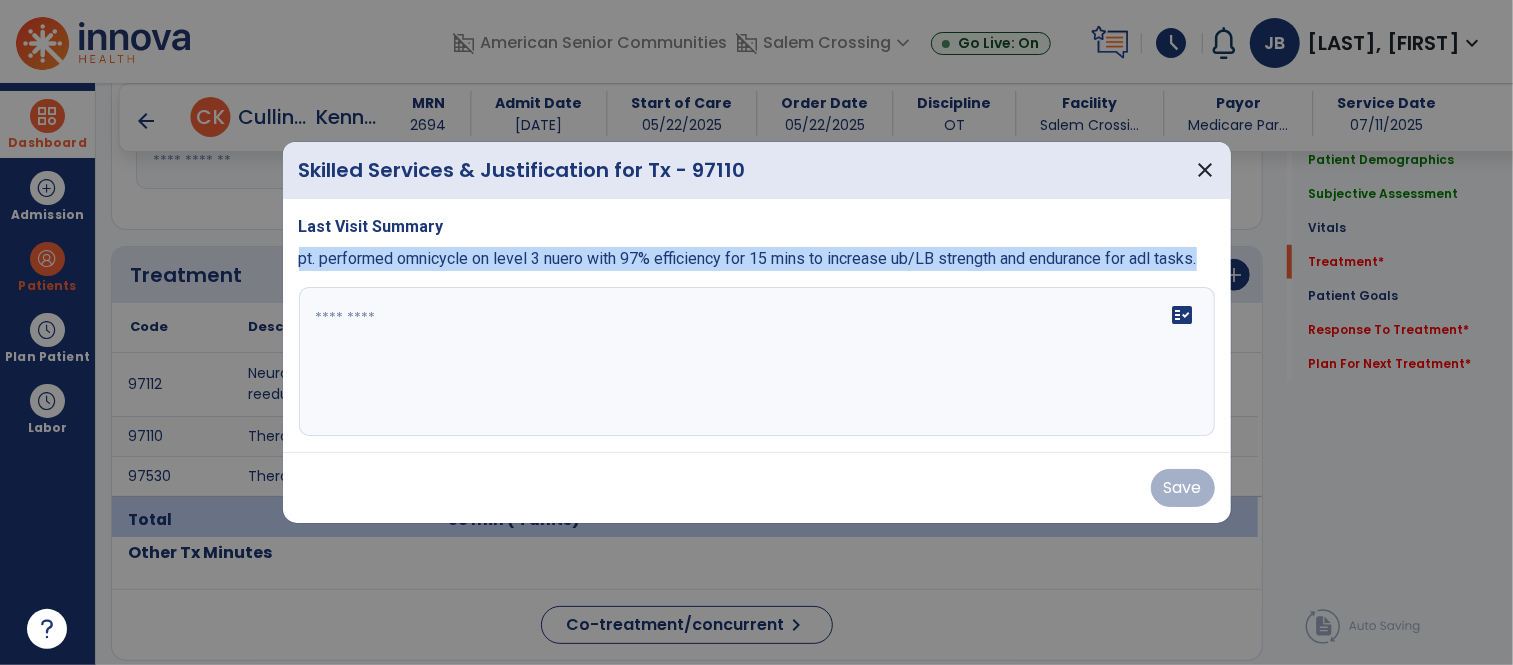 click on "pt. performed omnicycle on level 3 nuero with 97% efficiency for 15 mins to increase ub/LB strength and endurance for adl tasks." at bounding box center (757, 259) 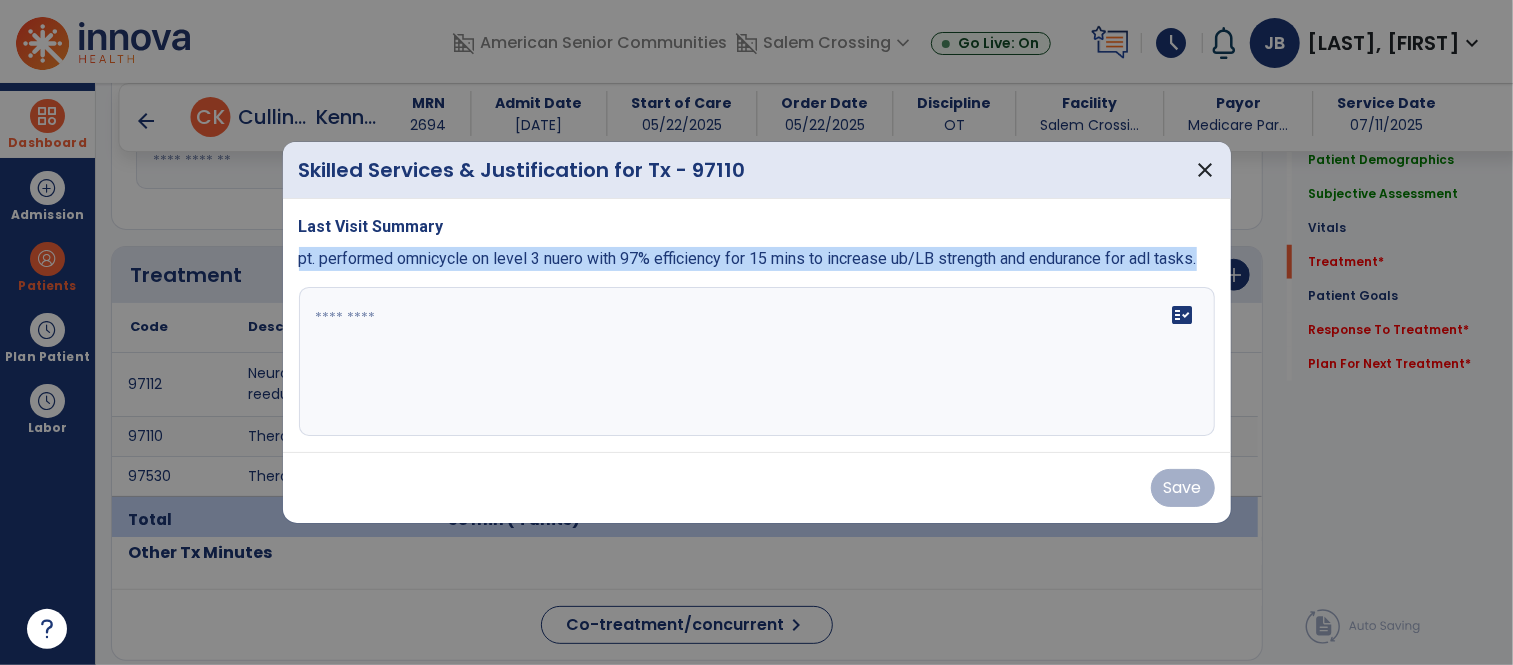 copy on "pt. performed omnicycle on level 3 nuero with 97% efficiency for 15 mins to increase ub/LB strength and endurance for adl tasks." 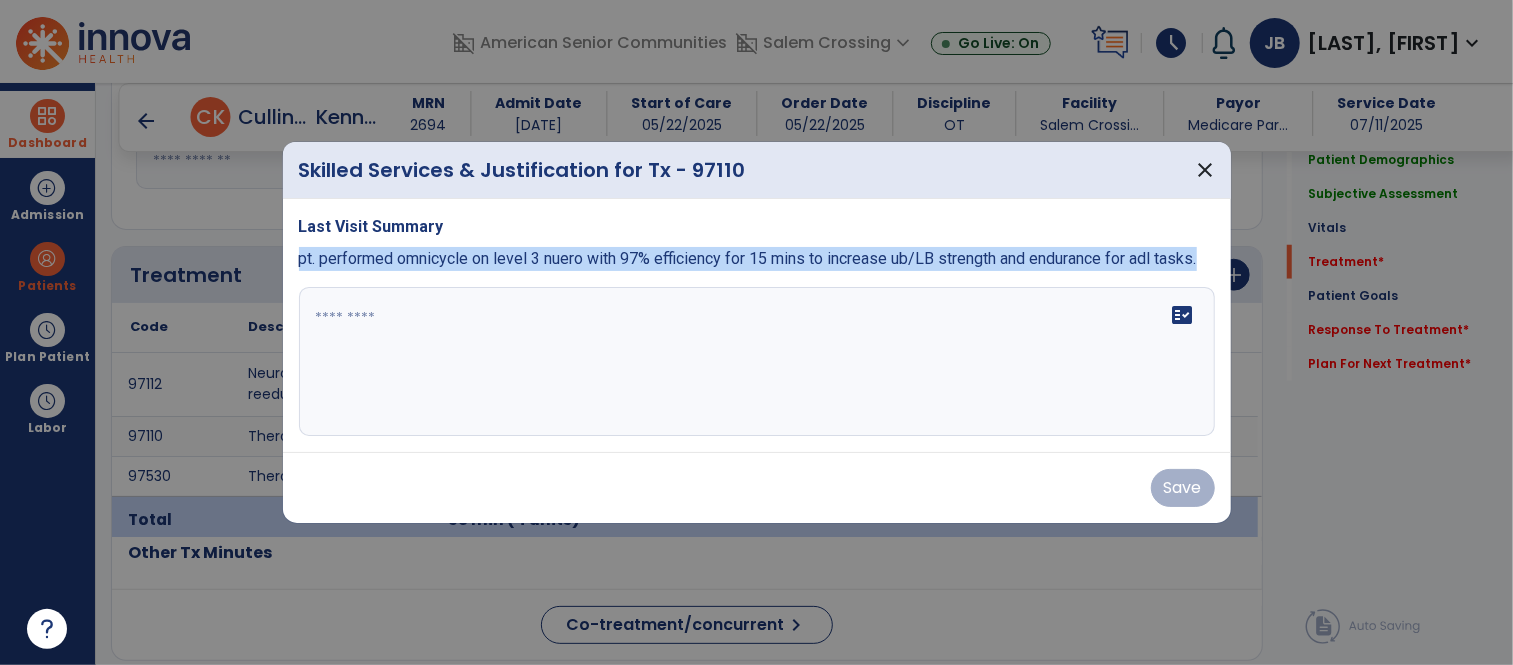 click on "fact_check" at bounding box center [757, 362] 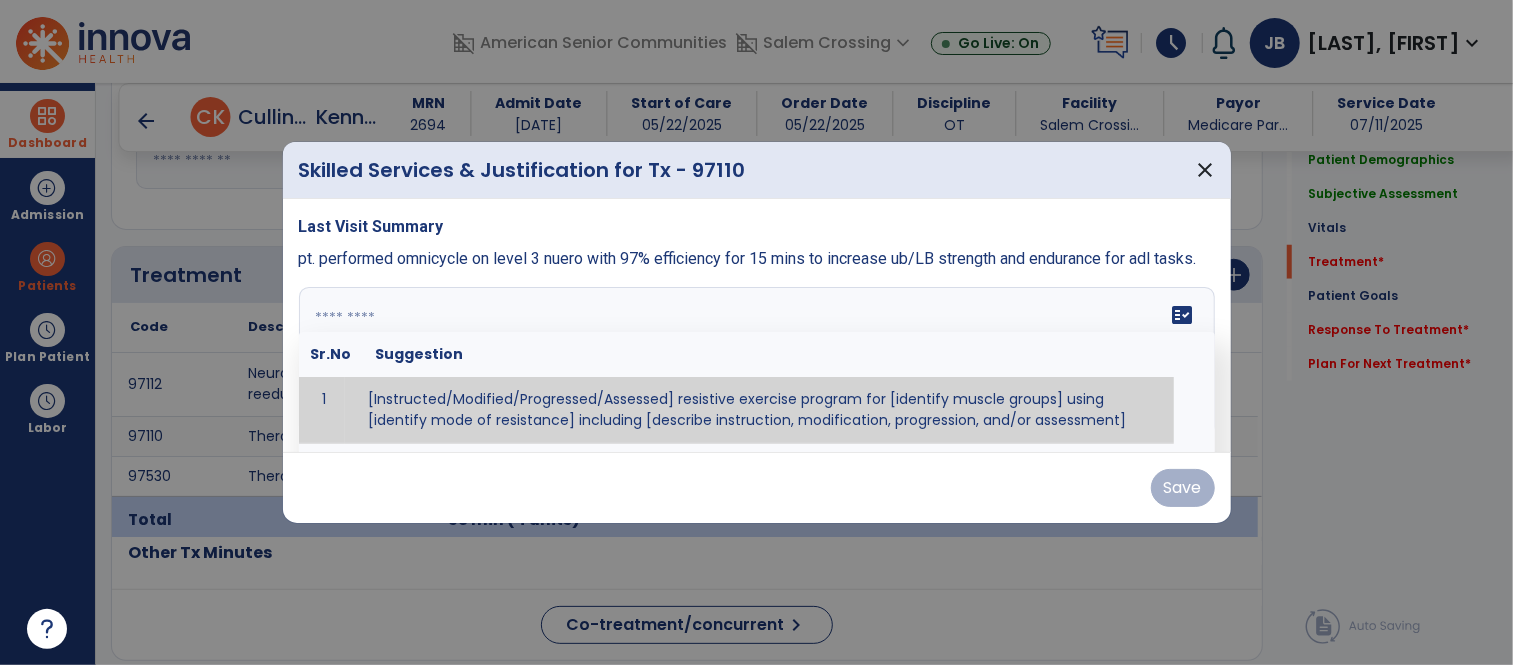 paste on "**********" 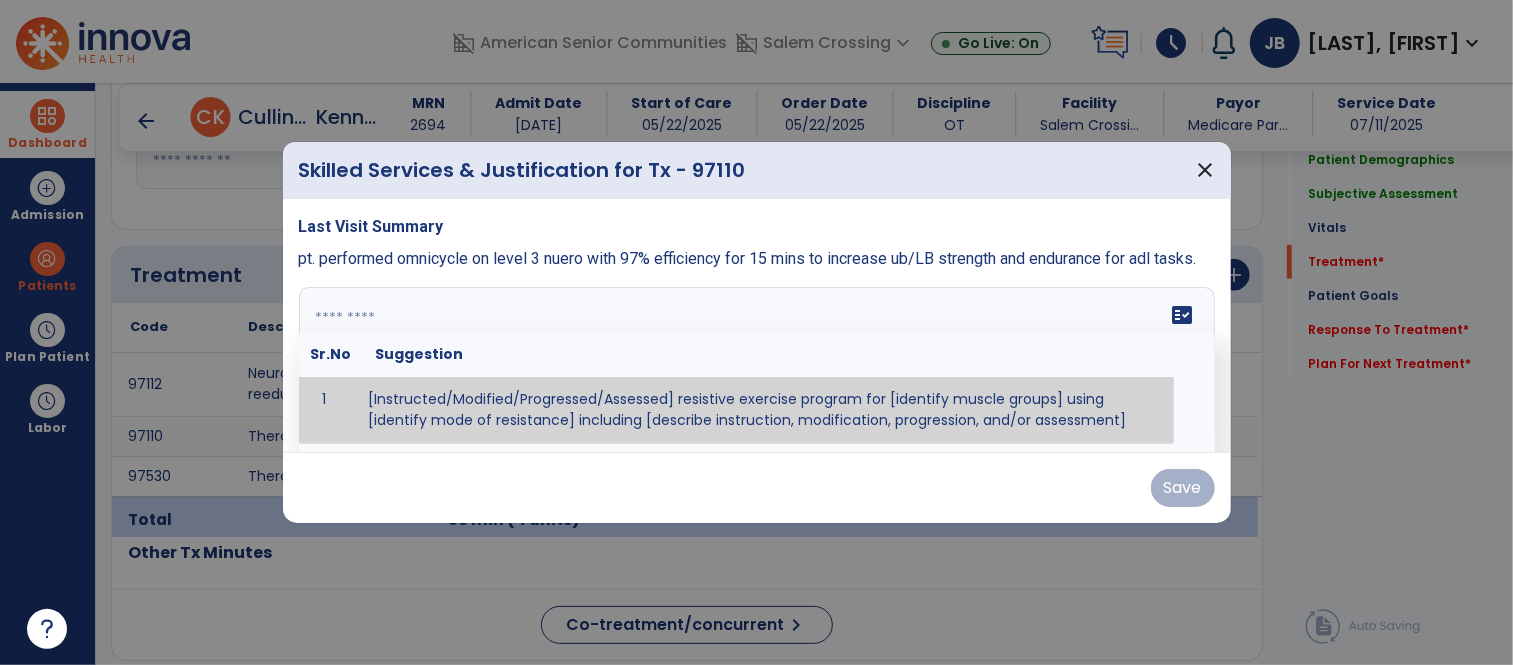 type on "**********" 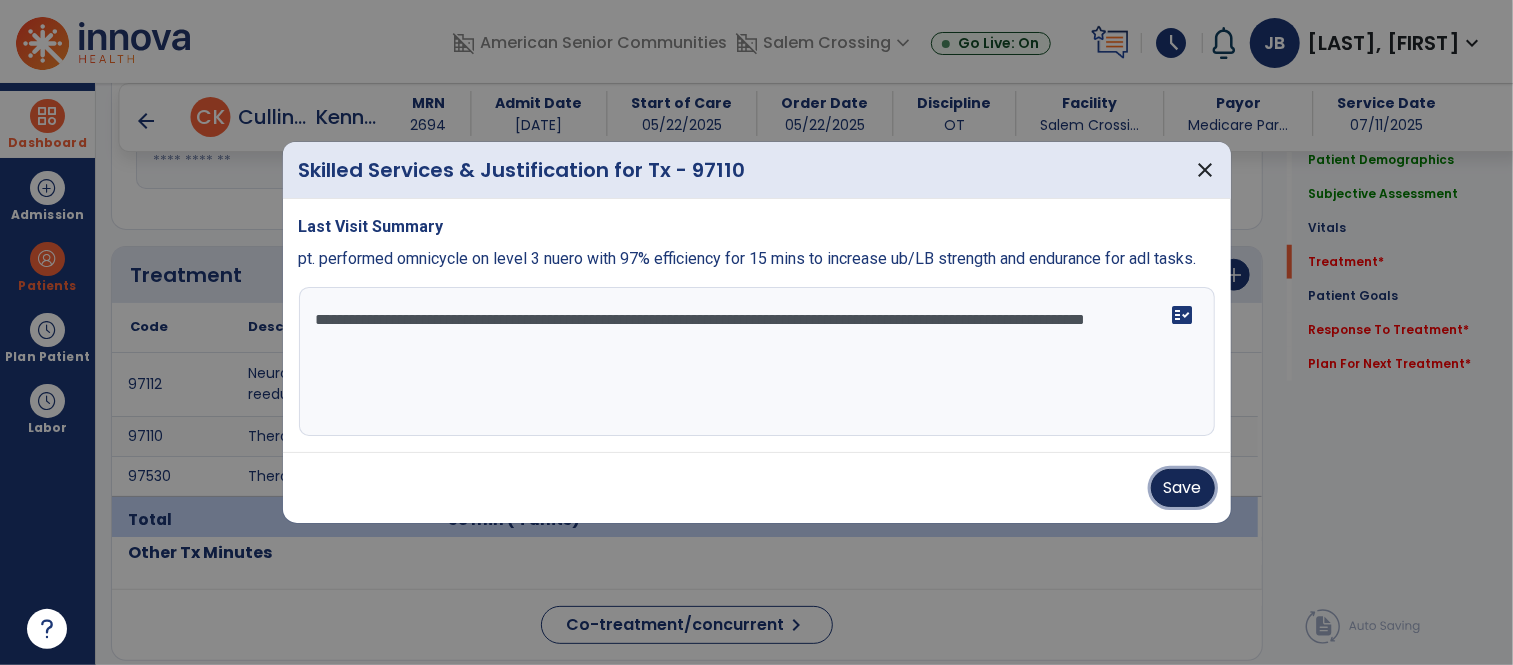 click on "Save" at bounding box center [1183, 488] 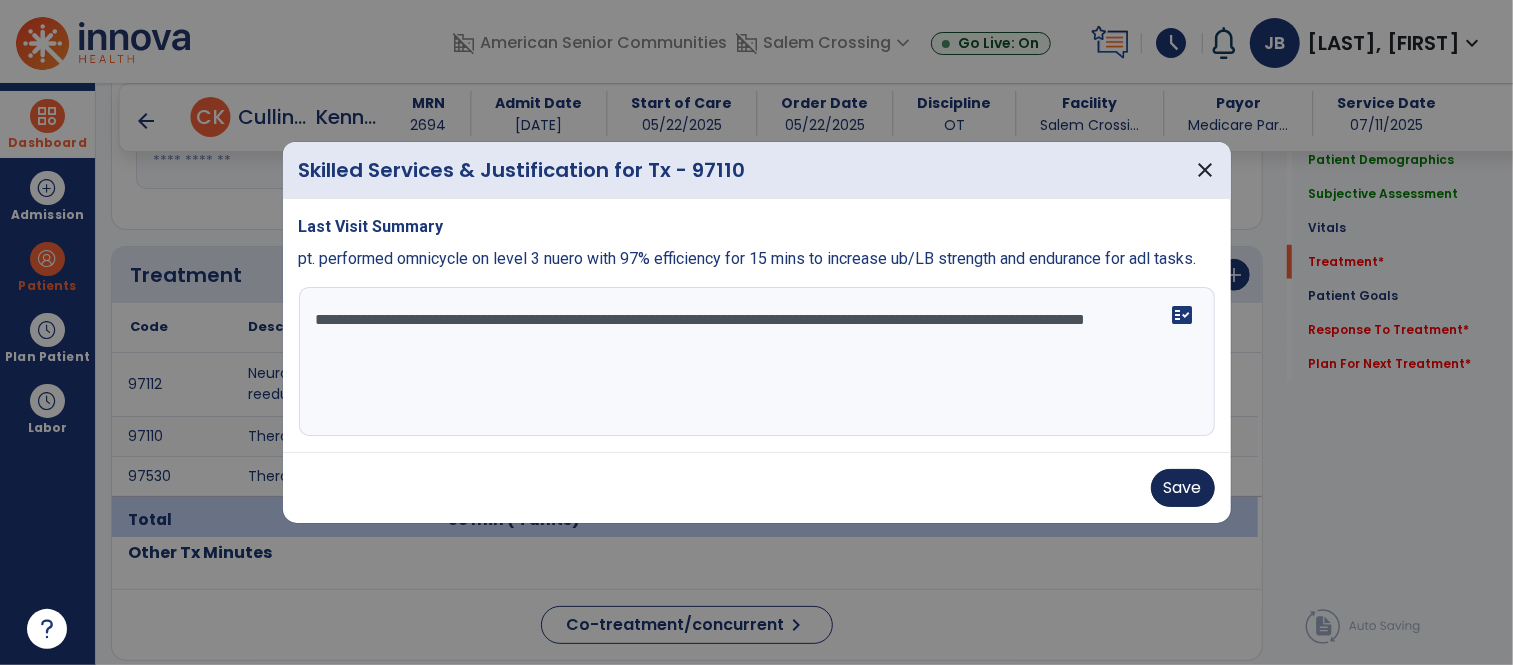 click on "Save" at bounding box center (757, 488) 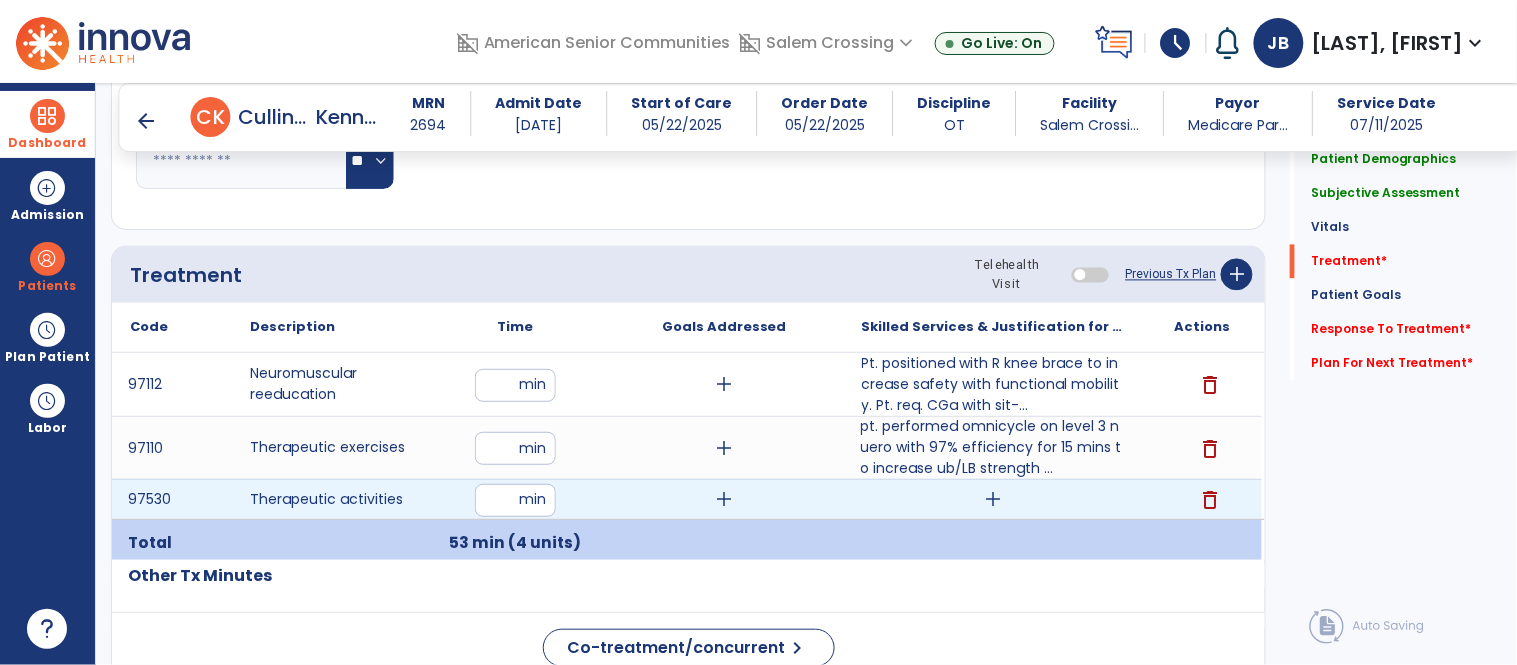 click on "add" at bounding box center [993, 499] 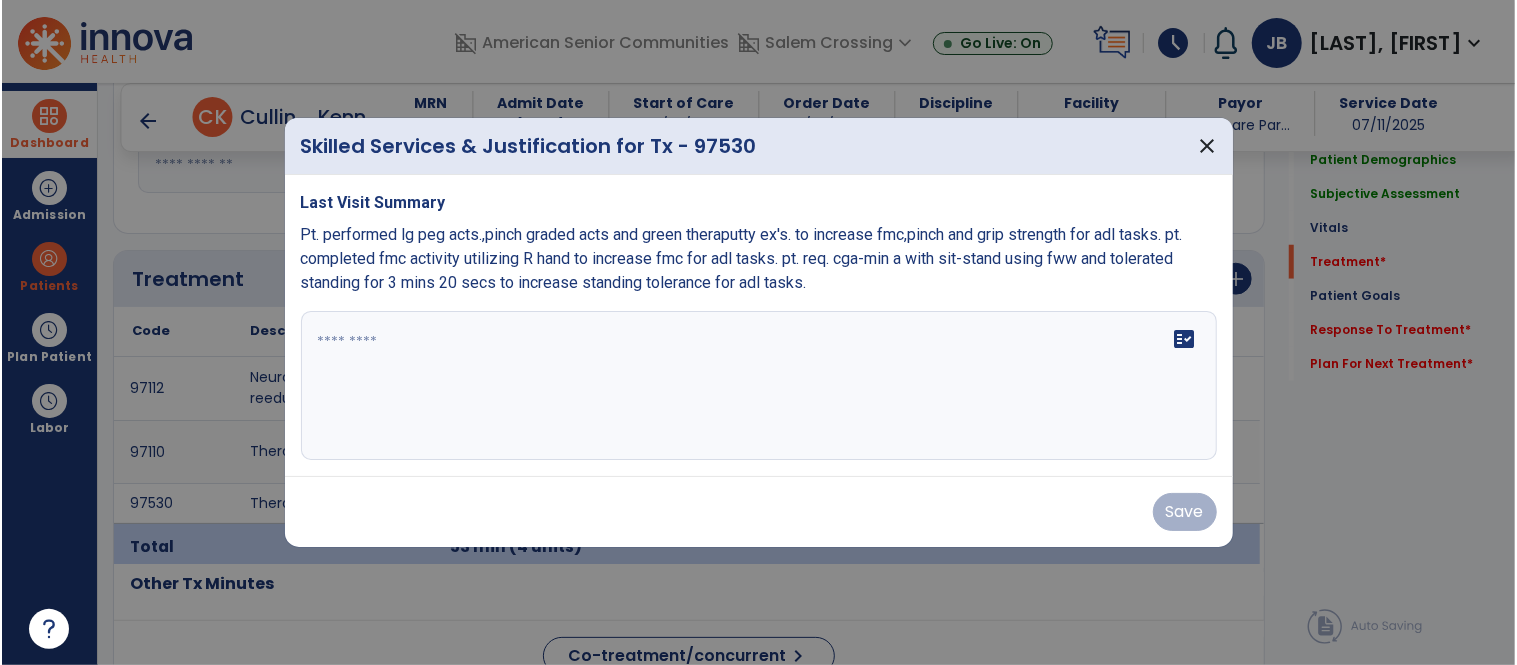 scroll, scrollTop: 1003, scrollLeft: 0, axis: vertical 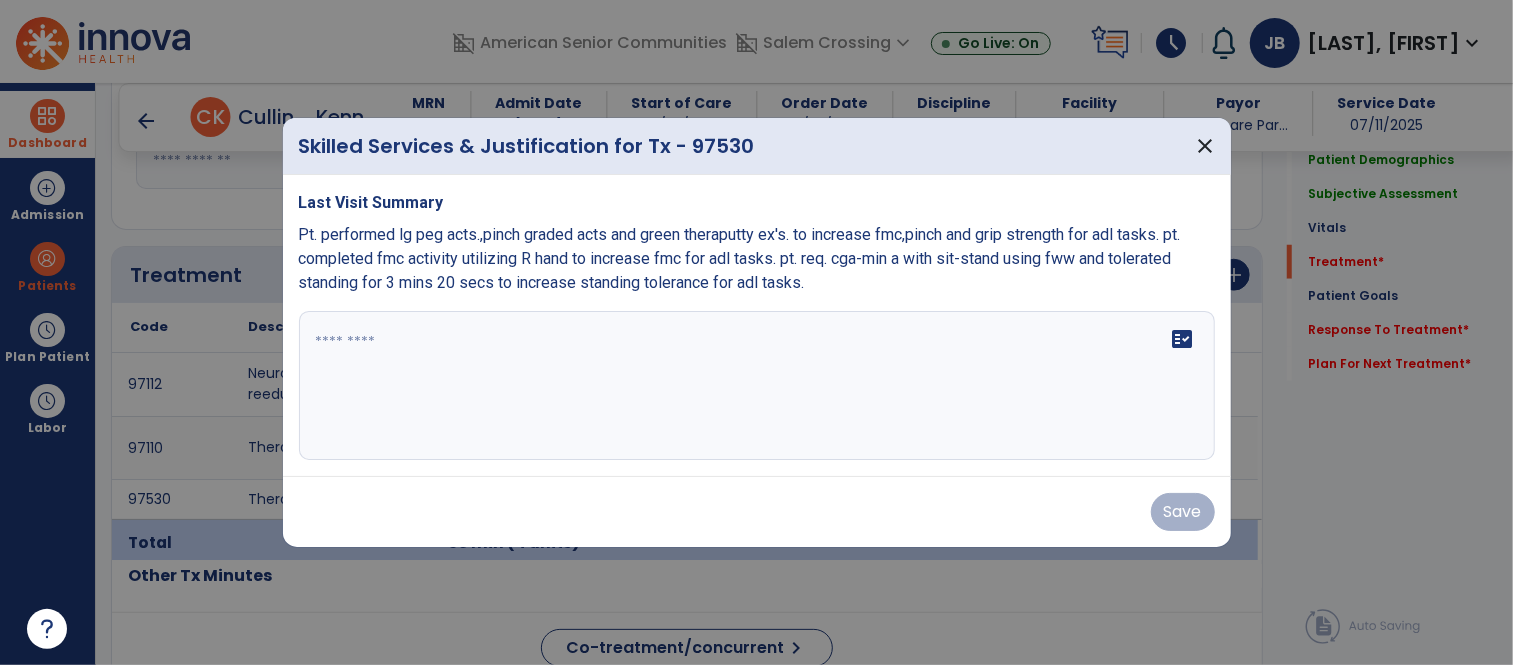 click on "fact_check" at bounding box center [757, 386] 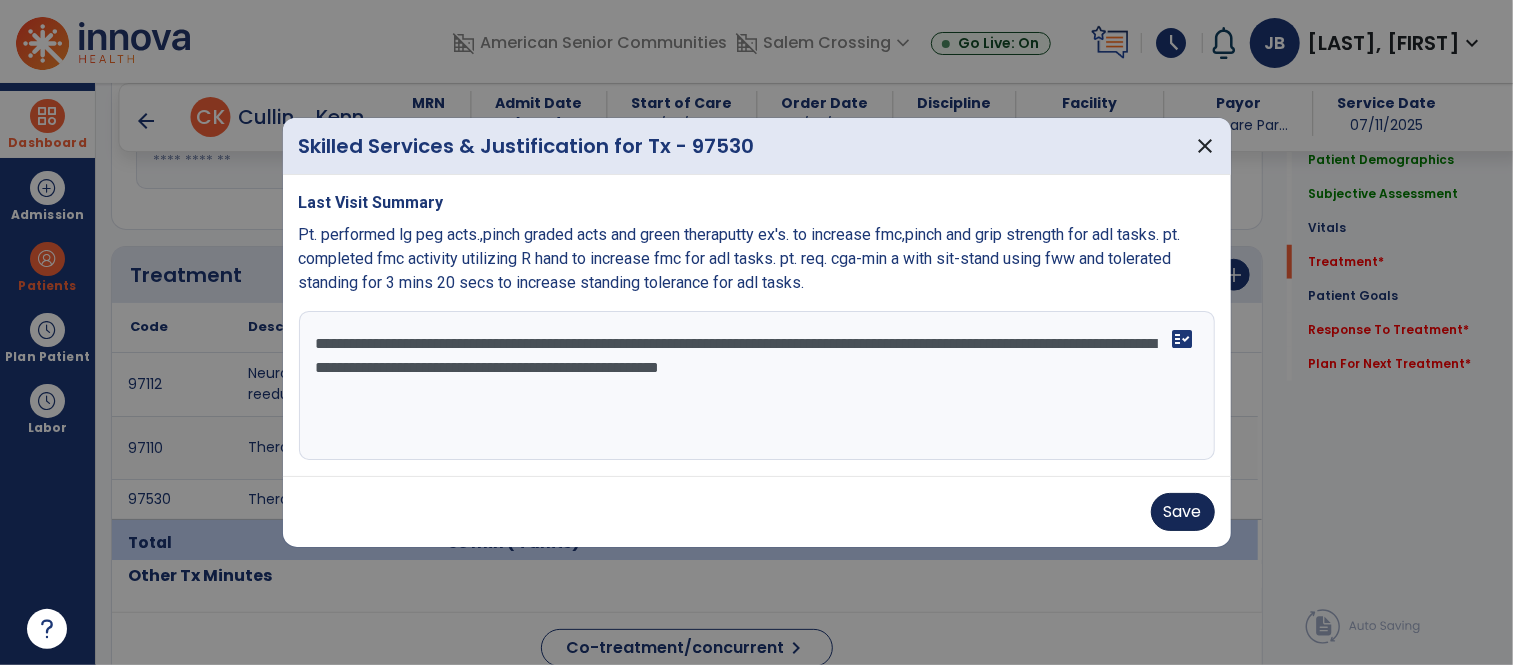 type on "**********" 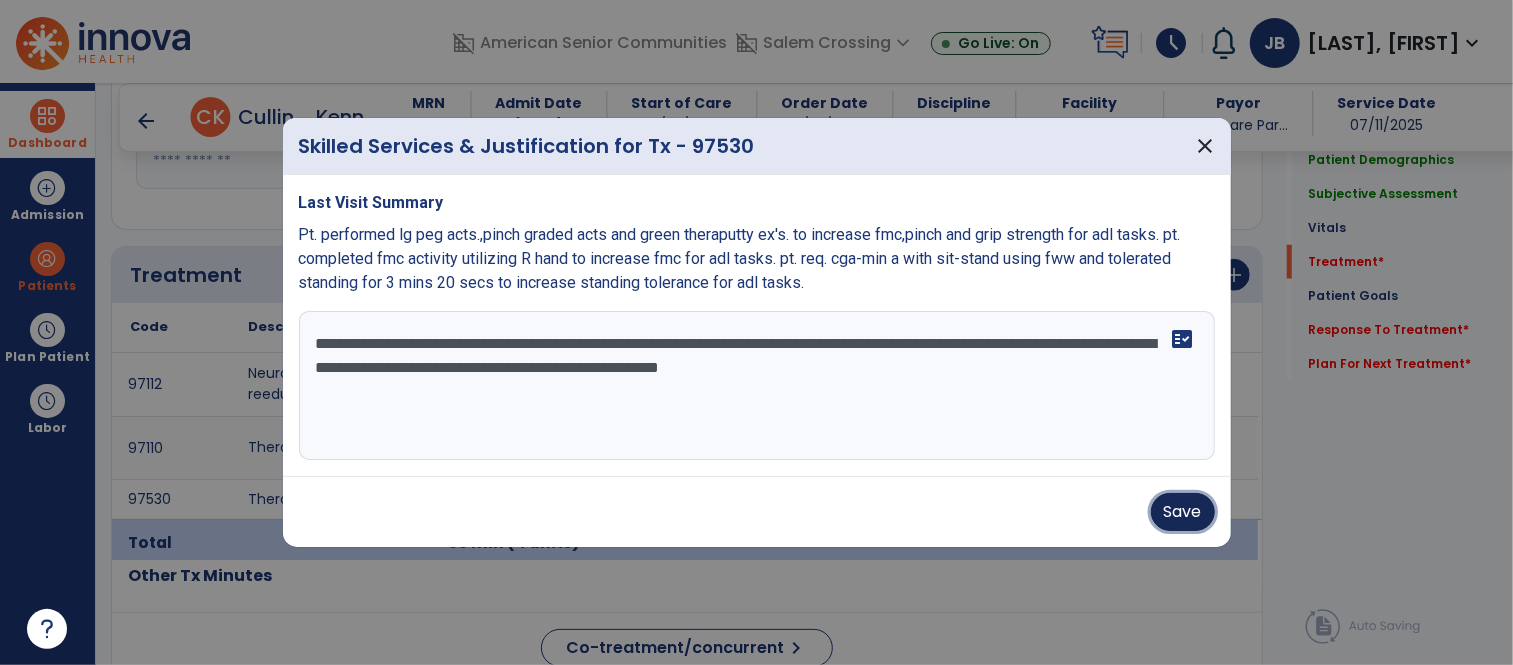 click on "Save" at bounding box center [1183, 512] 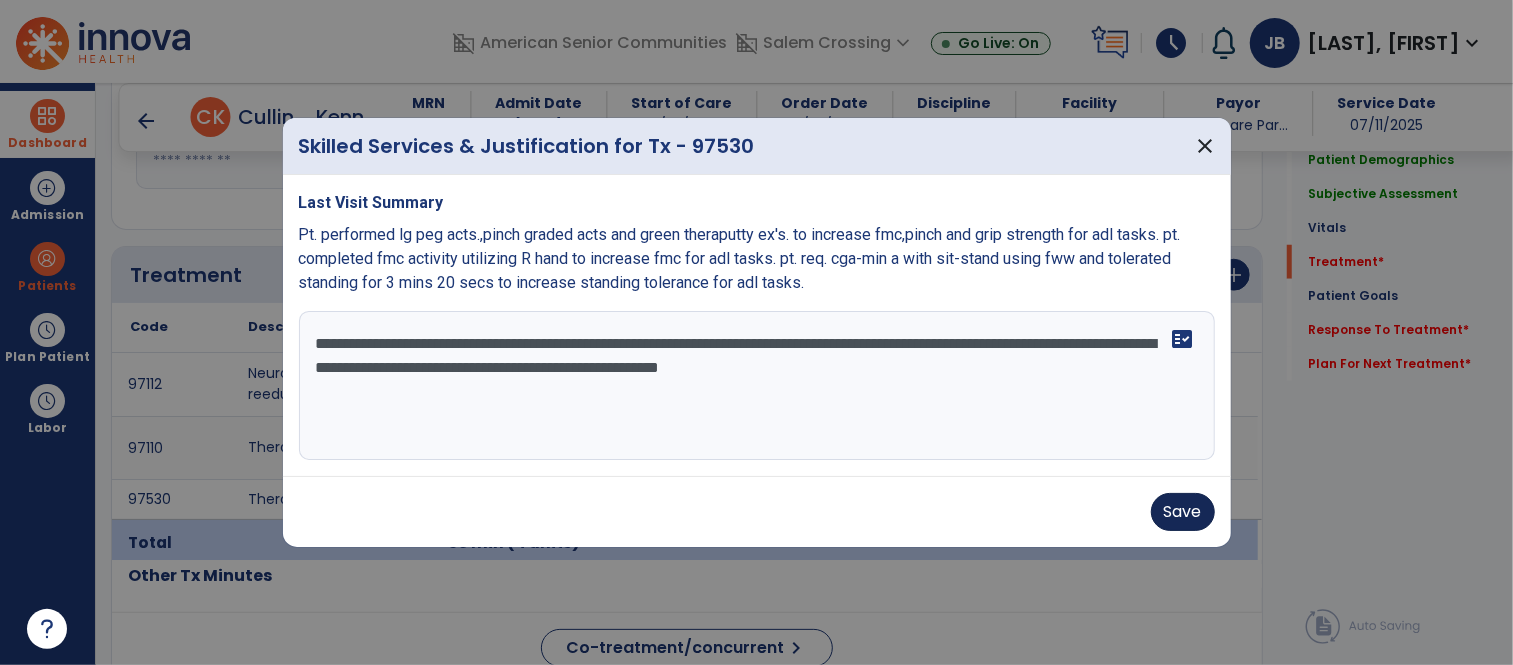 click on "Save" at bounding box center [757, 512] 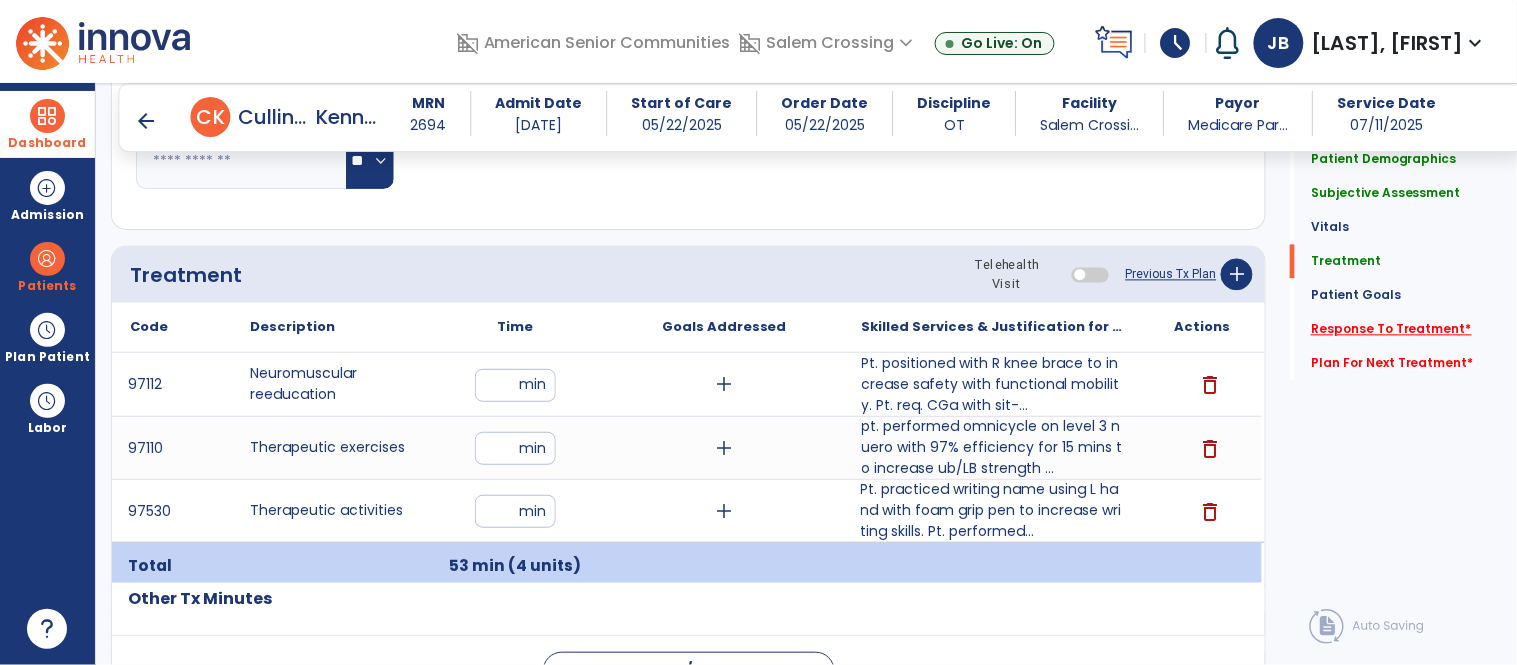 click on "Response To Treatment   *" 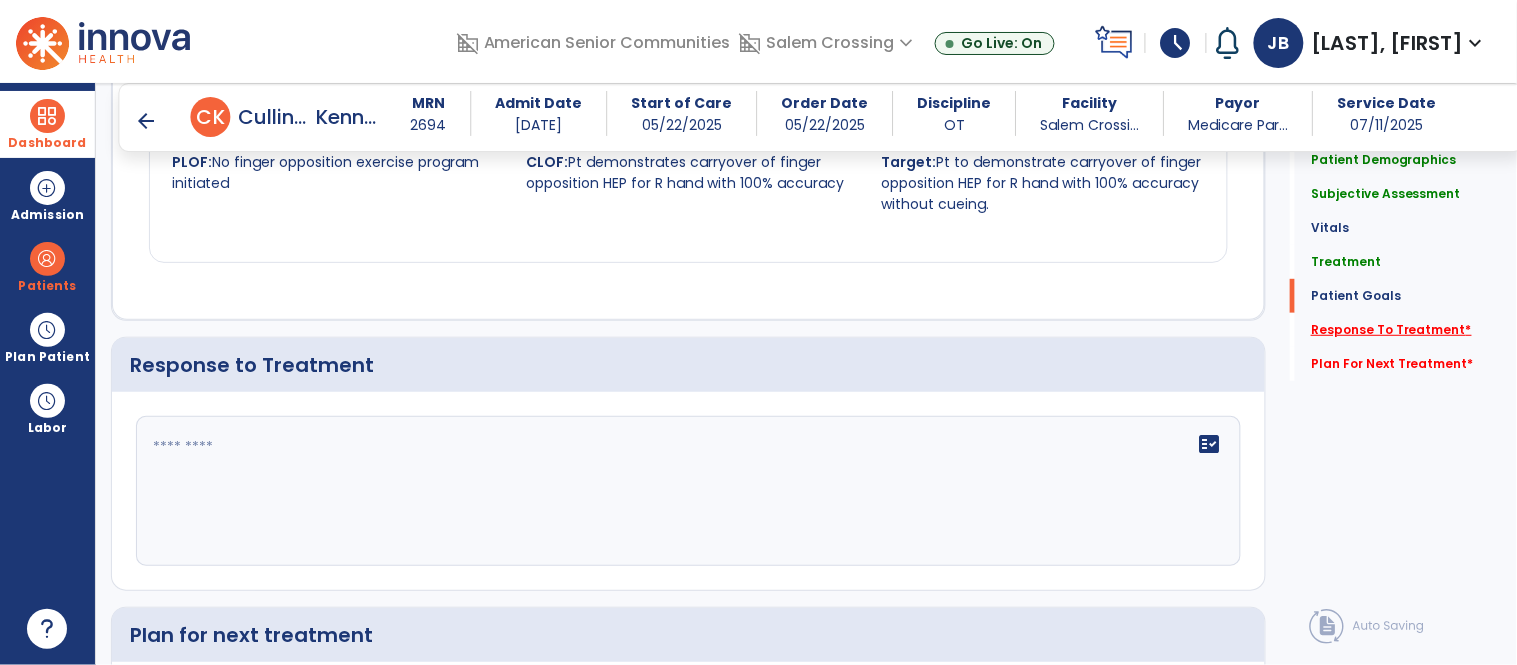 scroll, scrollTop: 2236, scrollLeft: 0, axis: vertical 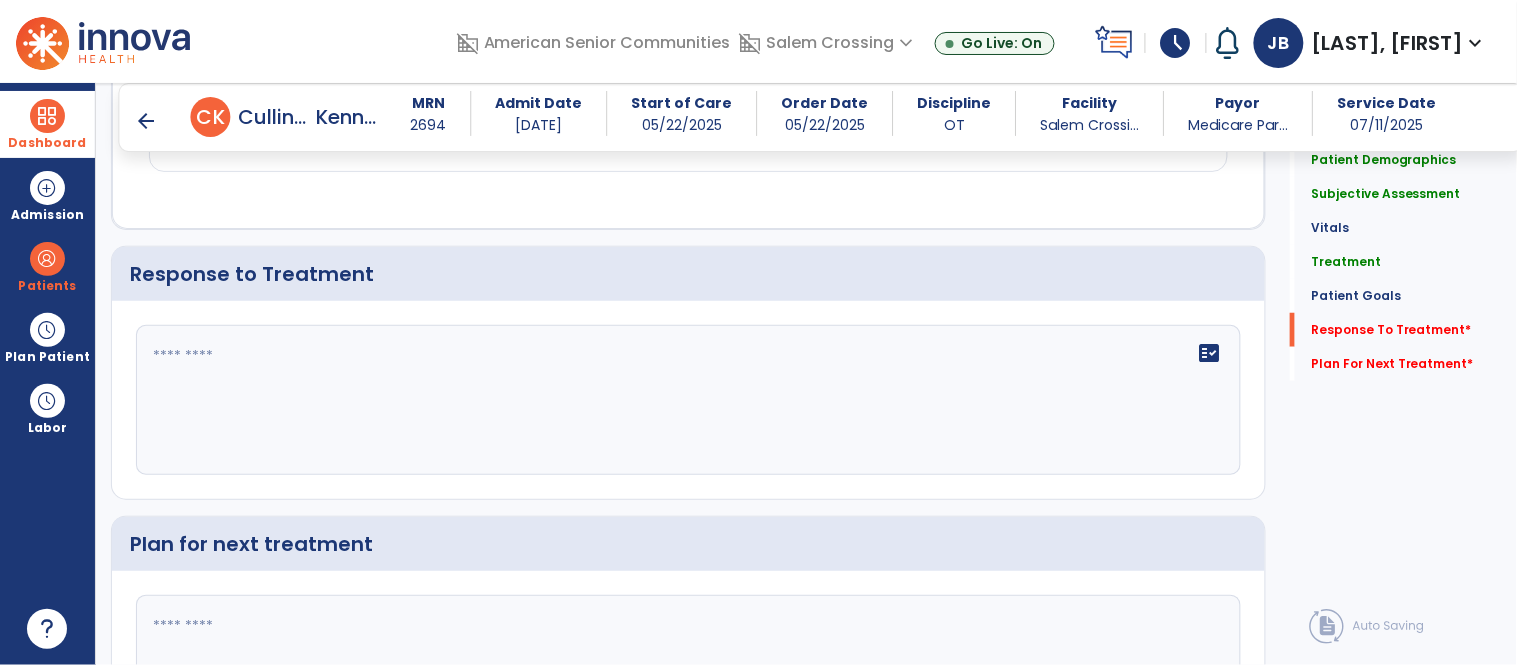 click on "fact_check" 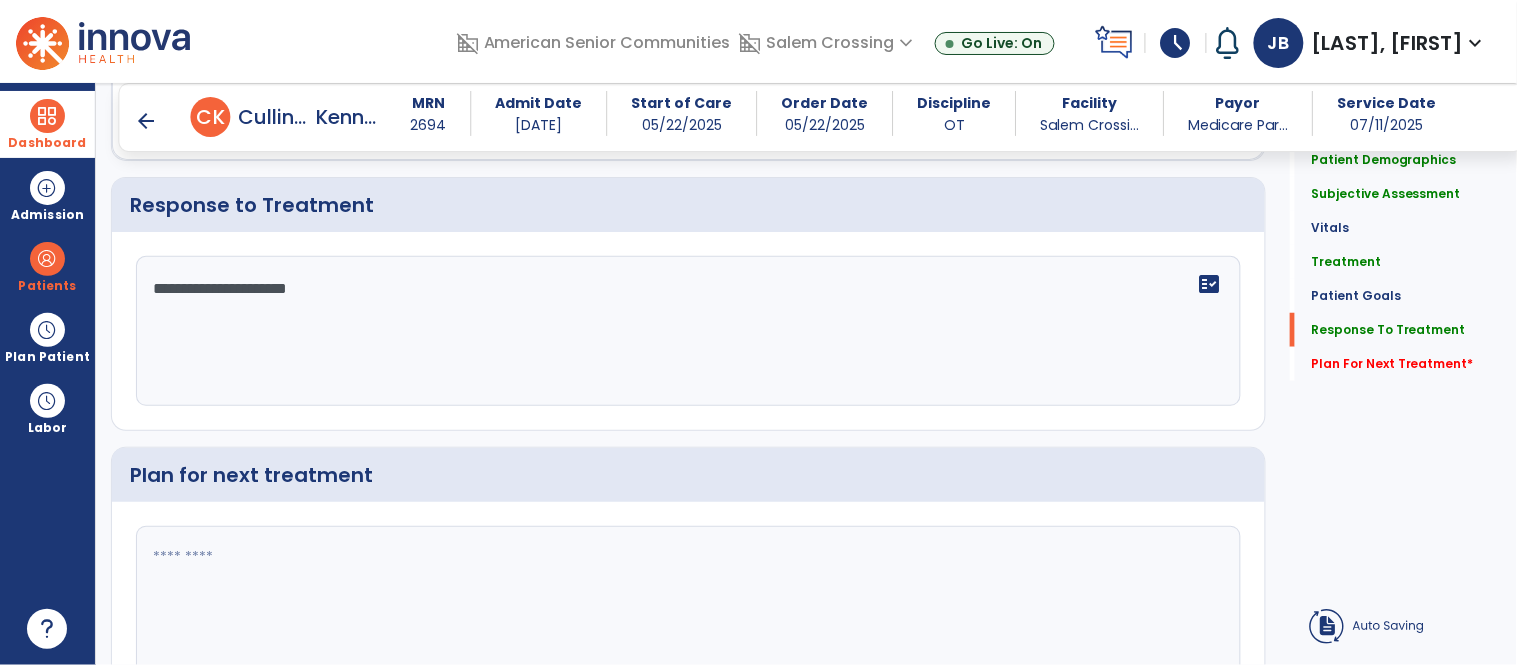 type on "**********" 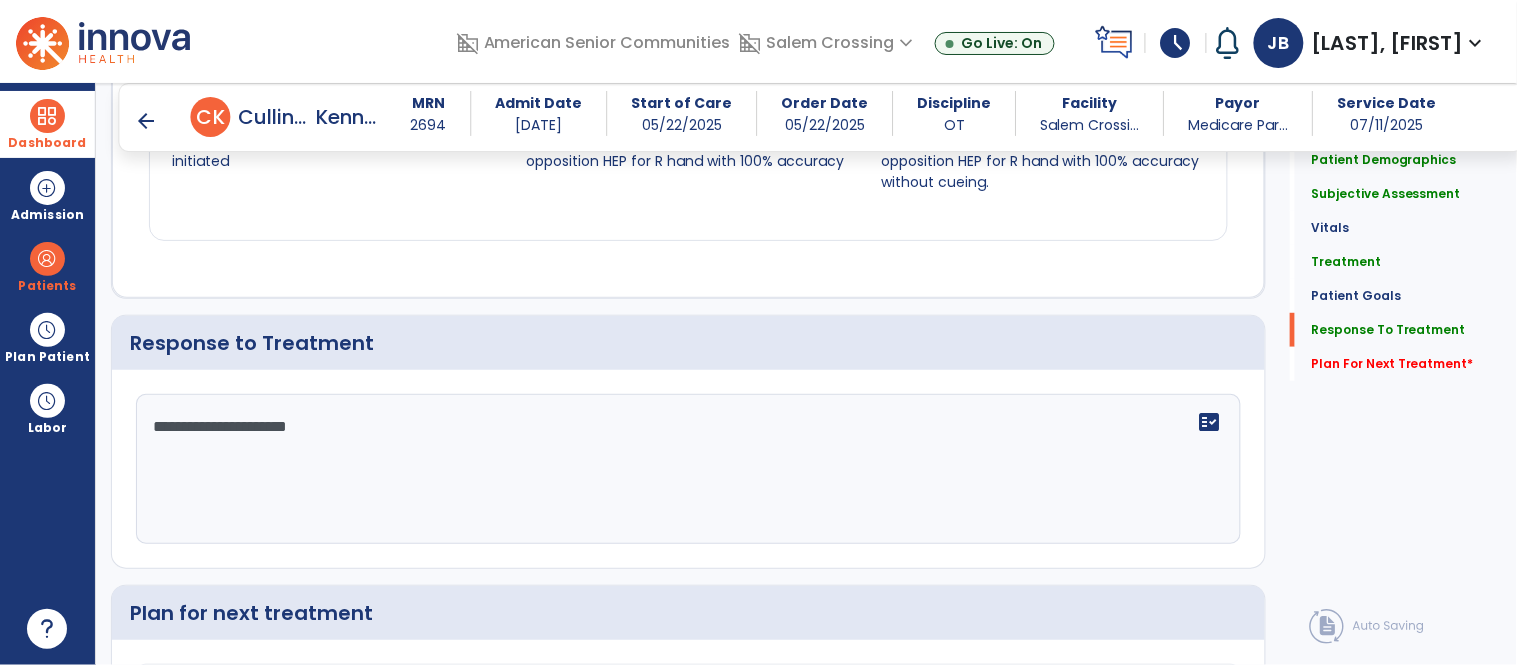 scroll, scrollTop: 2236, scrollLeft: 0, axis: vertical 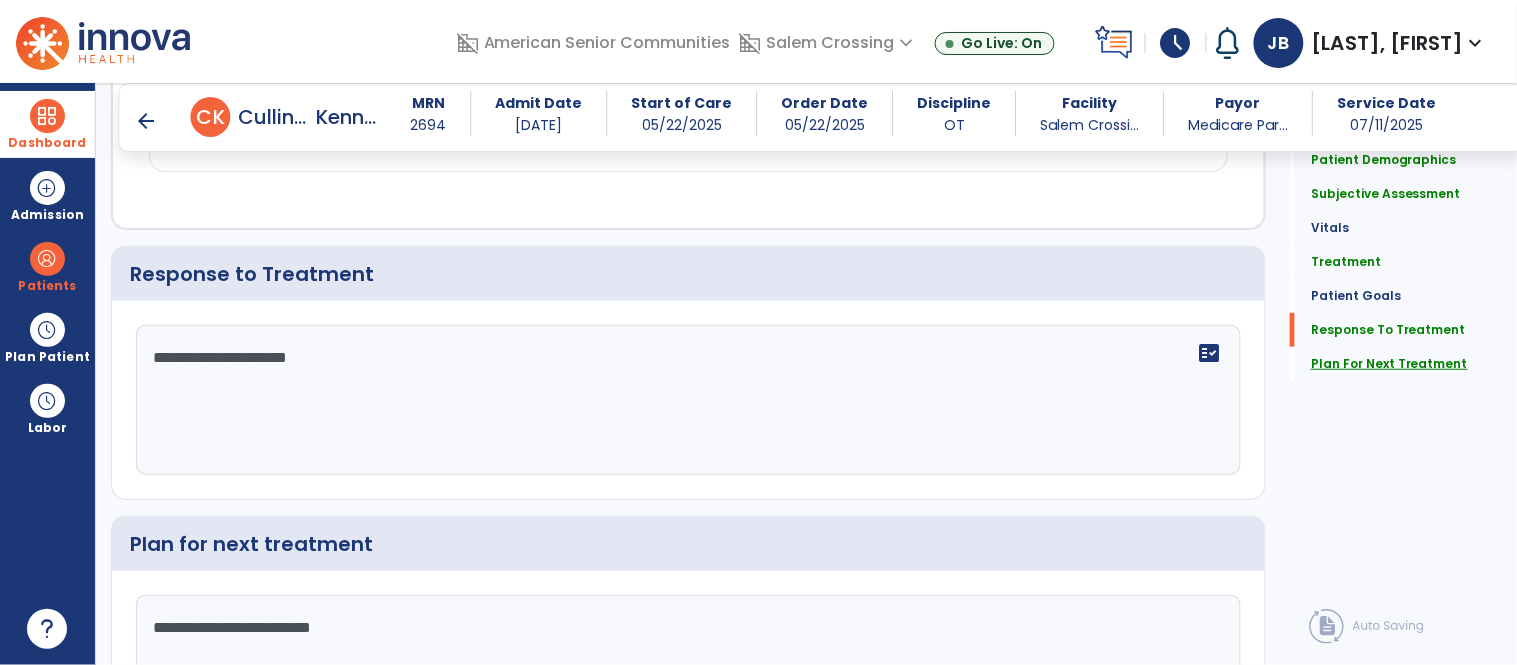 type on "**********" 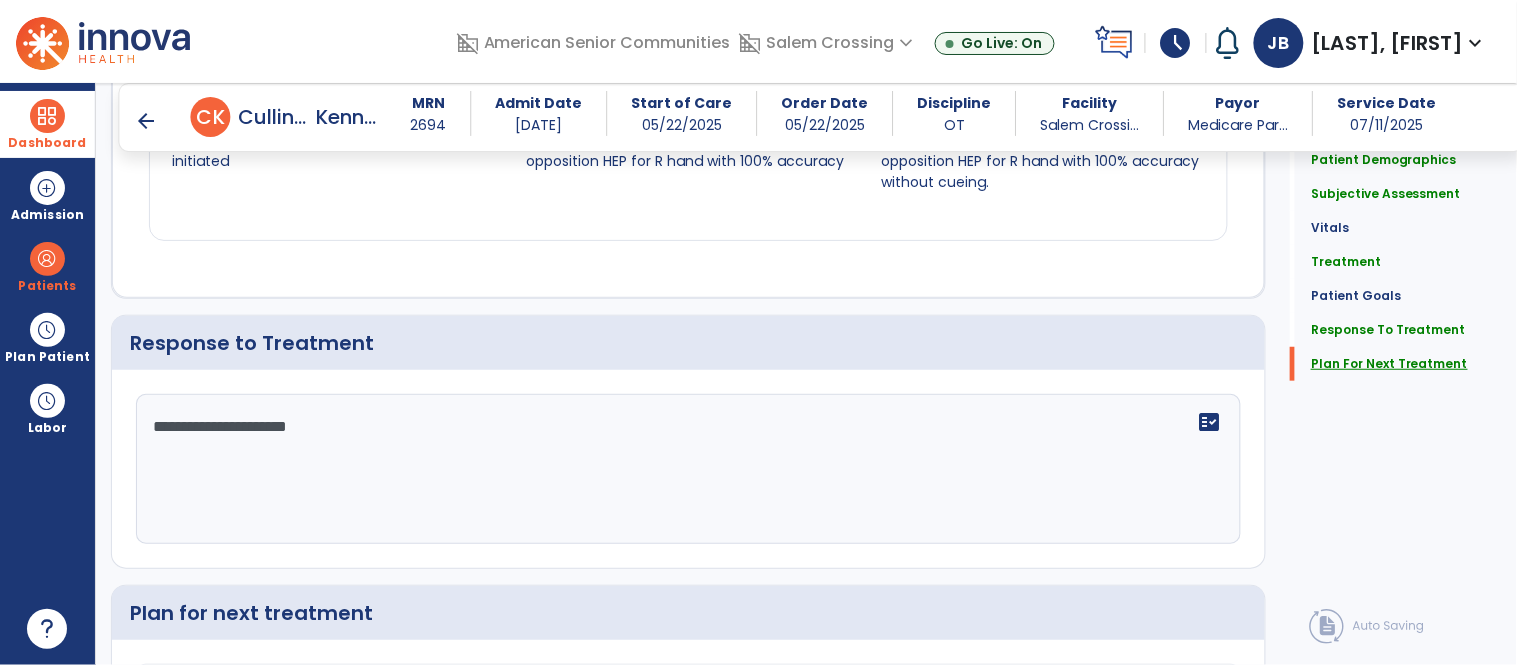 click on "Plan For Next Treatment" 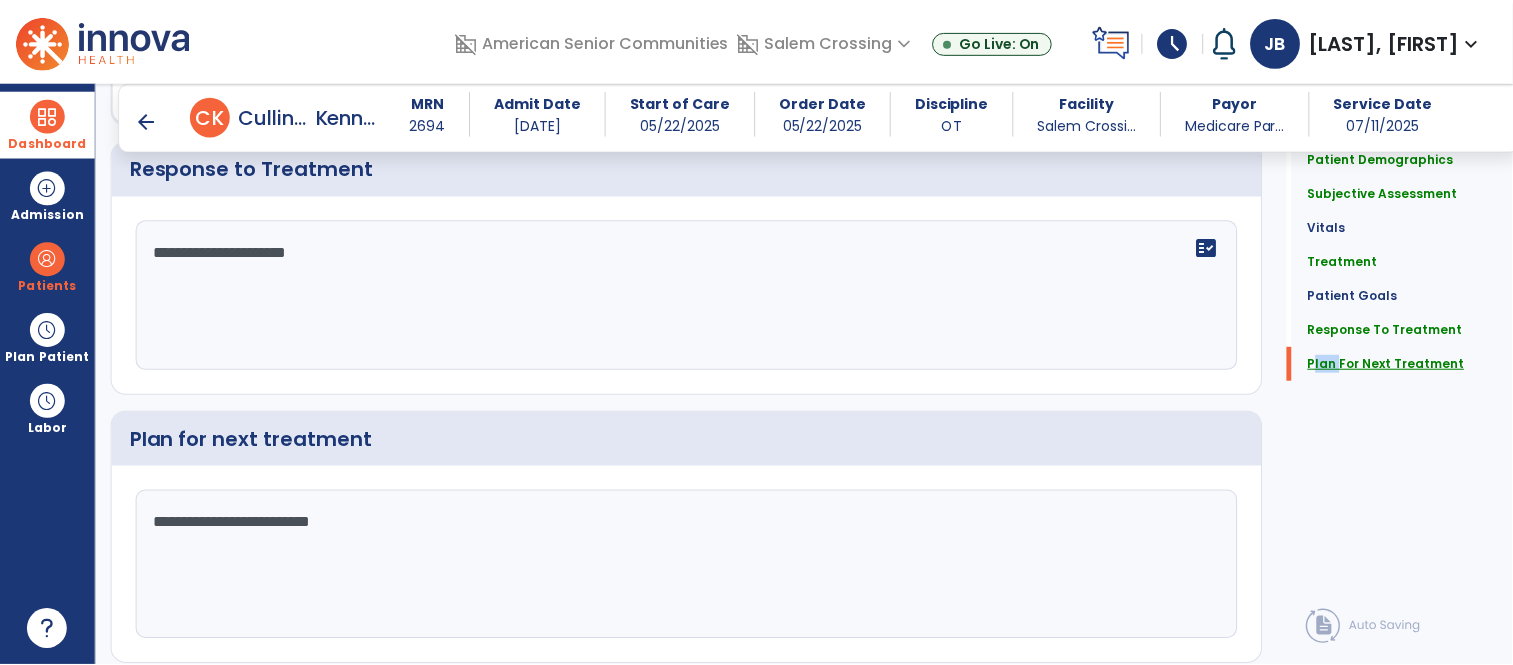 scroll, scrollTop: 2408, scrollLeft: 0, axis: vertical 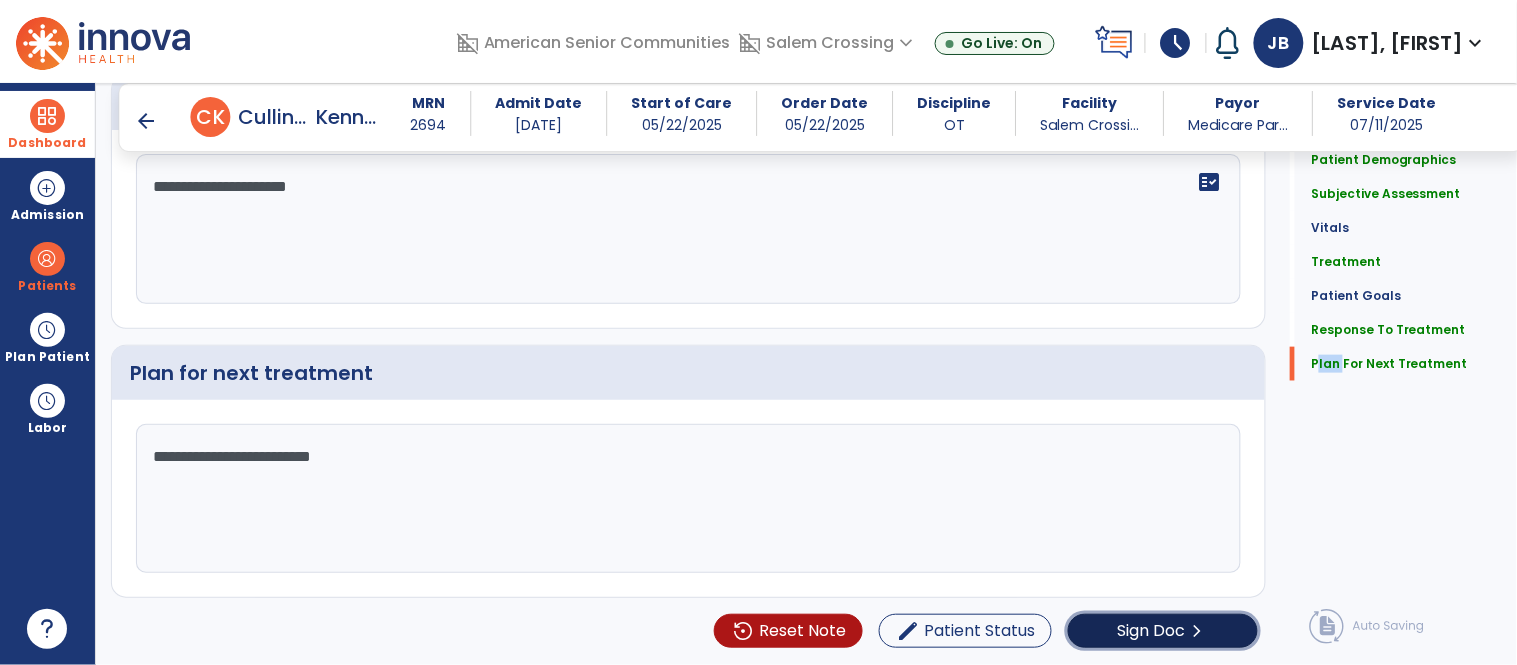 click on "Sign Doc" 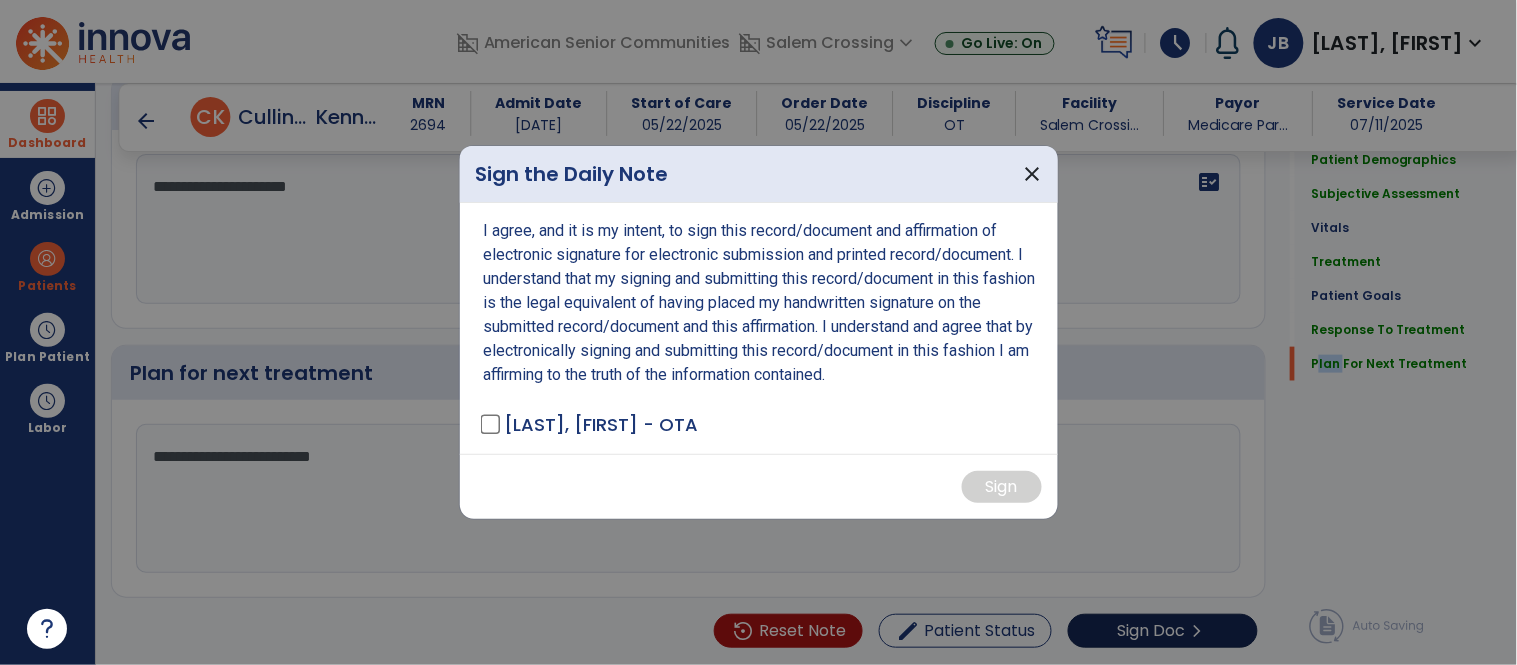click at bounding box center (758, 332) 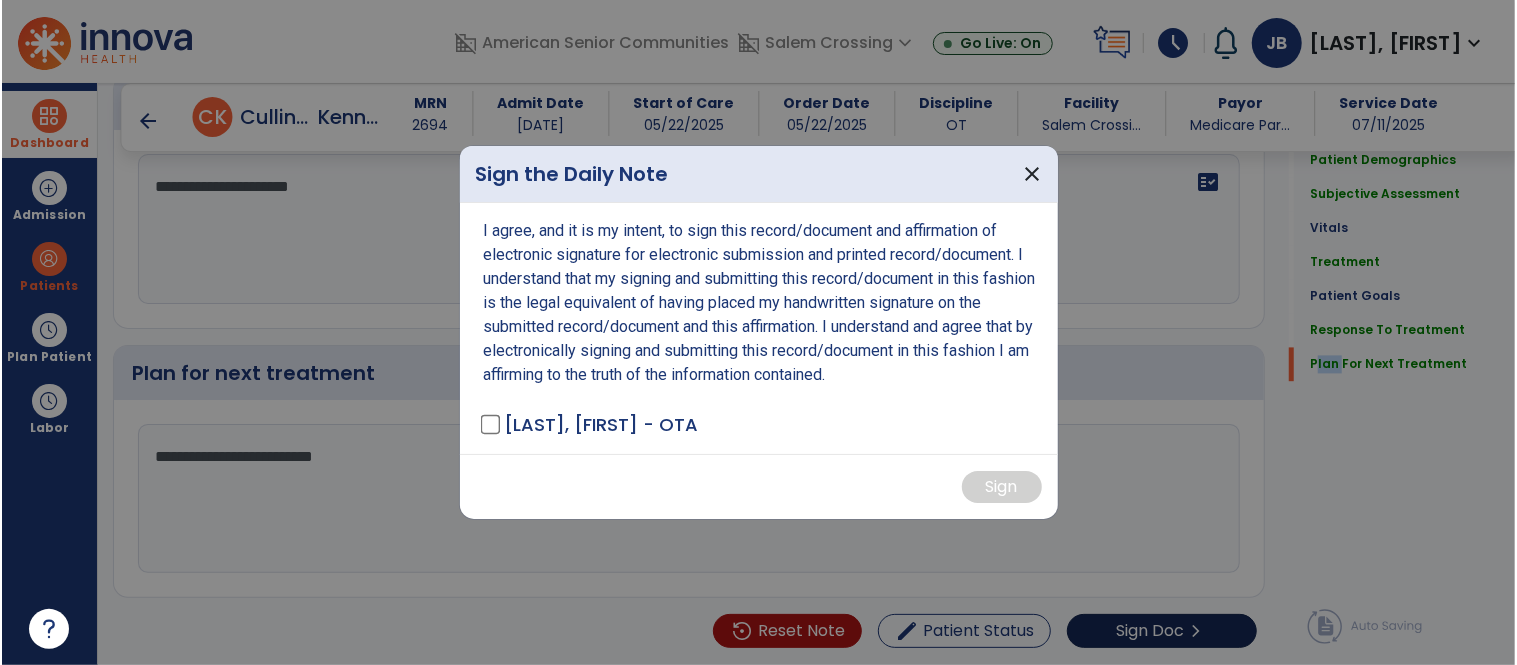 scroll, scrollTop: 2408, scrollLeft: 0, axis: vertical 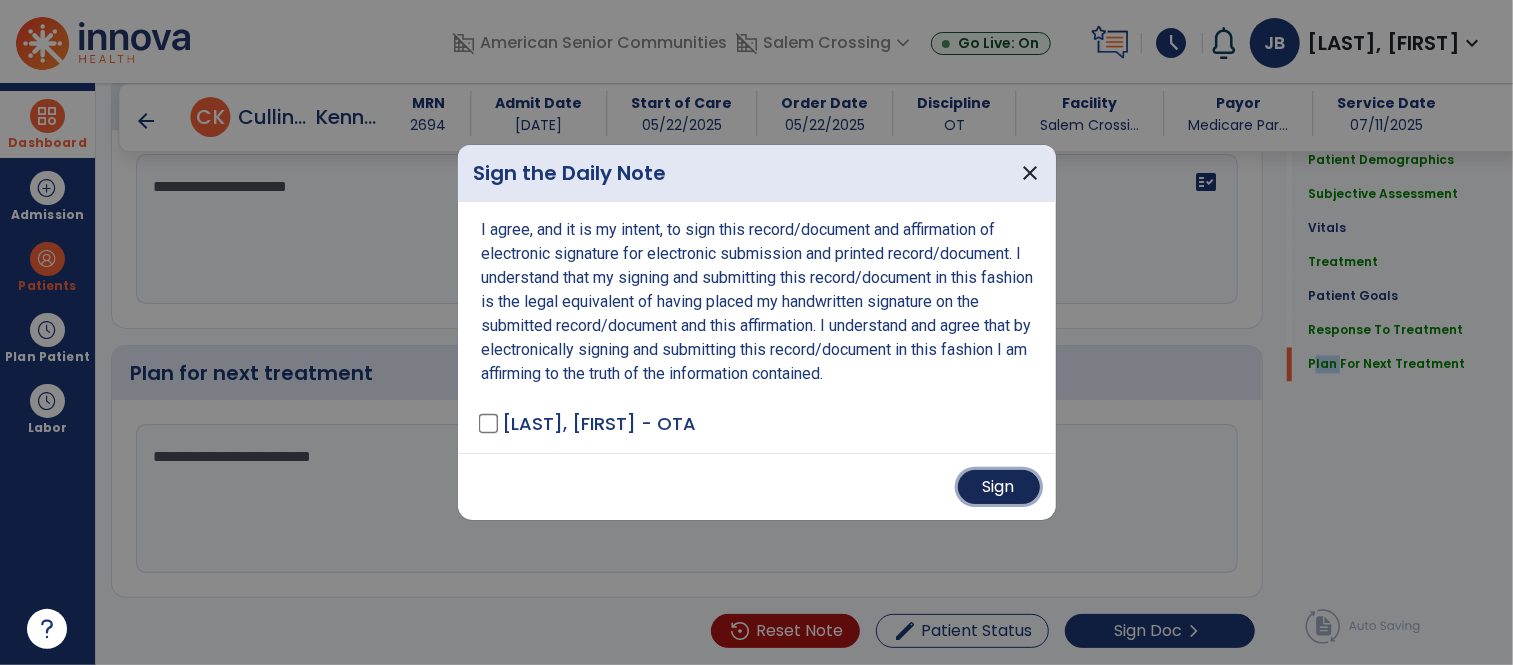 click on "Sign" at bounding box center (999, 487) 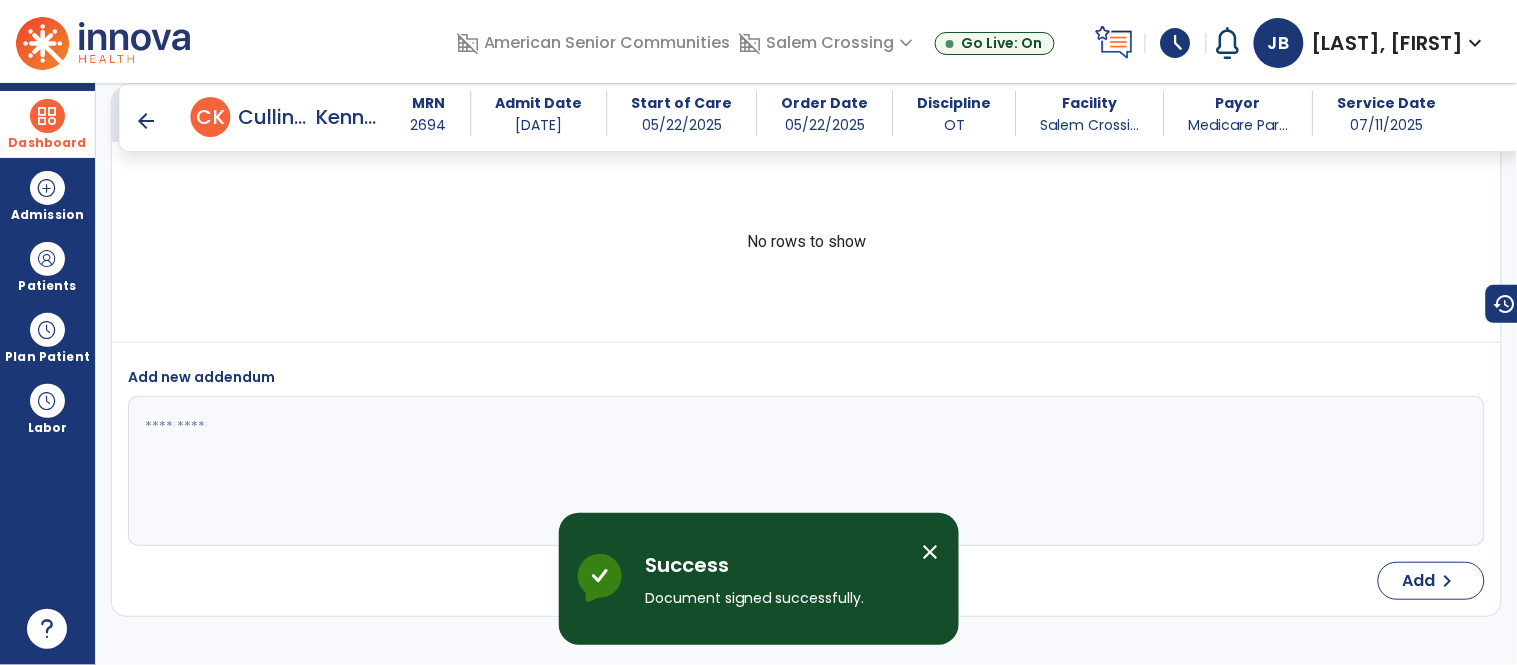 scroll, scrollTop: 3251, scrollLeft: 0, axis: vertical 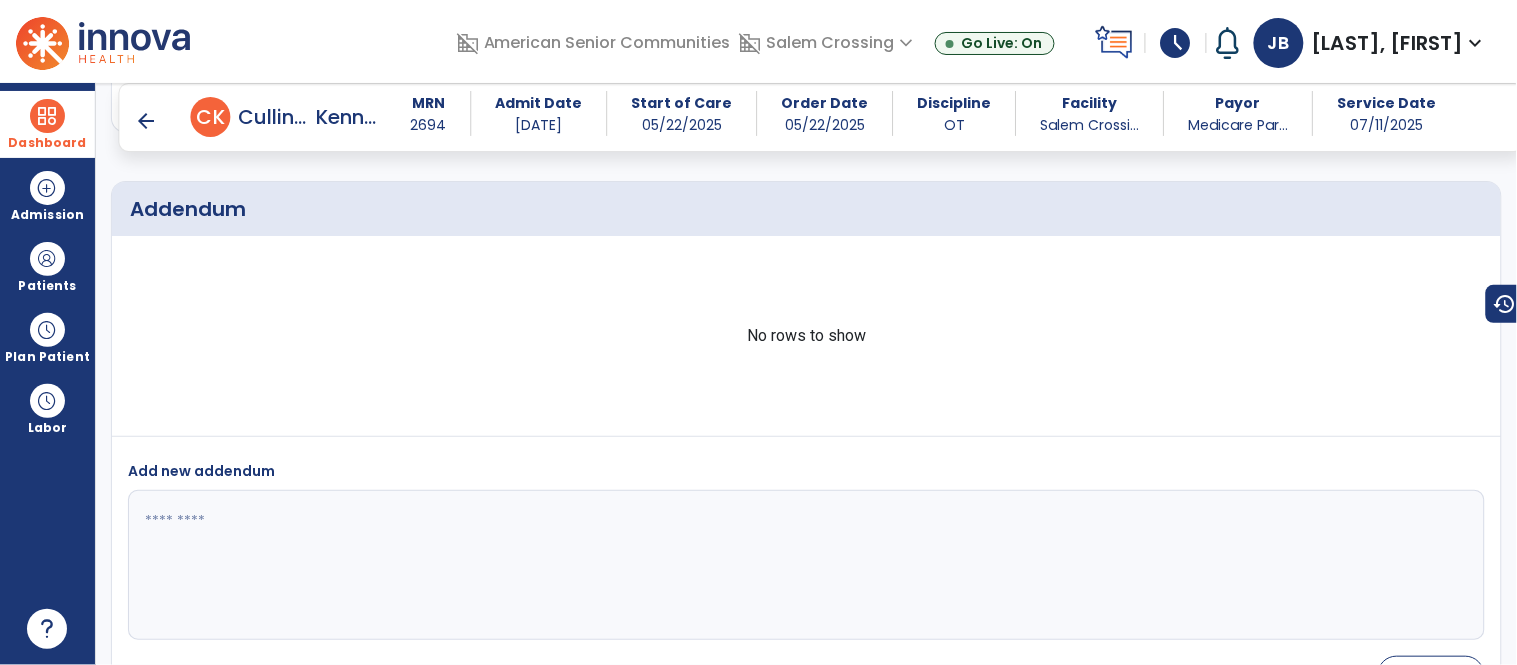click on "Dashboard" at bounding box center [47, 143] 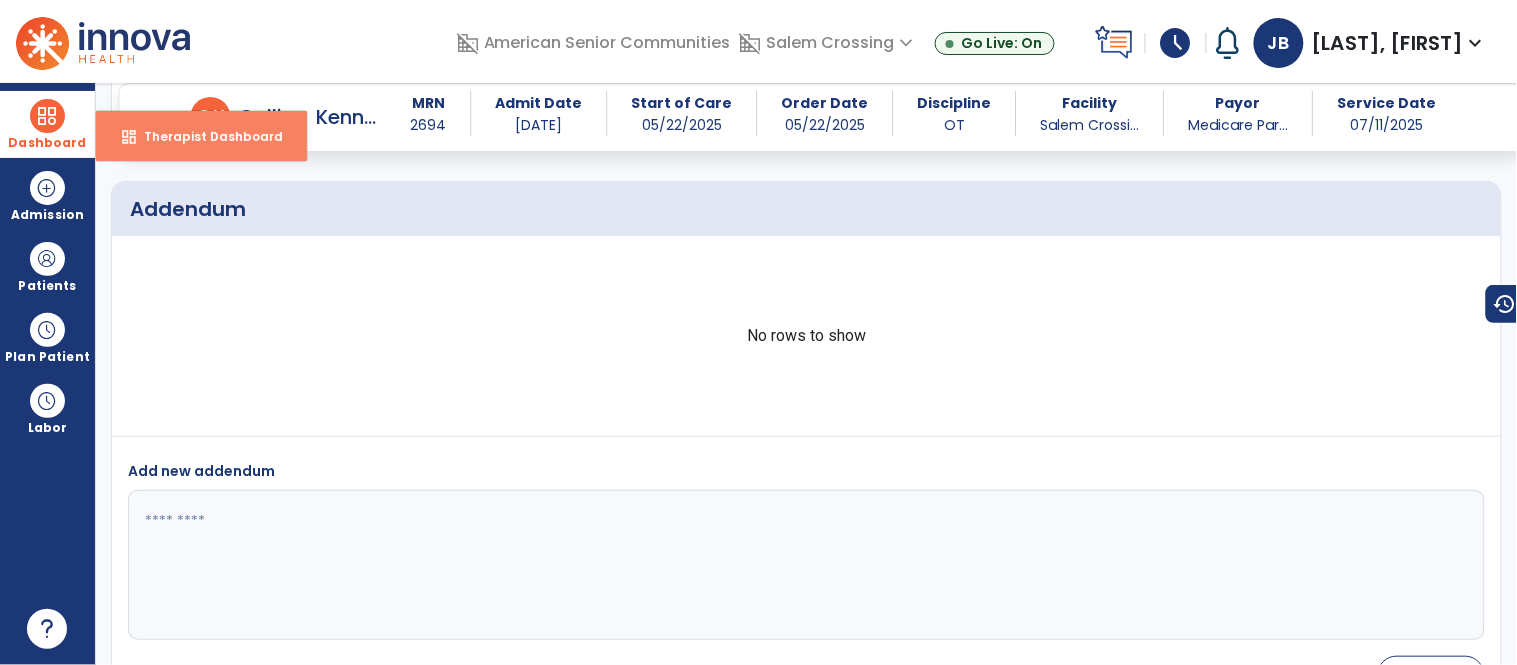 click on "Therapist Dashboard" at bounding box center [205, 136] 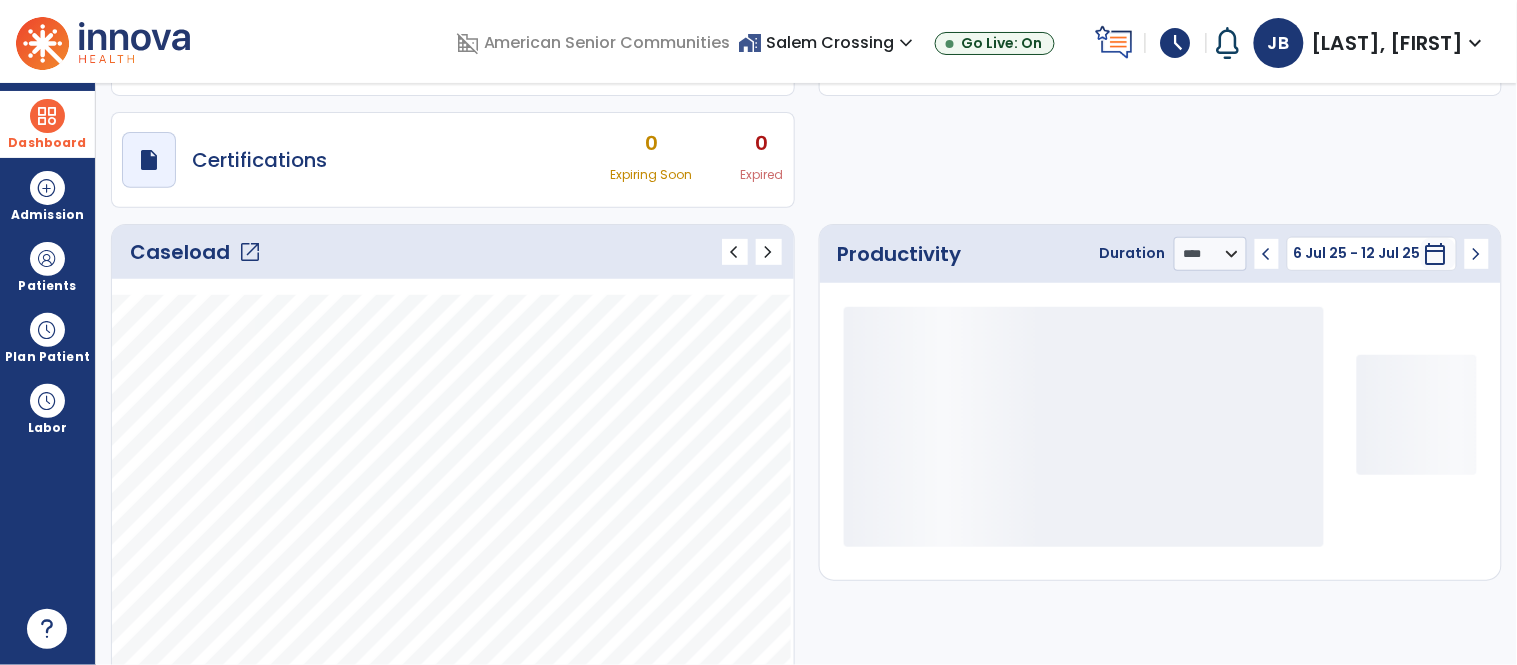 scroll, scrollTop: 143, scrollLeft: 0, axis: vertical 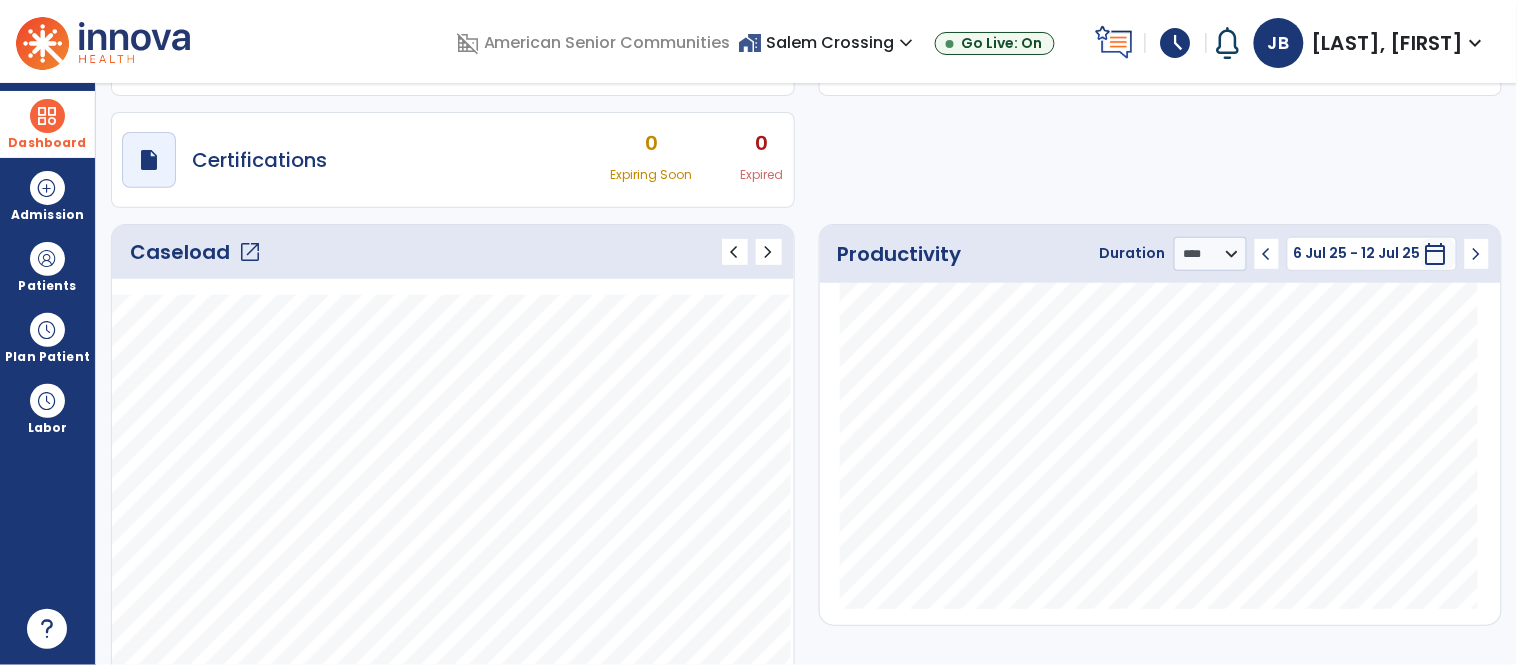 click on "open_in_new" 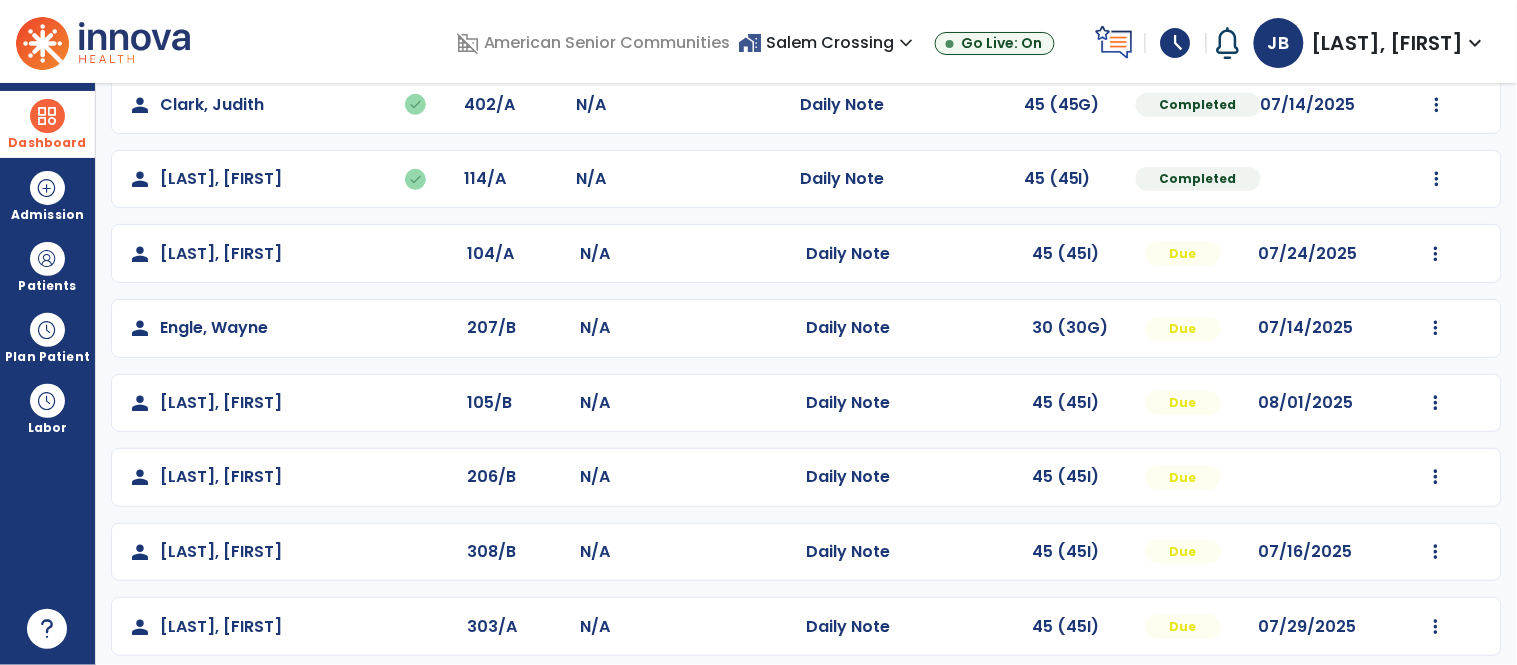 scroll, scrollTop: 263, scrollLeft: 0, axis: vertical 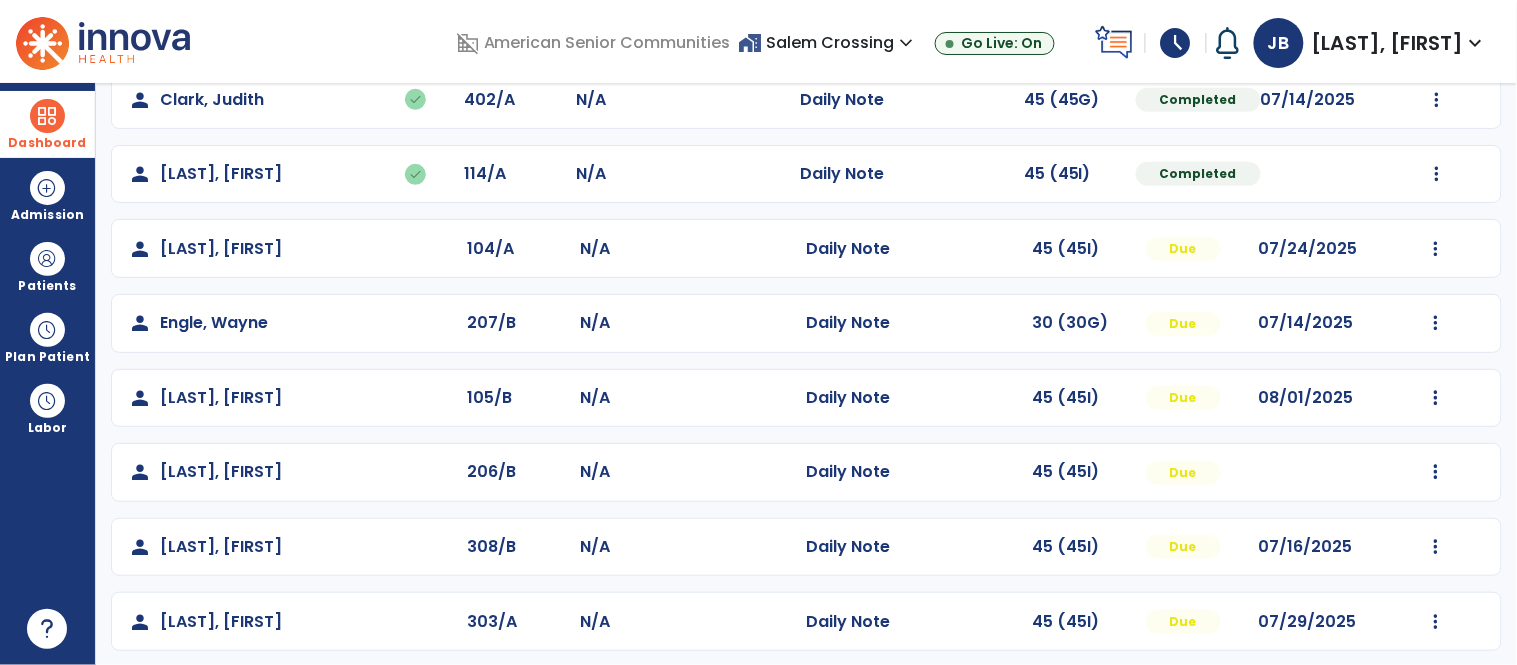 click on "Mark Visit As Complete   Reset Note   Open Document   G + C Mins" 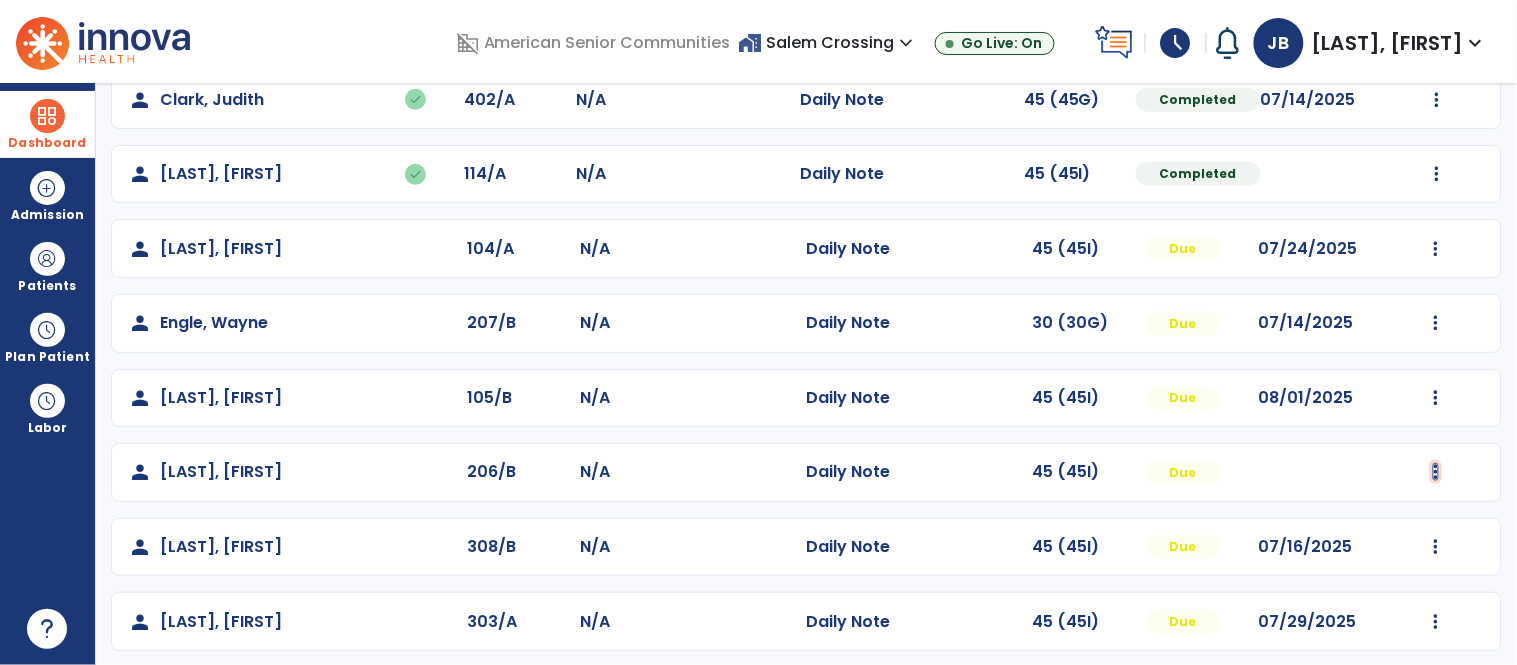 click at bounding box center [1437, 25] 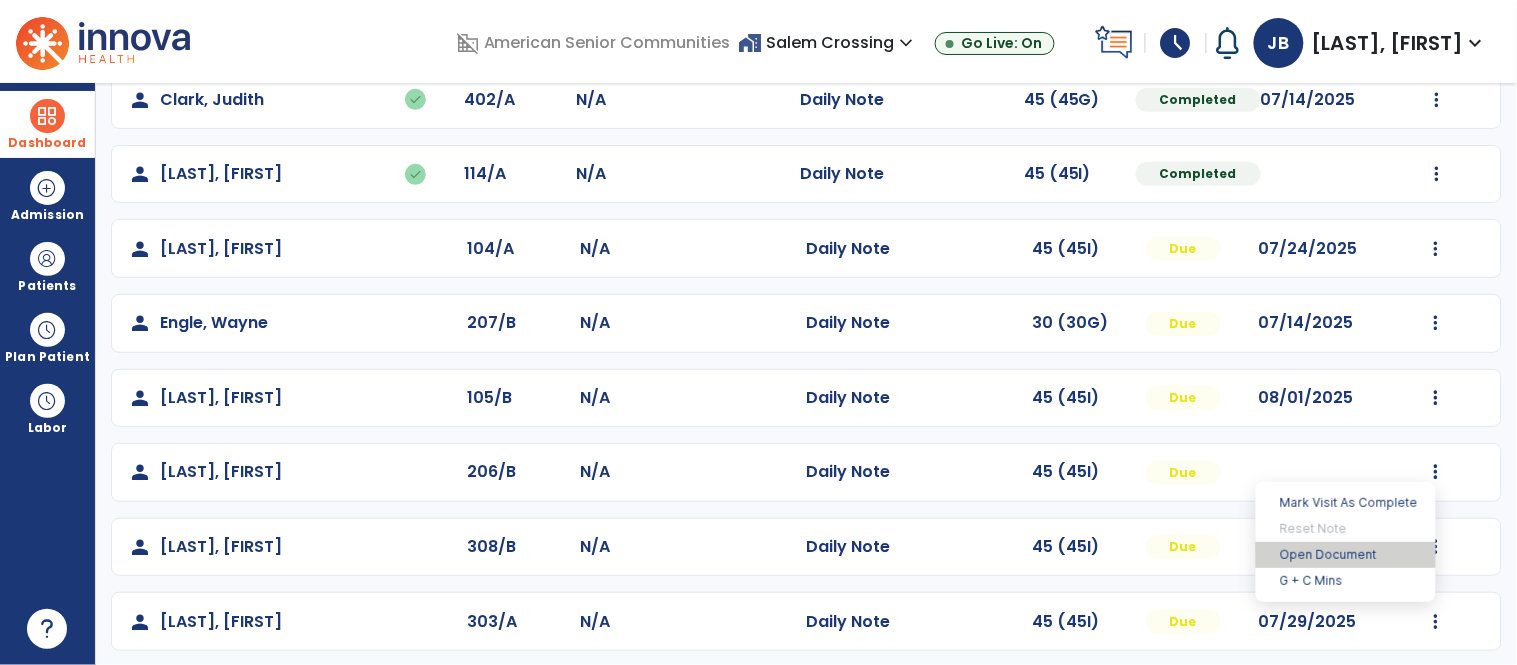 click on "Open Document" at bounding box center (1346, 555) 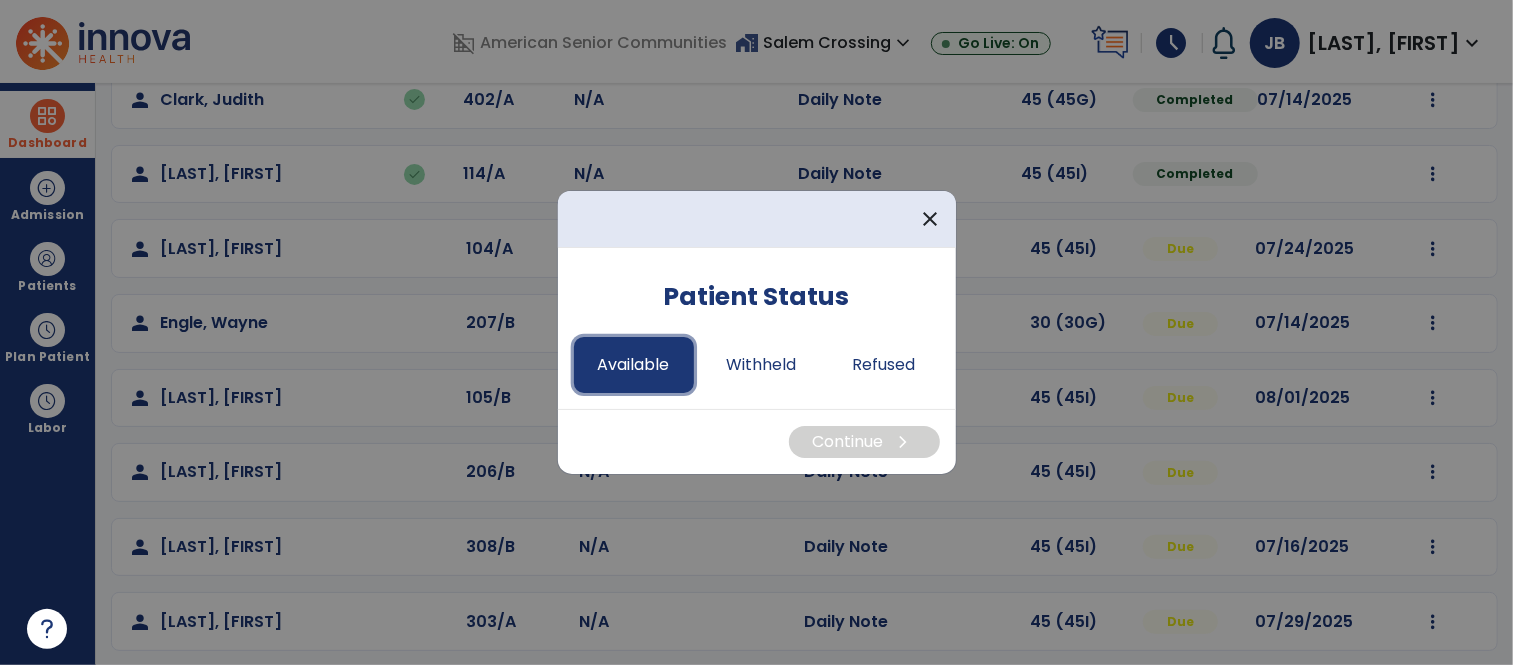 click on "Available" at bounding box center (634, 365) 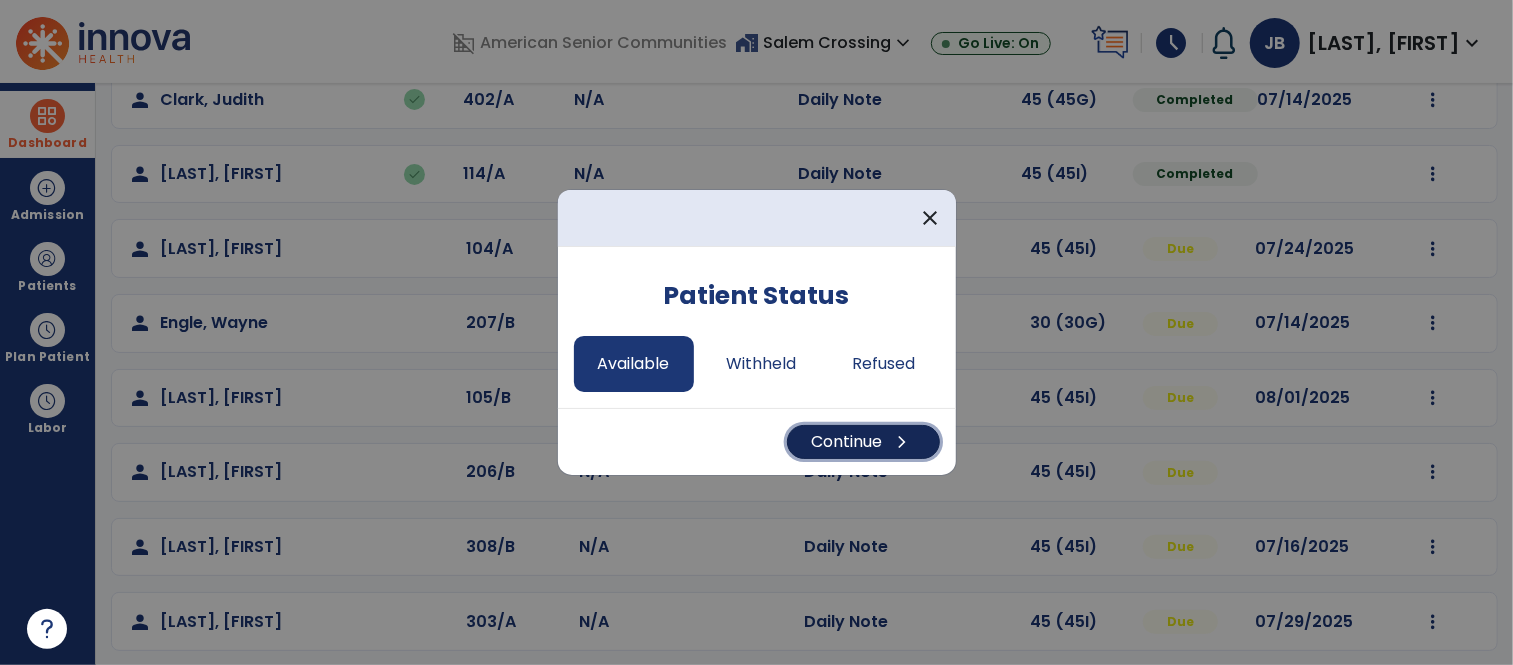 click on "Continue   chevron_right" at bounding box center [863, 442] 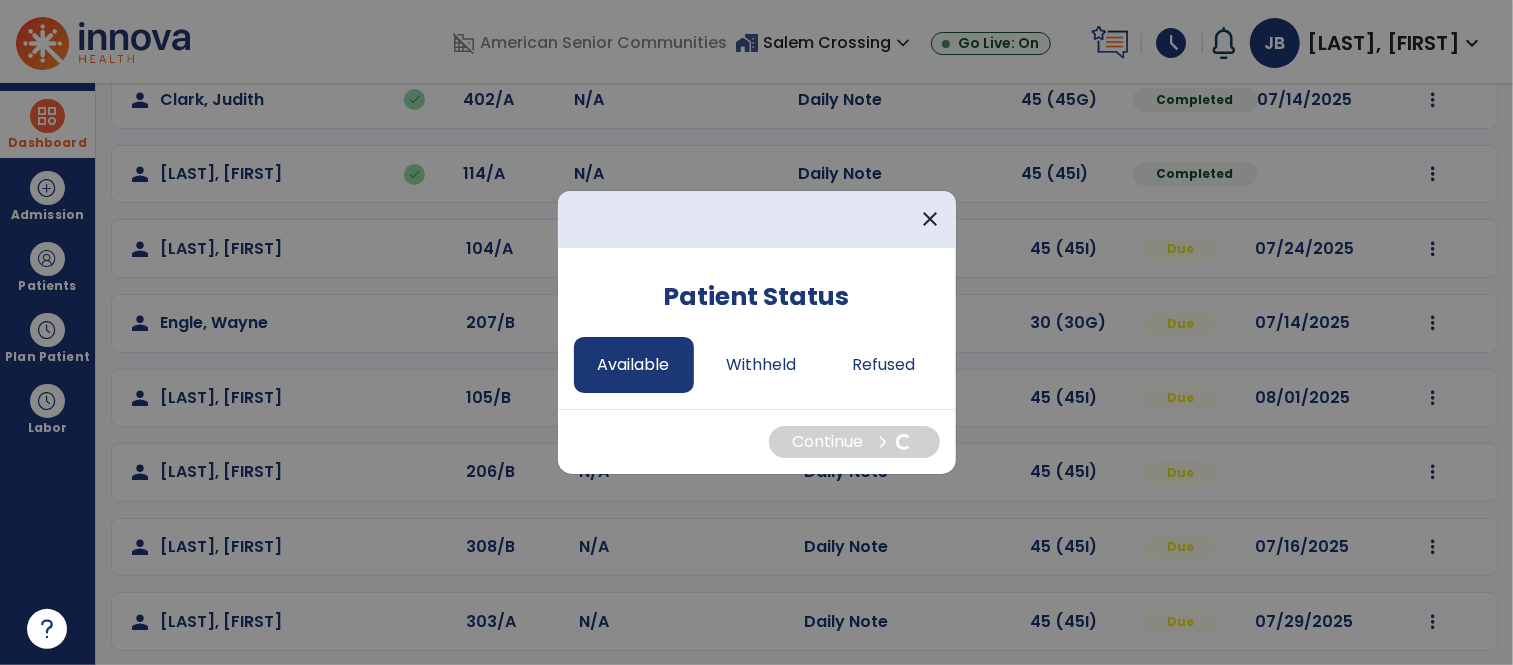 select on "*" 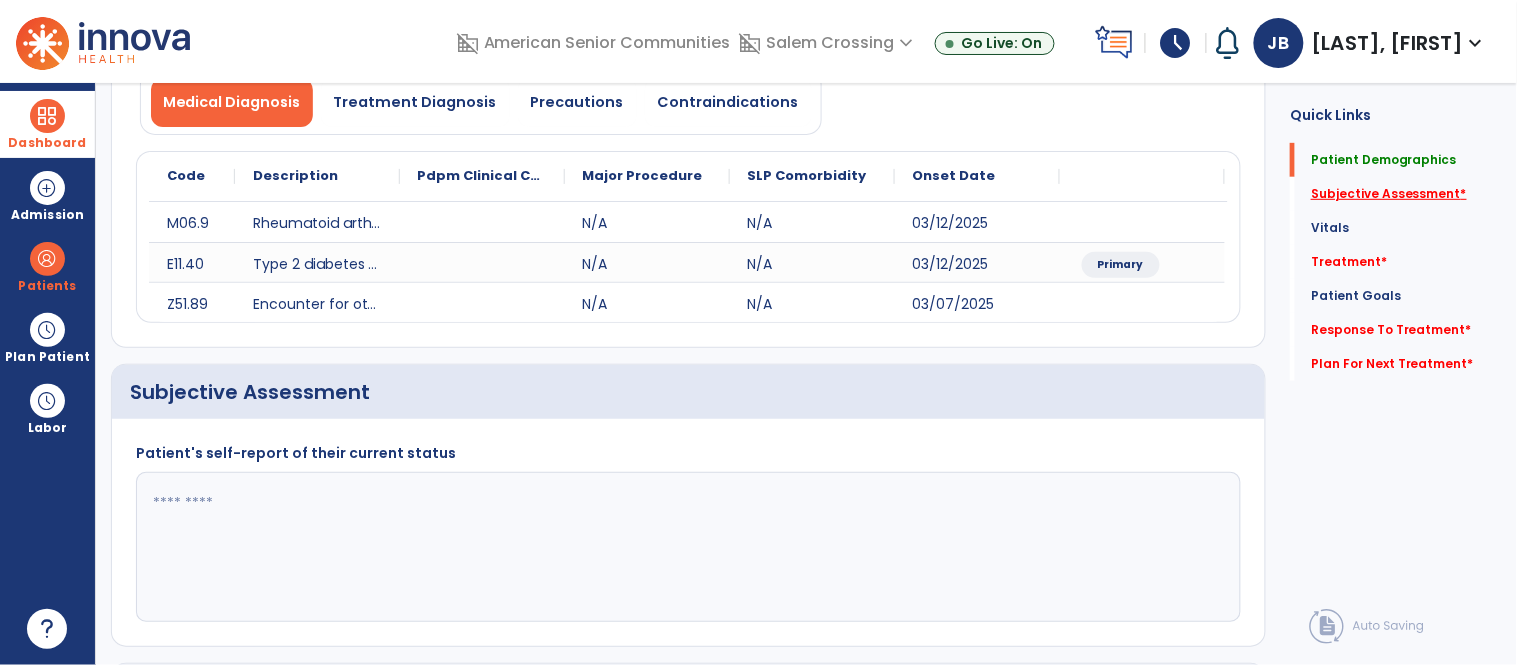 click on "Subjective Assessment   *" 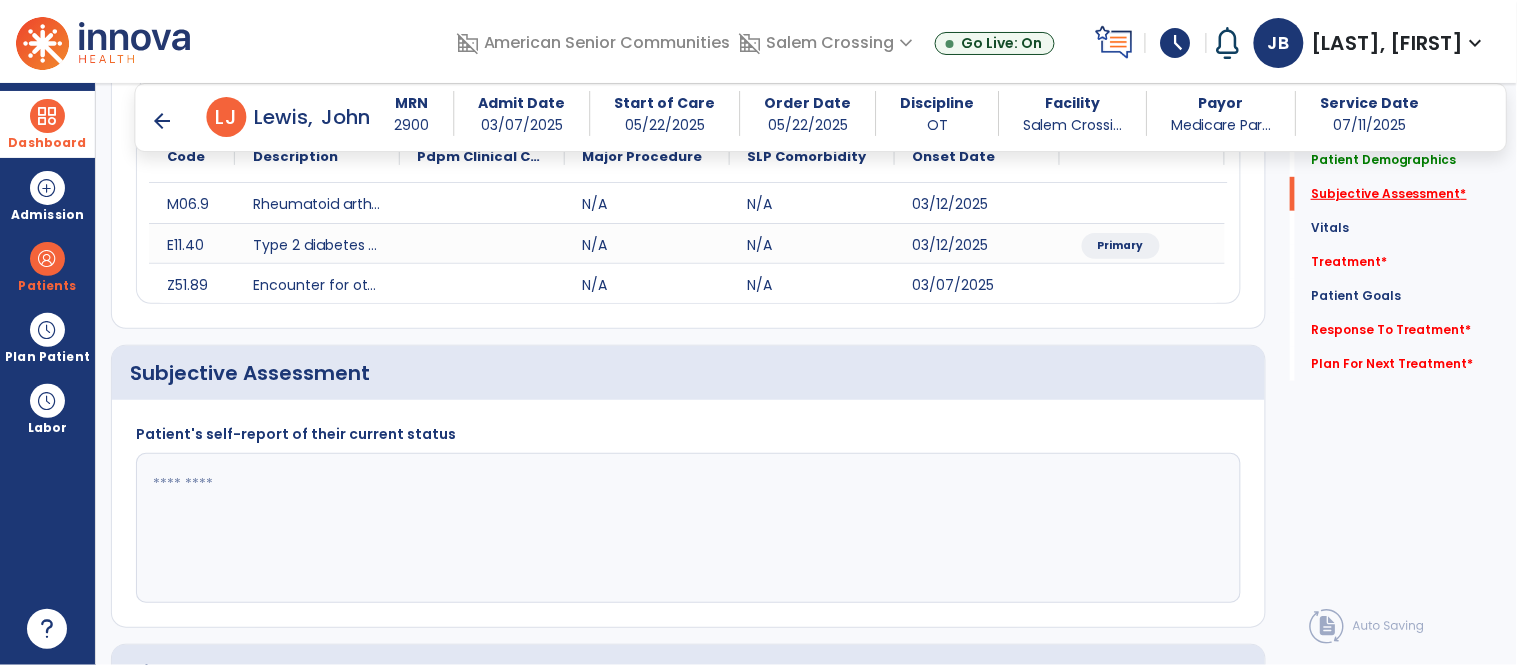 scroll, scrollTop: 394, scrollLeft: 0, axis: vertical 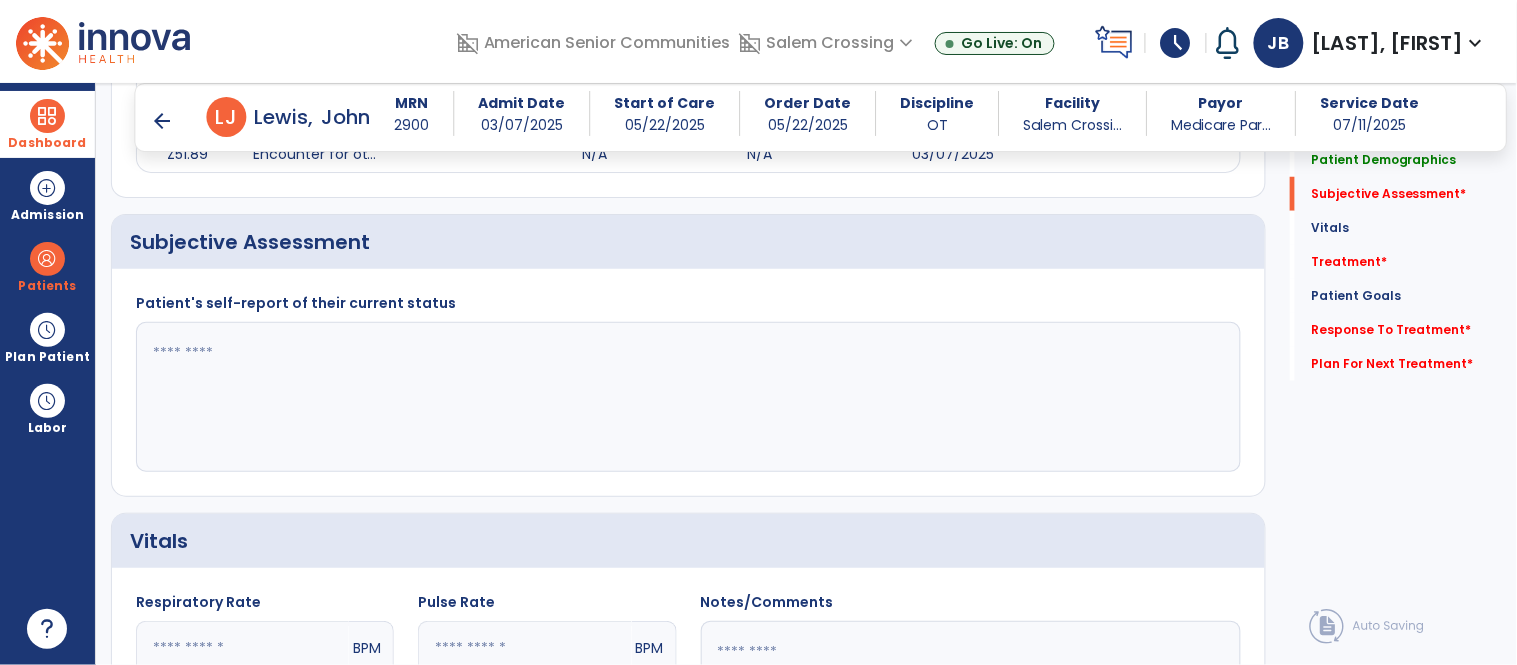 click 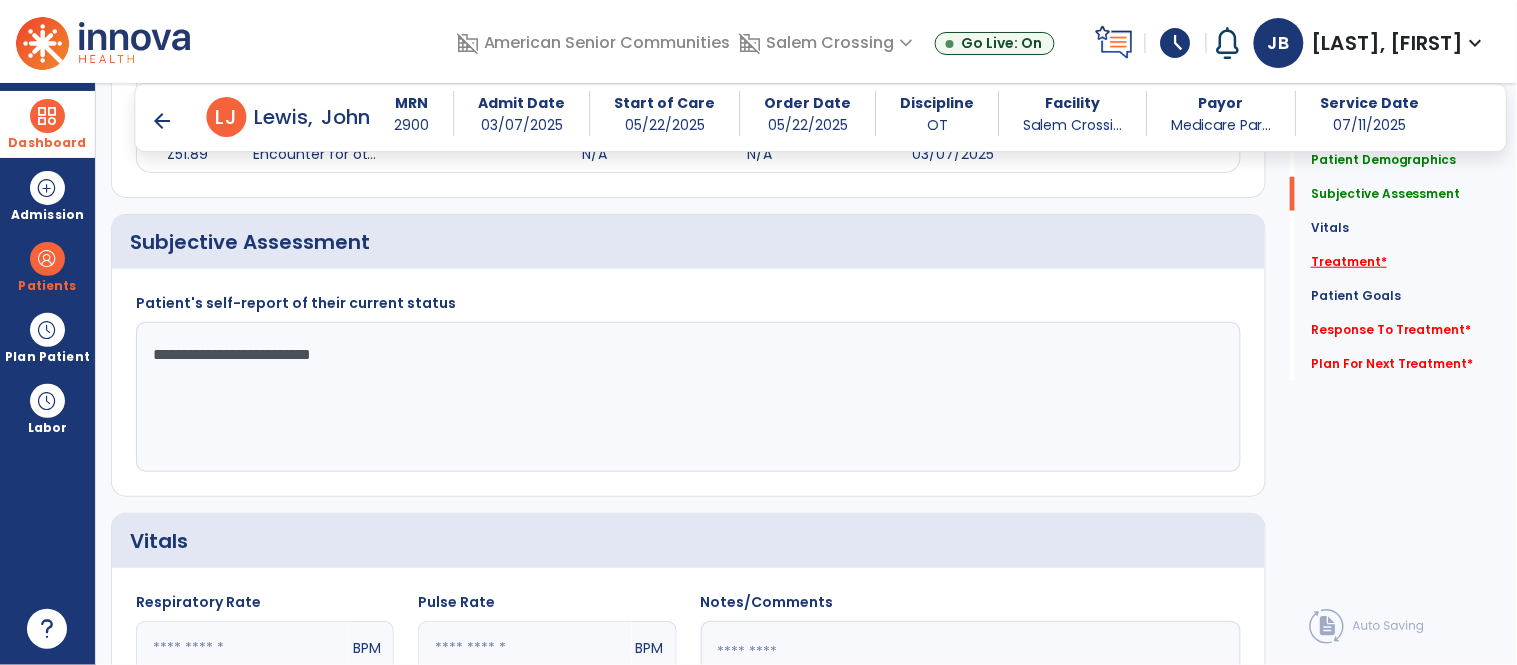 type on "**********" 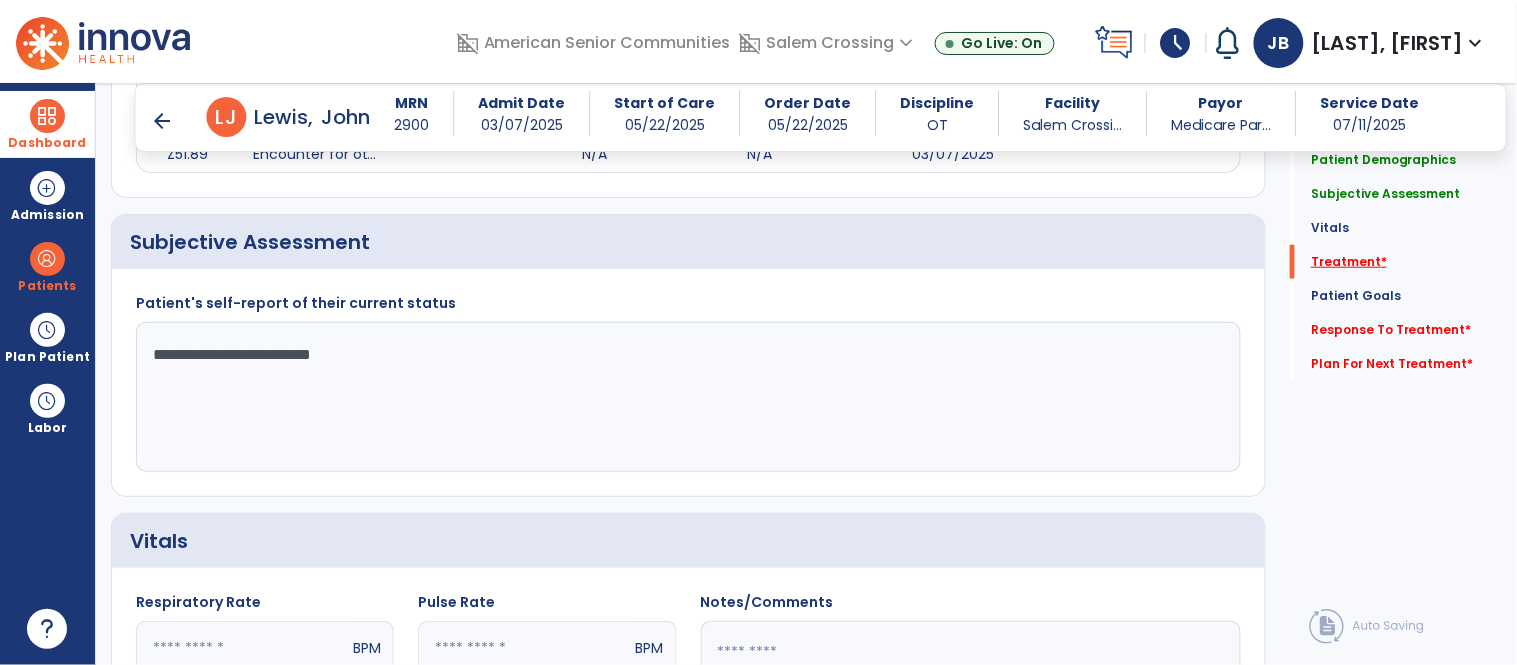 click on "Treatment   *" 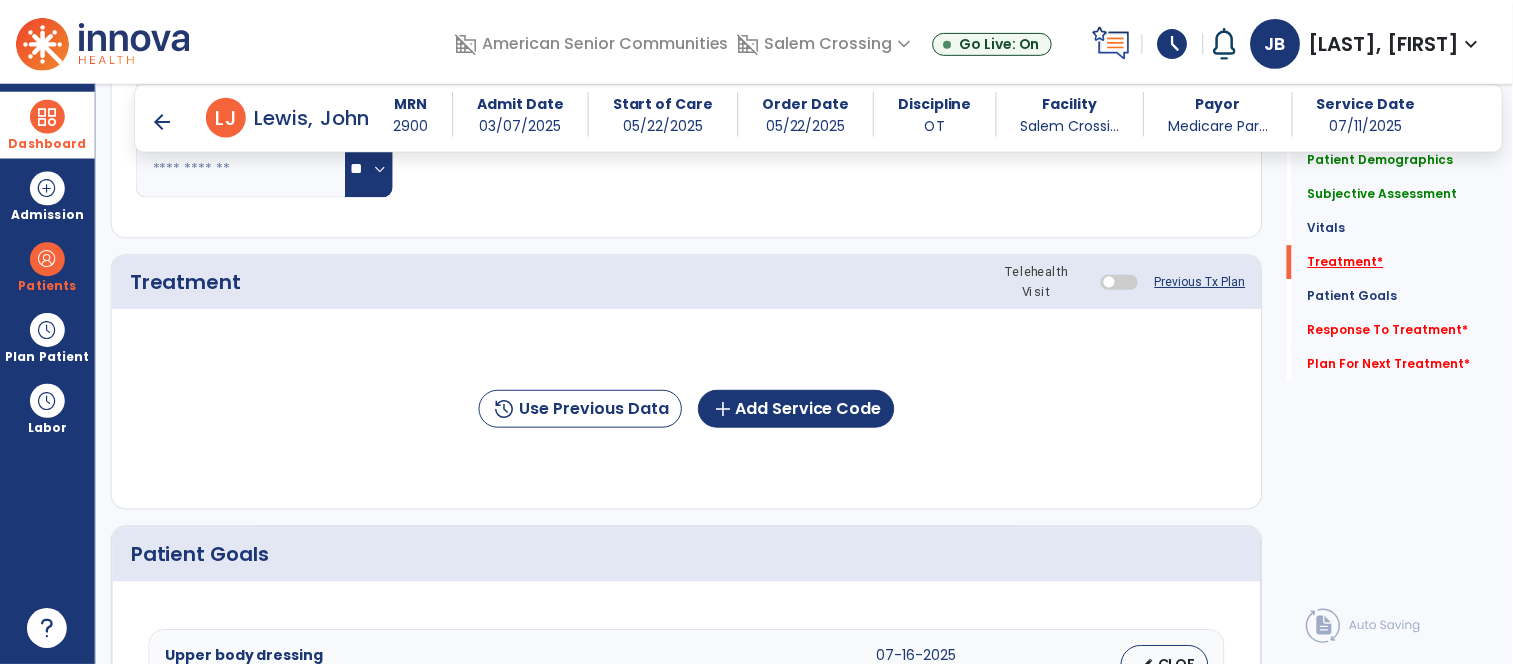 scroll, scrollTop: 1083, scrollLeft: 0, axis: vertical 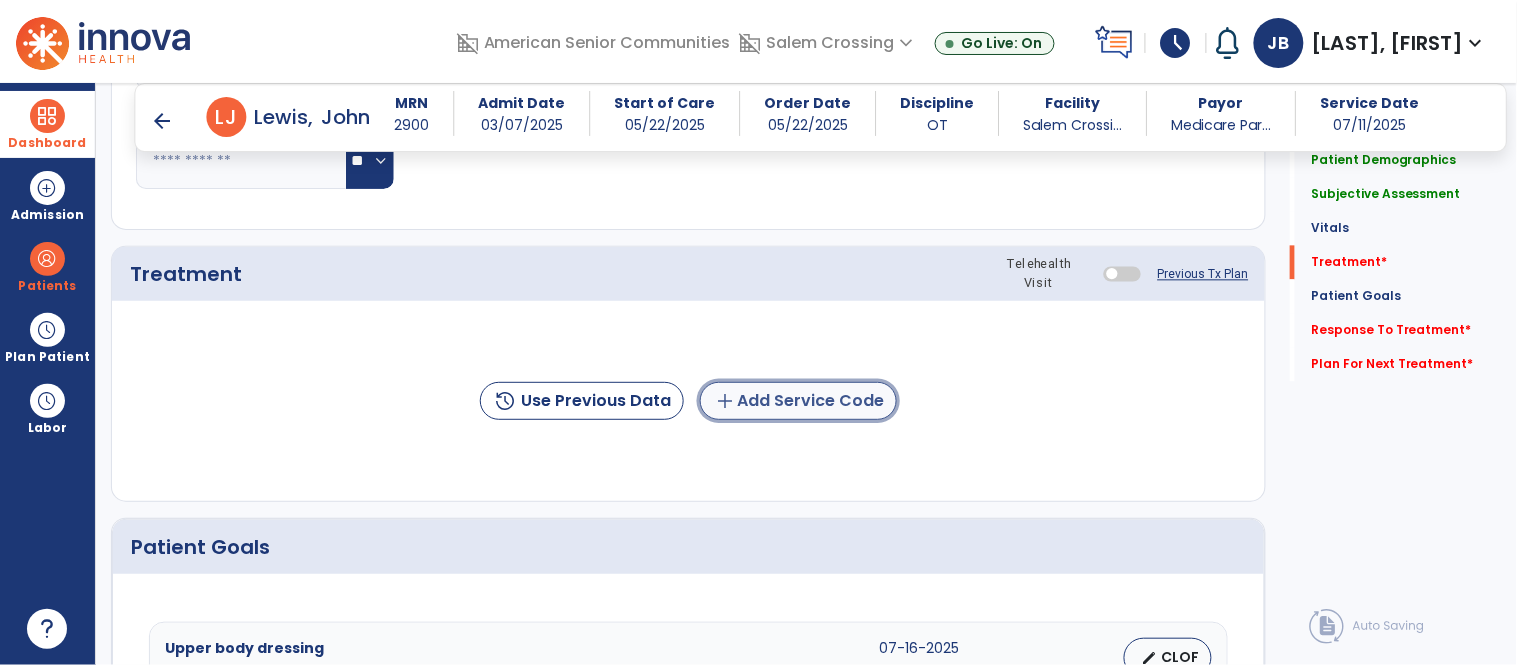 click on "add  Add Service Code" 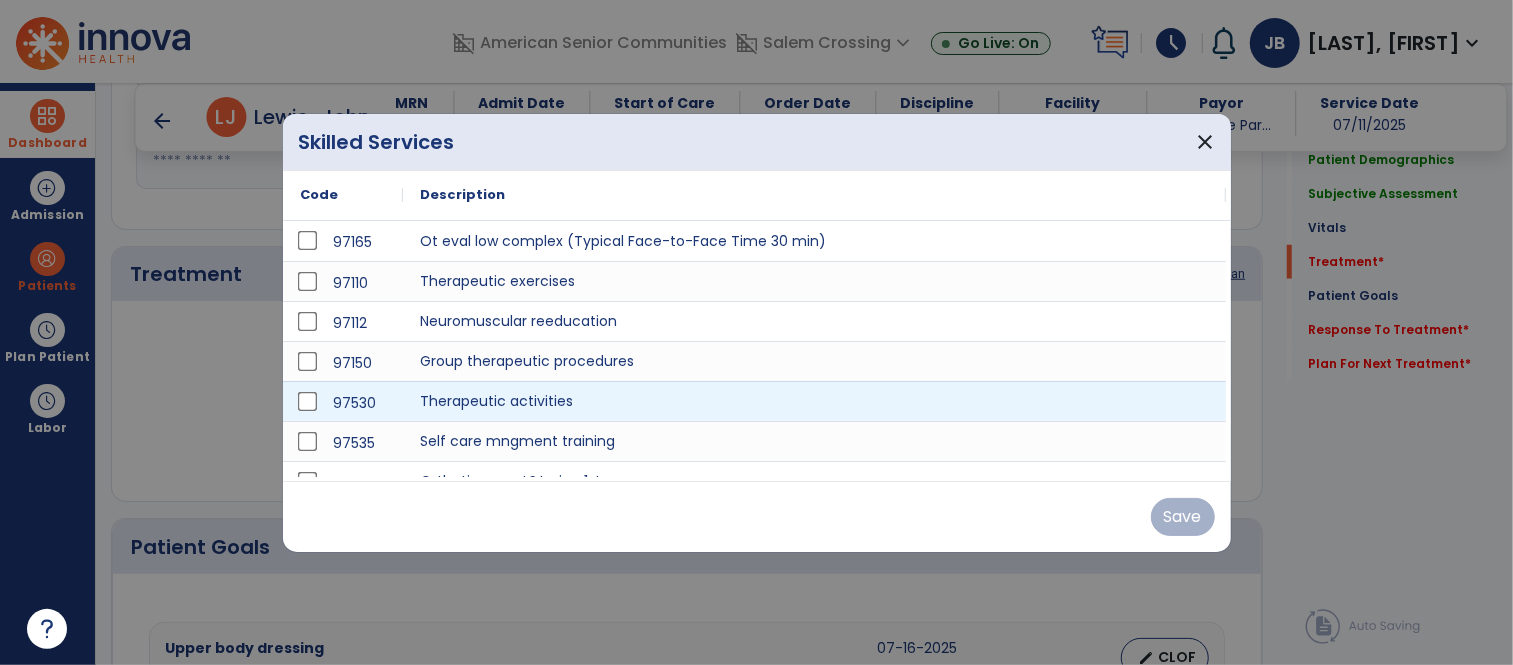 scroll, scrollTop: 1083, scrollLeft: 0, axis: vertical 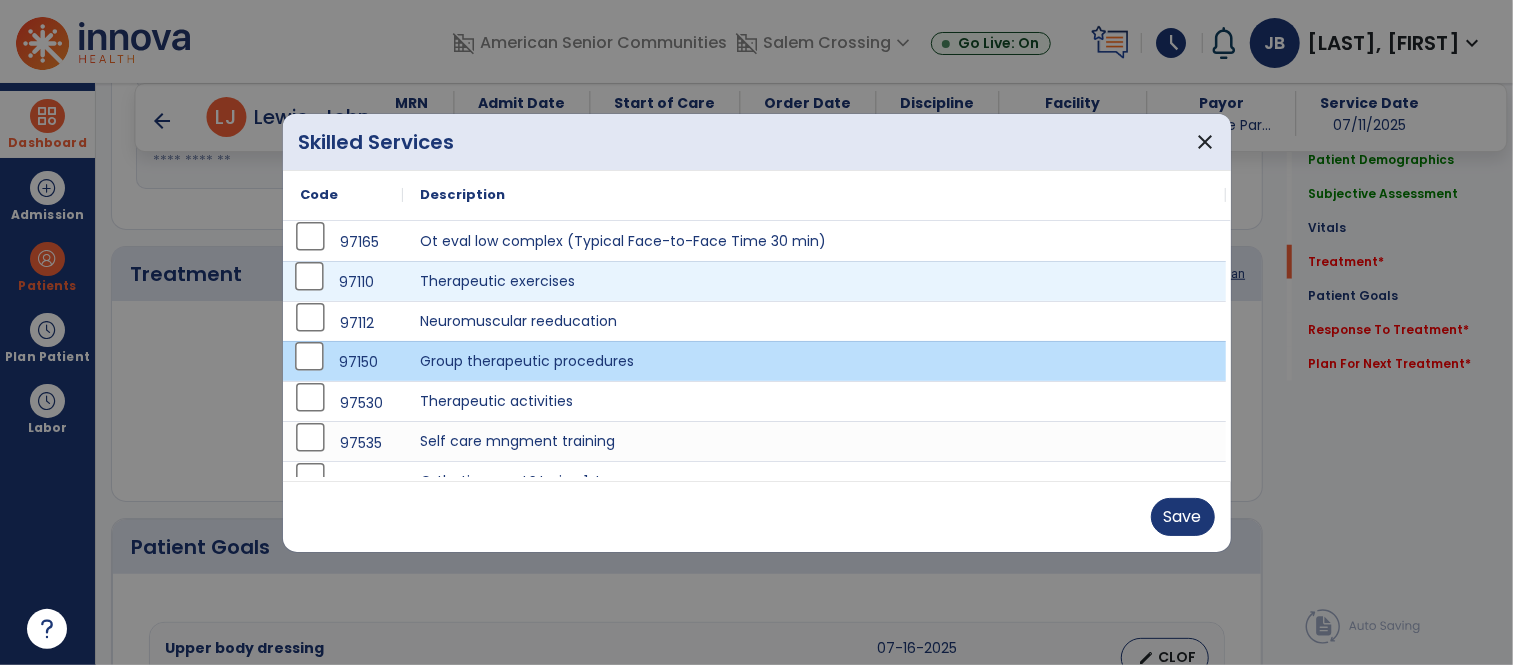click on "97110" at bounding box center [343, 282] 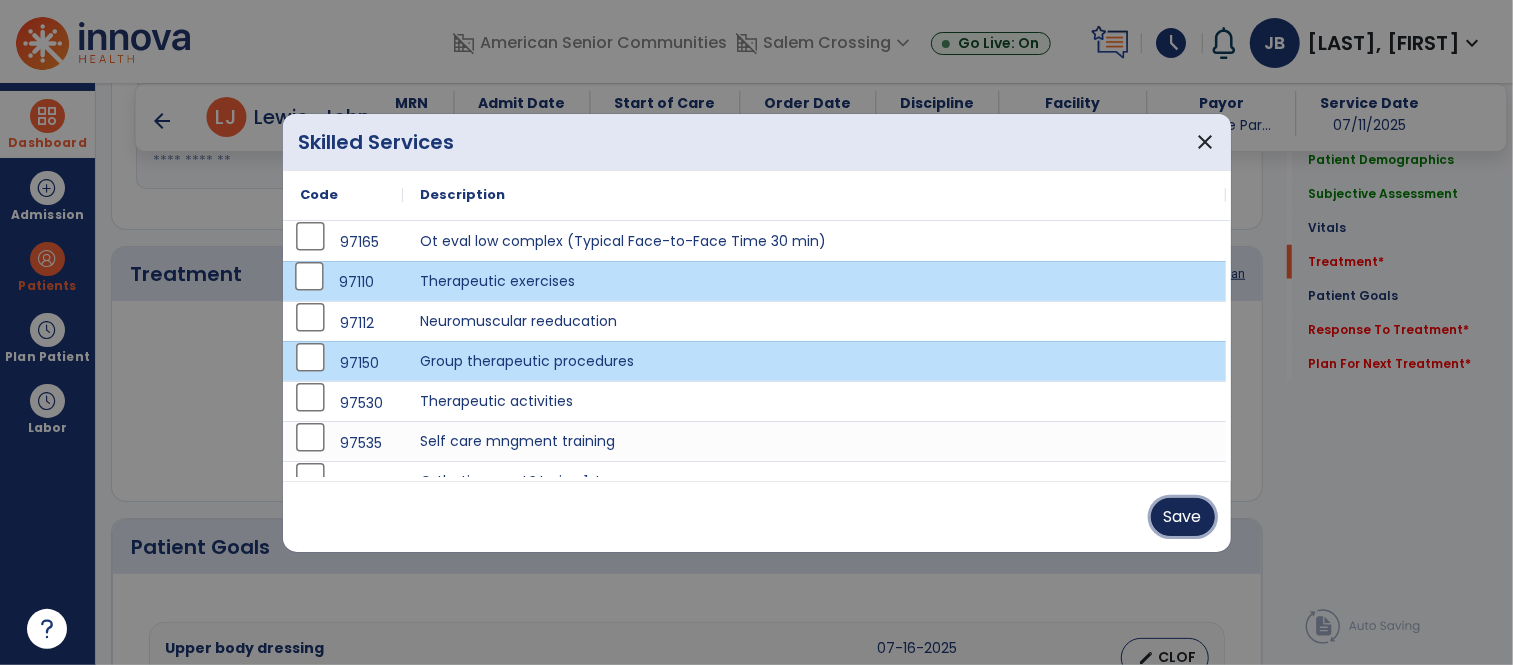 click on "Save" at bounding box center (1183, 517) 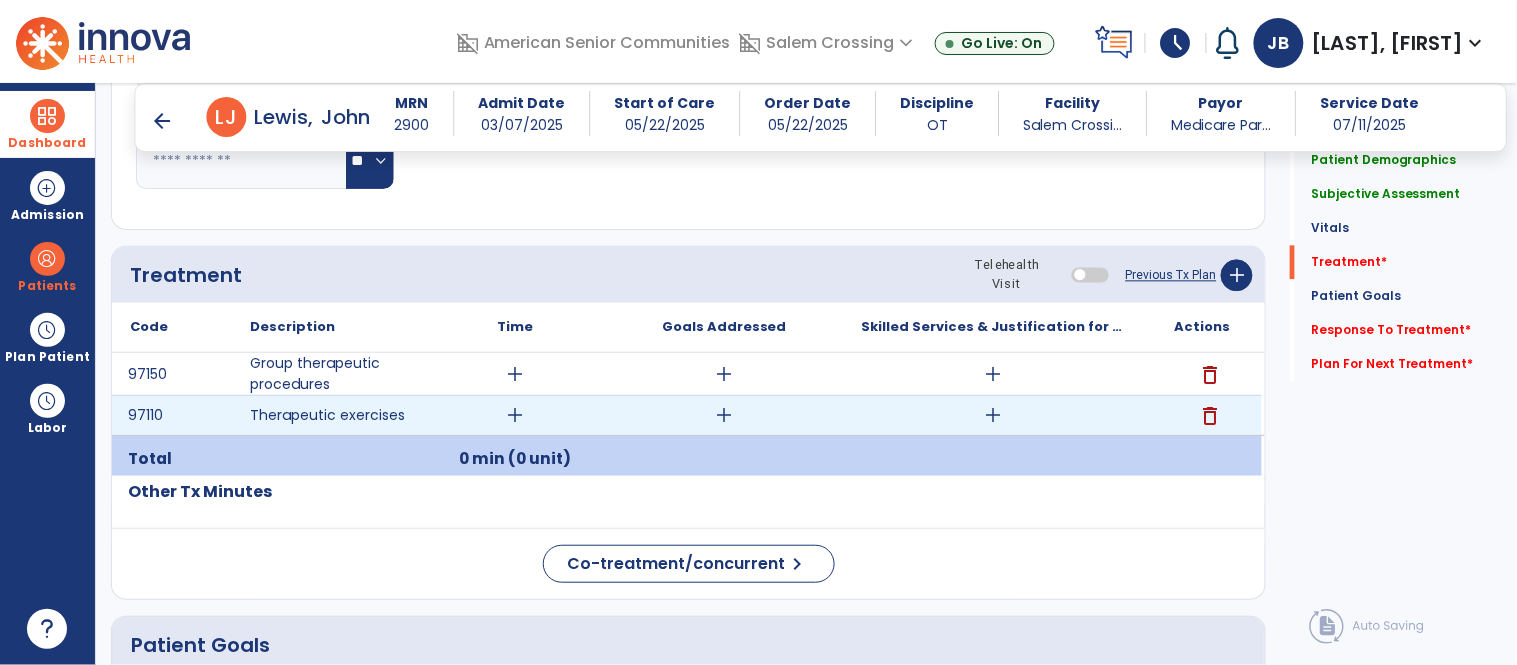click on "delete" at bounding box center [1210, 416] 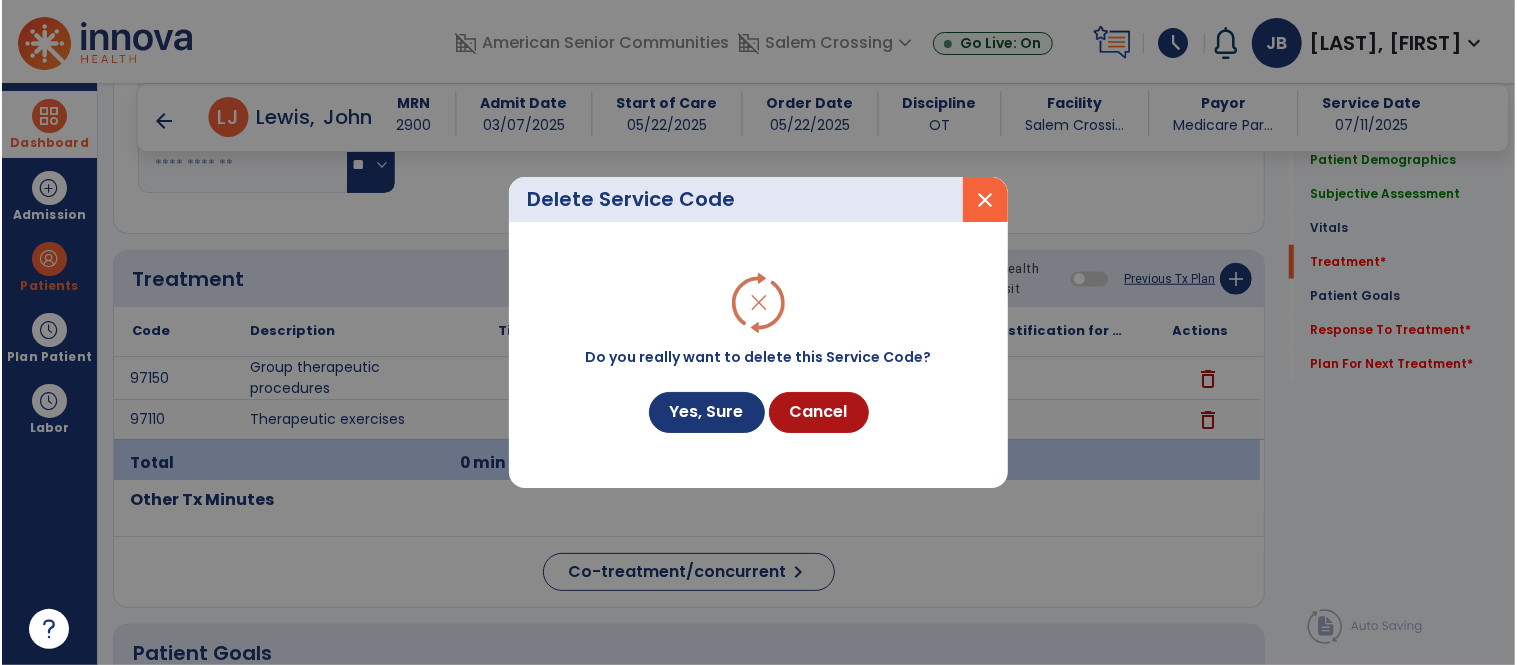 scroll, scrollTop: 1083, scrollLeft: 0, axis: vertical 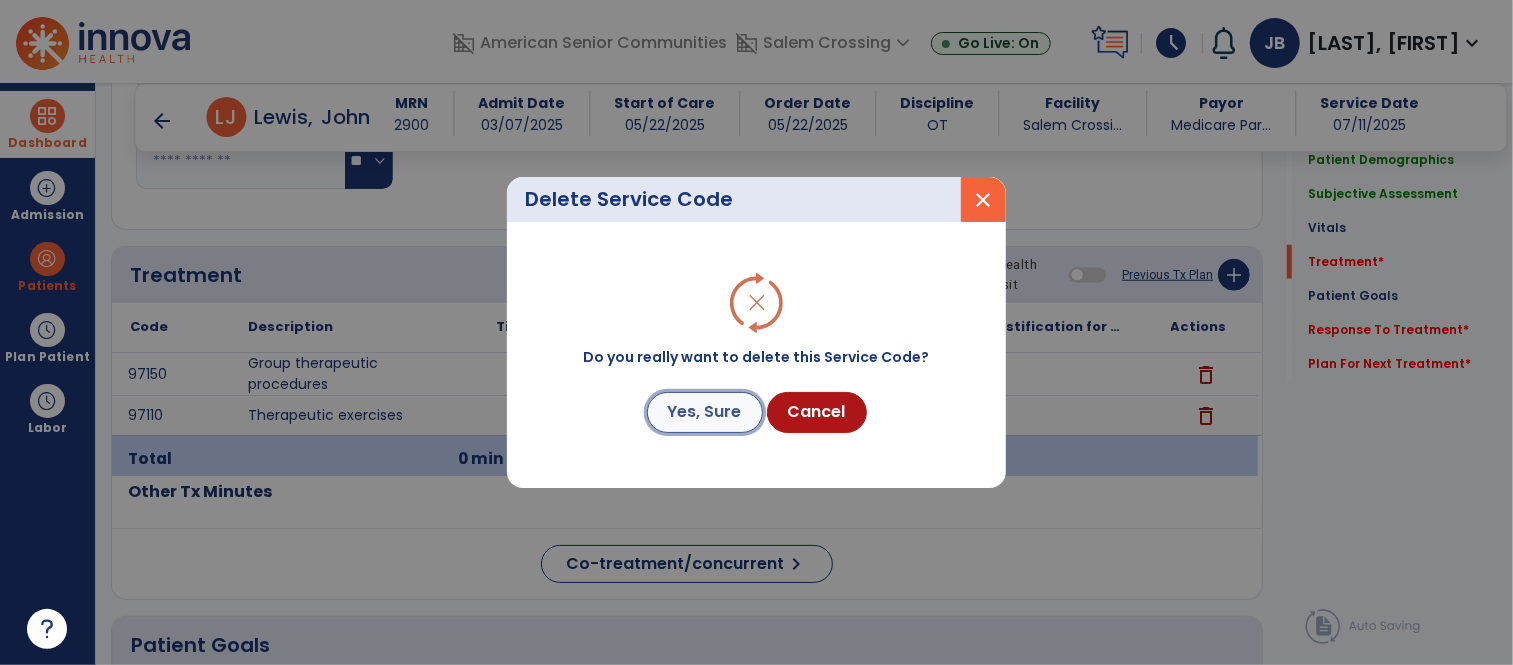 click on "Yes, Sure" at bounding box center (705, 412) 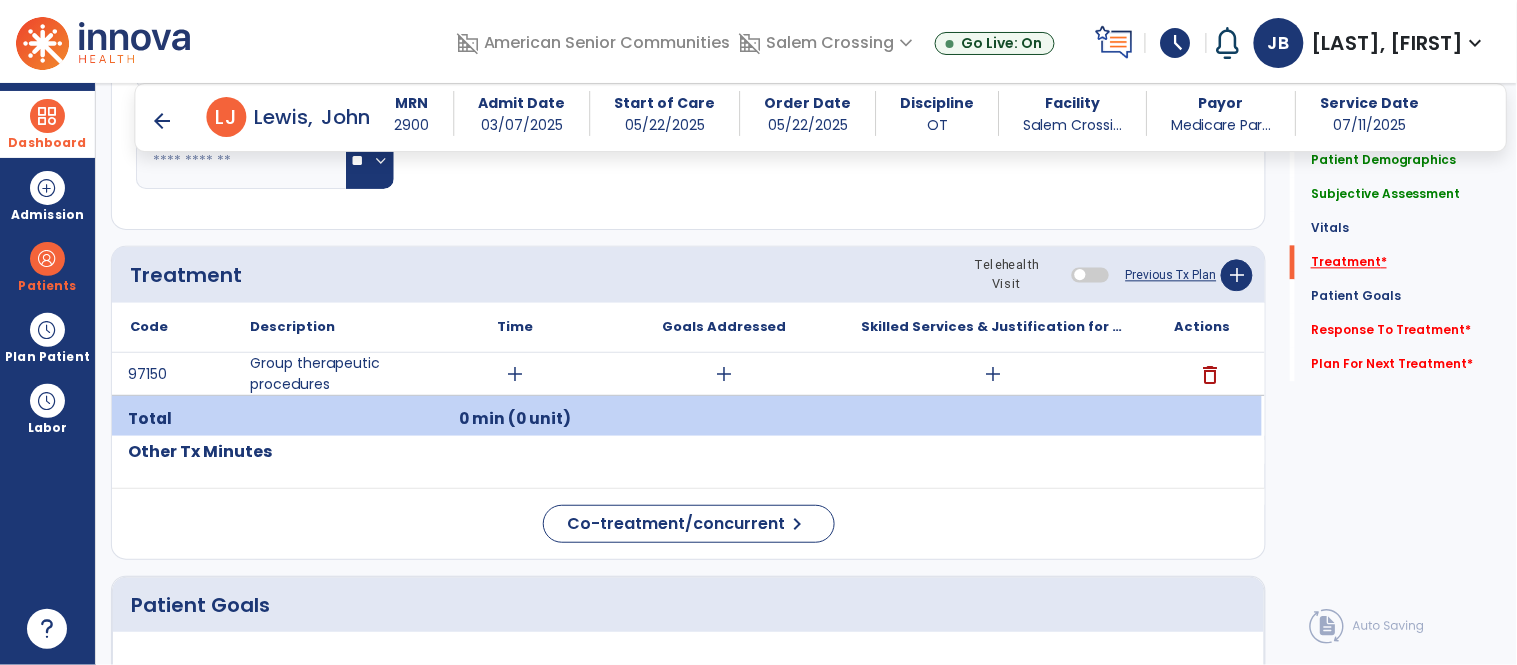 click on "Treatment   *" 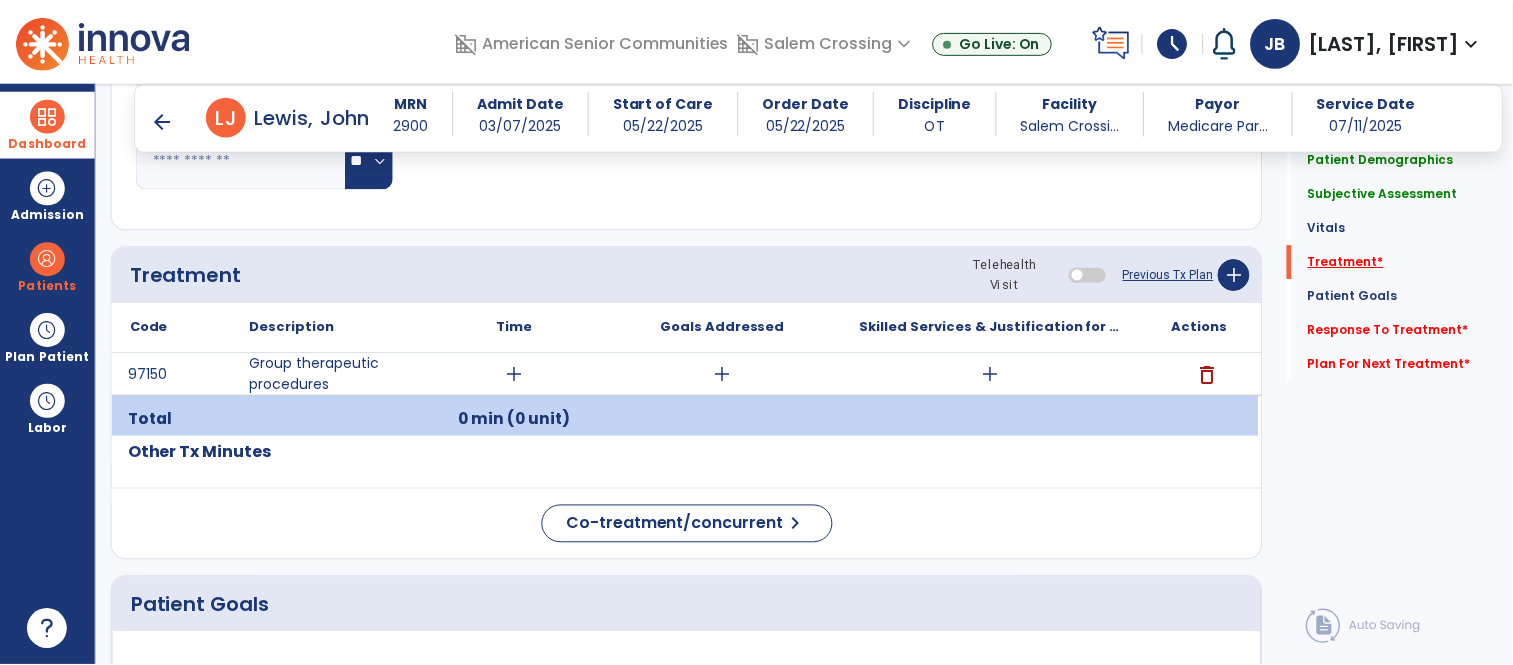 scroll, scrollTop: 1113, scrollLeft: 0, axis: vertical 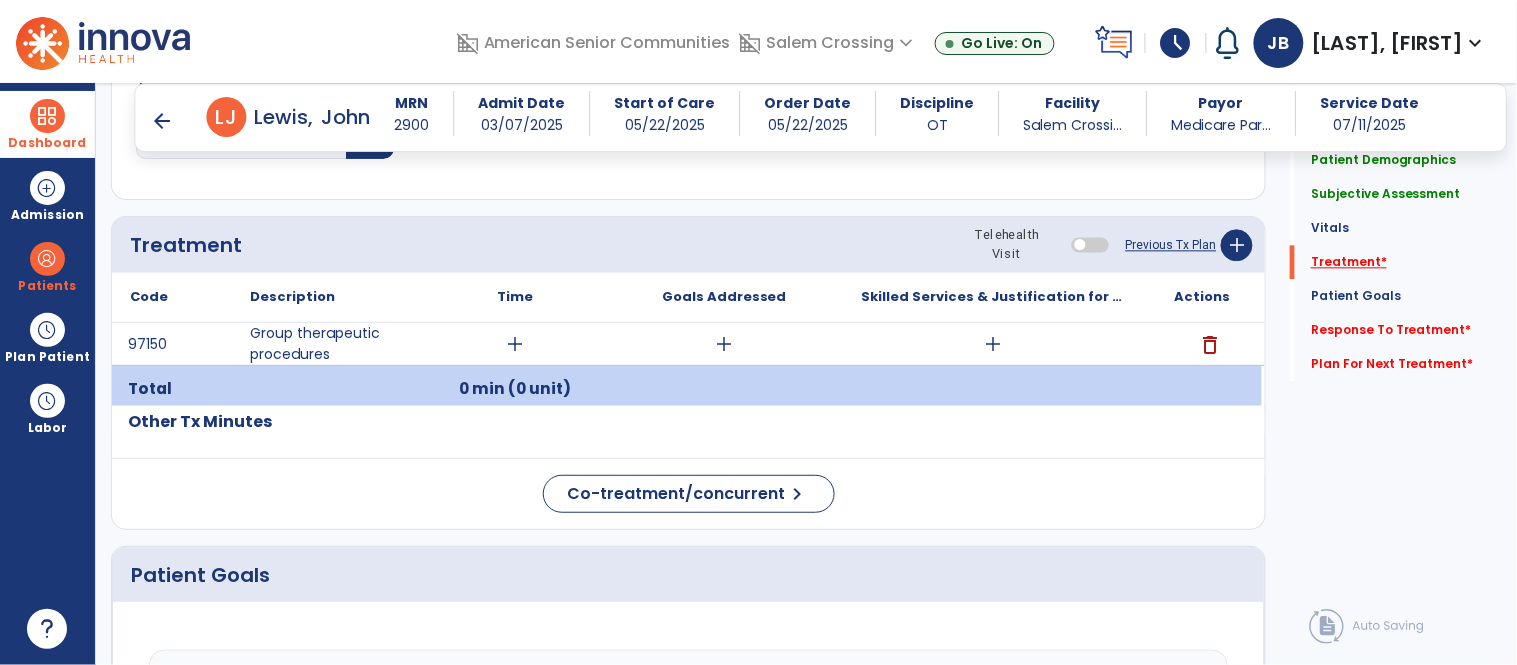 click on "Treatment   *" 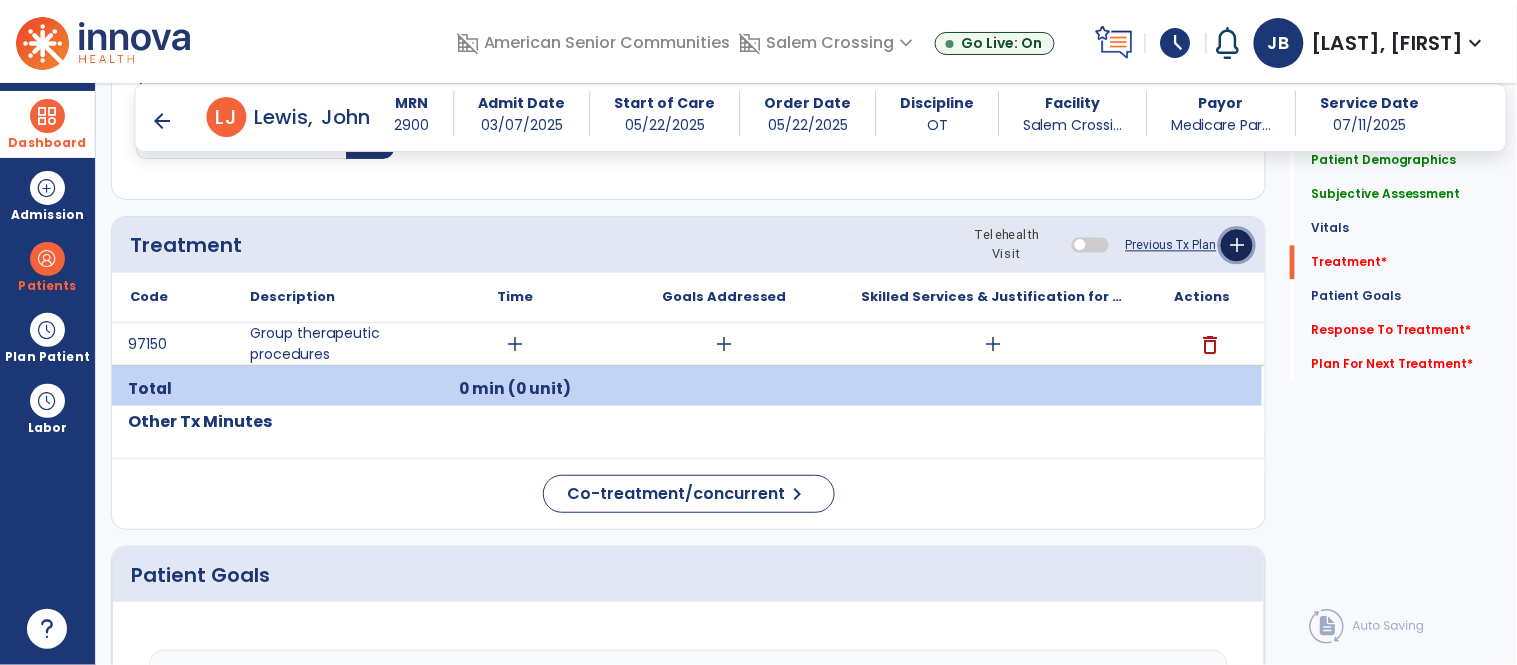 click on "add" 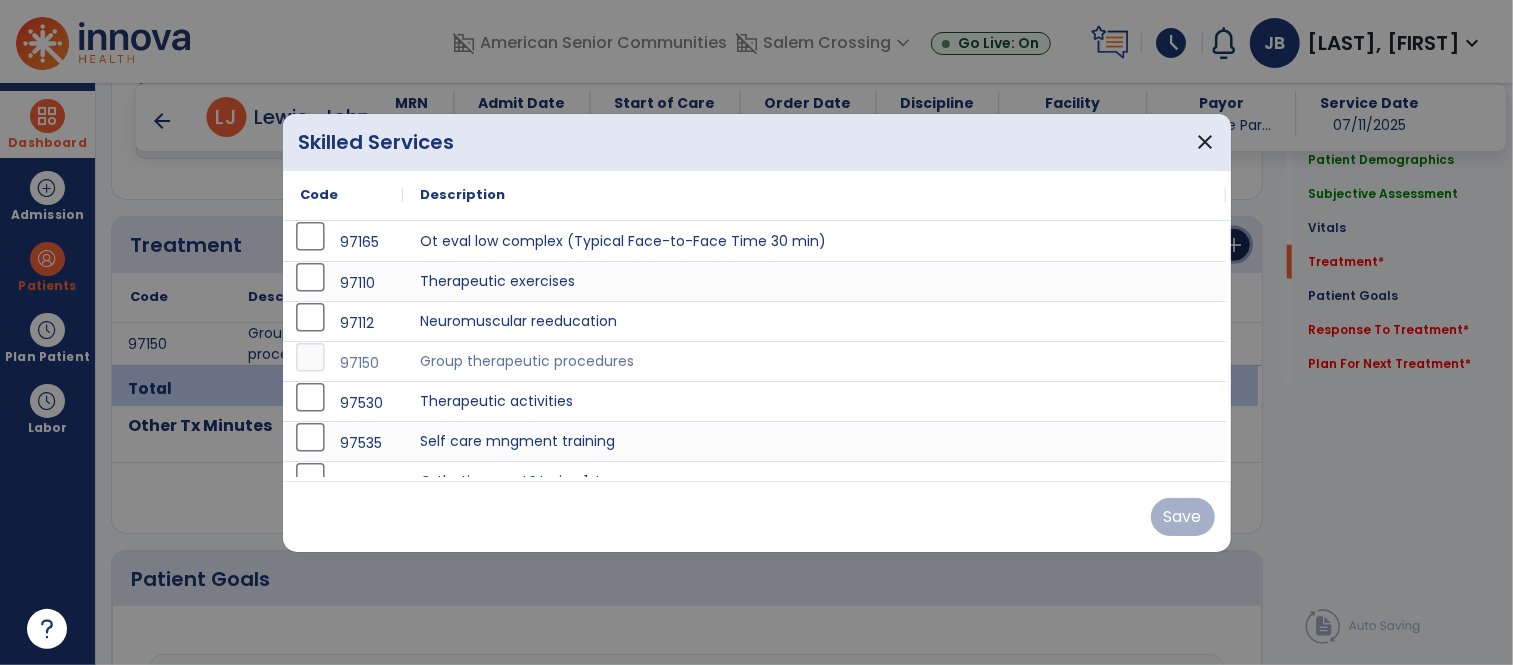 scroll, scrollTop: 1113, scrollLeft: 0, axis: vertical 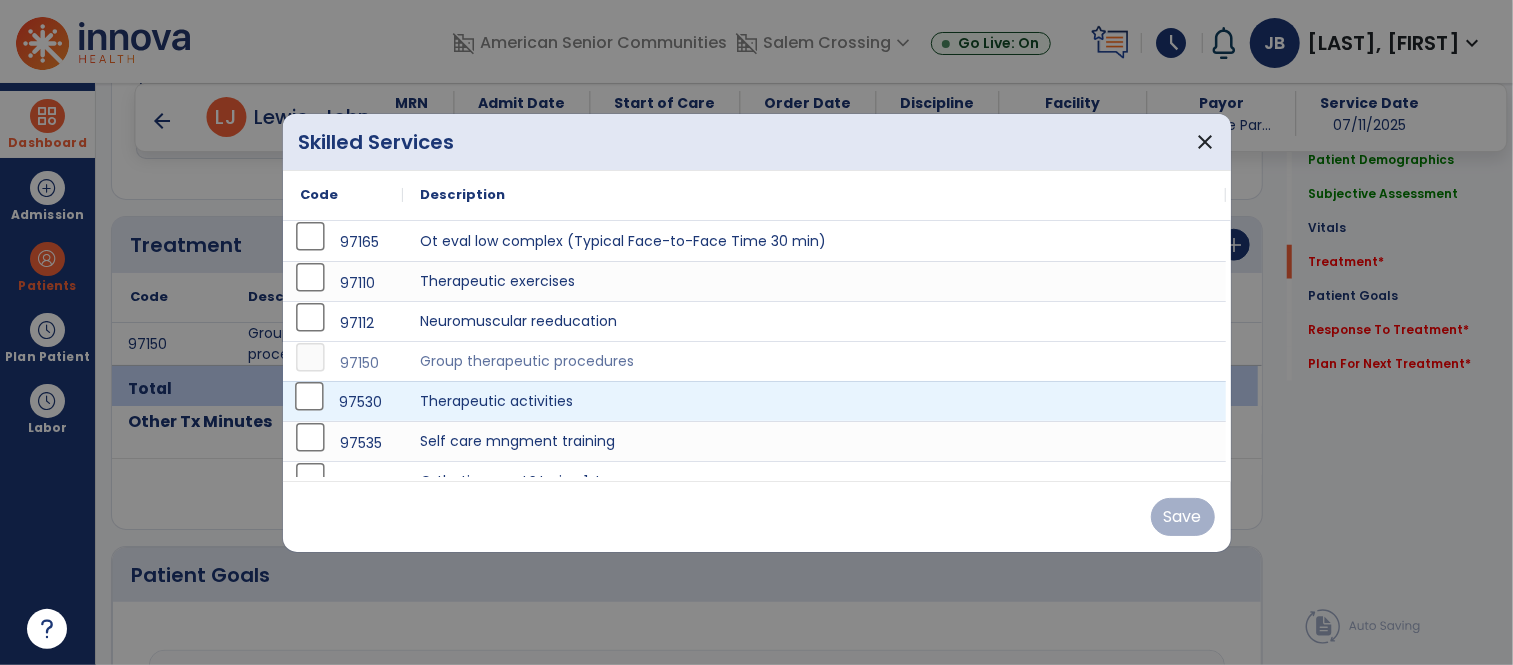 click on "97530" at bounding box center (343, 402) 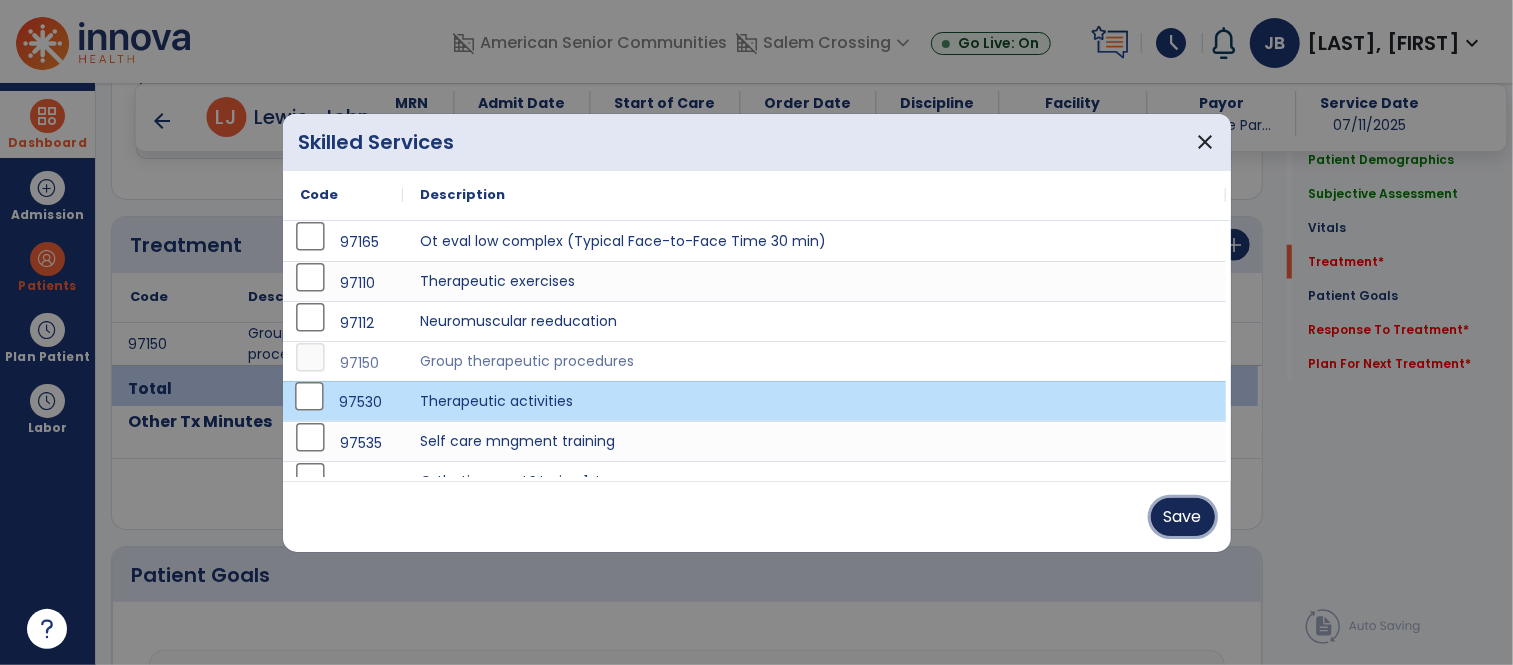 click on "Save" at bounding box center [1183, 517] 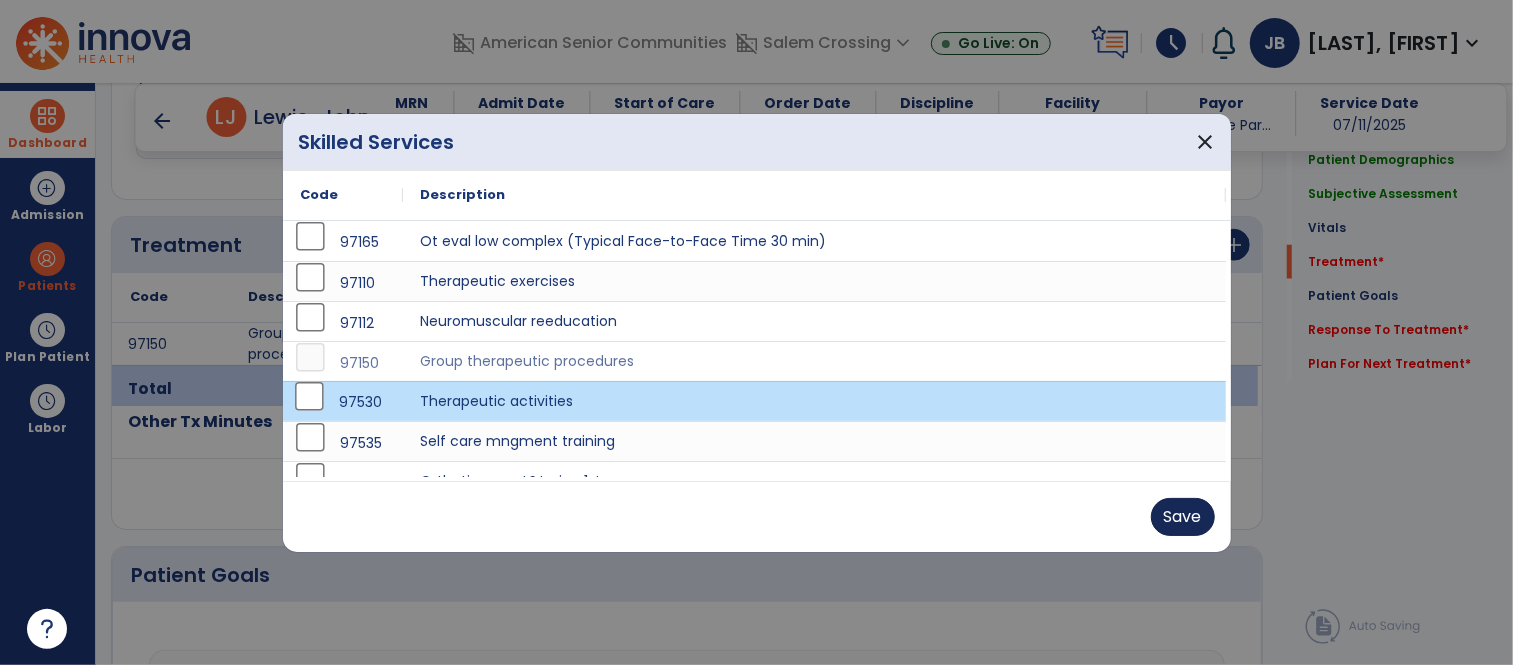 click on "Save" at bounding box center (757, 516) 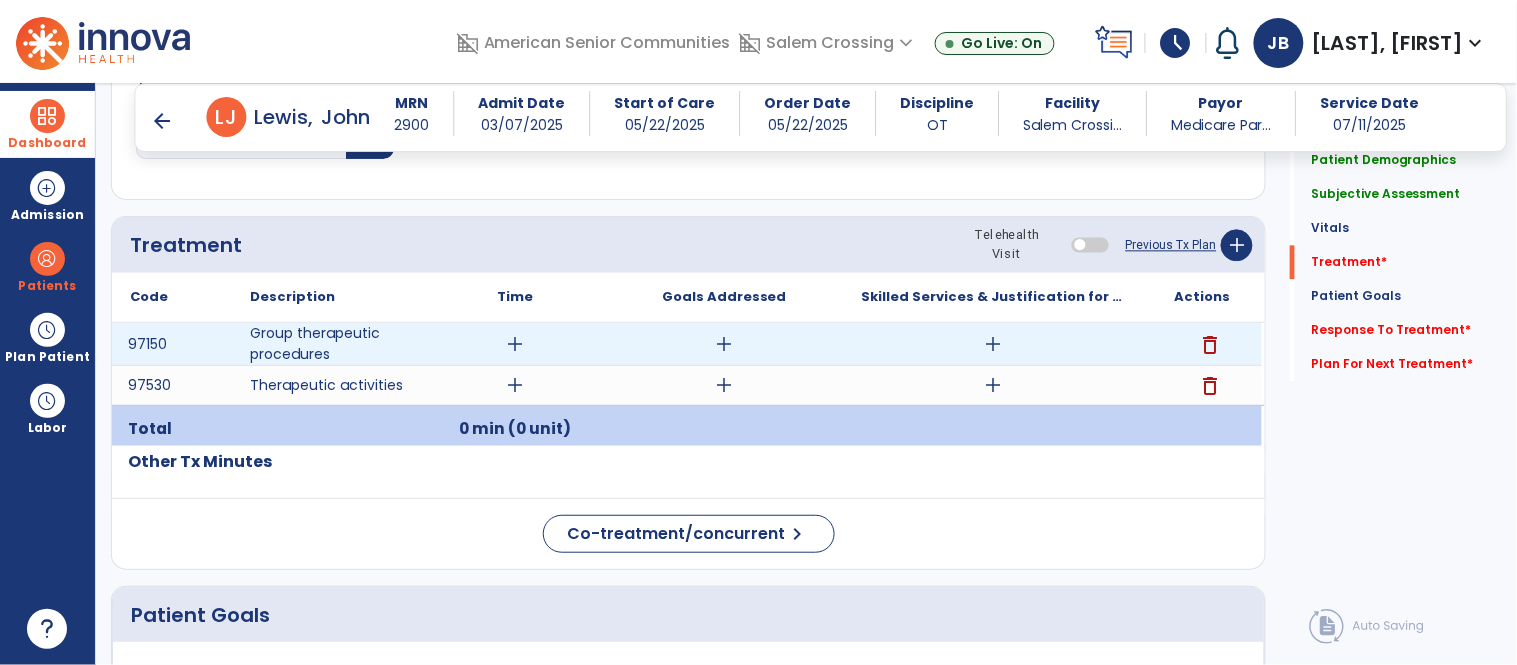 click on "add" at bounding box center (515, 344) 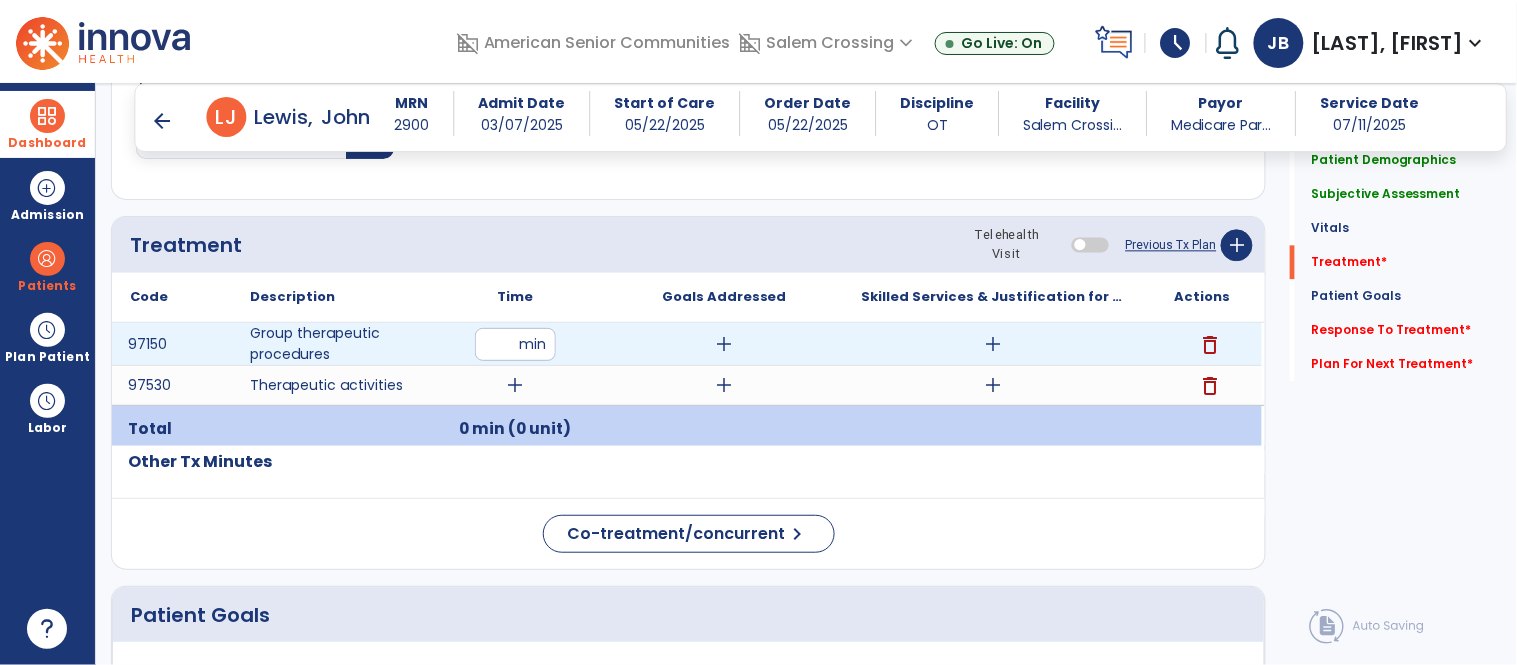 type on "**" 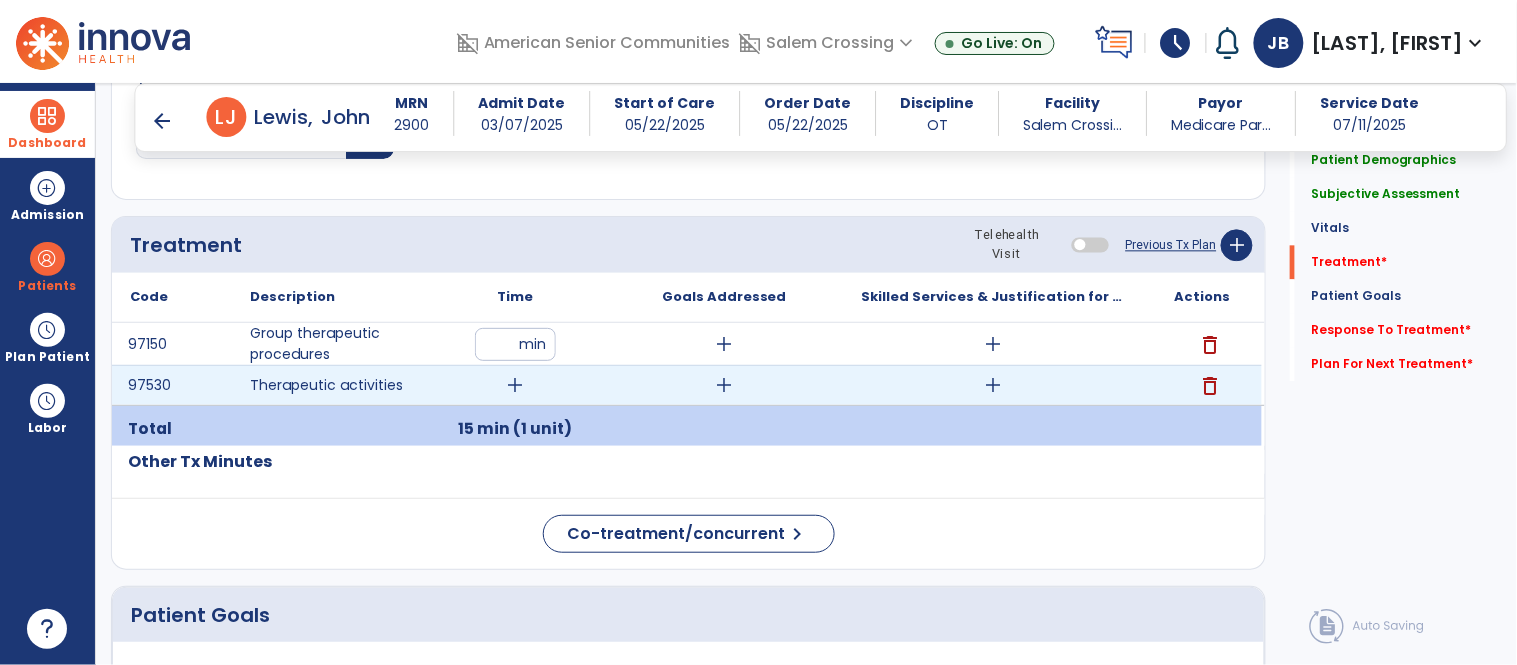 click on "add" at bounding box center (515, 385) 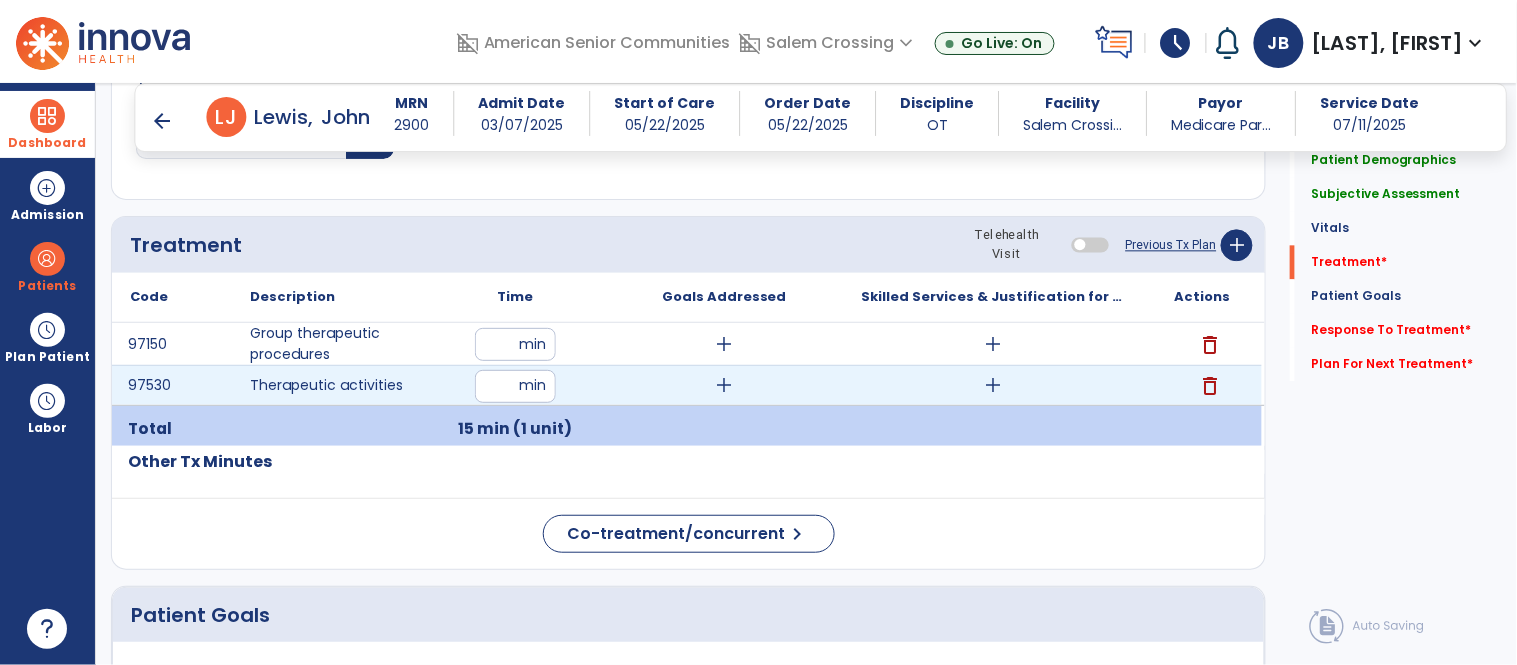 type on "**" 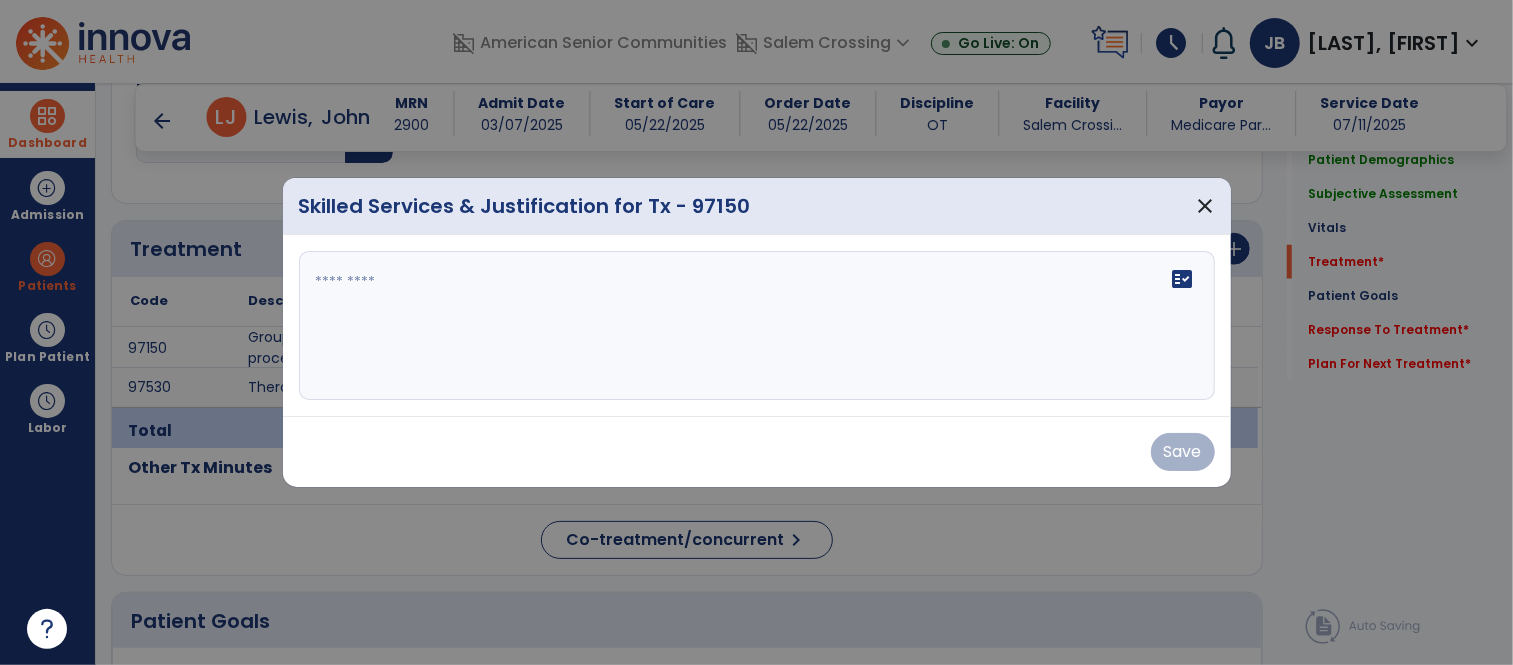scroll, scrollTop: 1113, scrollLeft: 0, axis: vertical 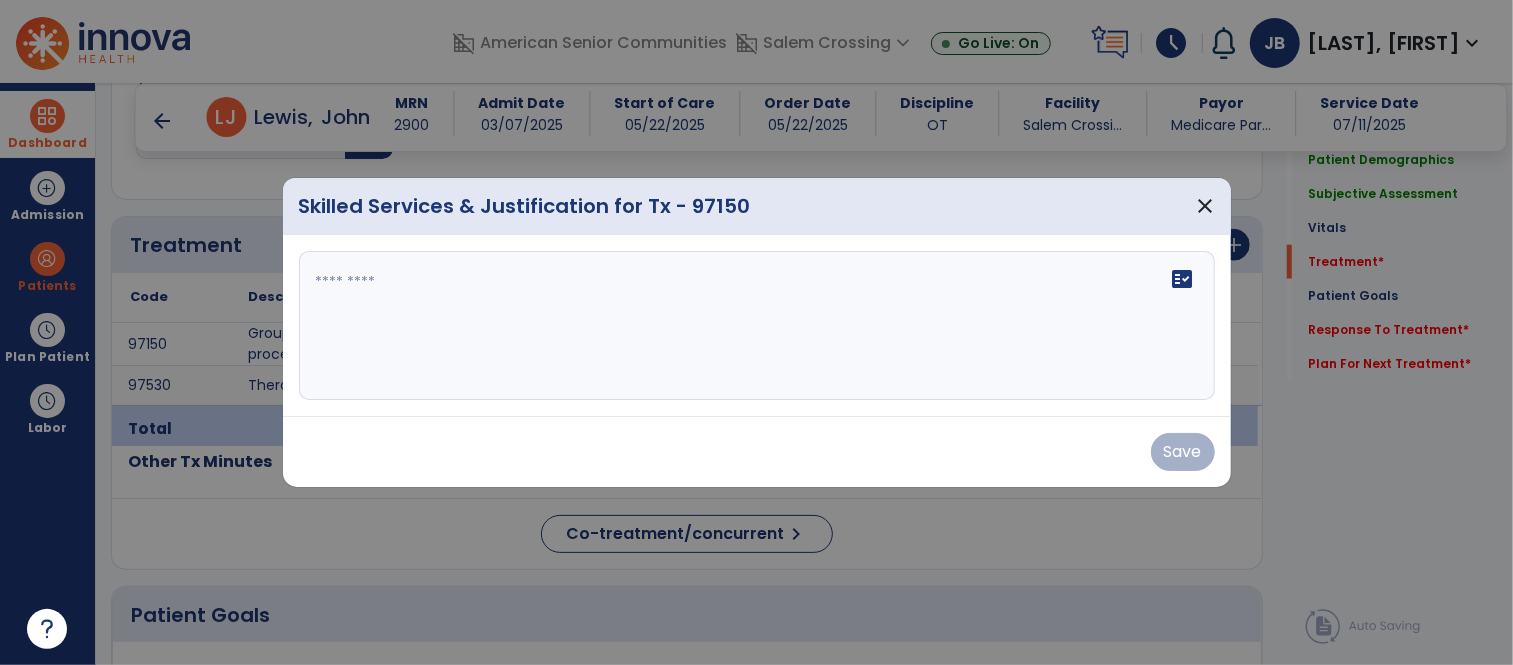 click on "fact_check" at bounding box center (757, 326) 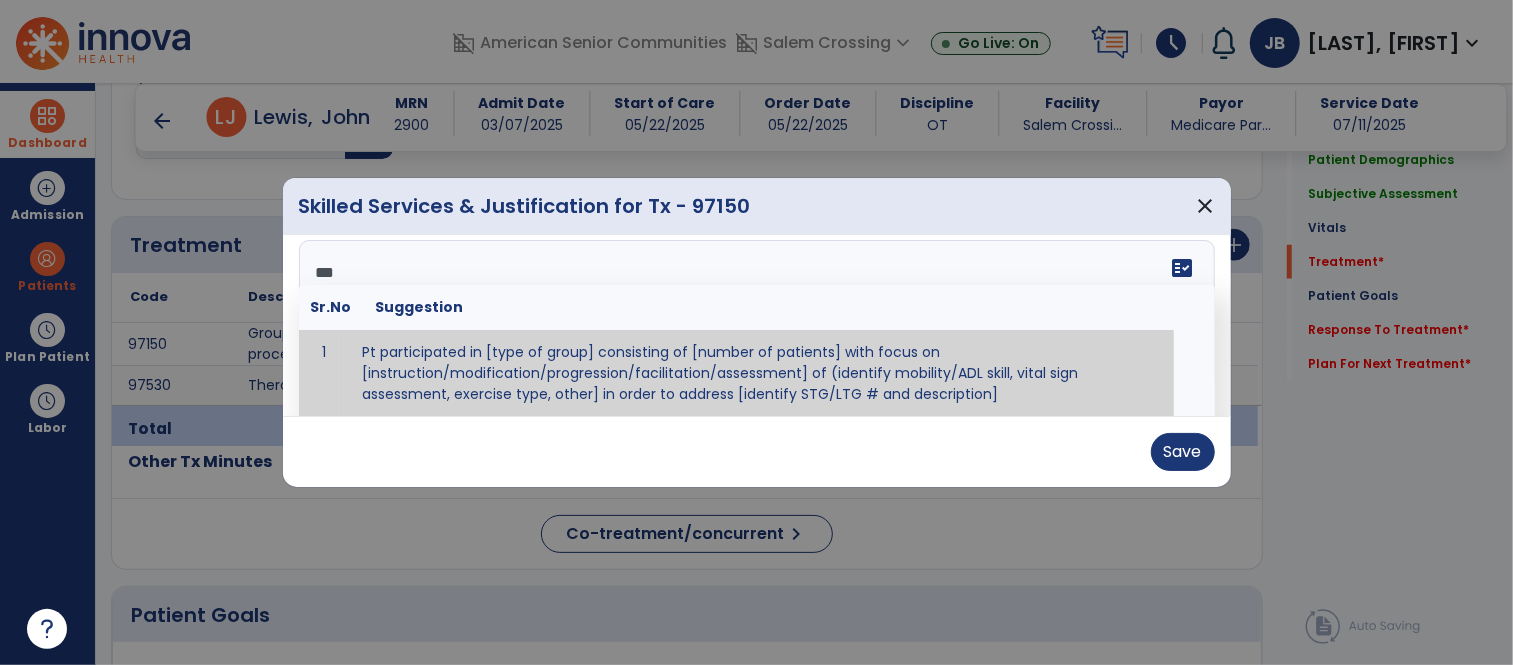 scroll, scrollTop: 0, scrollLeft: 0, axis: both 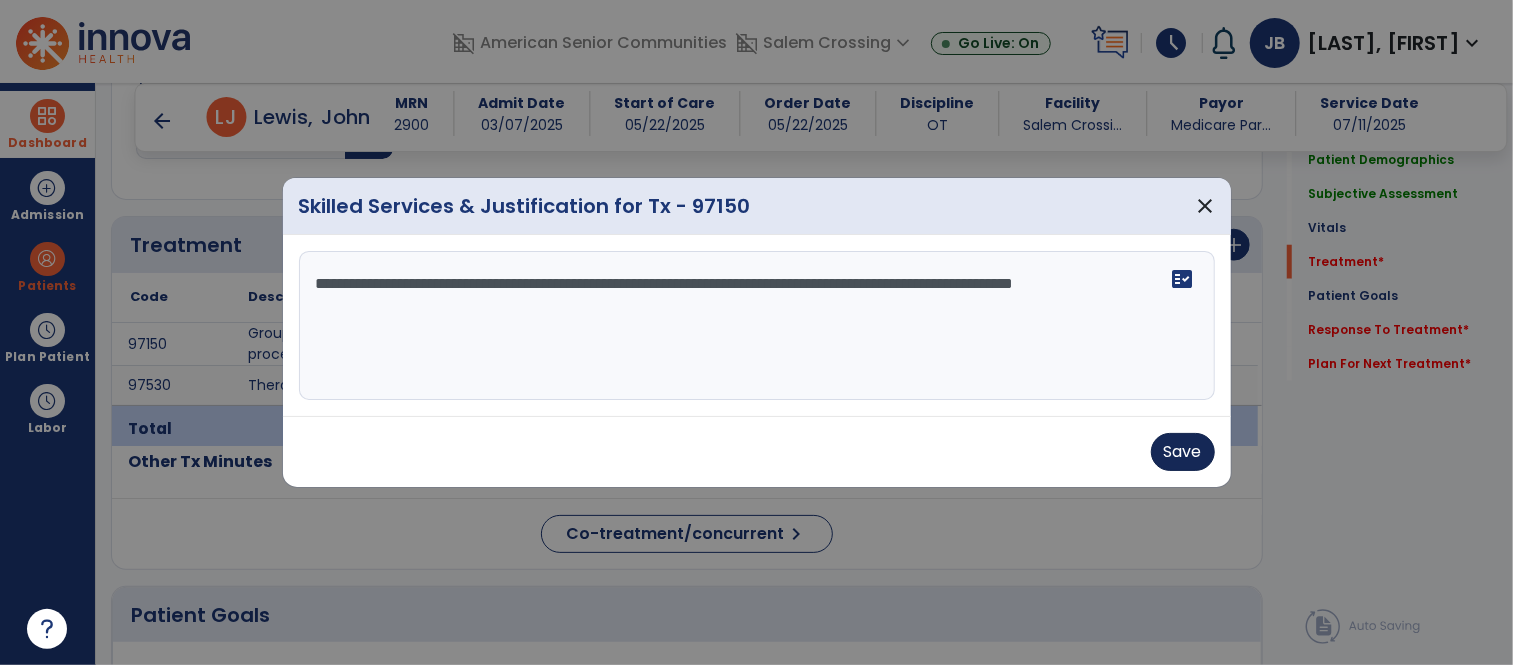 type on "**********" 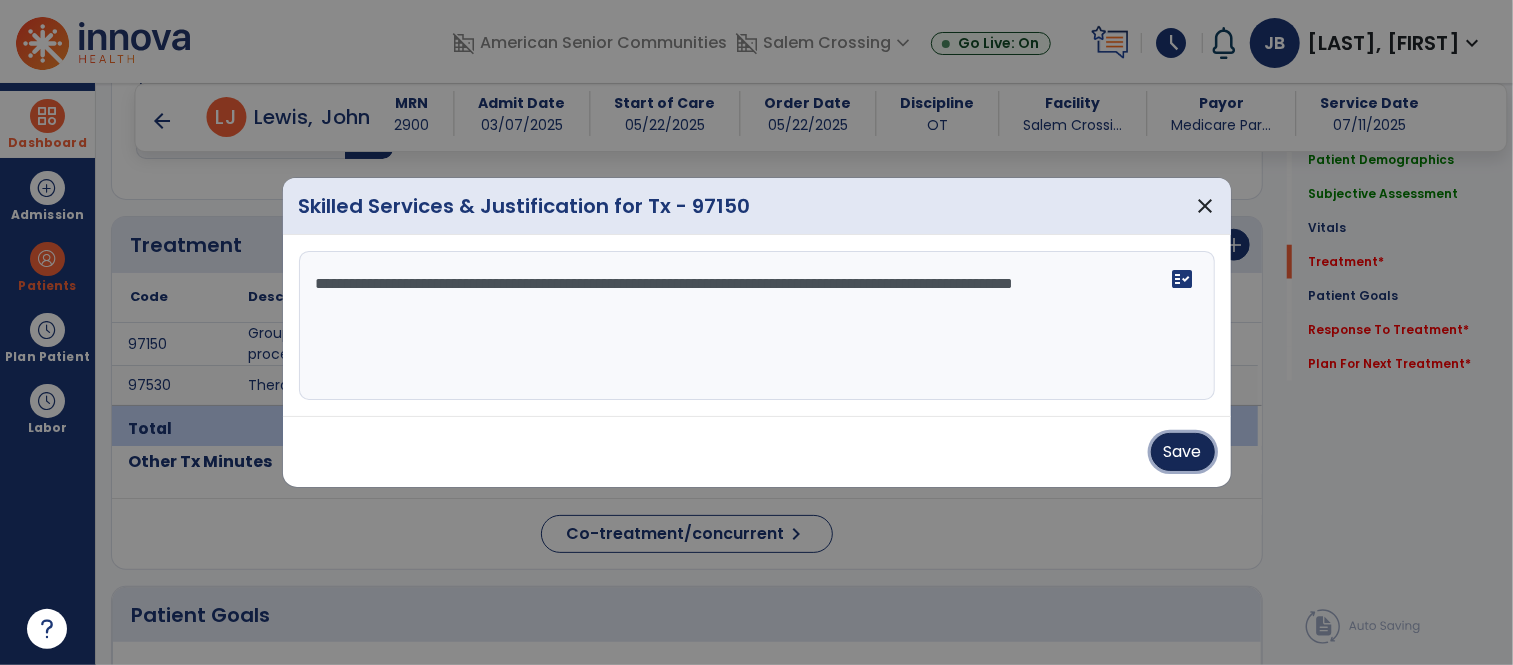 click on "Save" at bounding box center [1183, 452] 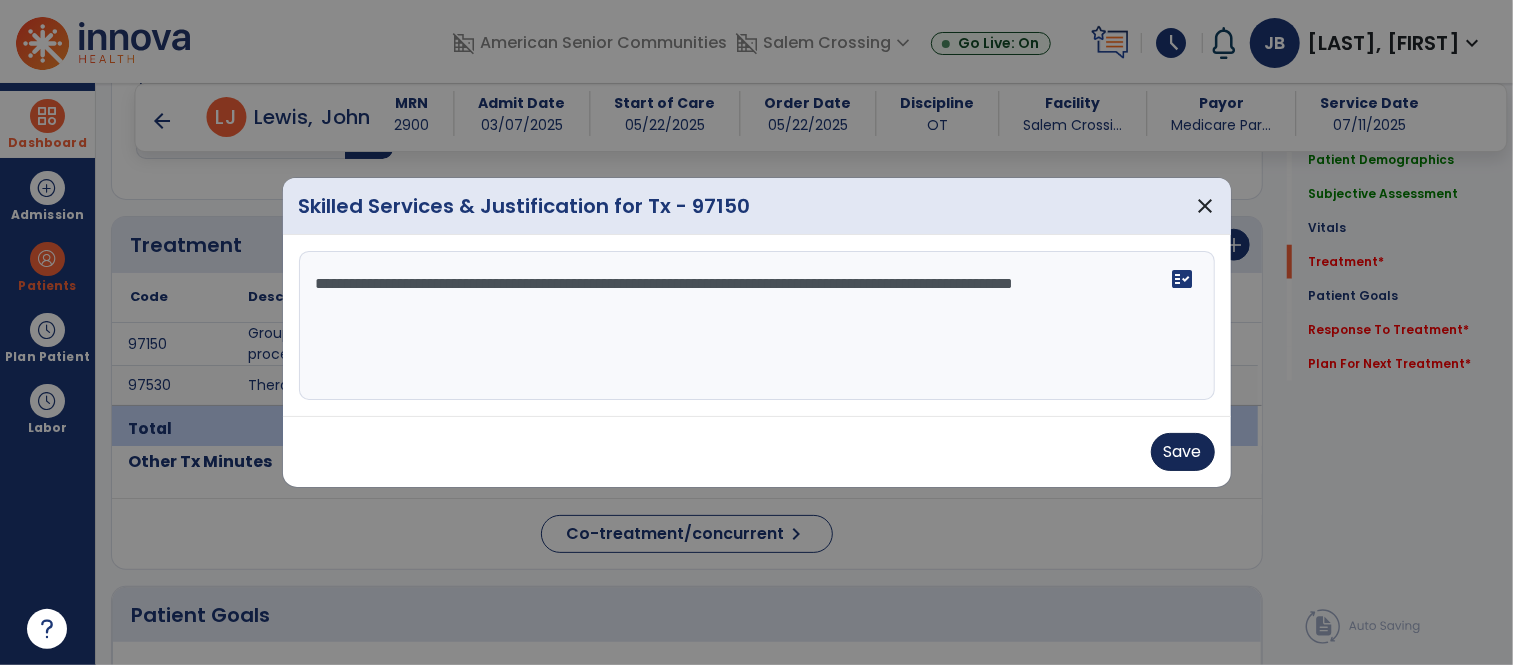 click on "Save" at bounding box center [757, 452] 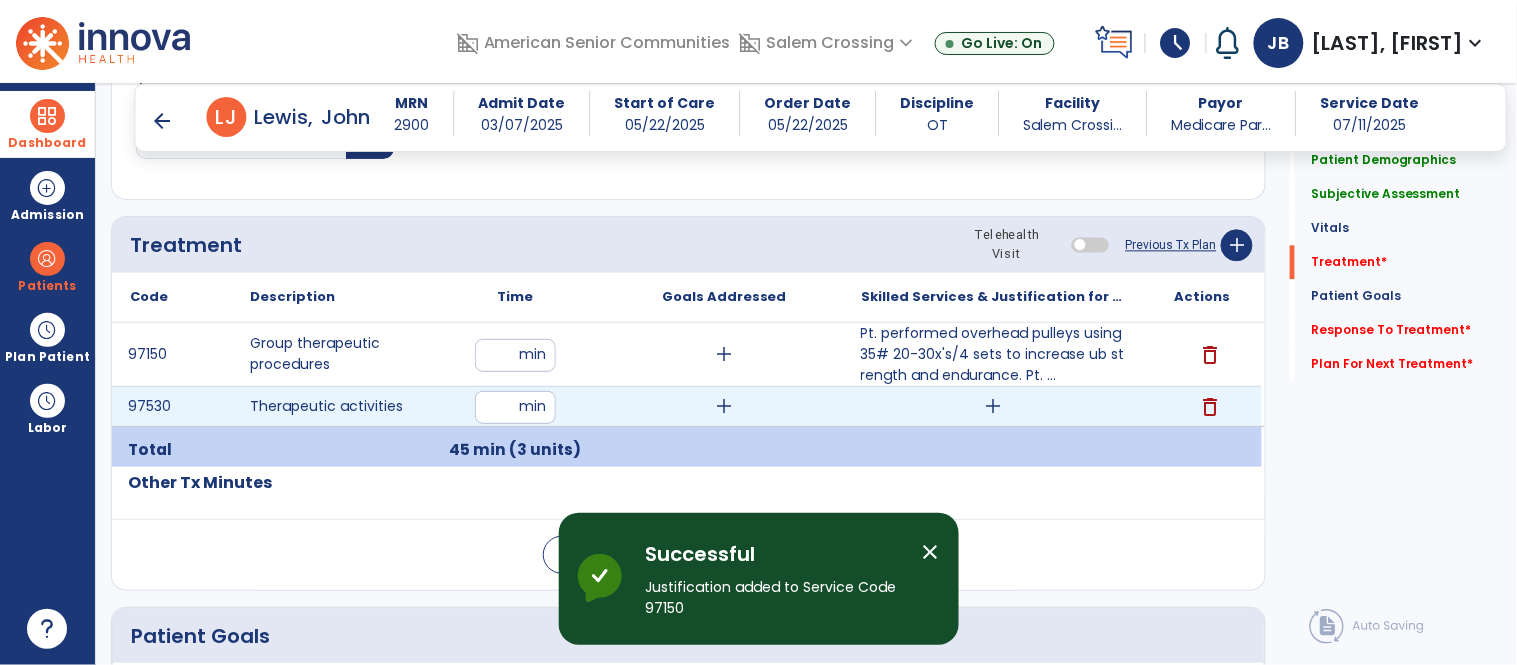 click on "add" at bounding box center [993, 406] 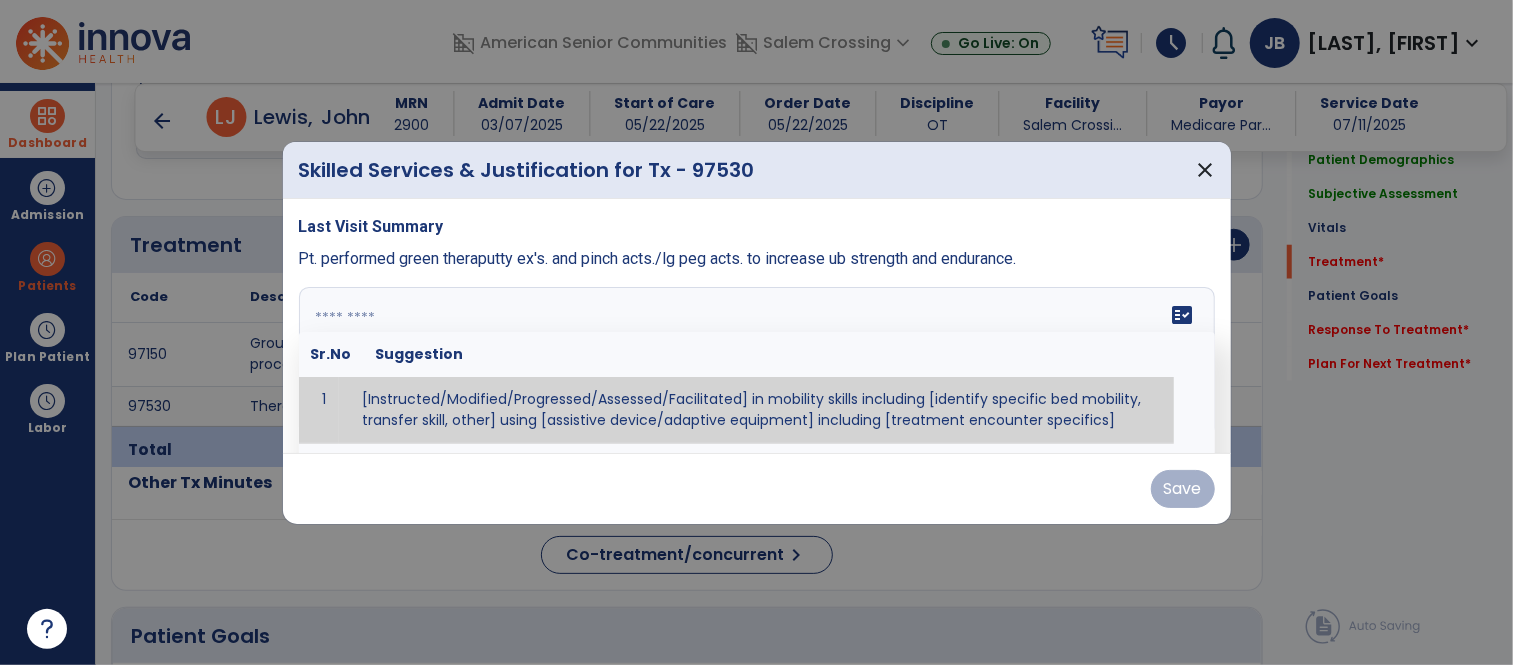 type on "**********" 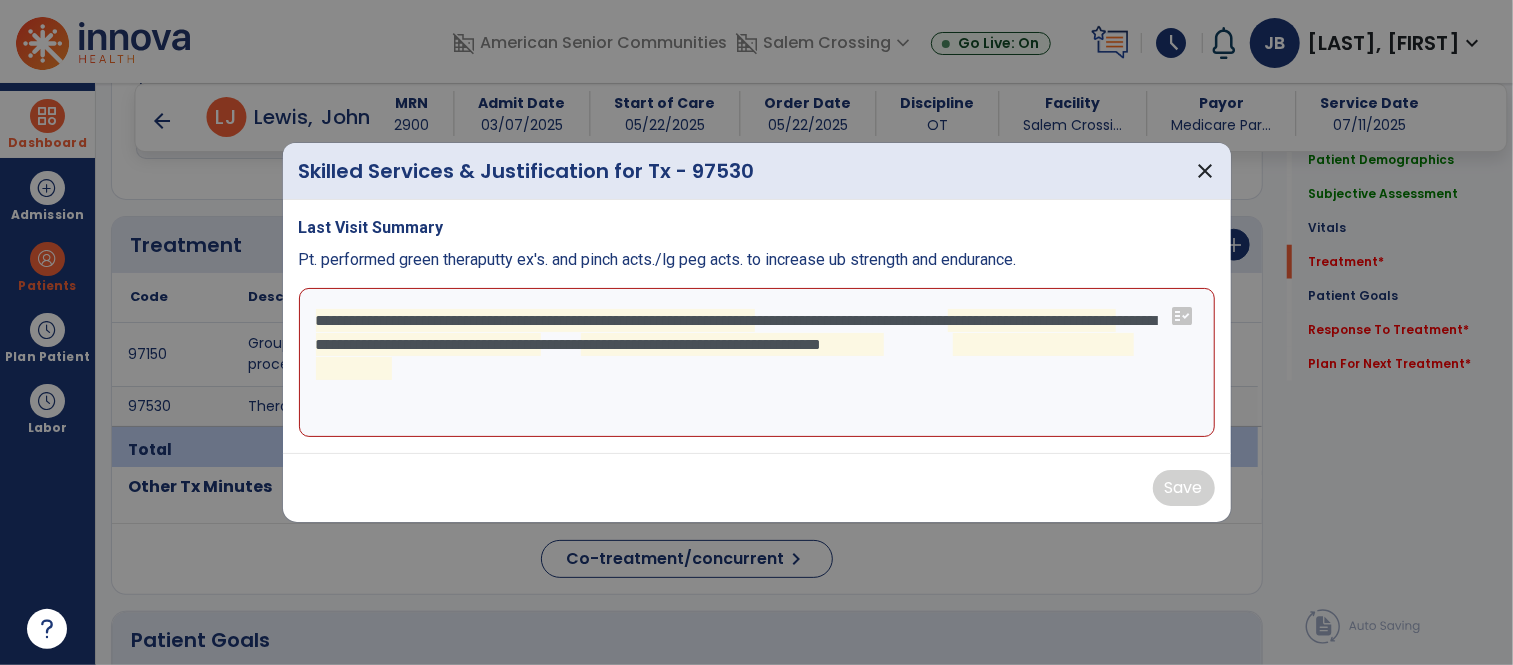 scroll, scrollTop: 1113, scrollLeft: 0, axis: vertical 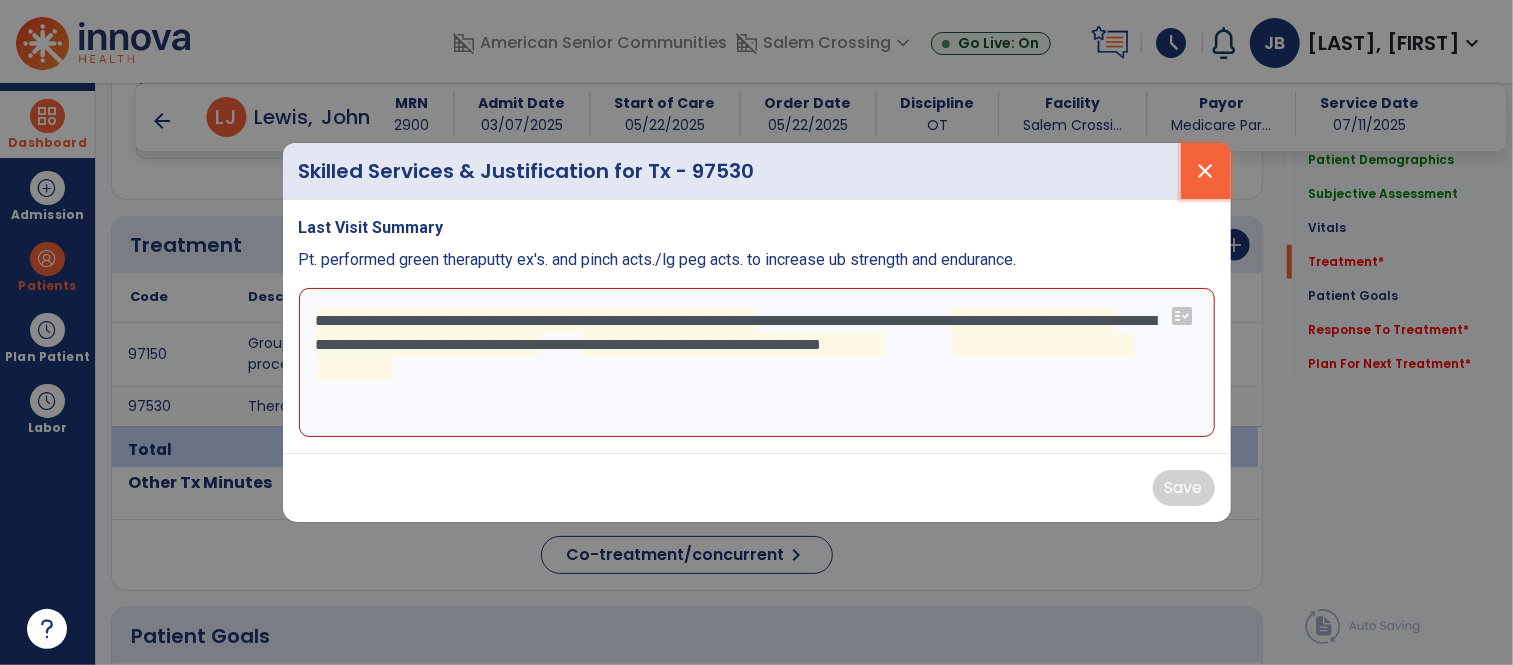 click on "close" at bounding box center (1206, 171) 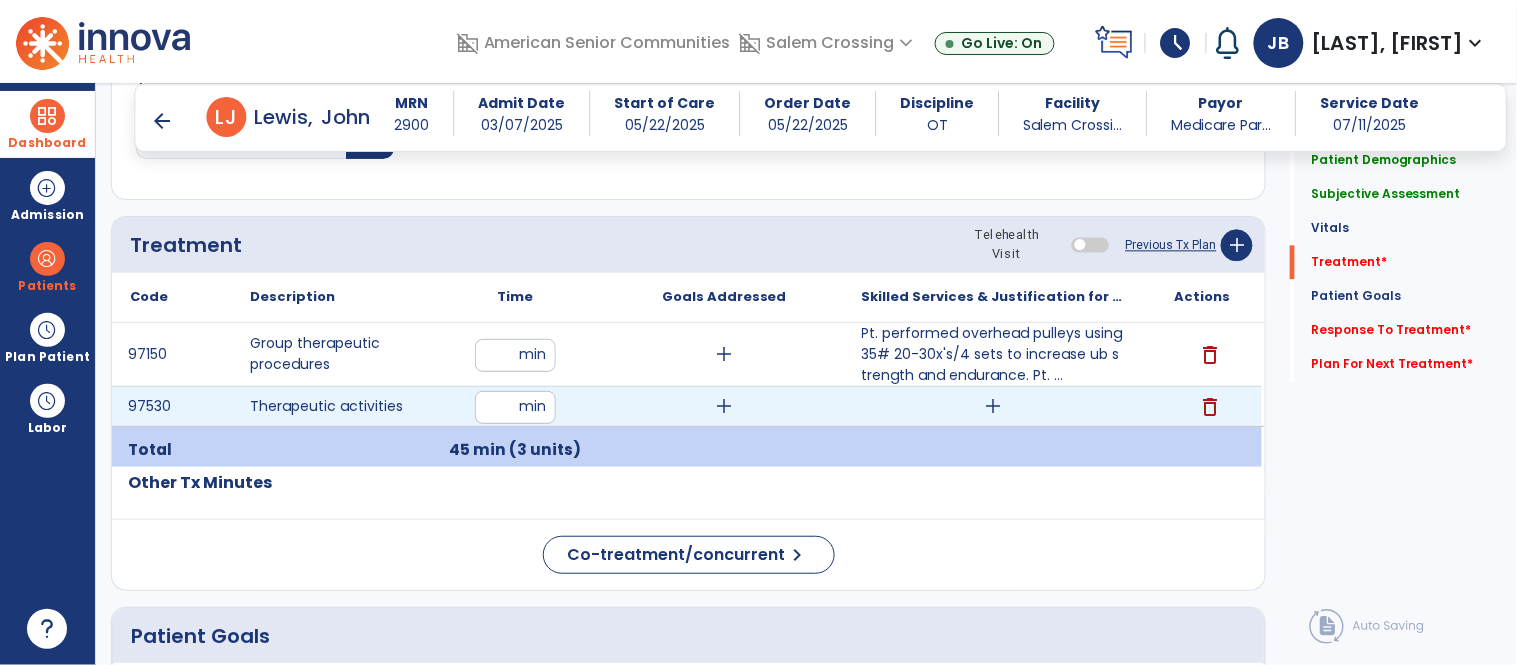 click on "add" at bounding box center [993, 406] 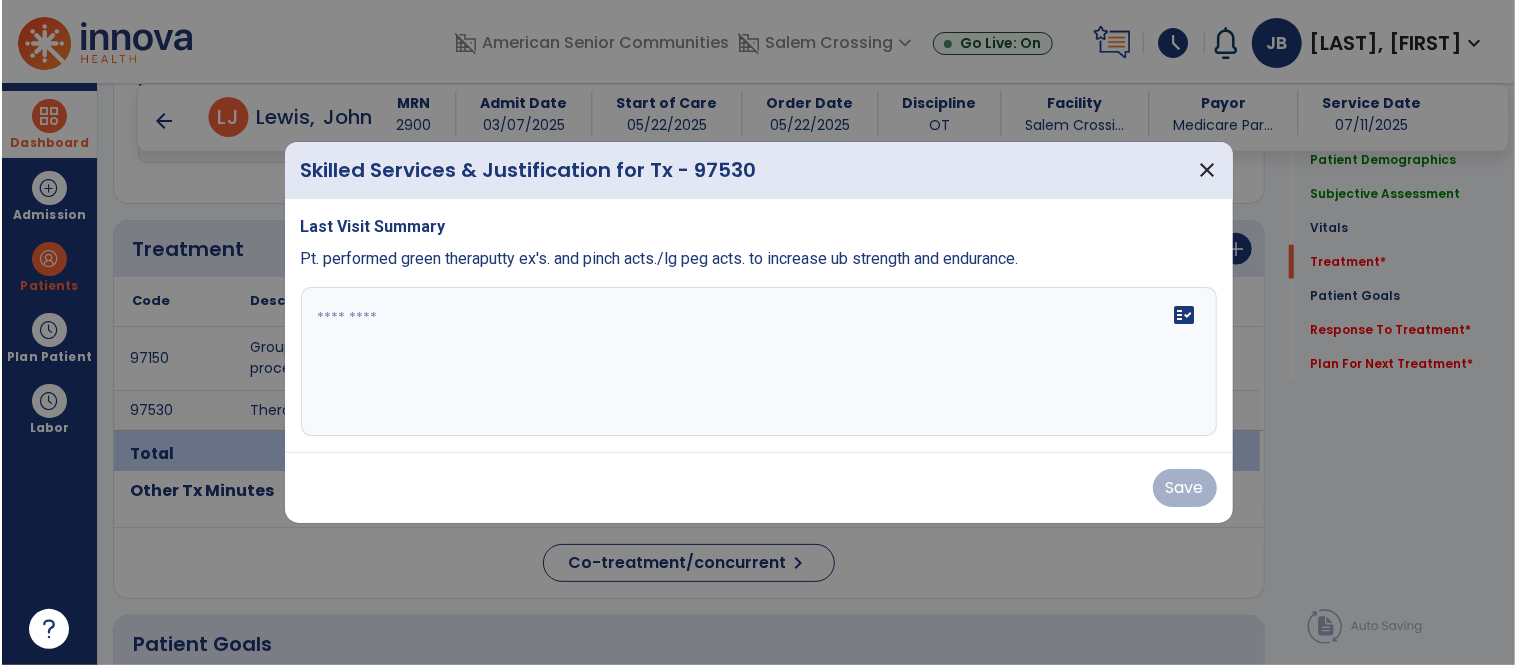 scroll, scrollTop: 1113, scrollLeft: 0, axis: vertical 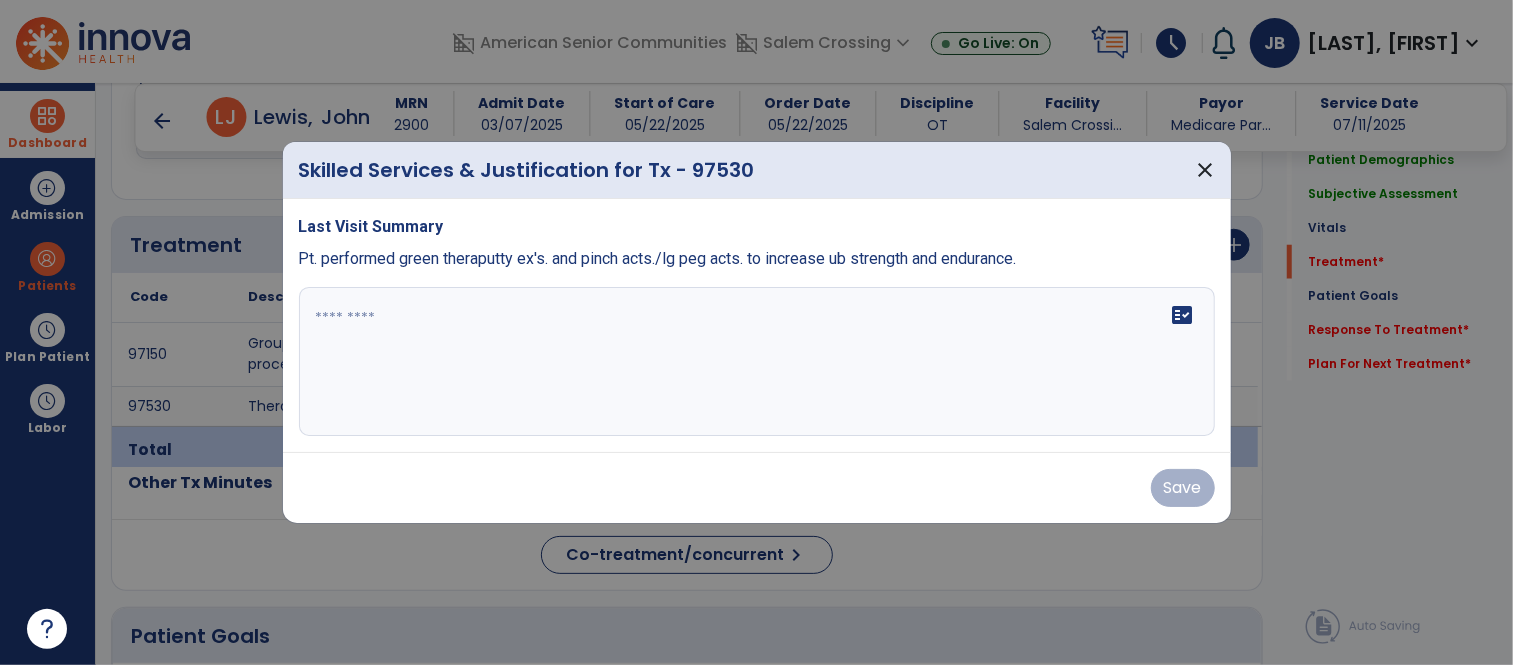 click on "fact_check" at bounding box center [757, 362] 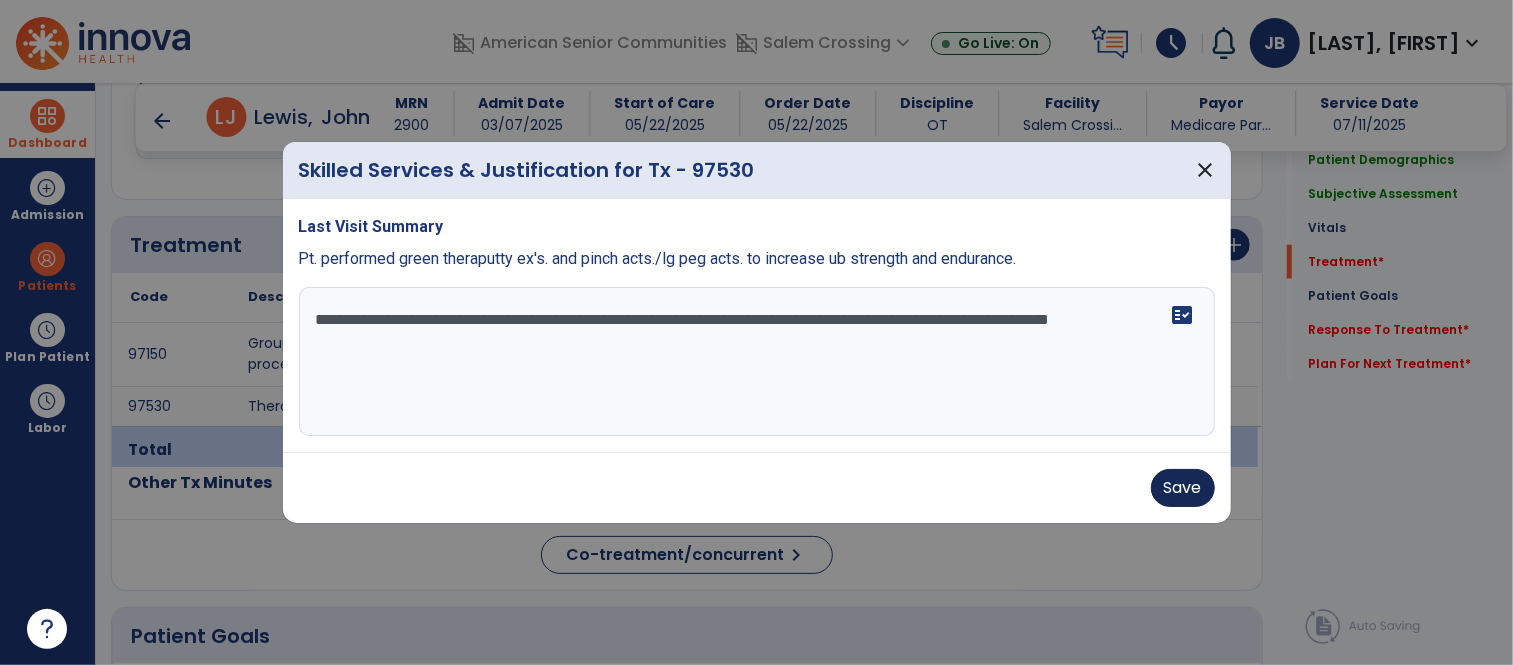 type on "**********" 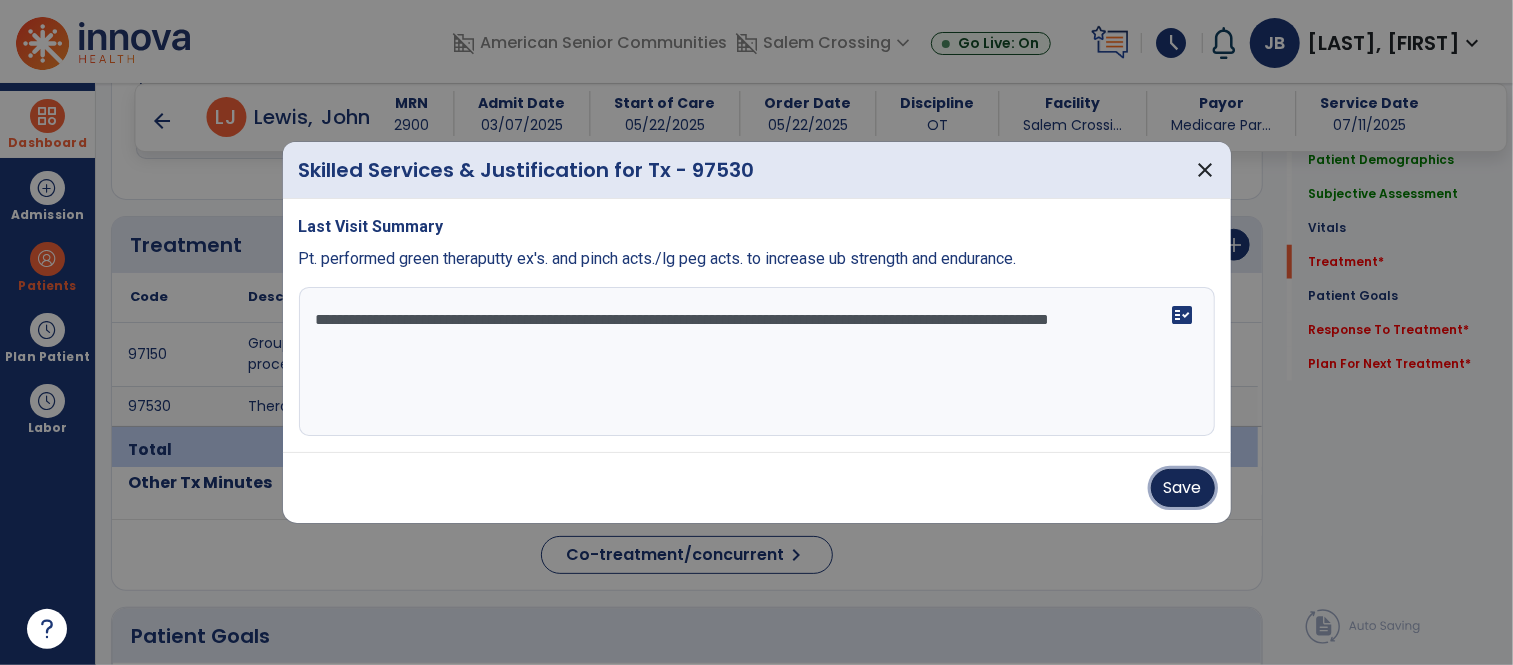 click on "Save" at bounding box center (1183, 488) 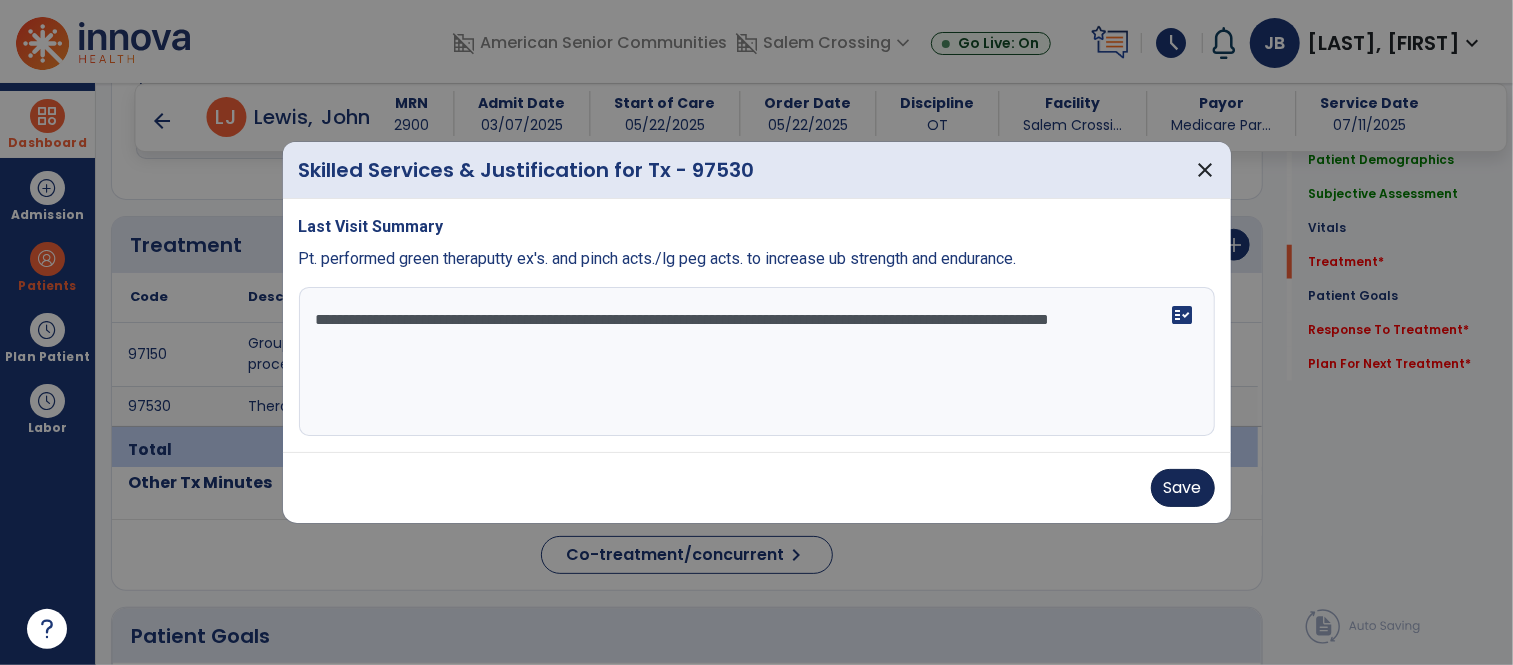 click on "Save" at bounding box center [757, 488] 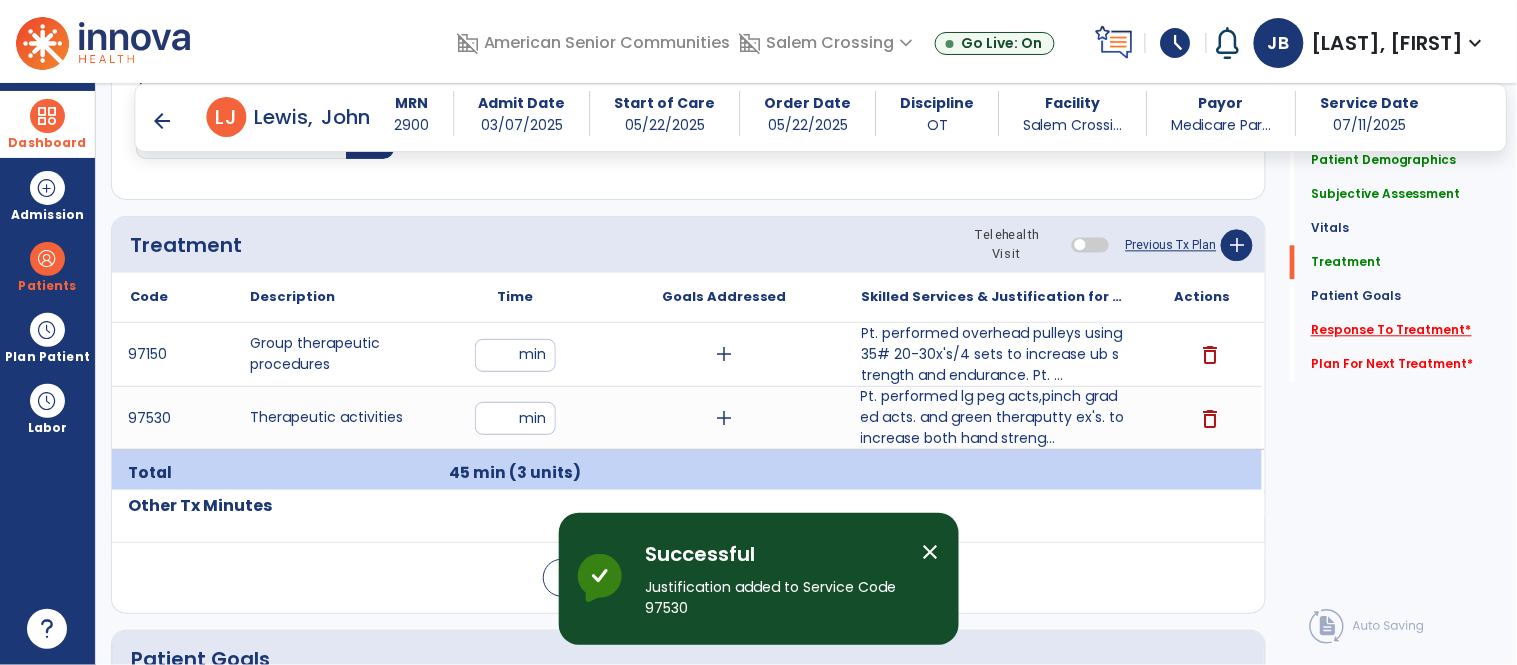click on "Response To Treatment   *" 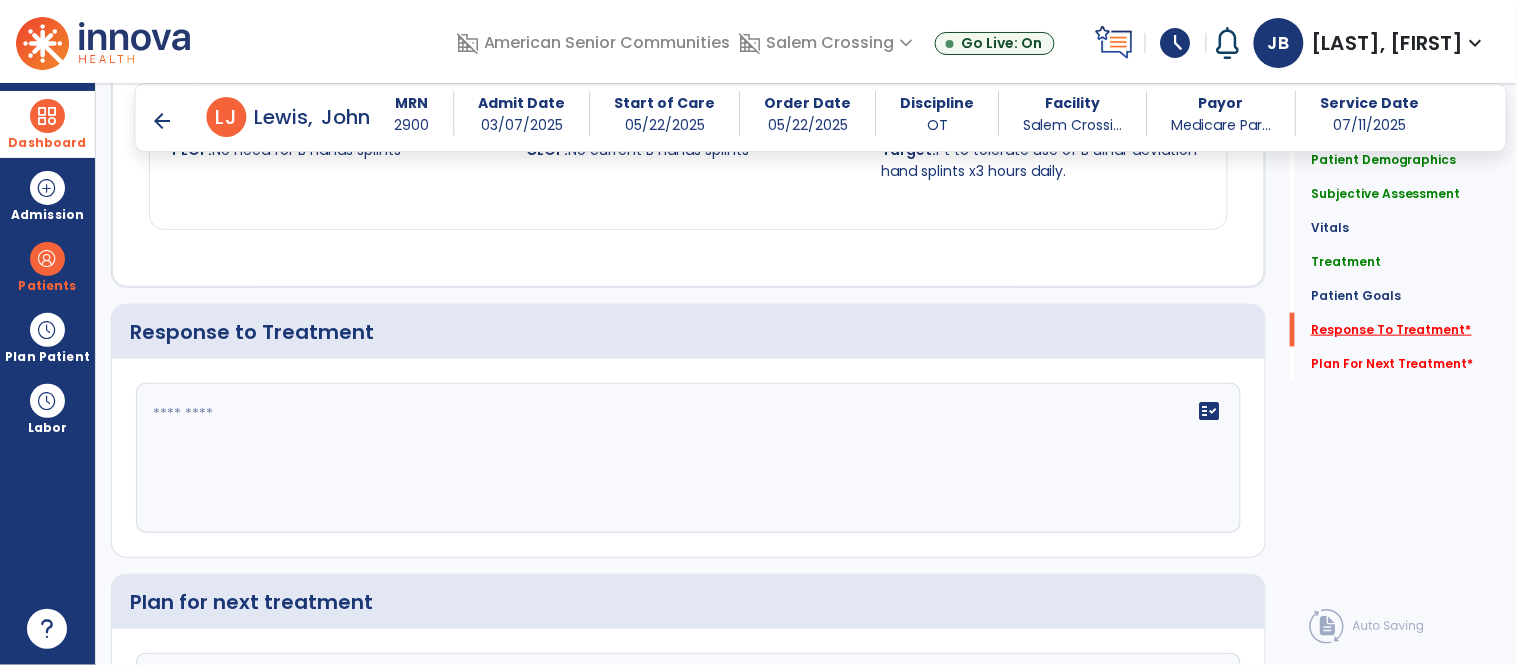scroll, scrollTop: 2481, scrollLeft: 0, axis: vertical 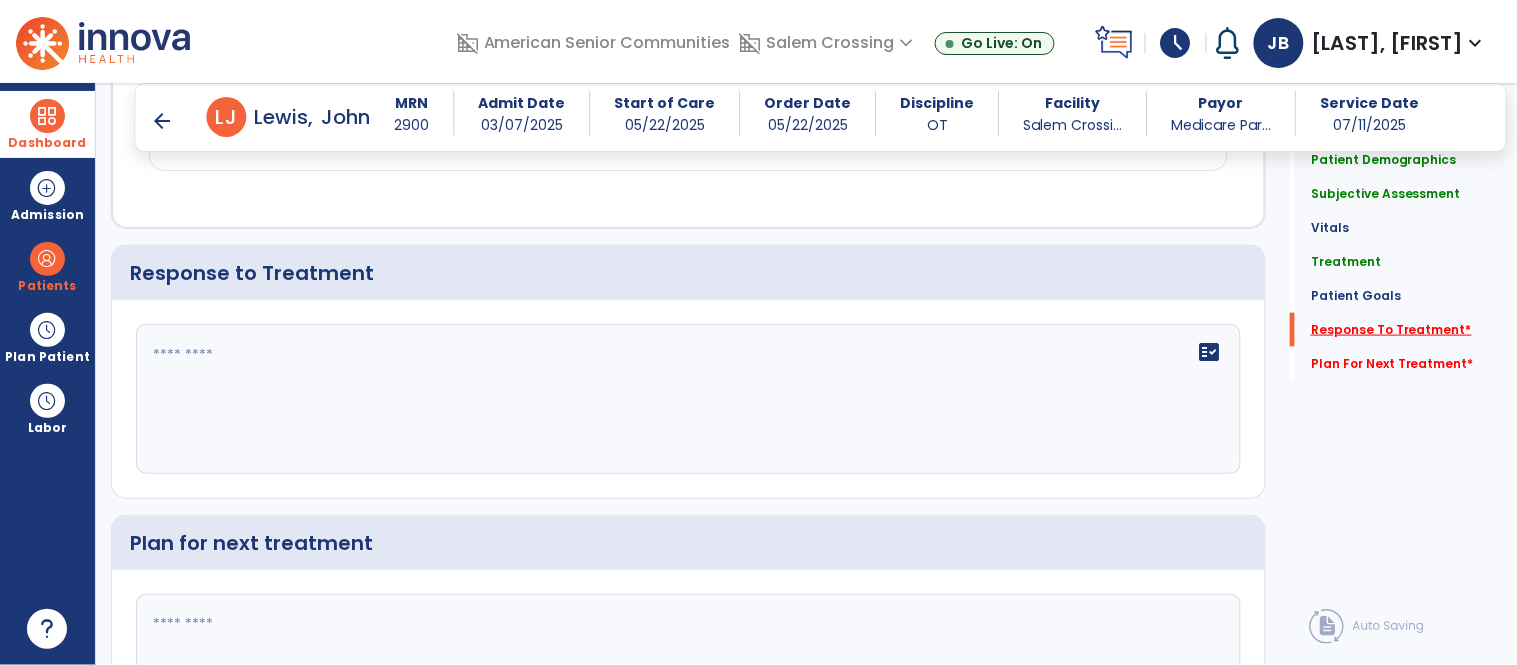 click on "Response To Treatment   *" 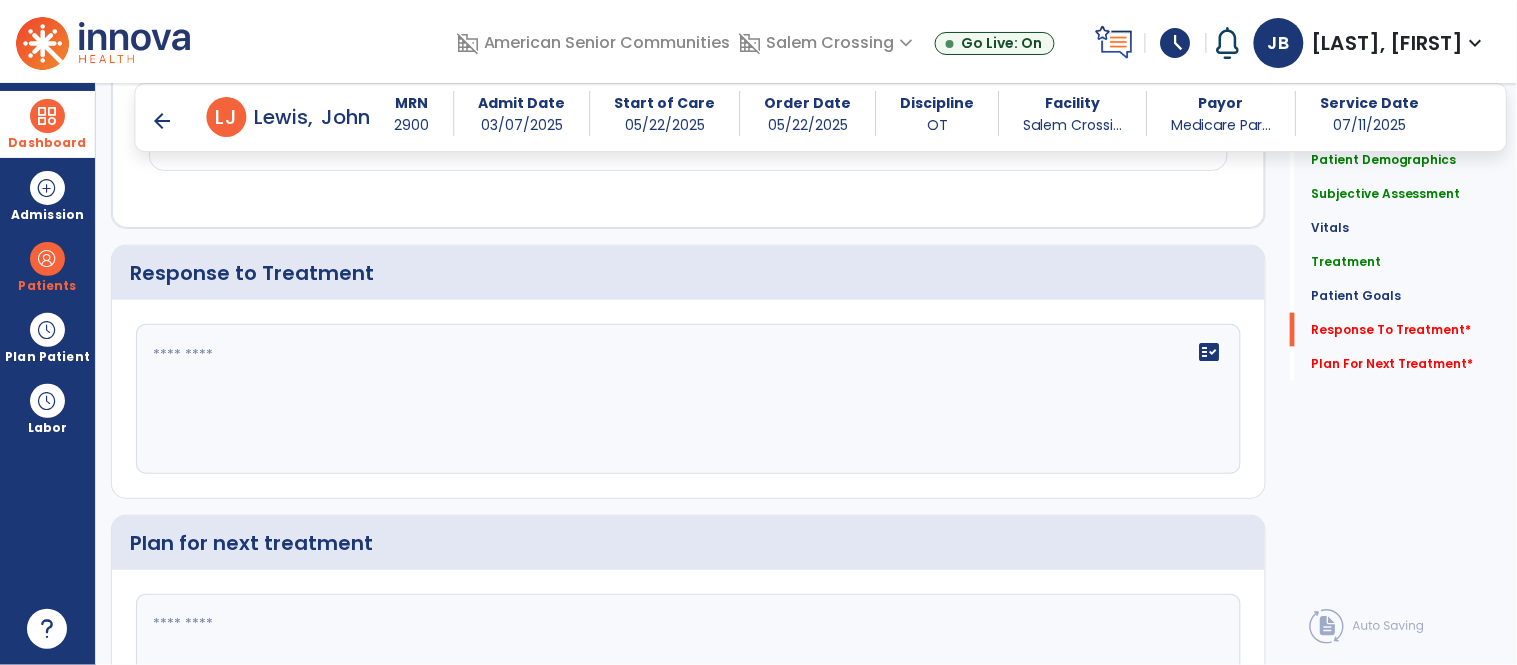 click on "fact_check" 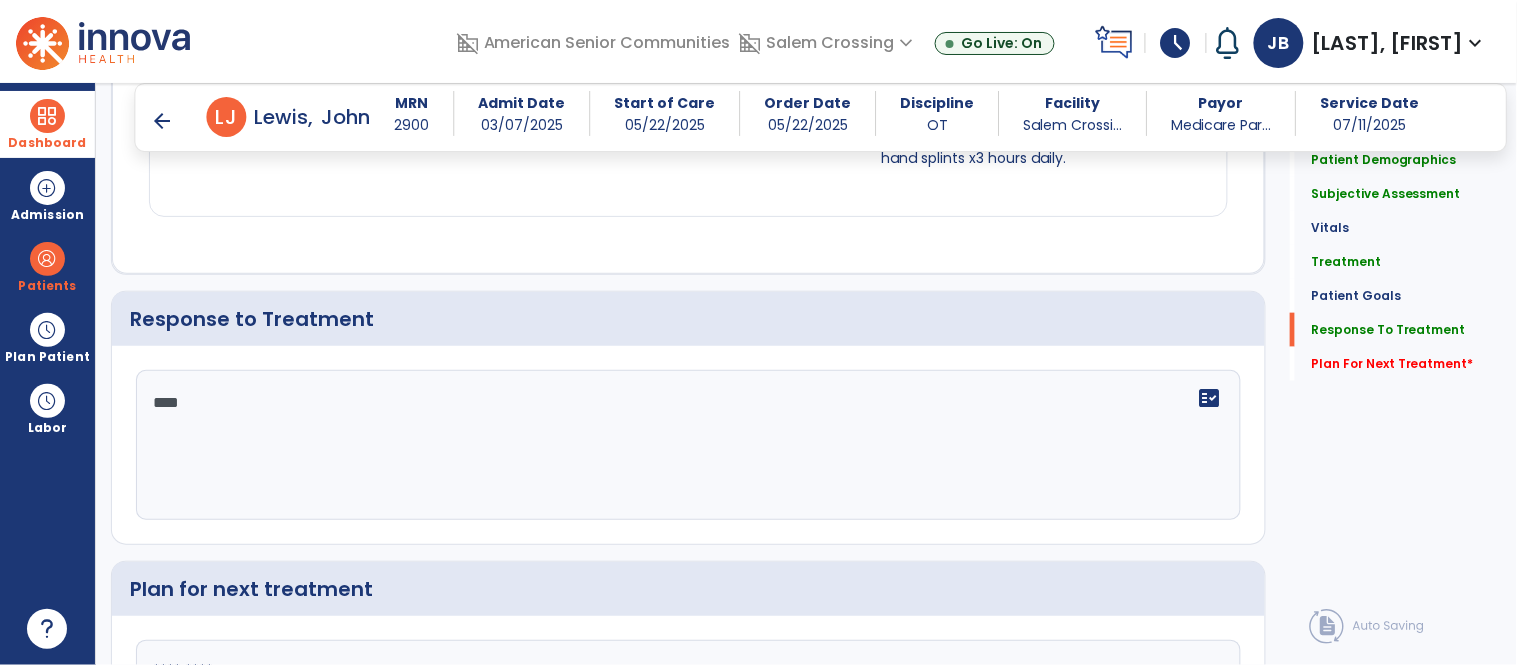 scroll, scrollTop: 2482, scrollLeft: 0, axis: vertical 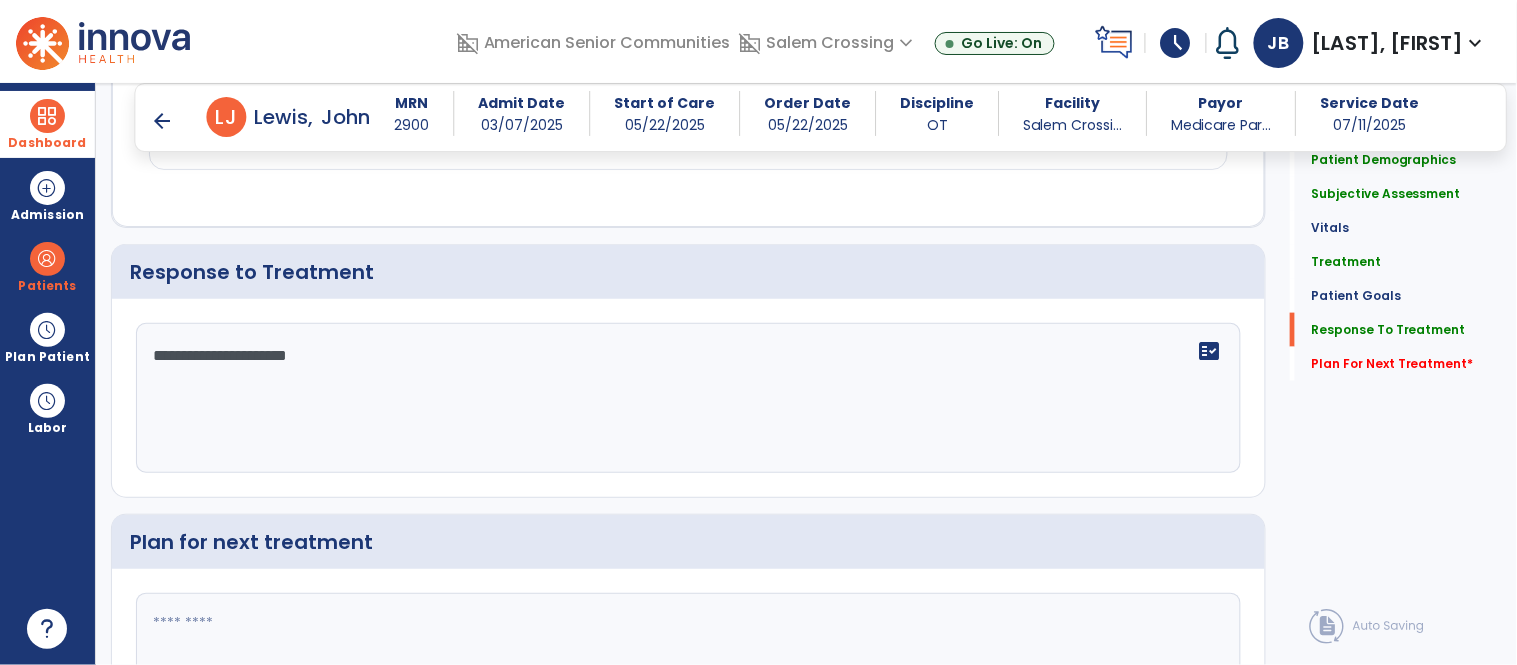 type on "**********" 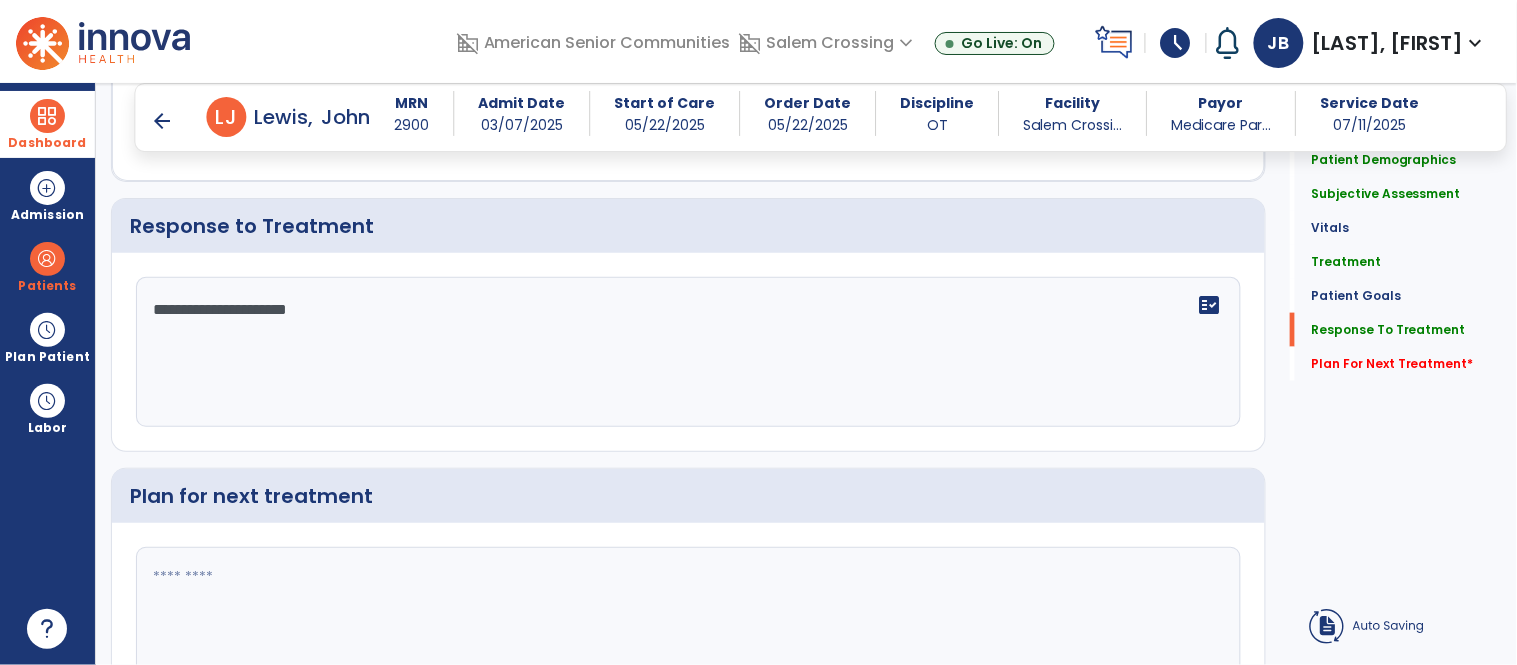 click 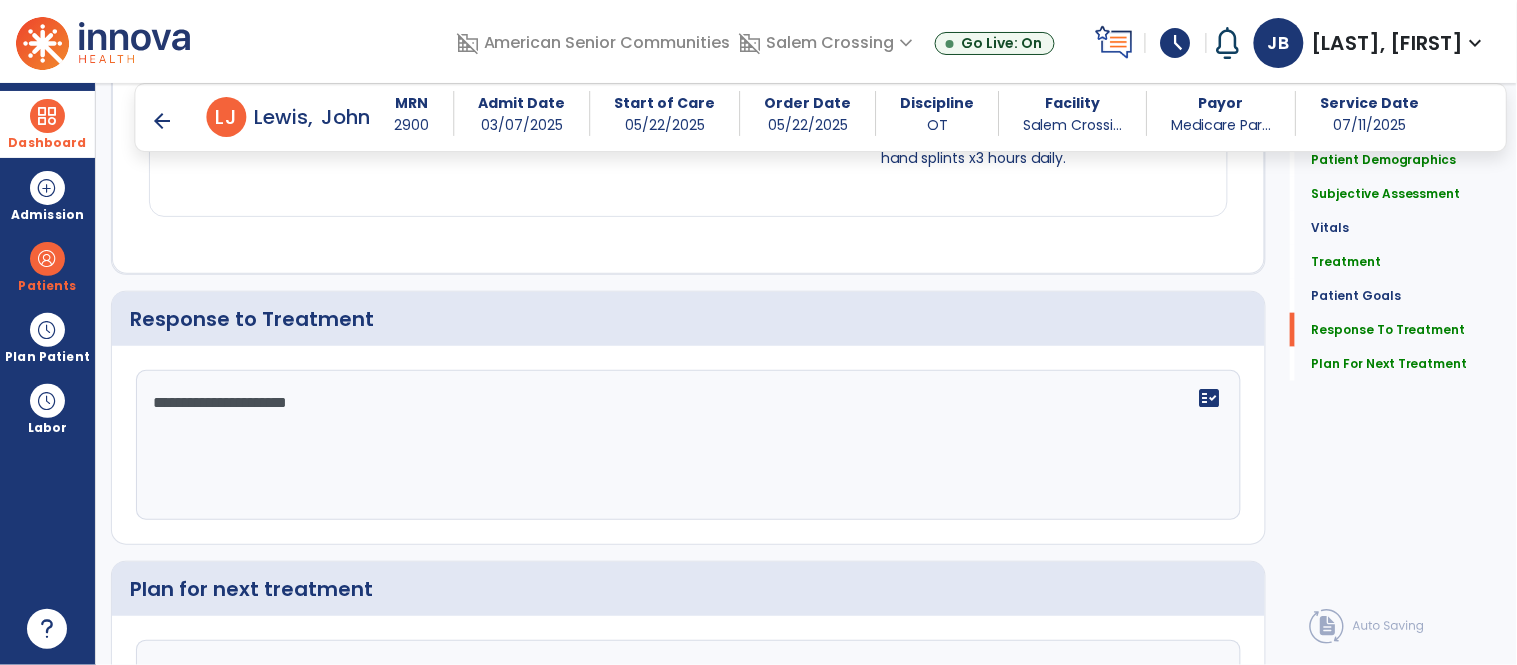 scroll, scrollTop: 2482, scrollLeft: 0, axis: vertical 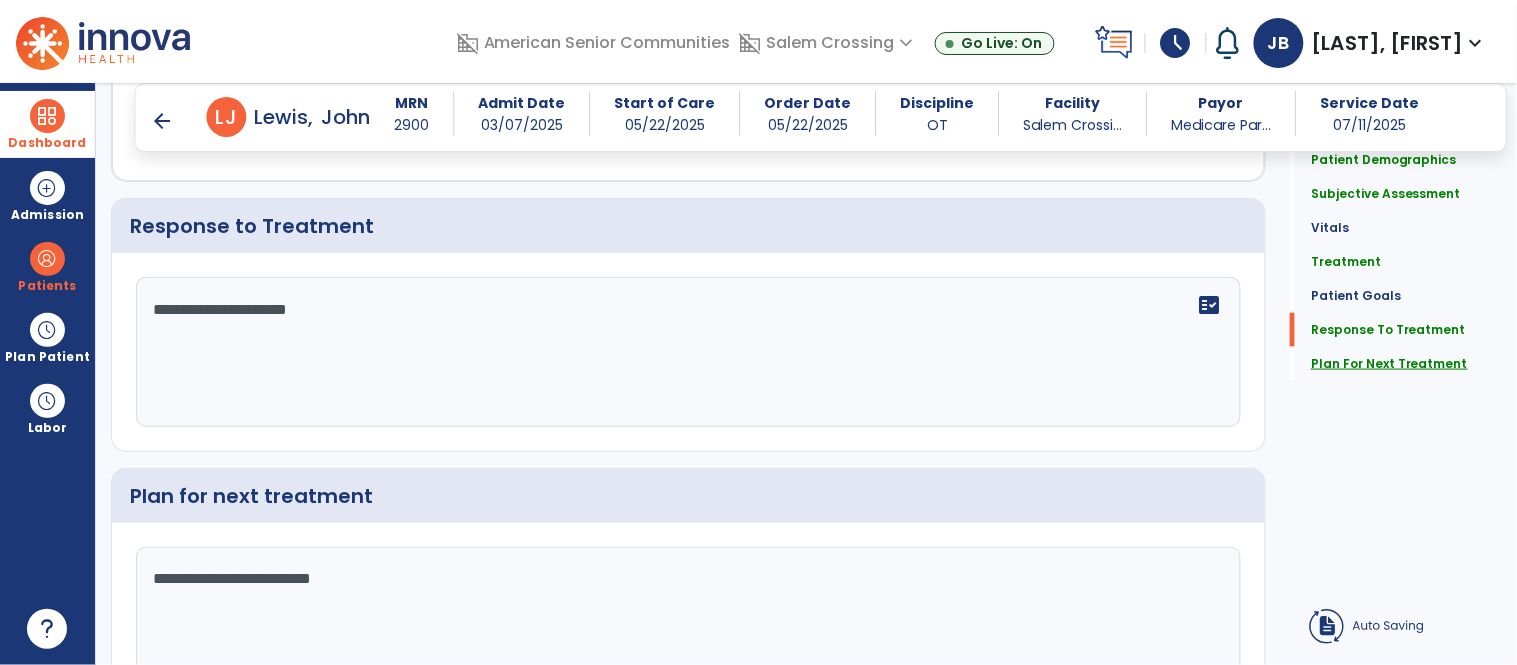 type on "**********" 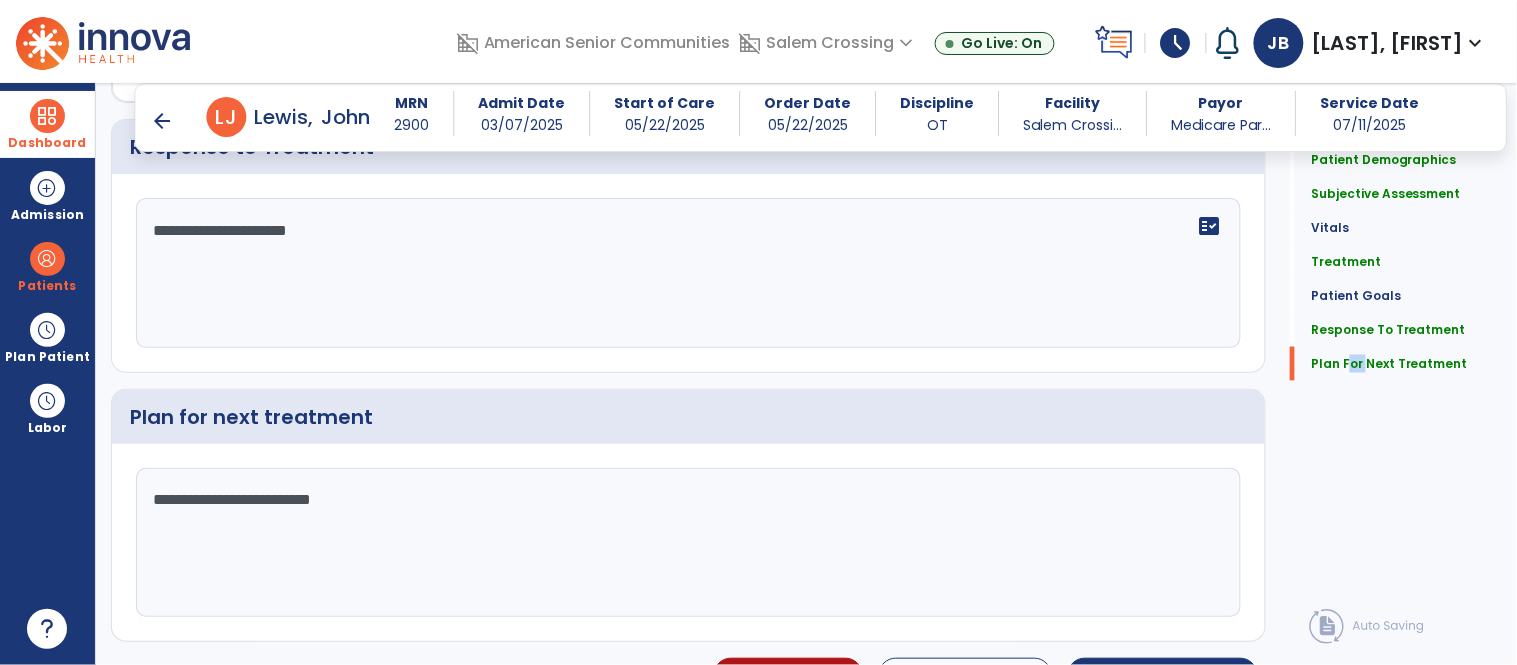 scroll, scrollTop: 2607, scrollLeft: 0, axis: vertical 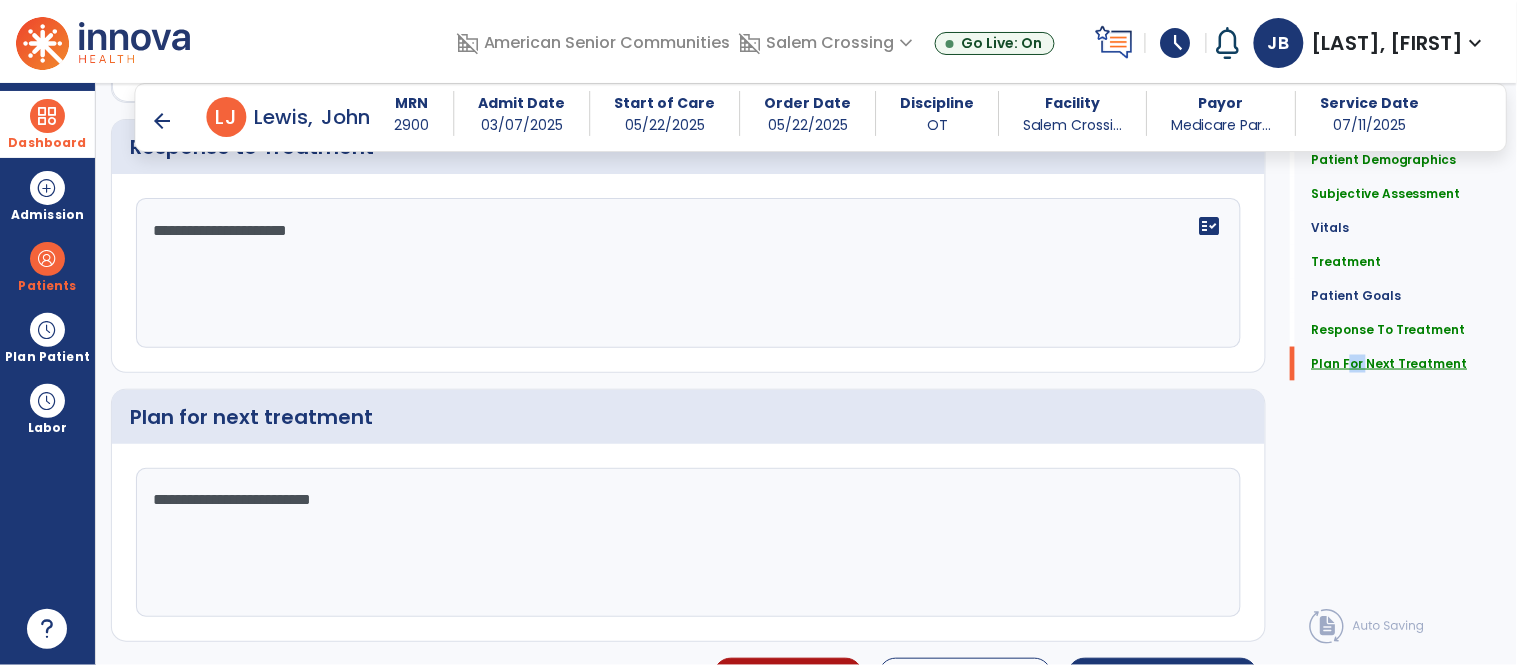 click on "Plan For Next Treatment" 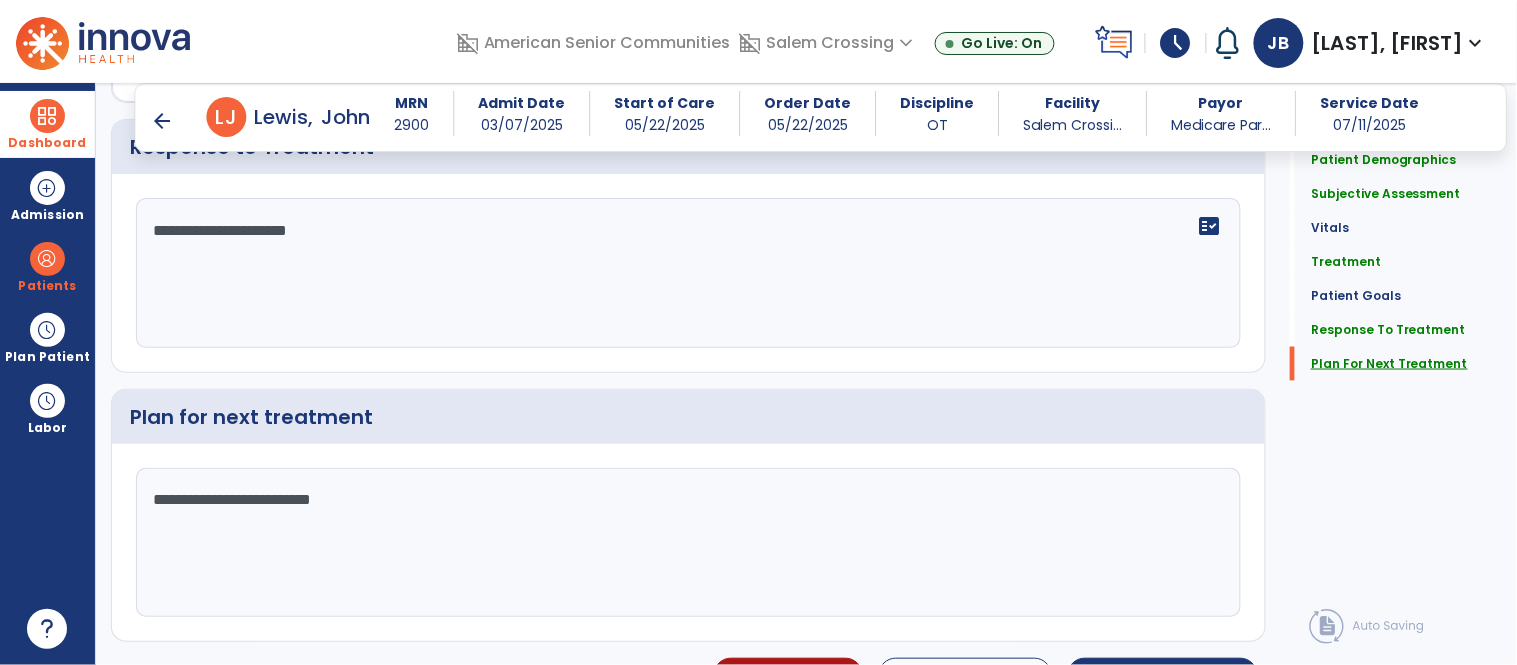 click on "Plan For Next Treatment" 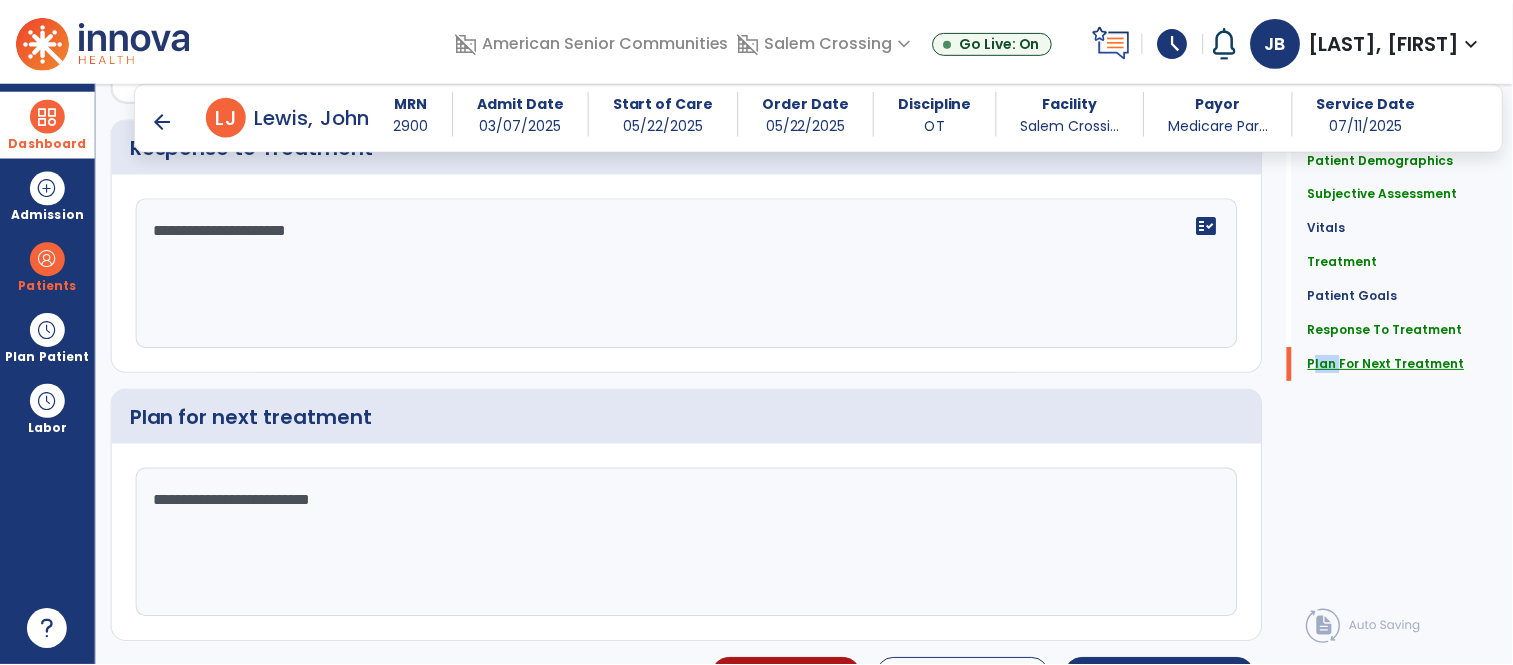 scroll, scrollTop: 2653, scrollLeft: 0, axis: vertical 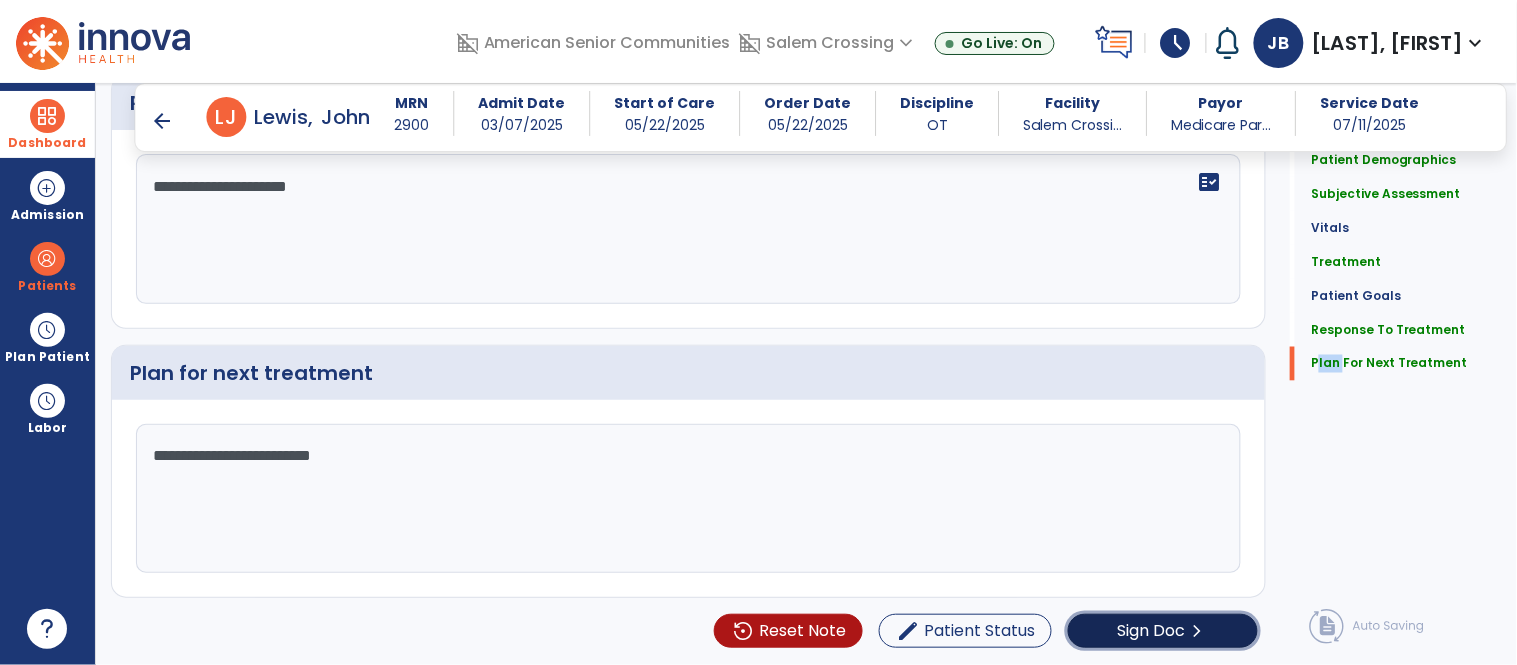 click on "Sign Doc" 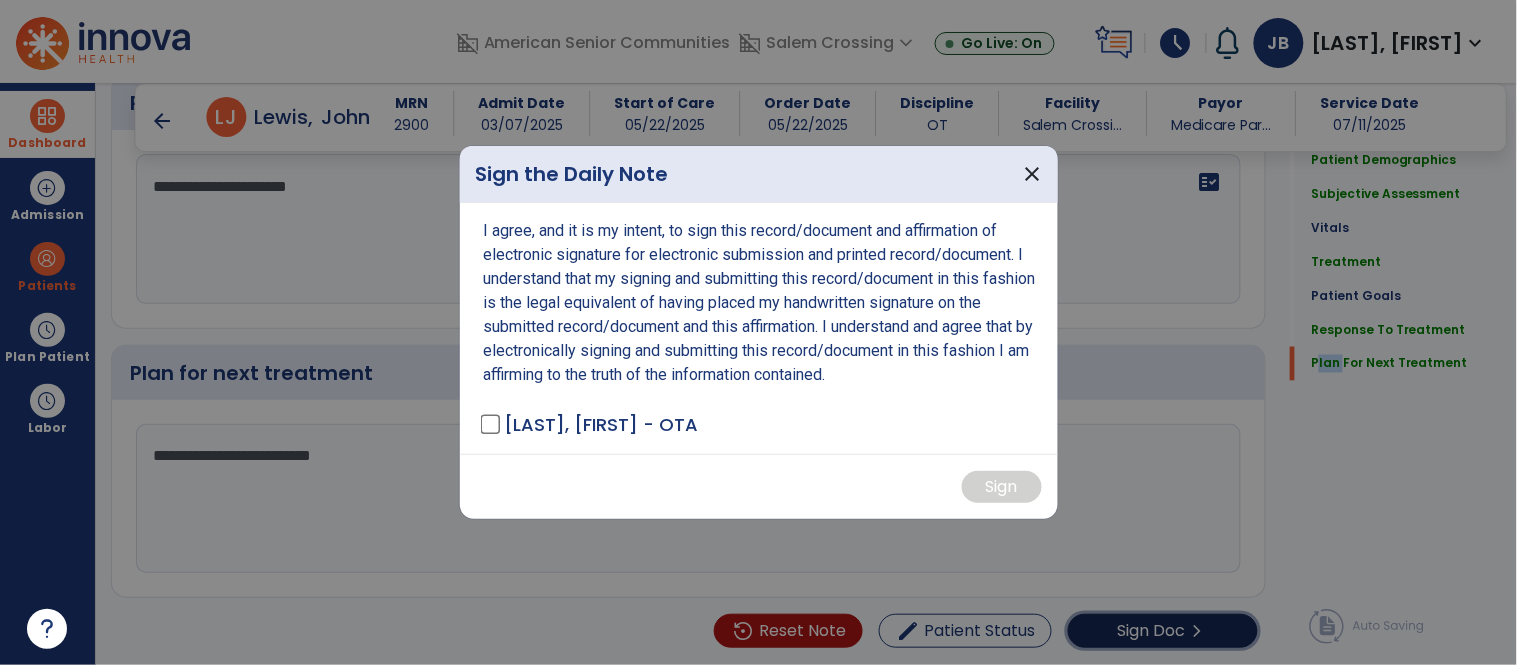 scroll, scrollTop: 2653, scrollLeft: 0, axis: vertical 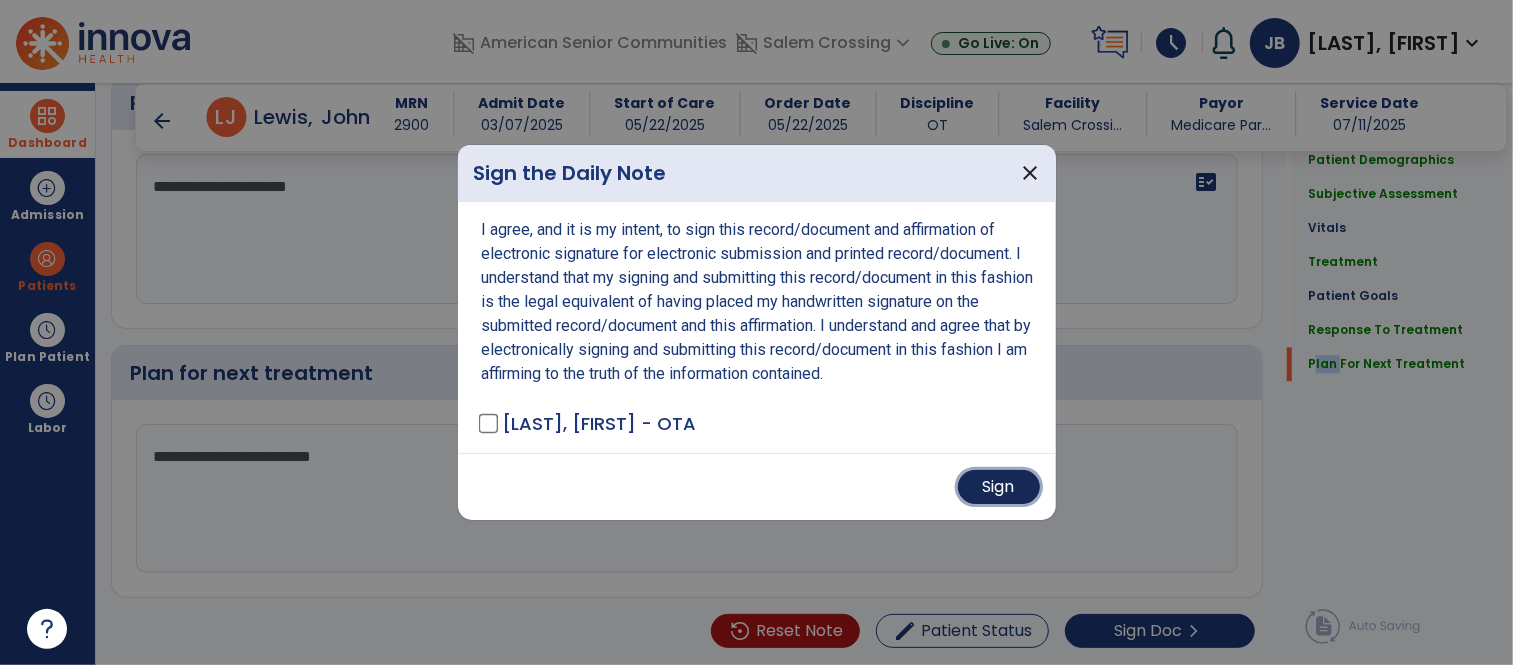 click on "Sign" at bounding box center [999, 487] 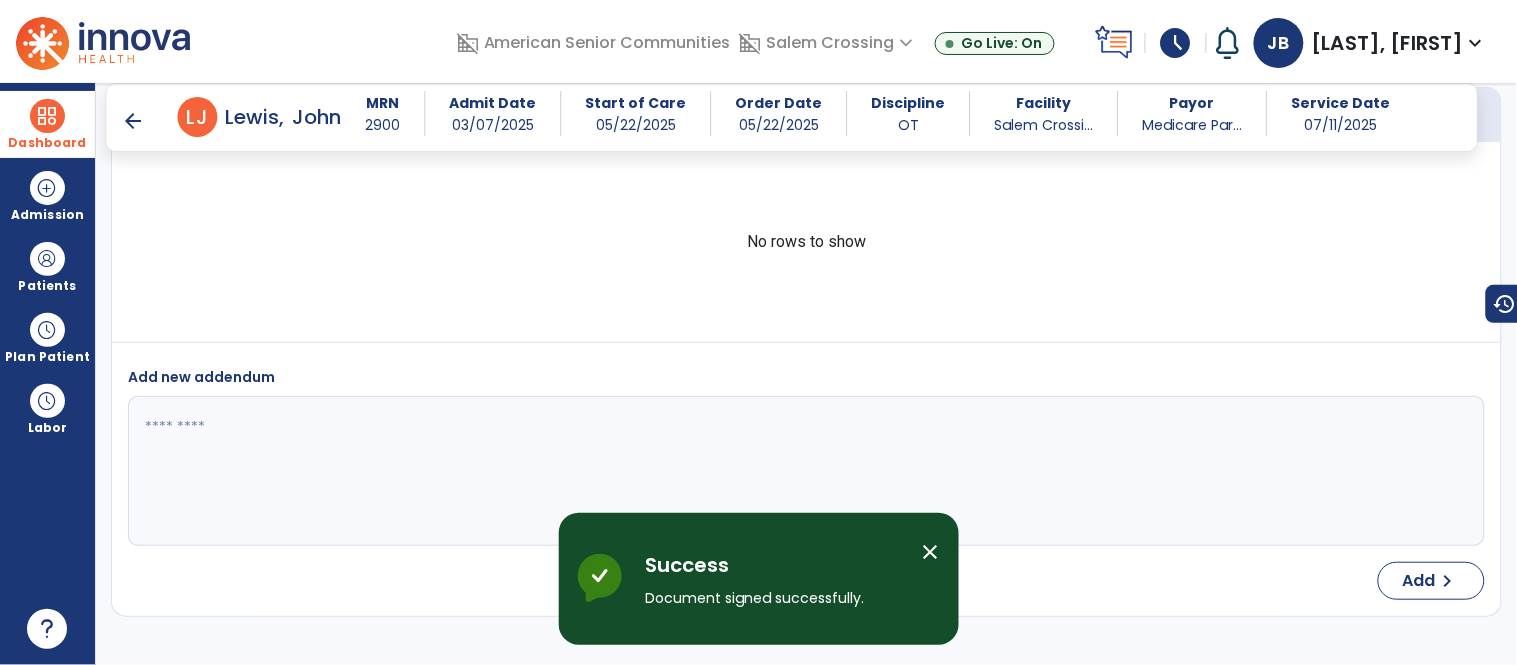 scroll, scrollTop: 3612, scrollLeft: 0, axis: vertical 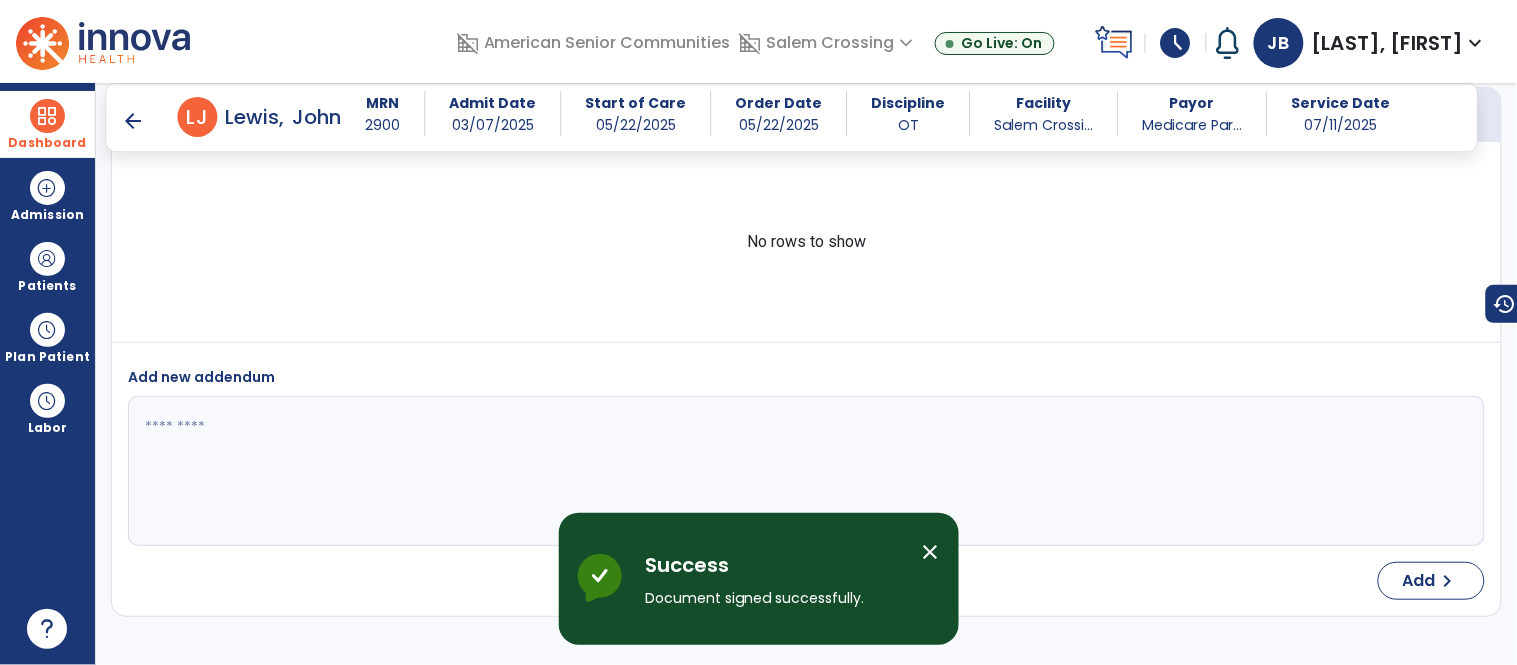 click on "Dashboard" at bounding box center (47, 124) 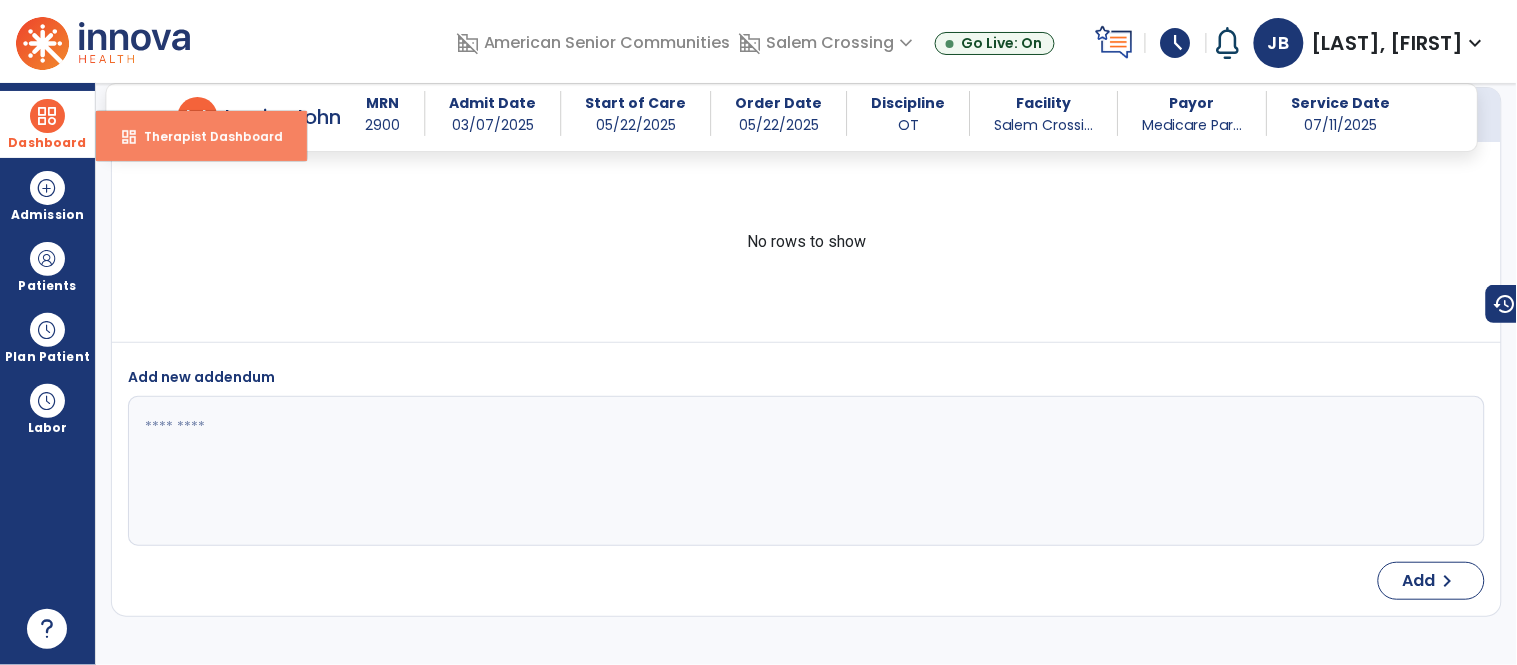 click on "Therapist Dashboard" at bounding box center [205, 136] 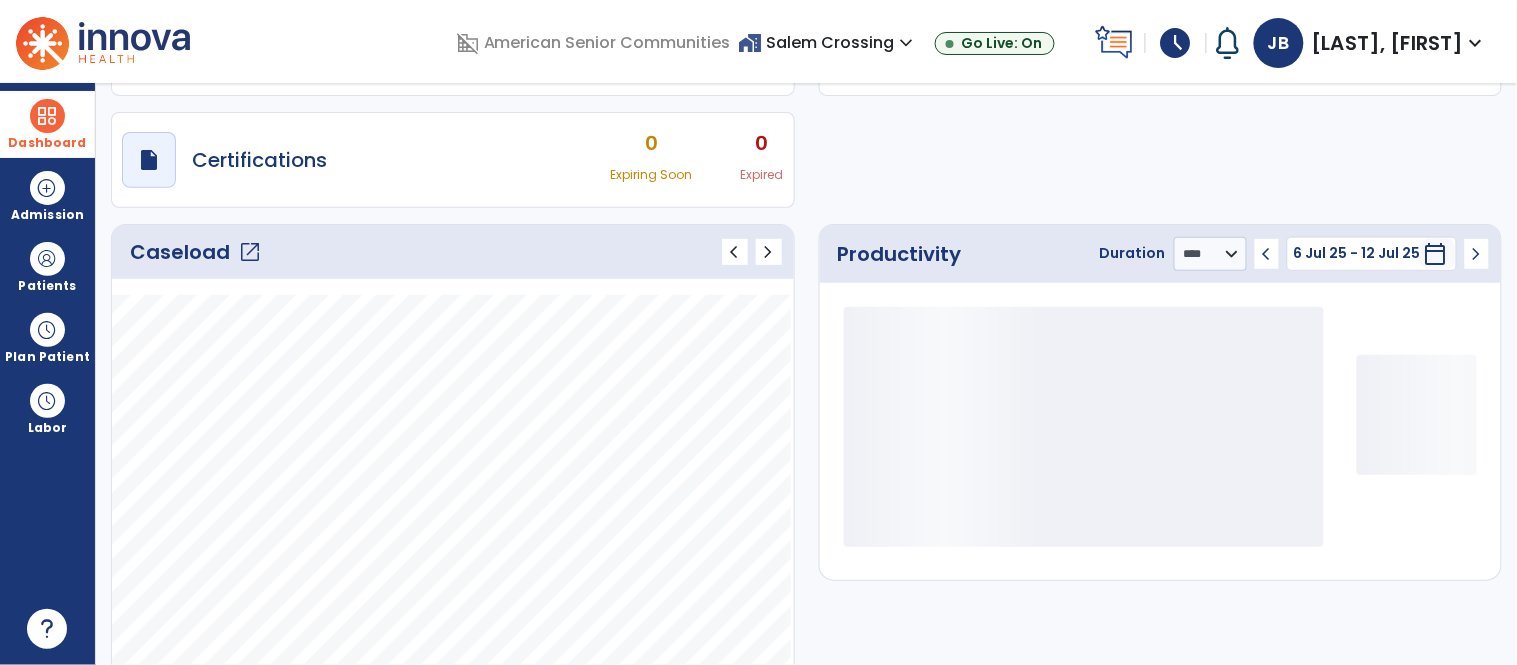 scroll, scrollTop: 143, scrollLeft: 0, axis: vertical 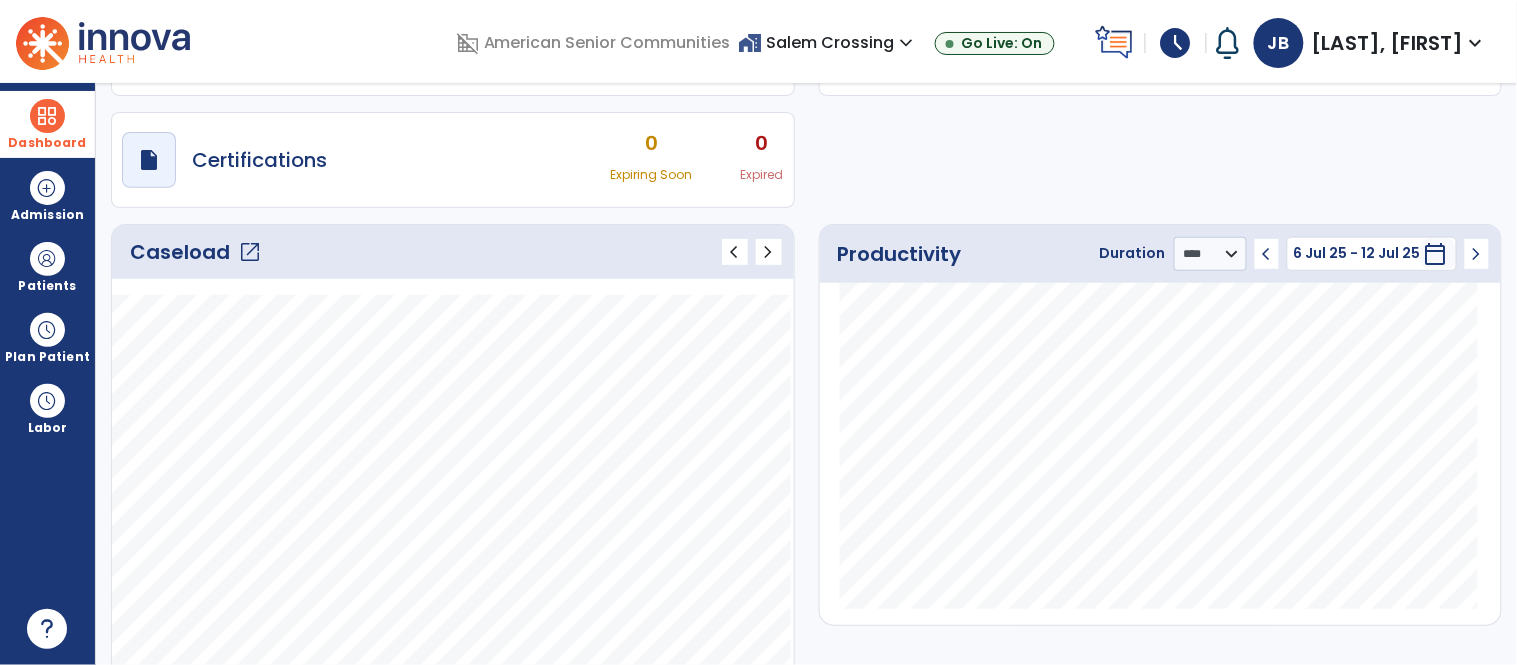 click on "open_in_new" 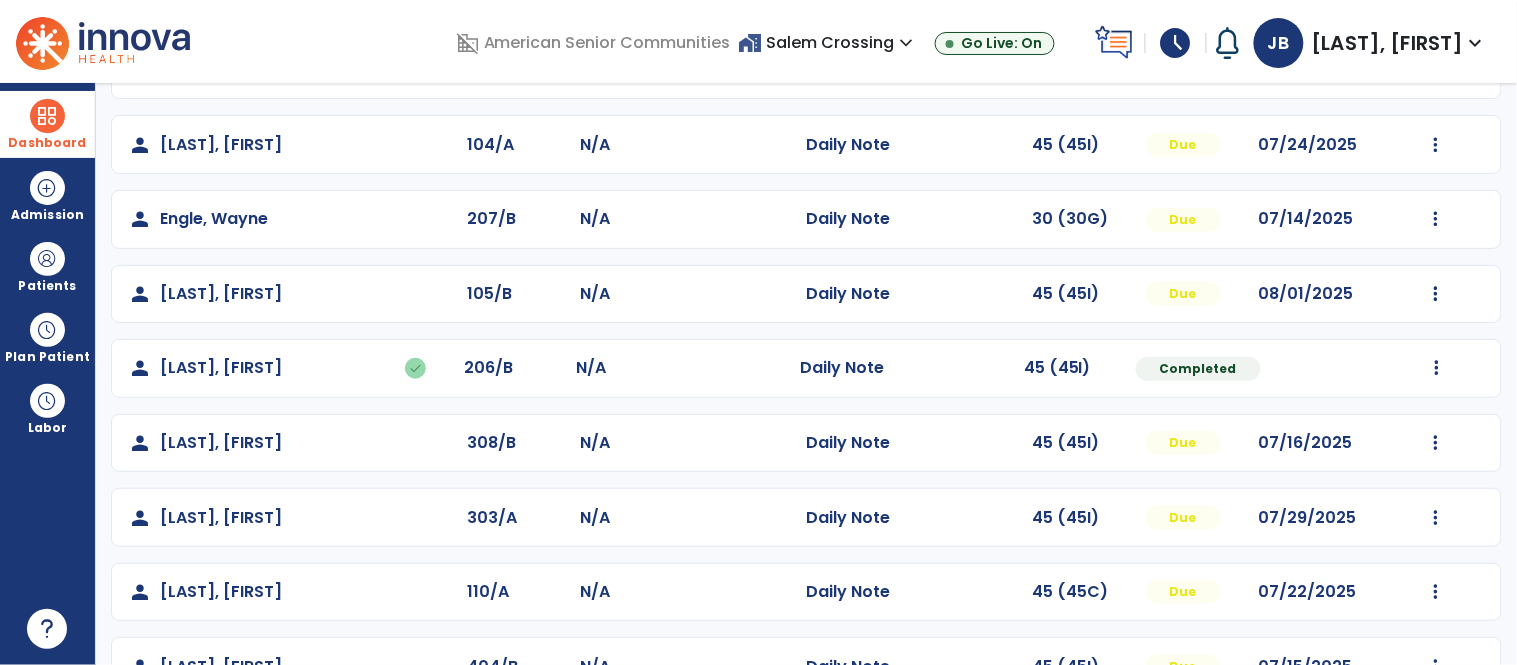scroll, scrollTop: 373, scrollLeft: 0, axis: vertical 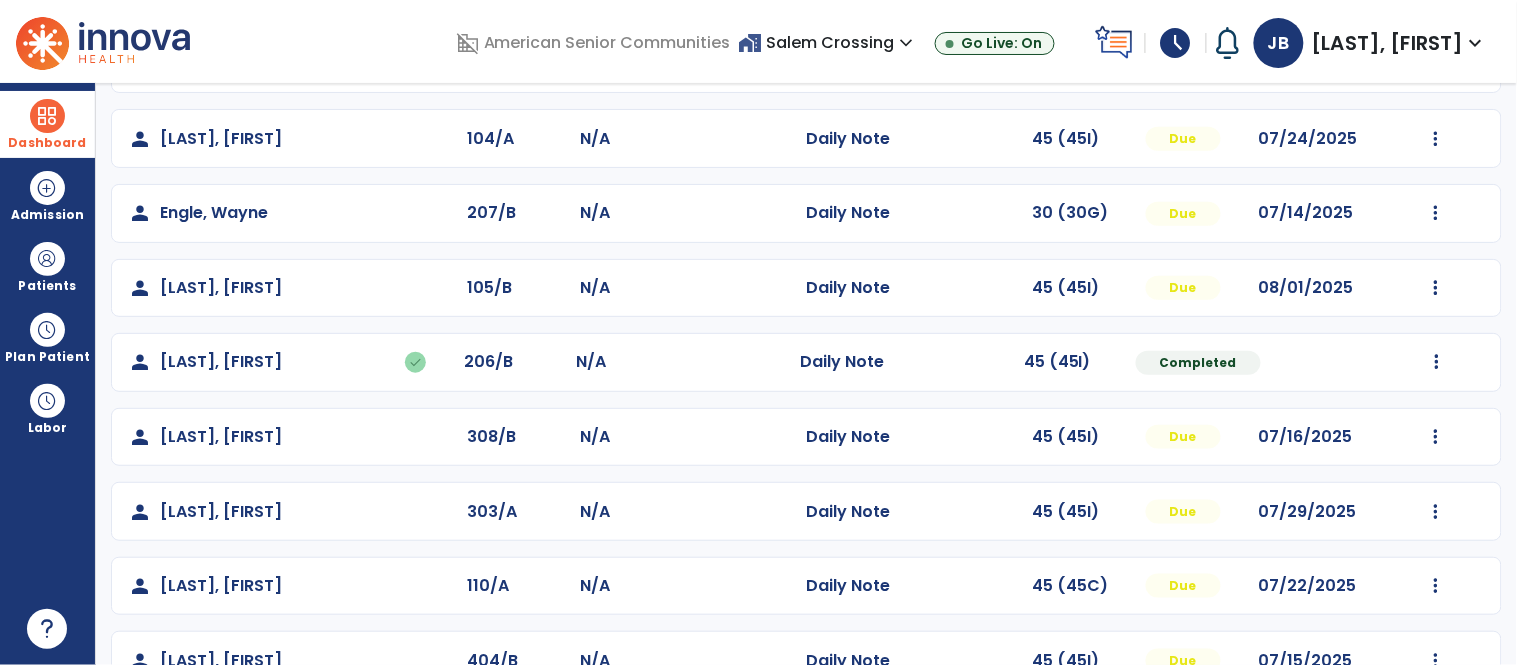 click on "Mark Visit As Complete   Reset Note   Open Document   G + C Mins" 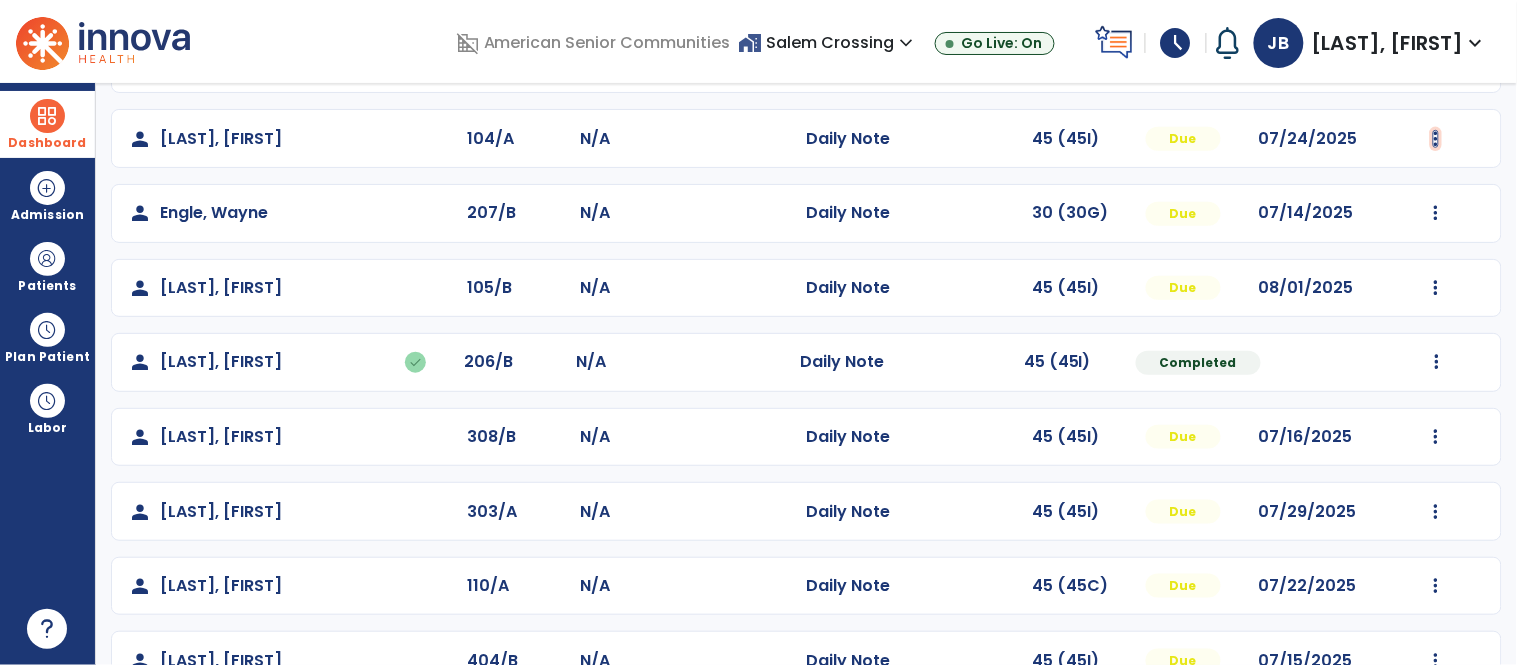 click at bounding box center [1437, -85] 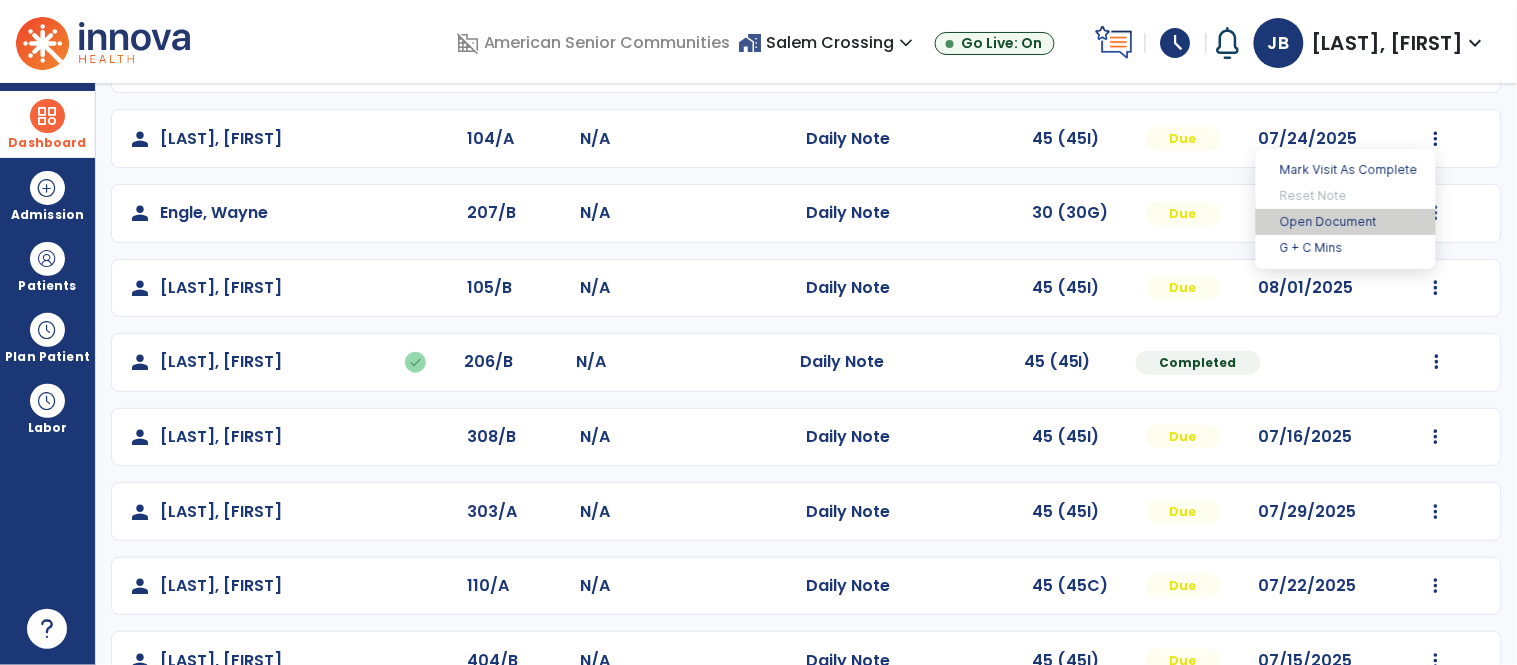 click on "Open Document" at bounding box center (1346, 222) 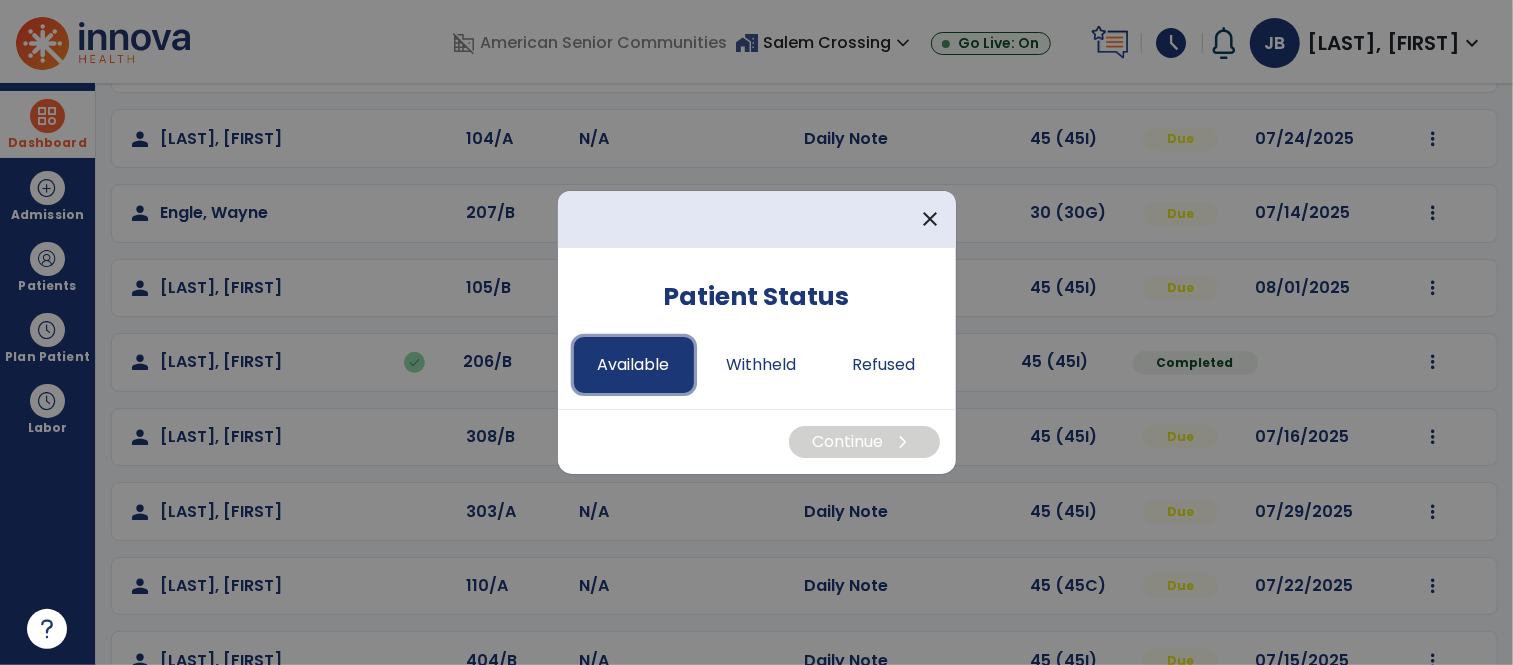 click on "Available" at bounding box center [634, 365] 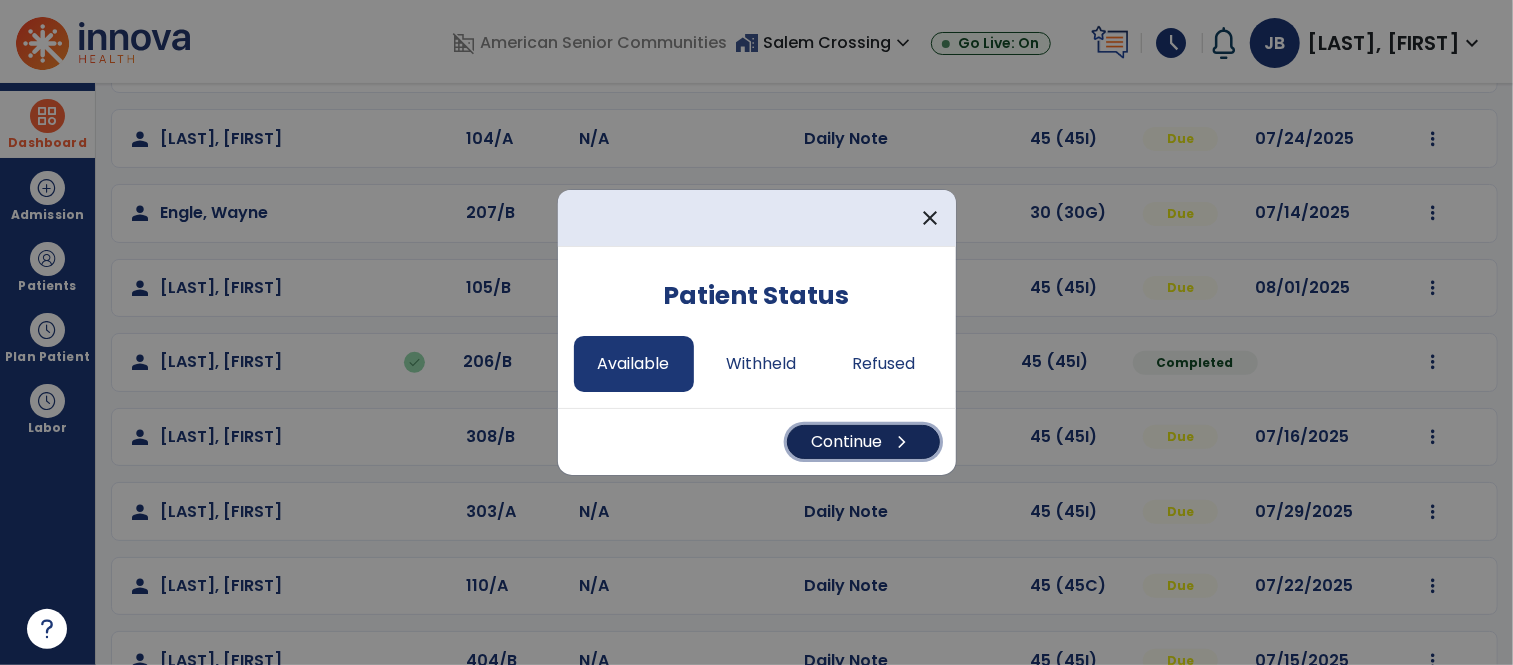 click on "chevron_right" at bounding box center (903, 442) 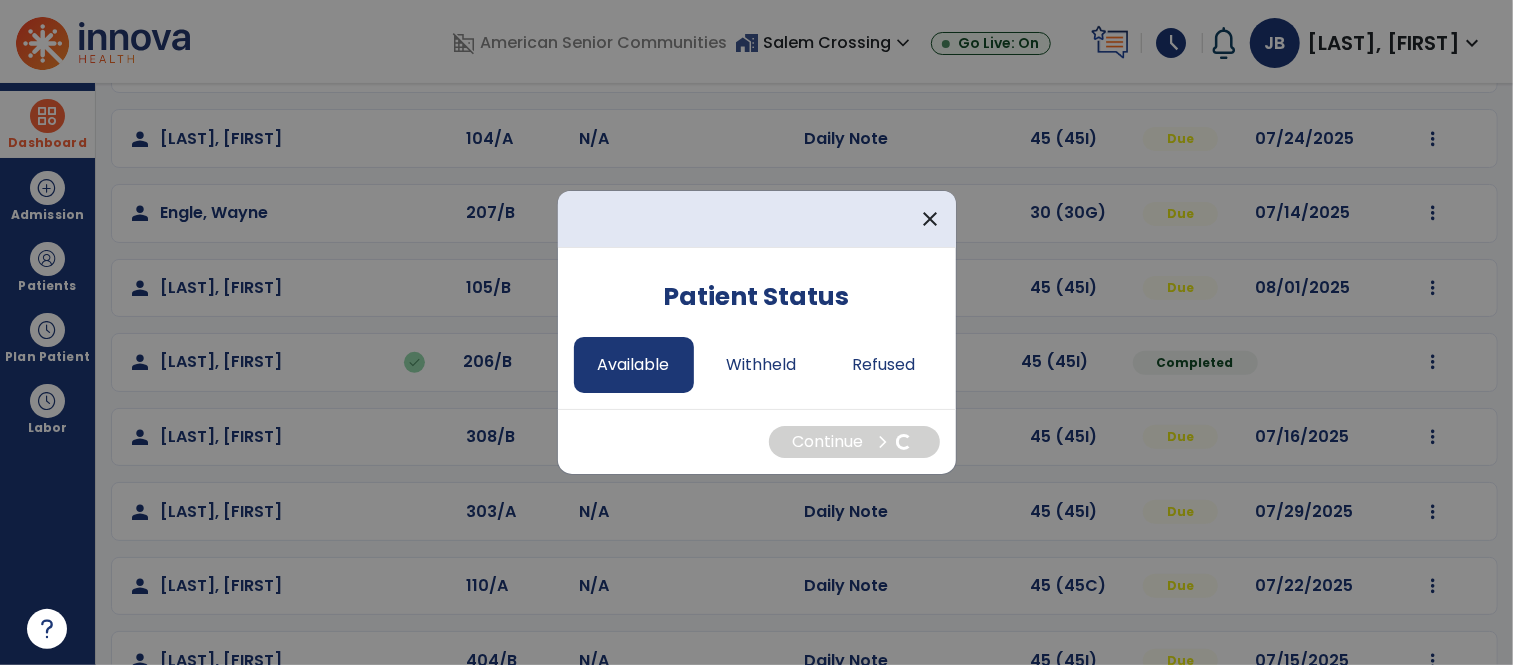 select on "*" 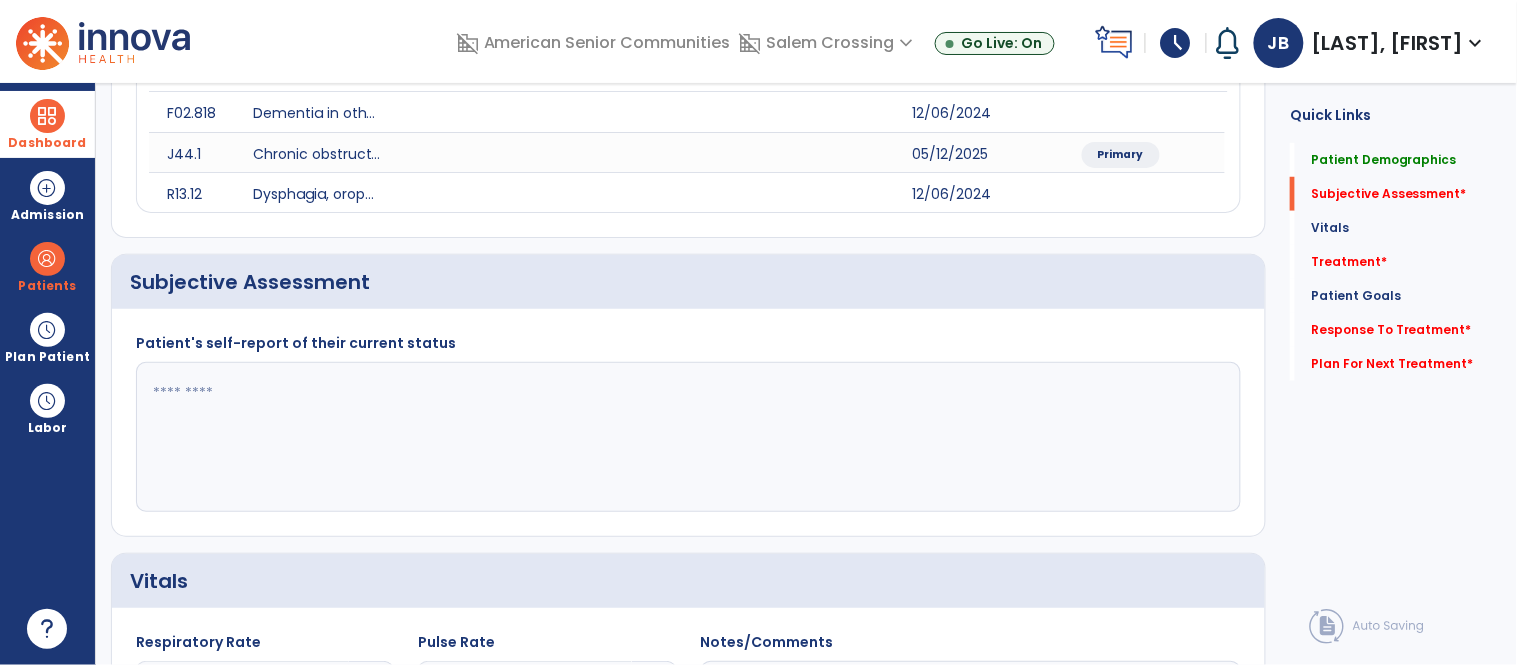 click 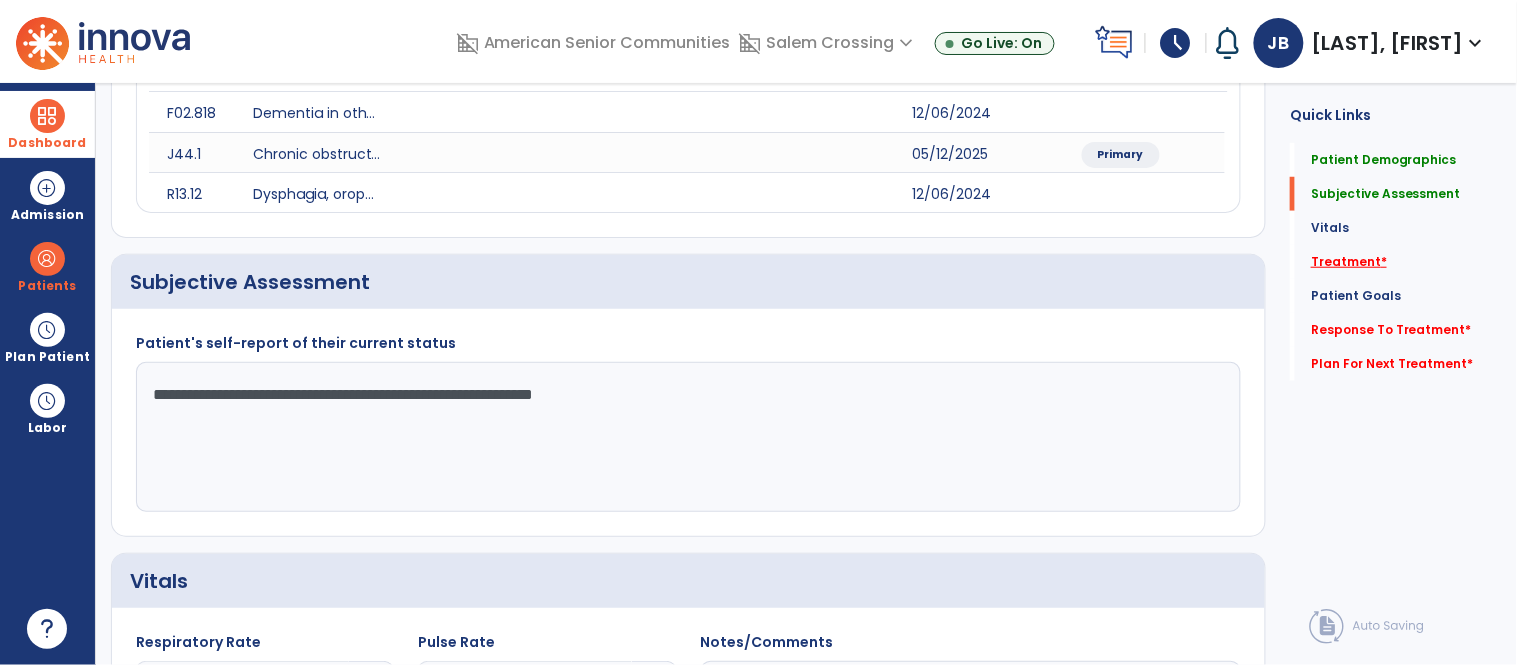 type on "**********" 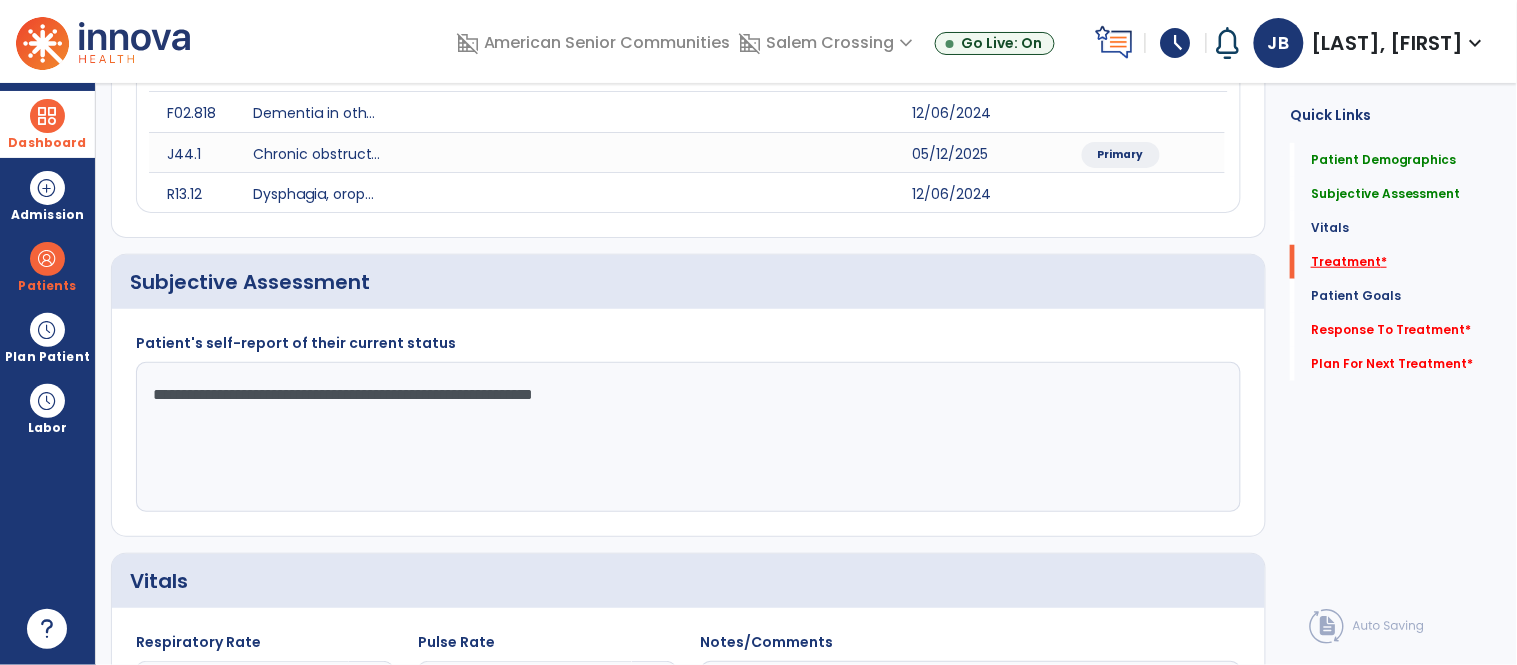 click on "Treatment   *" 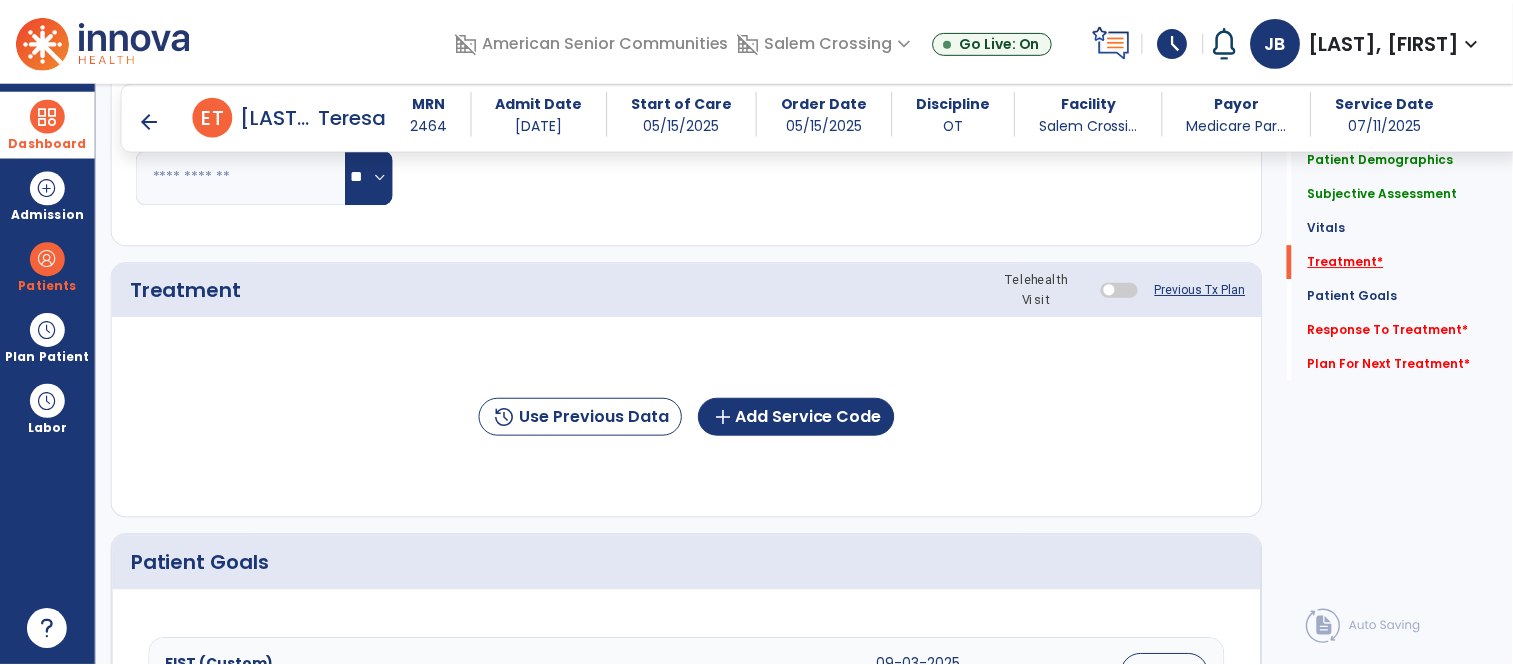 scroll, scrollTop: 1083, scrollLeft: 0, axis: vertical 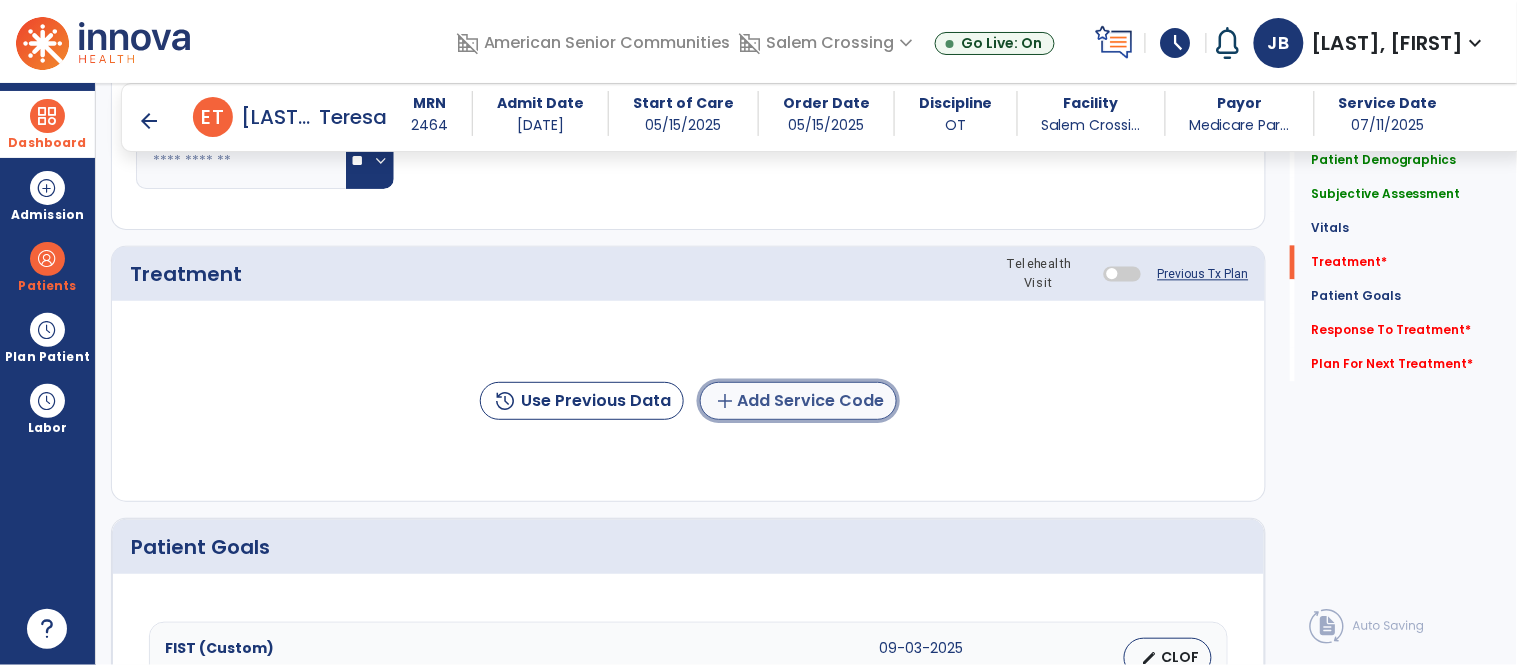 click on "add  Add Service Code" 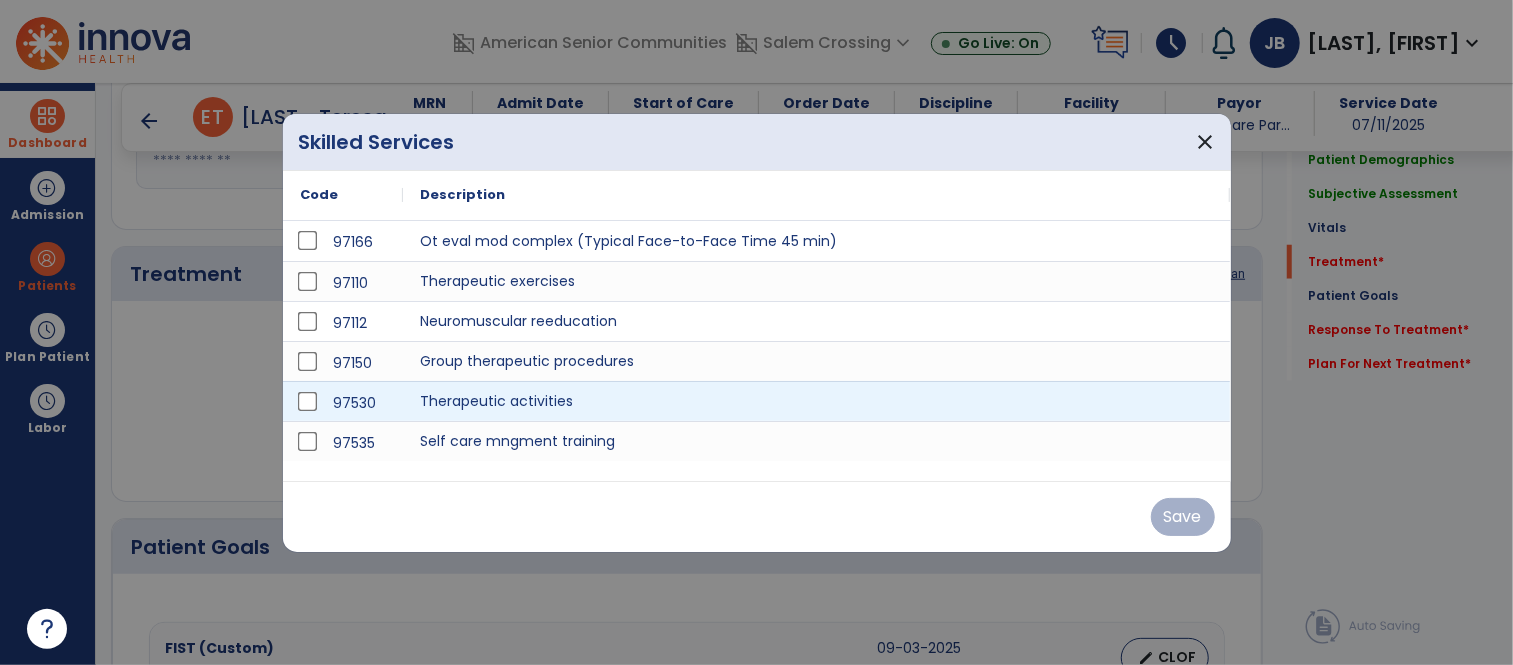 scroll, scrollTop: 1083, scrollLeft: 0, axis: vertical 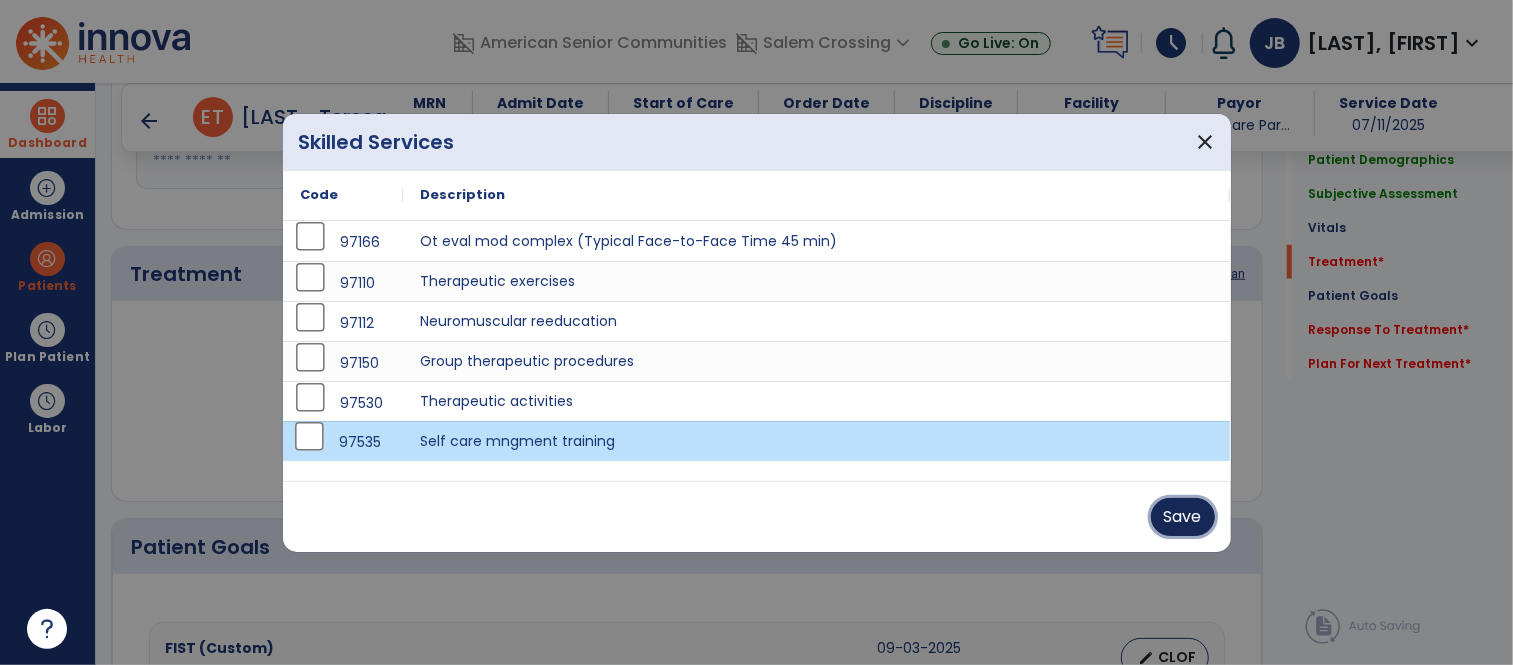 click on "Save" at bounding box center (1183, 517) 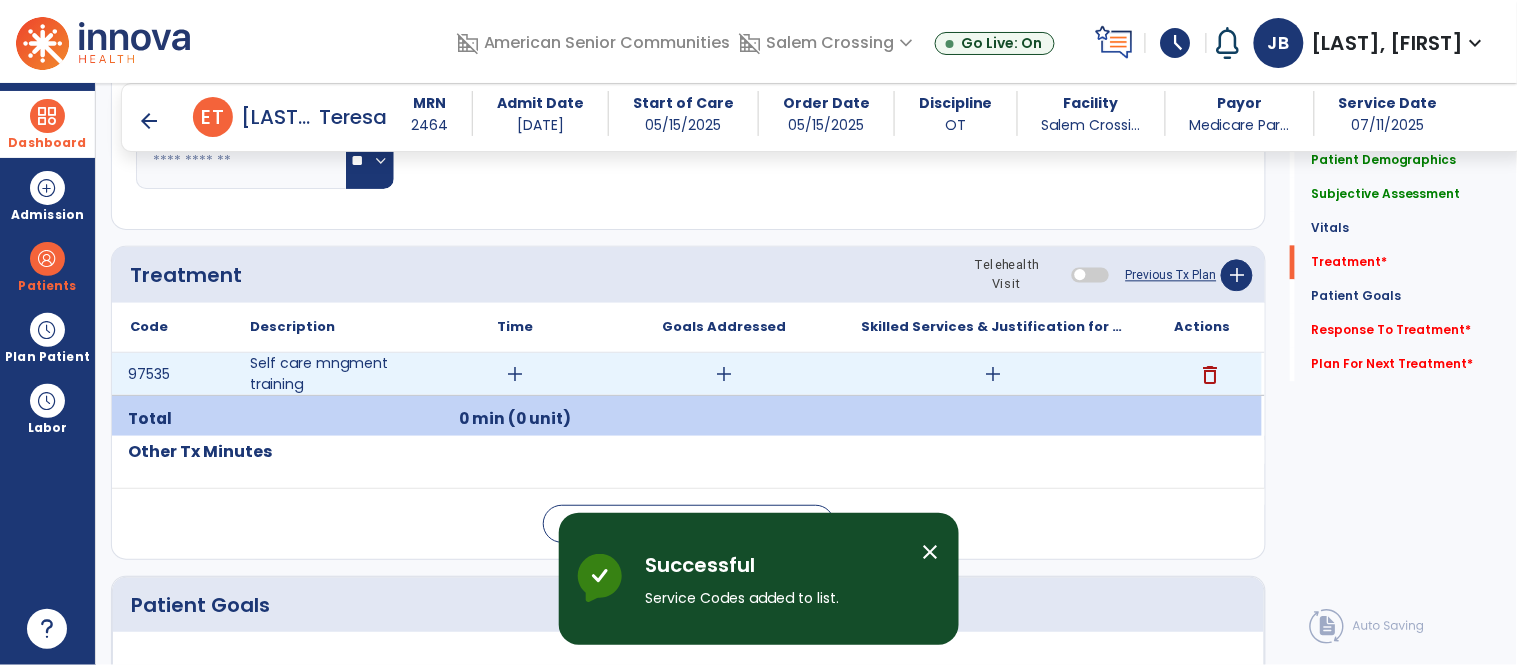 click on "add" at bounding box center (515, 374) 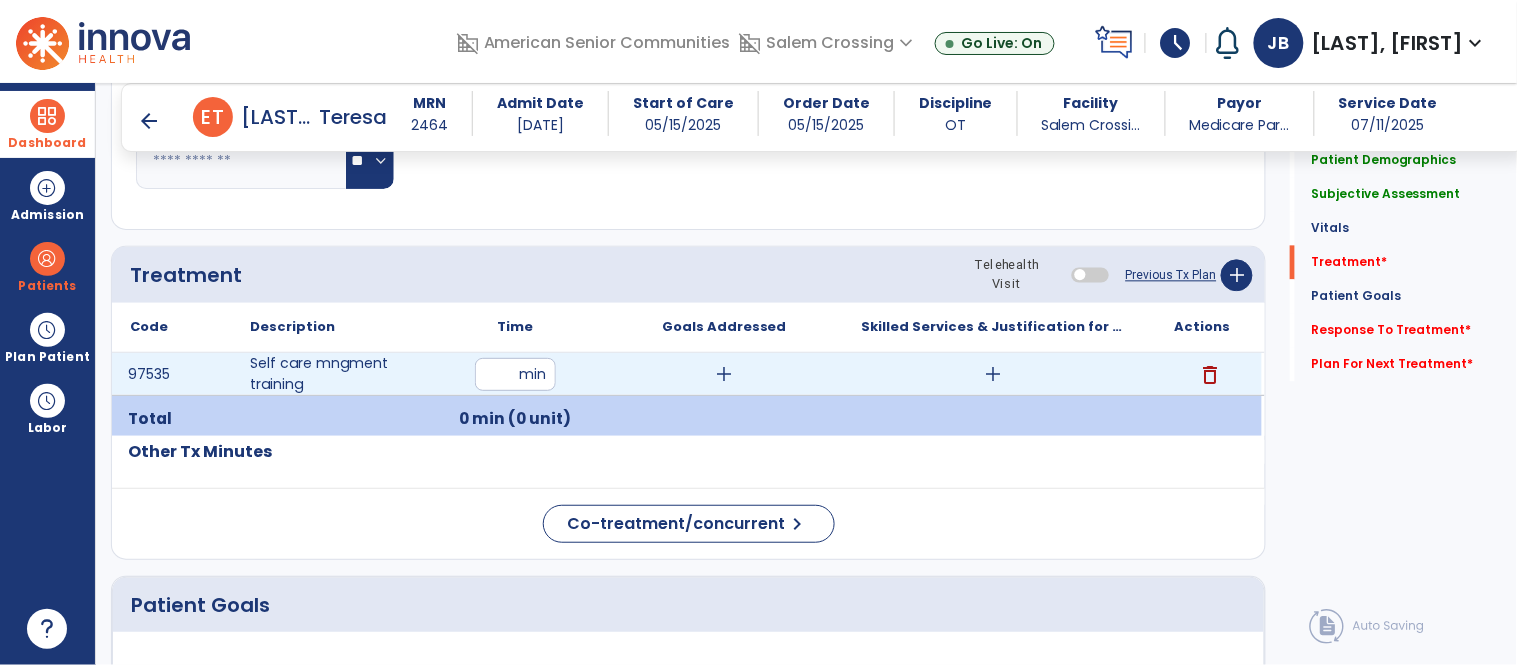 click at bounding box center (515, 374) 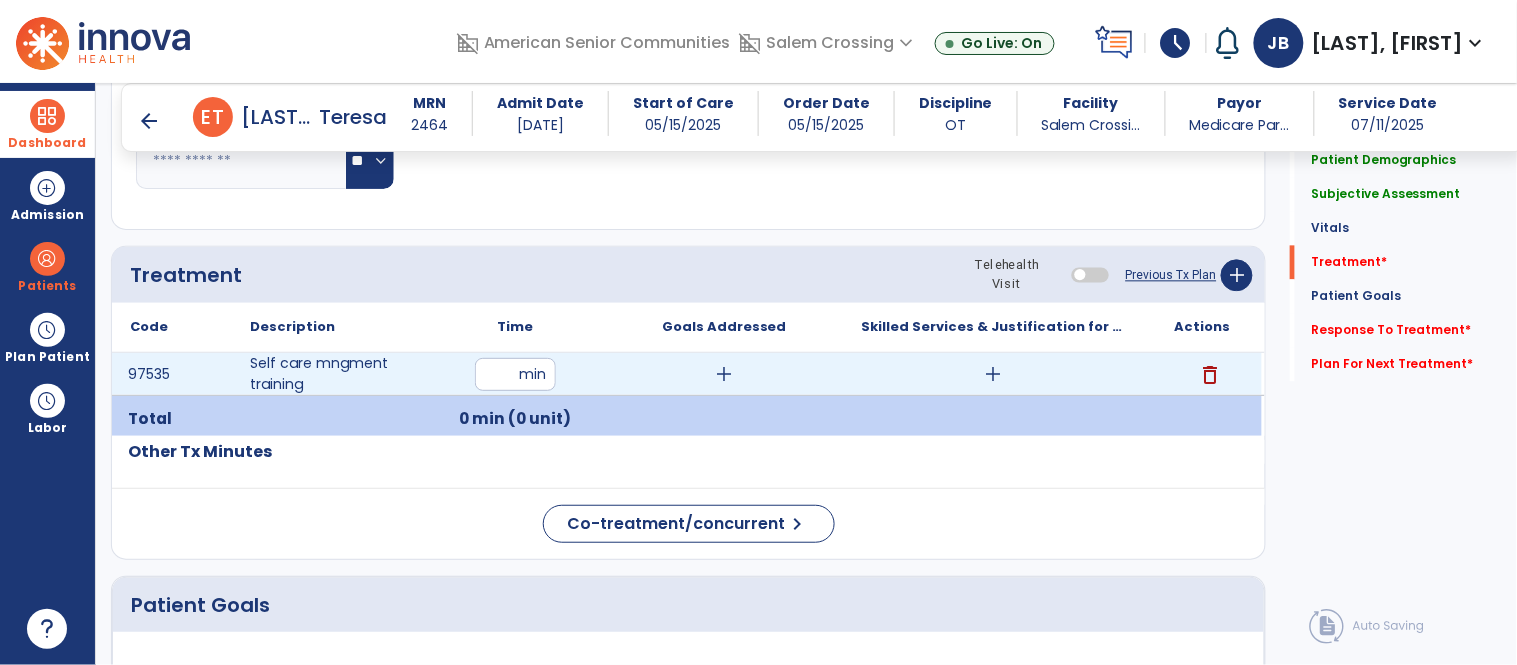 type on "*" 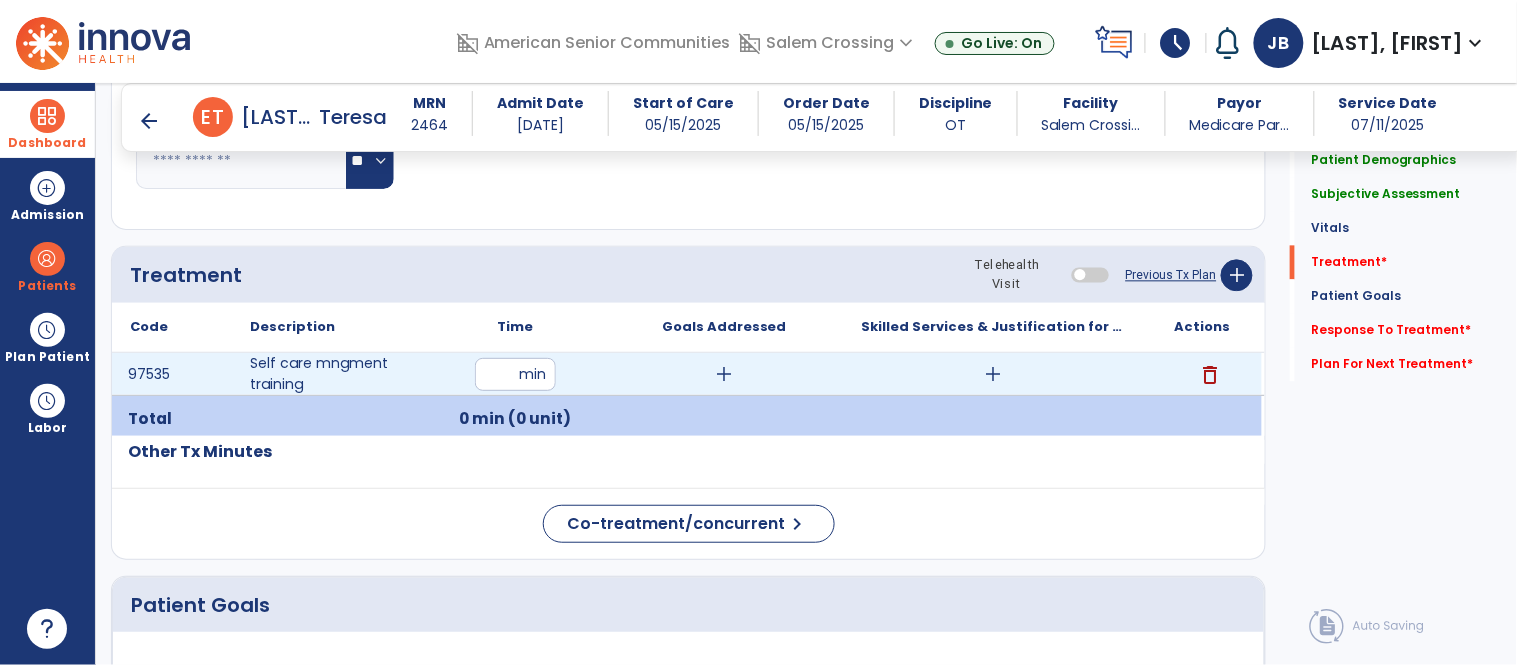 type on "**" 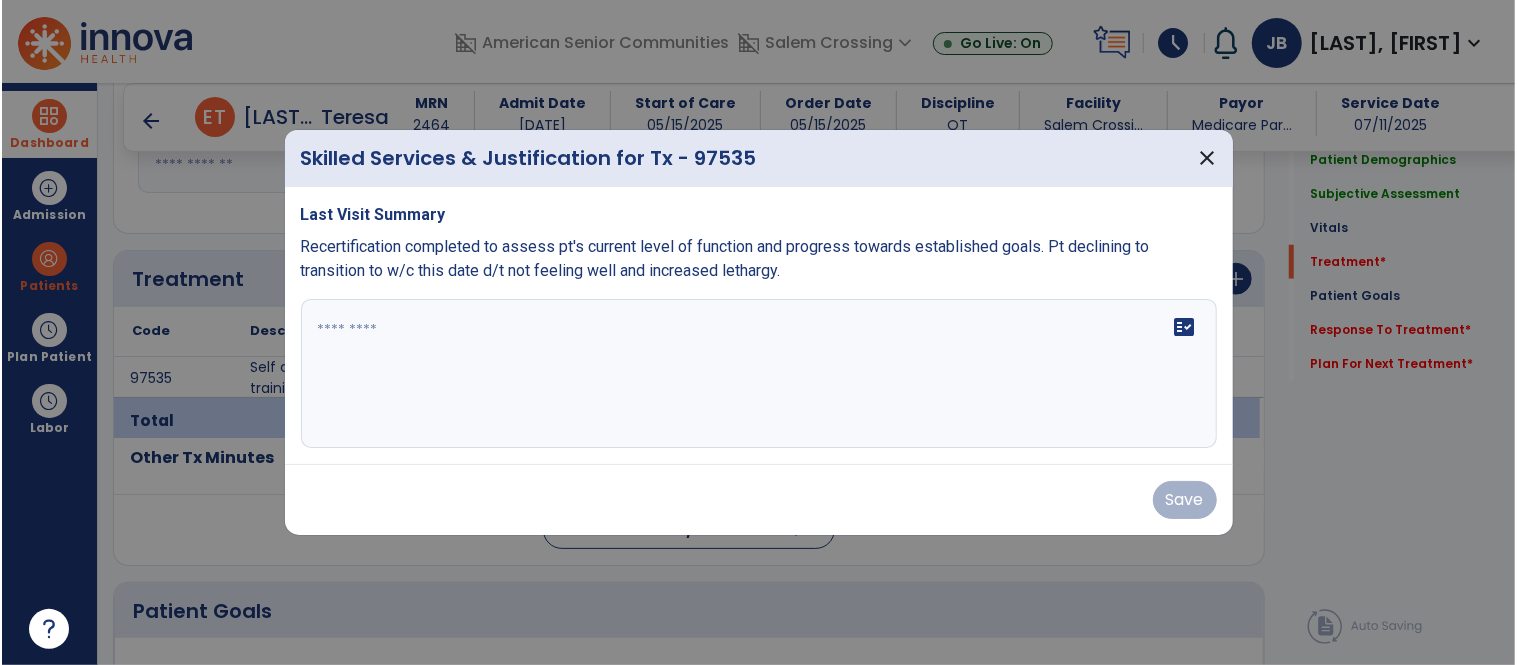 scroll, scrollTop: 1083, scrollLeft: 0, axis: vertical 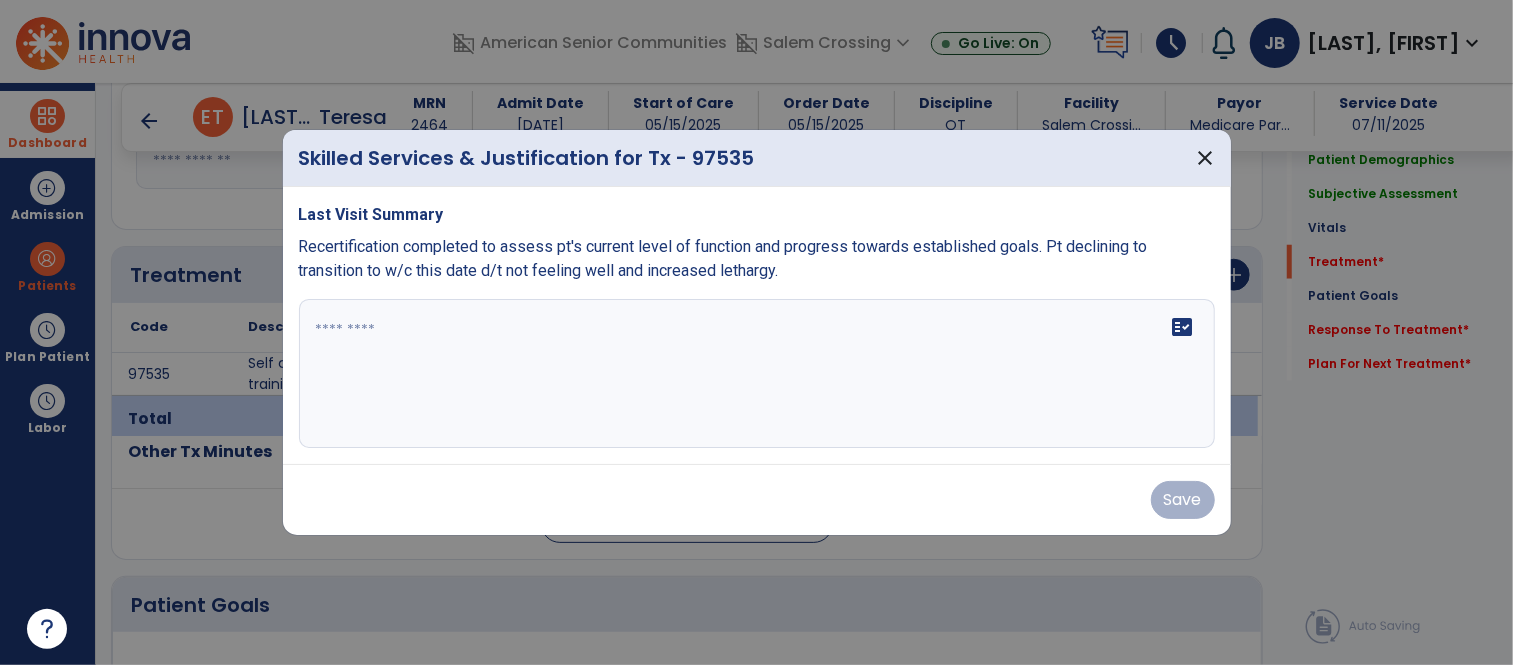 click on "fact_check" at bounding box center [757, 374] 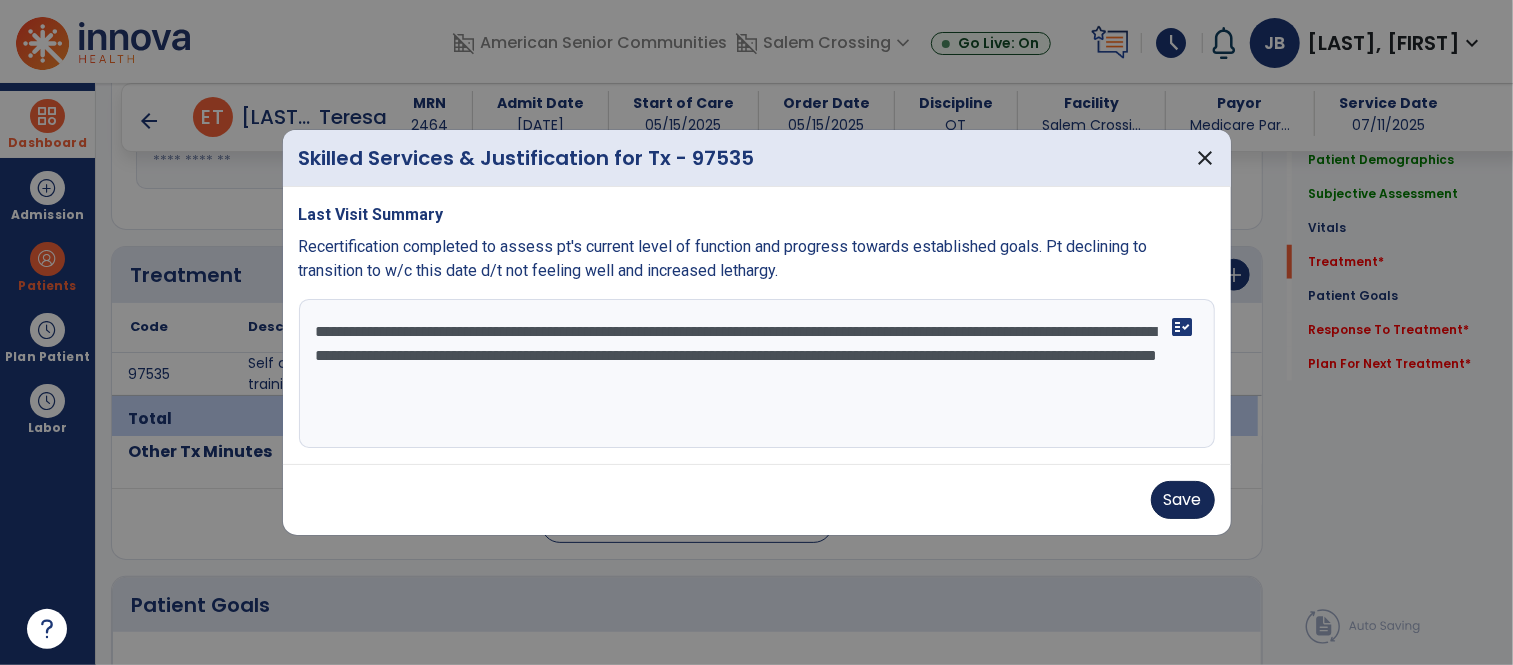 type on "**********" 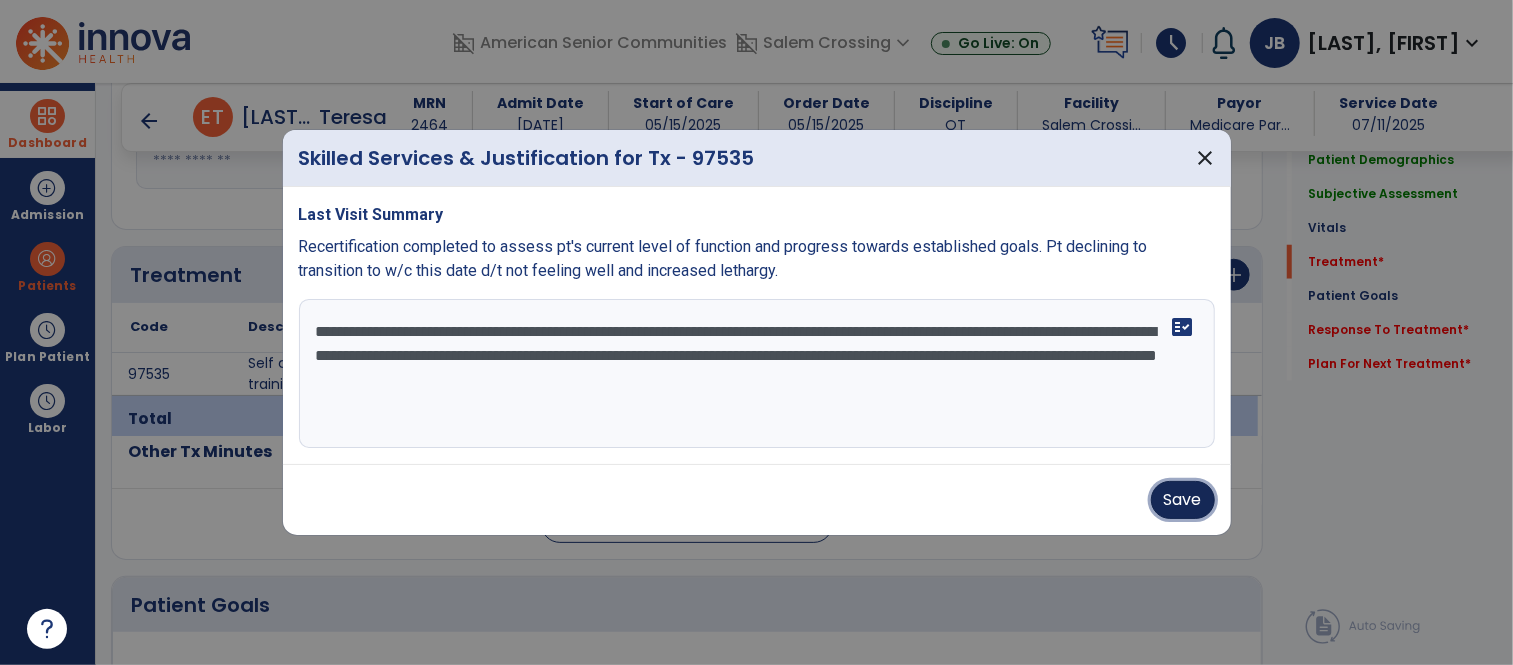 click on "Save" at bounding box center [1183, 500] 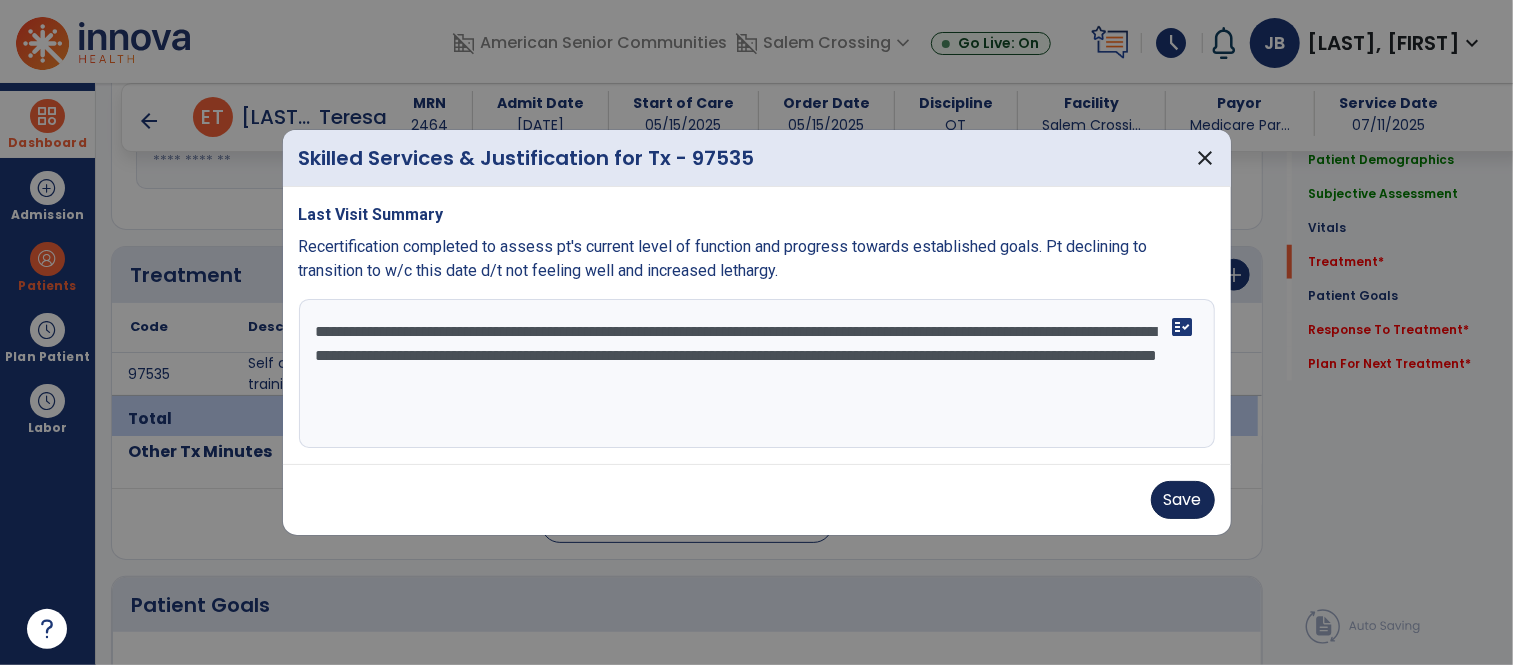 click on "Save" at bounding box center (757, 500) 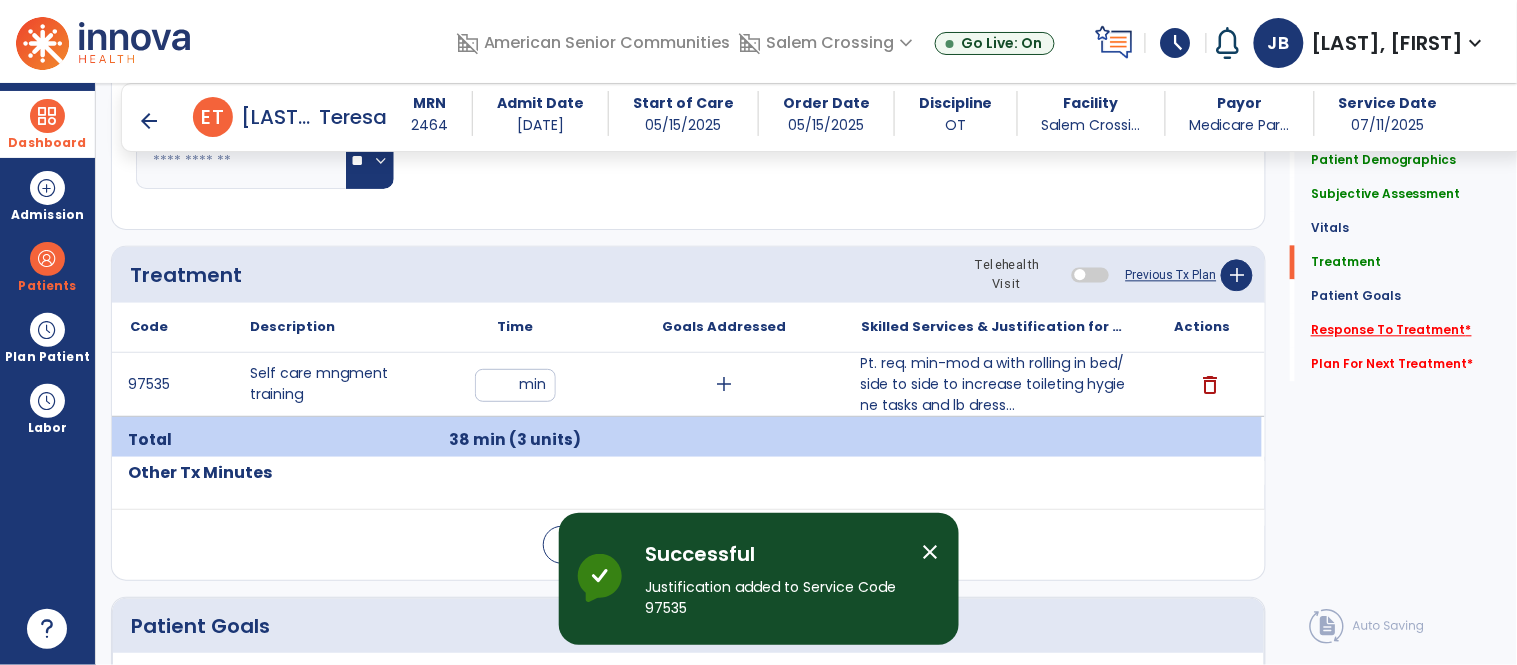 click on "Response To Treatment   *" 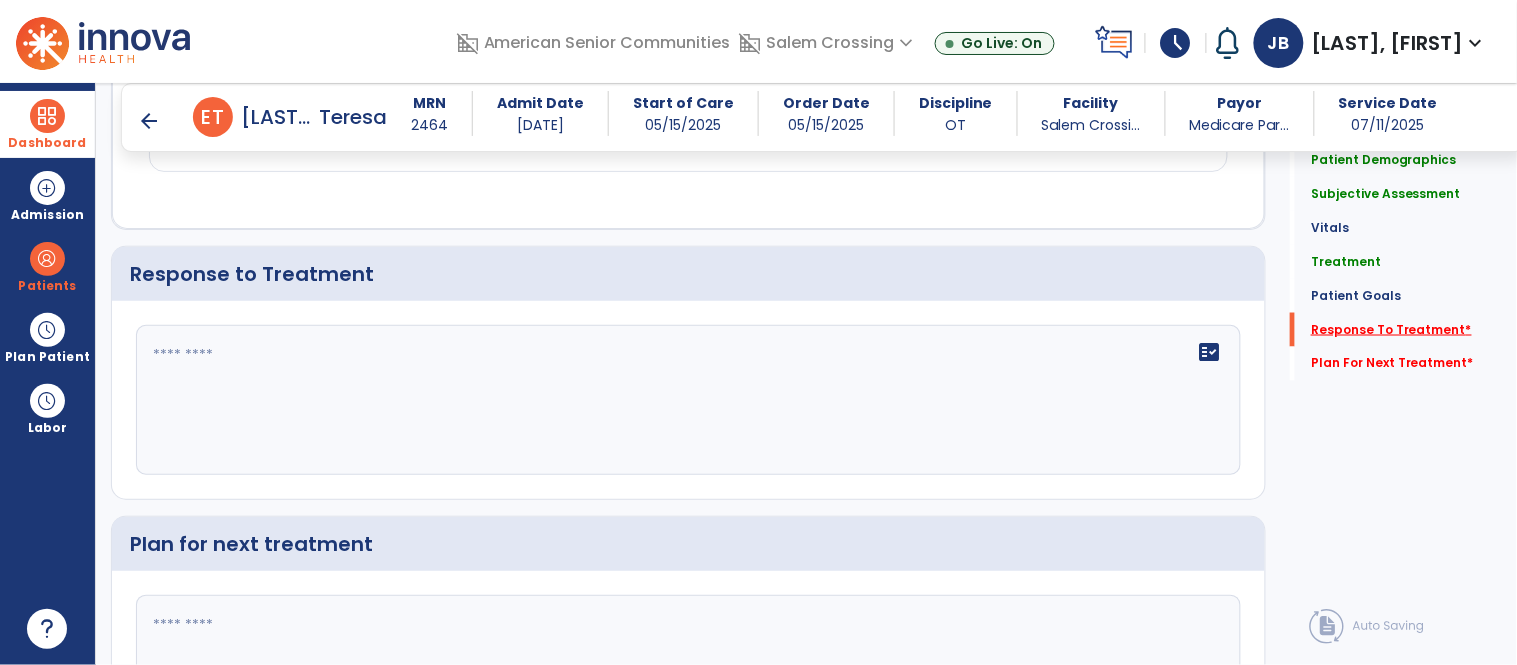 scroll, scrollTop: 2666, scrollLeft: 0, axis: vertical 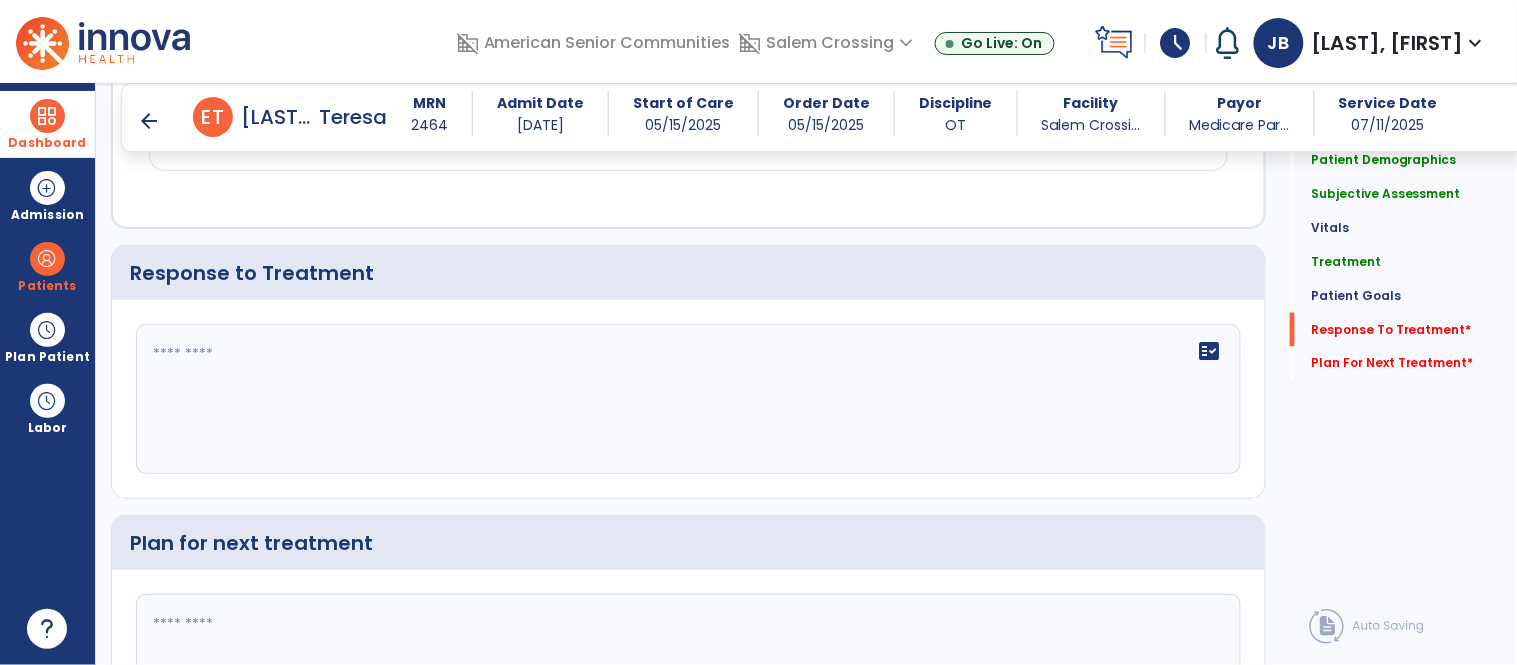 click 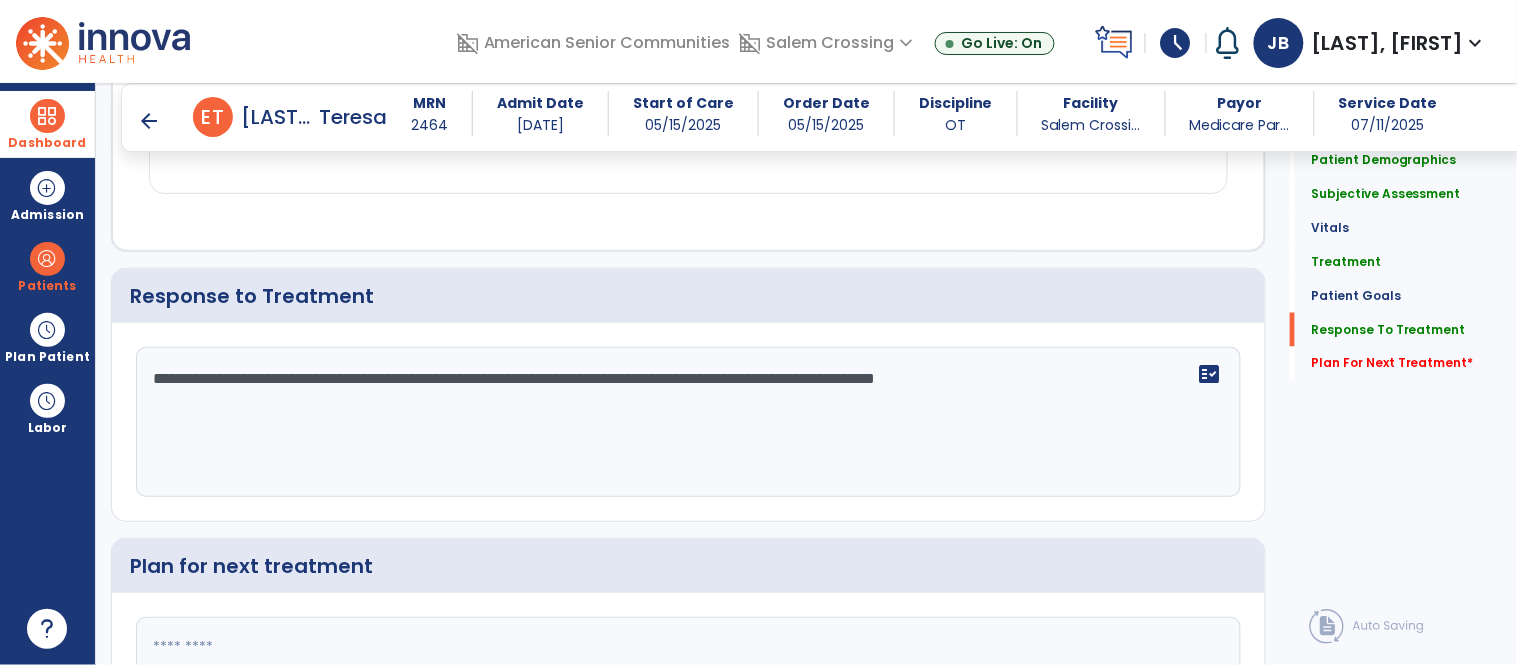 scroll, scrollTop: 2666, scrollLeft: 0, axis: vertical 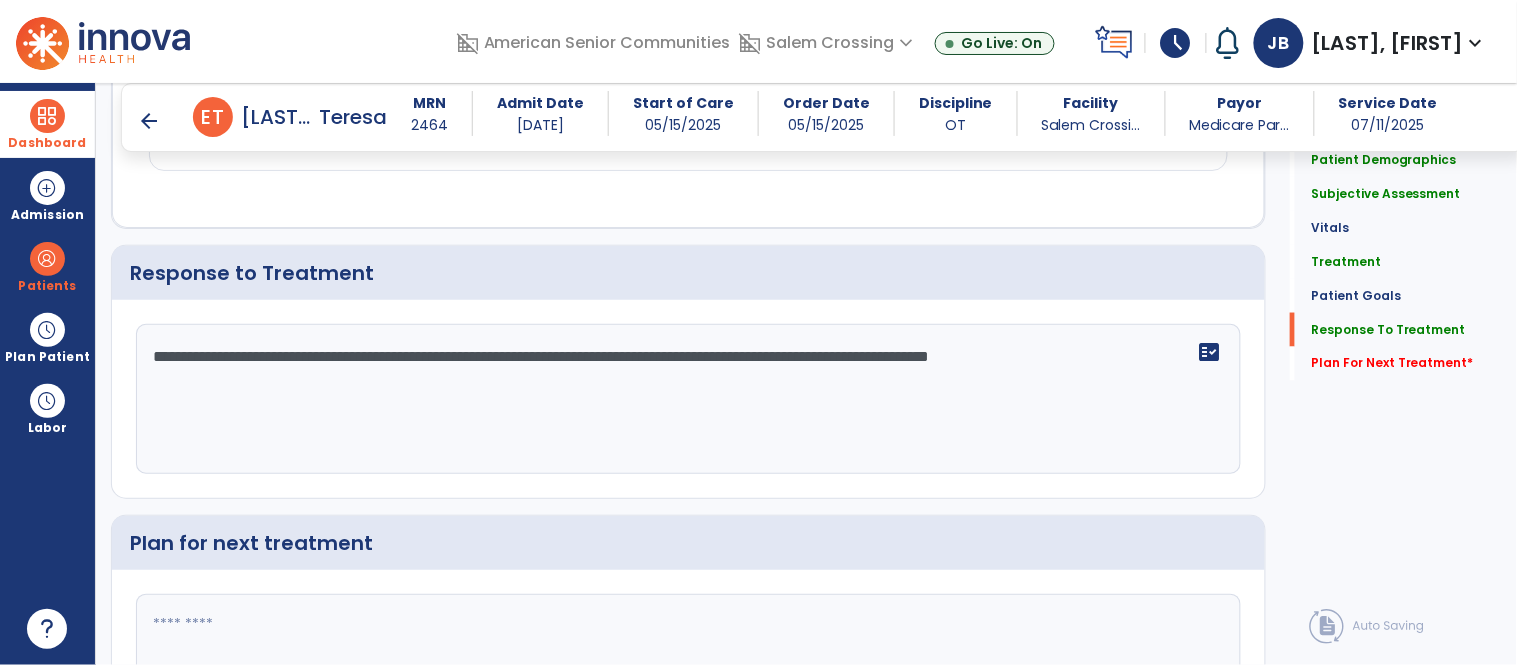 type on "**********" 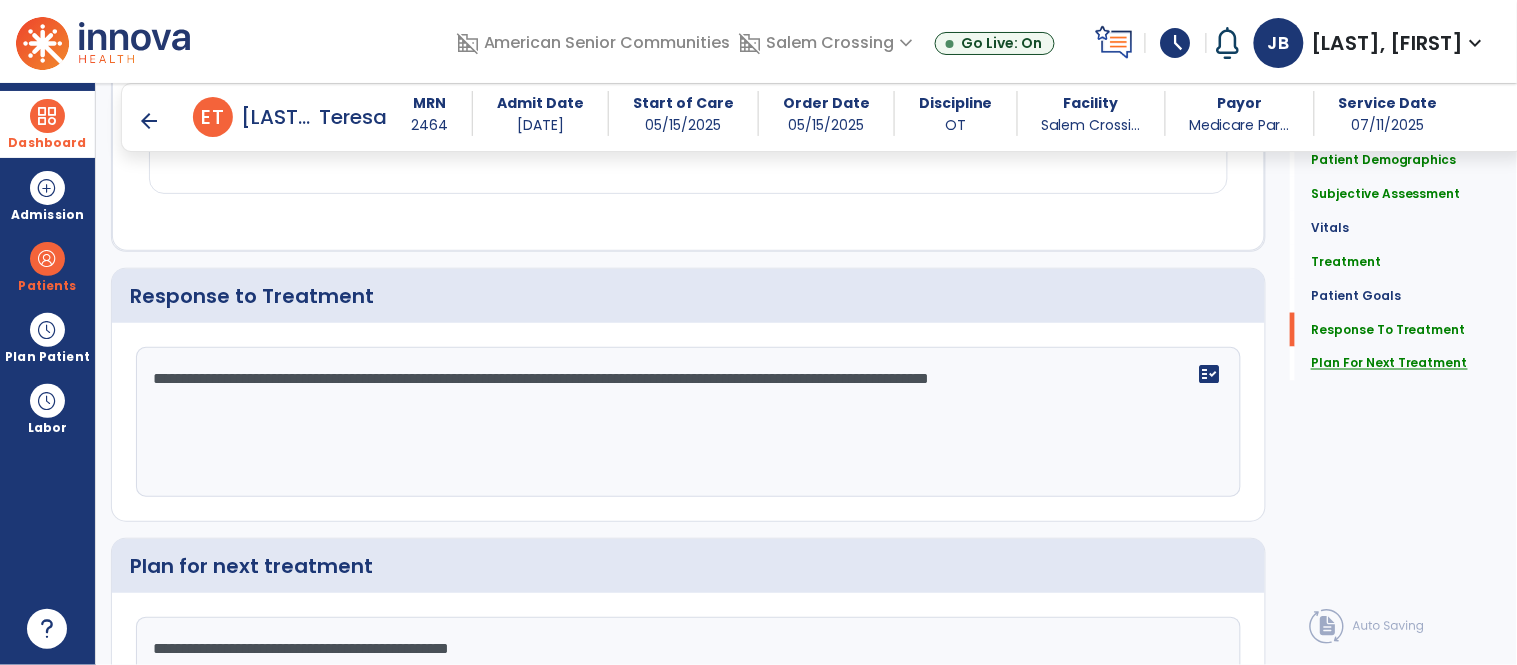 scroll, scrollTop: 2666, scrollLeft: 0, axis: vertical 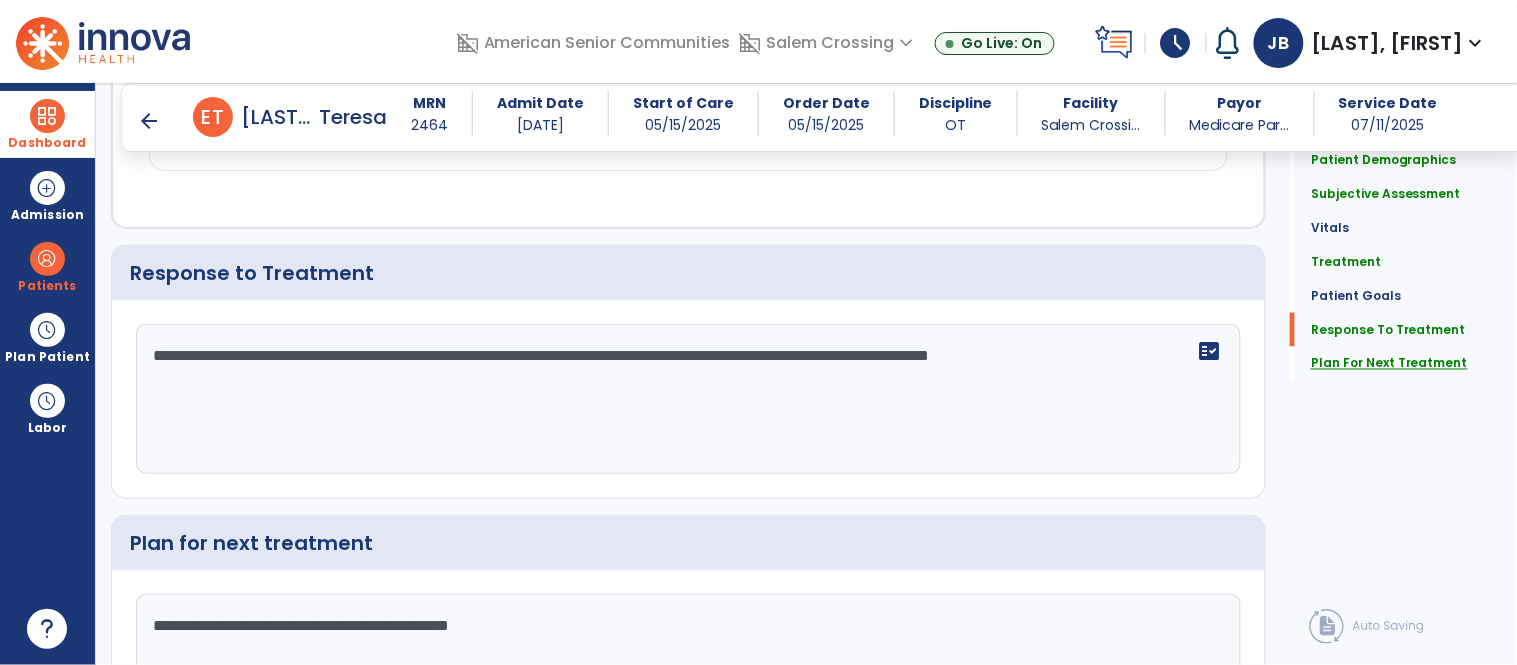 type on "**********" 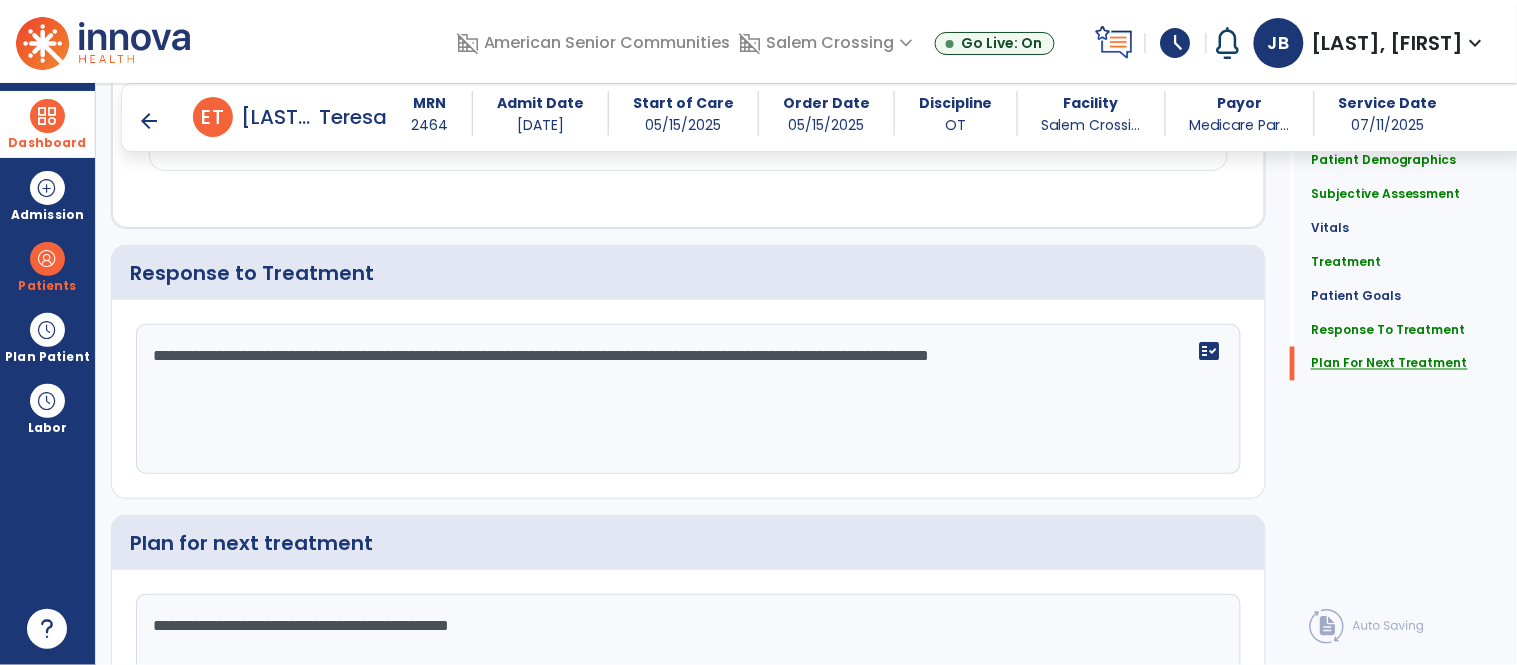 click on "Plan For Next Treatment" 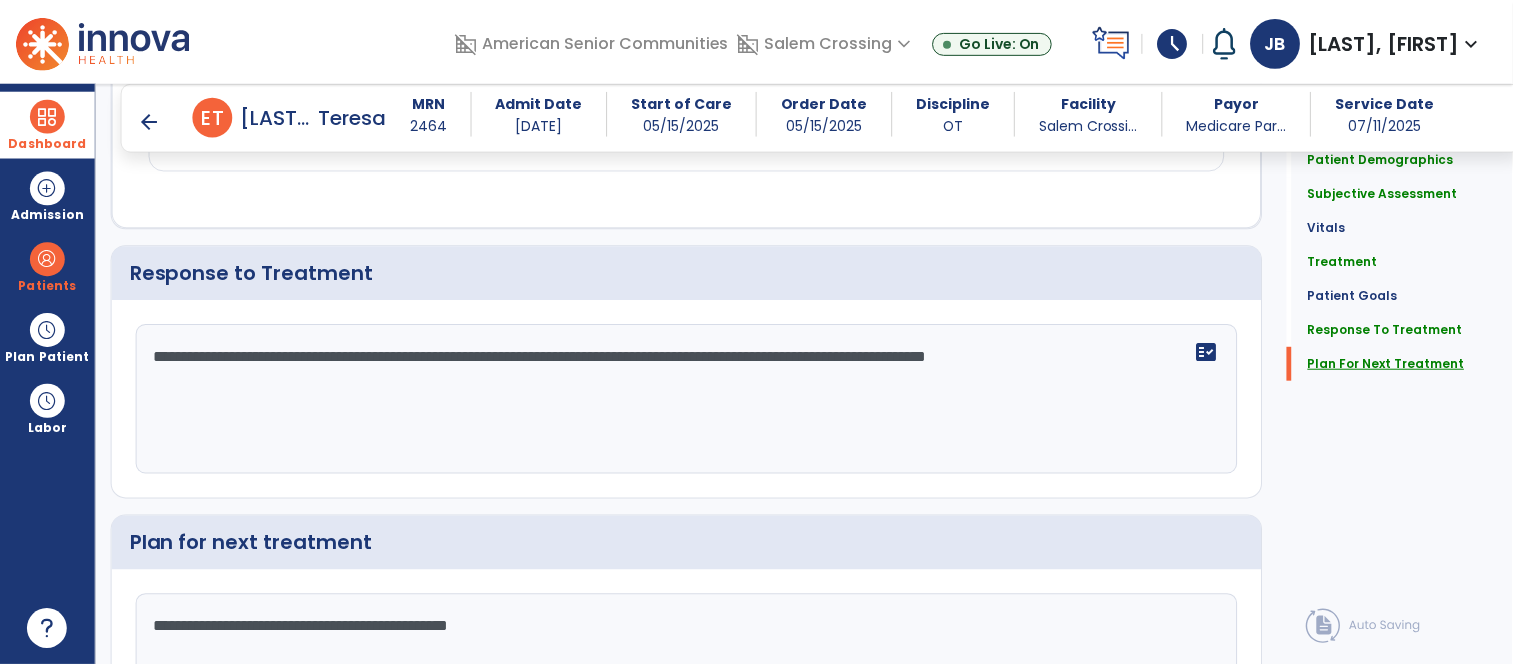 scroll, scrollTop: 2838, scrollLeft: 0, axis: vertical 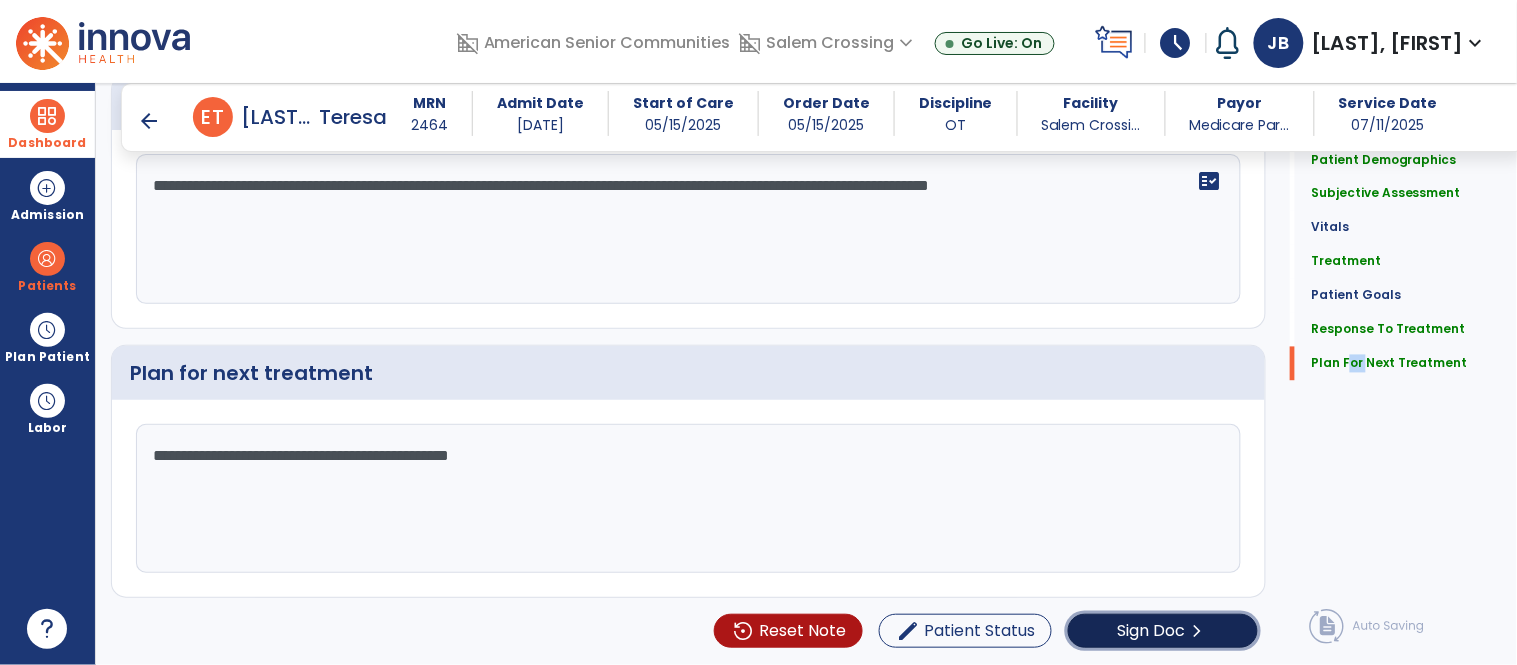 click on "Sign Doc" 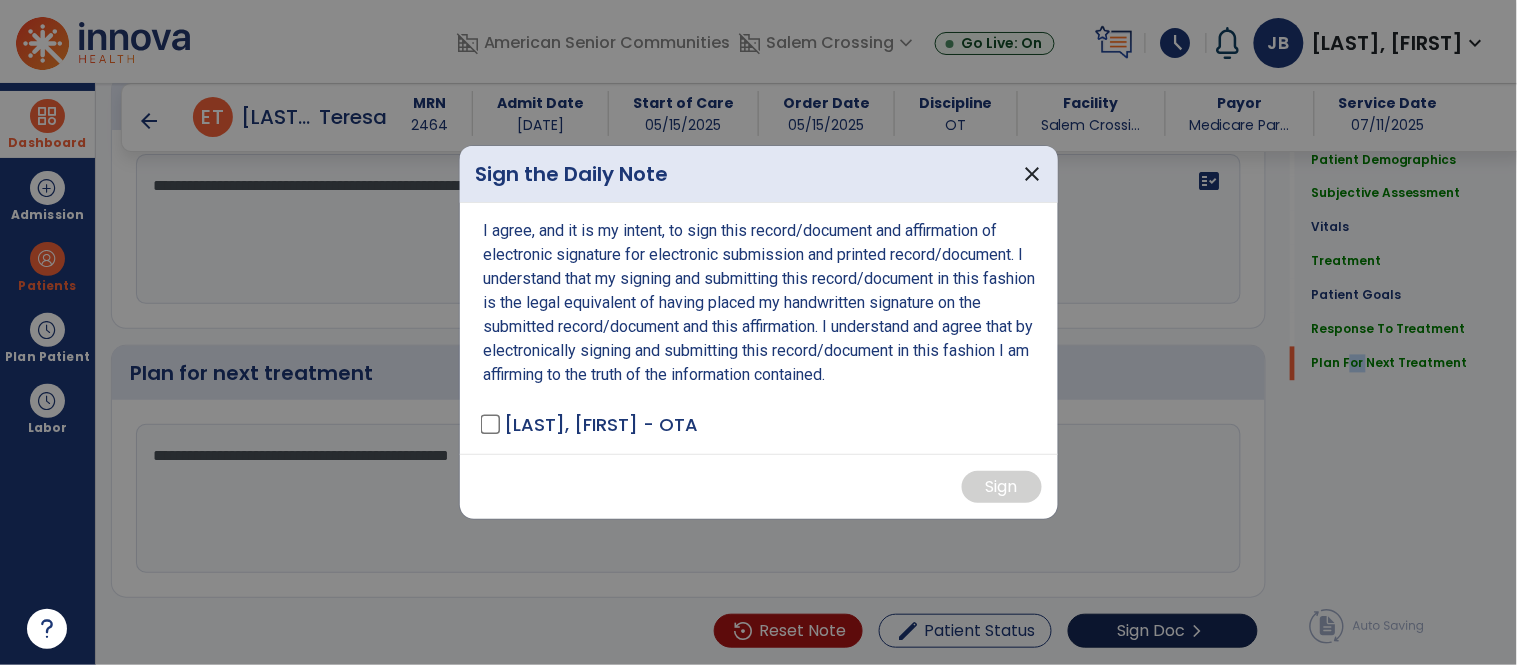 scroll, scrollTop: 2838, scrollLeft: 0, axis: vertical 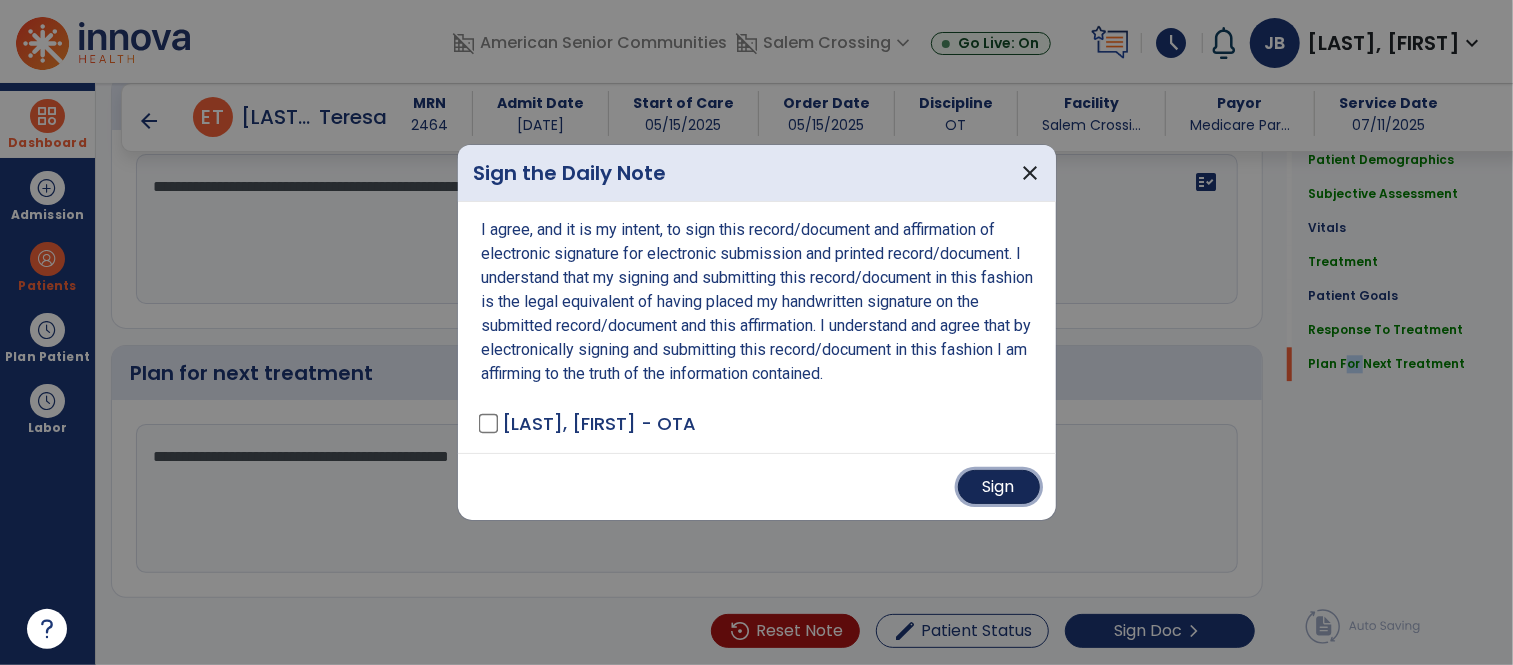 click on "Sign" at bounding box center (999, 487) 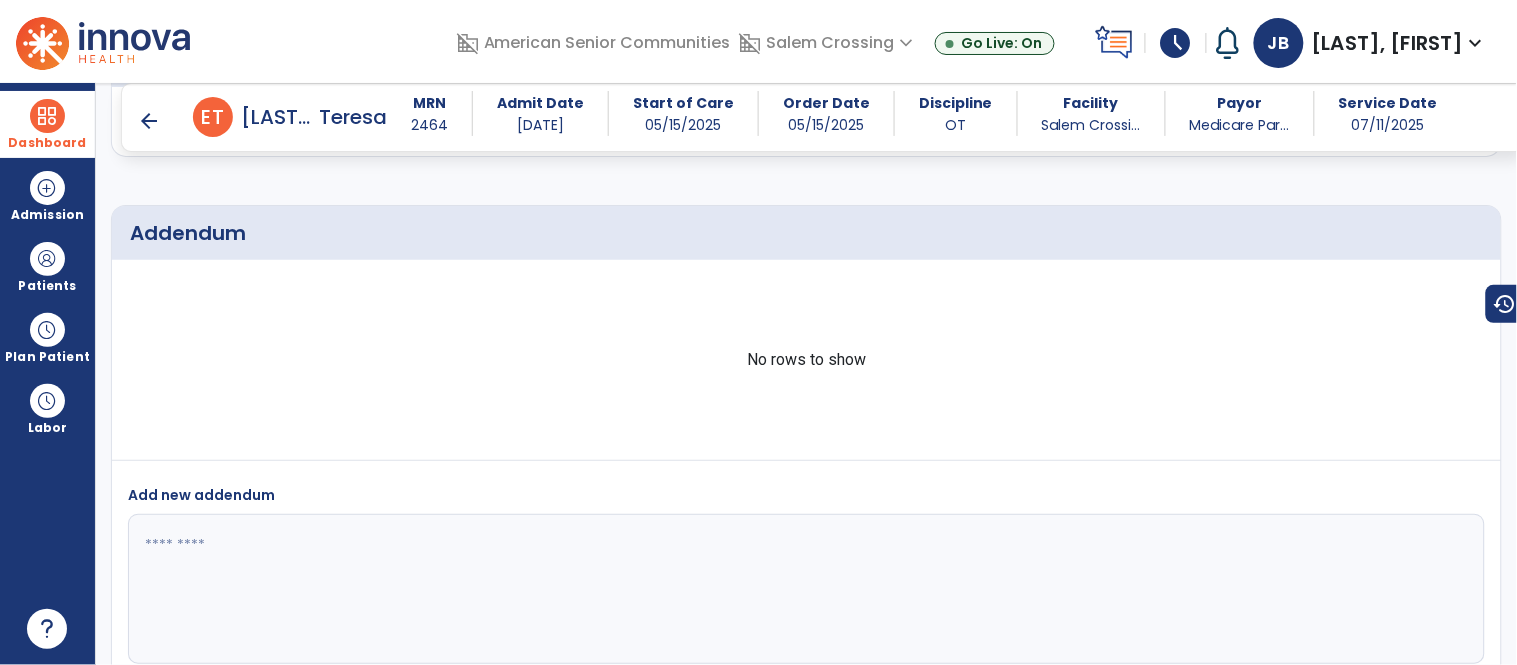 scroll, scrollTop: 4074, scrollLeft: 0, axis: vertical 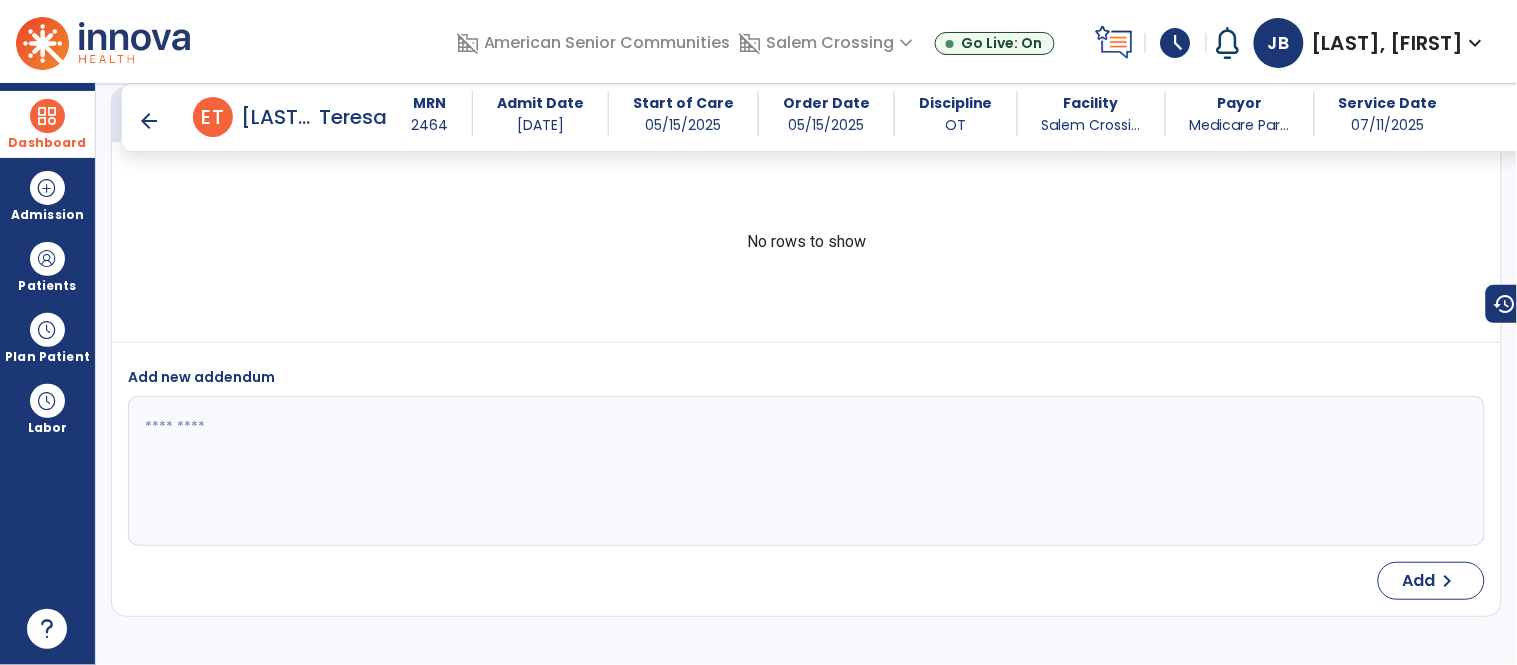 click at bounding box center (47, 116) 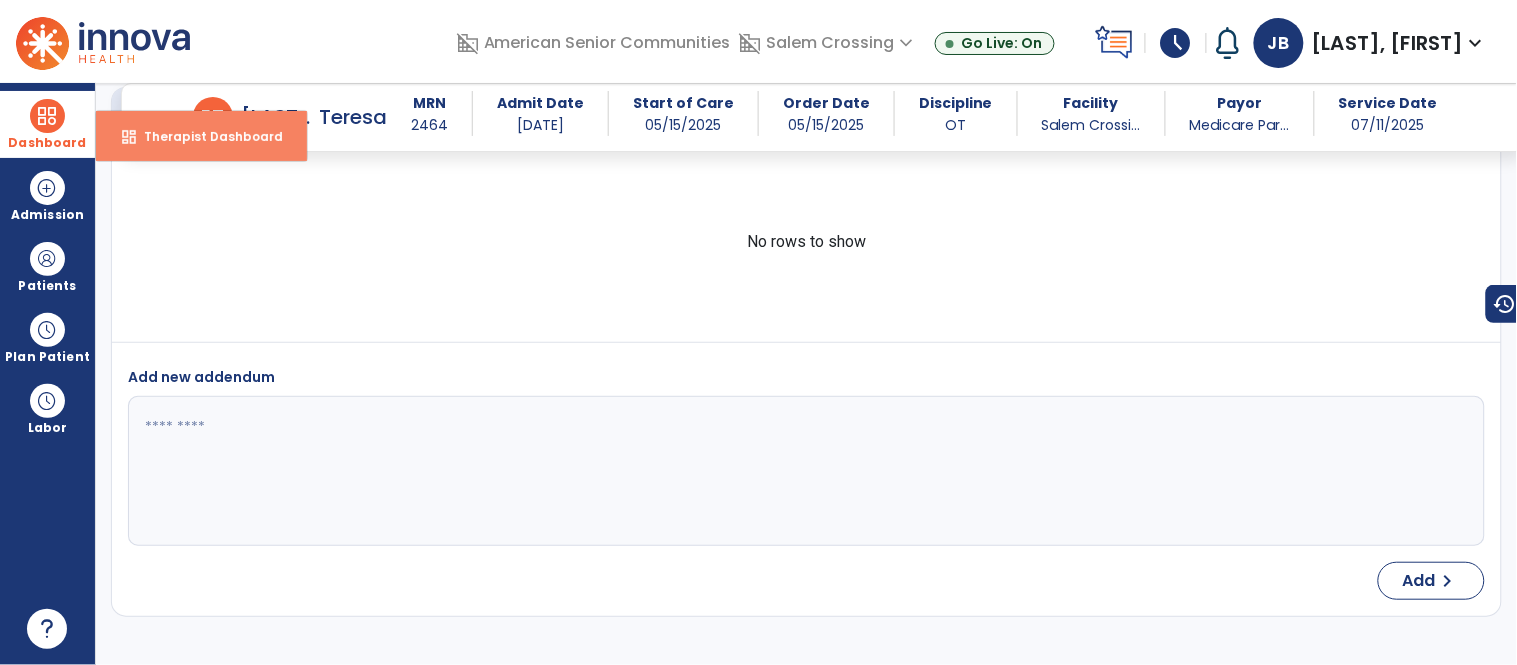 click on "dashboard  Therapist Dashboard" at bounding box center (201, 136) 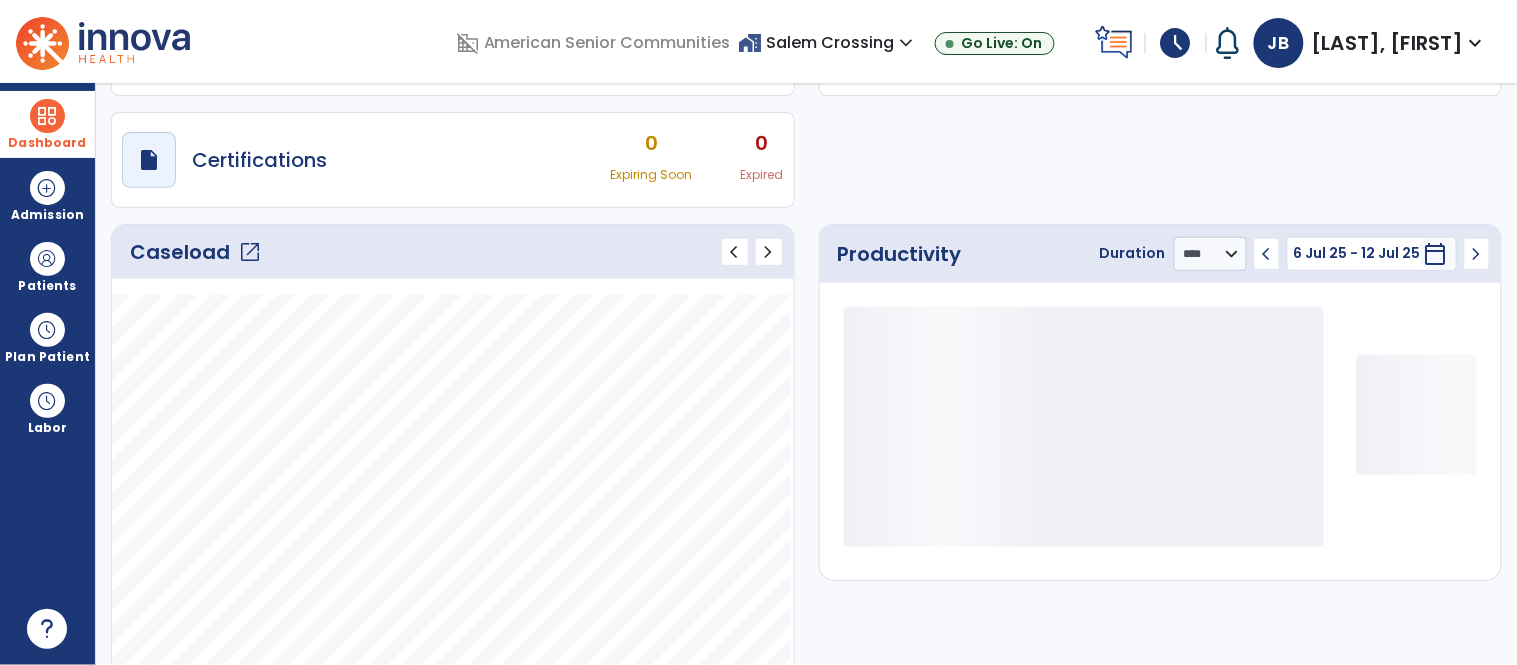 scroll, scrollTop: 143, scrollLeft: 0, axis: vertical 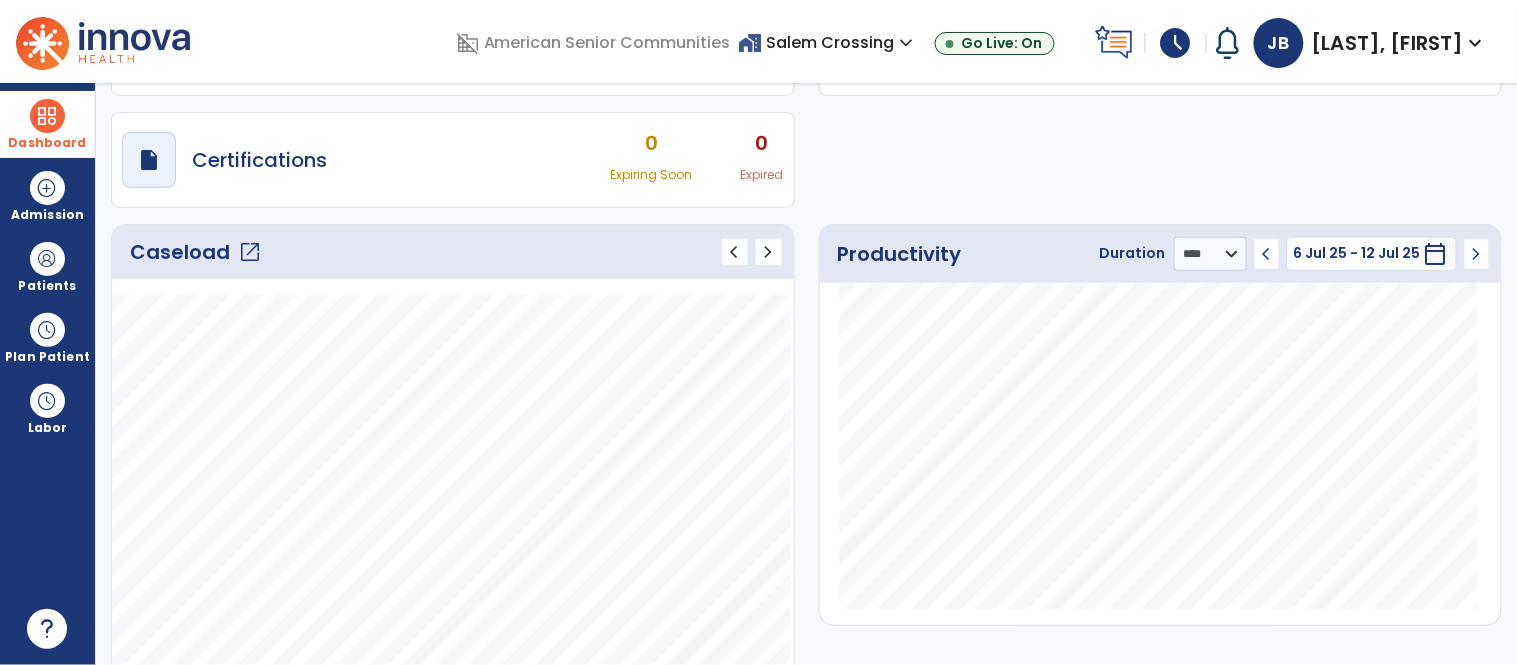 click on "open_in_new" 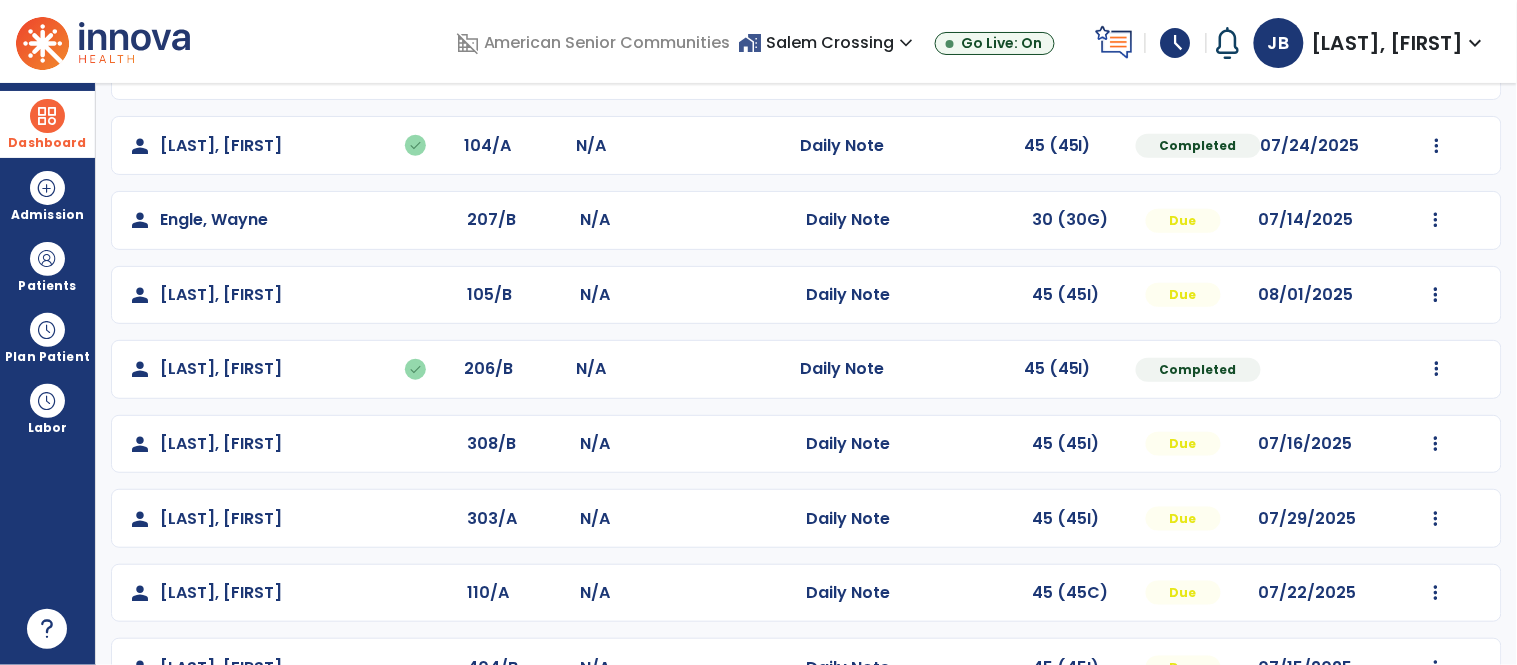 scroll, scrollTop: 373, scrollLeft: 0, axis: vertical 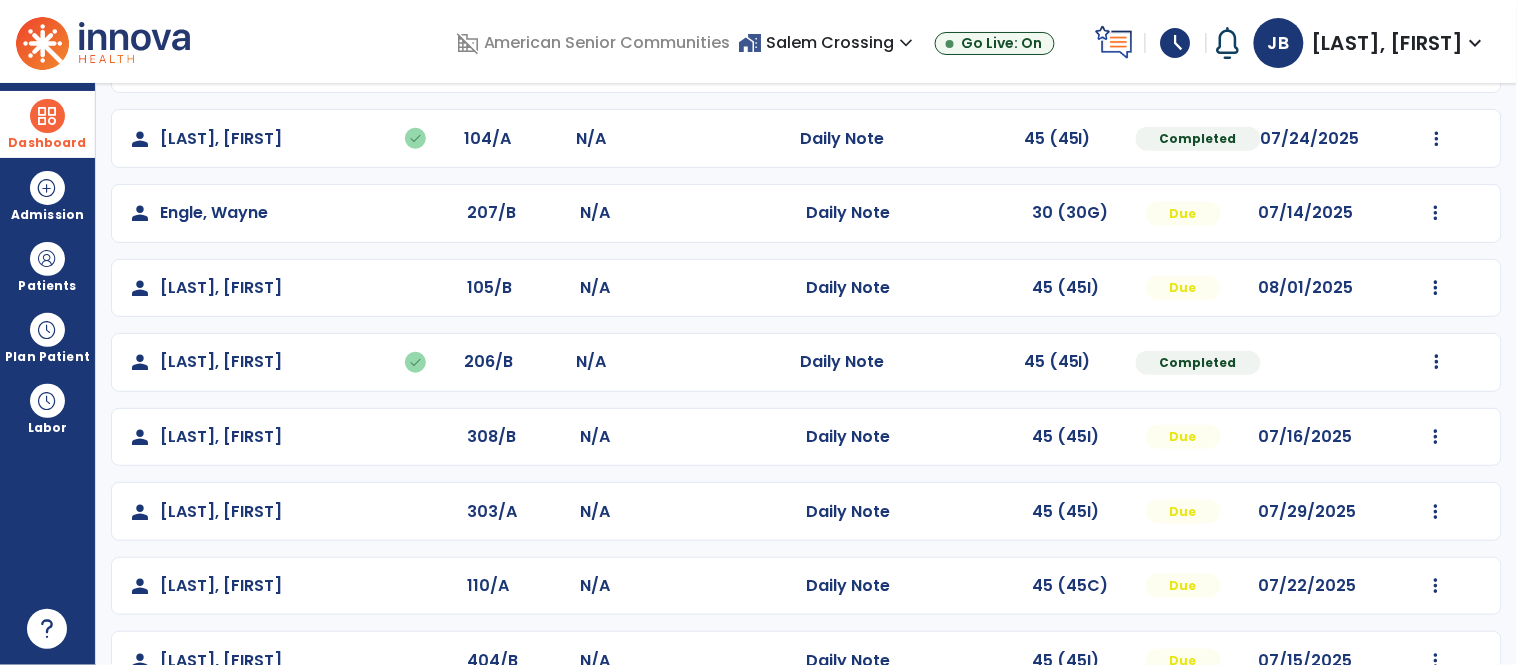 click at bounding box center [47, 116] 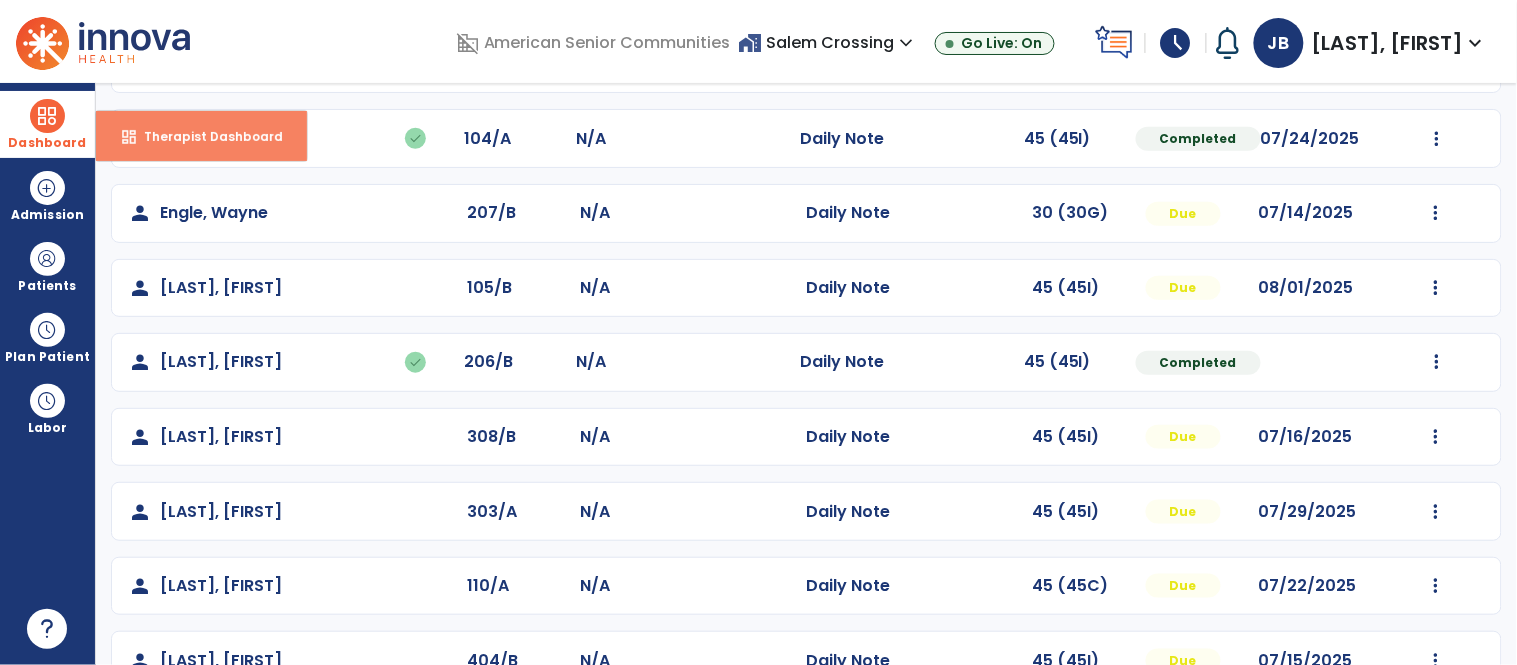 click on "dashboard" at bounding box center [129, 137] 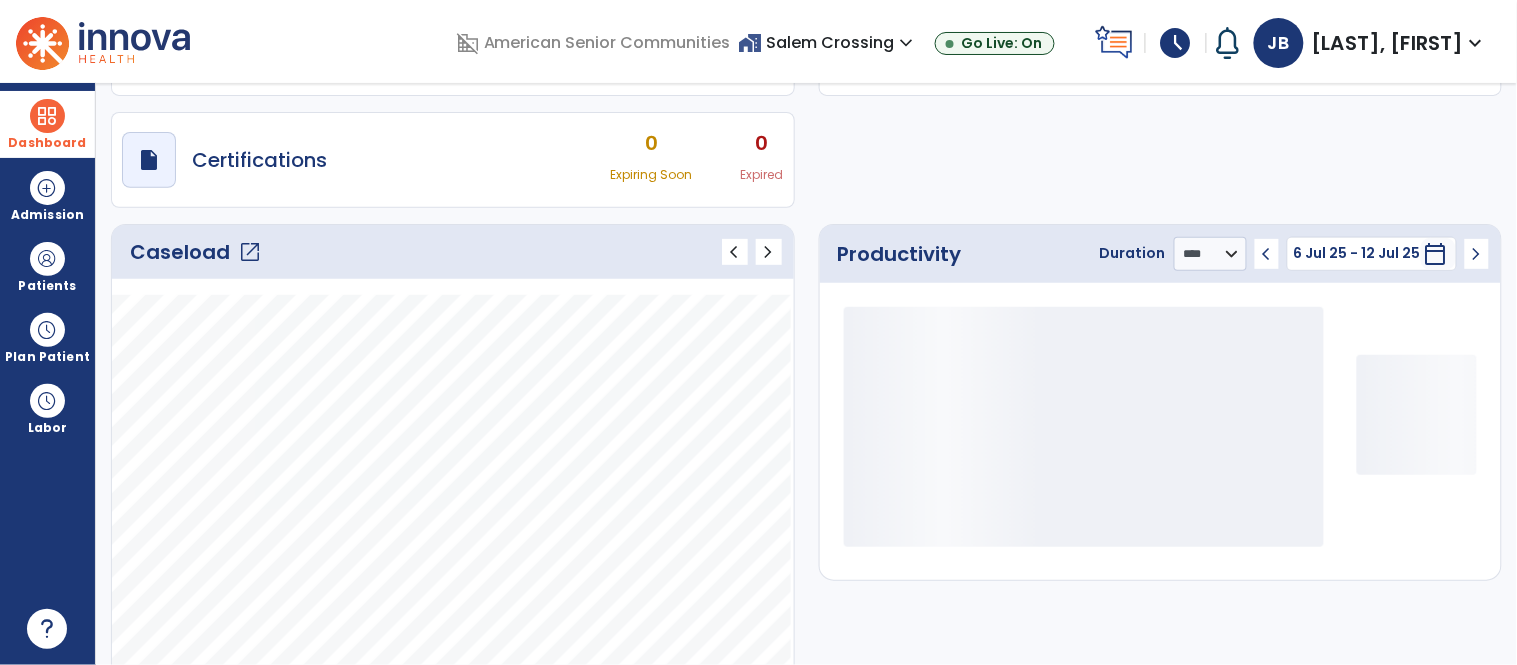 scroll, scrollTop: 143, scrollLeft: 0, axis: vertical 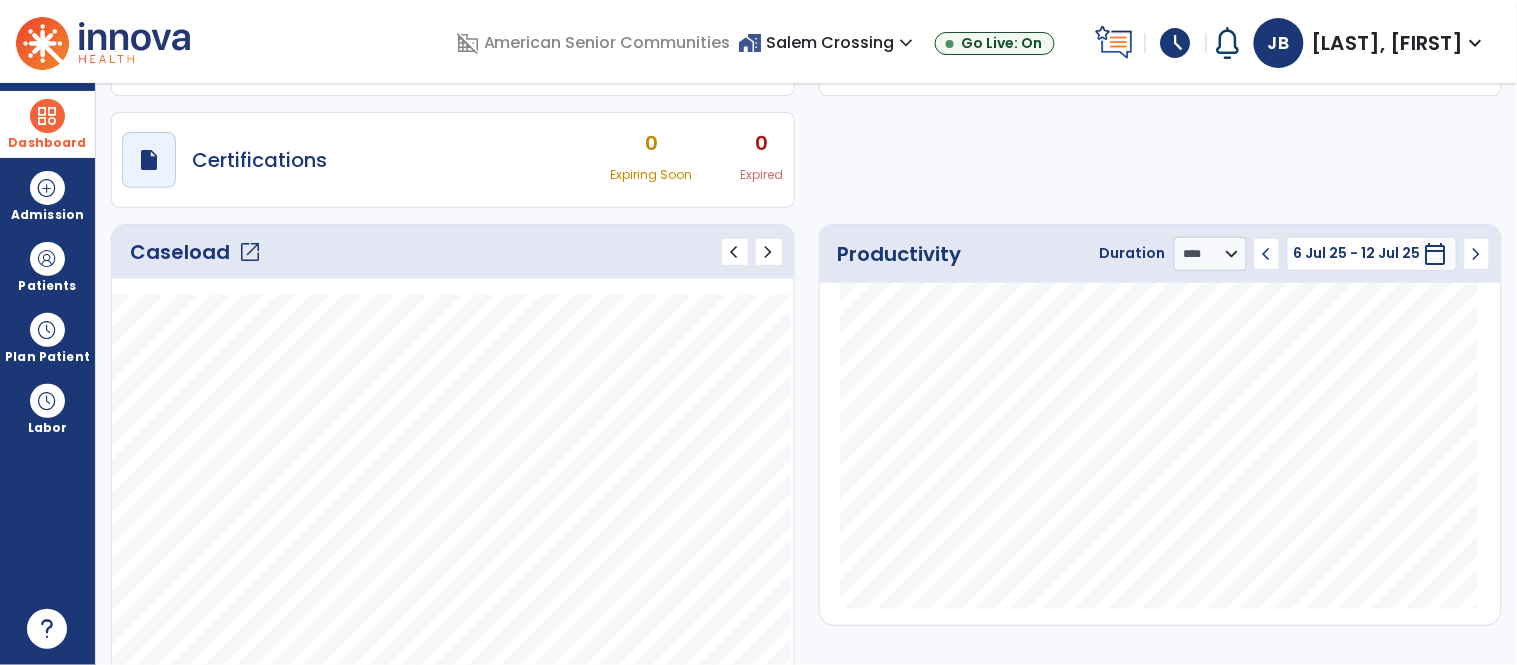 click on "open_in_new" 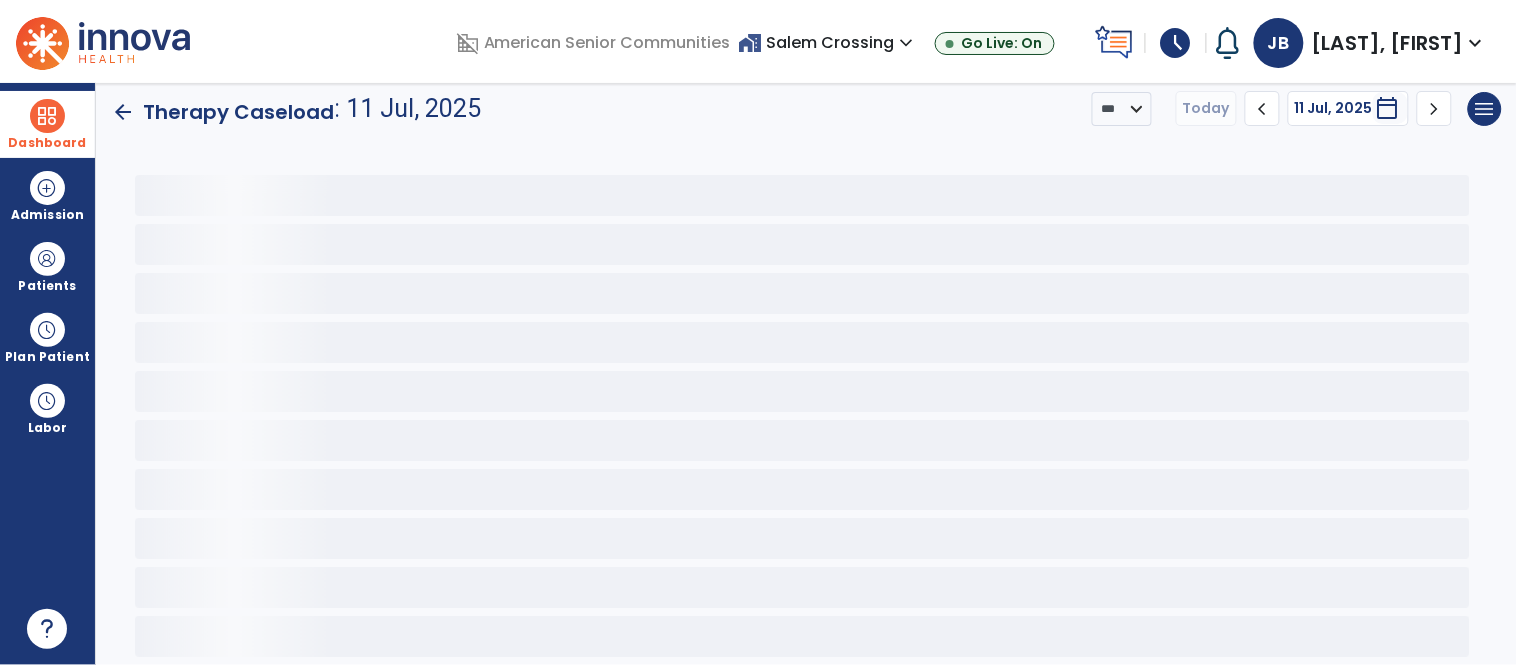 scroll, scrollTop: 15, scrollLeft: 0, axis: vertical 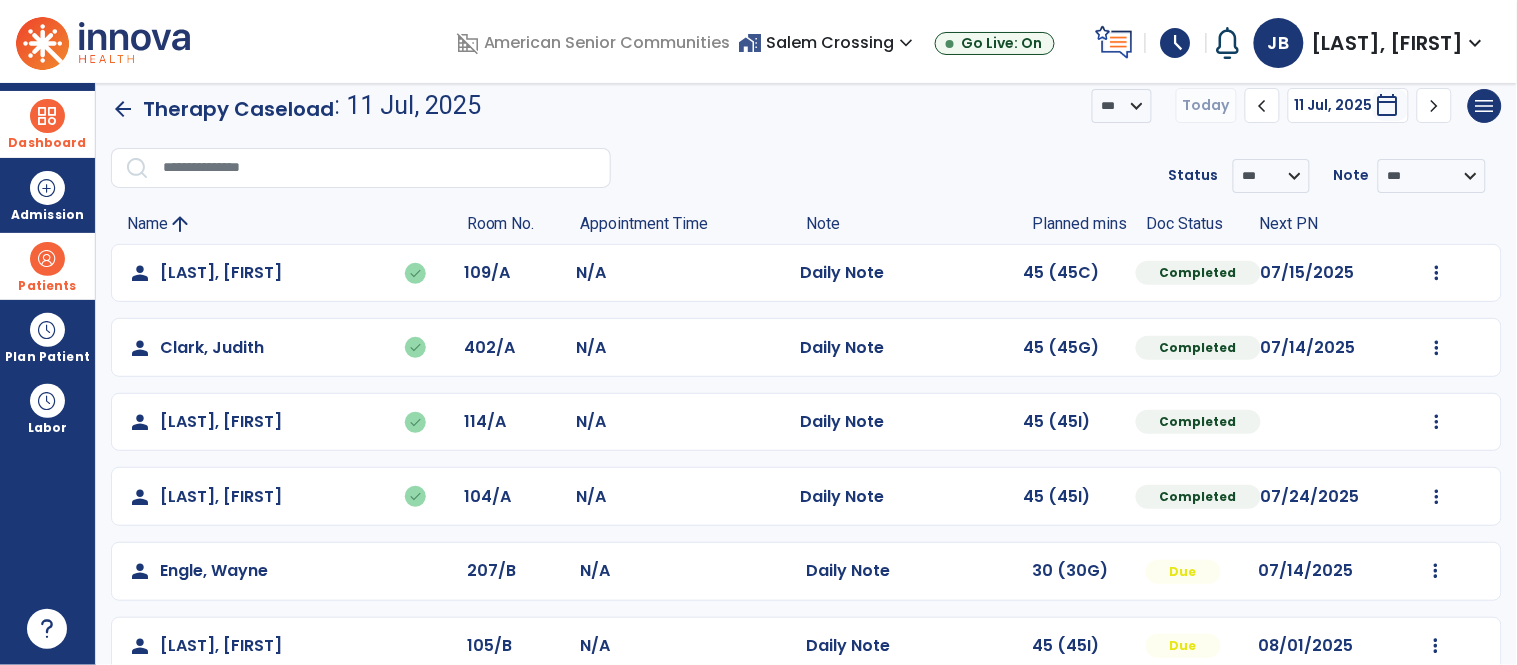 click at bounding box center (47, 259) 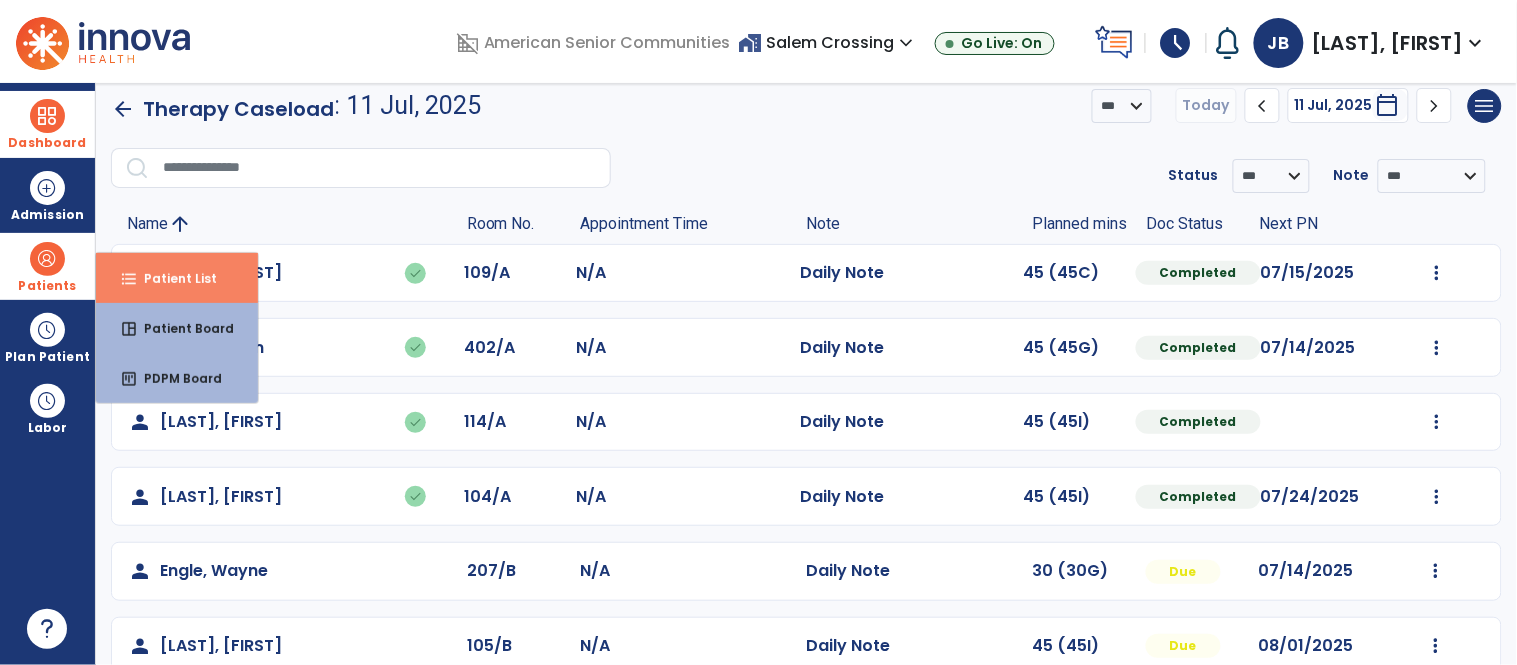 click on "format_list_bulleted  Patient List" at bounding box center [177, 278] 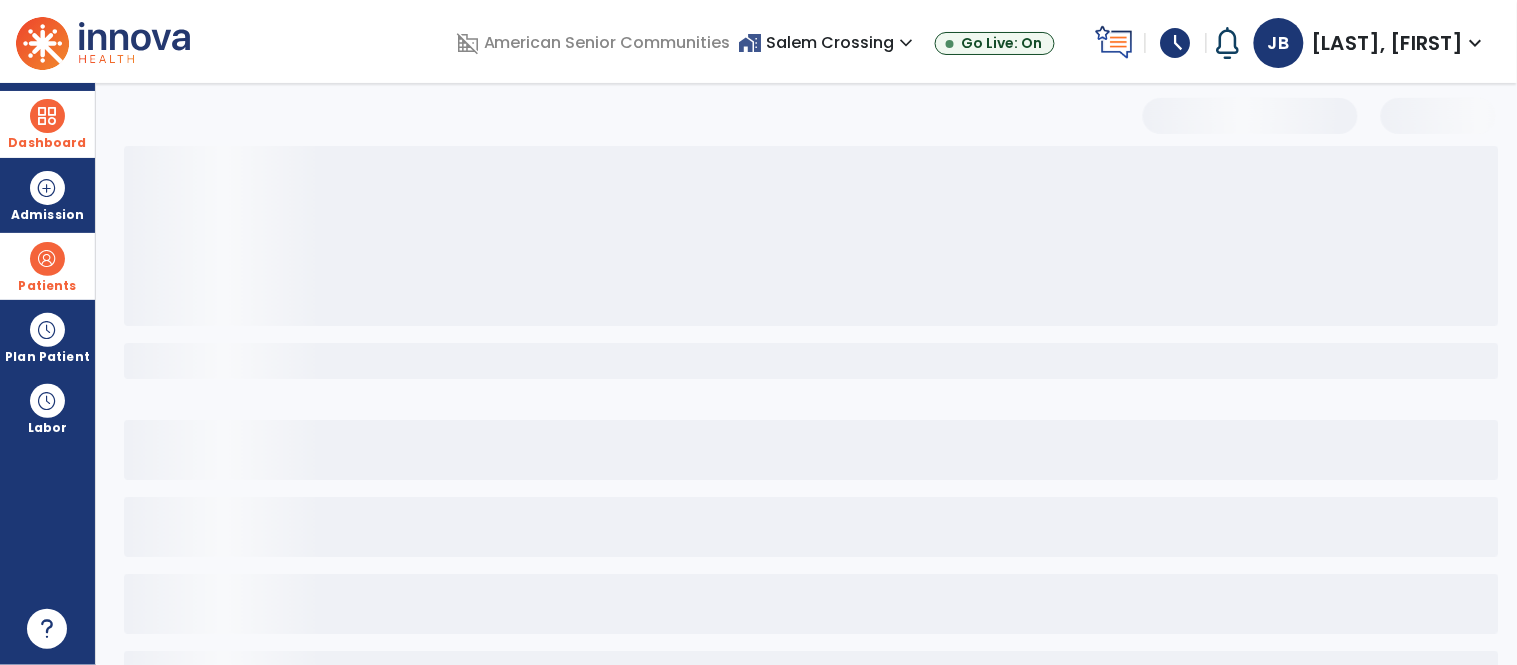 select on "***" 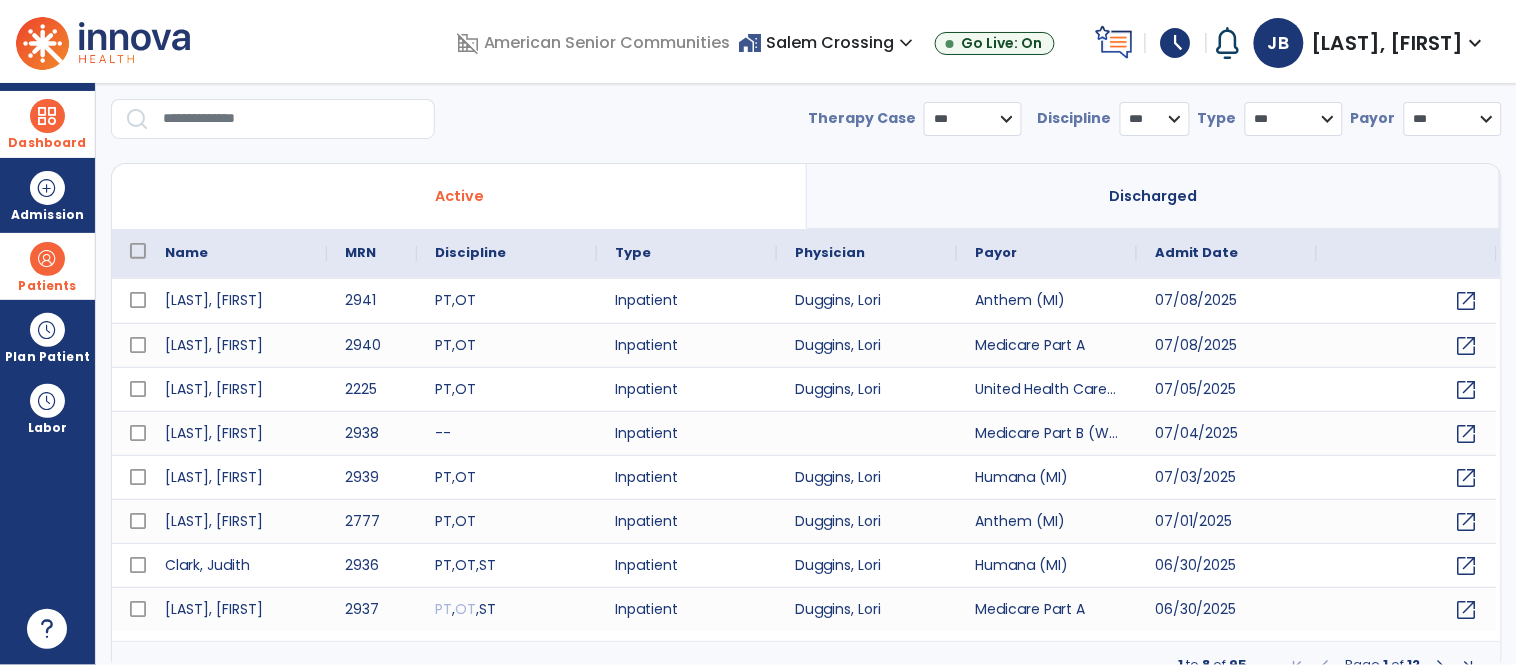 scroll, scrollTop: 77, scrollLeft: 0, axis: vertical 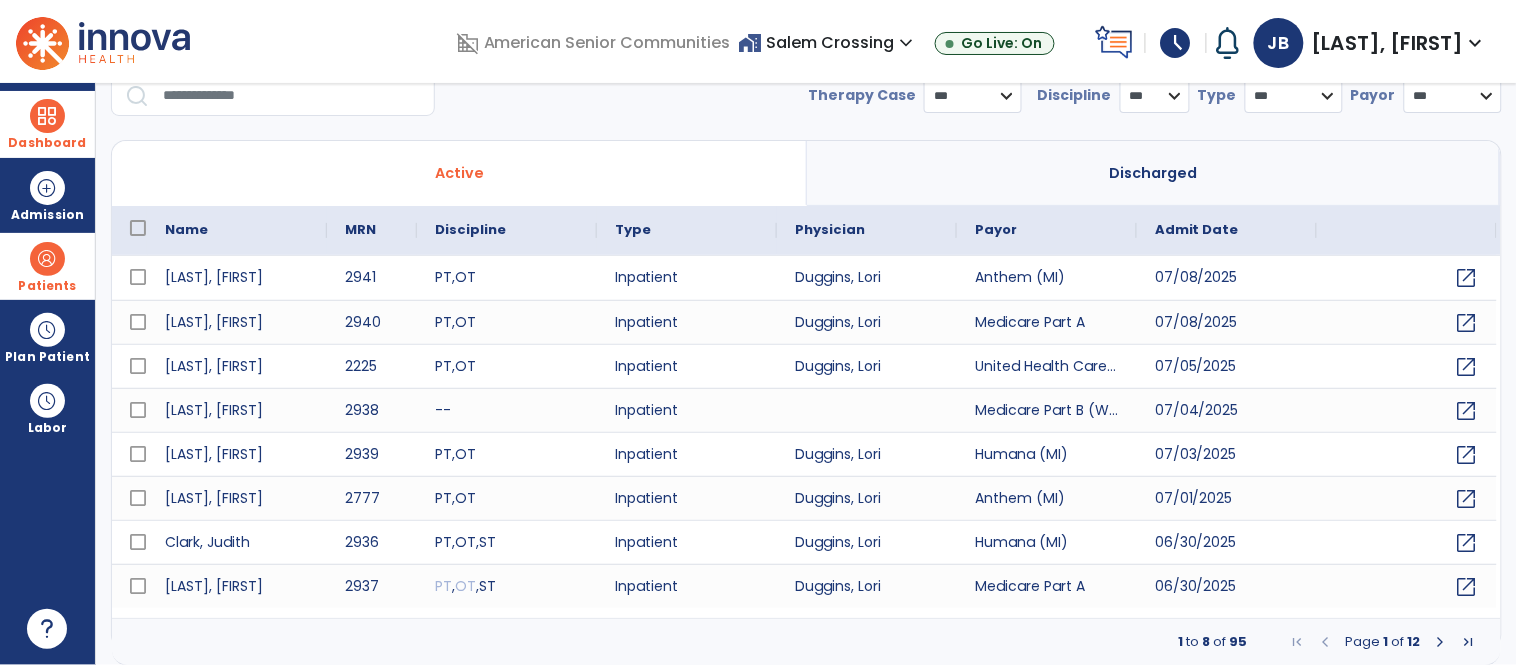 click at bounding box center (1441, 642) 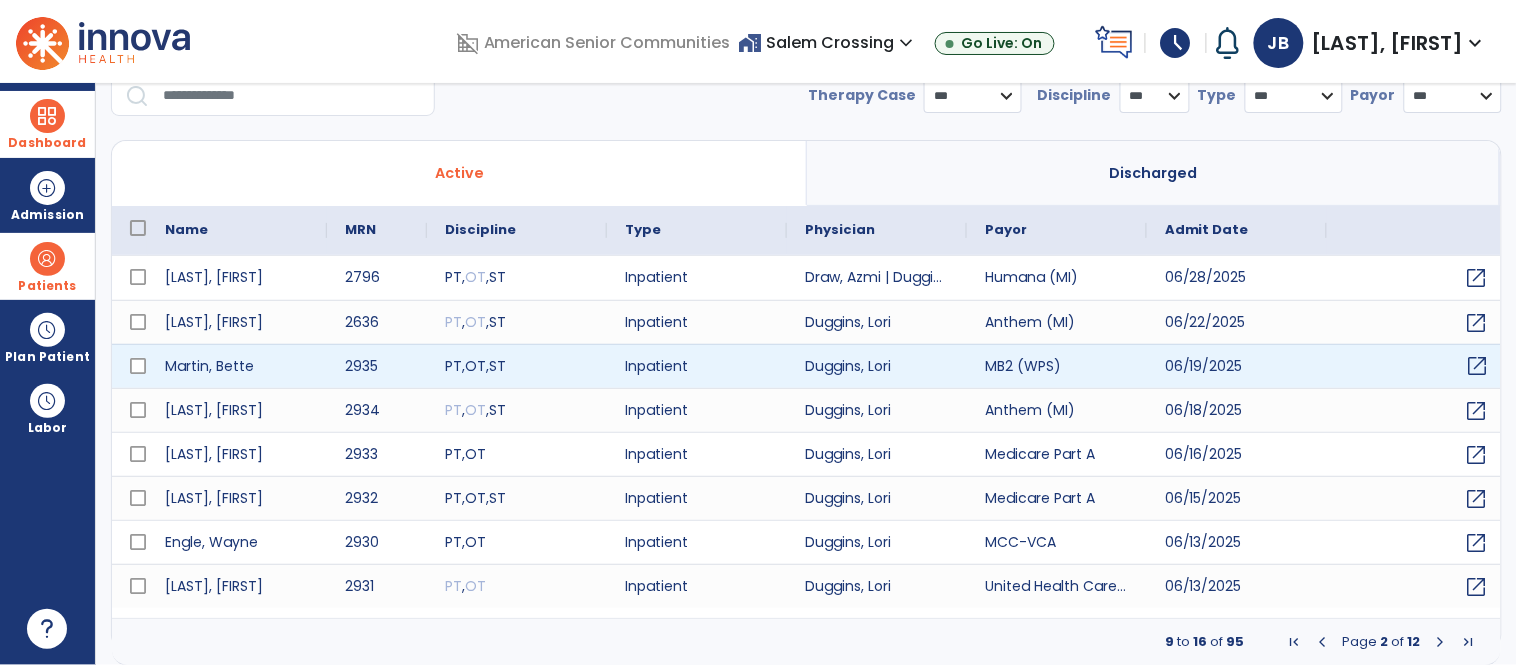 click on "open_in_new" at bounding box center [1478, 366] 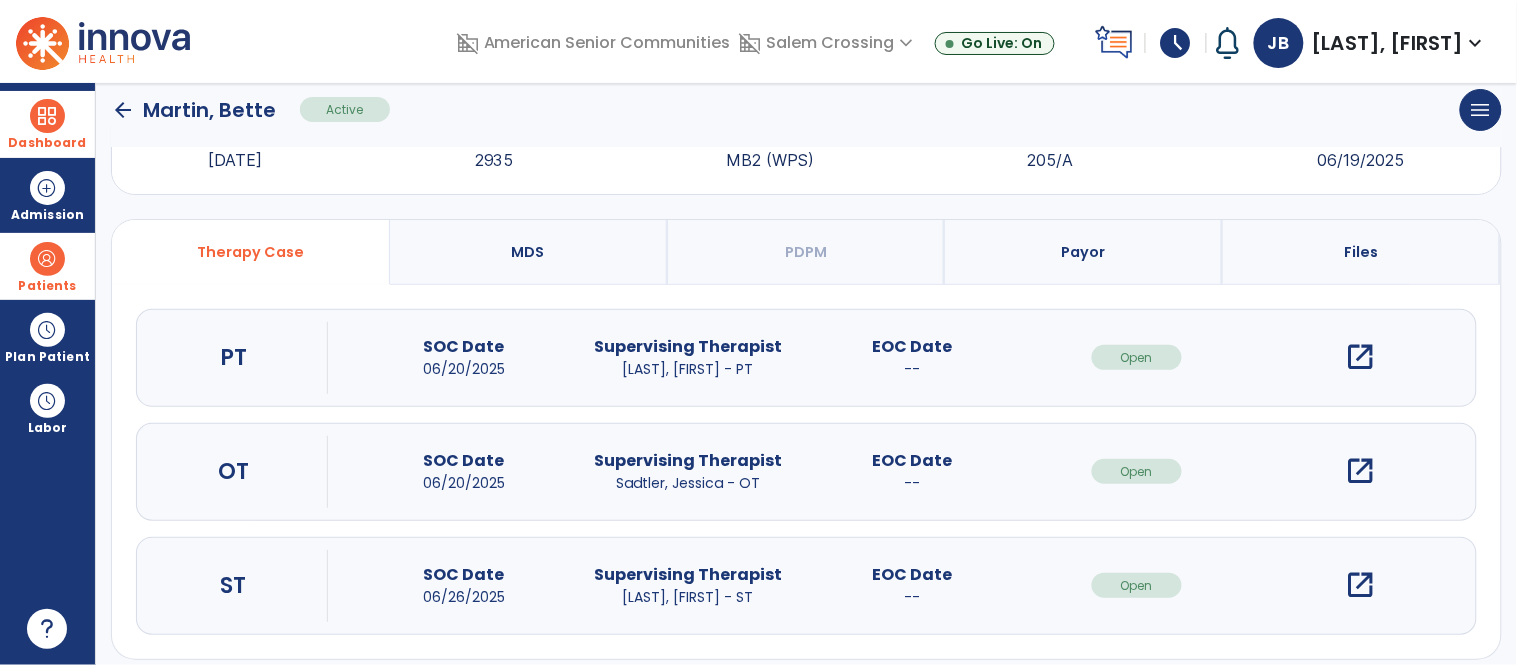 click on "open_in_new" at bounding box center (1361, 471) 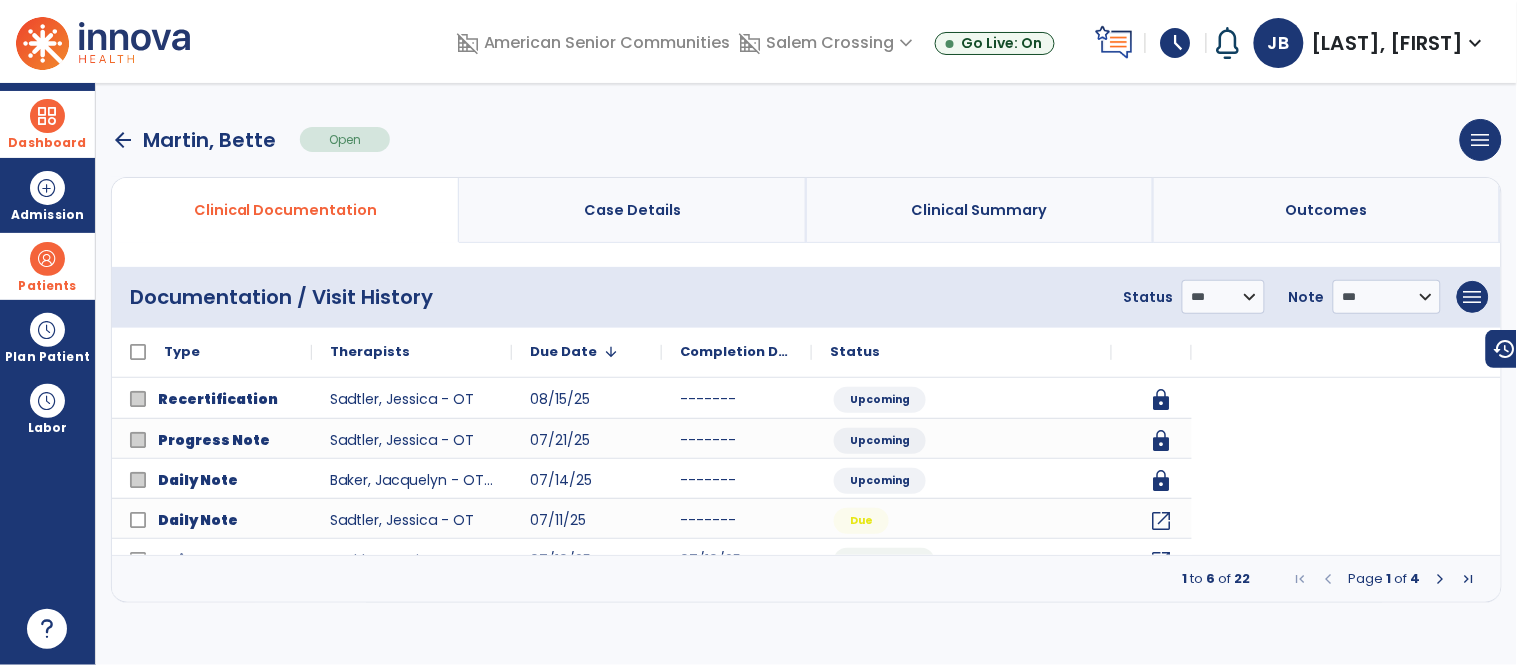 scroll, scrollTop: 0, scrollLeft: 0, axis: both 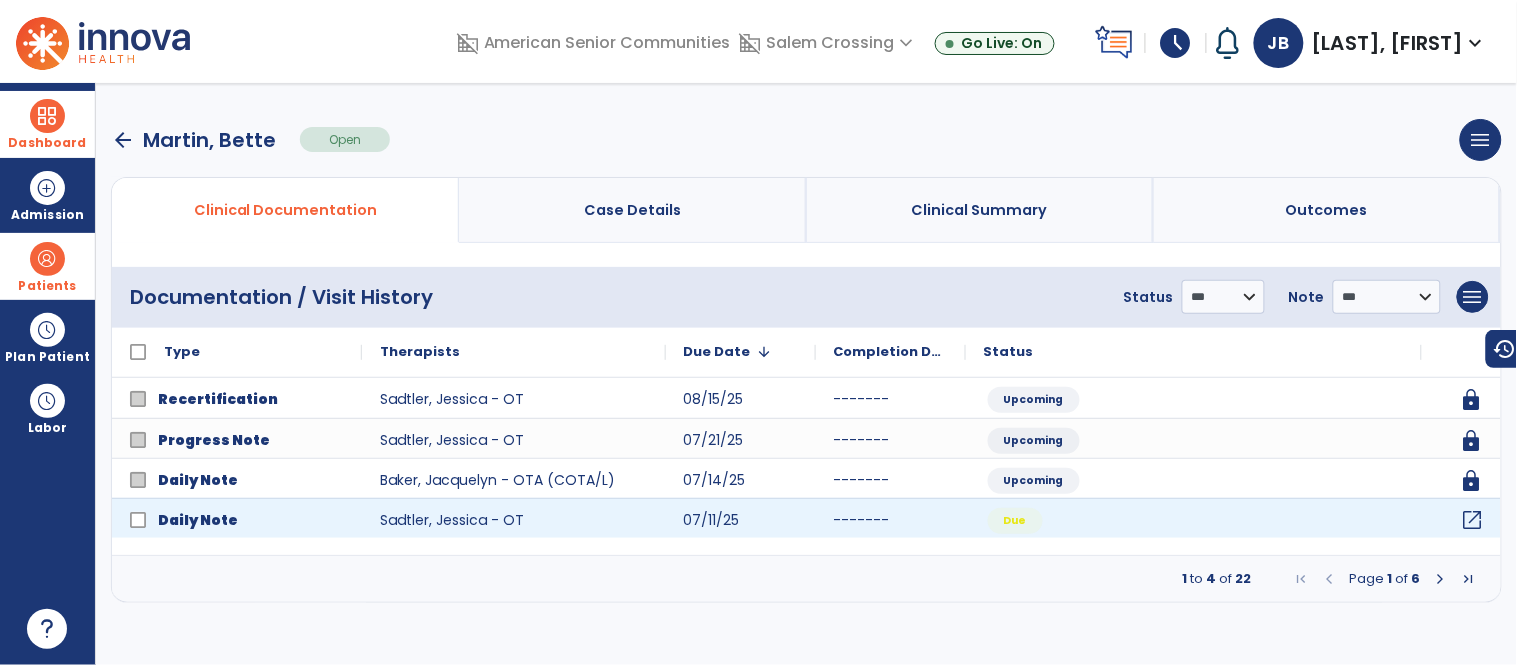 click on "open_in_new" 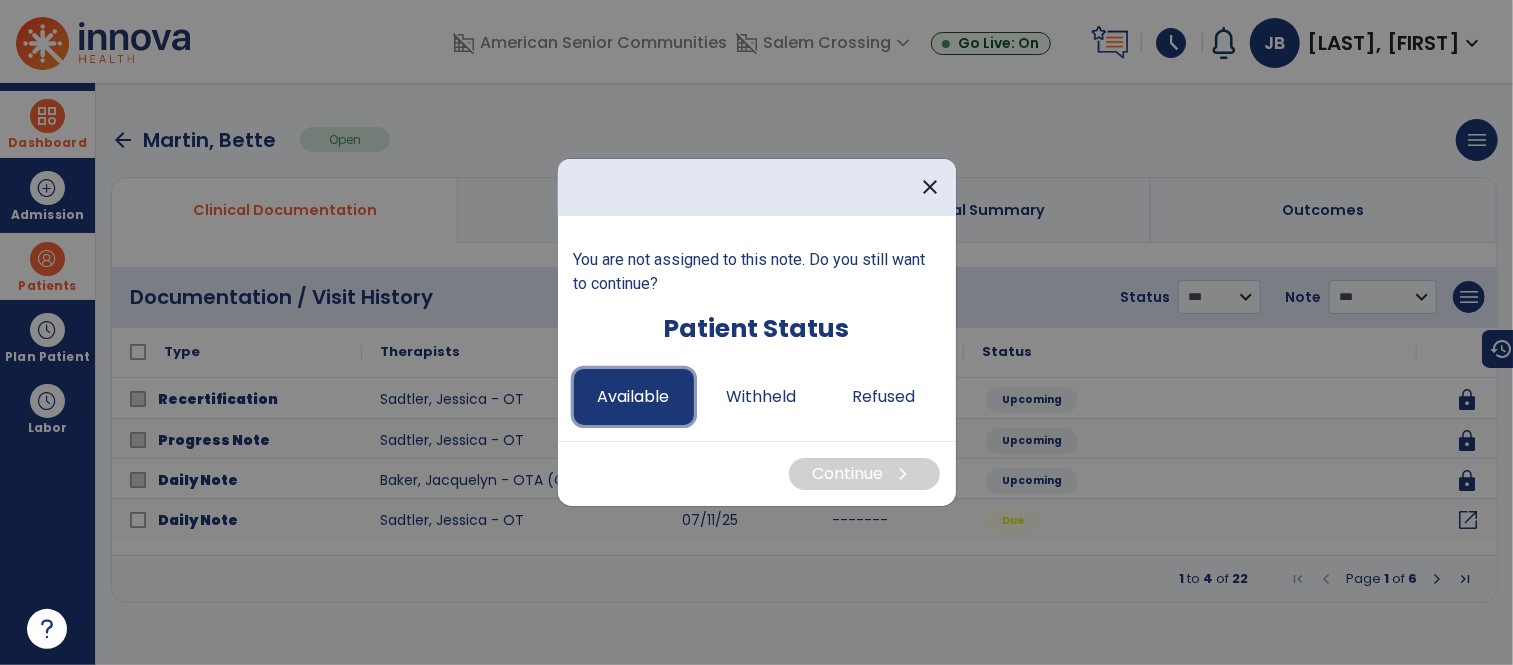 click on "Available" at bounding box center [634, 397] 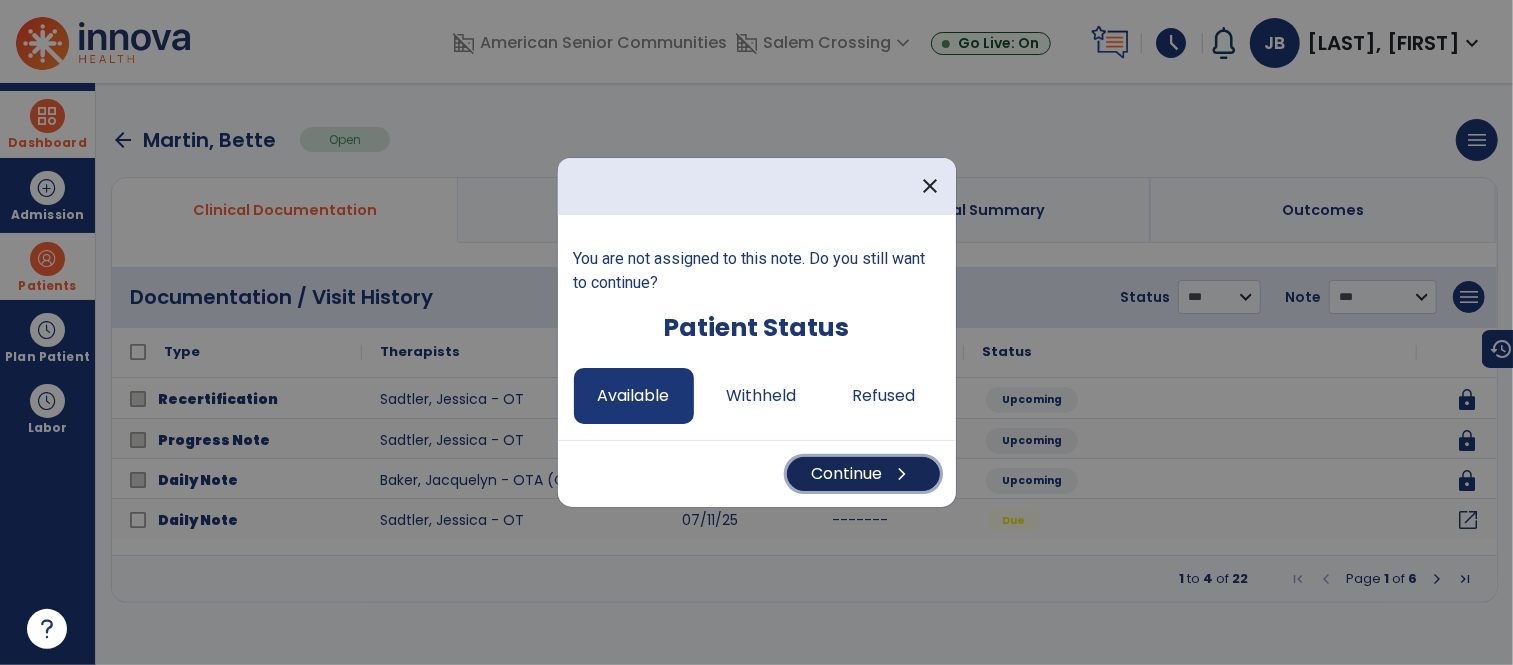 click on "Continue   chevron_right" at bounding box center [863, 474] 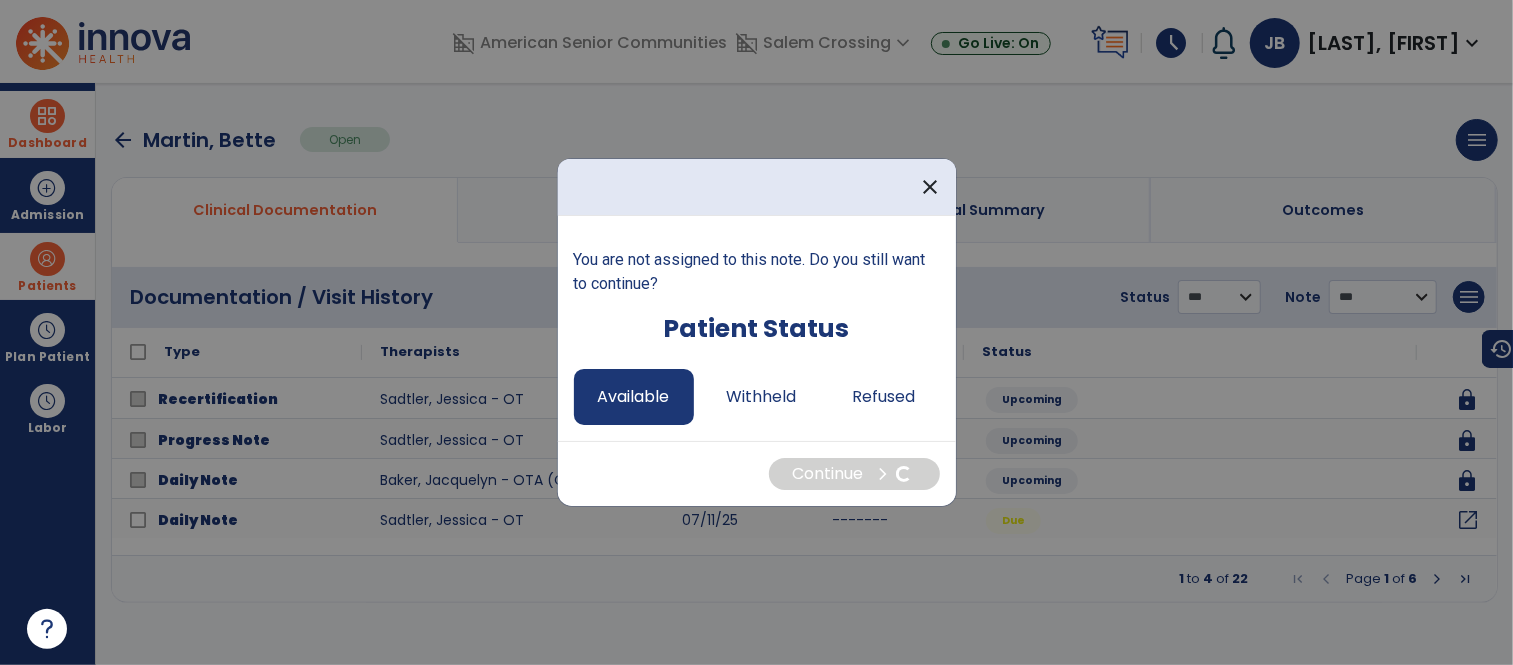 select on "*" 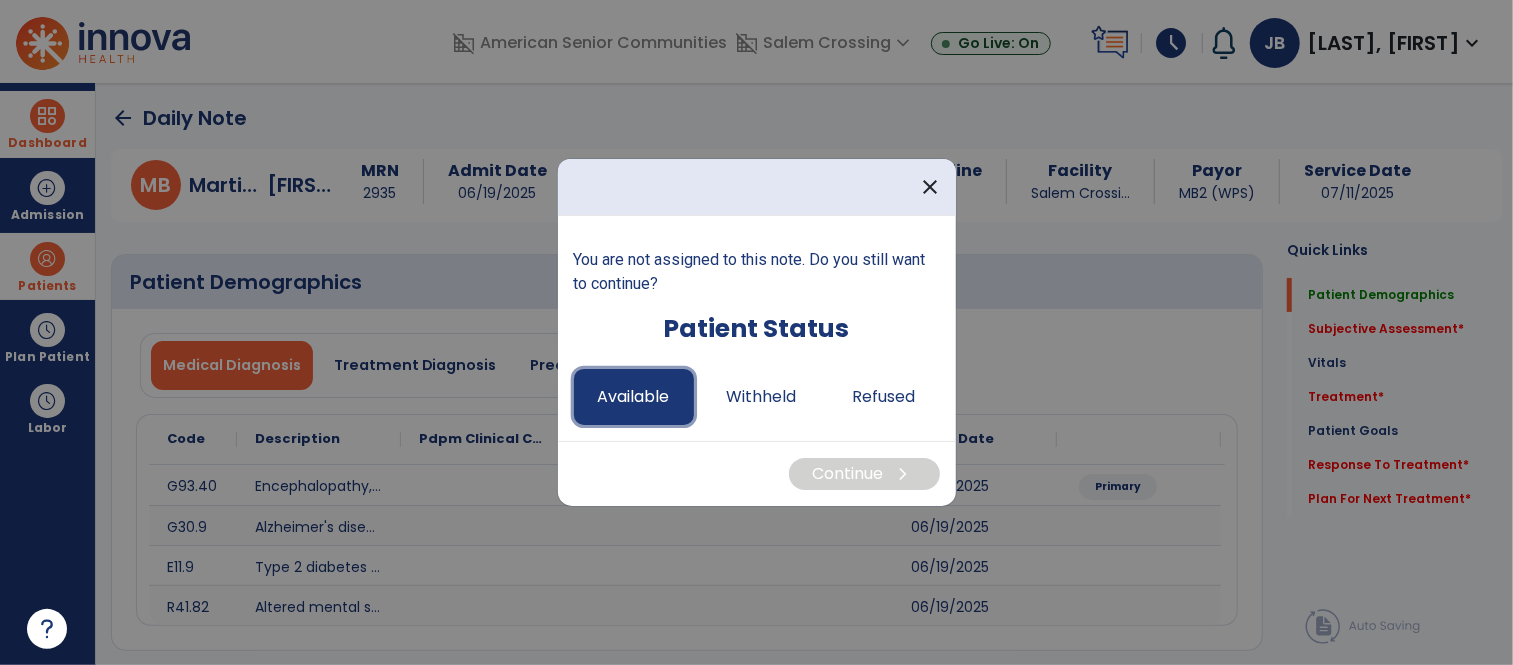 click on "Available" at bounding box center (634, 397) 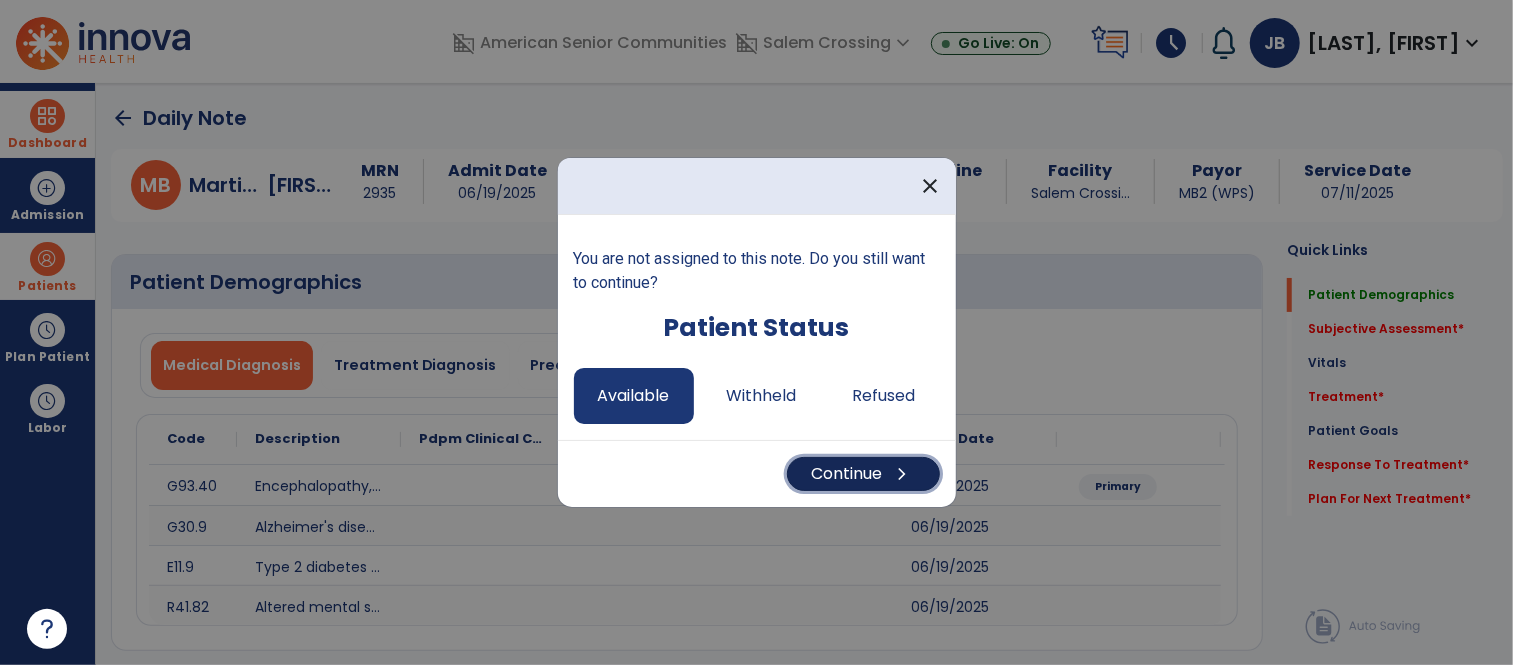 click on "Continue   chevron_right" at bounding box center [863, 474] 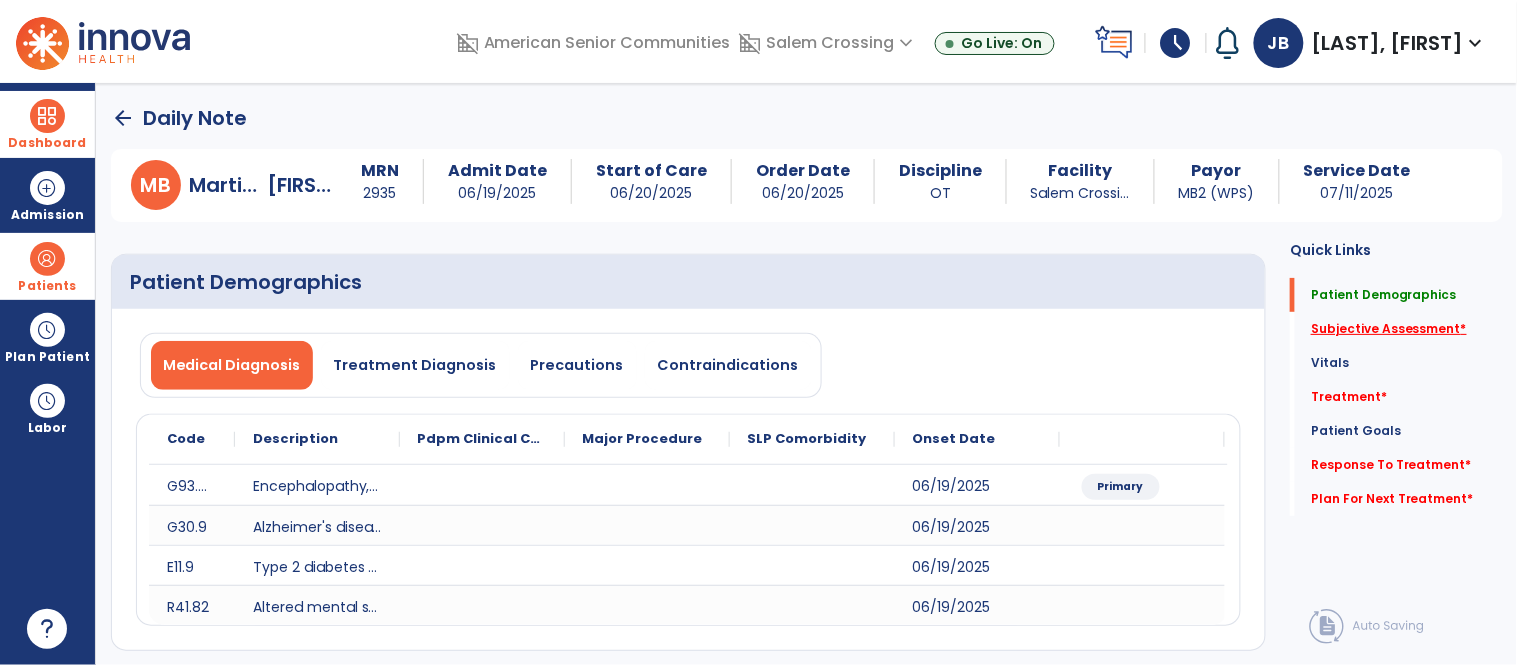 click on "Subjective Assessment   *" 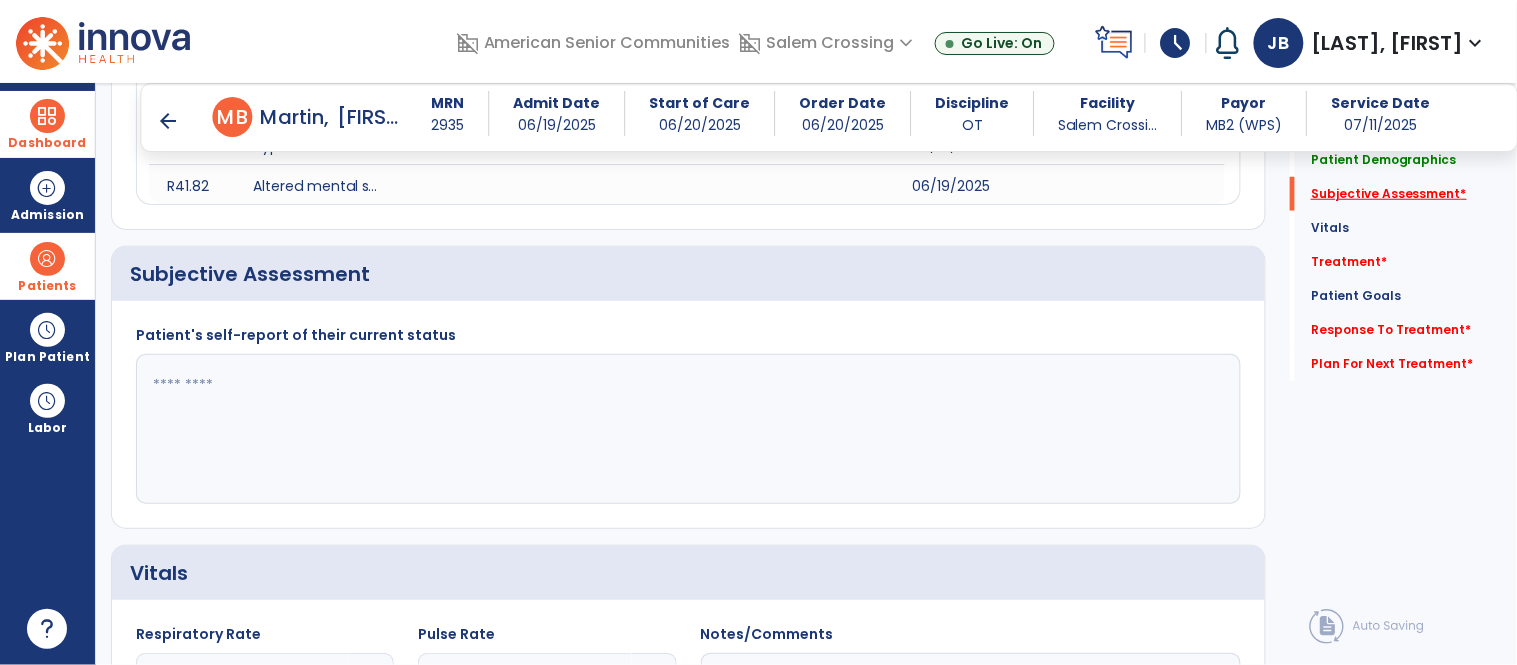 scroll, scrollTop: 434, scrollLeft: 0, axis: vertical 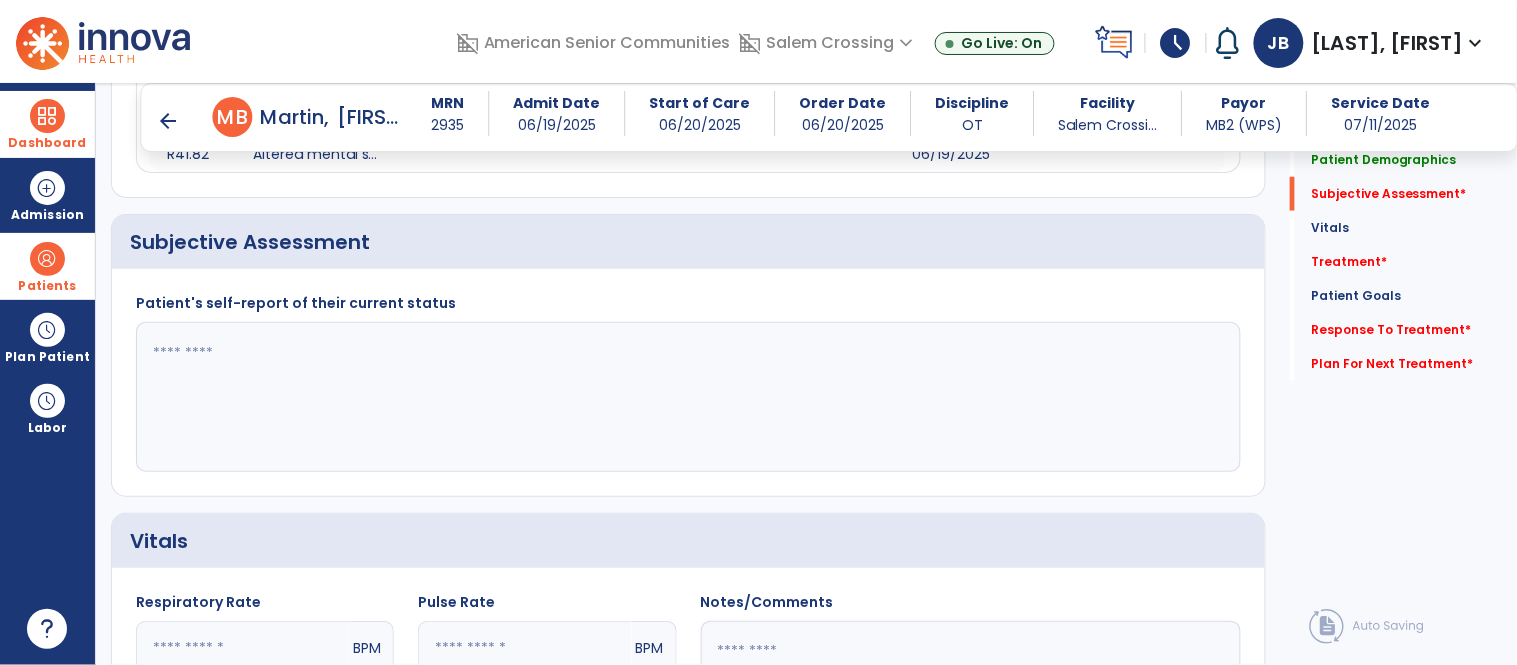 click 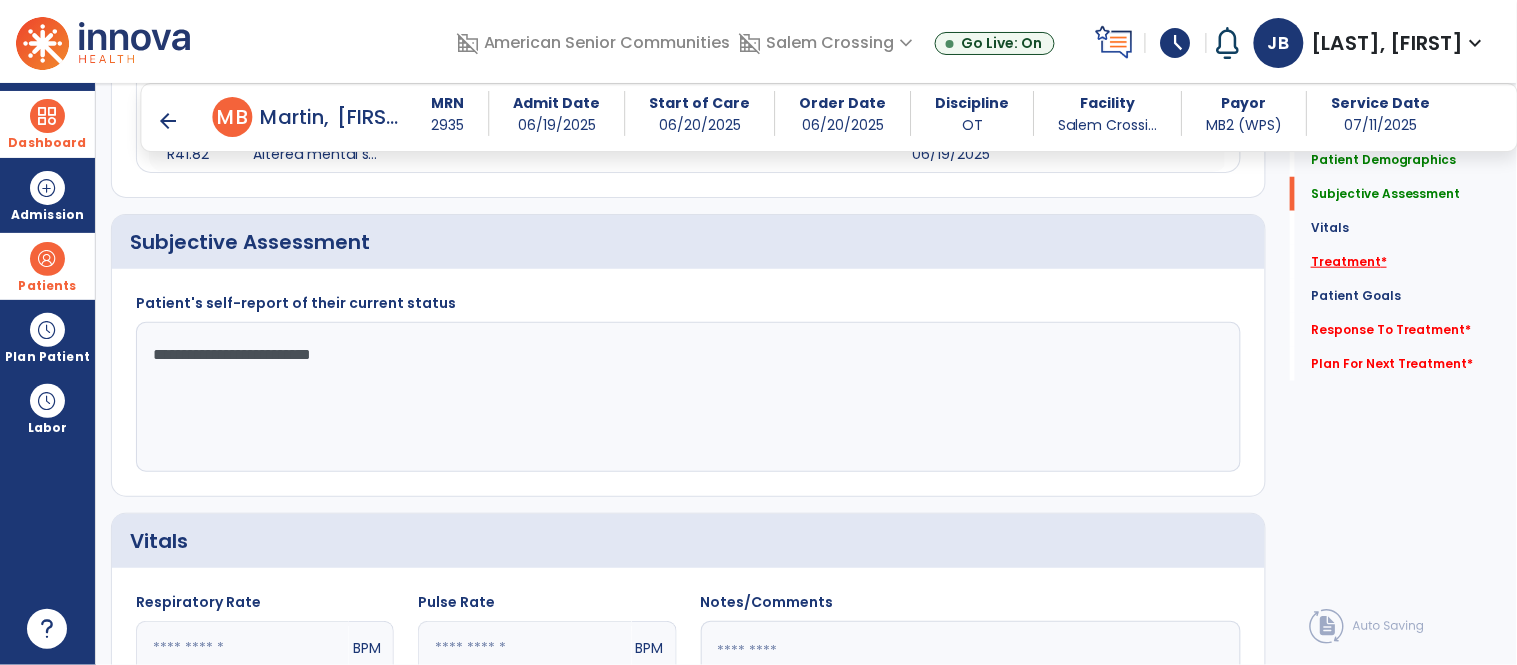 type on "**********" 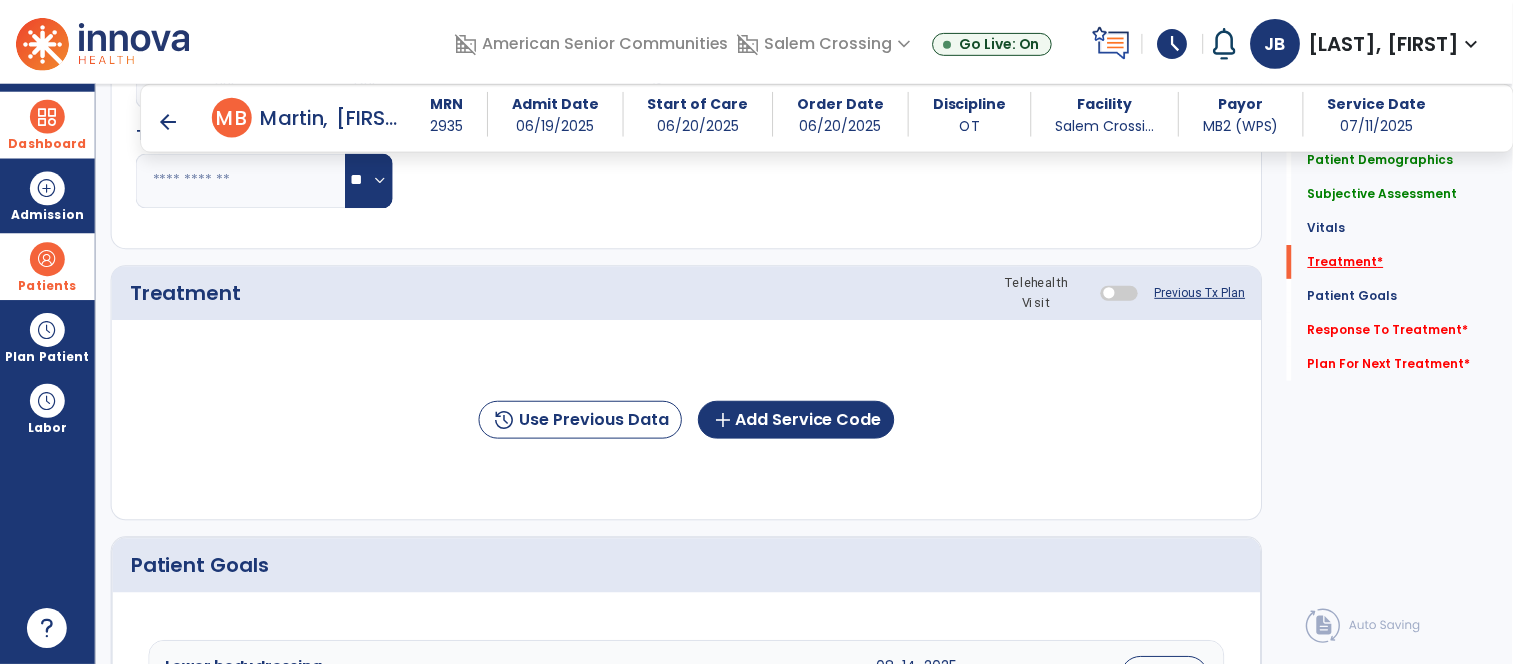 scroll, scrollTop: 1123, scrollLeft: 0, axis: vertical 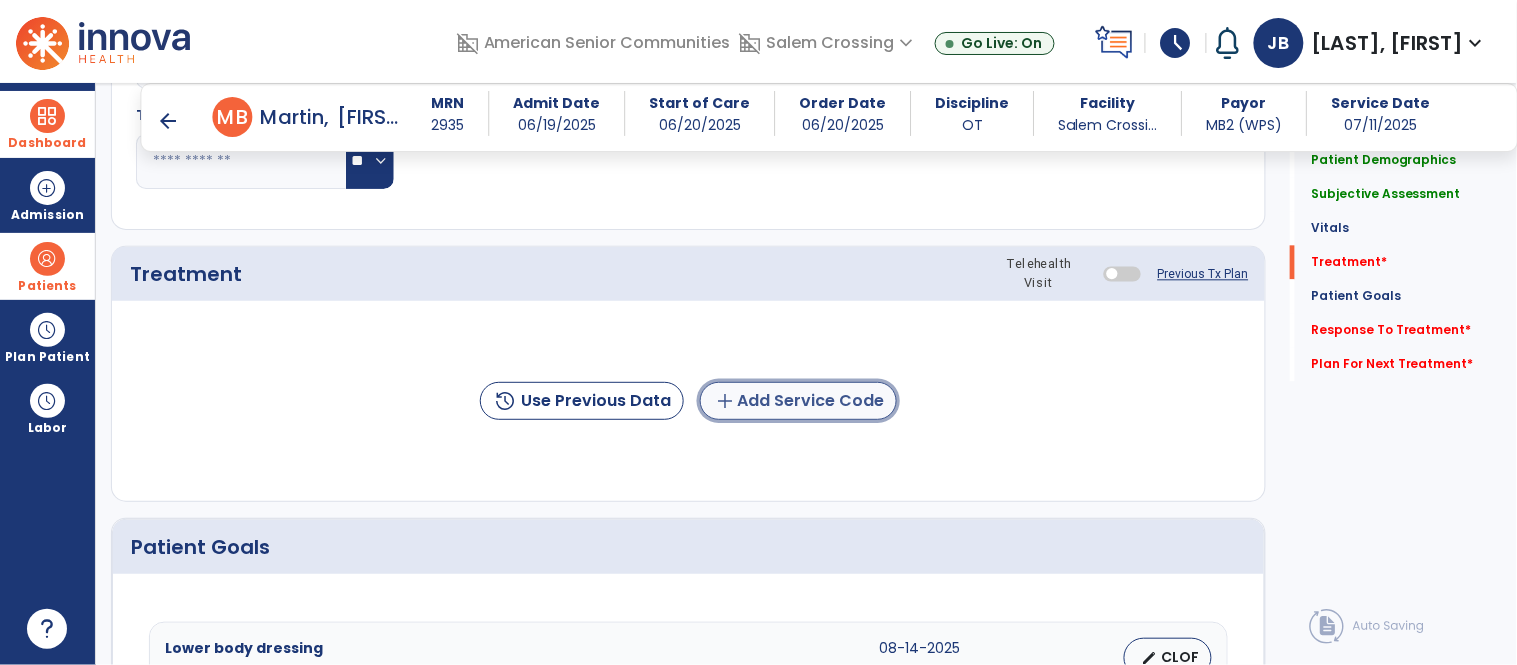click on "add  Add Service Code" 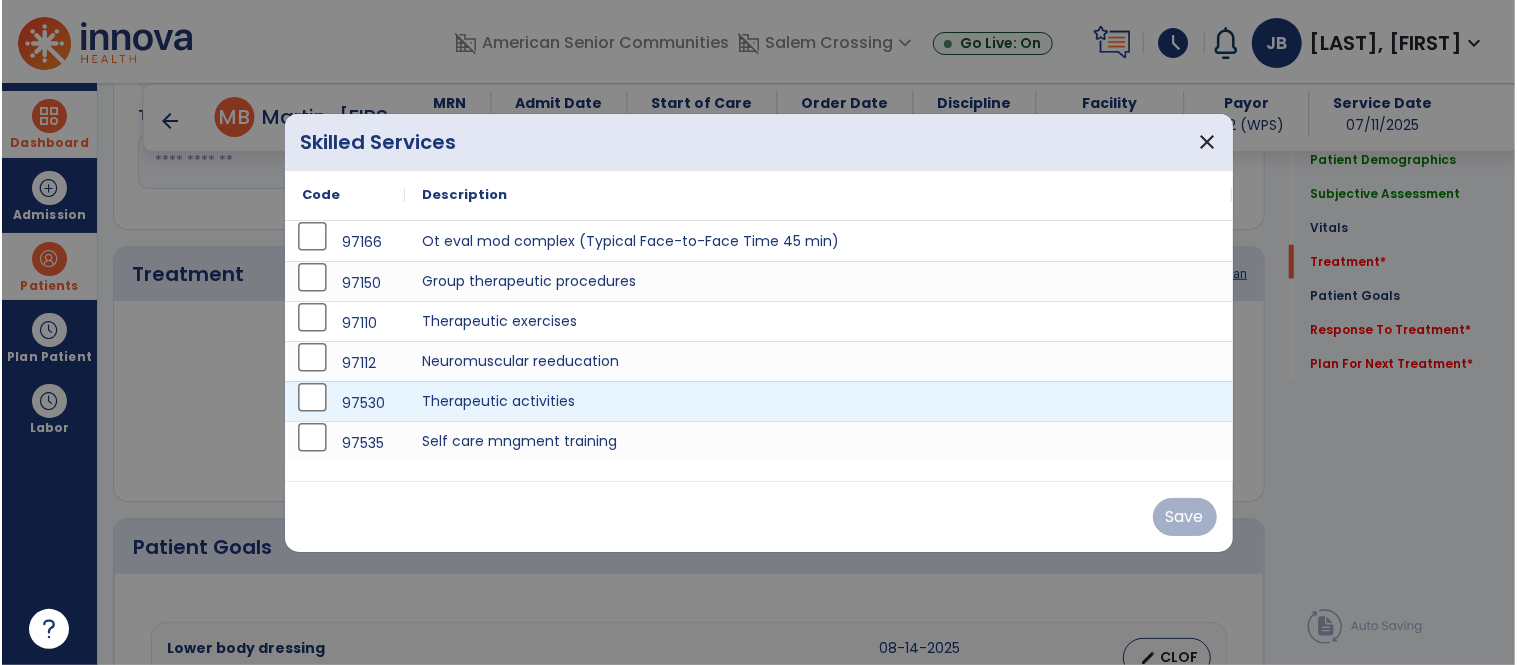 scroll, scrollTop: 1123, scrollLeft: 0, axis: vertical 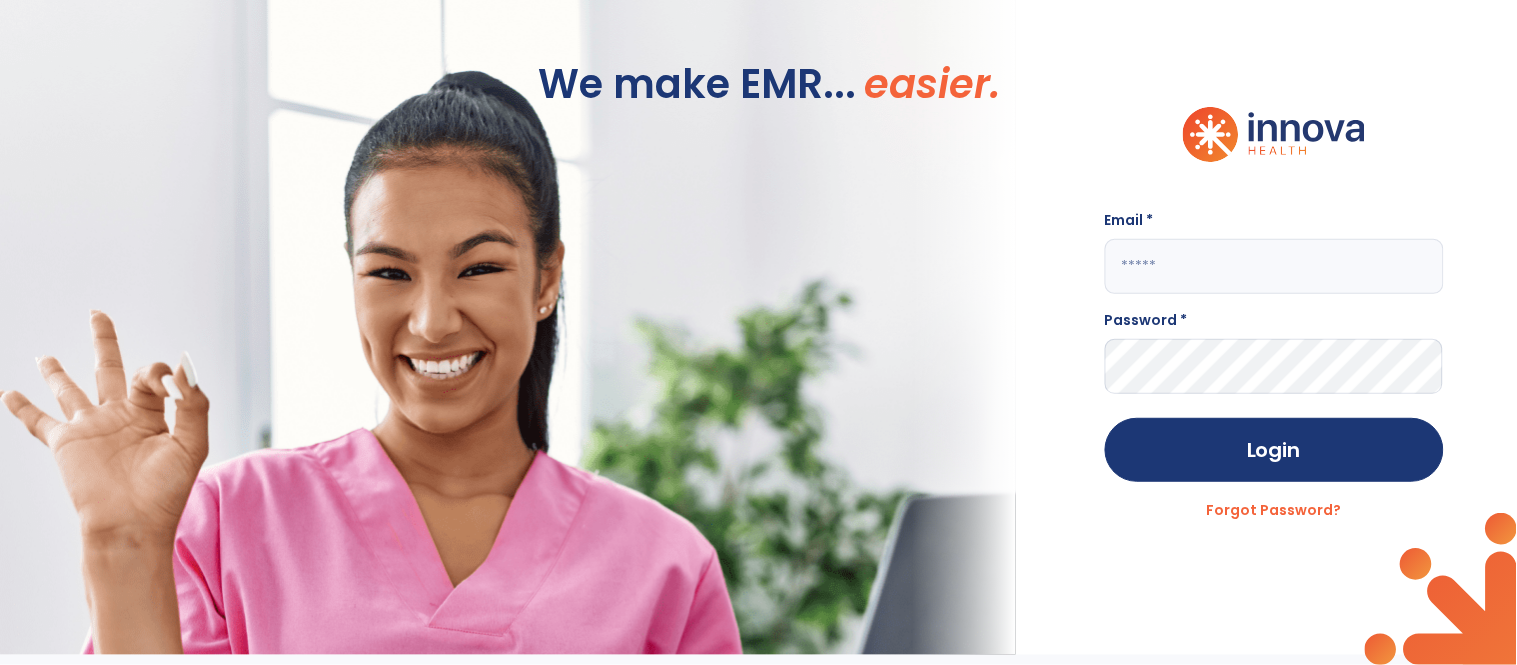 click 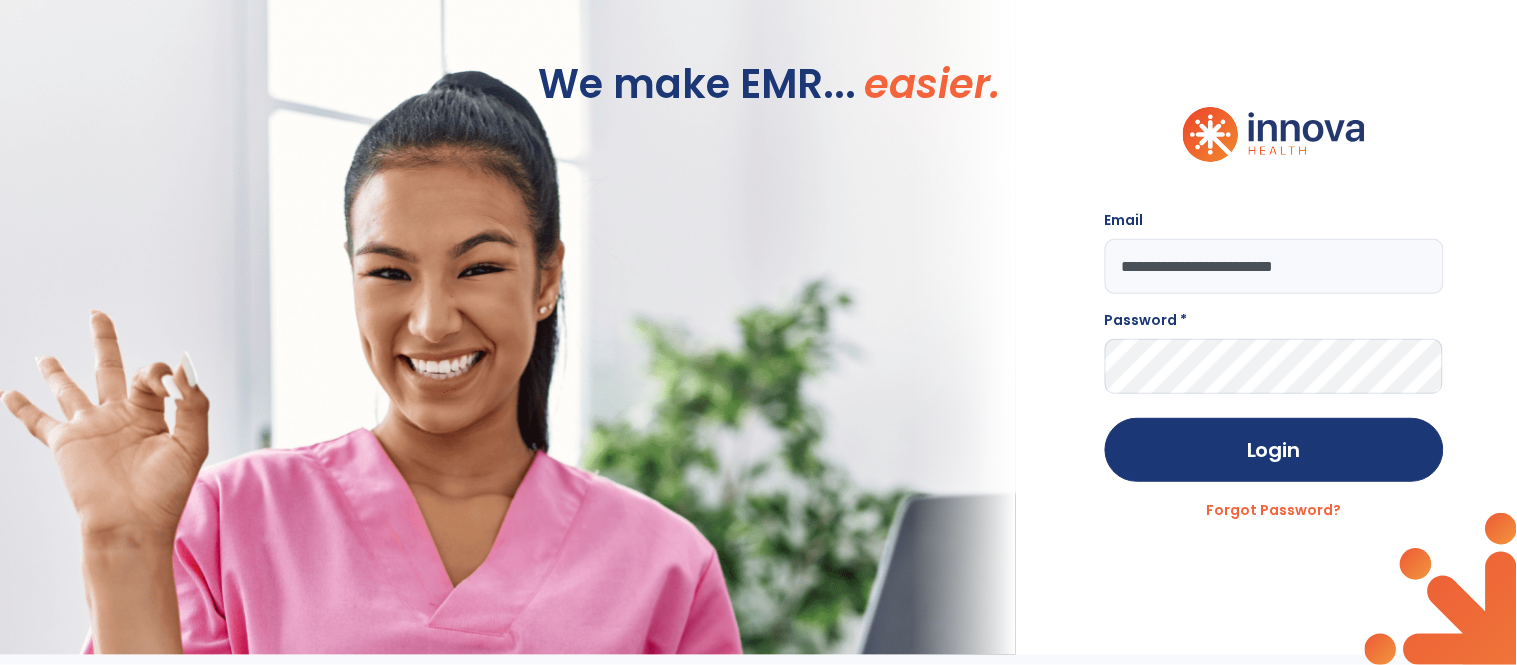 type on "**********" 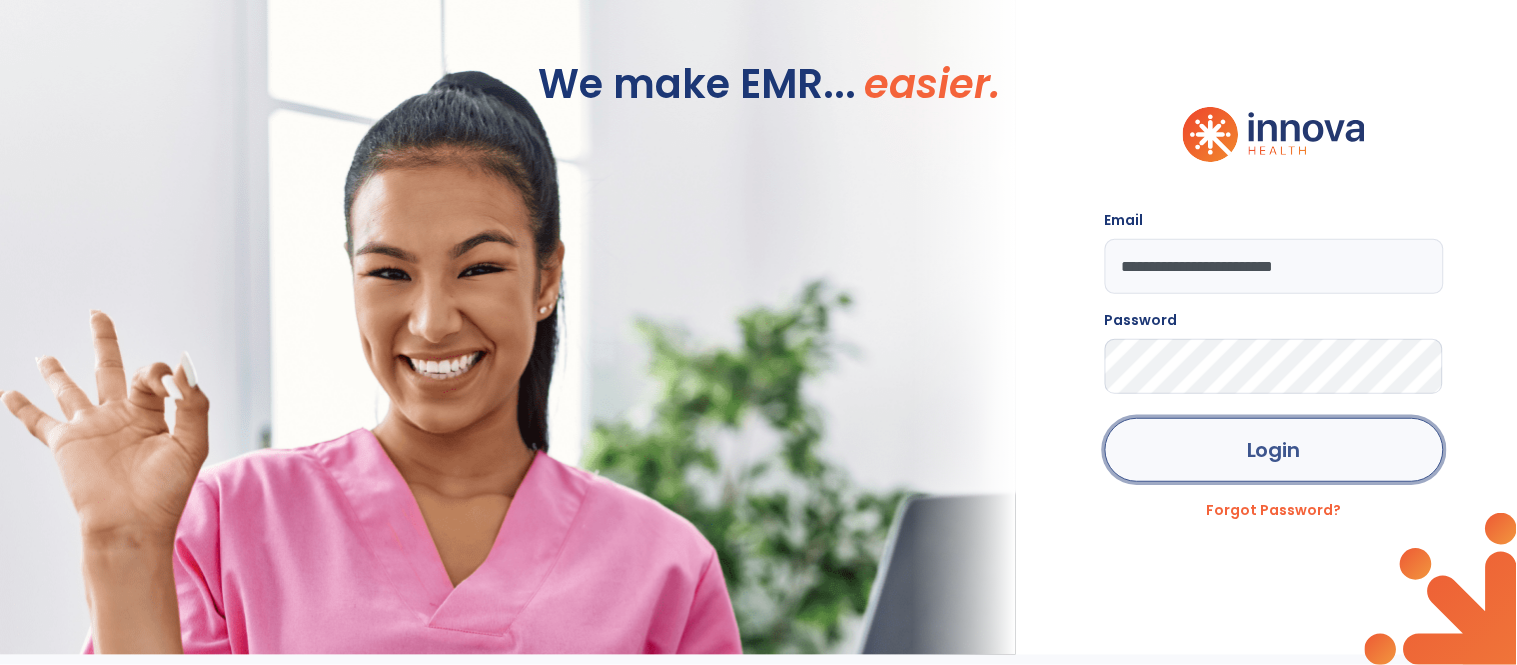 click on "Login" 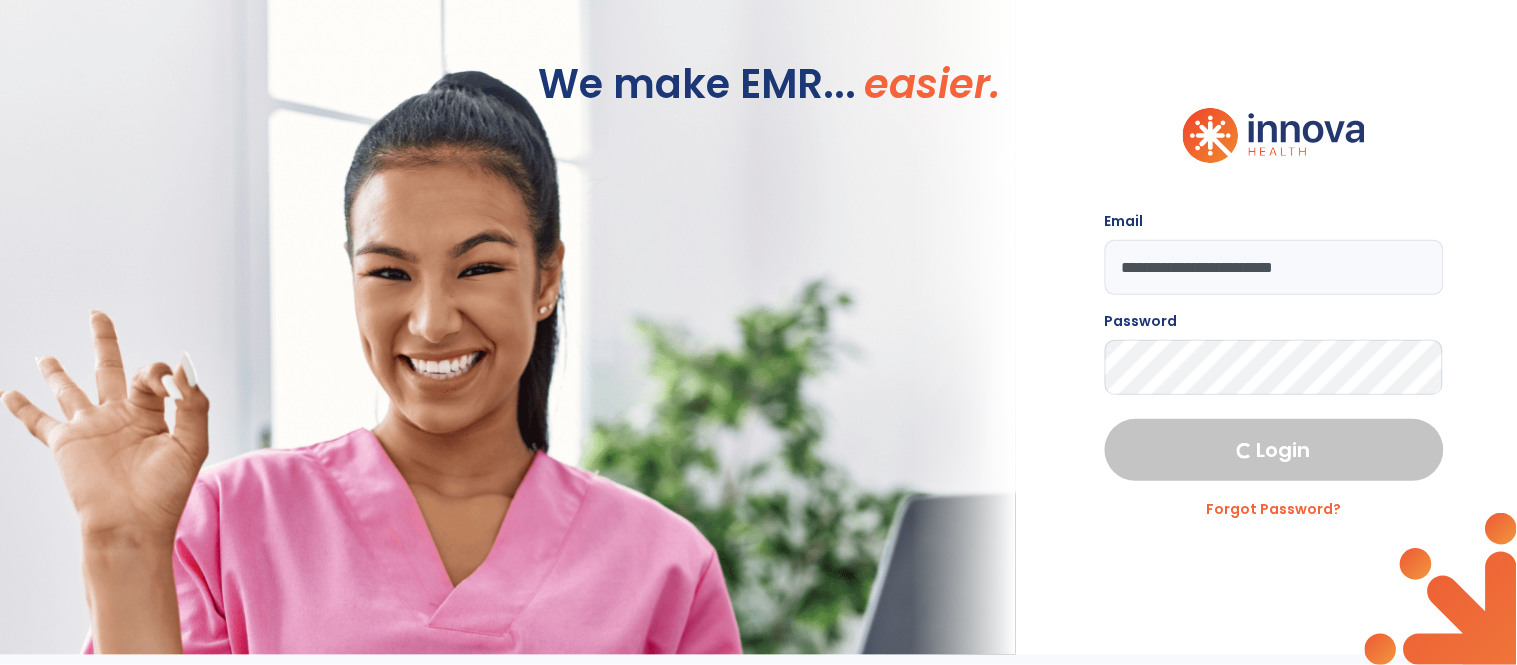 select on "****" 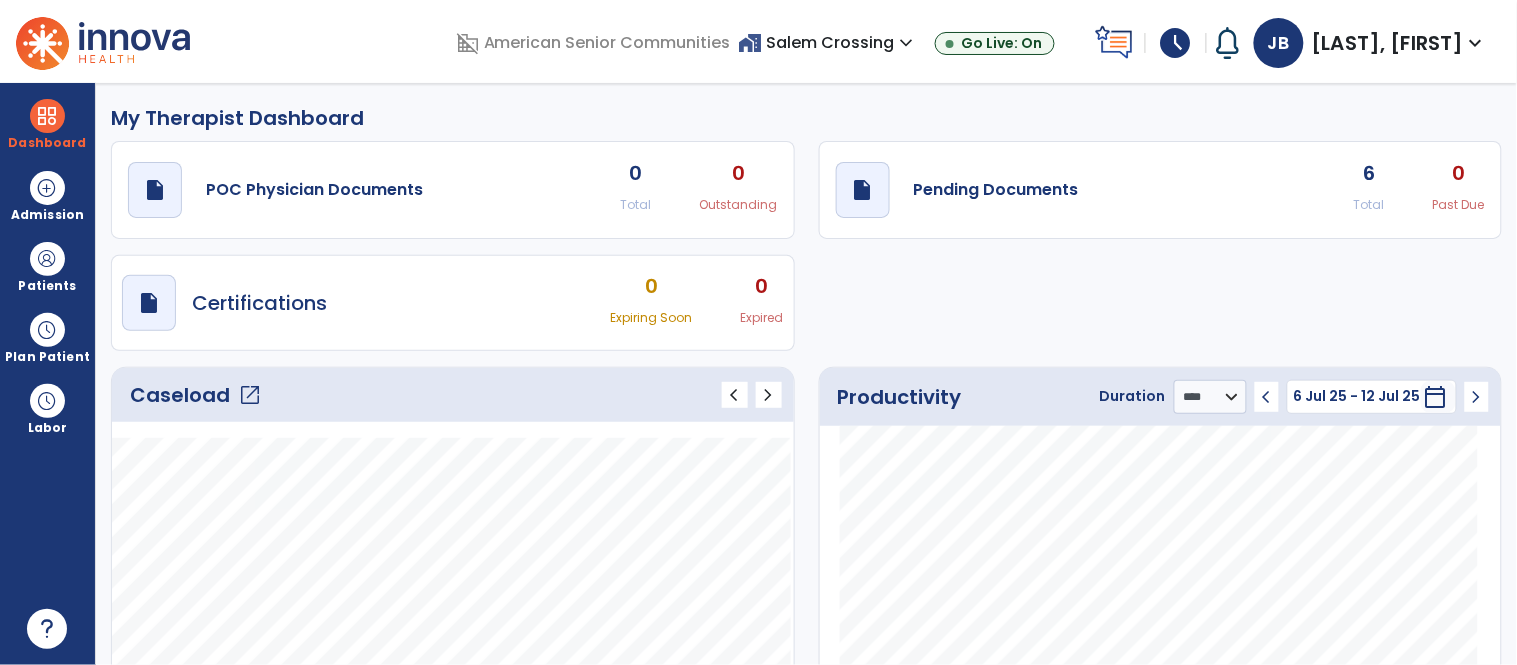 click on "open_in_new" 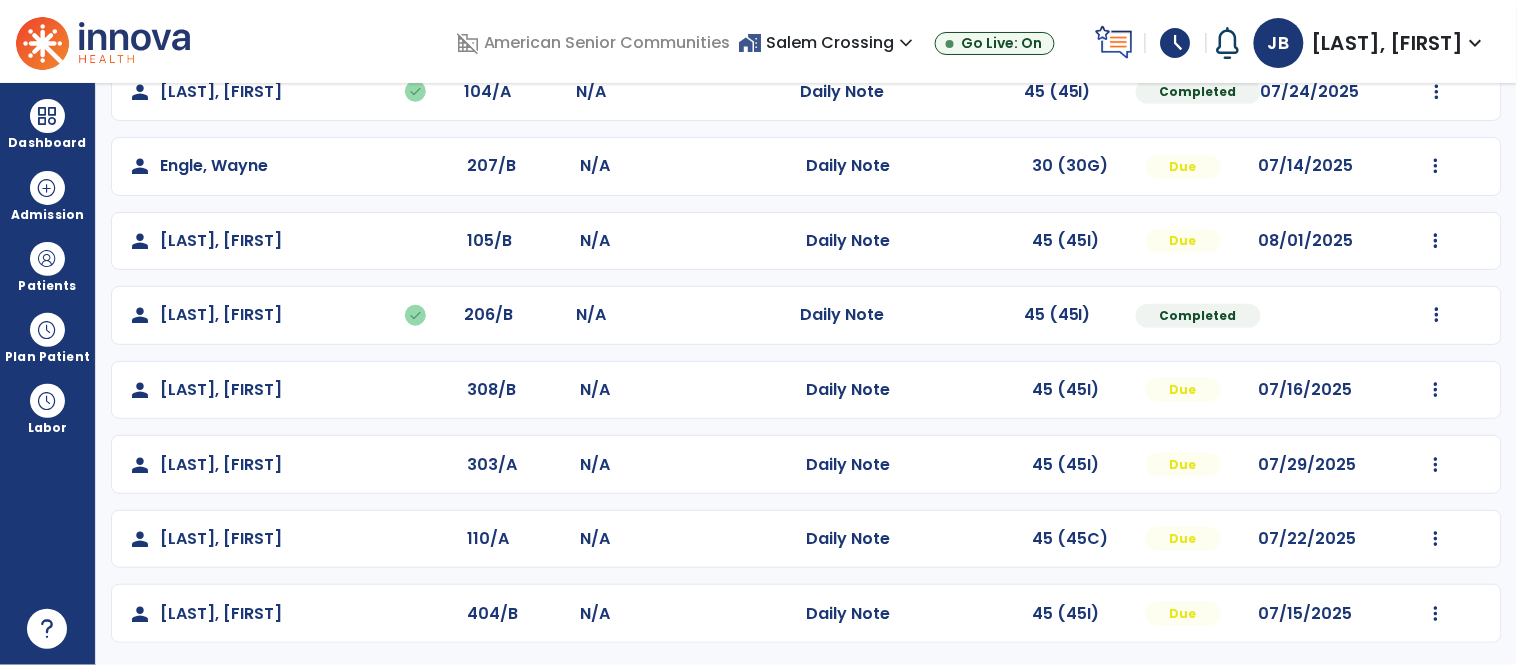 scroll, scrollTop: 417, scrollLeft: 0, axis: vertical 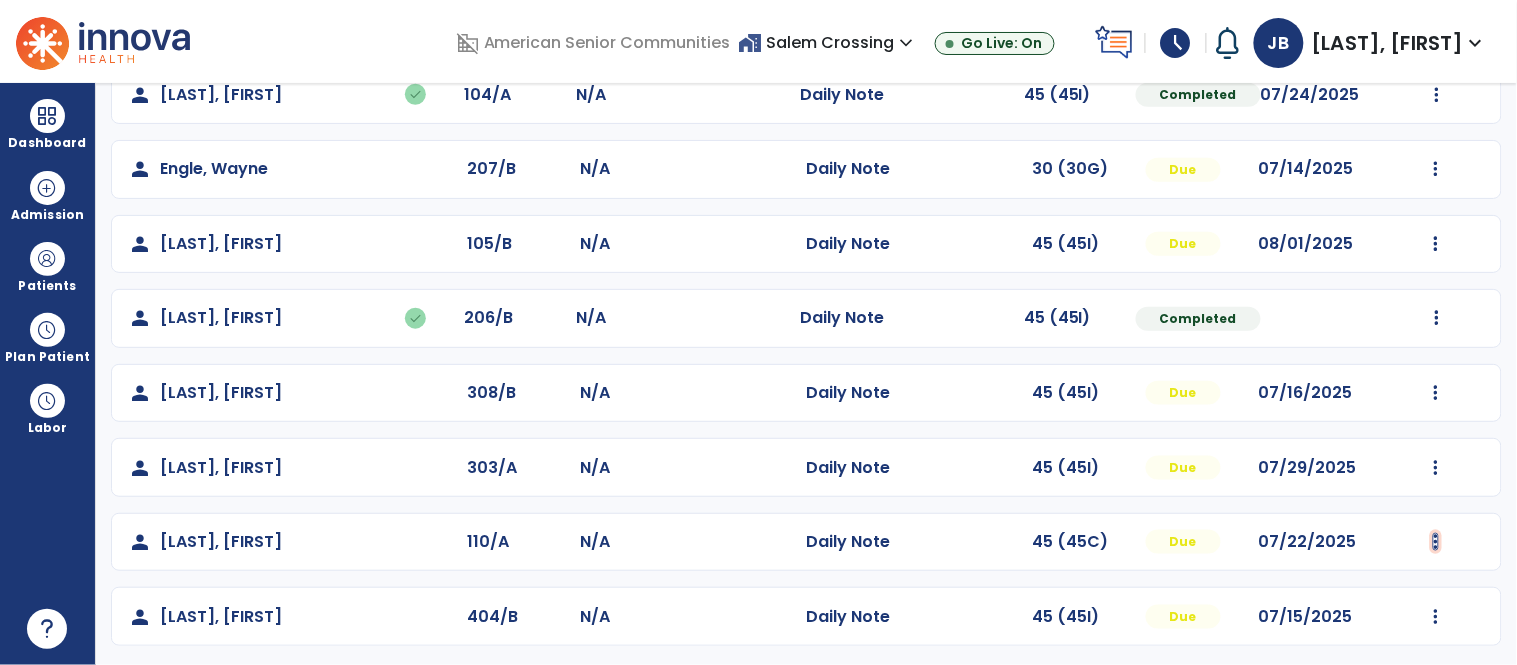 click at bounding box center [1437, -129] 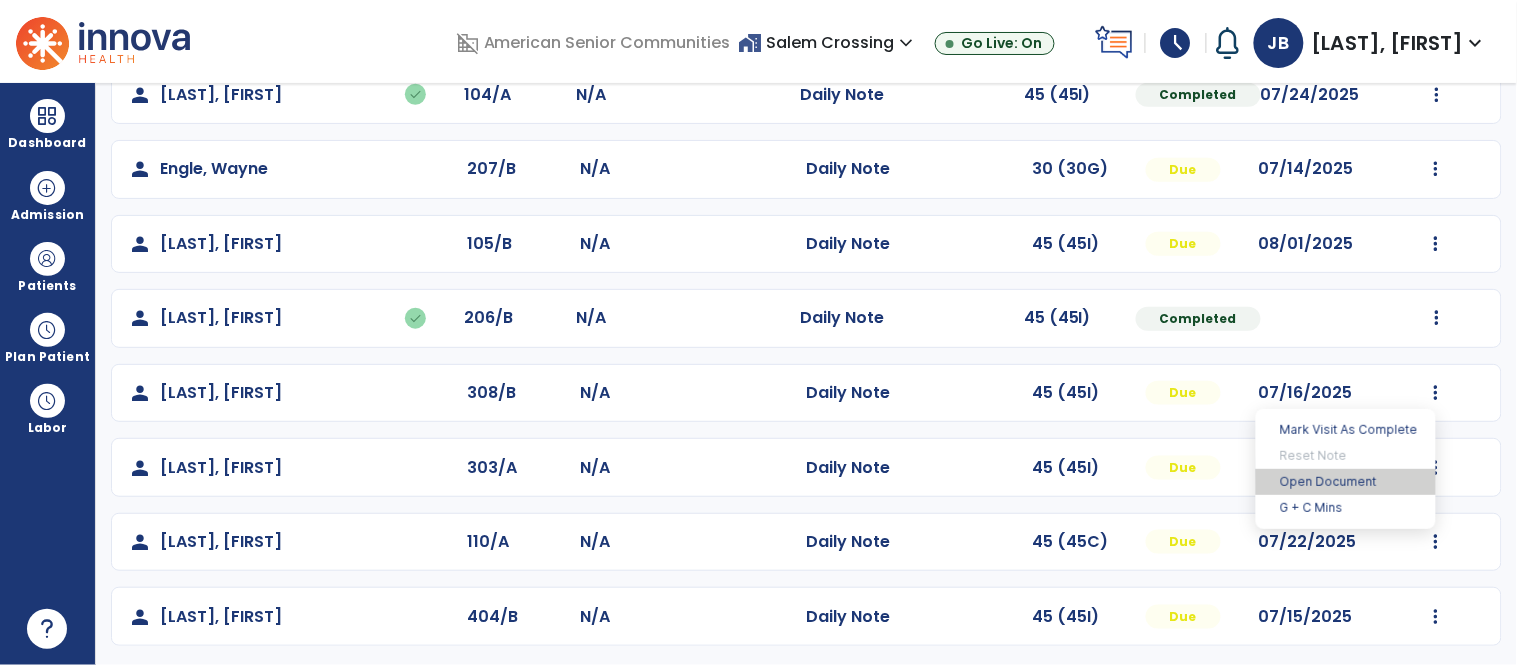 click on "Open Document" at bounding box center (1346, 482) 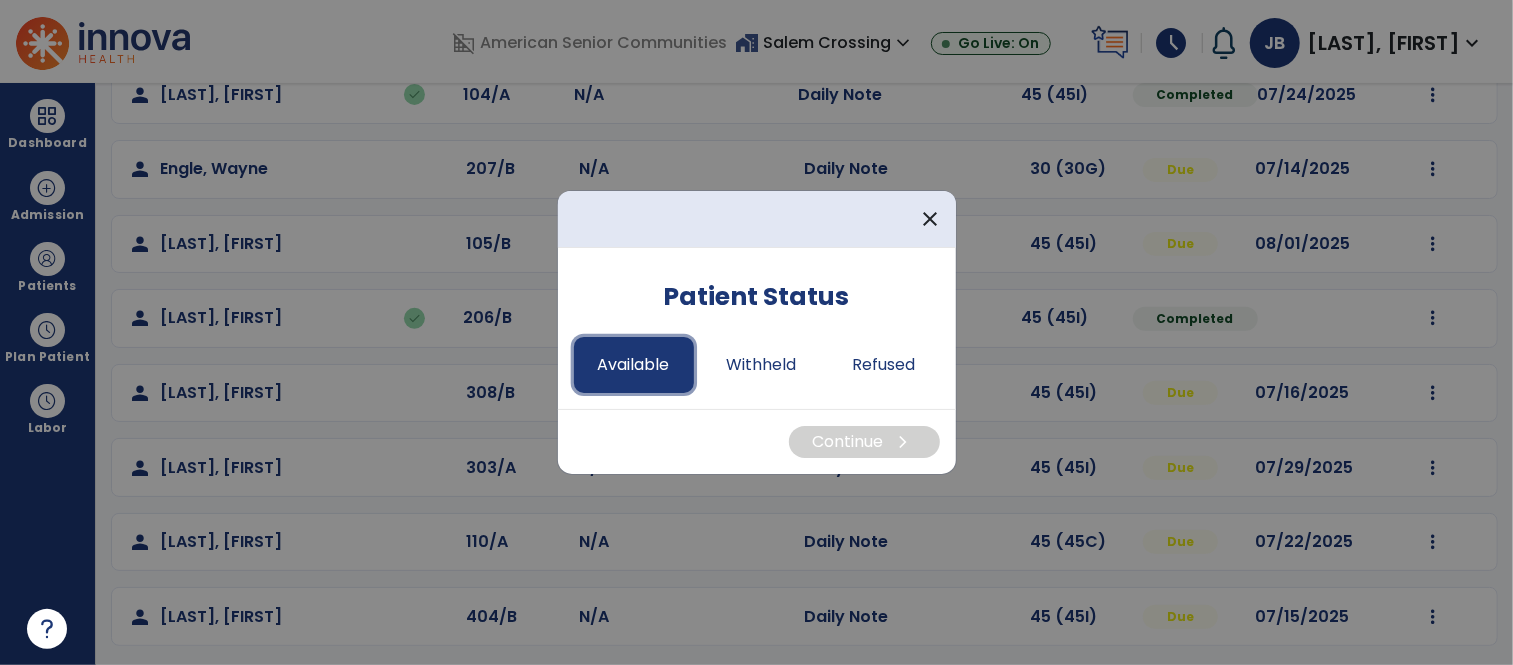 click on "Available" at bounding box center (634, 365) 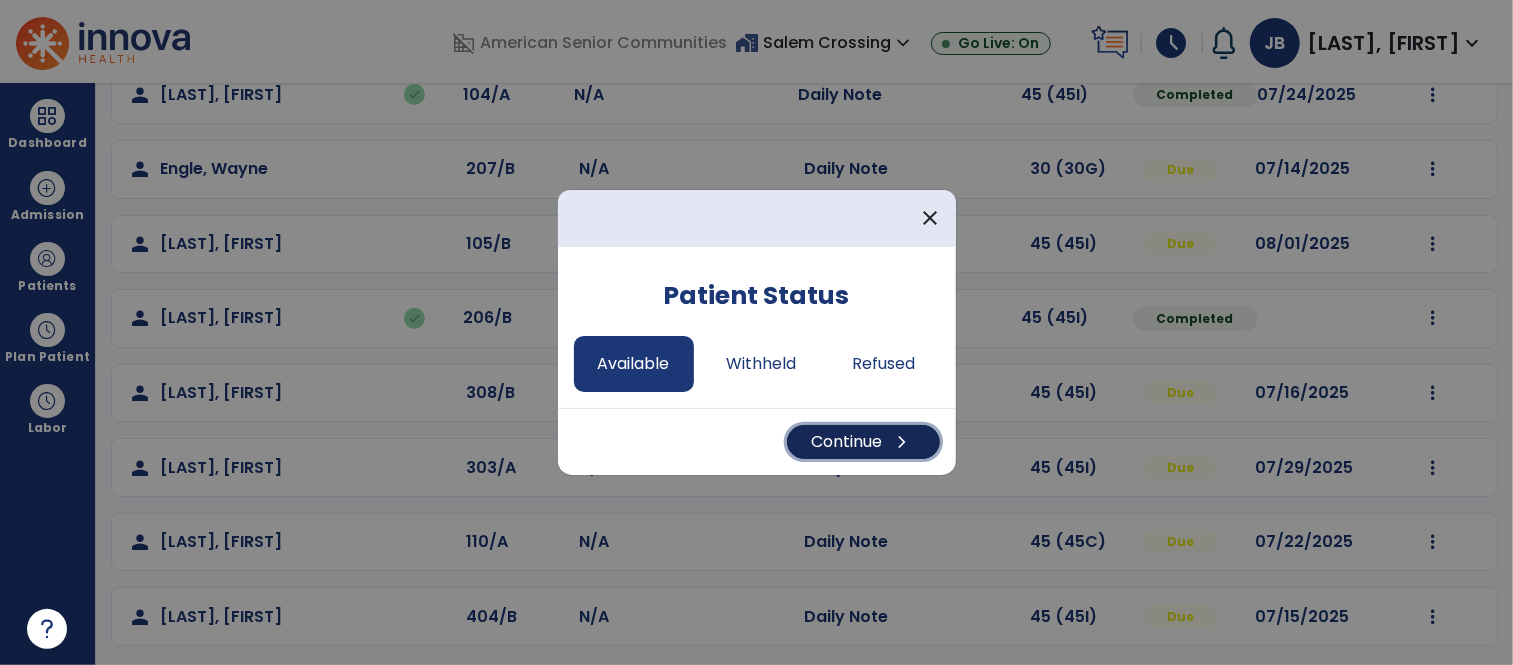 click on "Continue   chevron_right" at bounding box center [863, 442] 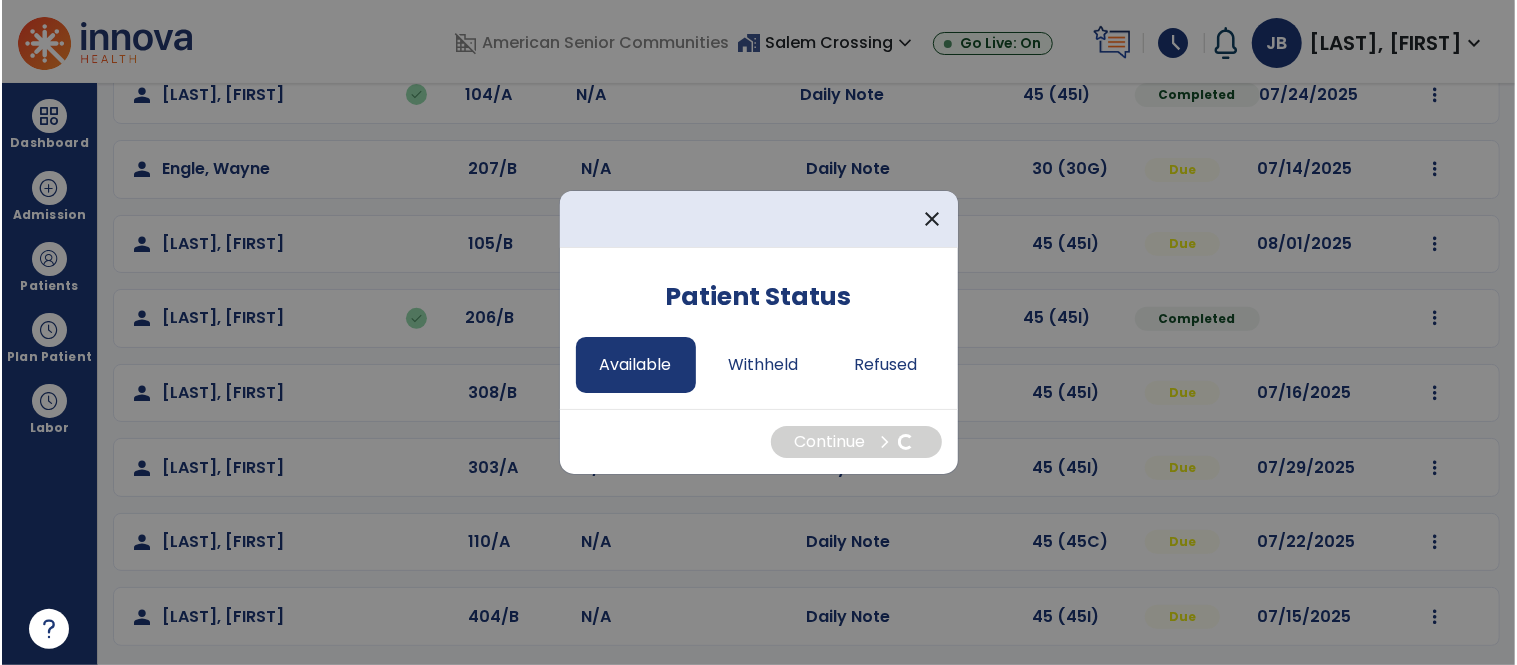 select on "*" 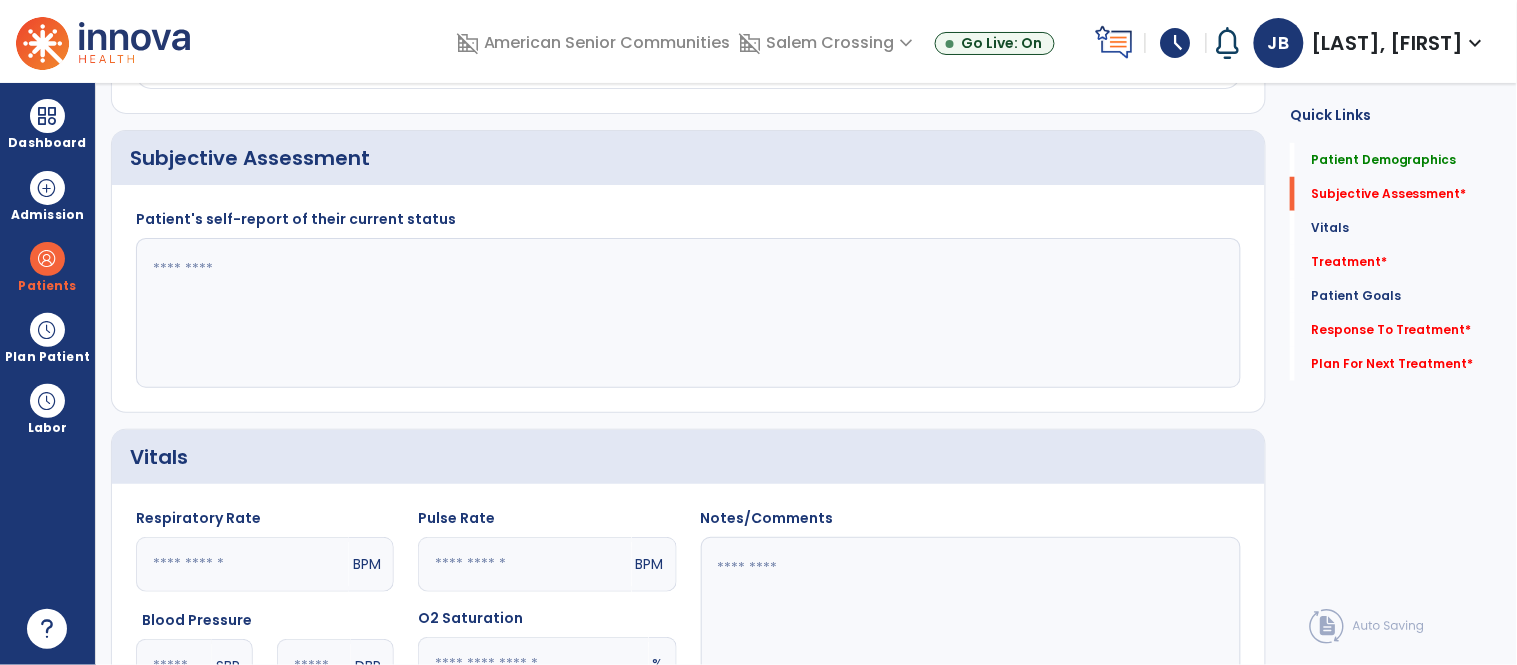 click 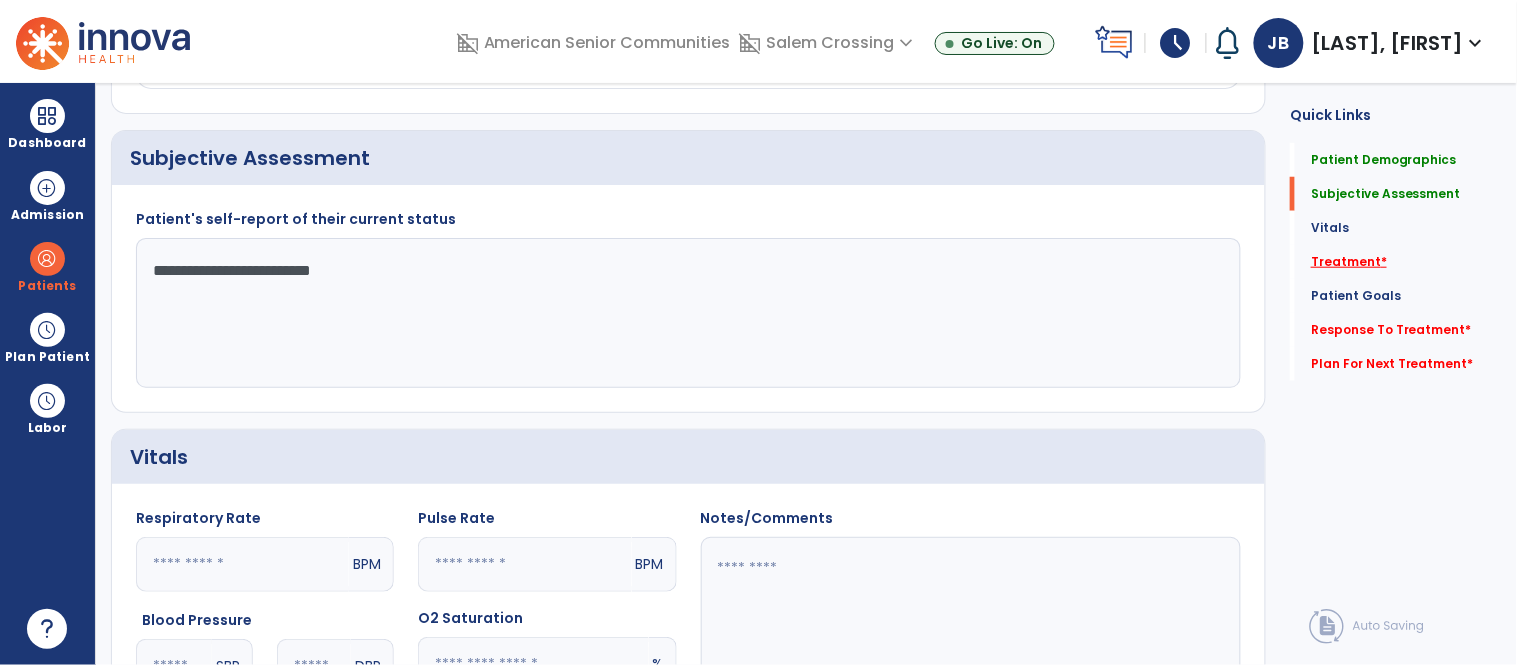 type on "**********" 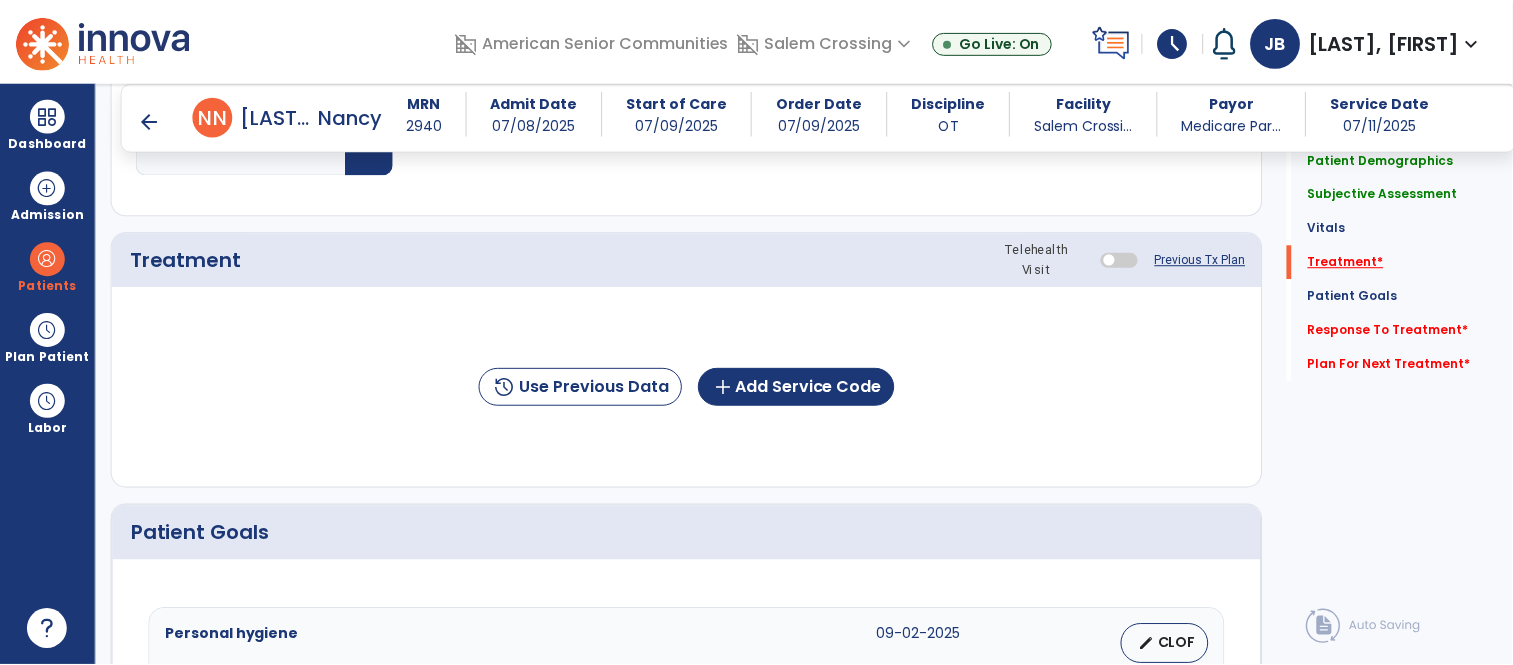 scroll, scrollTop: 1022, scrollLeft: 0, axis: vertical 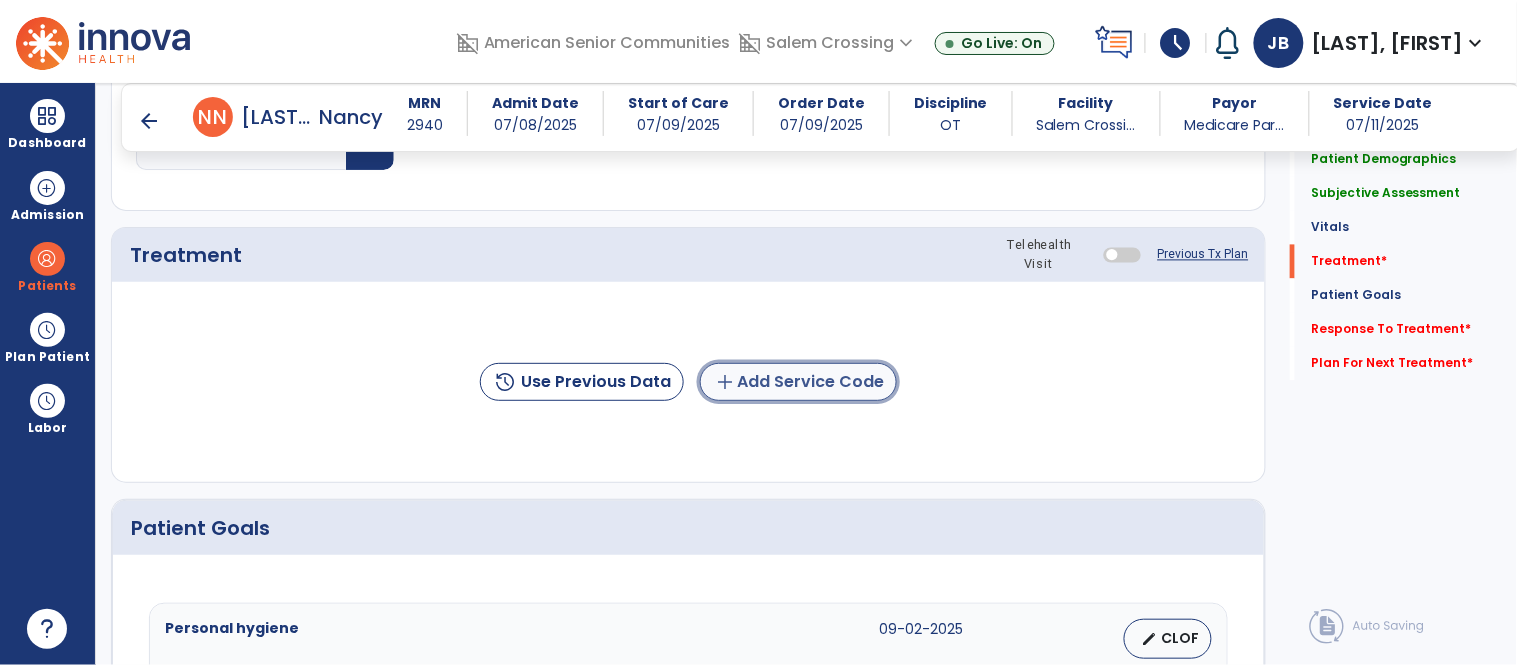 click on "add  Add Service Code" 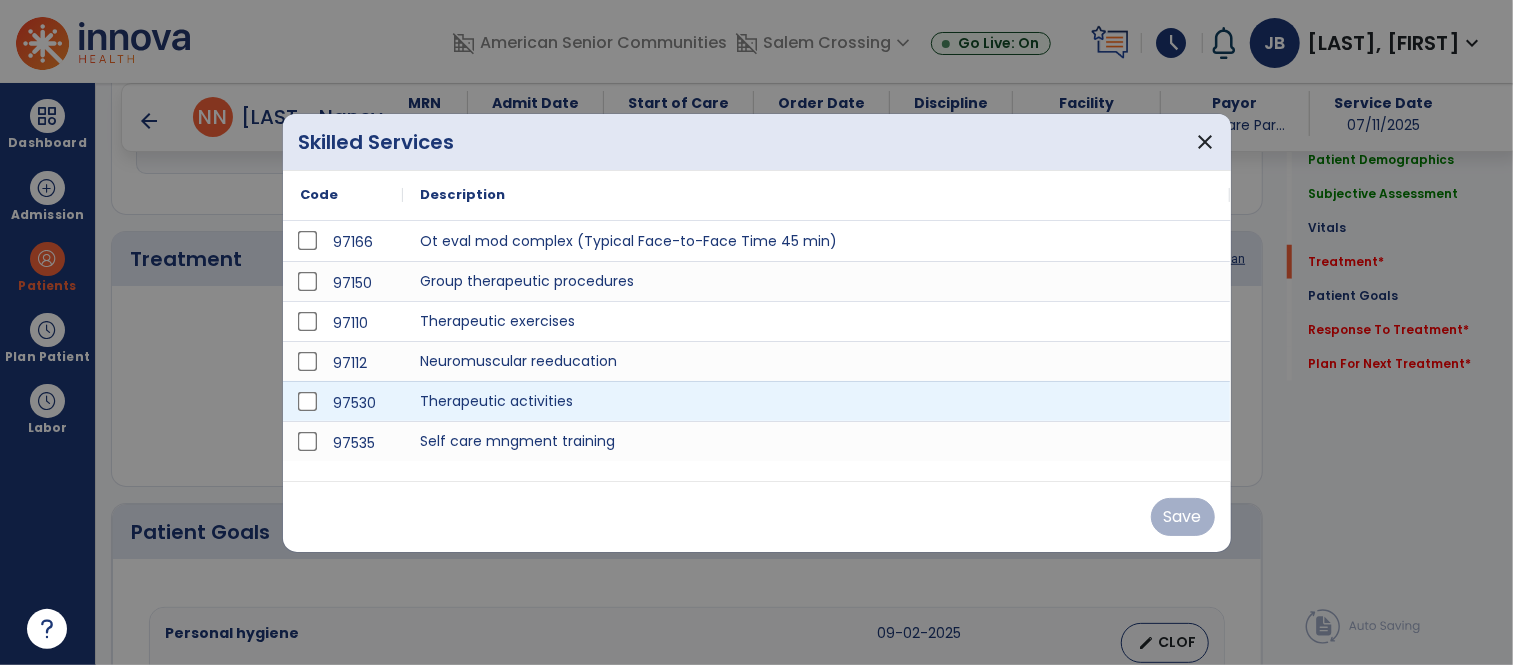 scroll, scrollTop: 1022, scrollLeft: 0, axis: vertical 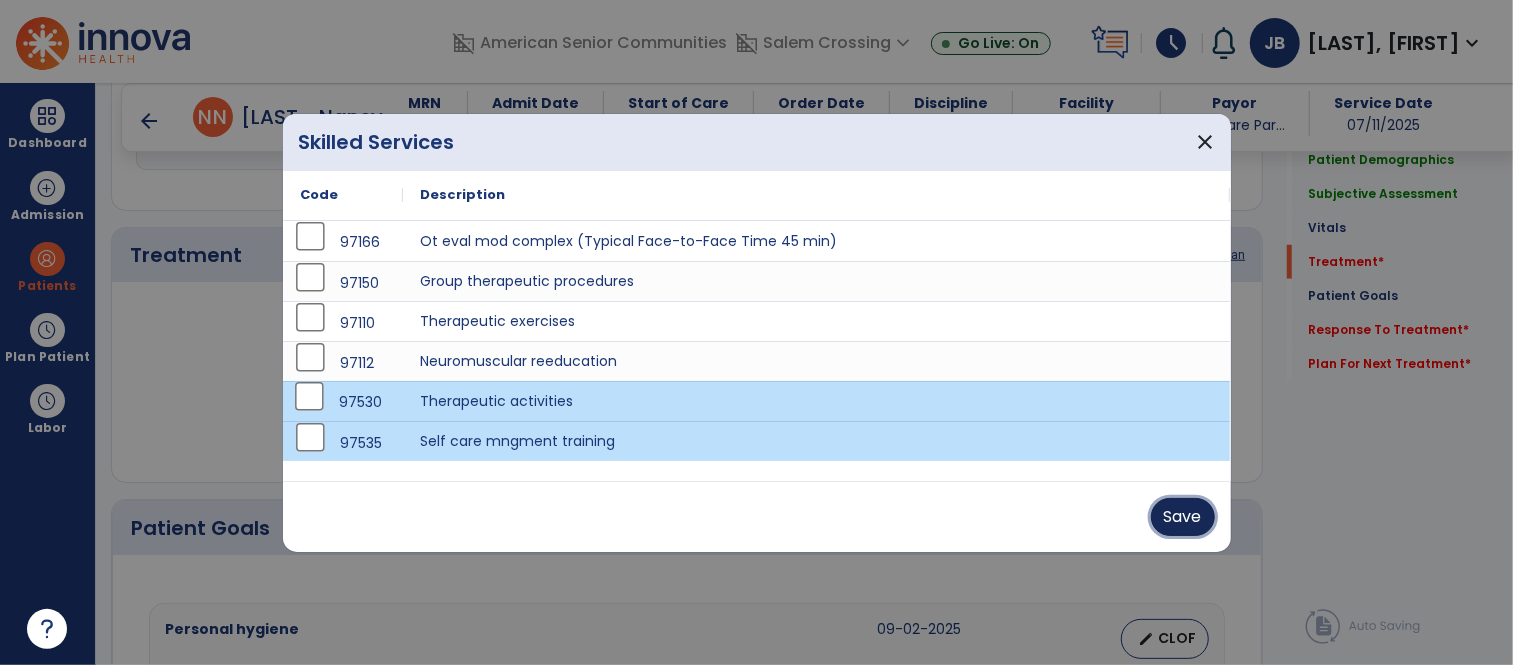 click on "Save" at bounding box center [1183, 517] 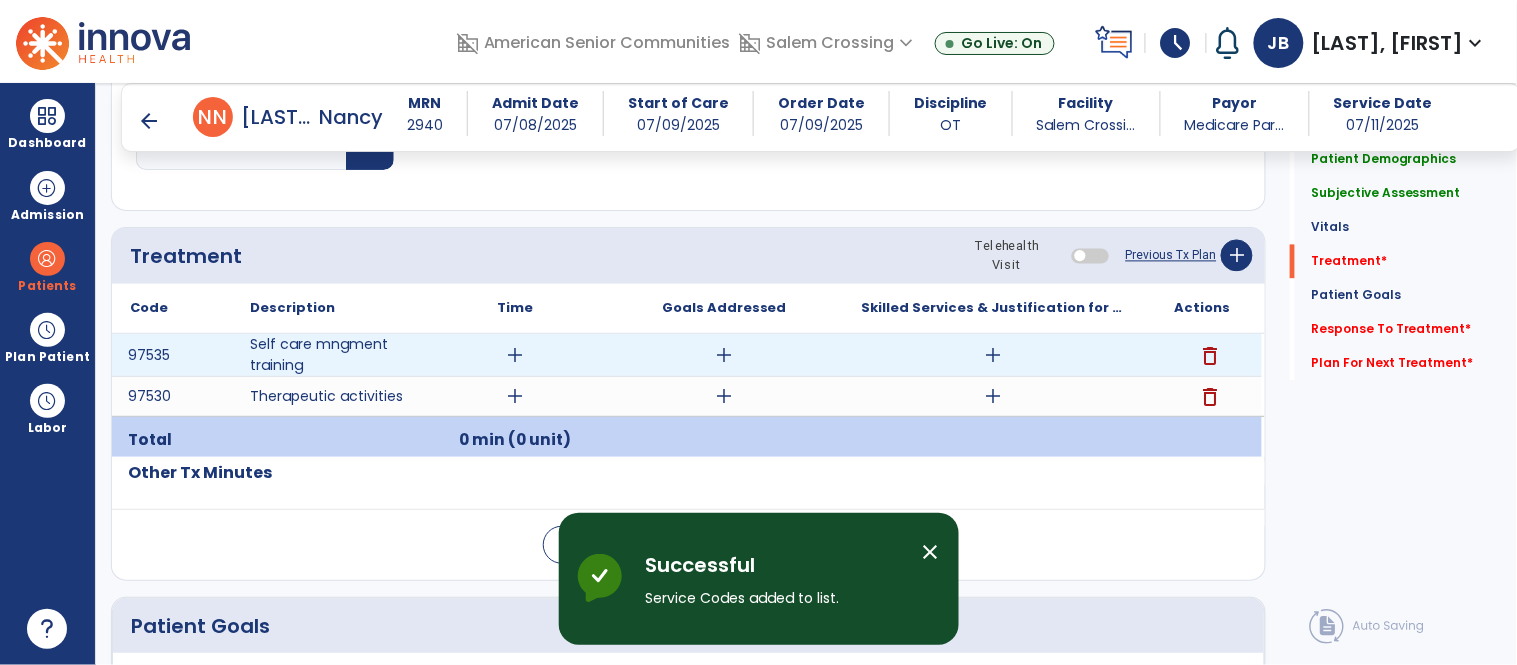 click on "add" at bounding box center [515, 355] 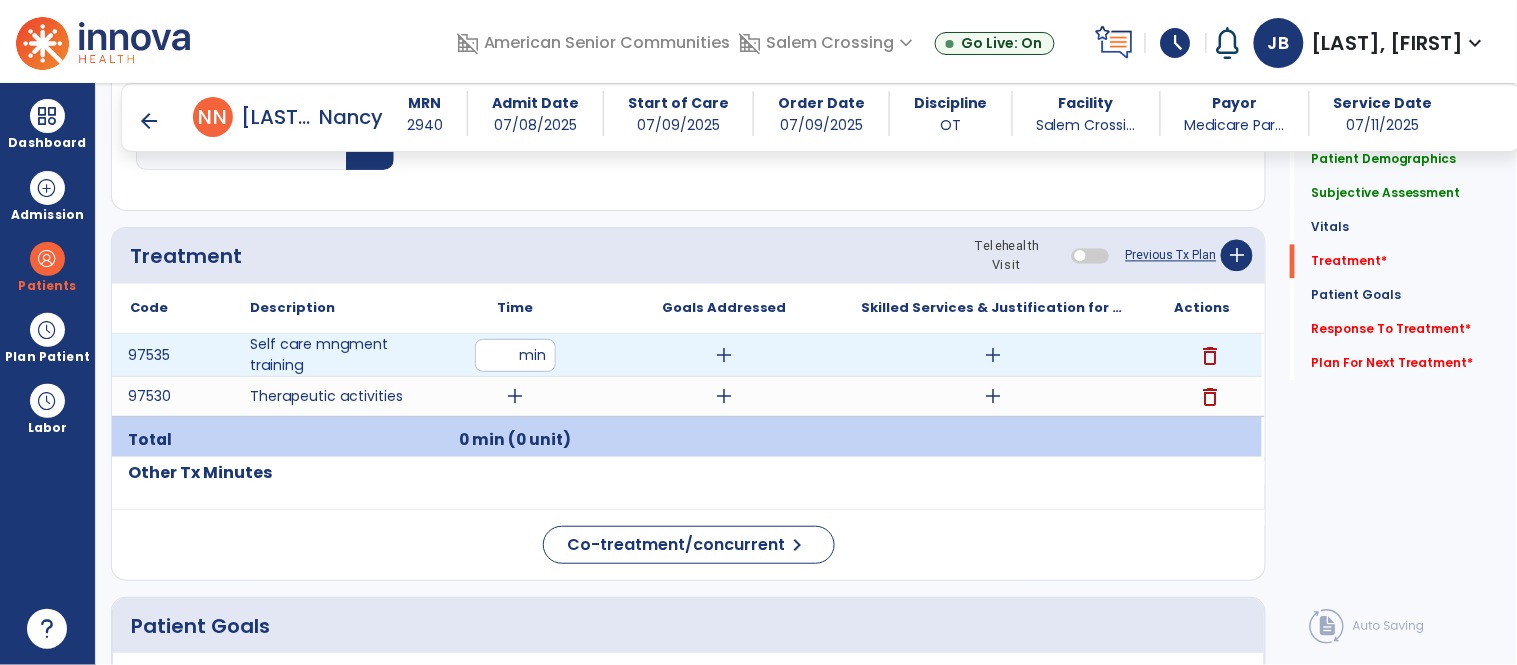 type on "**" 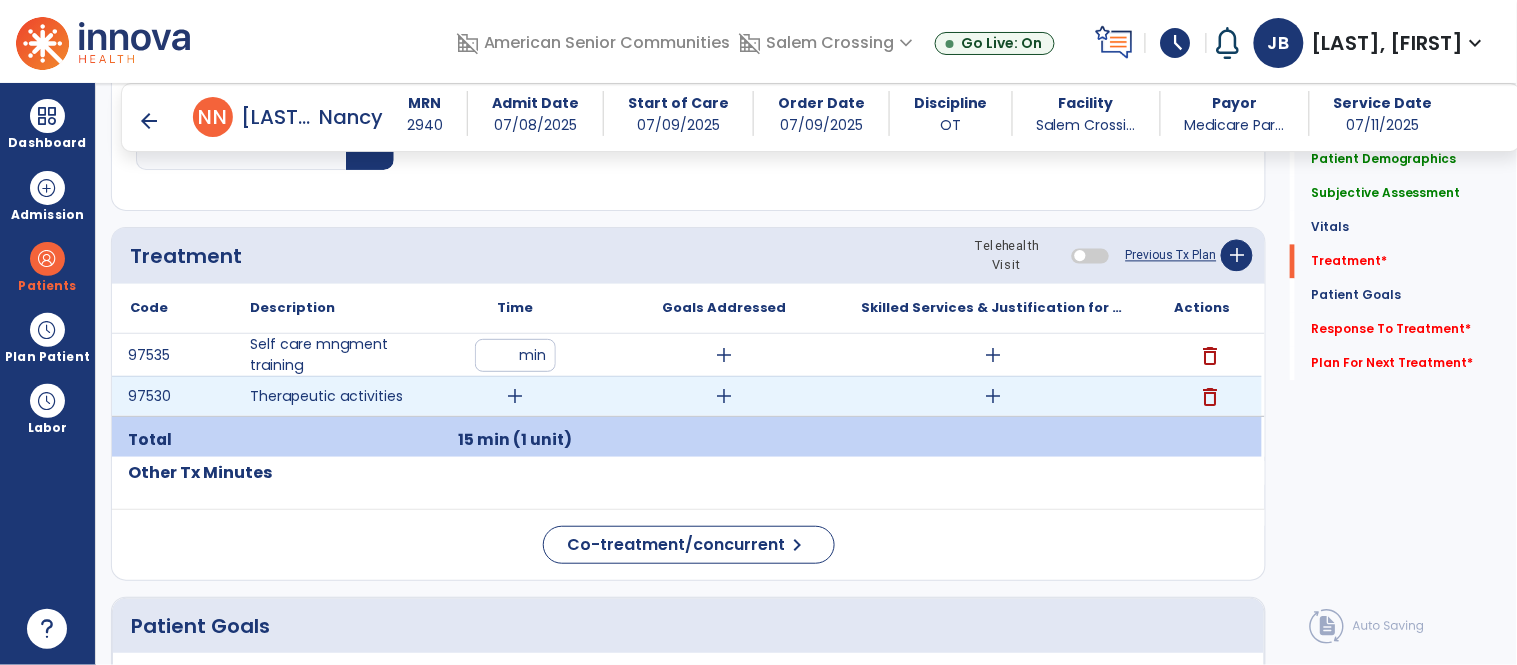 click on "add" at bounding box center [515, 396] 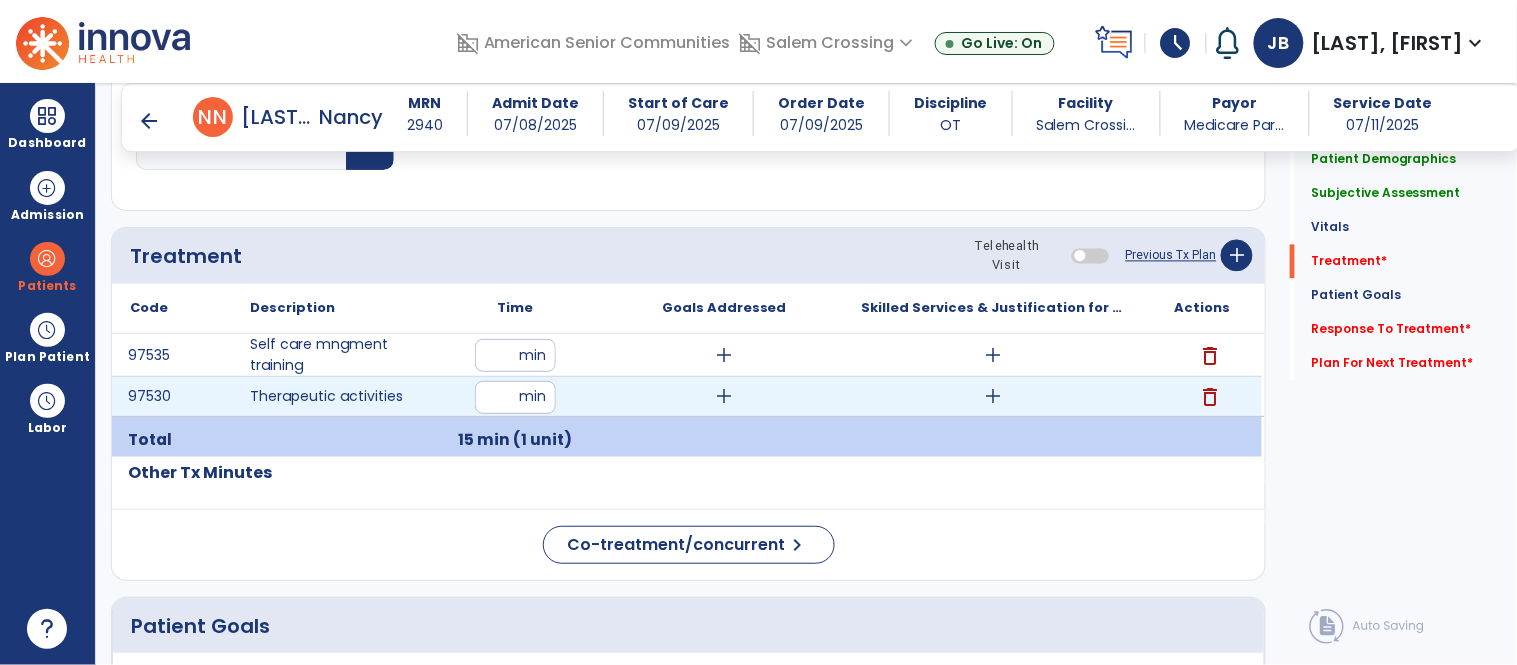 type on "**" 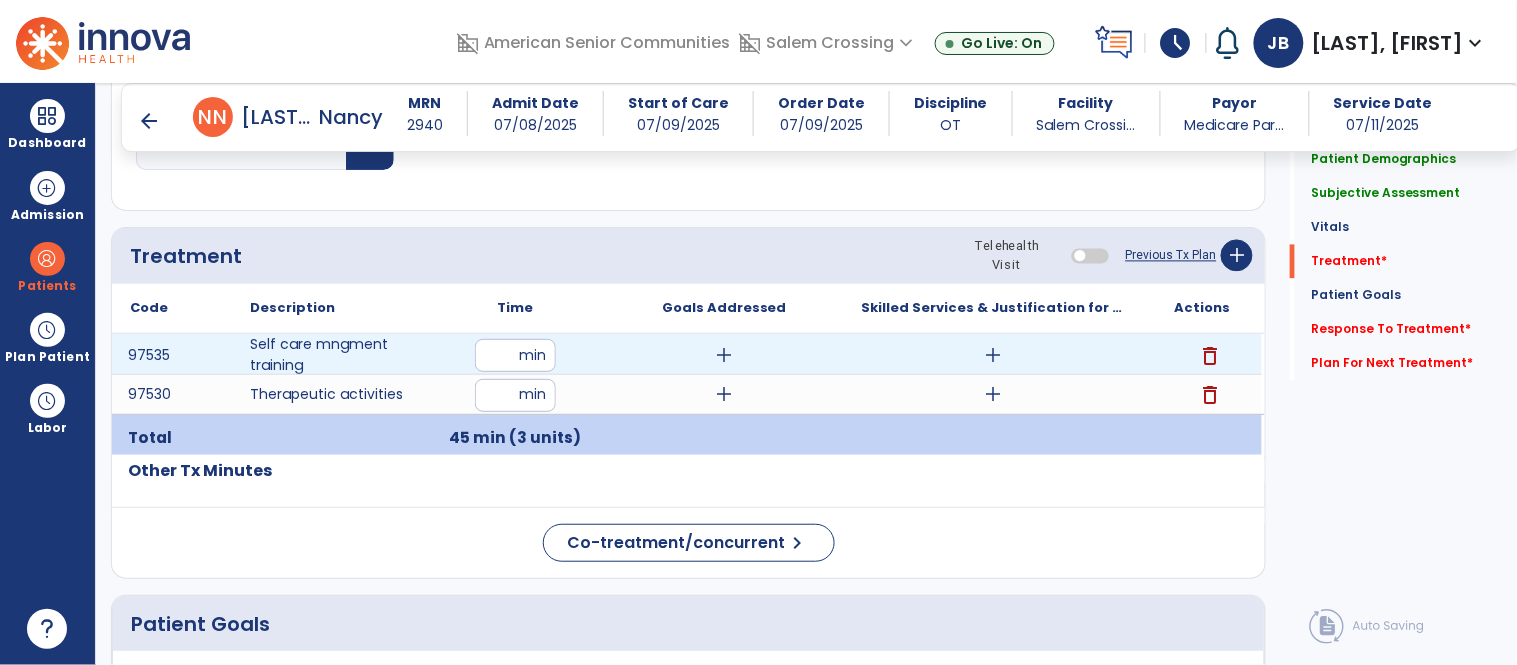 click on "add" at bounding box center (993, 355) 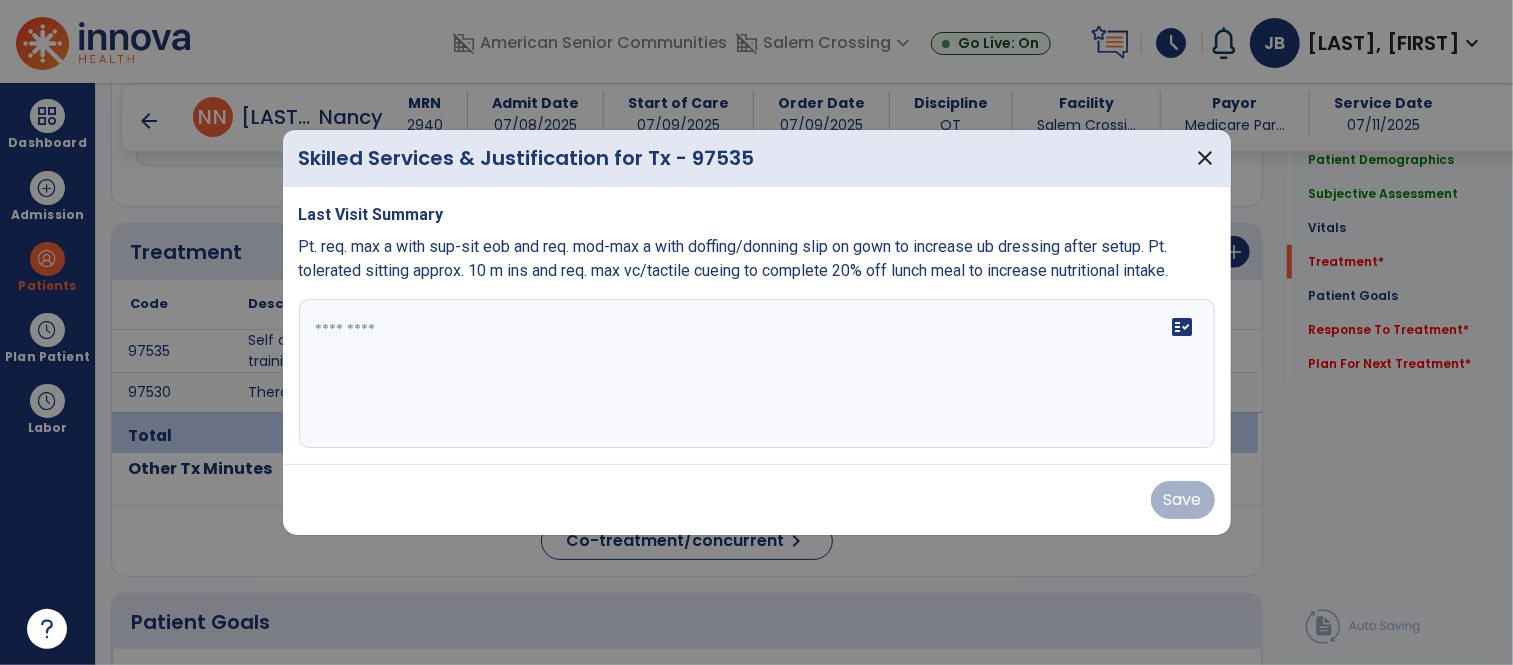 scroll, scrollTop: 1022, scrollLeft: 0, axis: vertical 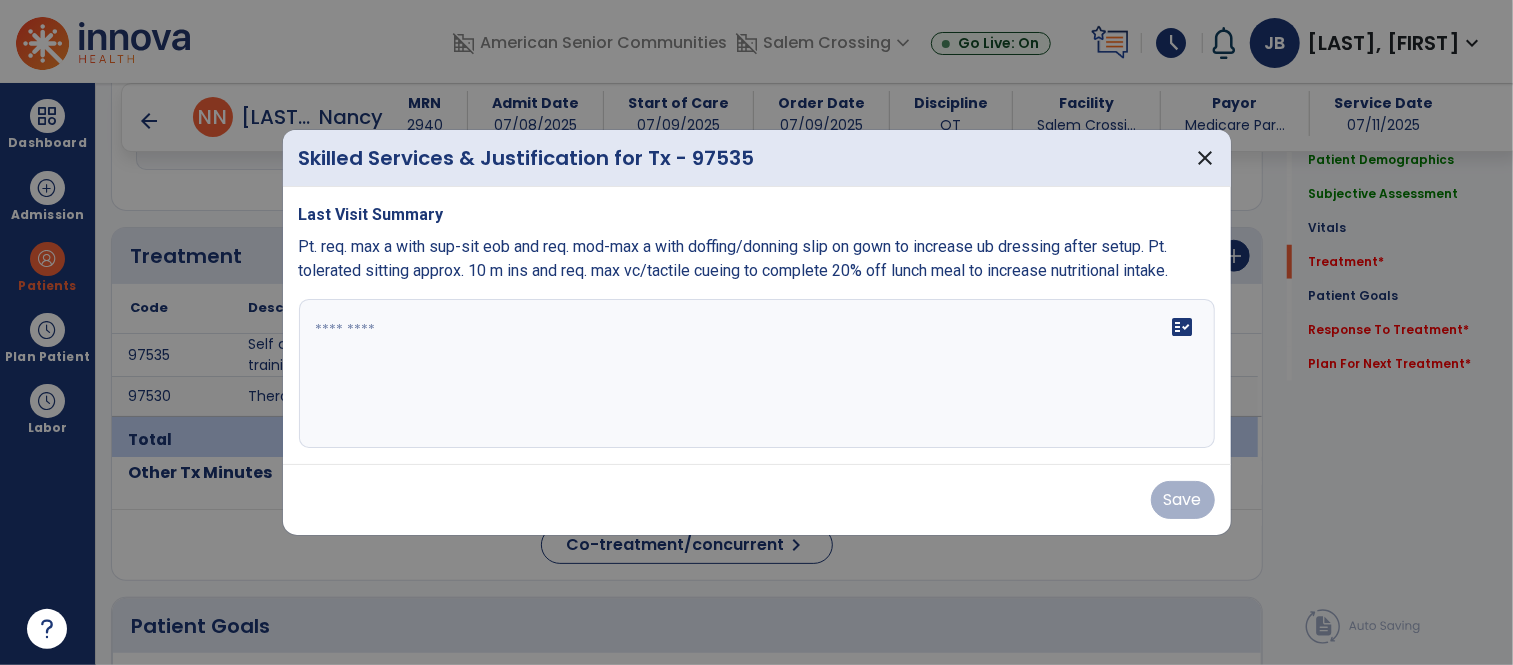 click on "fact_check" at bounding box center (757, 374) 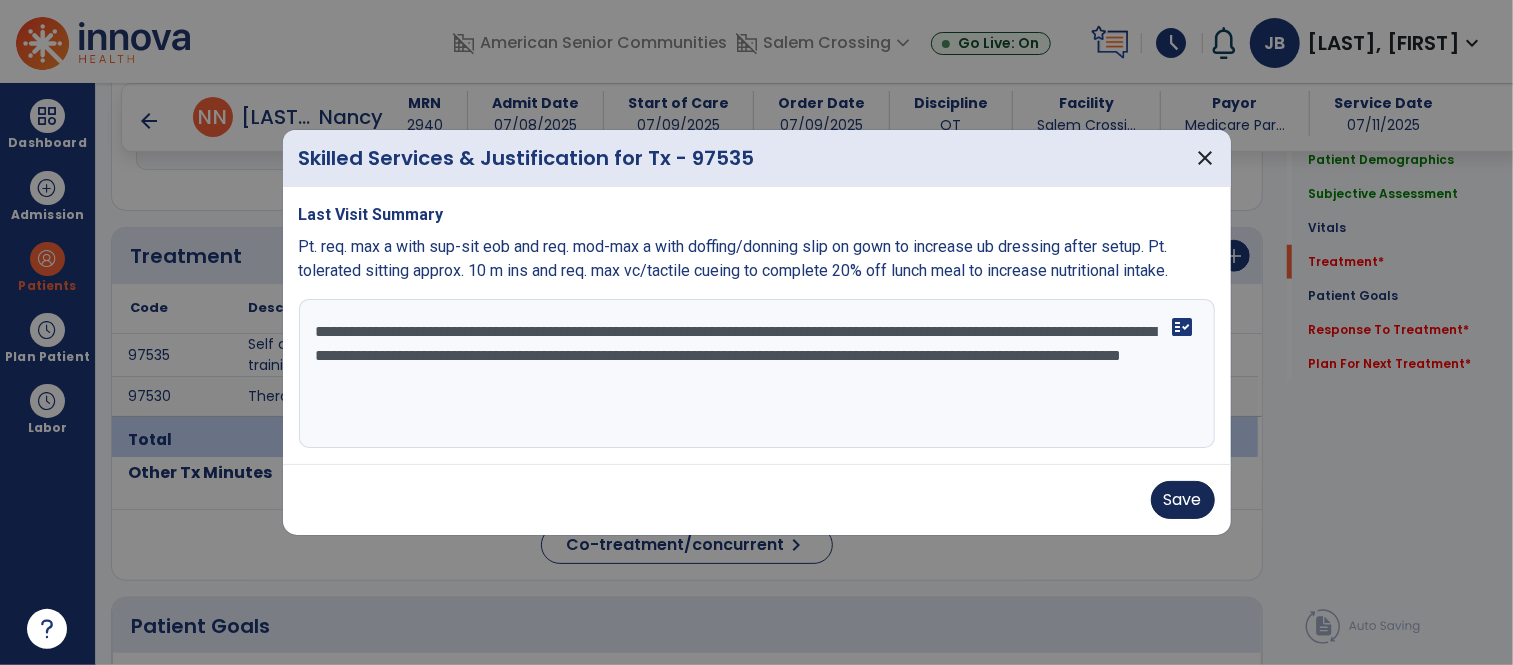type on "**********" 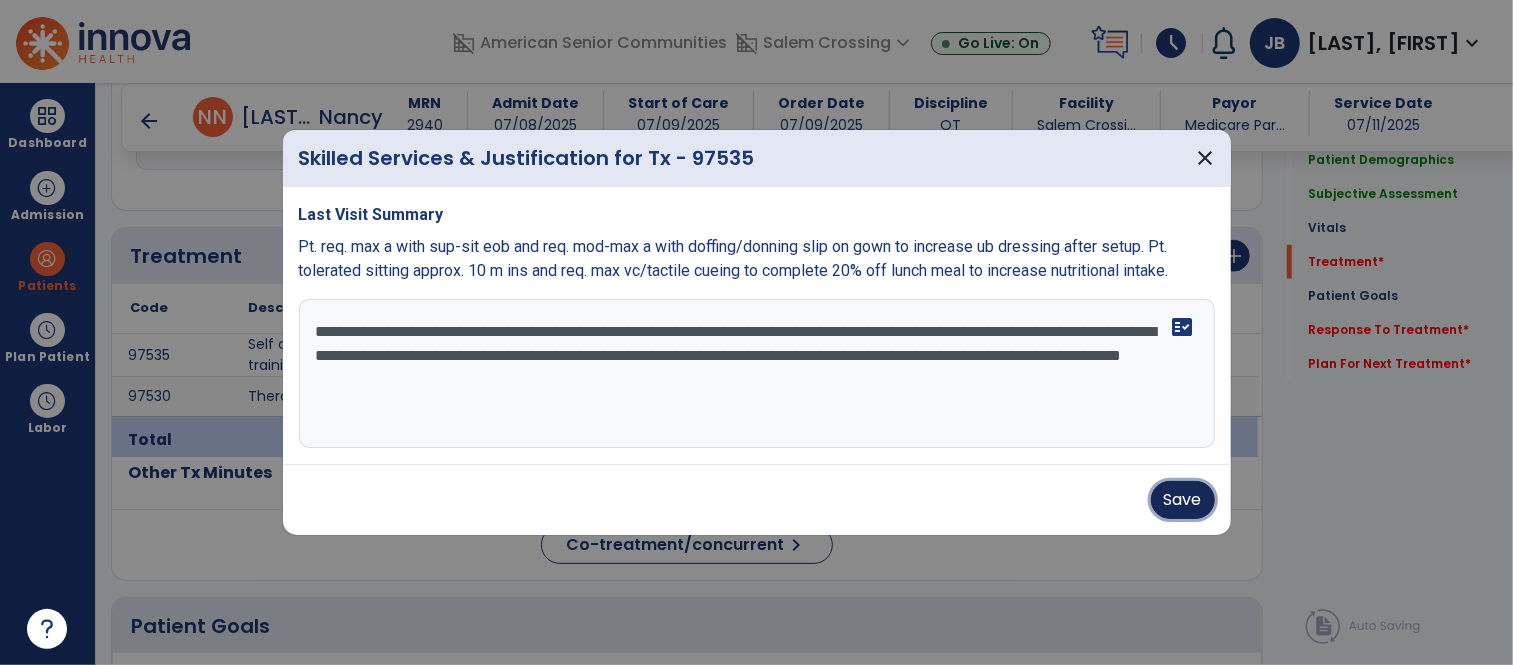click on "Save" at bounding box center [1183, 500] 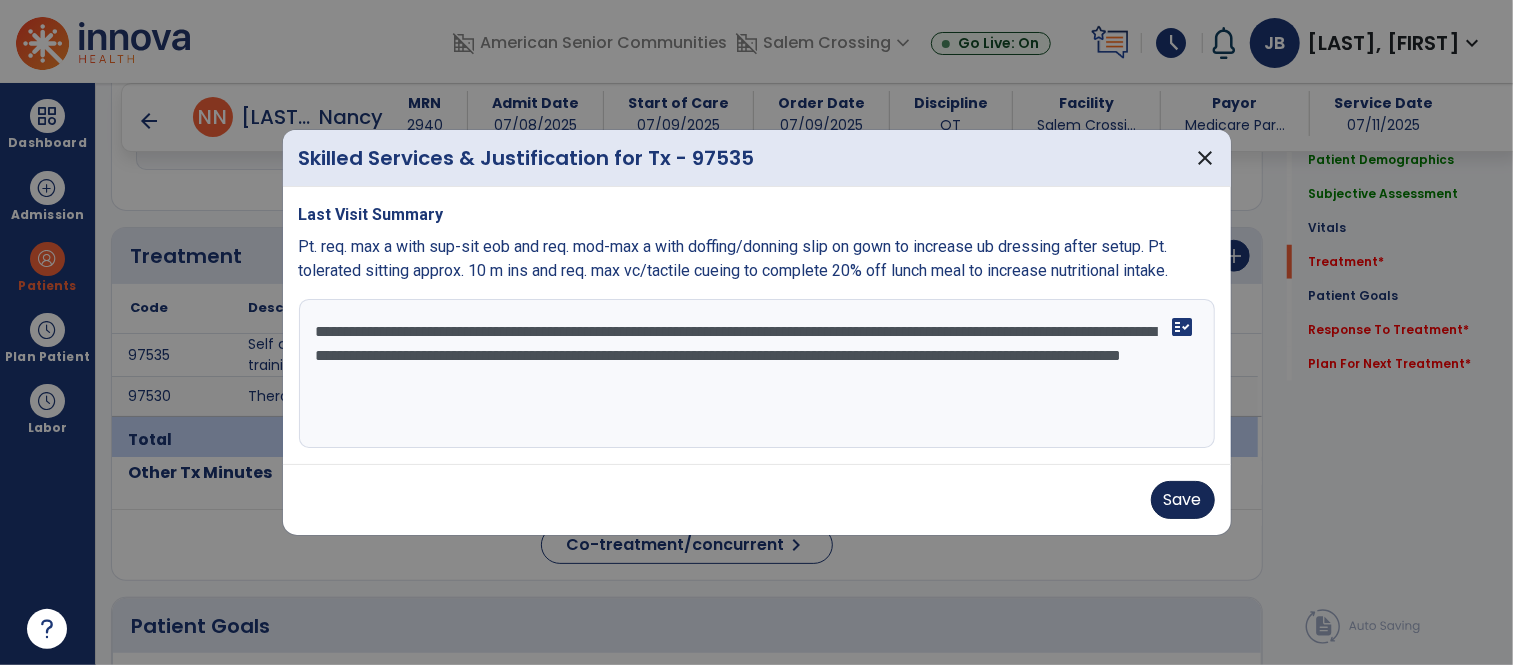 click on "Save" at bounding box center [757, 500] 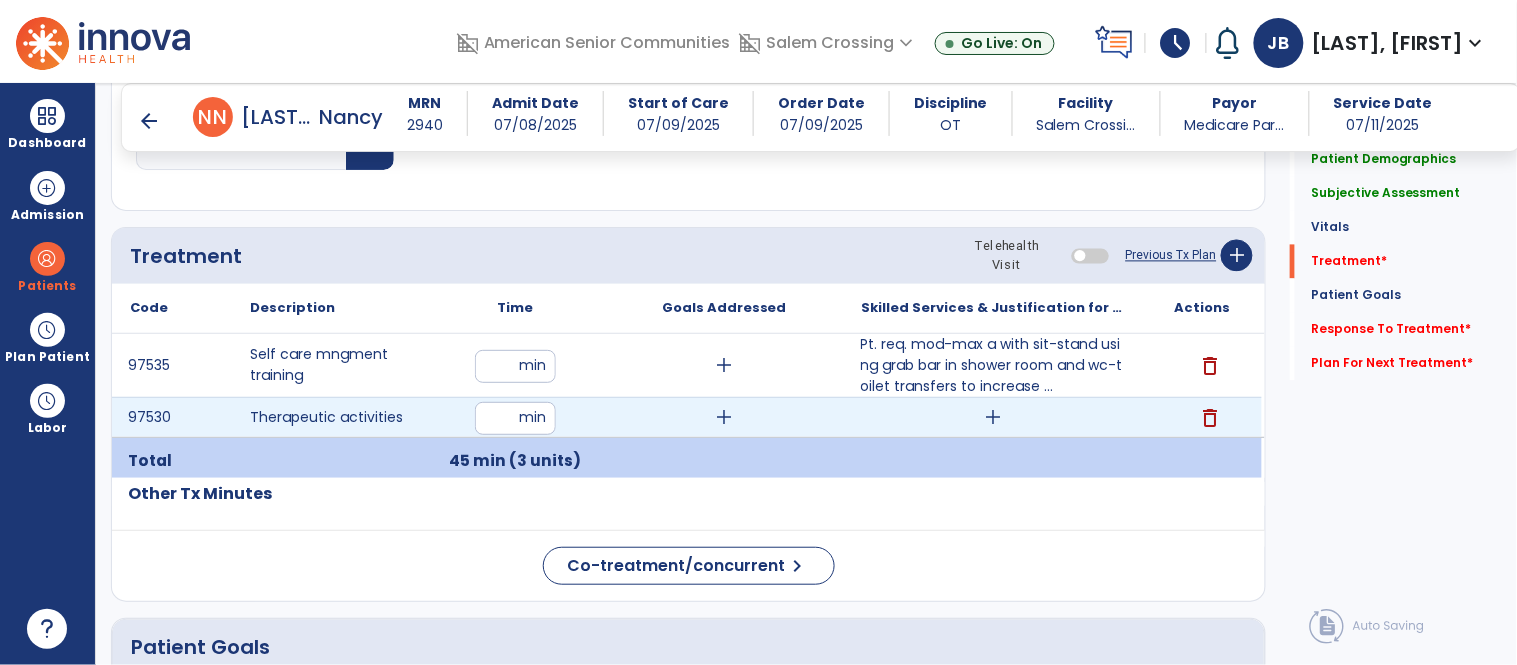 click on "add" at bounding box center [993, 417] 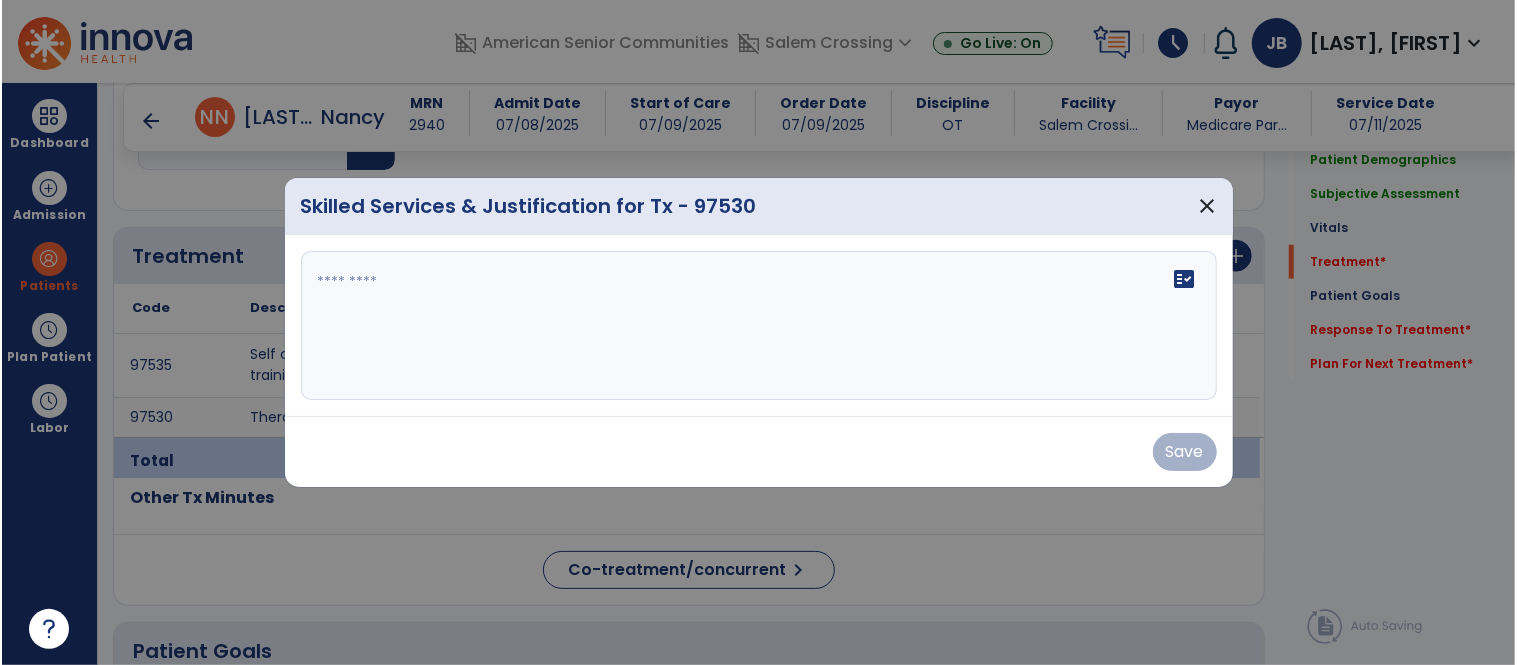 scroll, scrollTop: 1022, scrollLeft: 0, axis: vertical 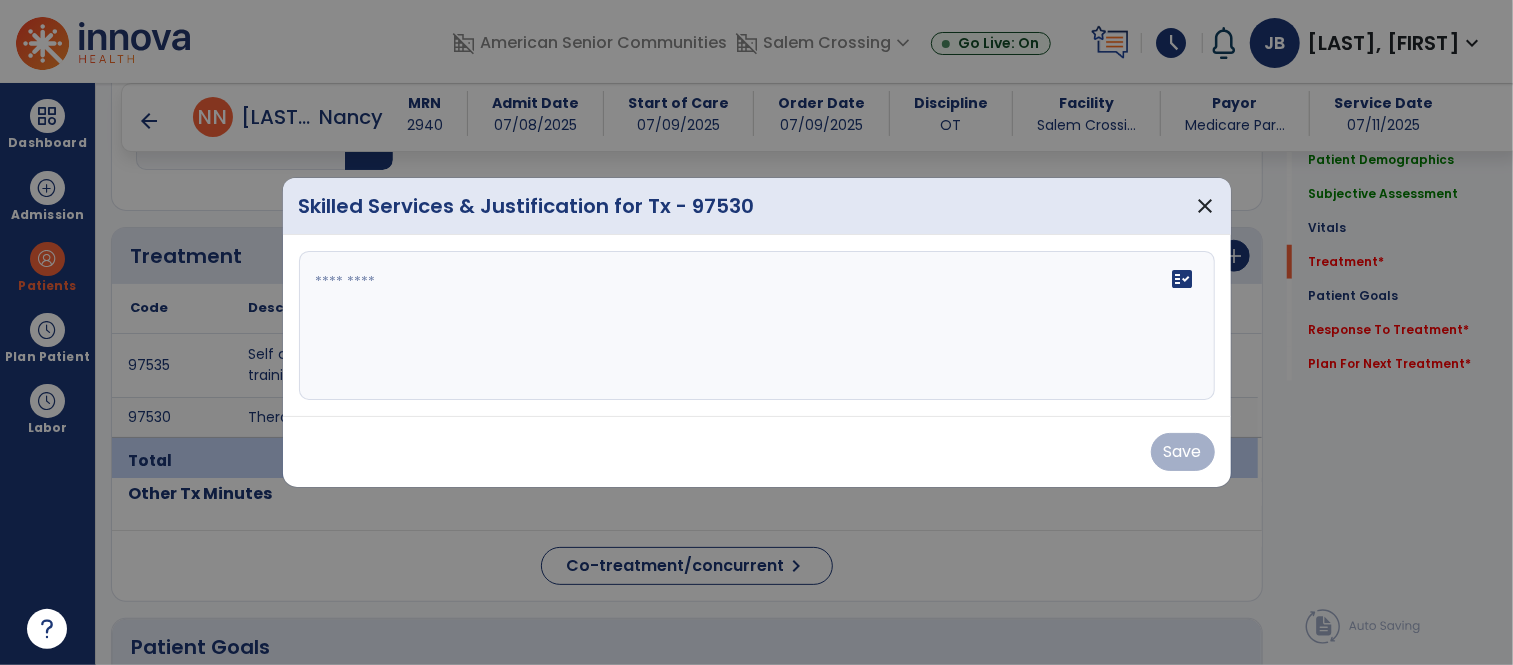 click on "fact_check" at bounding box center (757, 326) 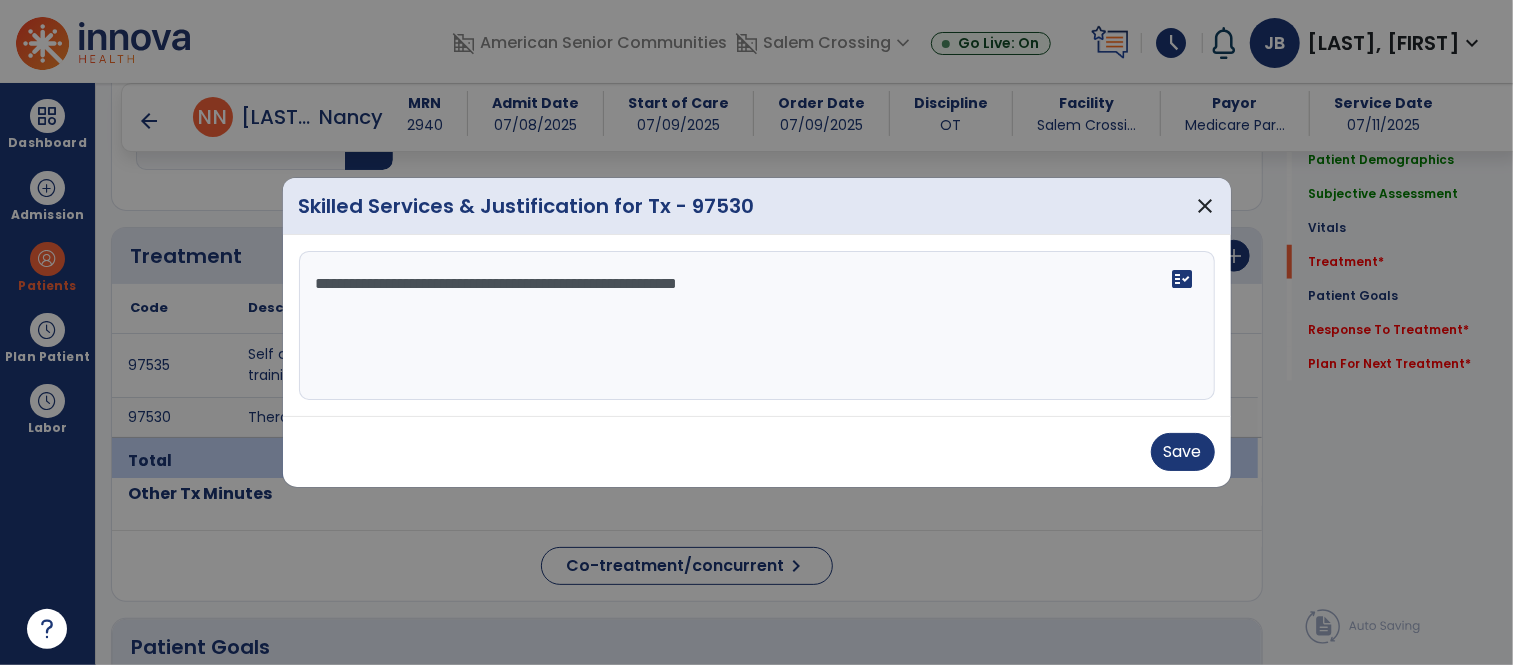 click on "**********" at bounding box center [757, 326] 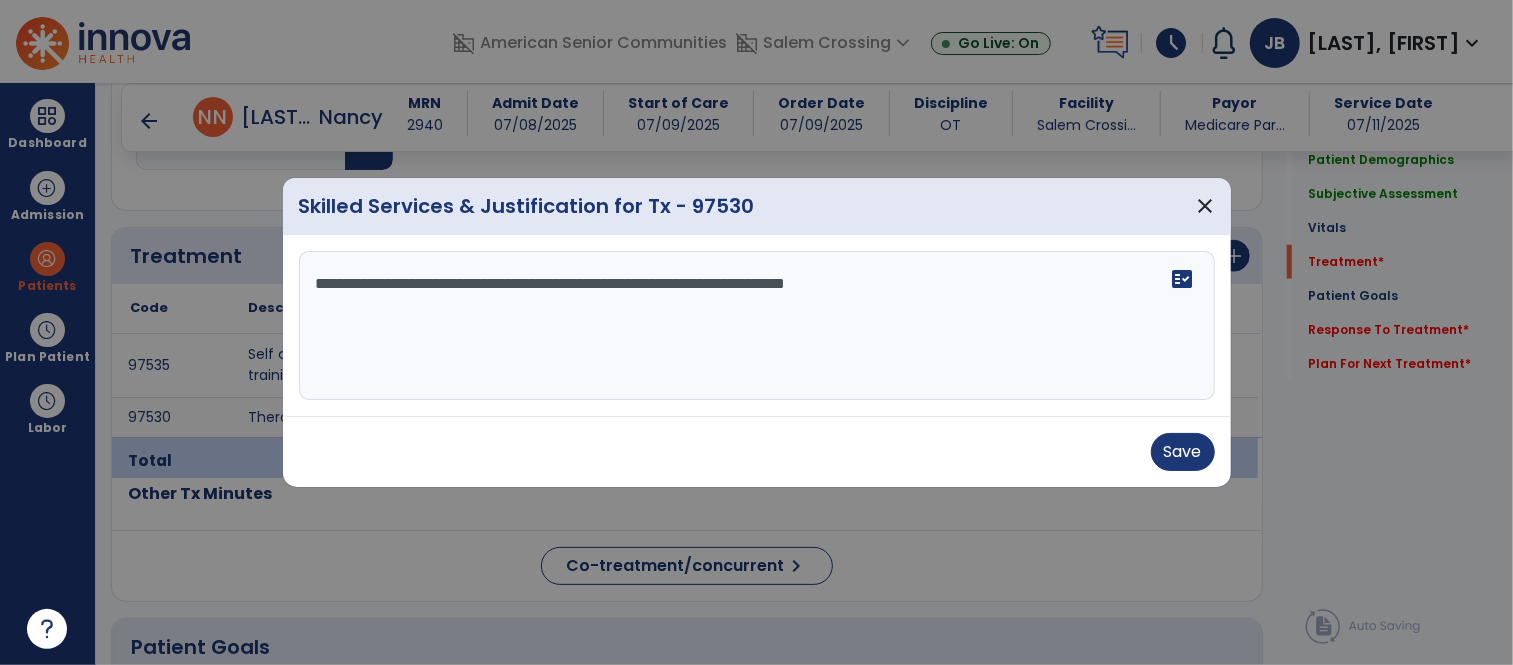click on "**********" at bounding box center [757, 326] 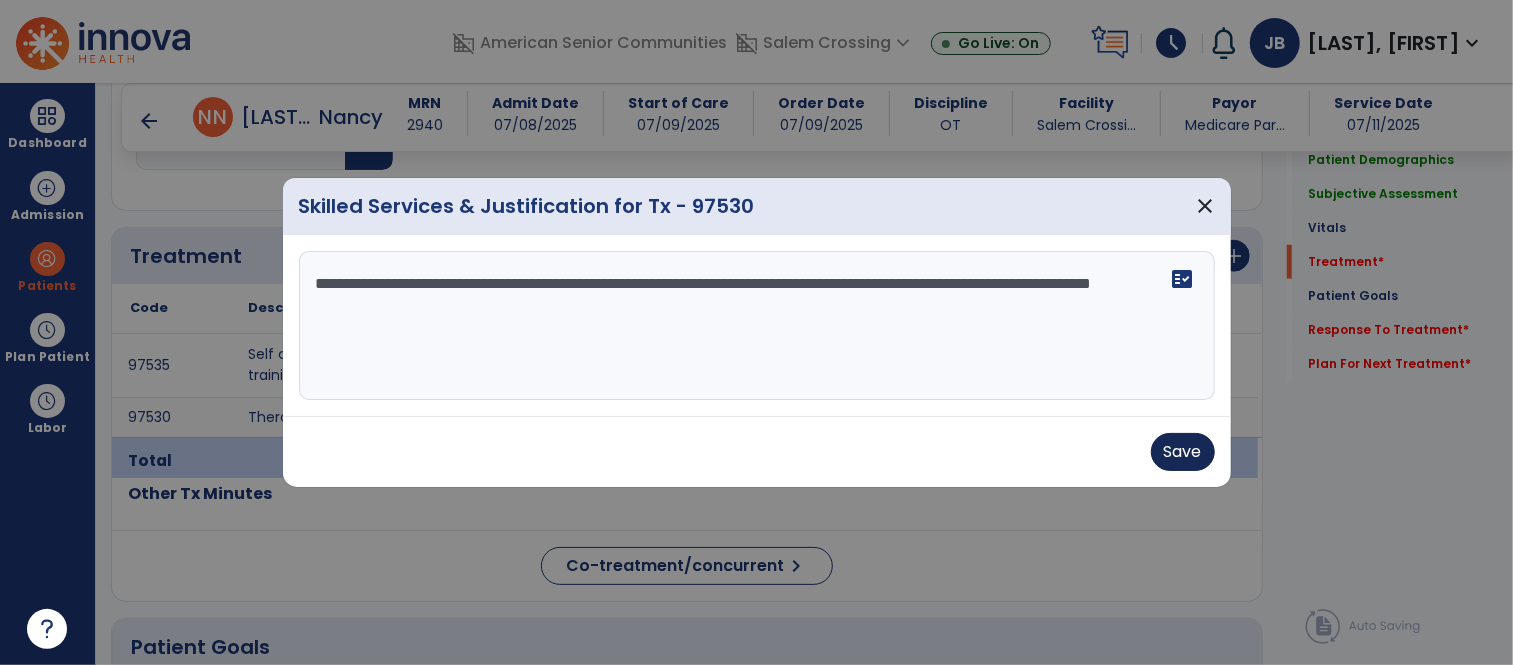 type on "**********" 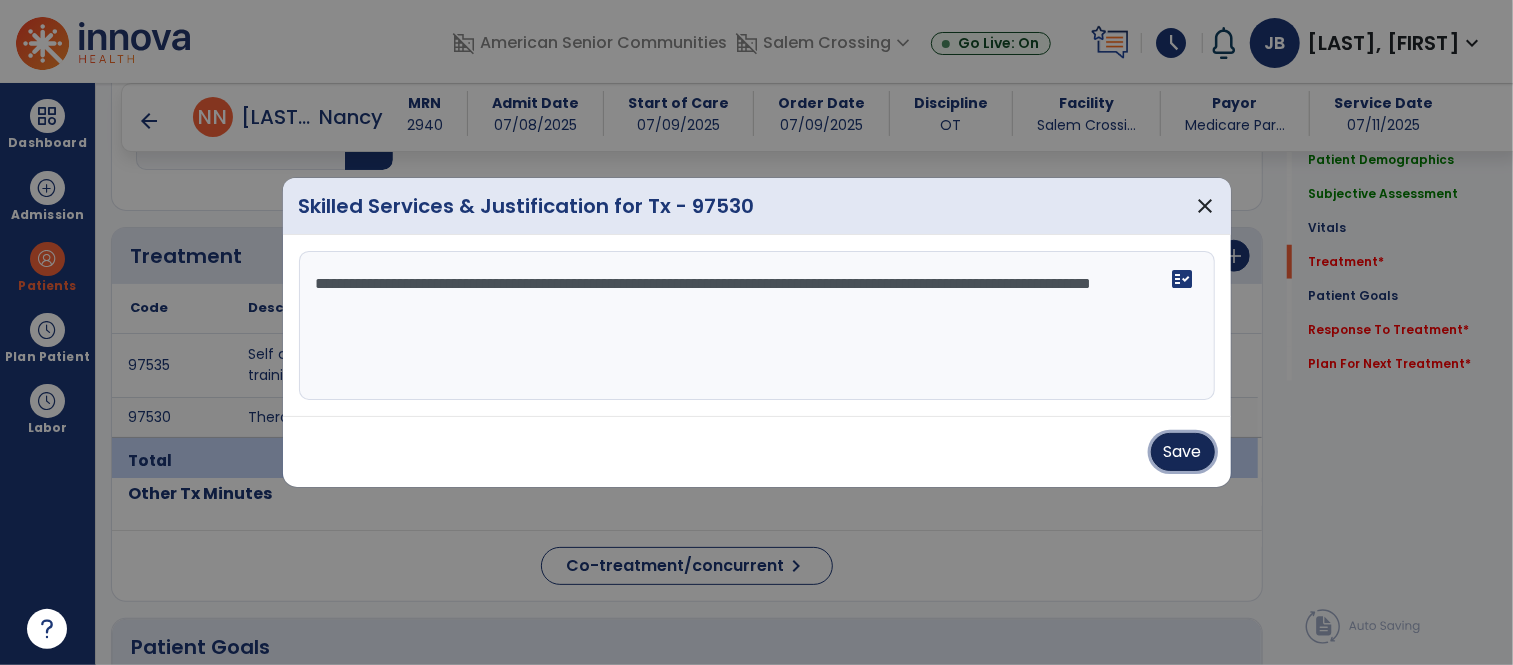 click on "Save" at bounding box center [1183, 452] 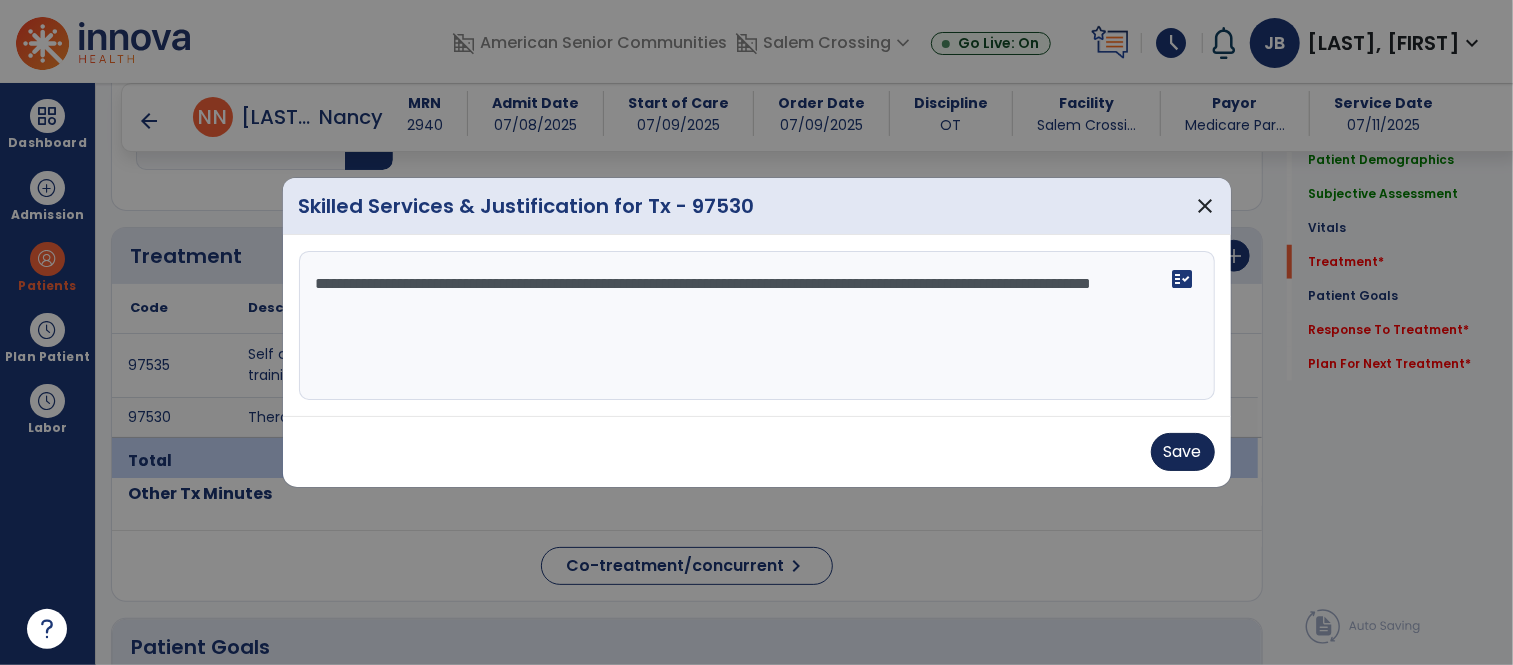 click on "Save" at bounding box center [757, 452] 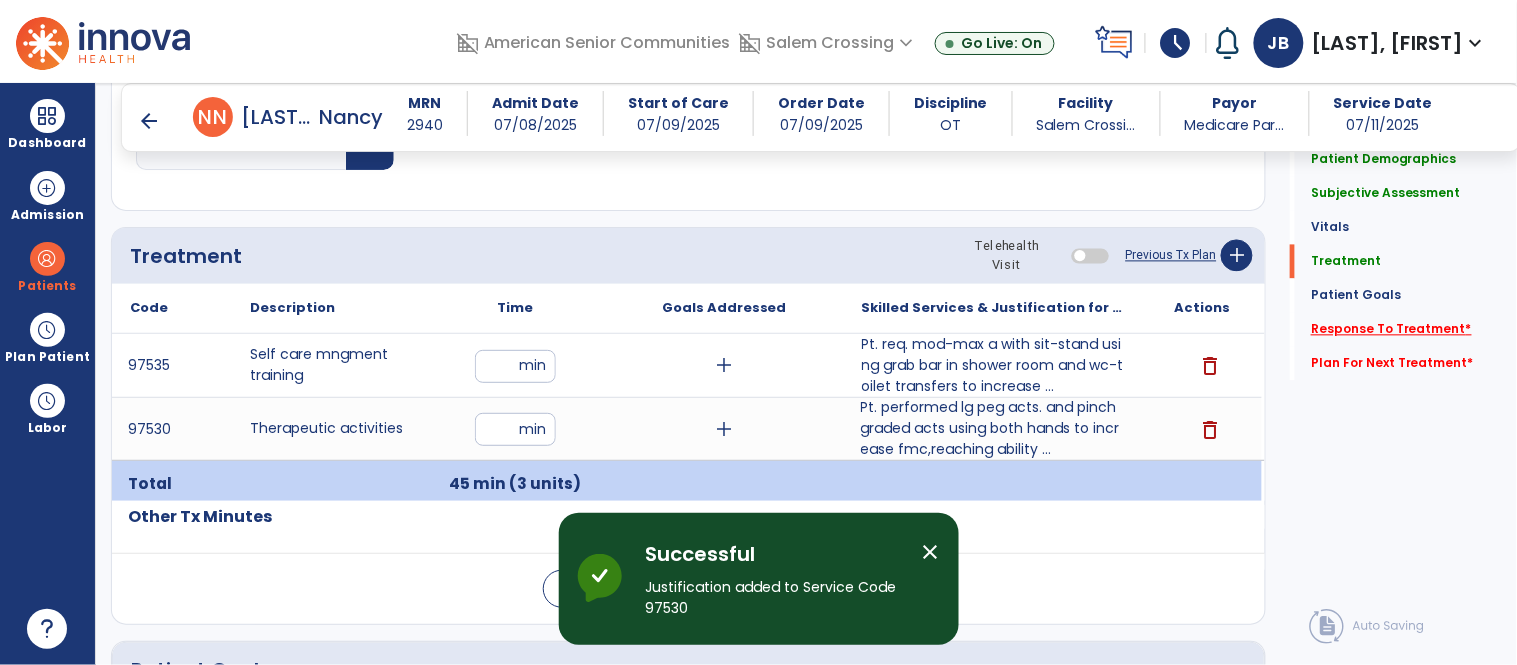 click on "Response To Treatment   *" 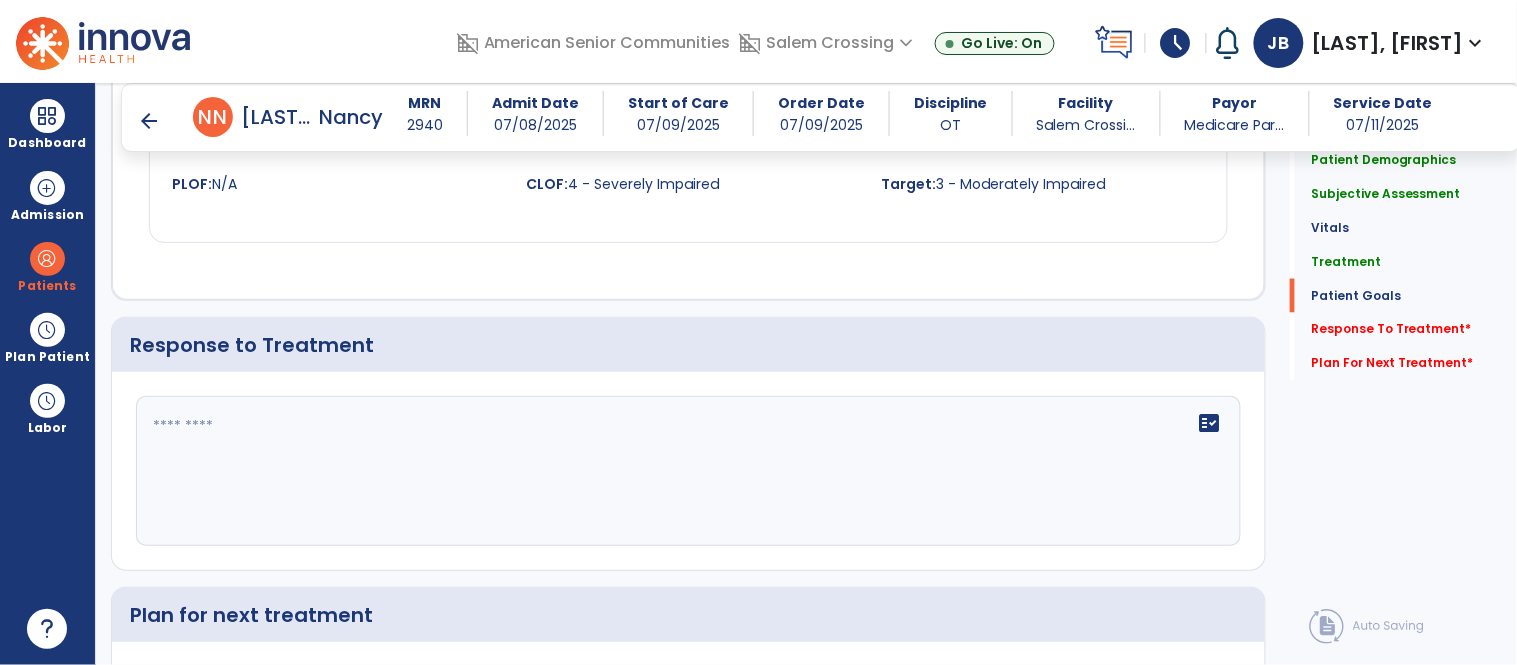 scroll, scrollTop: 2768, scrollLeft: 0, axis: vertical 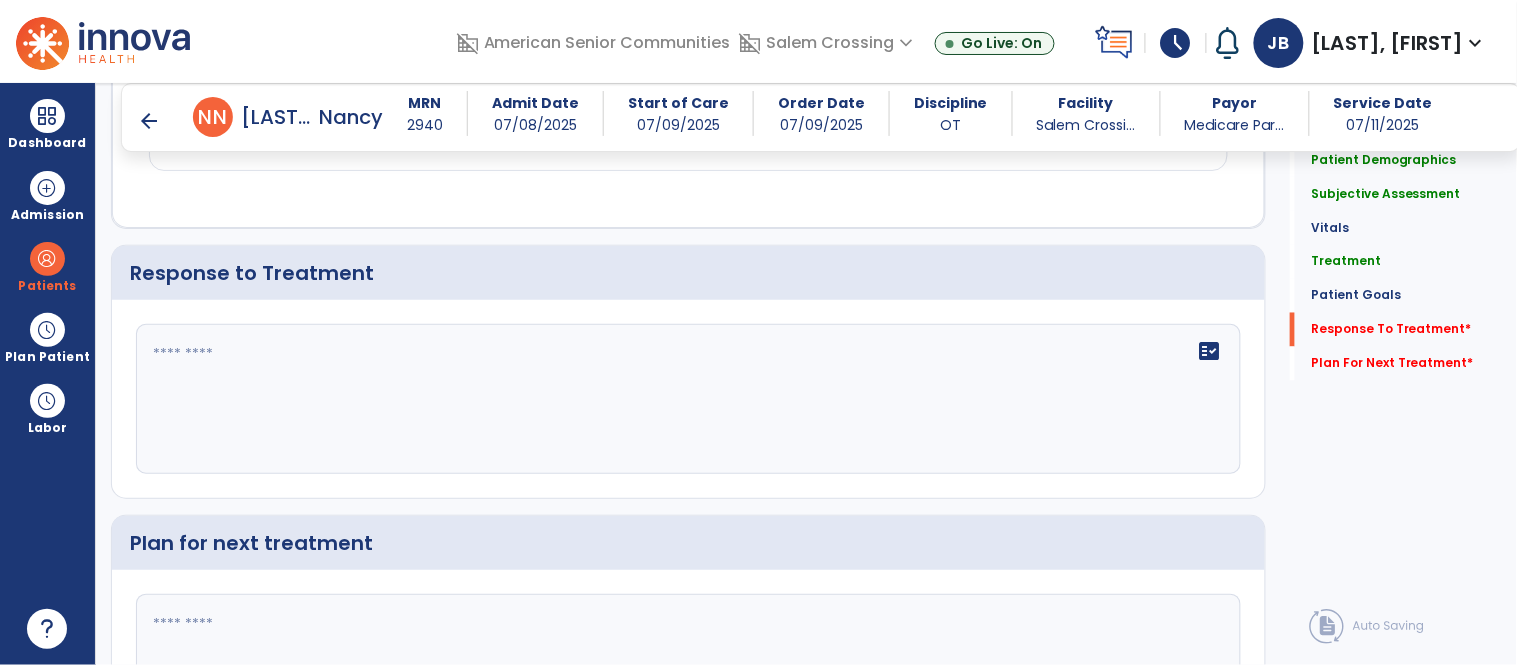 click 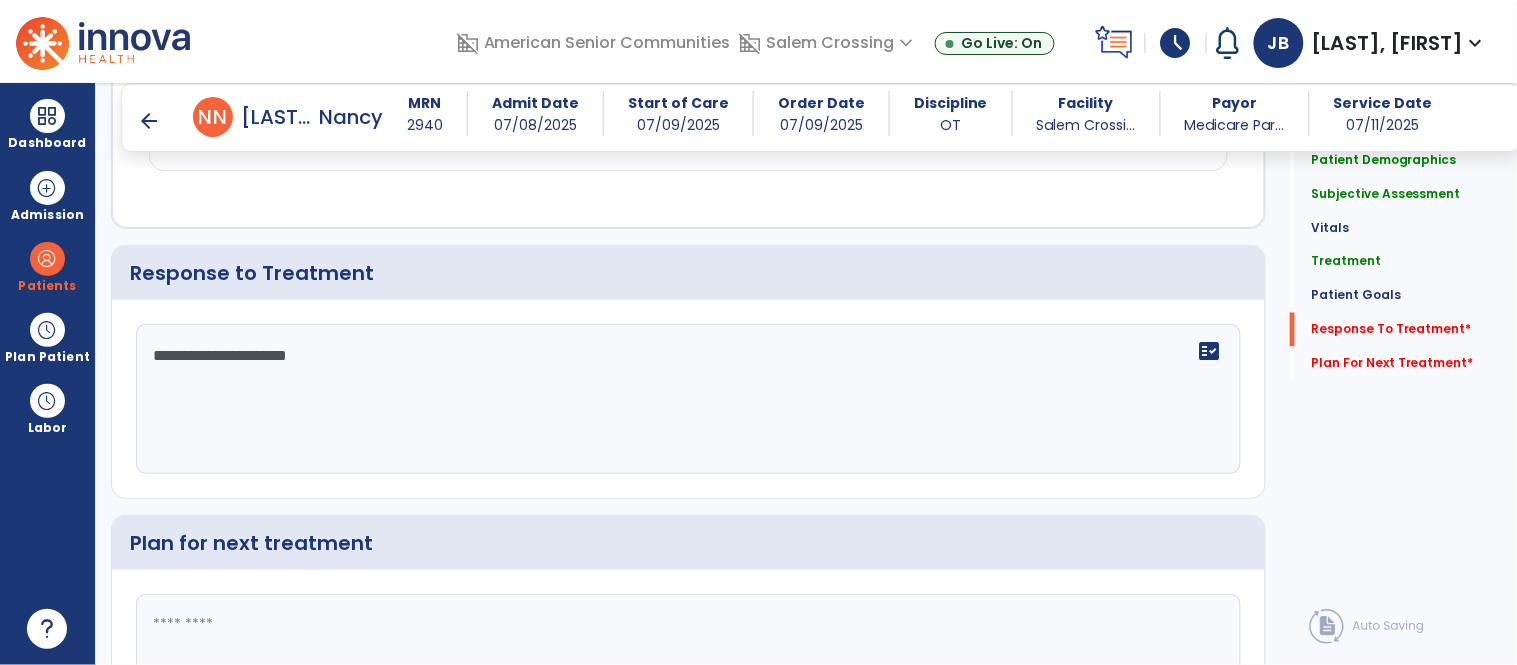 type on "**********" 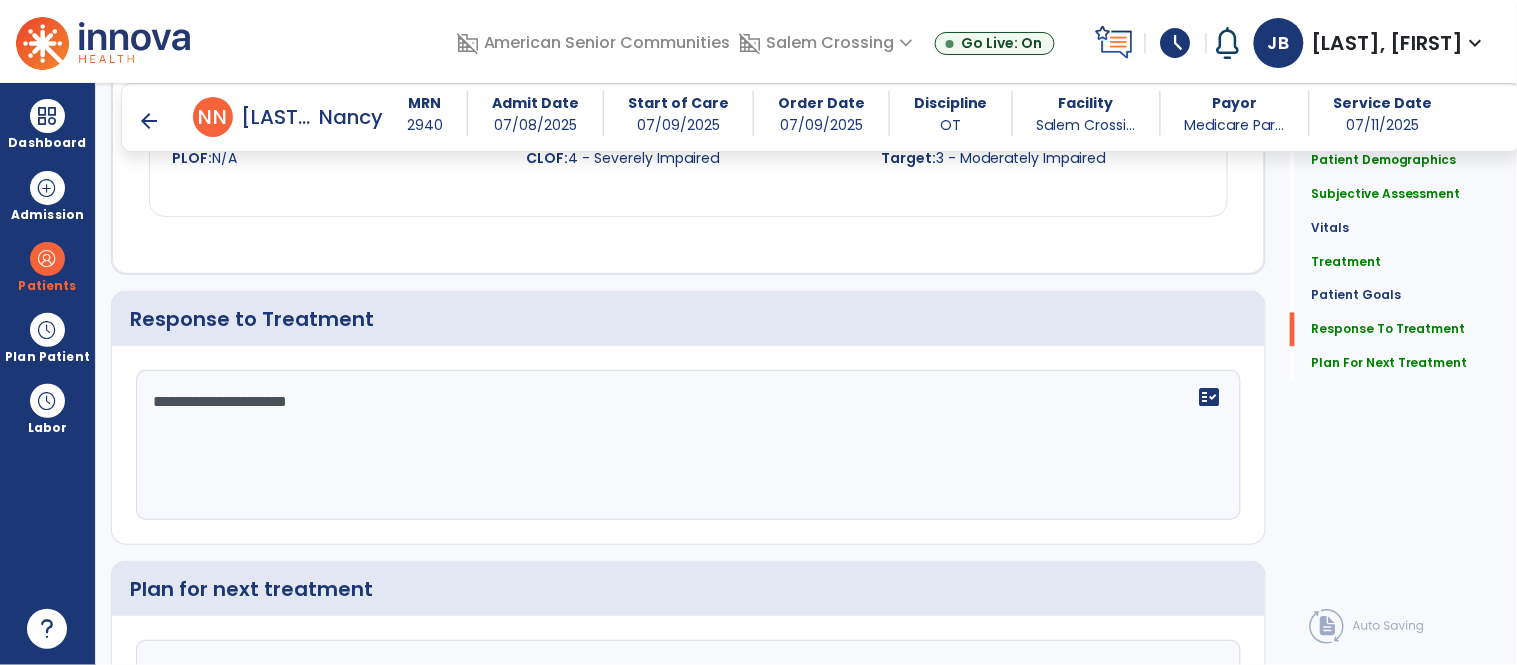 scroll, scrollTop: 2768, scrollLeft: 0, axis: vertical 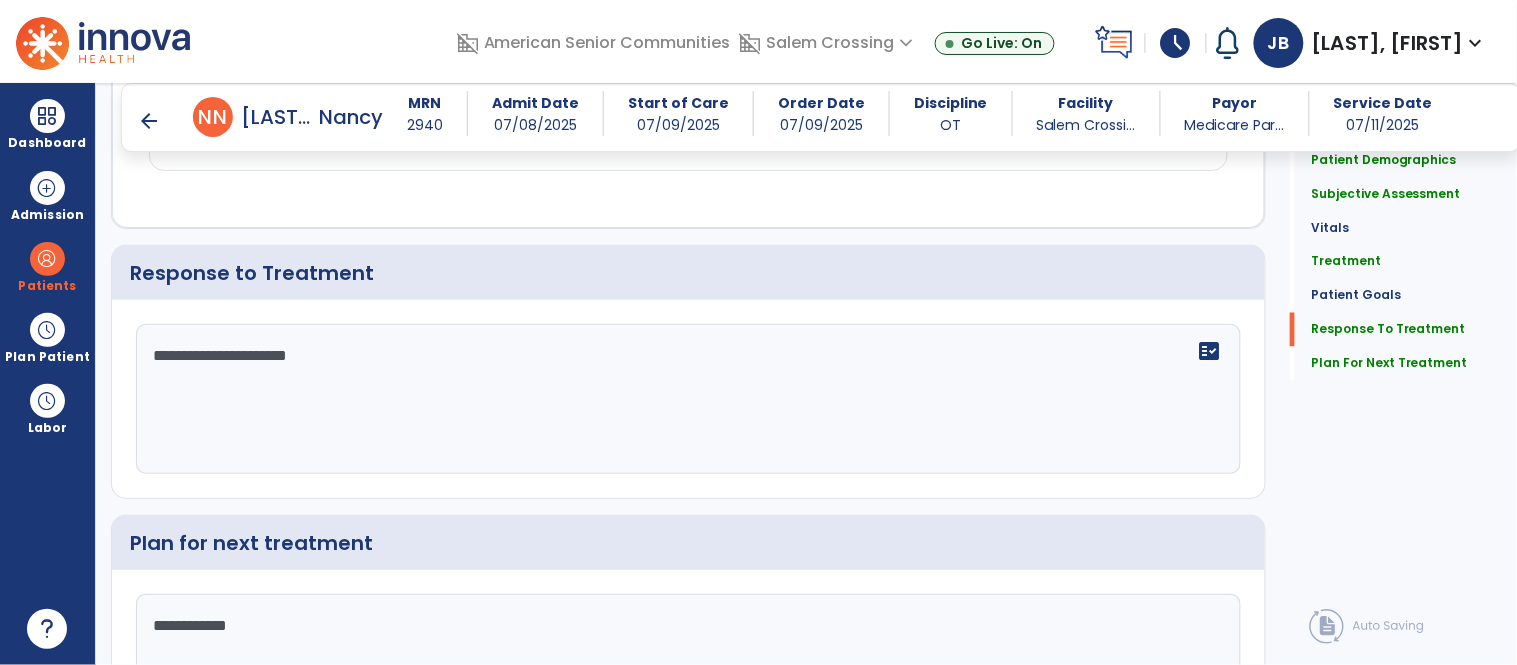 type on "**********" 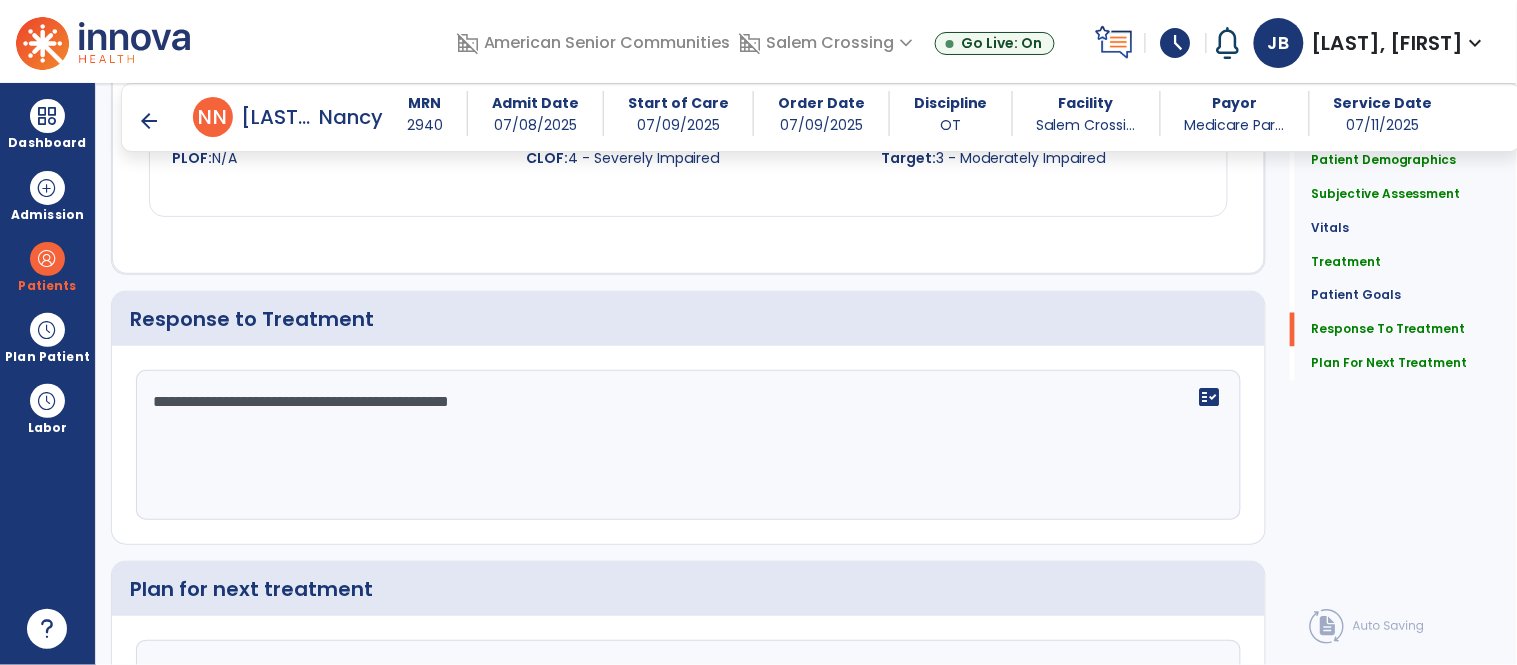 scroll, scrollTop: 2768, scrollLeft: 0, axis: vertical 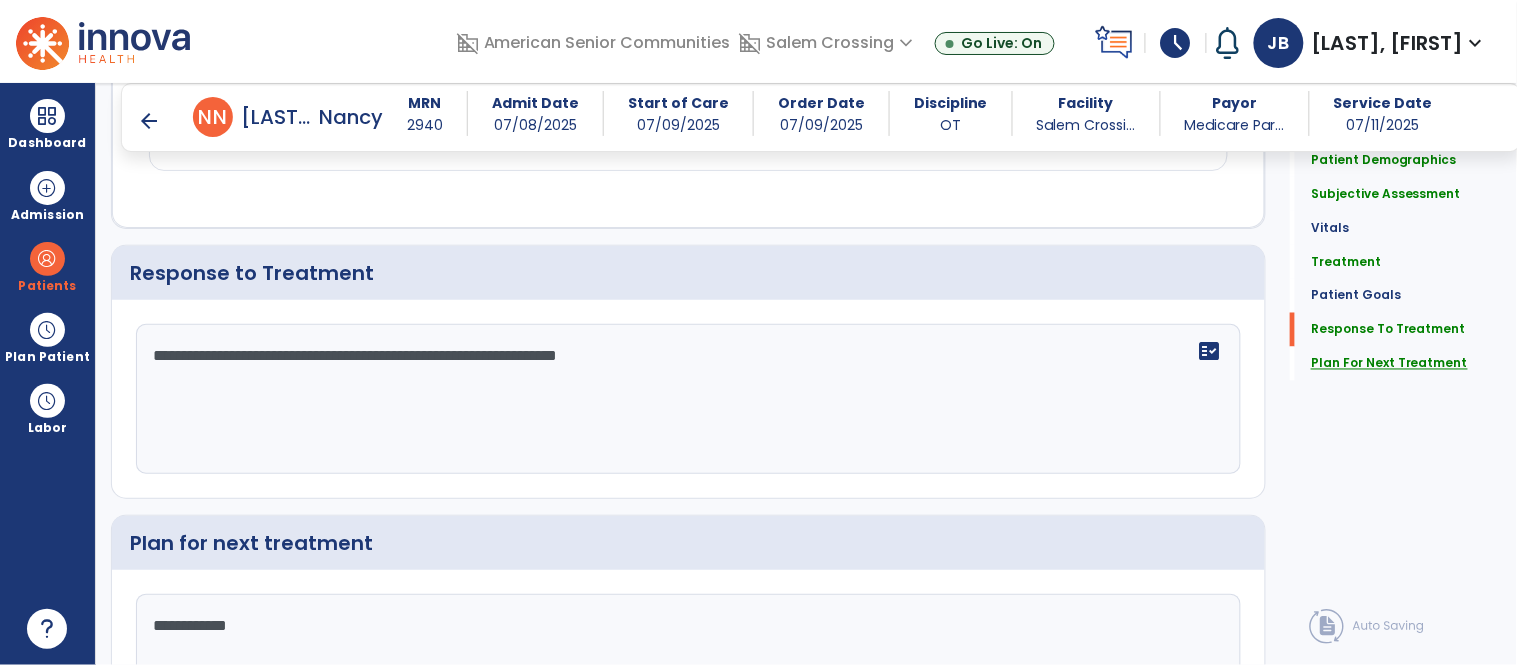 type on "**********" 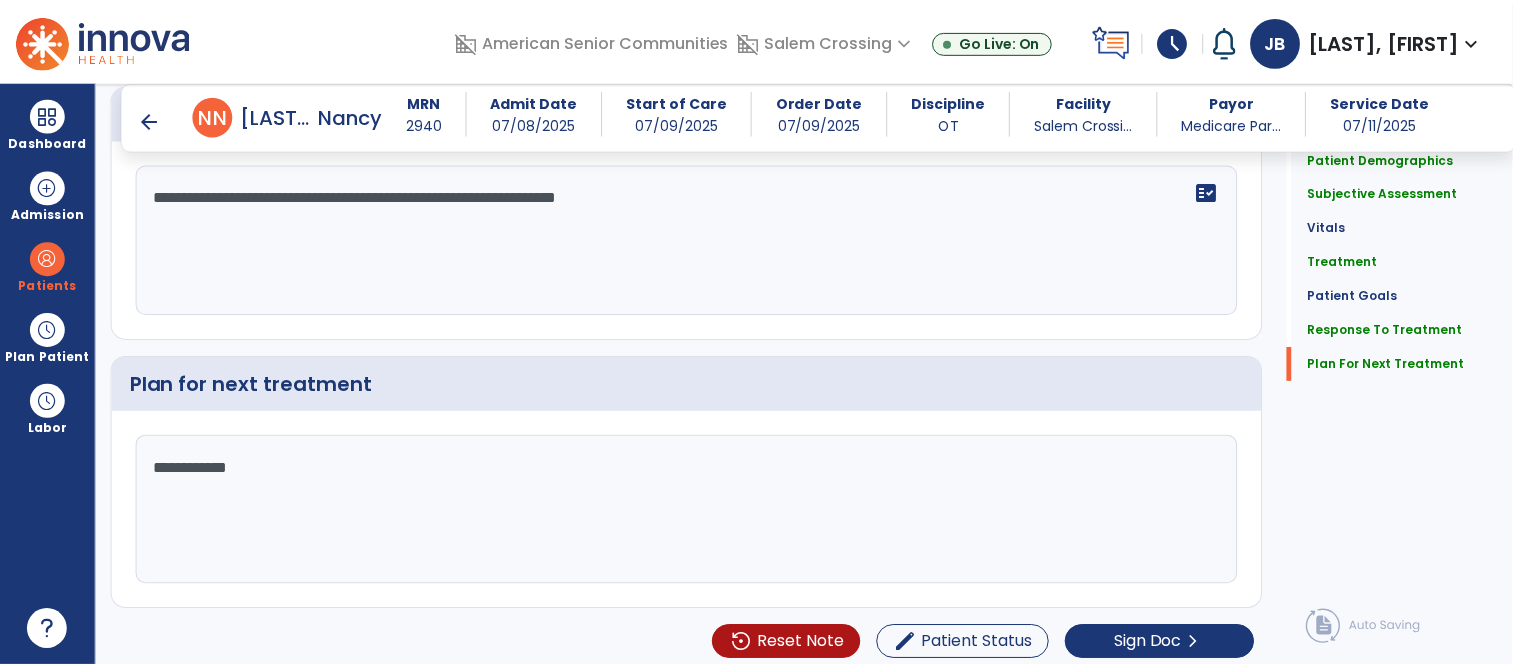 scroll, scrollTop: 2941, scrollLeft: 0, axis: vertical 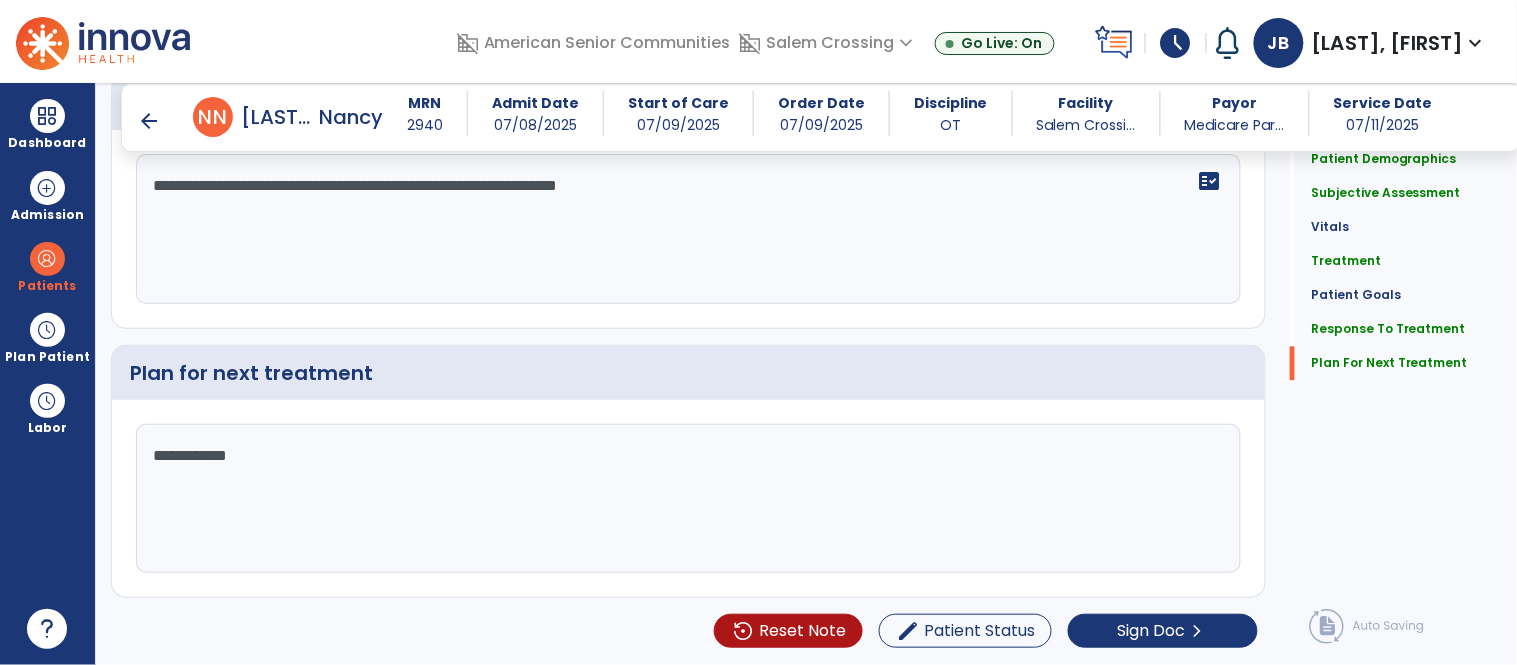 click on "**********" 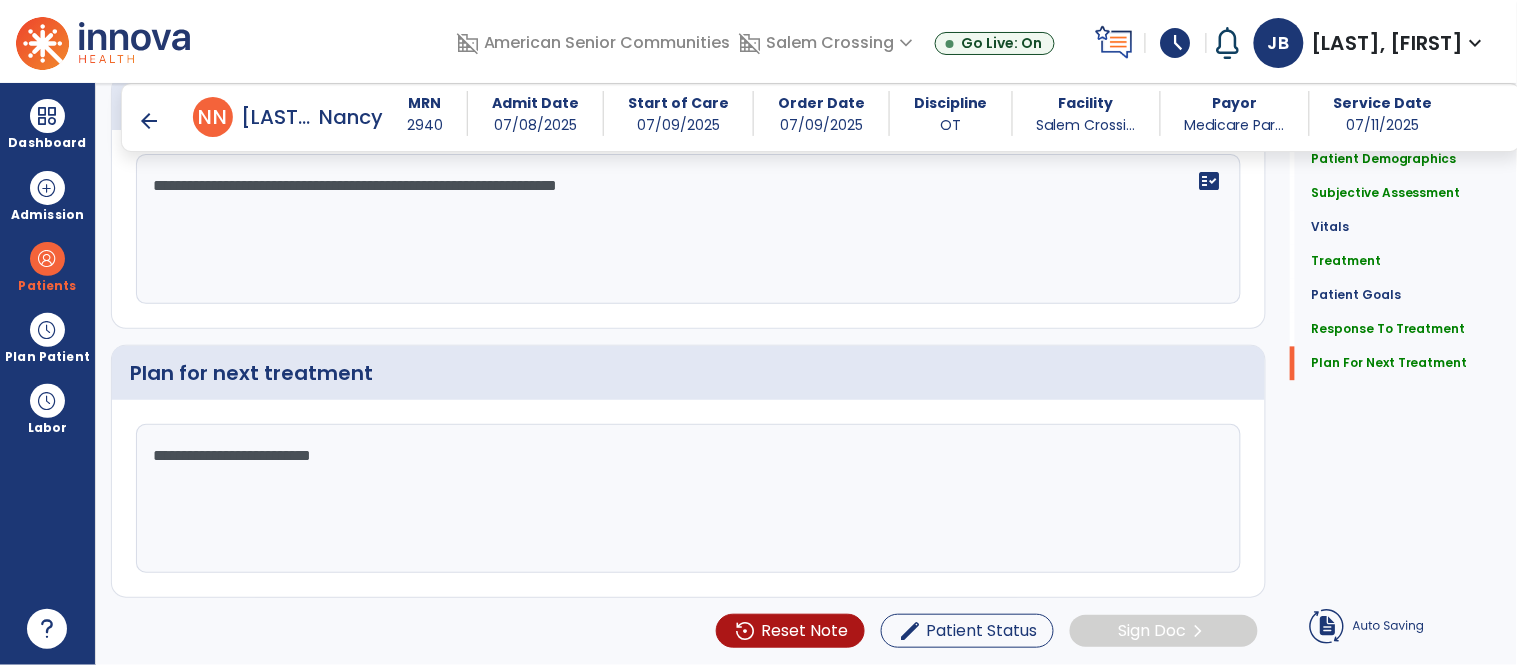 type on "**********" 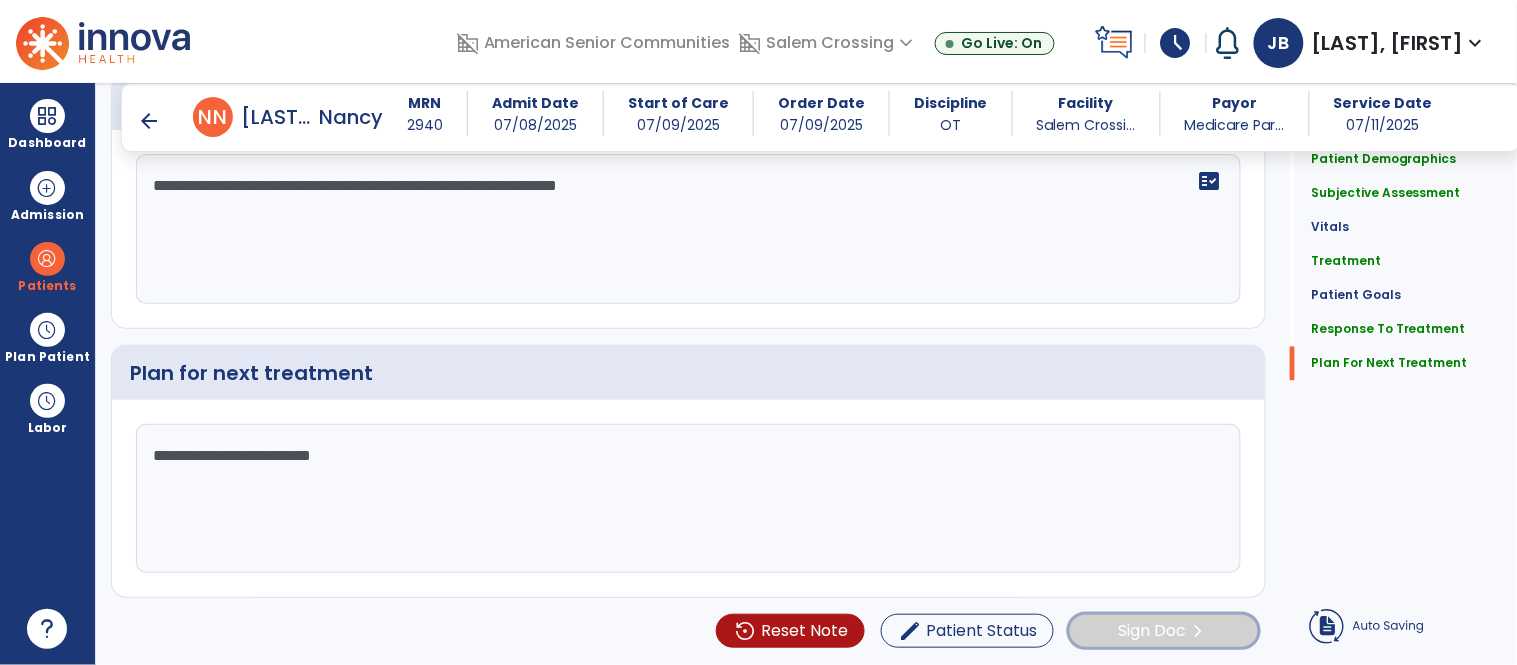 click on "Sign Doc" 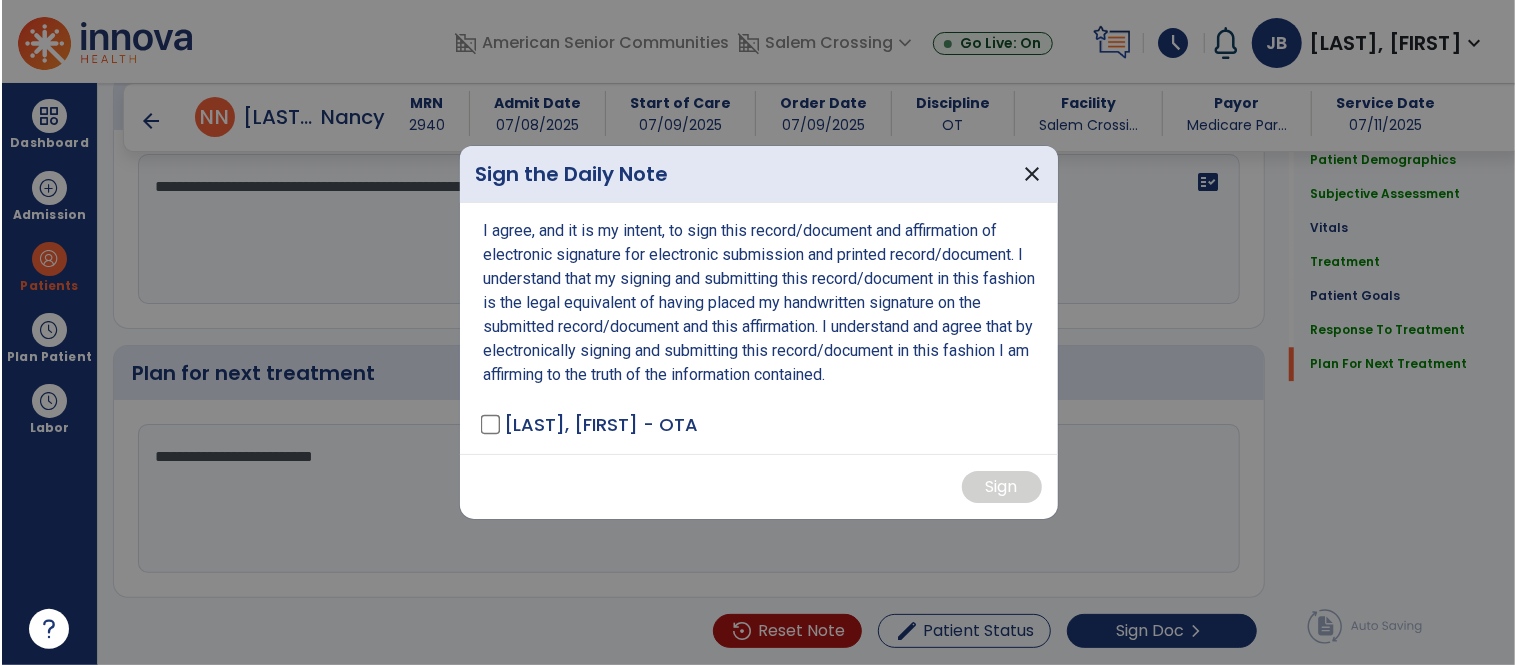 scroll, scrollTop: 2941, scrollLeft: 0, axis: vertical 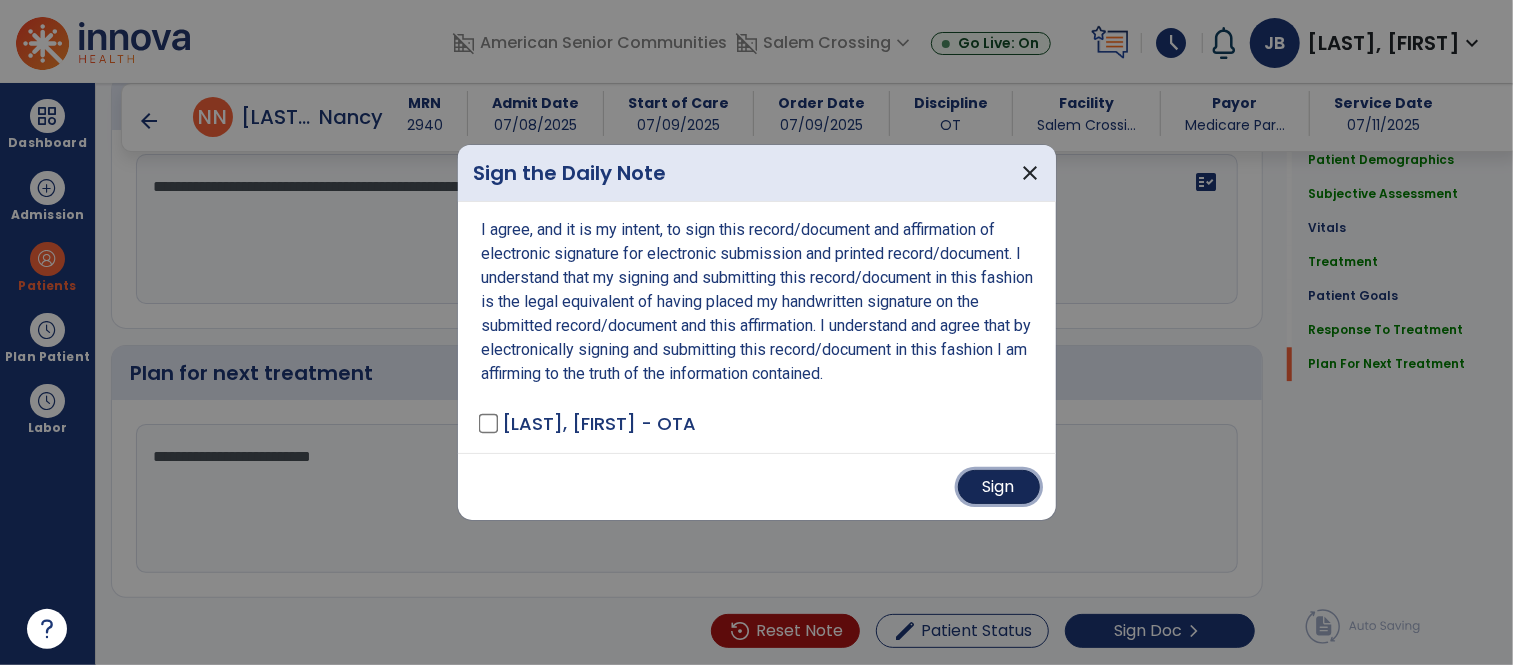 click on "Sign" at bounding box center (999, 487) 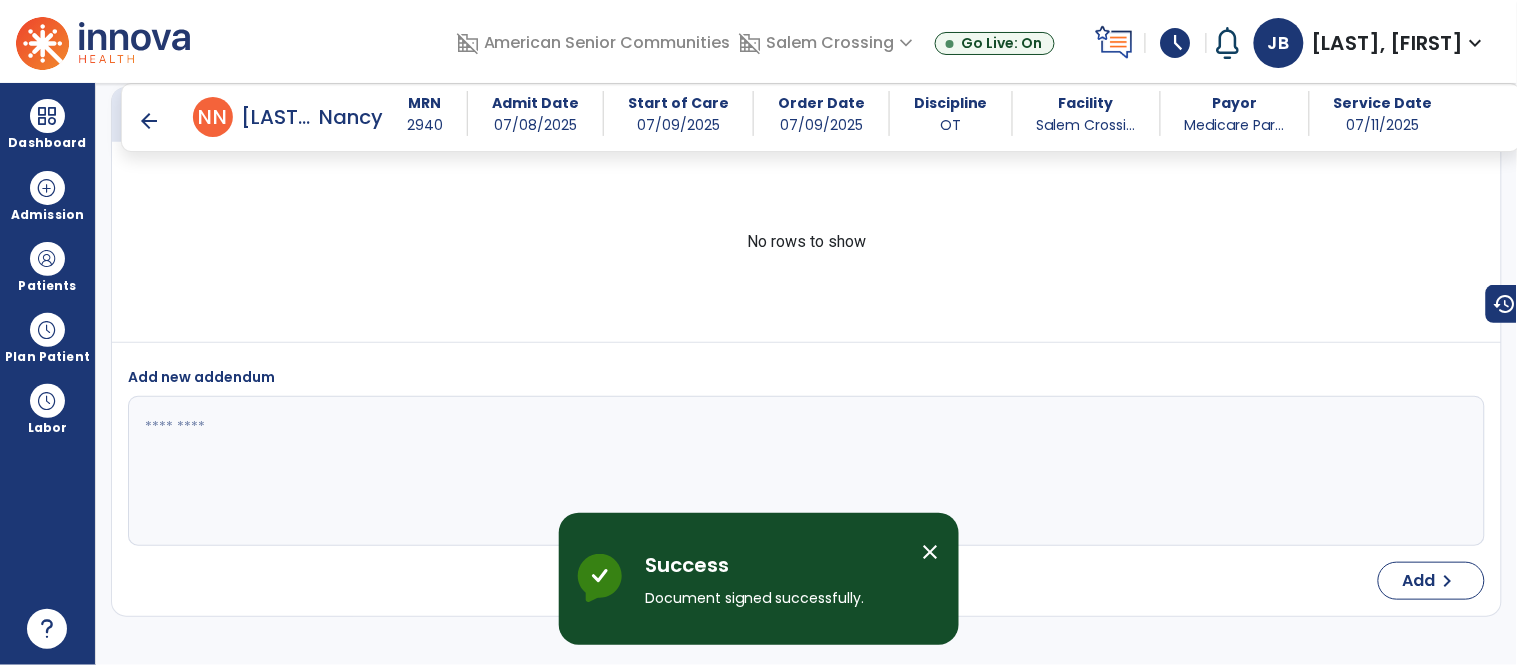 scroll, scrollTop: 4098, scrollLeft: 0, axis: vertical 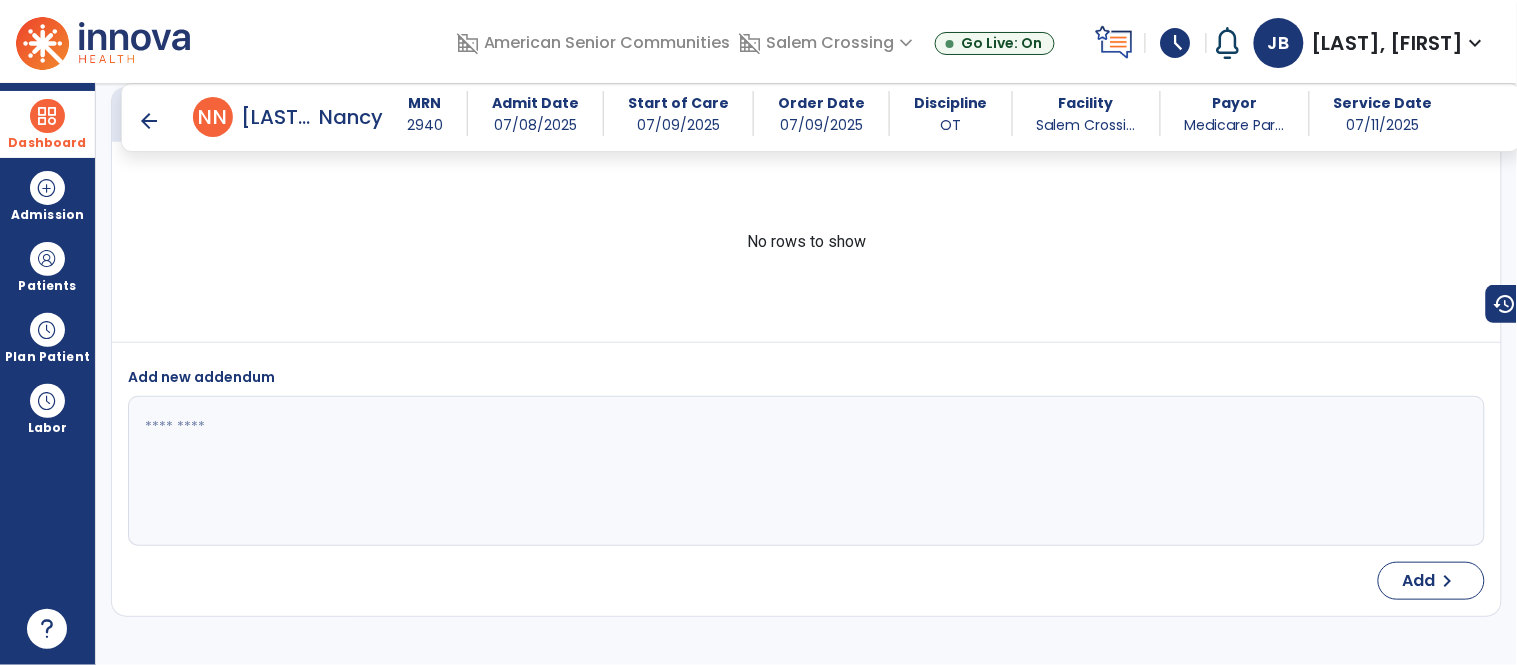 click on "Dashboard" at bounding box center (47, 124) 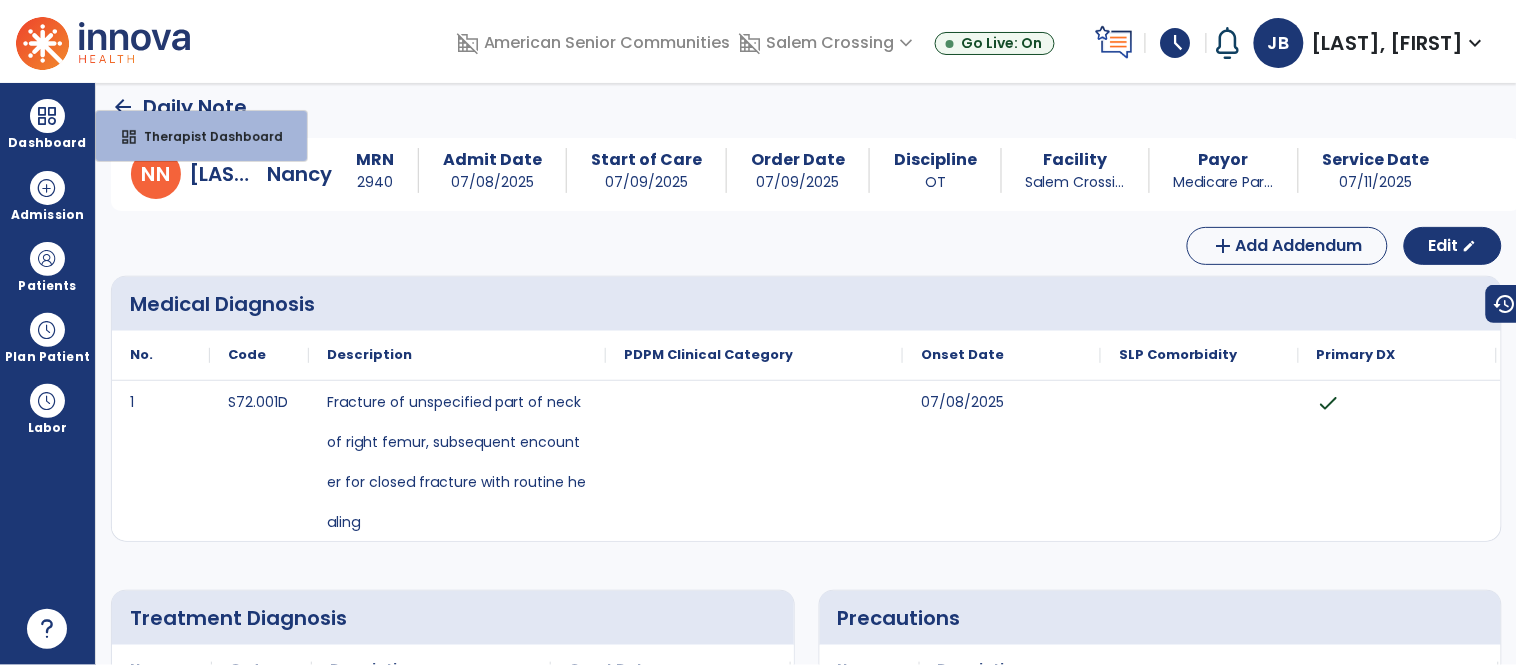 scroll, scrollTop: 0, scrollLeft: 0, axis: both 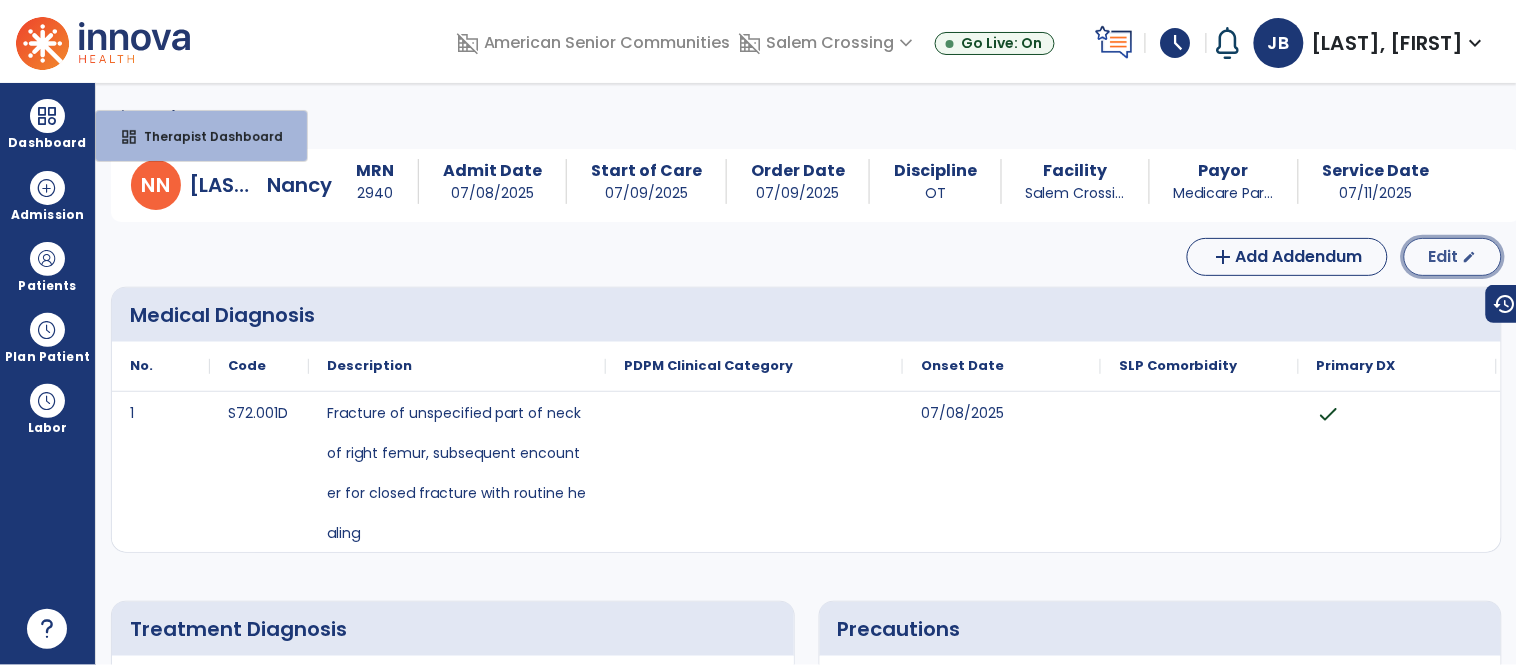 click on "Edit" 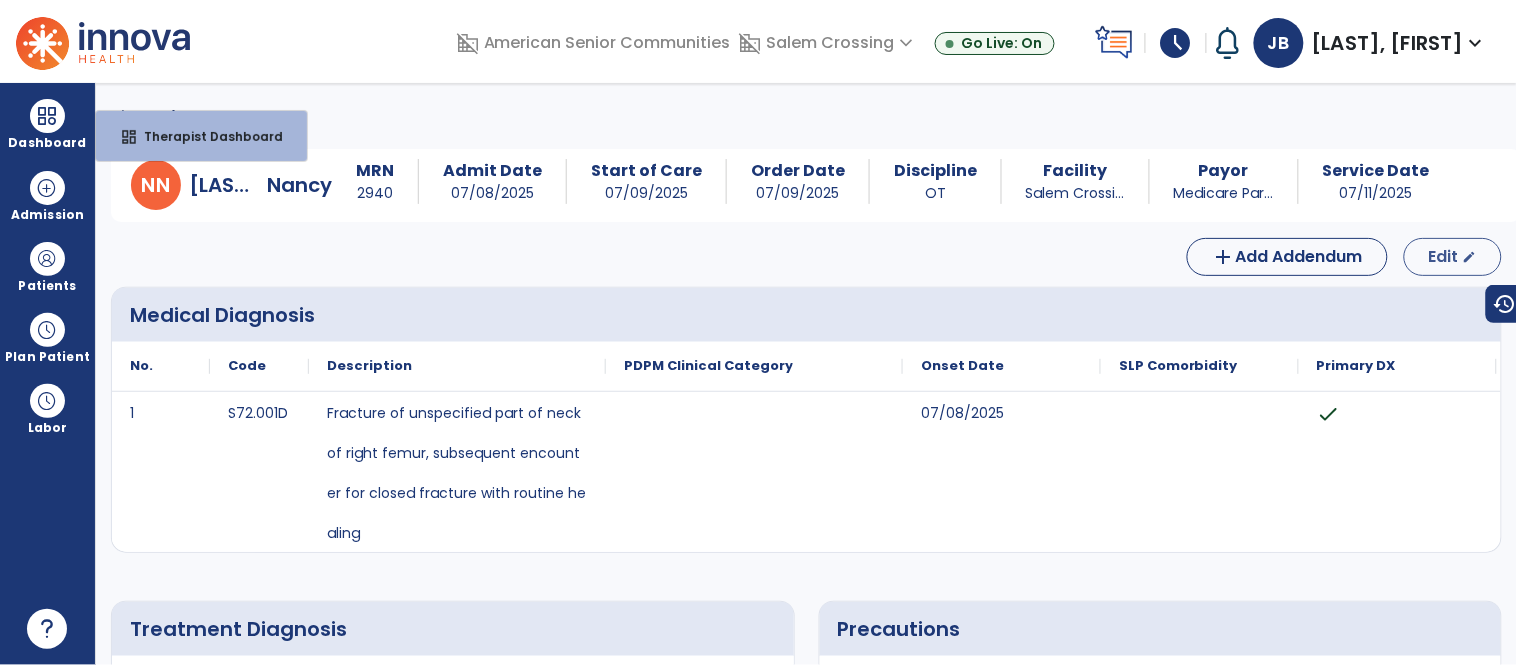 select on "*" 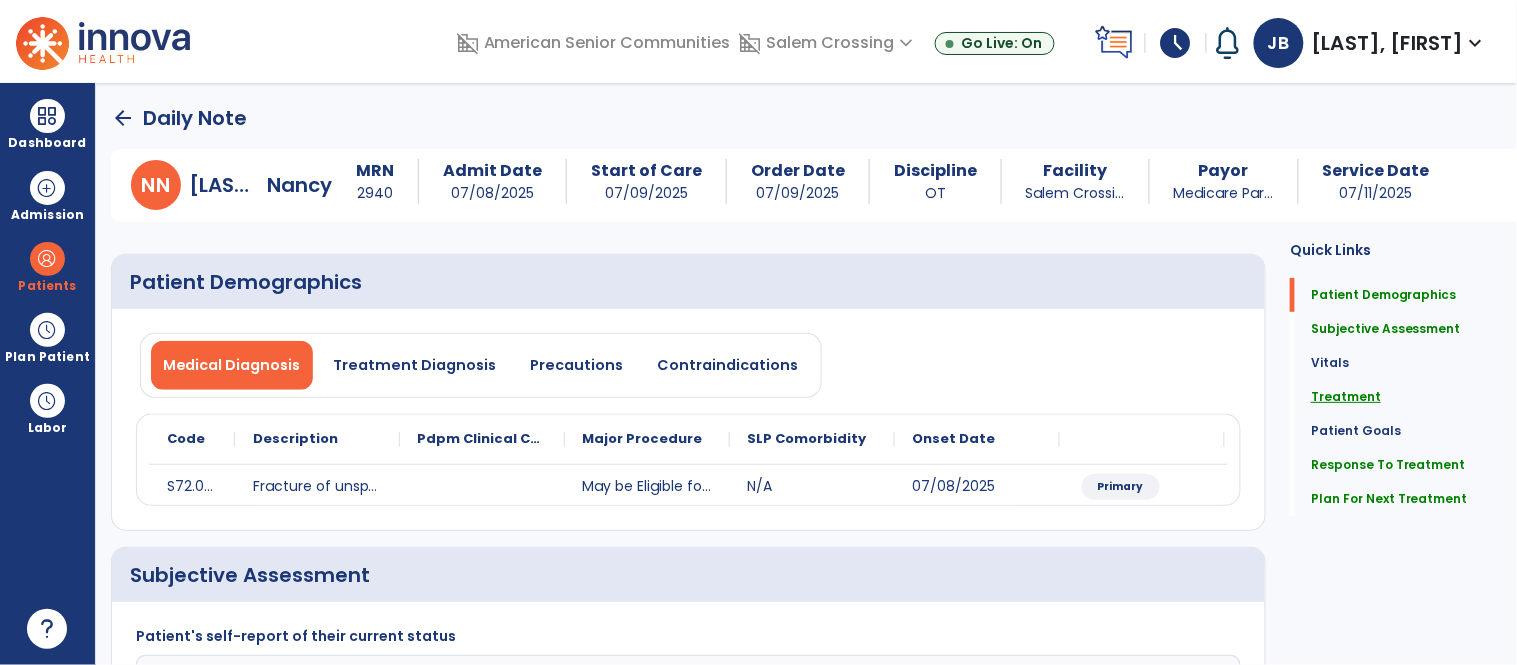 click on "Treatment" 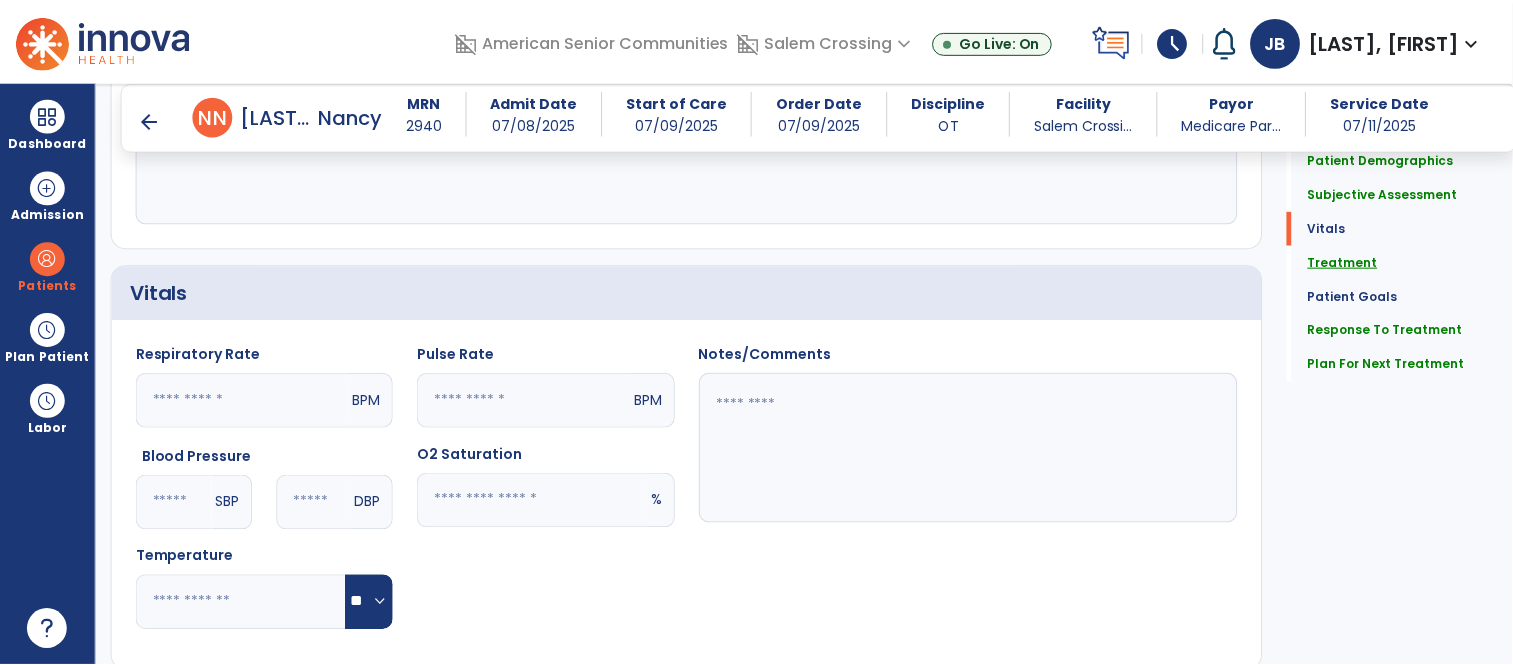 scroll, scrollTop: 1093, scrollLeft: 0, axis: vertical 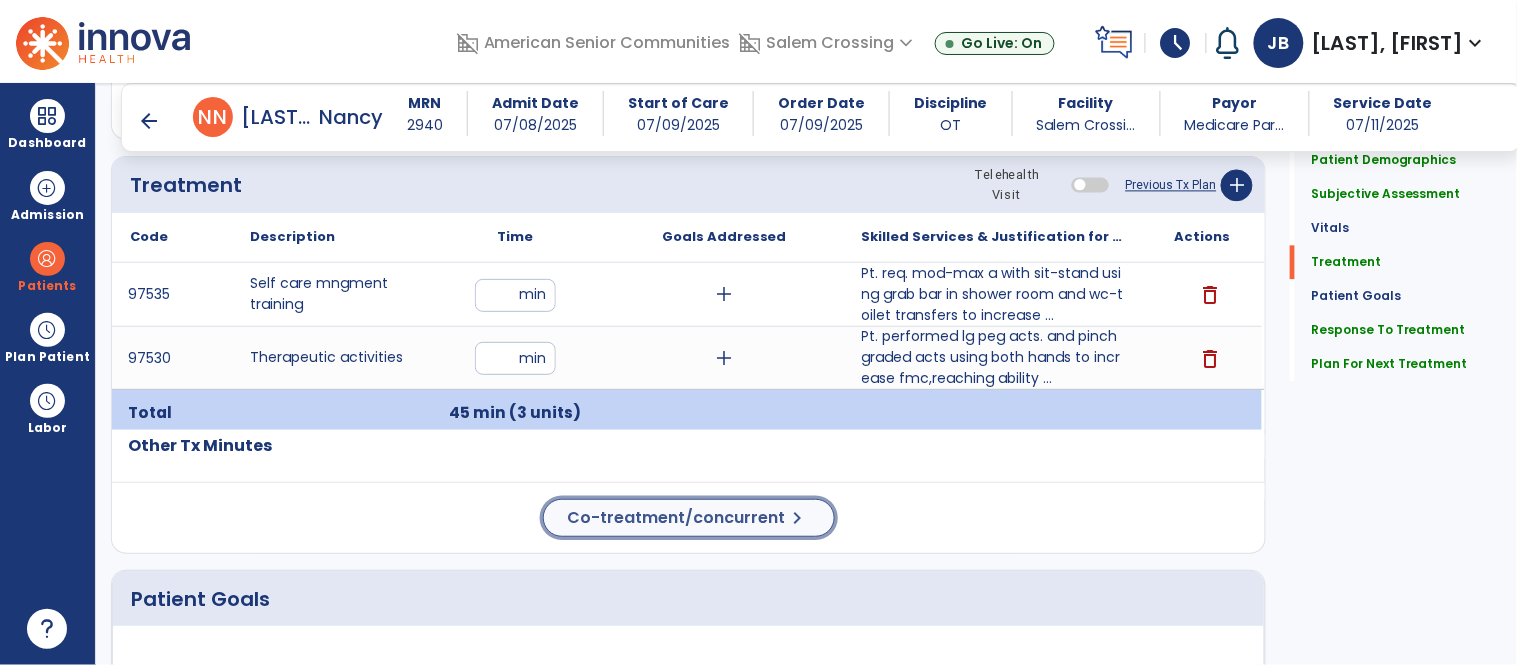 click on "Co-treatment/concurrent" 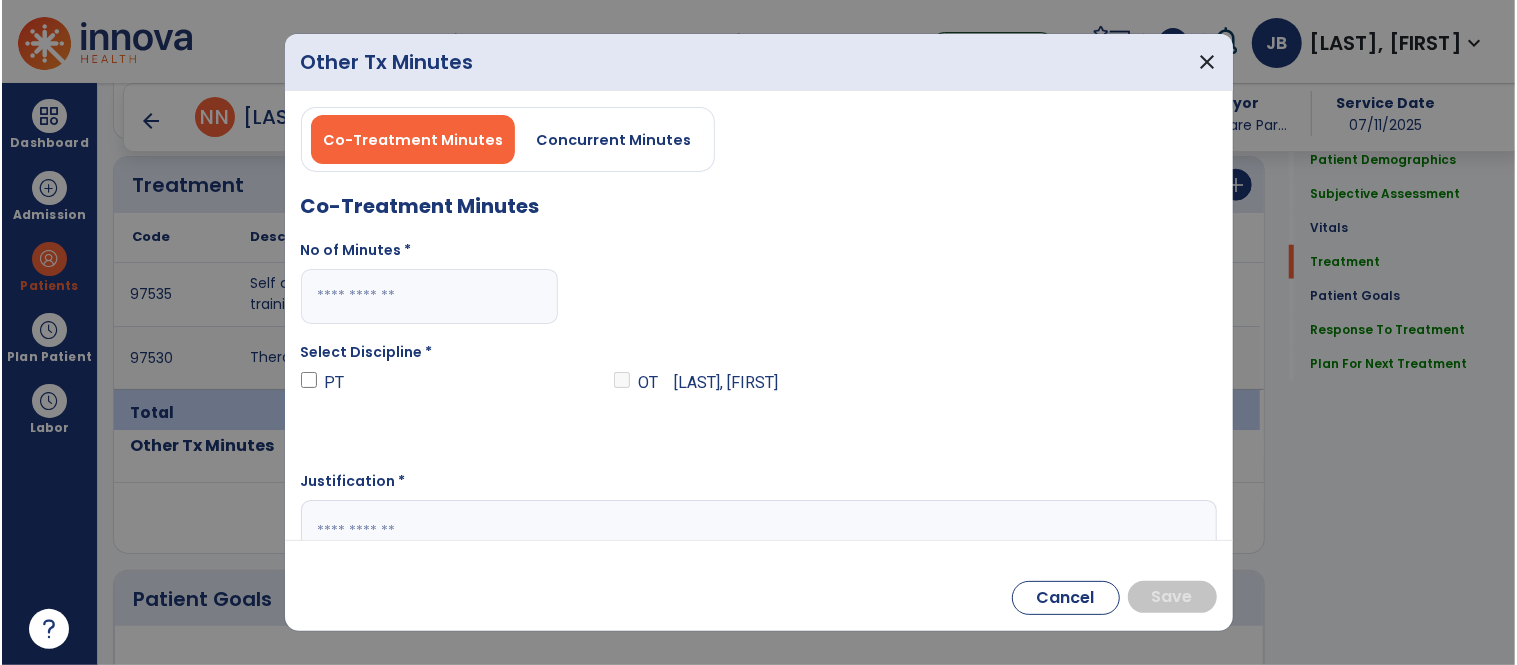 scroll, scrollTop: 1093, scrollLeft: 0, axis: vertical 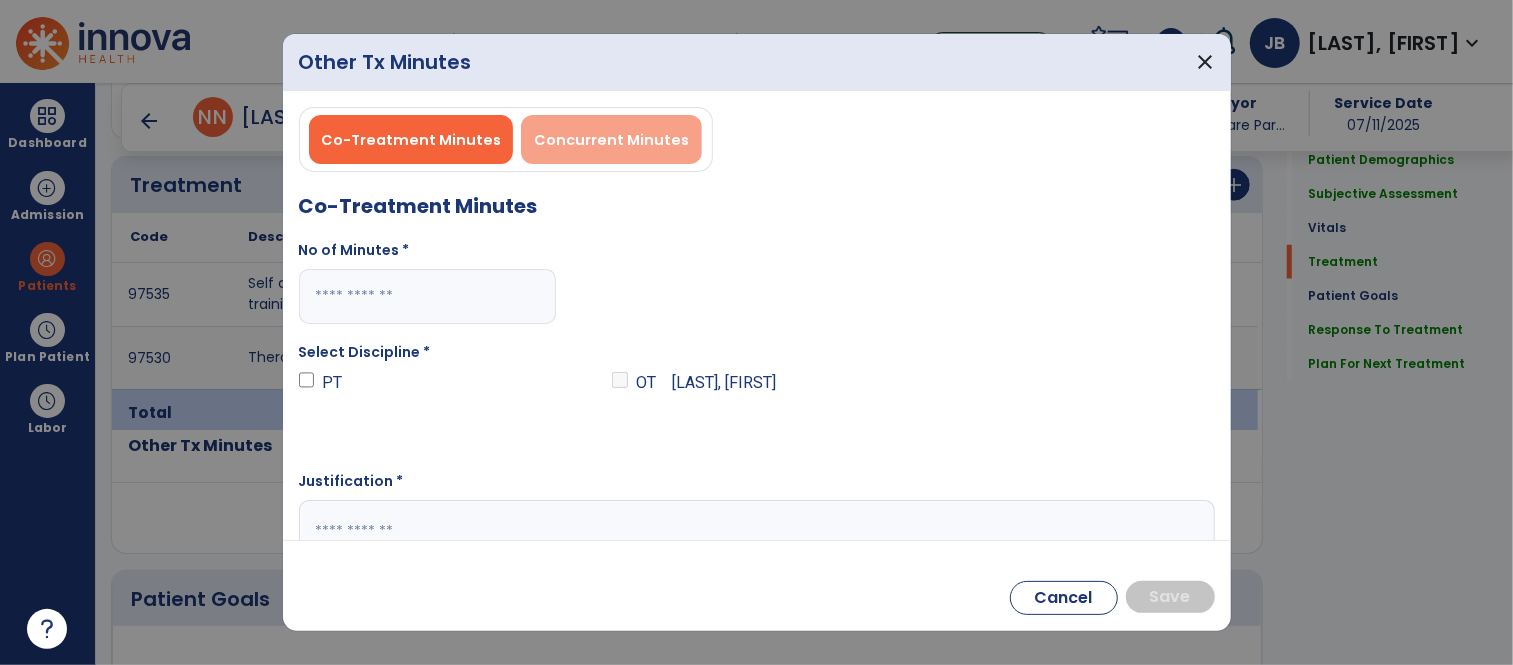 click on "Concurrent Minutes" at bounding box center (611, 140) 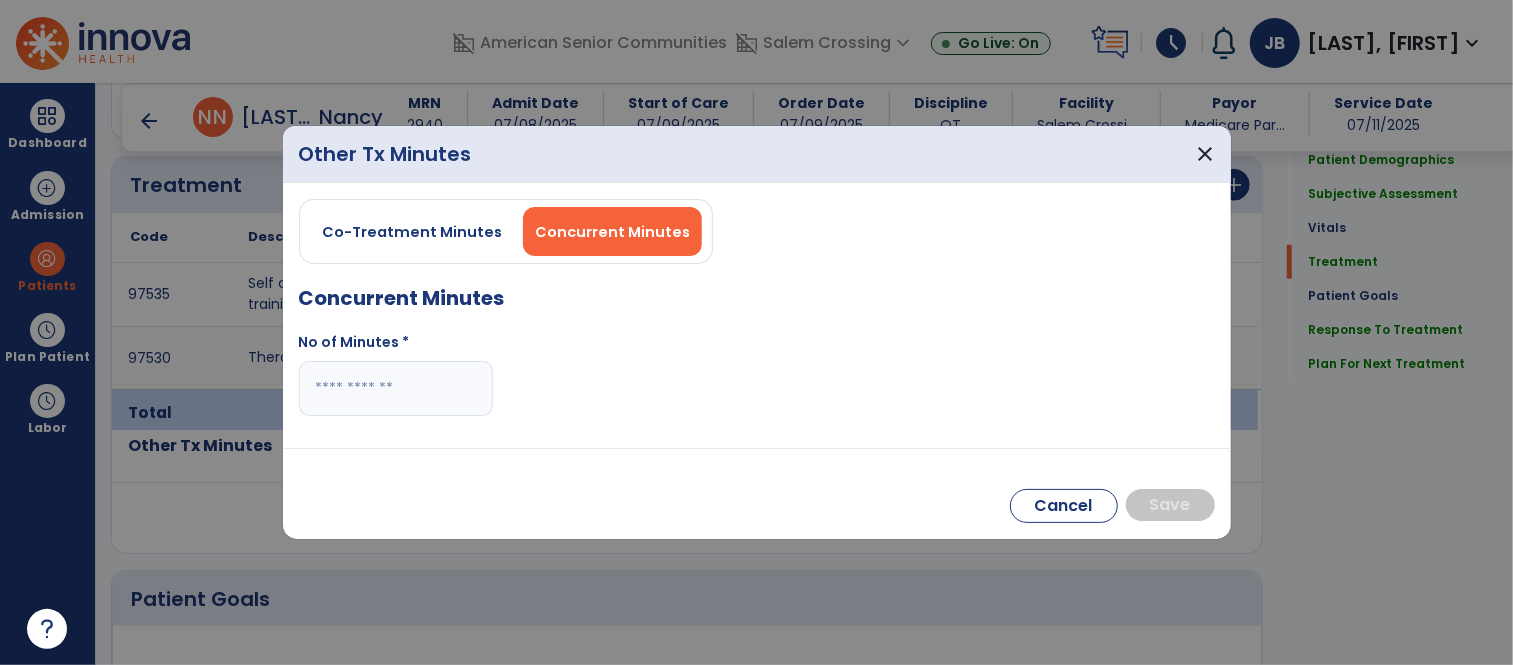 click at bounding box center [396, 388] 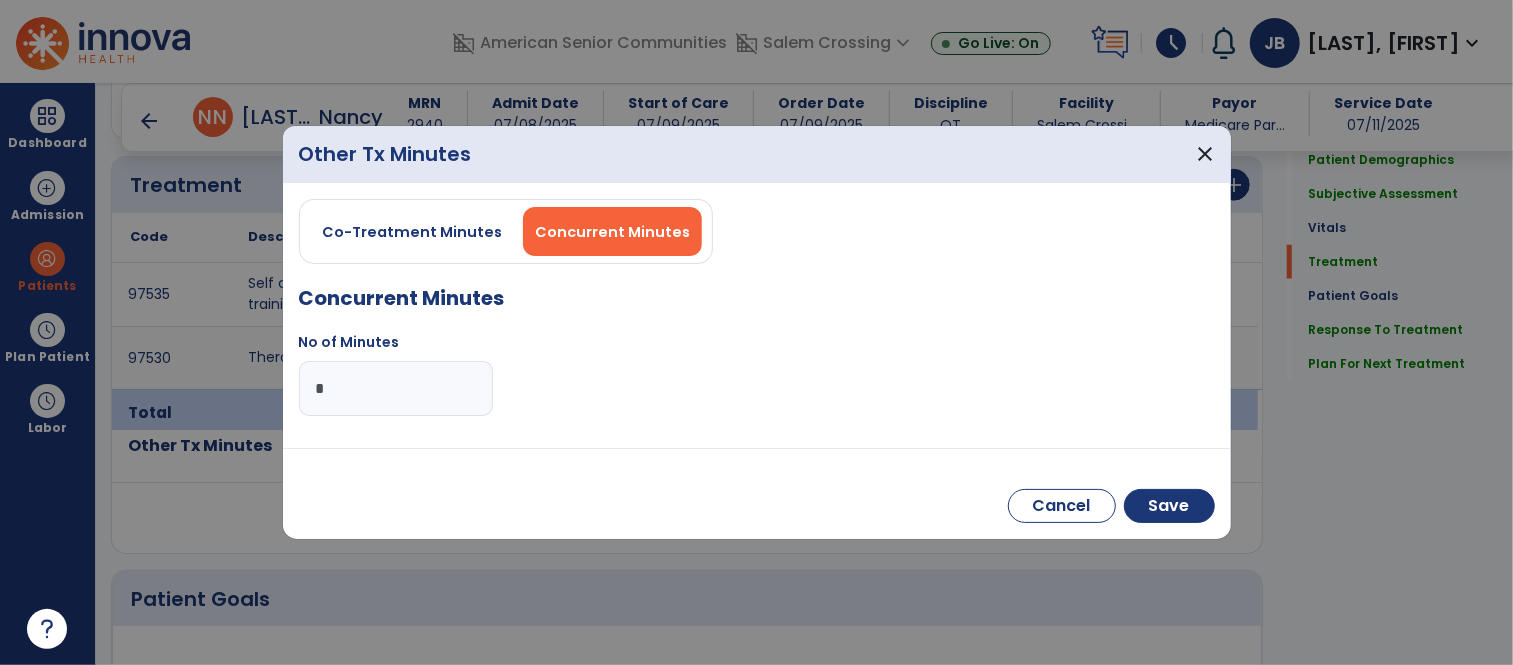 type on "**" 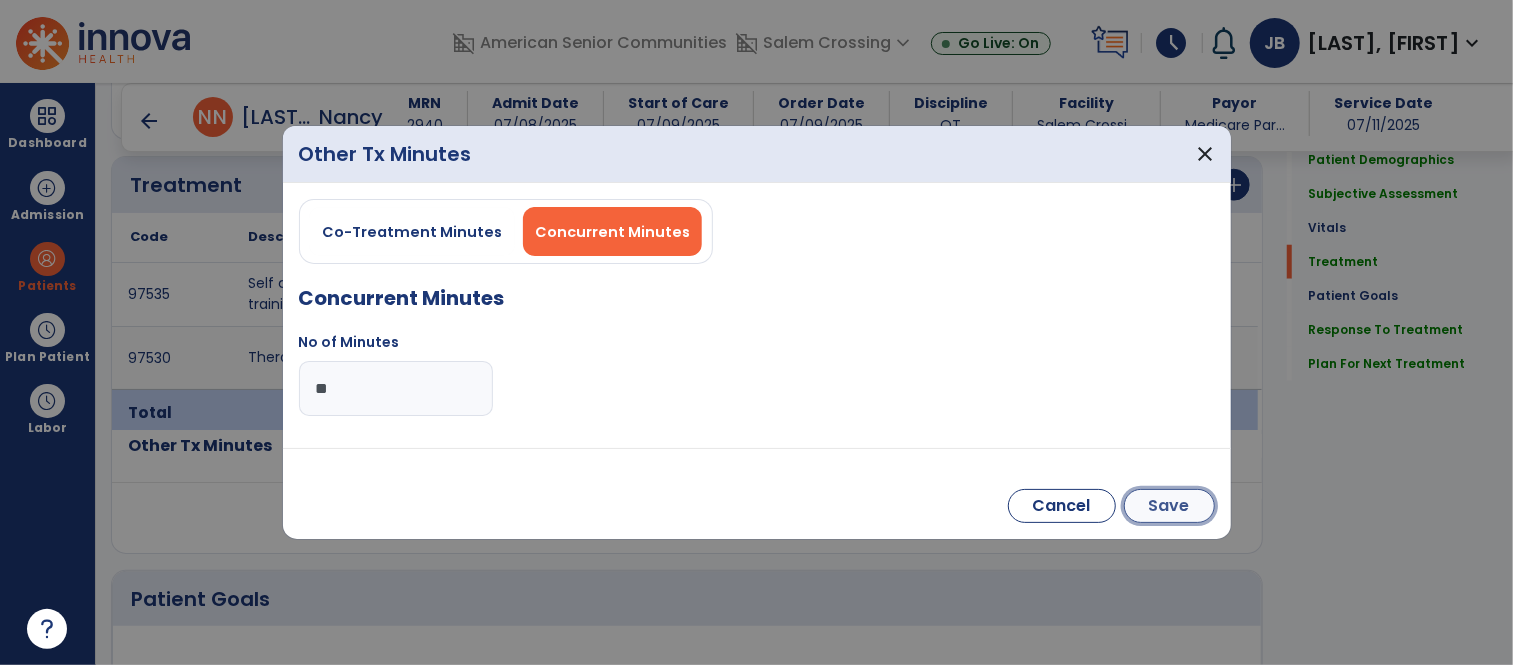 click on "Save" at bounding box center (1169, 506) 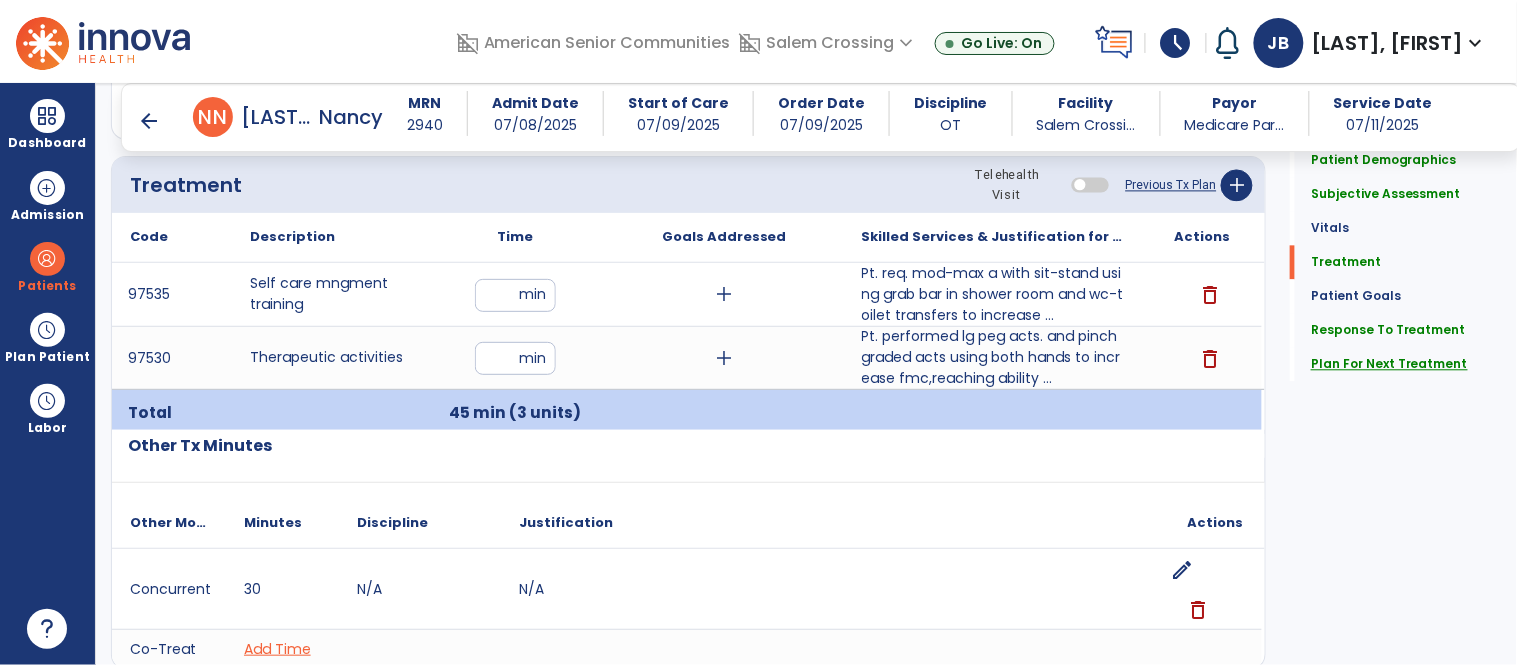 click on "Plan For Next Treatment" 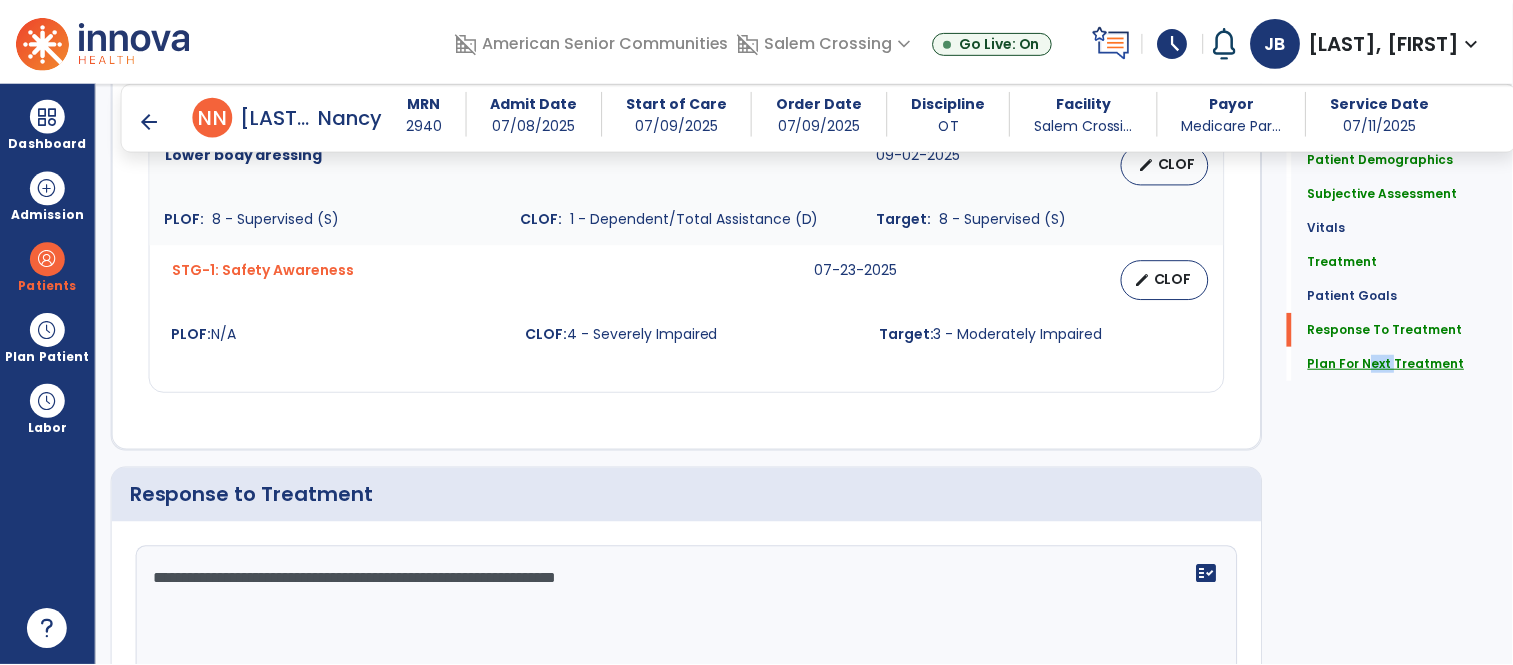 scroll, scrollTop: 3056, scrollLeft: 0, axis: vertical 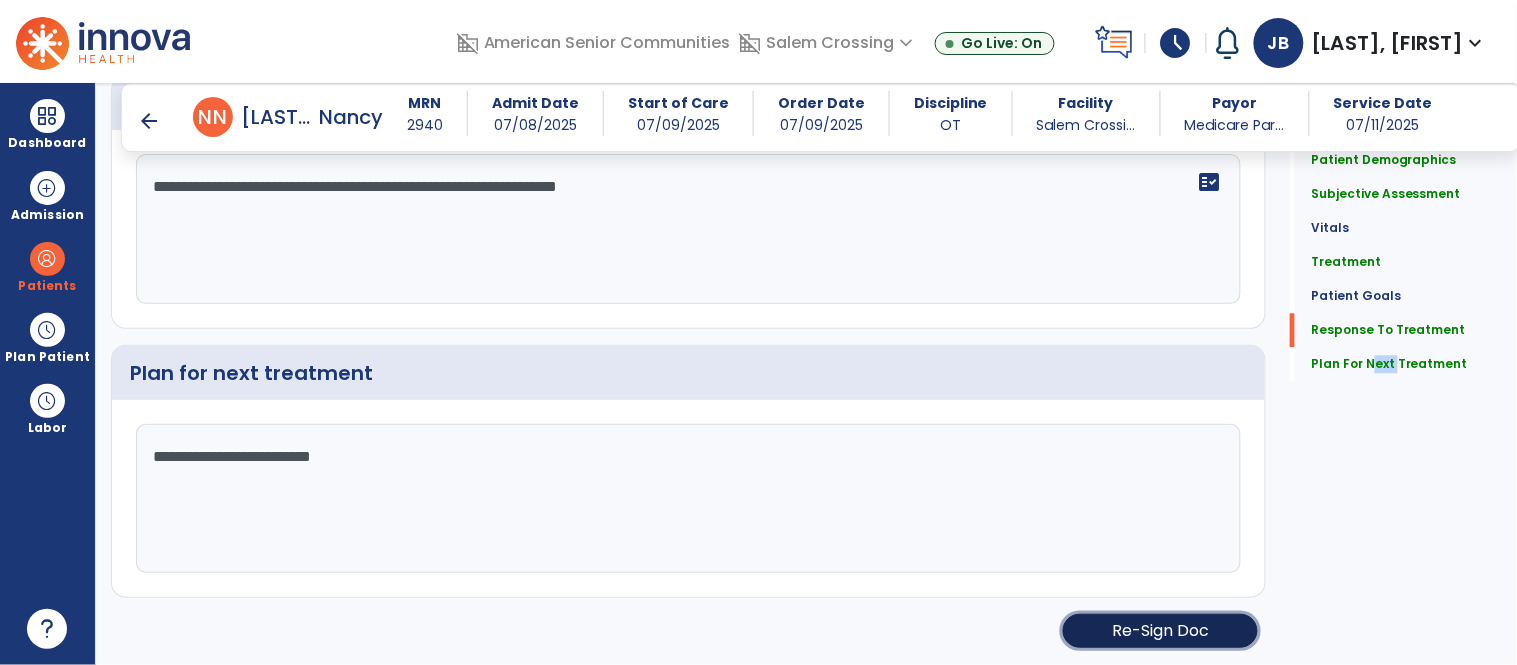 click on "Re-Sign Doc" 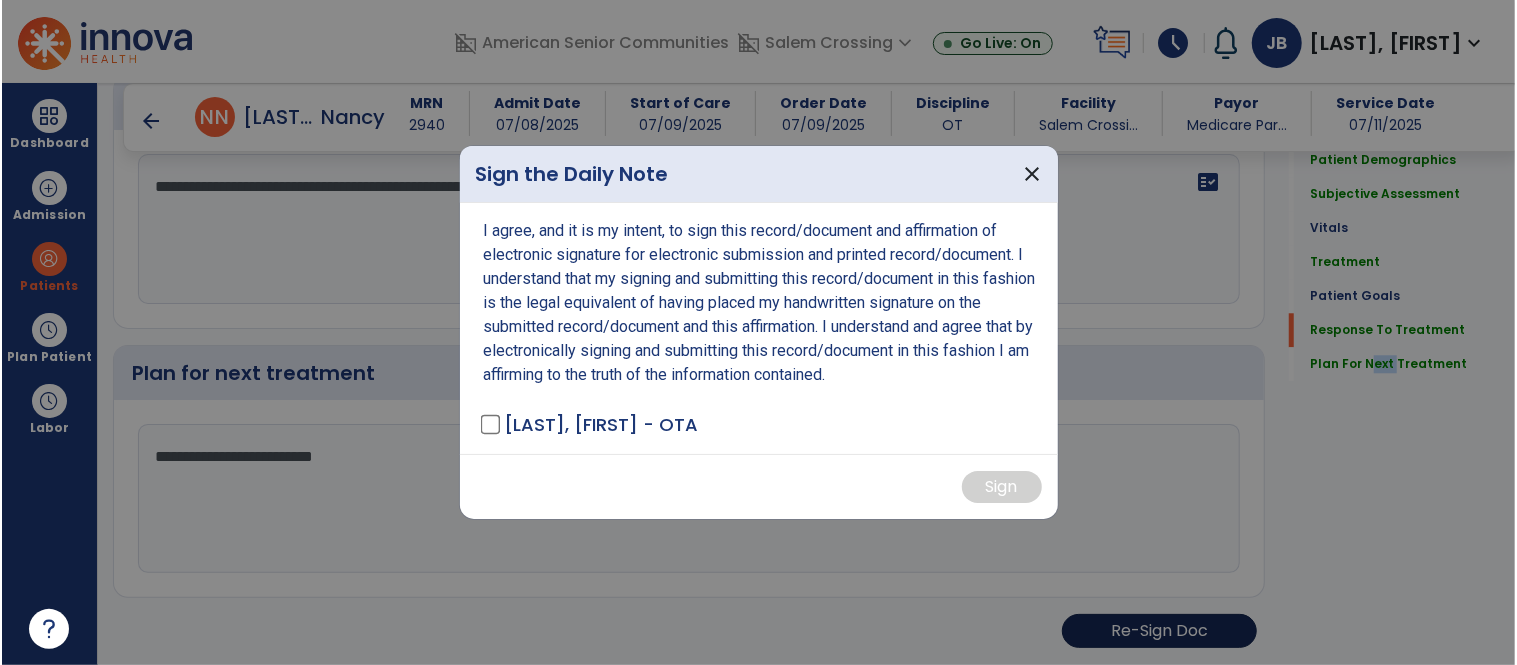 scroll, scrollTop: 3056, scrollLeft: 0, axis: vertical 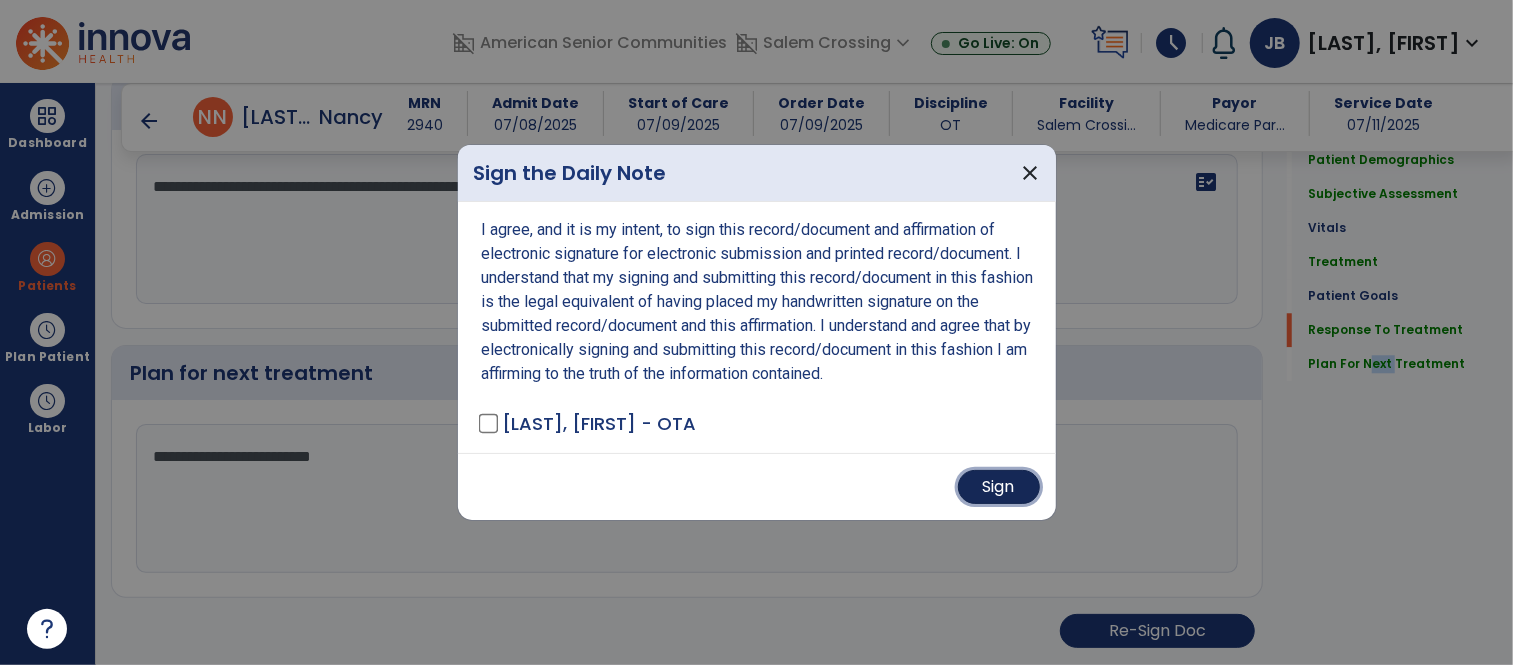 click on "Sign" at bounding box center (999, 487) 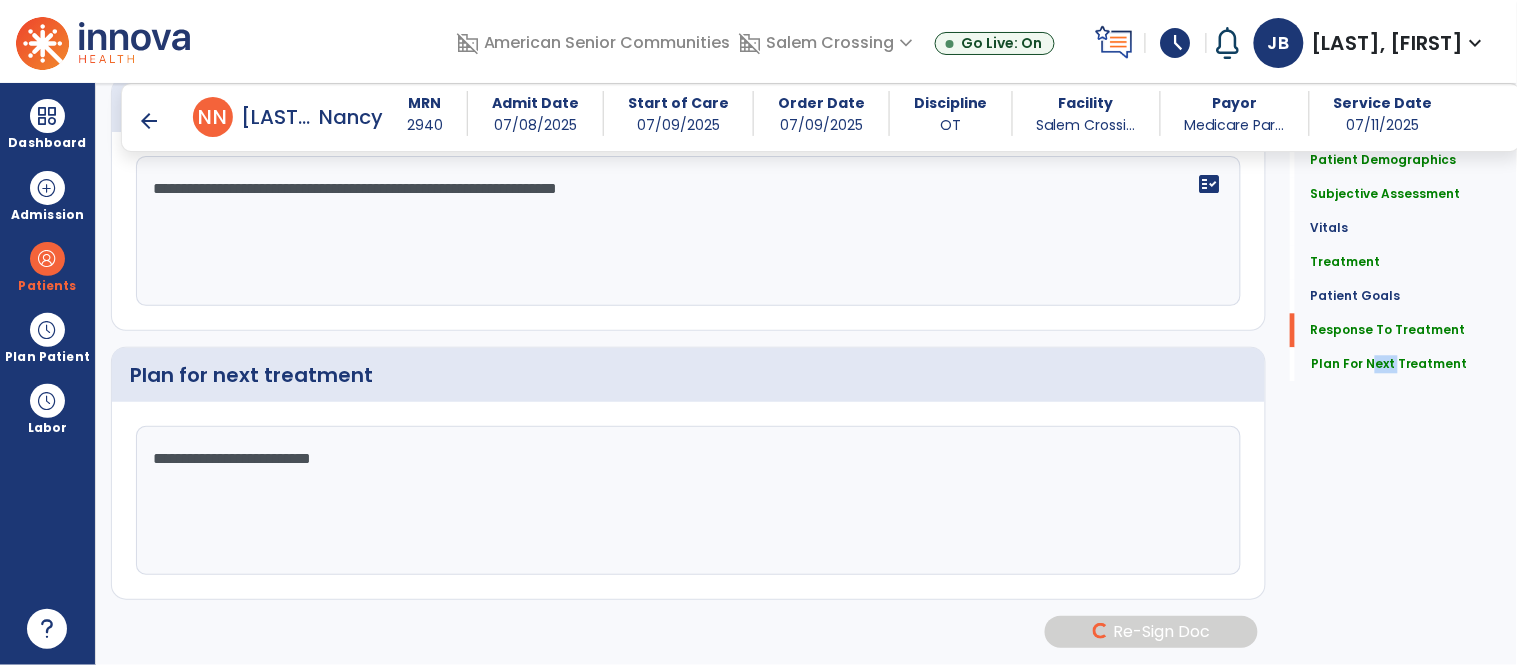click on "**********" 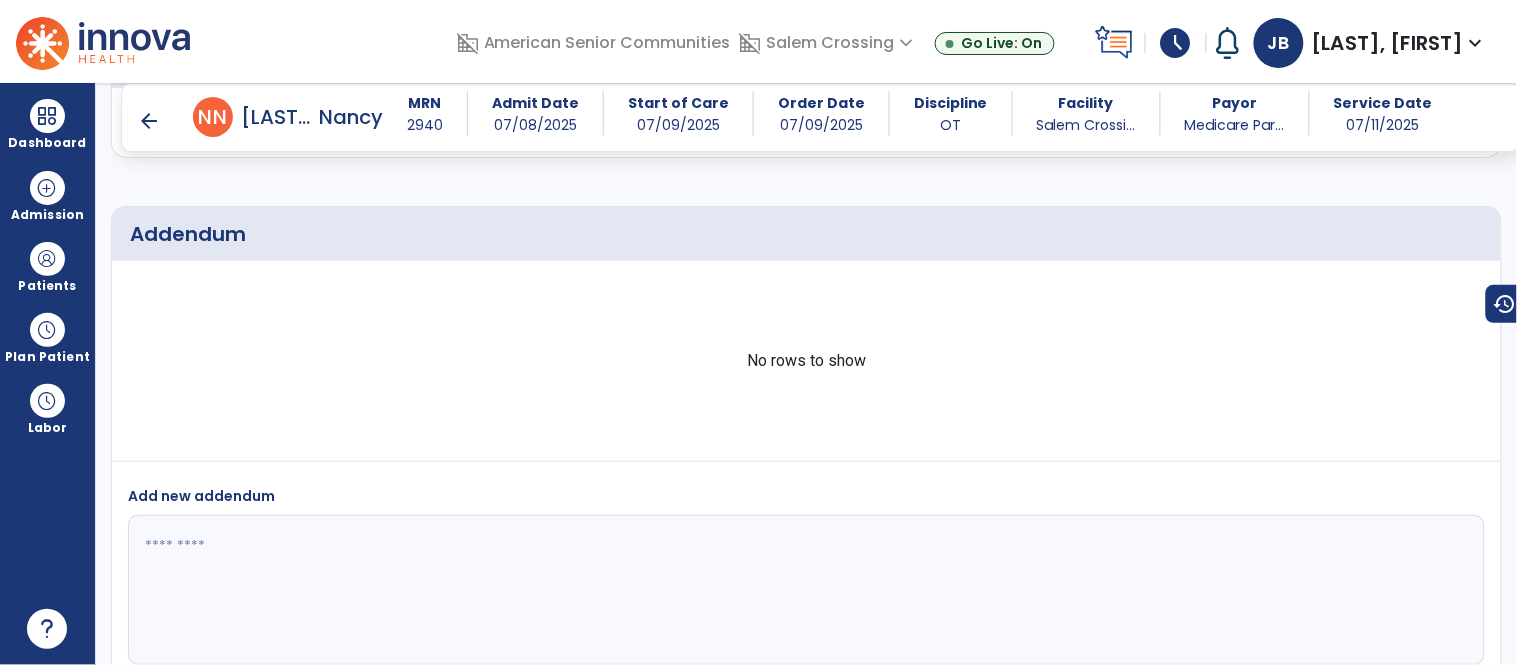 scroll, scrollTop: 3988, scrollLeft: 0, axis: vertical 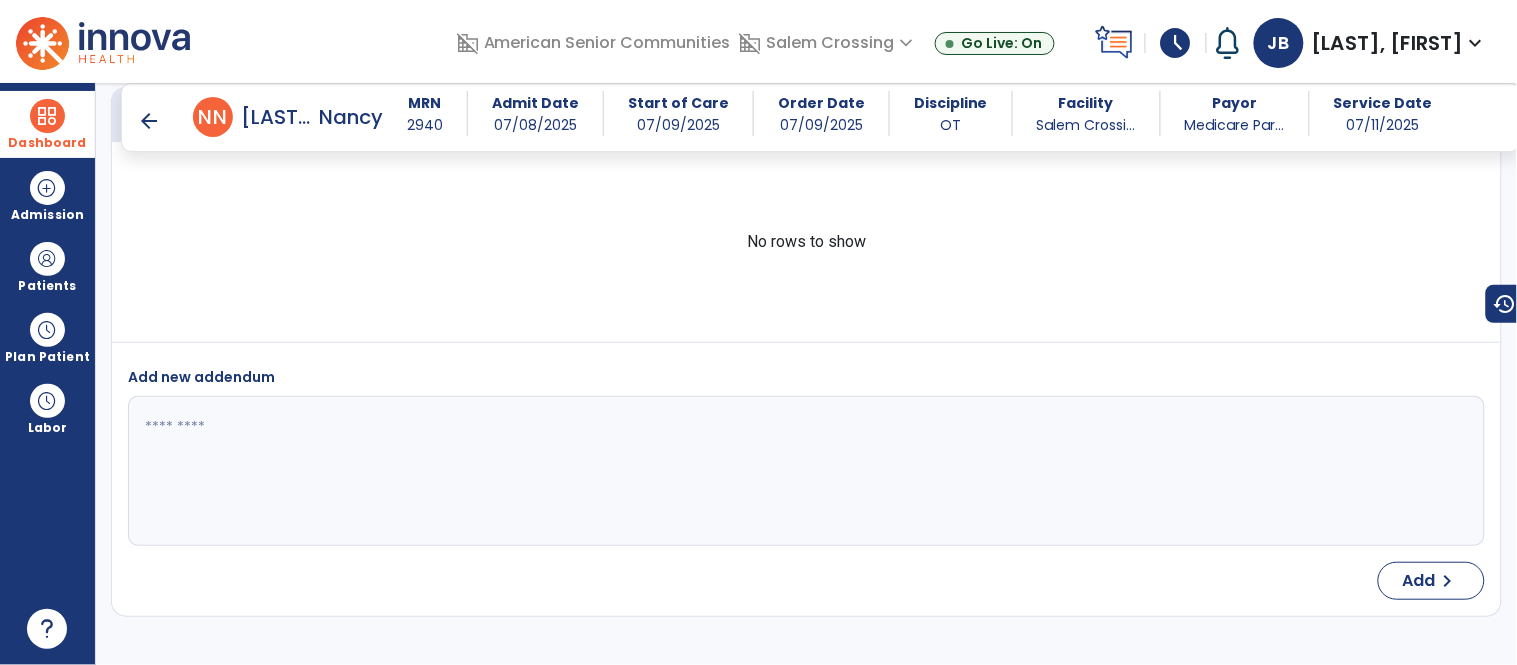 click at bounding box center (47, 116) 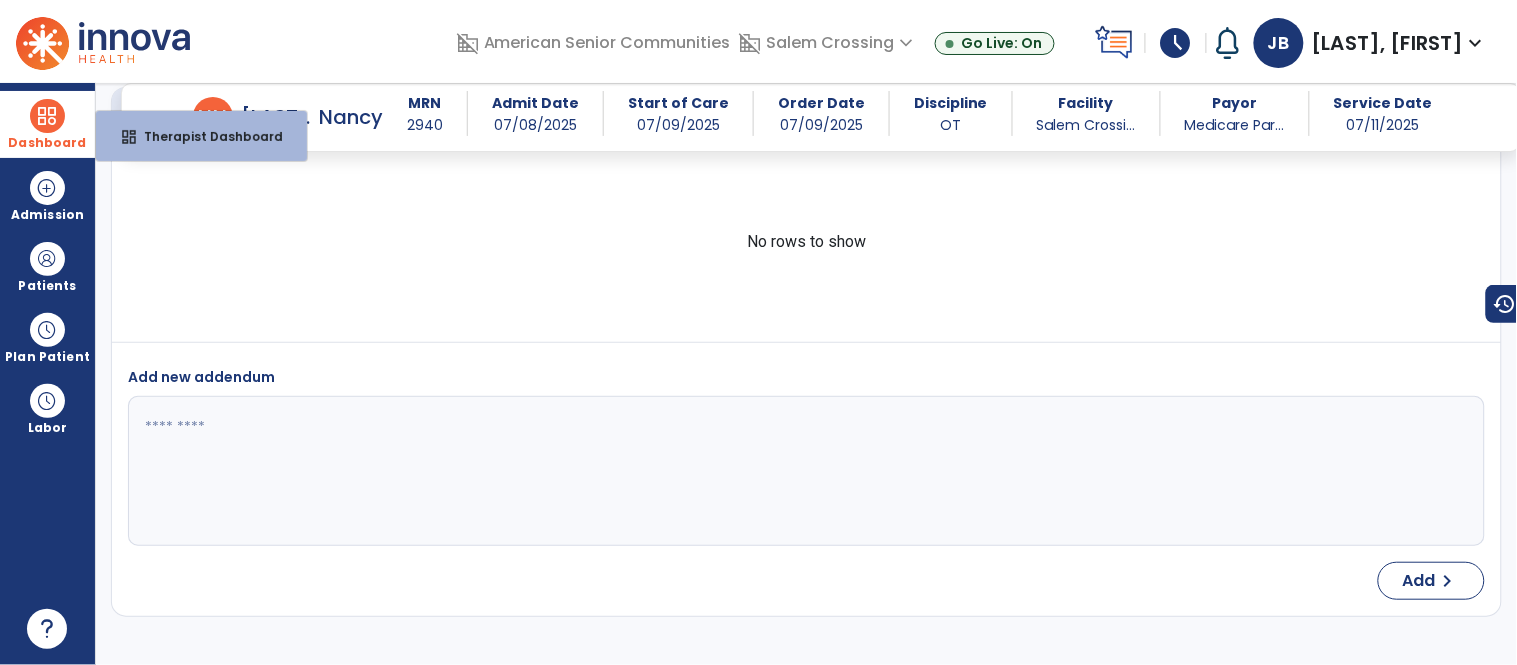 click at bounding box center [47, 116] 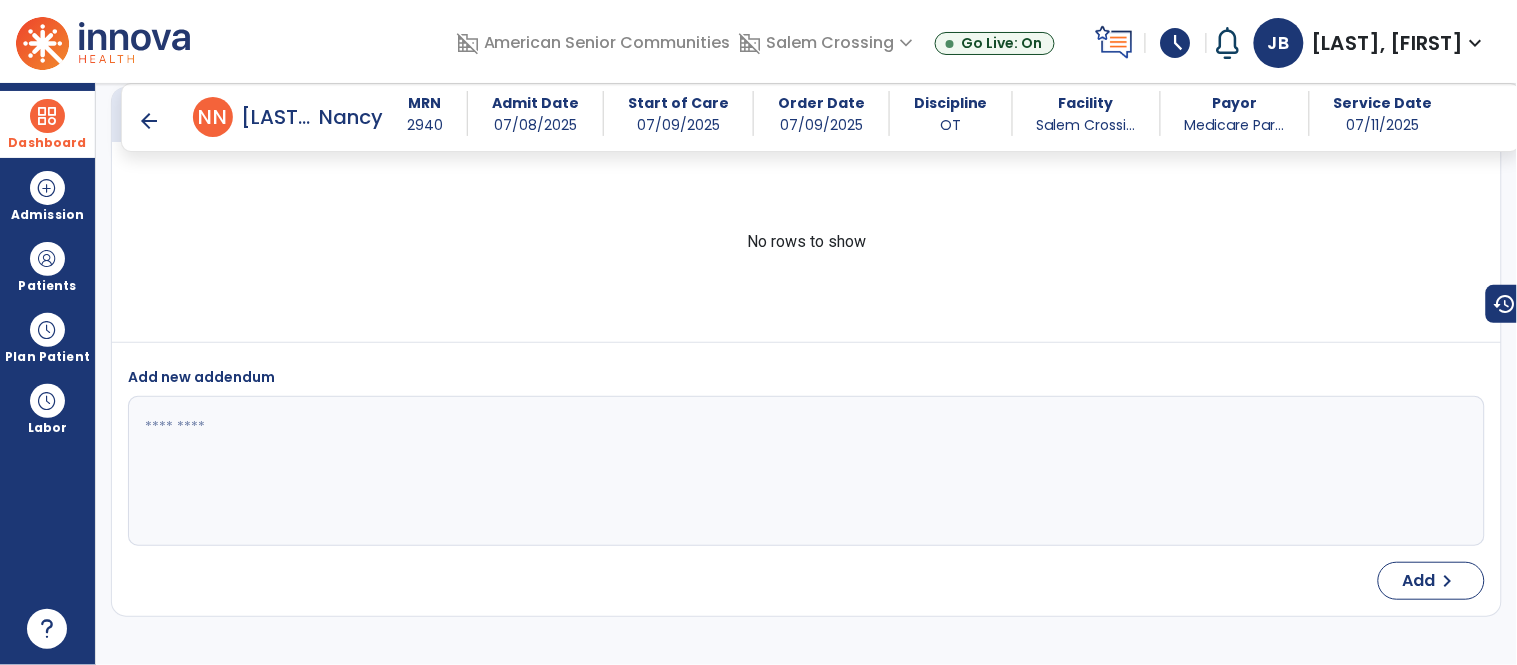 click at bounding box center (47, 116) 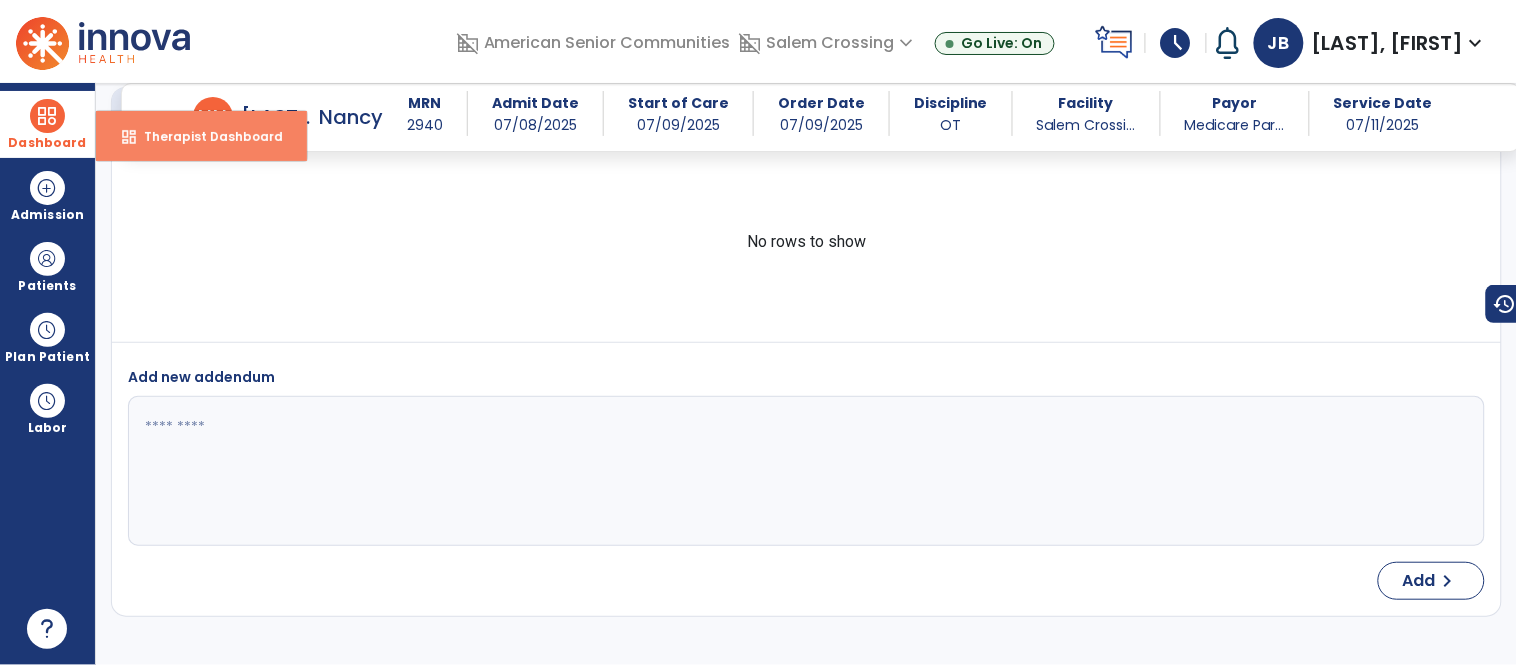 click on "dashboard" at bounding box center [129, 137] 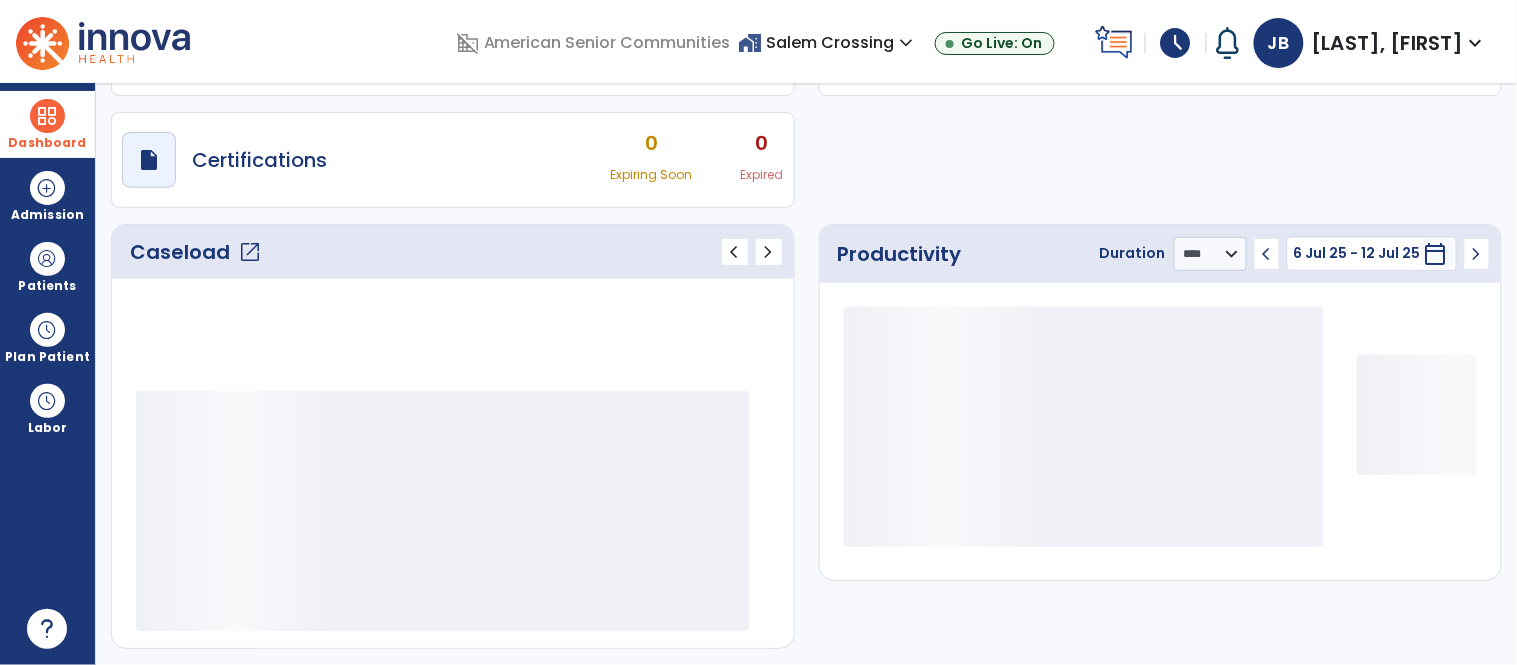 scroll, scrollTop: 143, scrollLeft: 0, axis: vertical 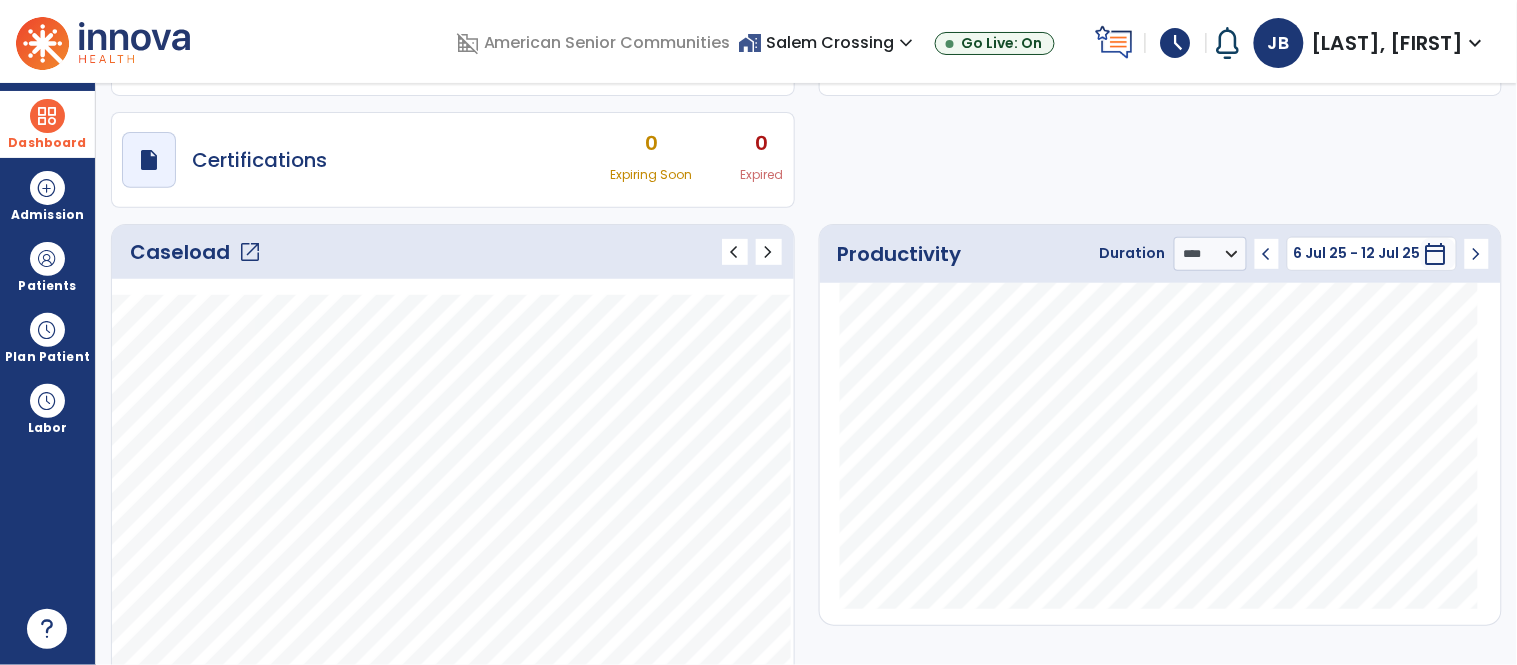 click on "open_in_new" 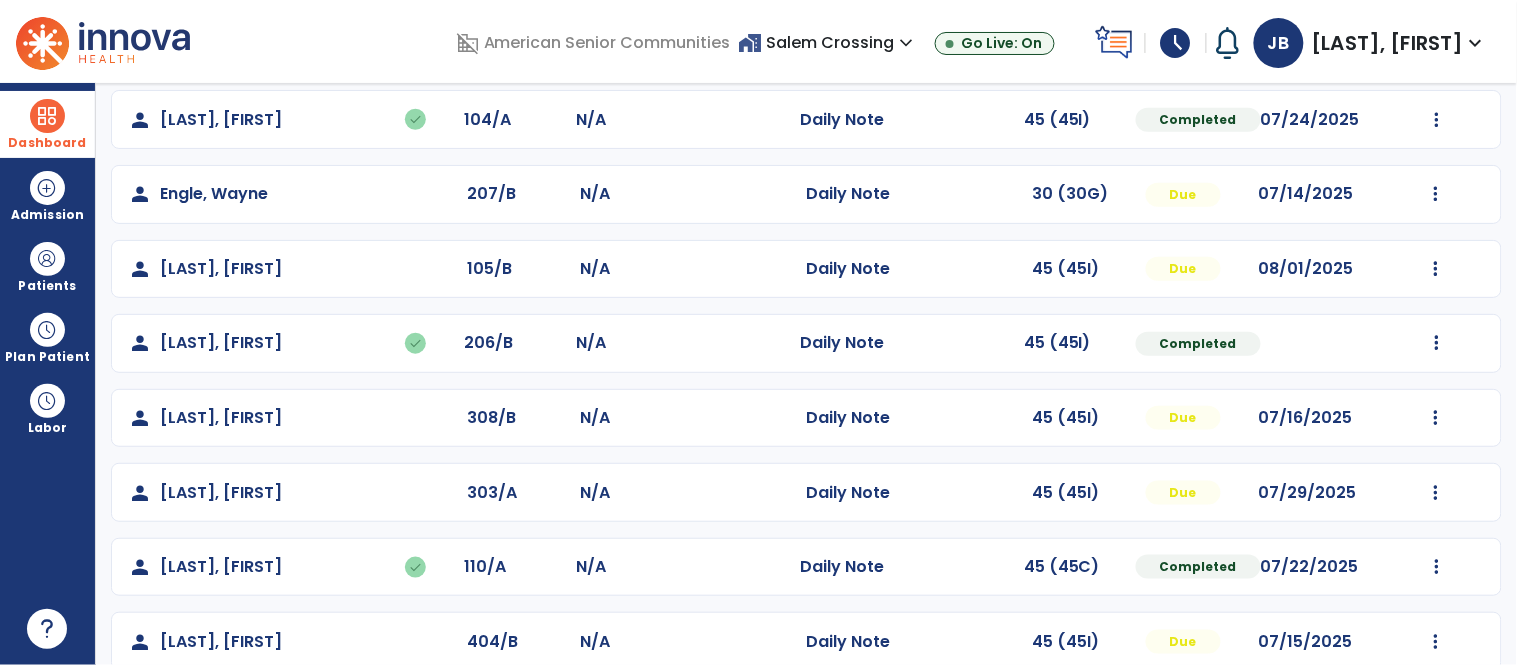 scroll, scrollTop: 420, scrollLeft: 0, axis: vertical 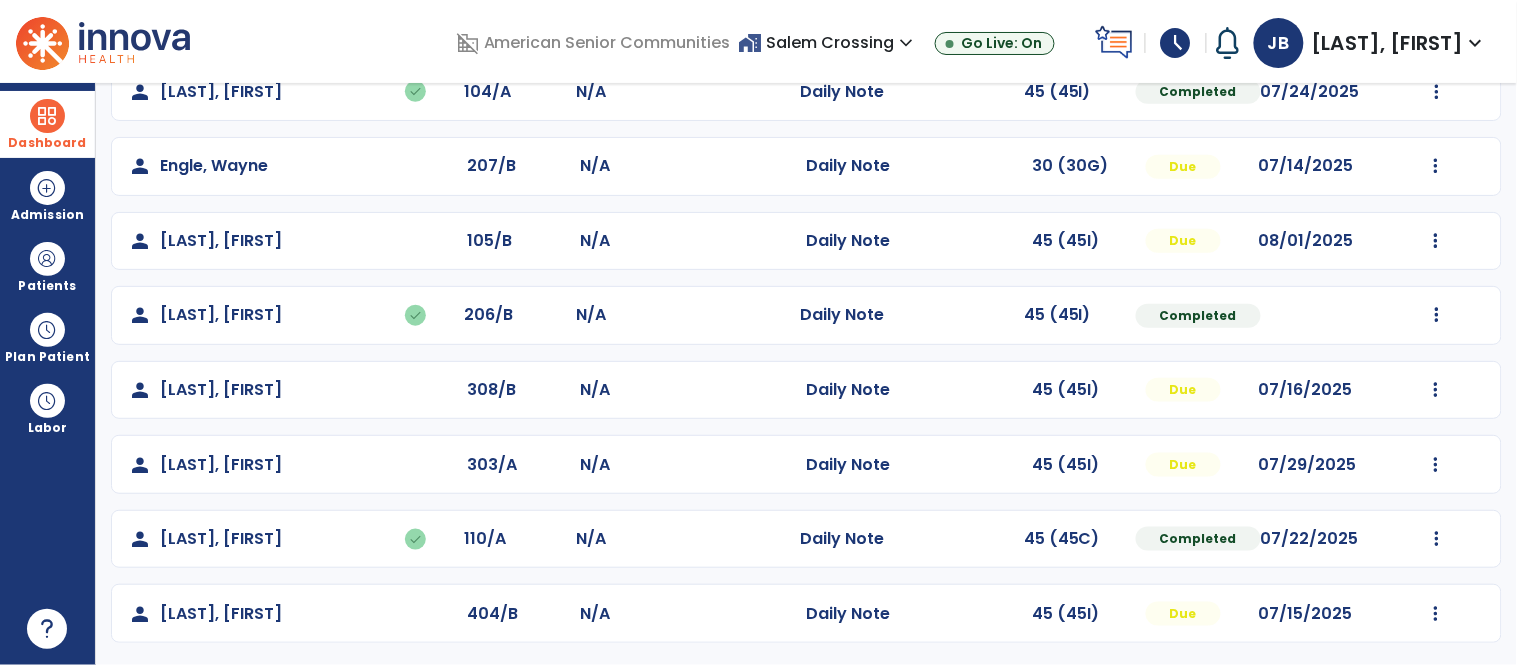 click on "Mark Visit As Complete   Reset Note   Open Document   G + C Mins" 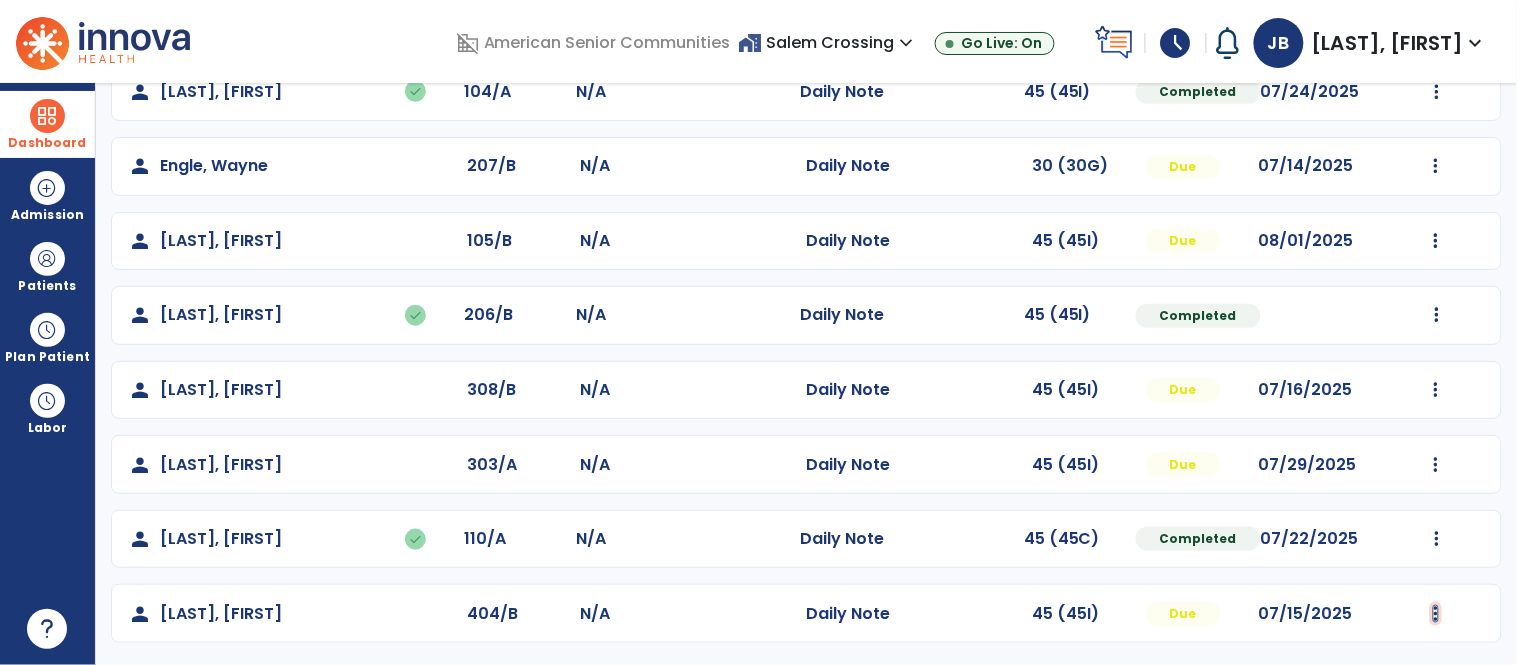 click at bounding box center (1437, -132) 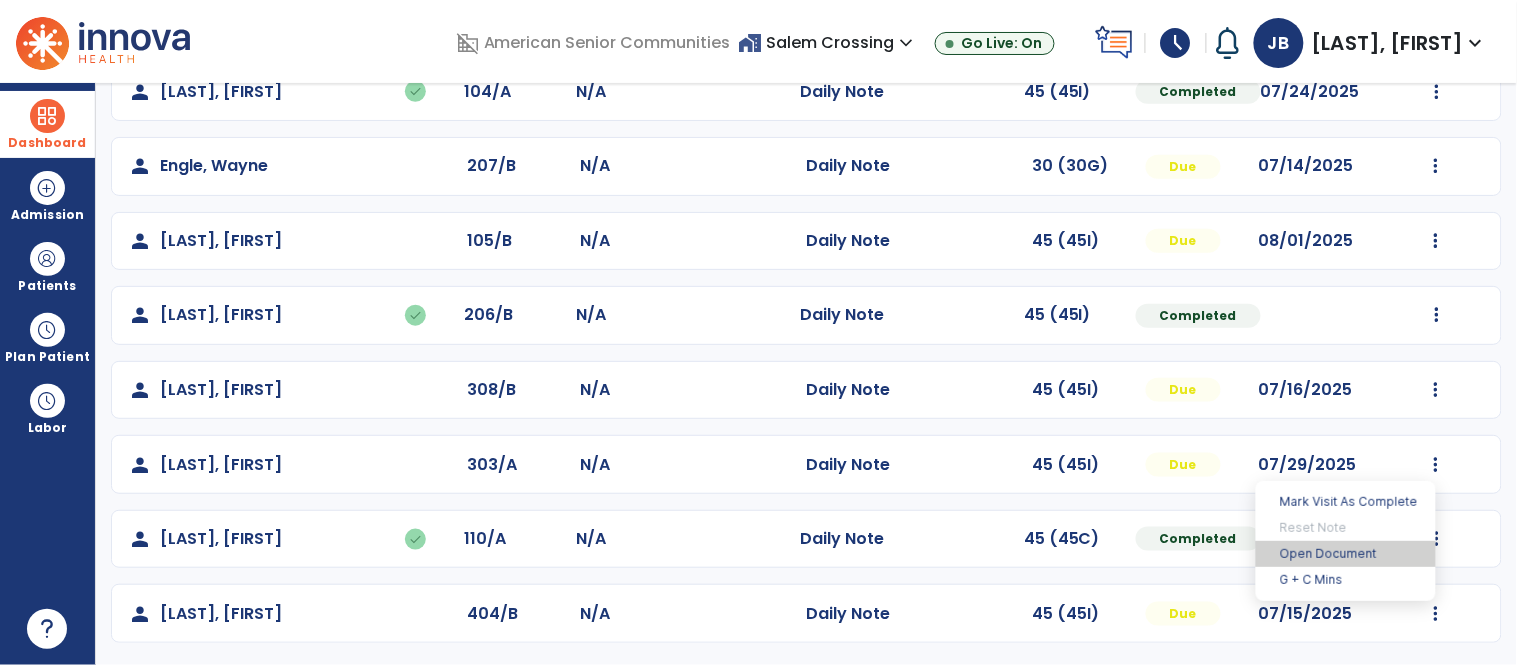 click on "Open Document" at bounding box center [1346, 554] 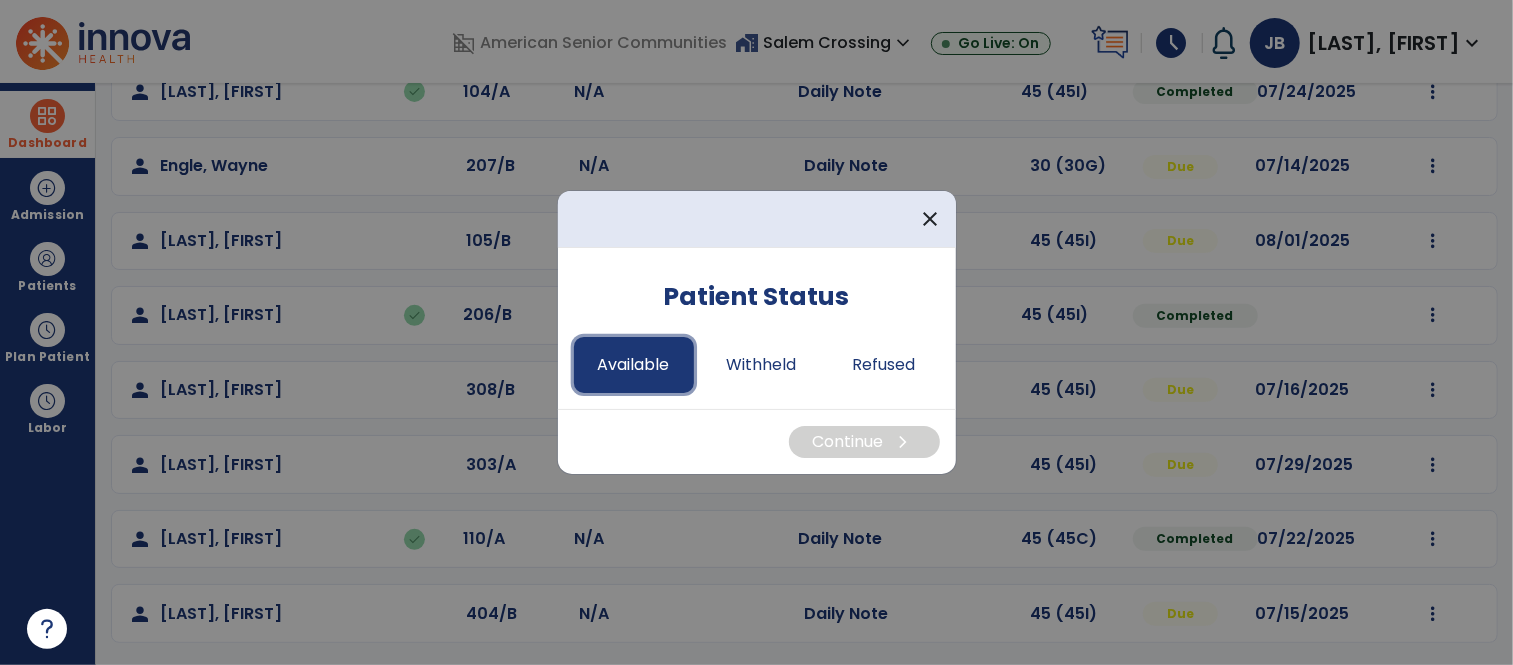click on "Available" at bounding box center [634, 365] 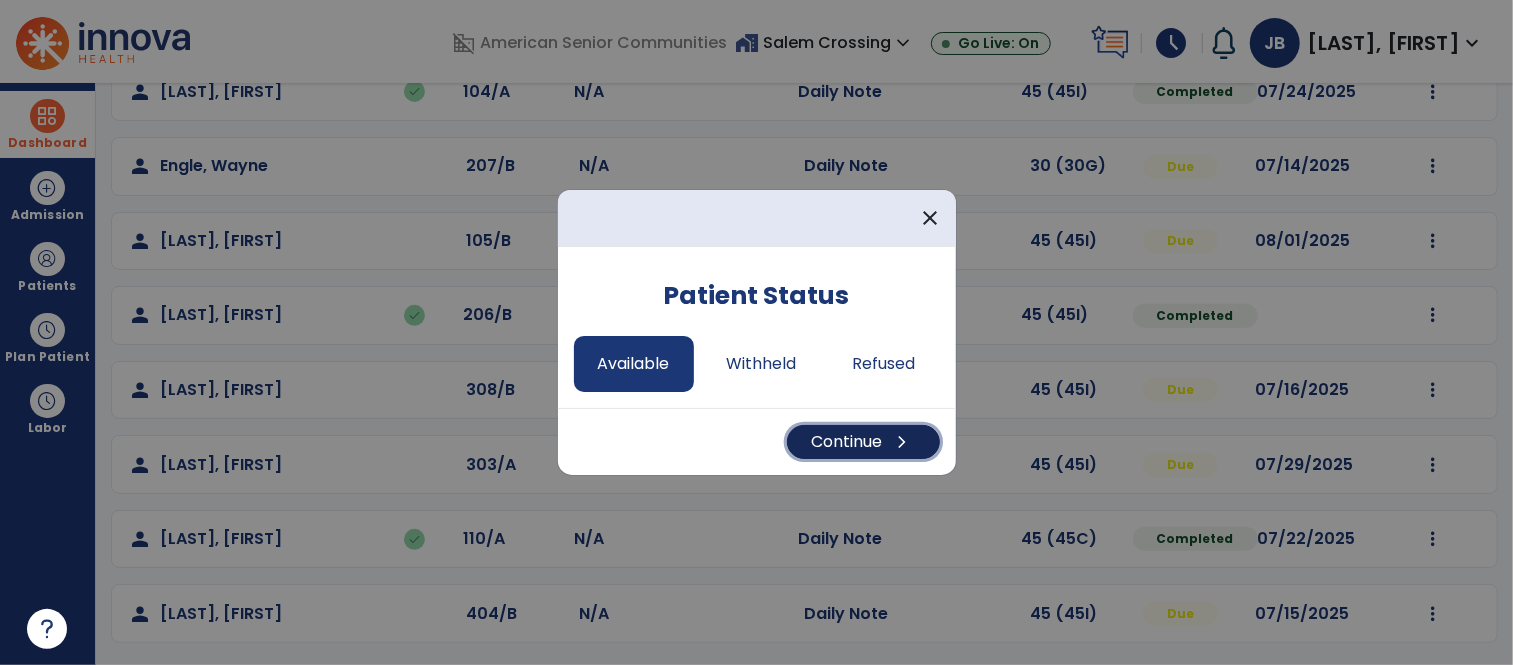 click on "Continue   chevron_right" at bounding box center (863, 442) 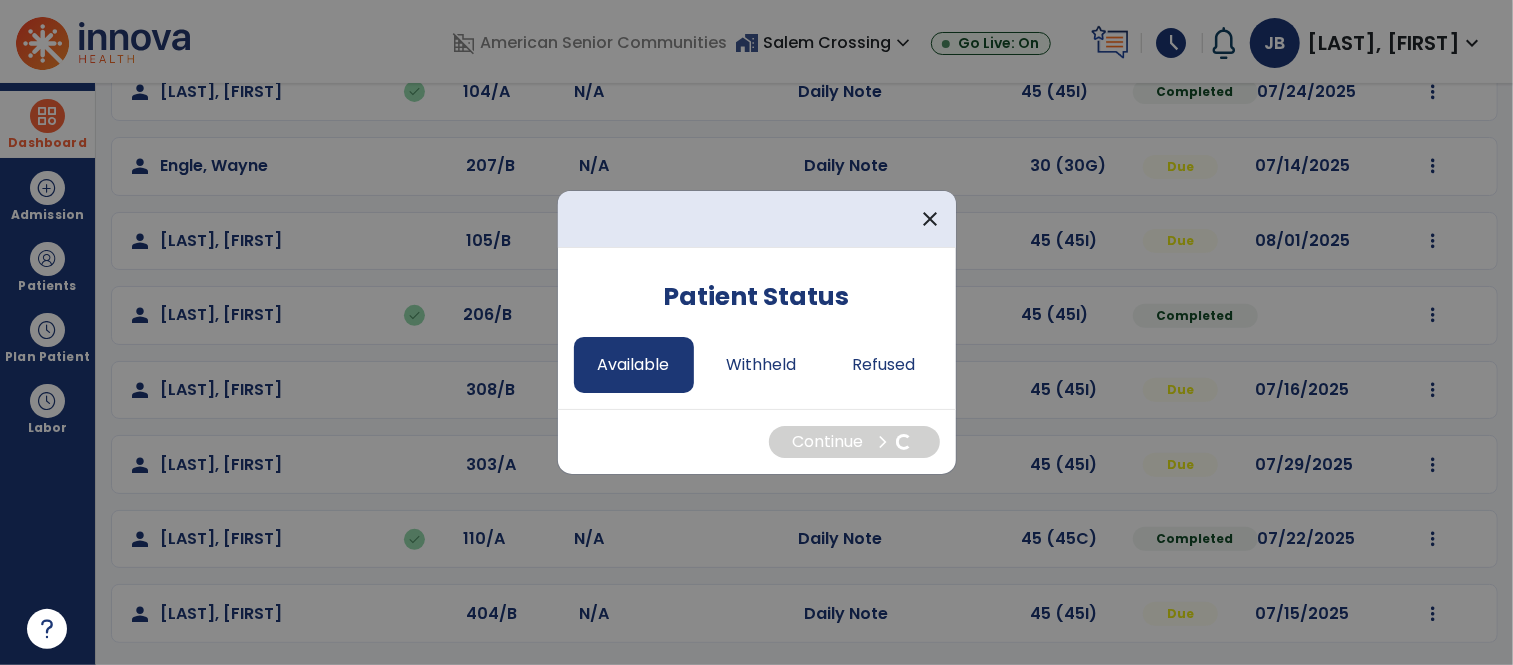 select on "*" 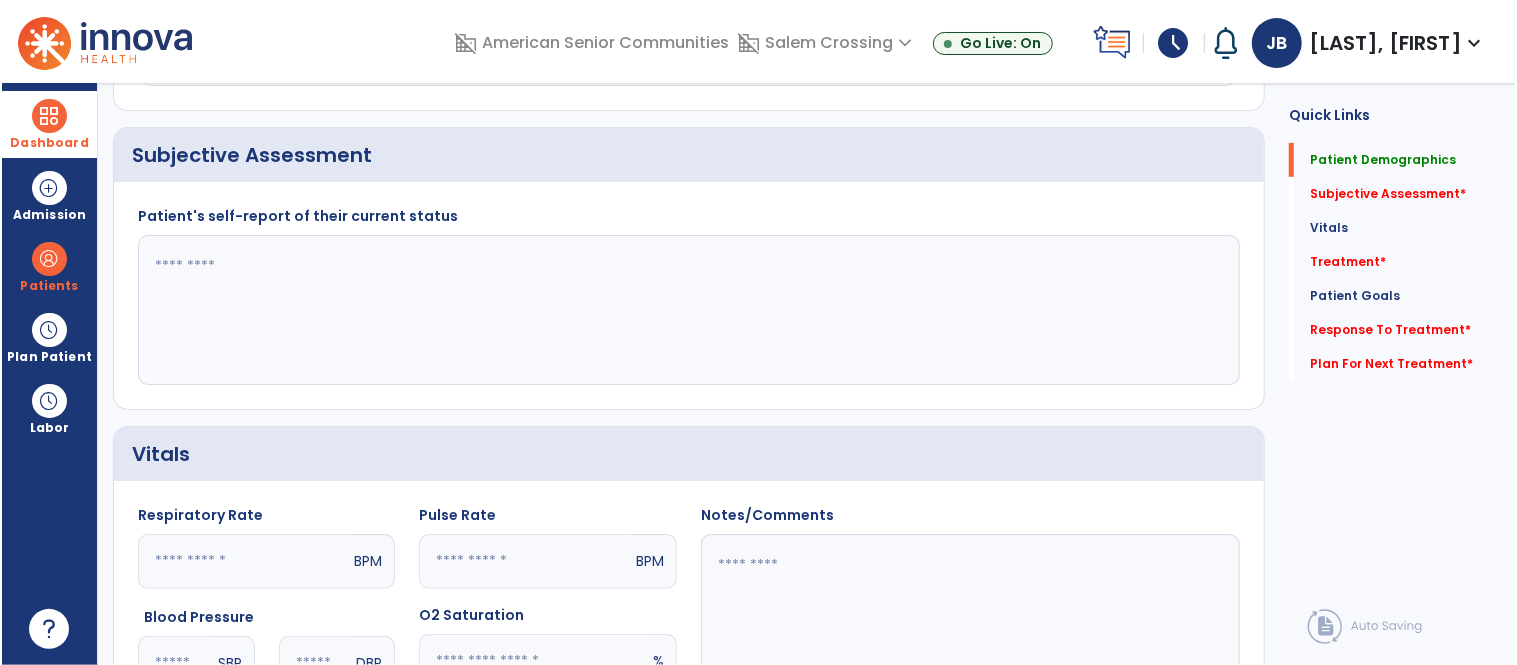 scroll, scrollTop: 0, scrollLeft: 0, axis: both 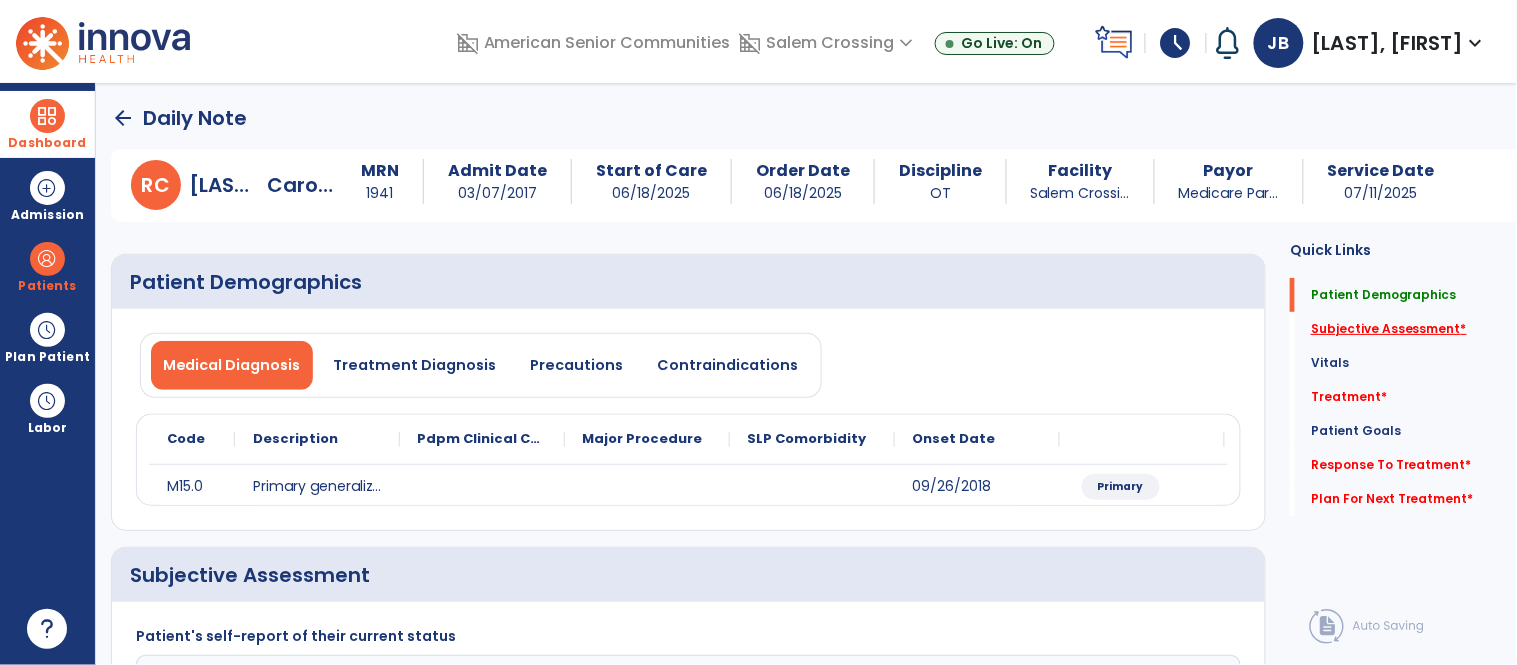 click on "Subjective Assessment   *" 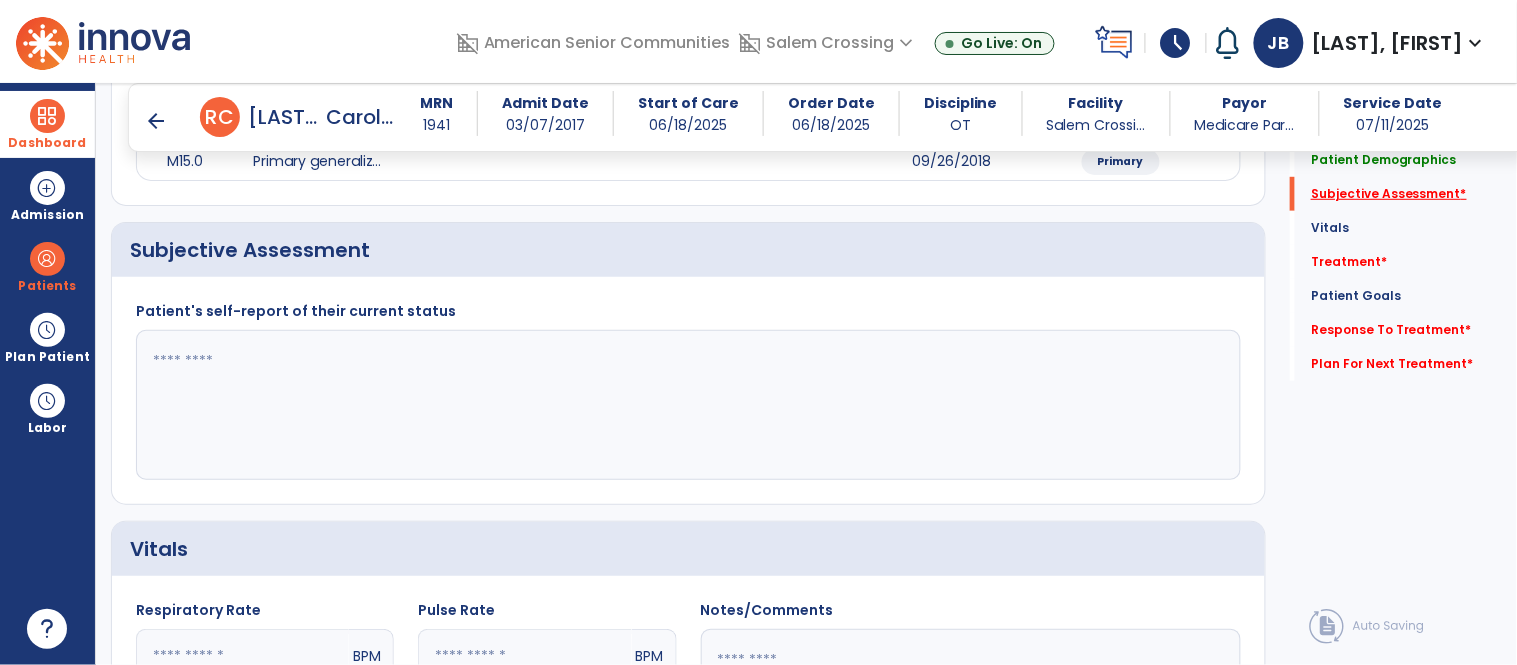 scroll, scrollTop: 314, scrollLeft: 0, axis: vertical 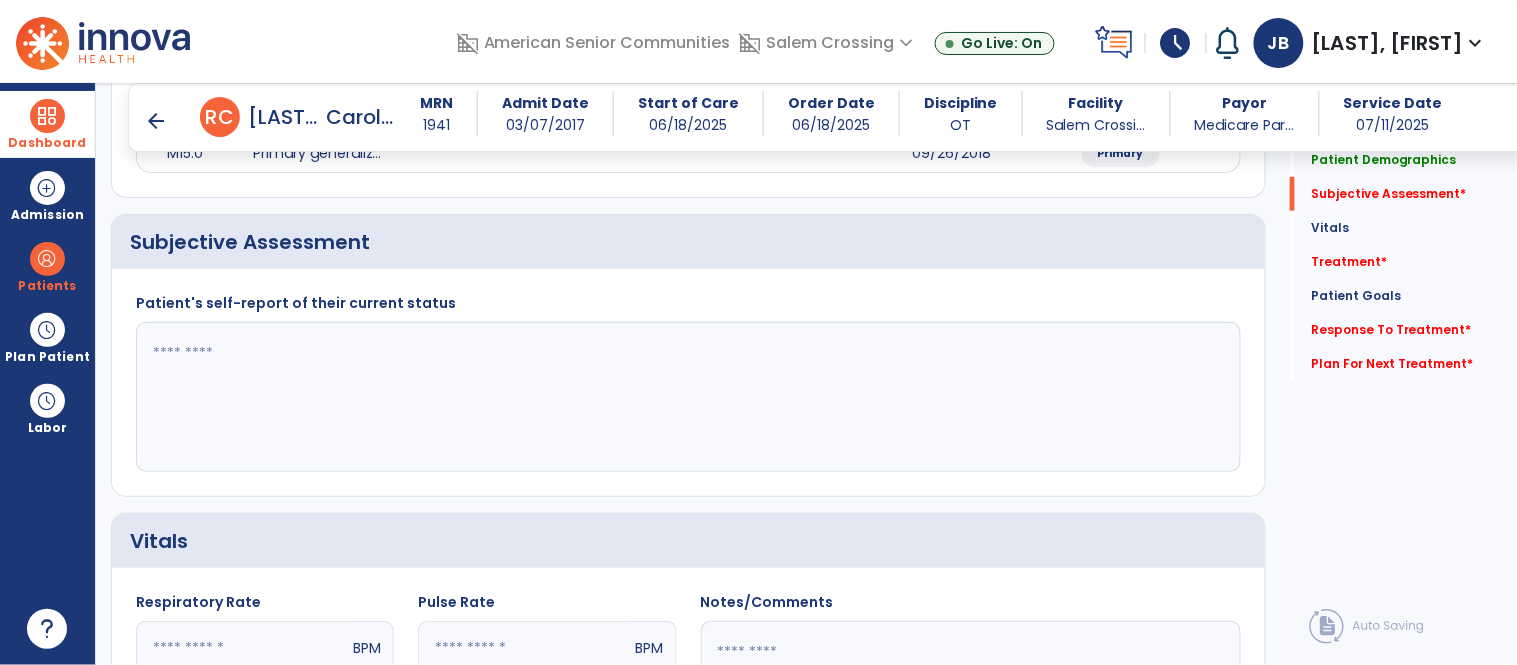 click 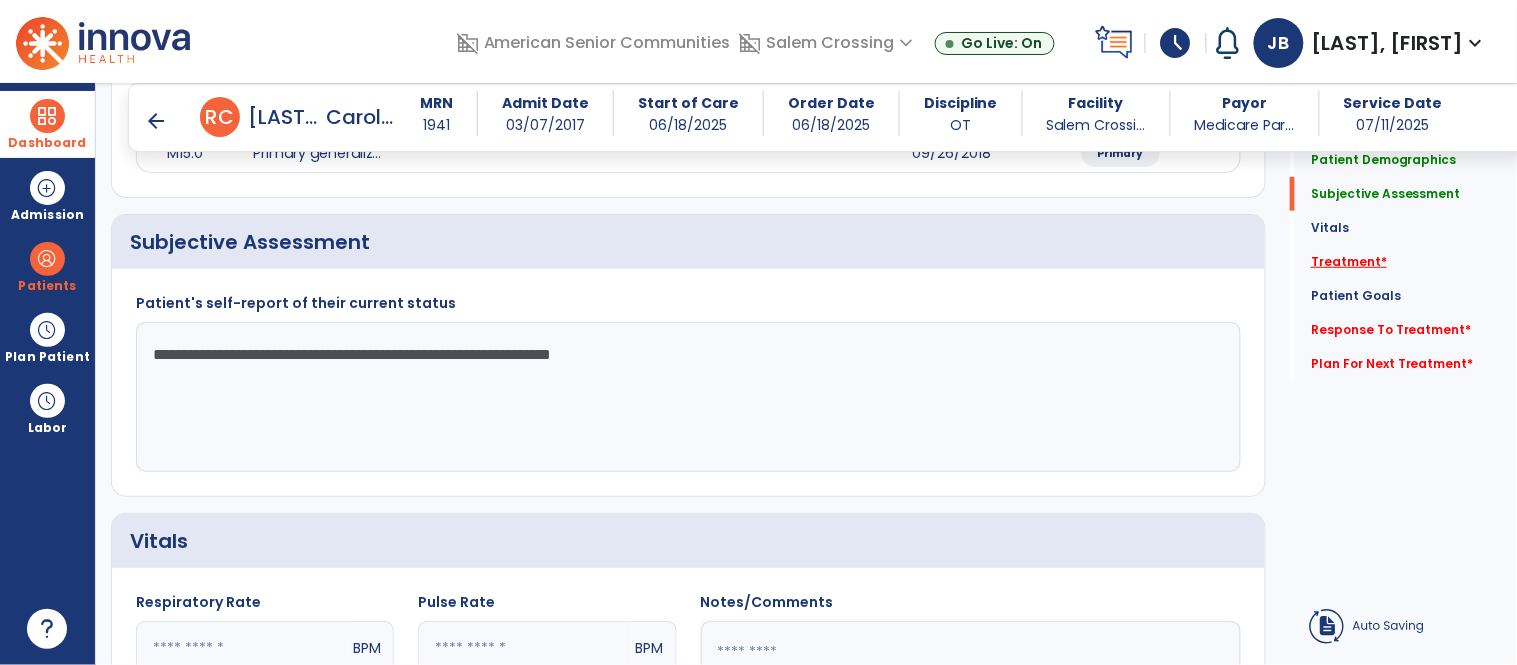 type on "**********" 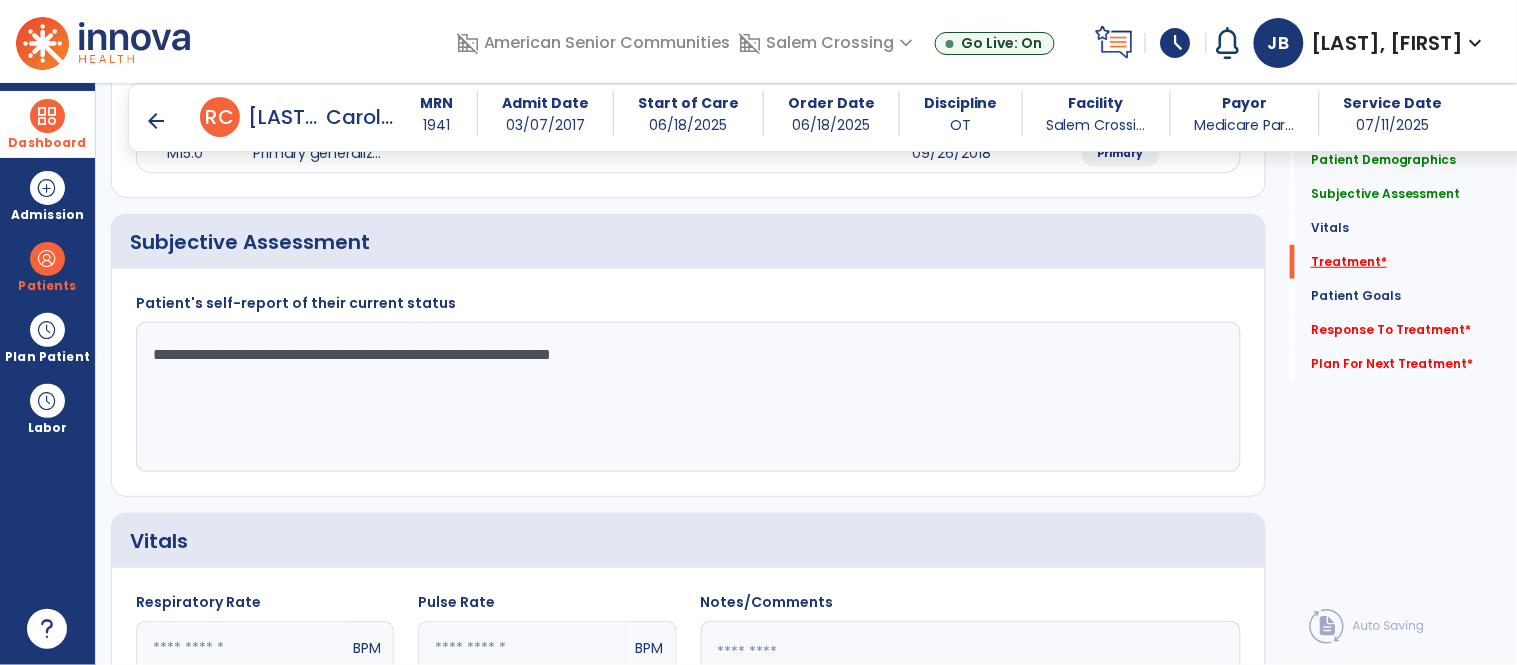 click on "Treatment   *" 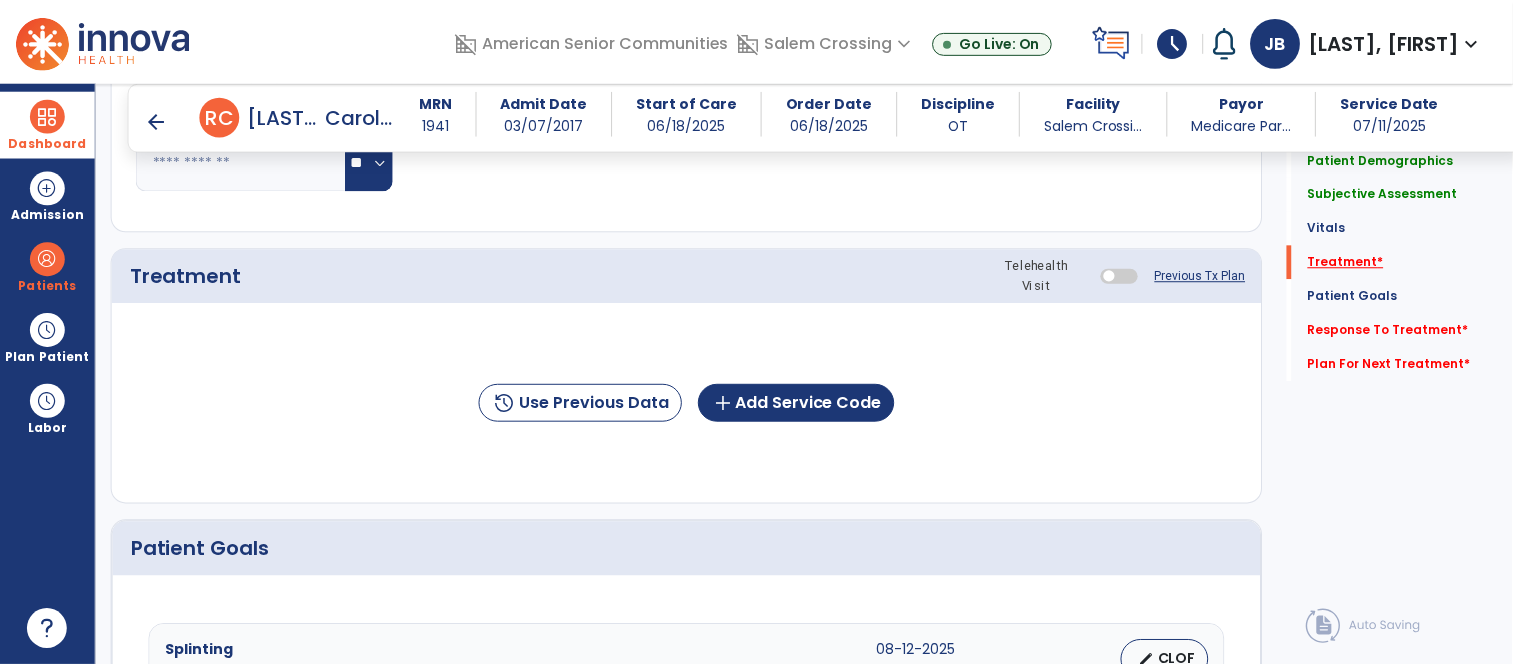 scroll, scrollTop: 1003, scrollLeft: 0, axis: vertical 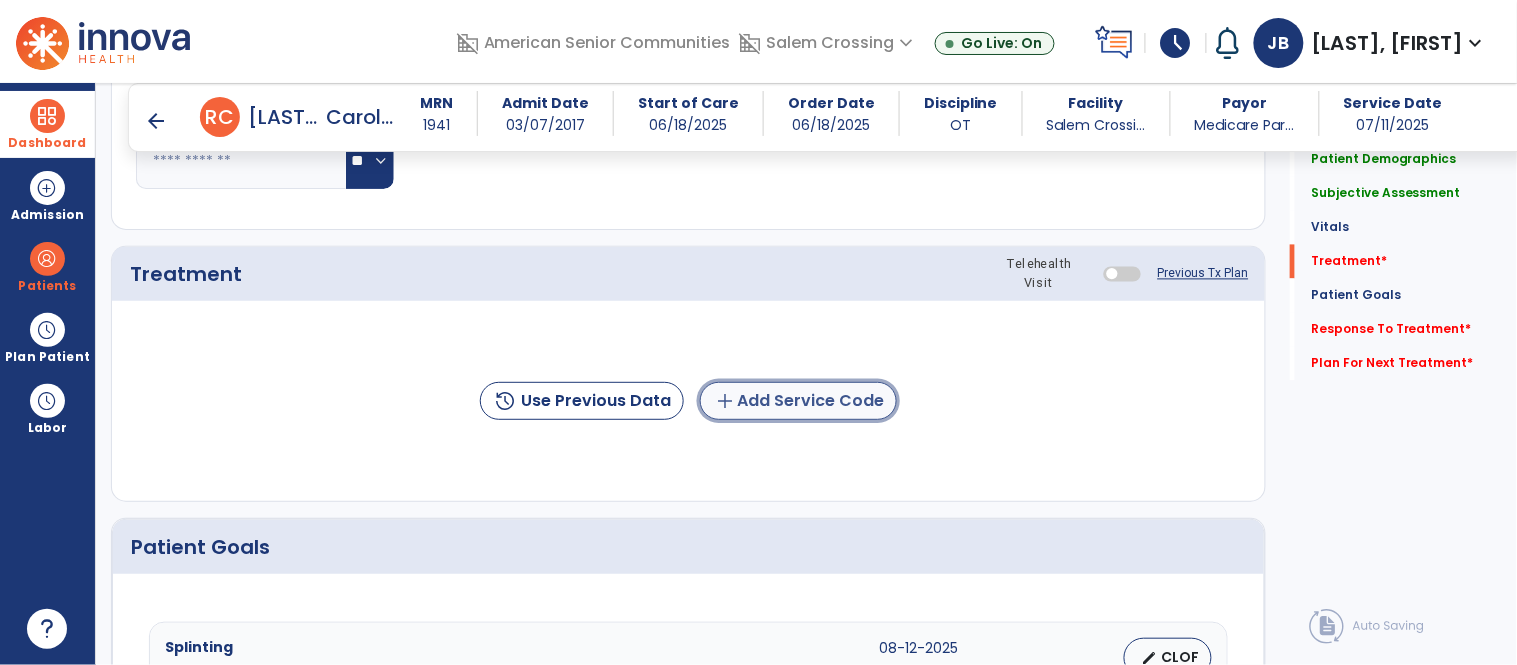 click on "add  Add Service Code" 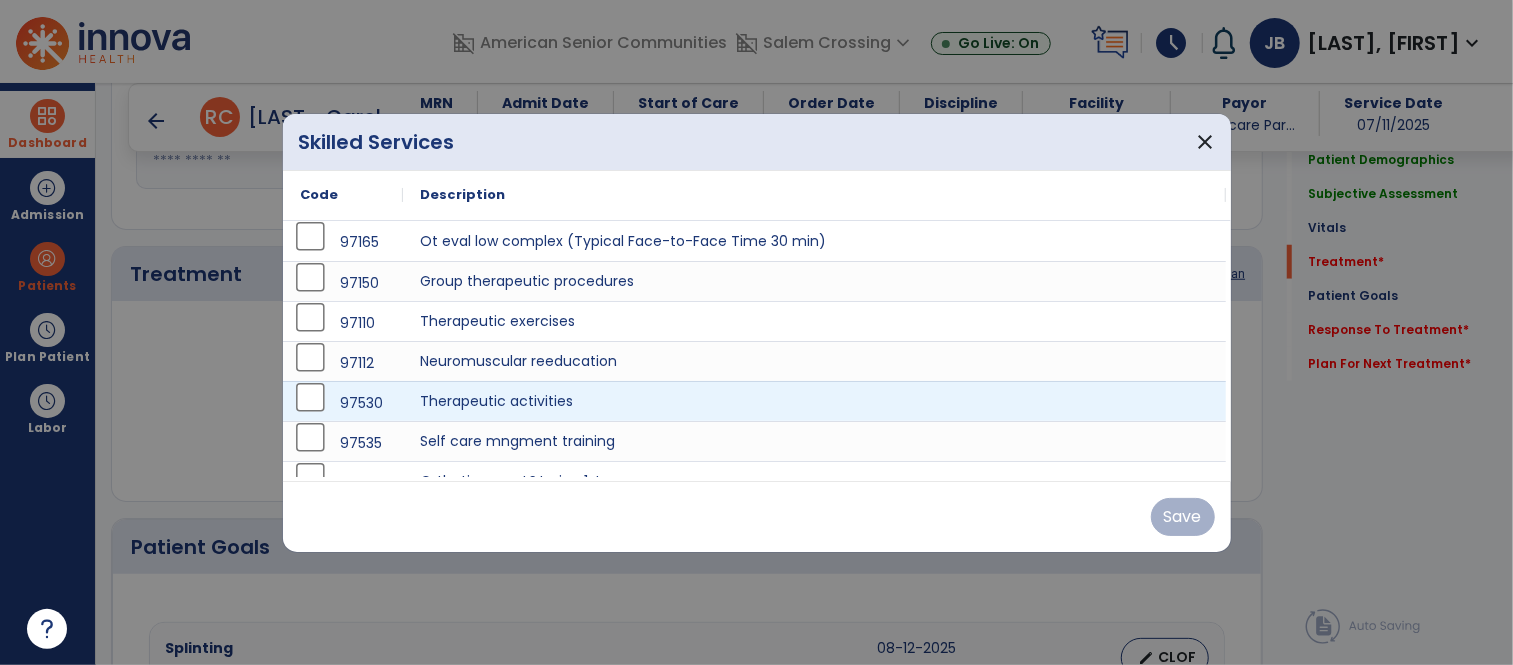 scroll, scrollTop: 1003, scrollLeft: 0, axis: vertical 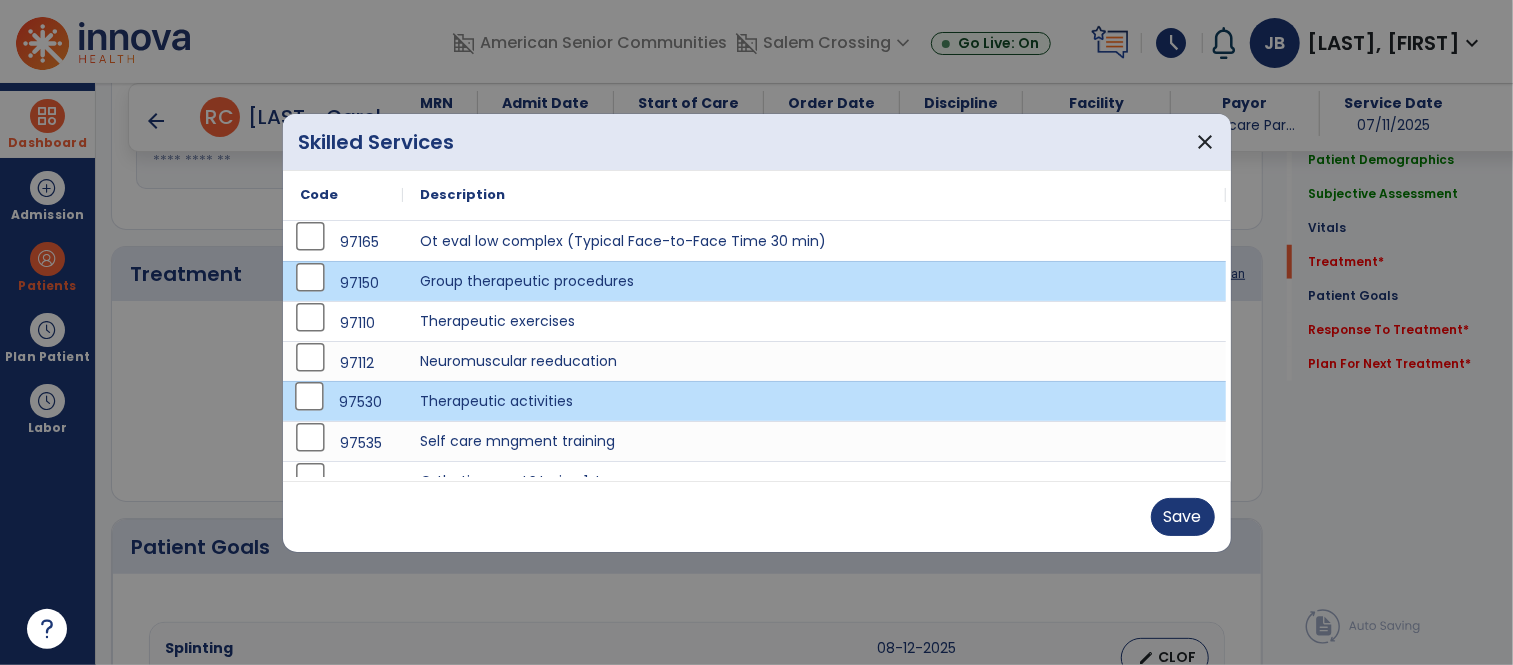 click on "Save" at bounding box center [757, 516] 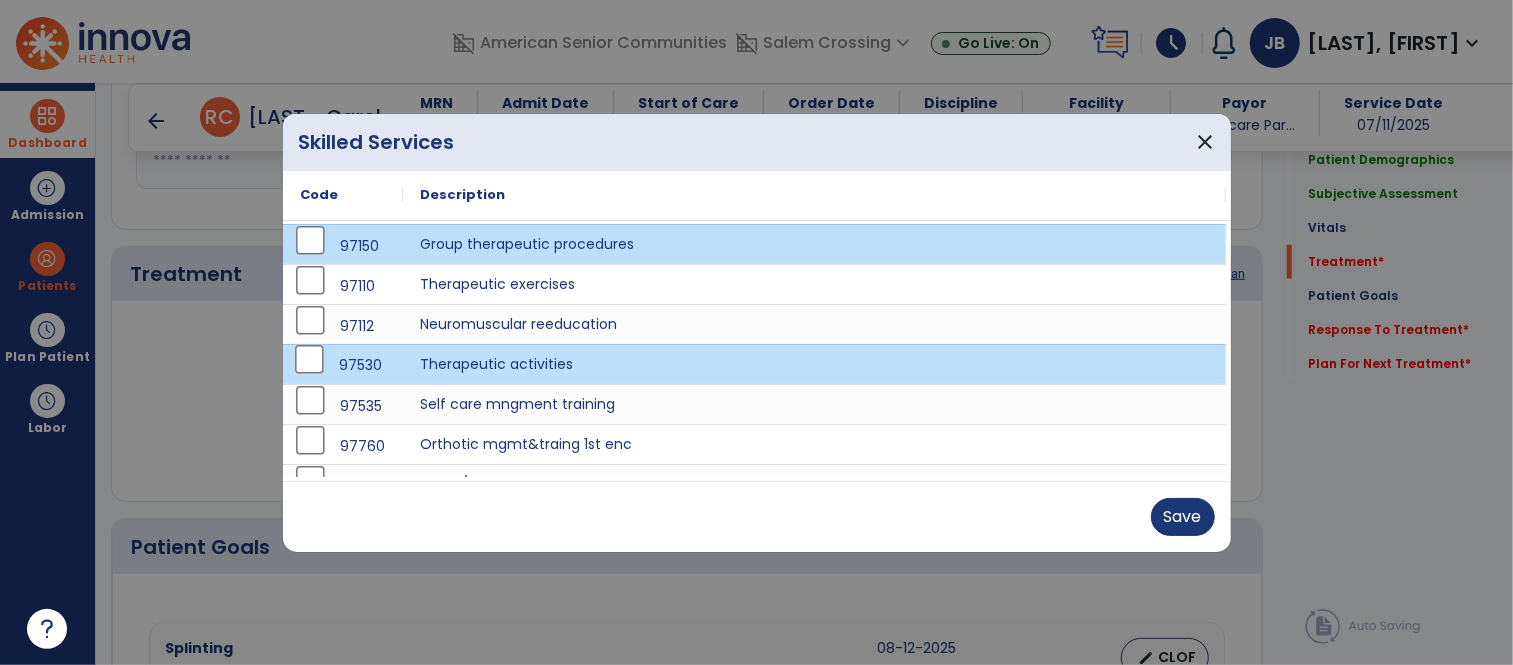 scroll, scrollTop: 64, scrollLeft: 0, axis: vertical 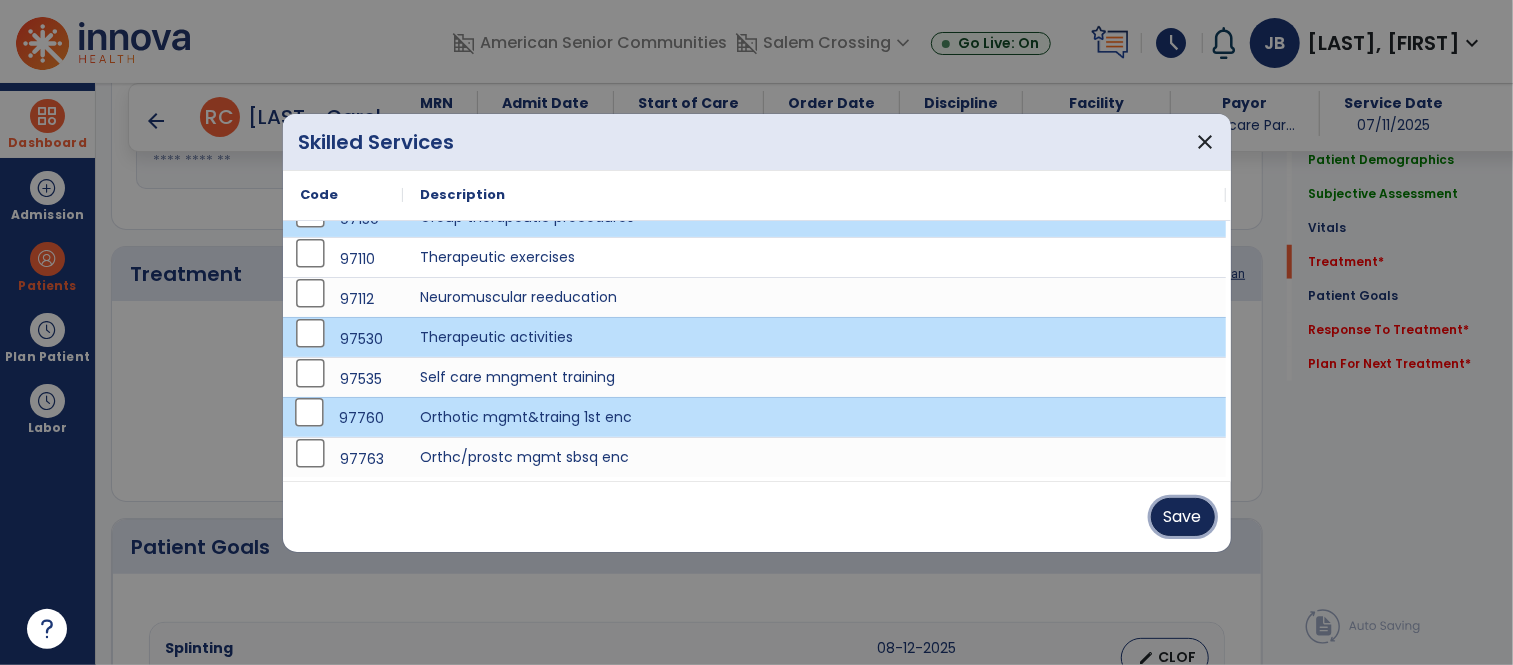 click on "Save" at bounding box center [1183, 517] 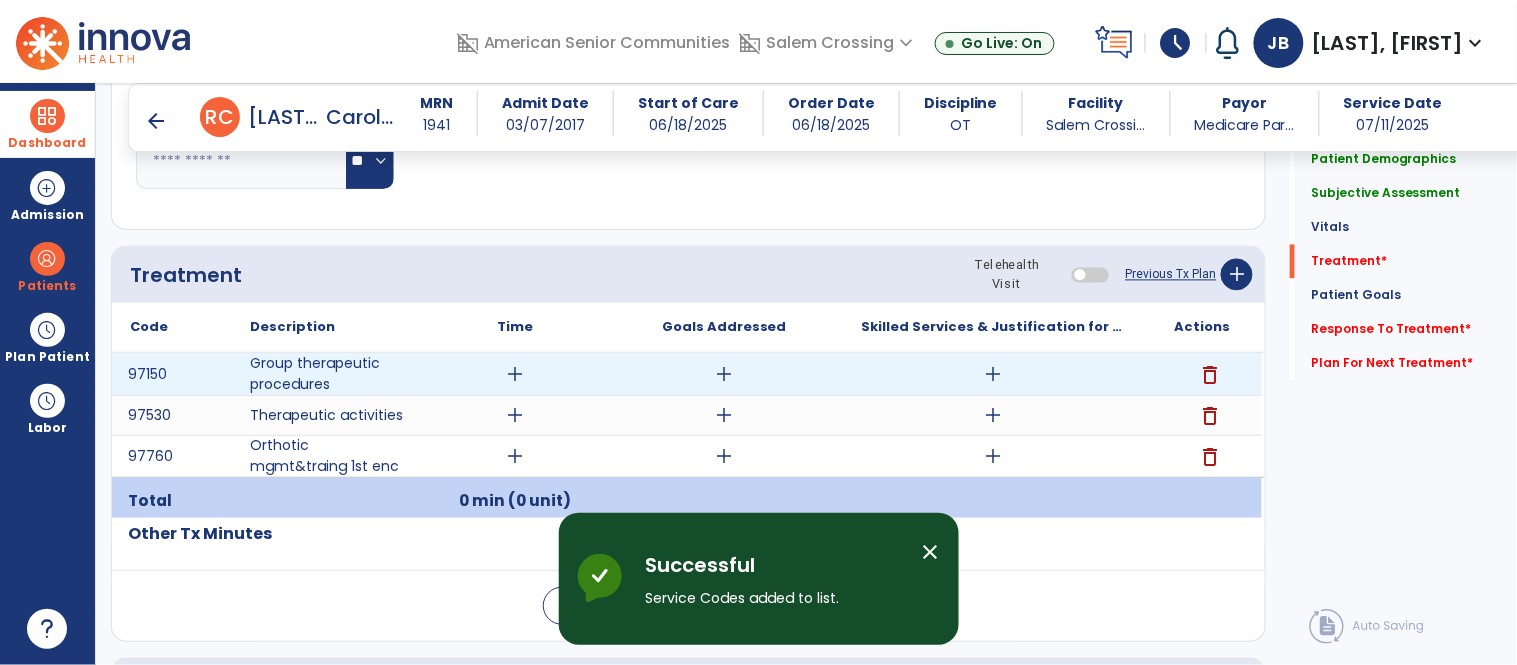 click on "add" at bounding box center [515, 374] 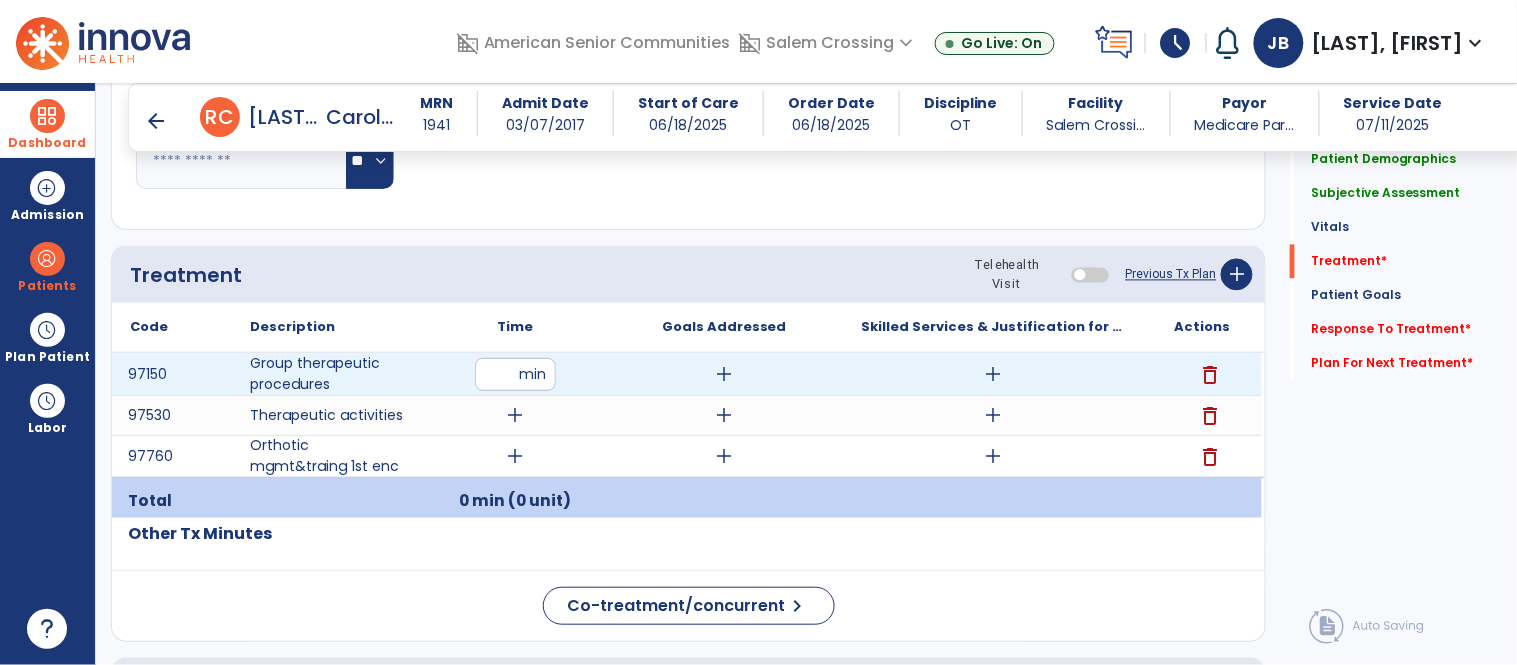 type on "**" 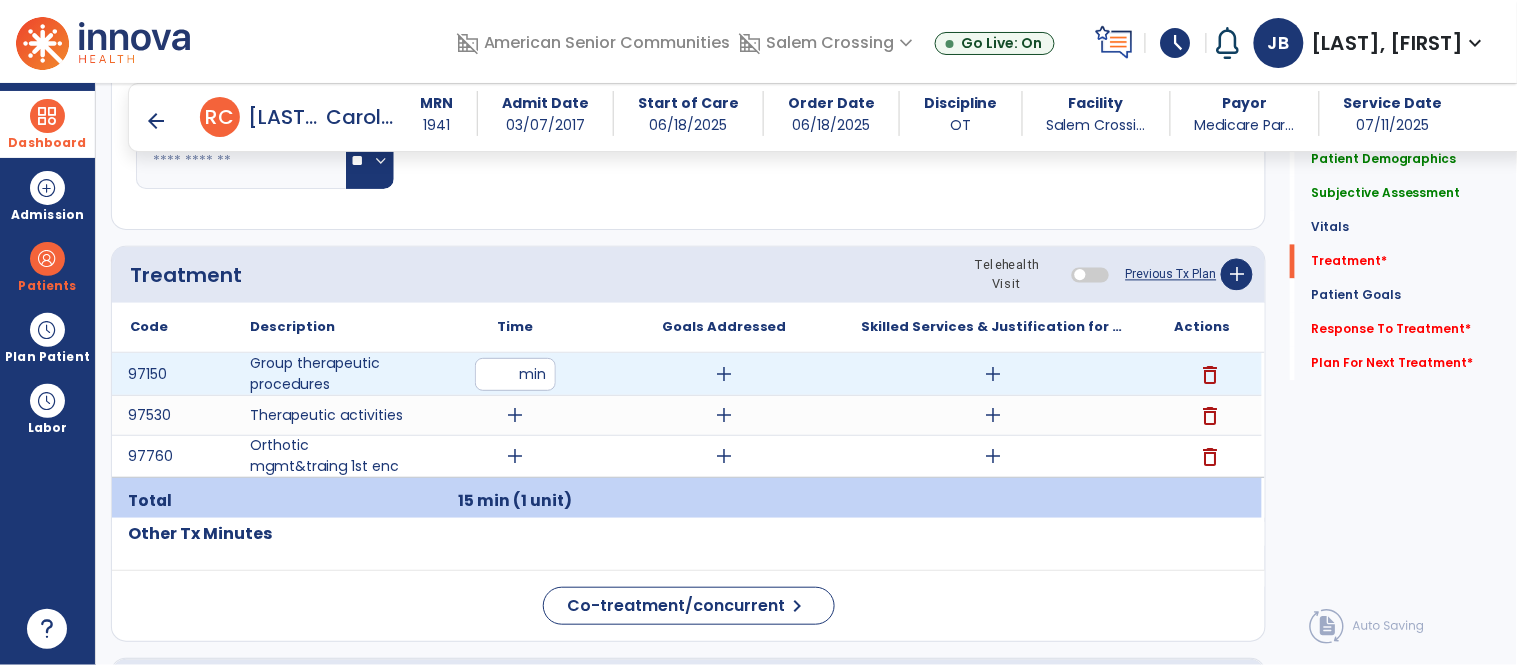 click on "add" at bounding box center (993, 374) 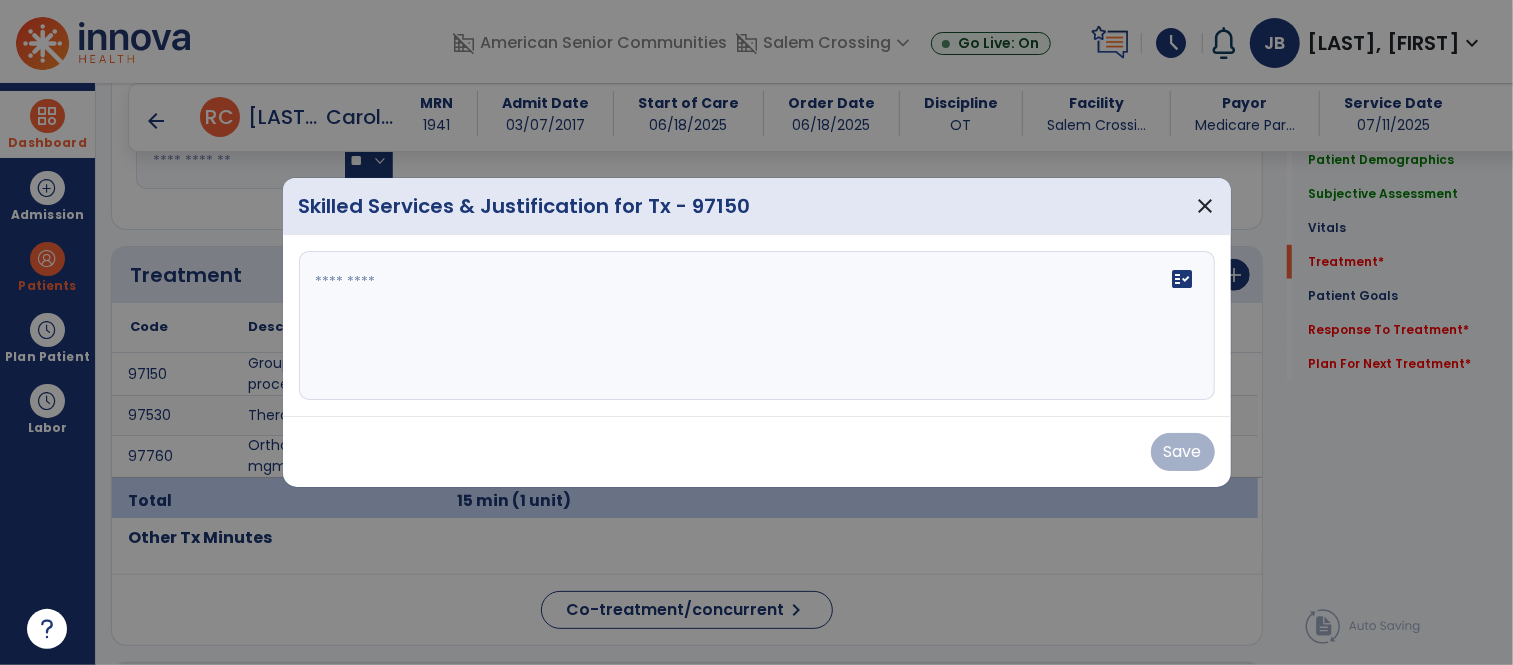 scroll, scrollTop: 1003, scrollLeft: 0, axis: vertical 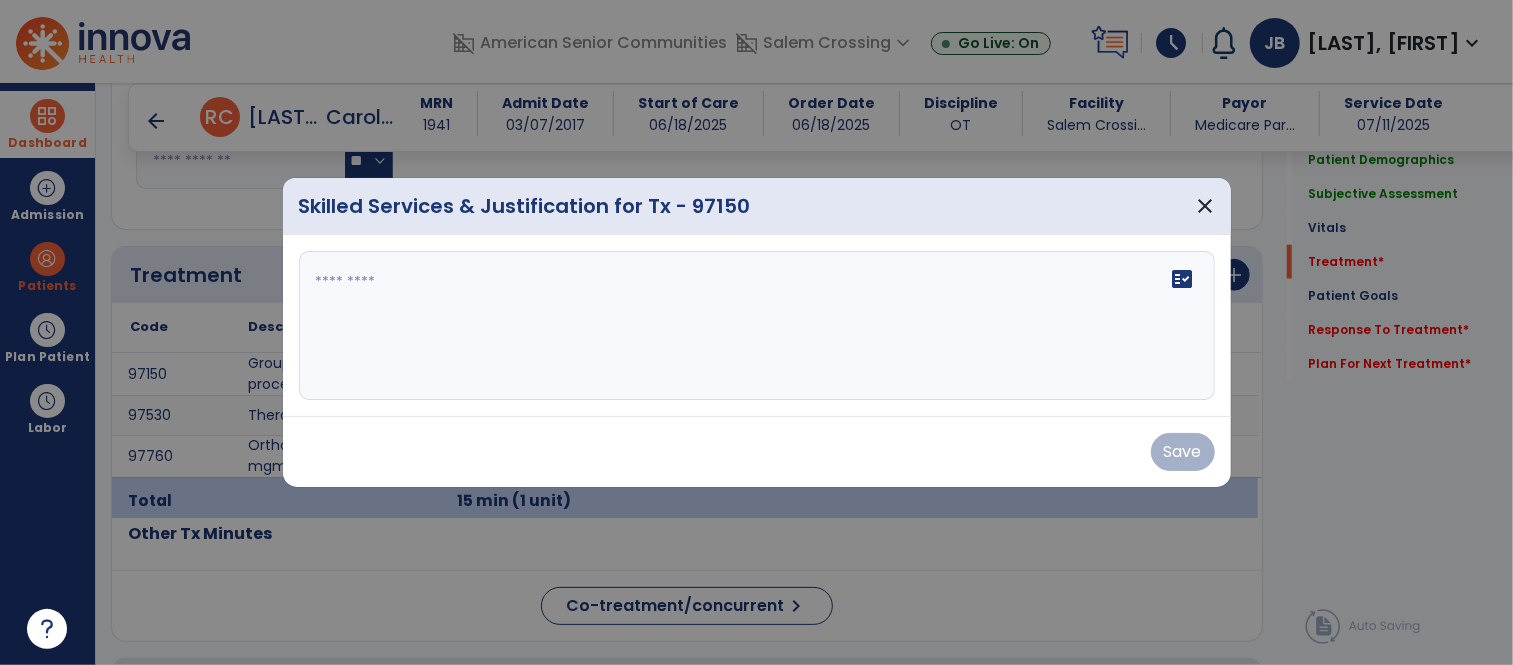 click at bounding box center [757, 326] 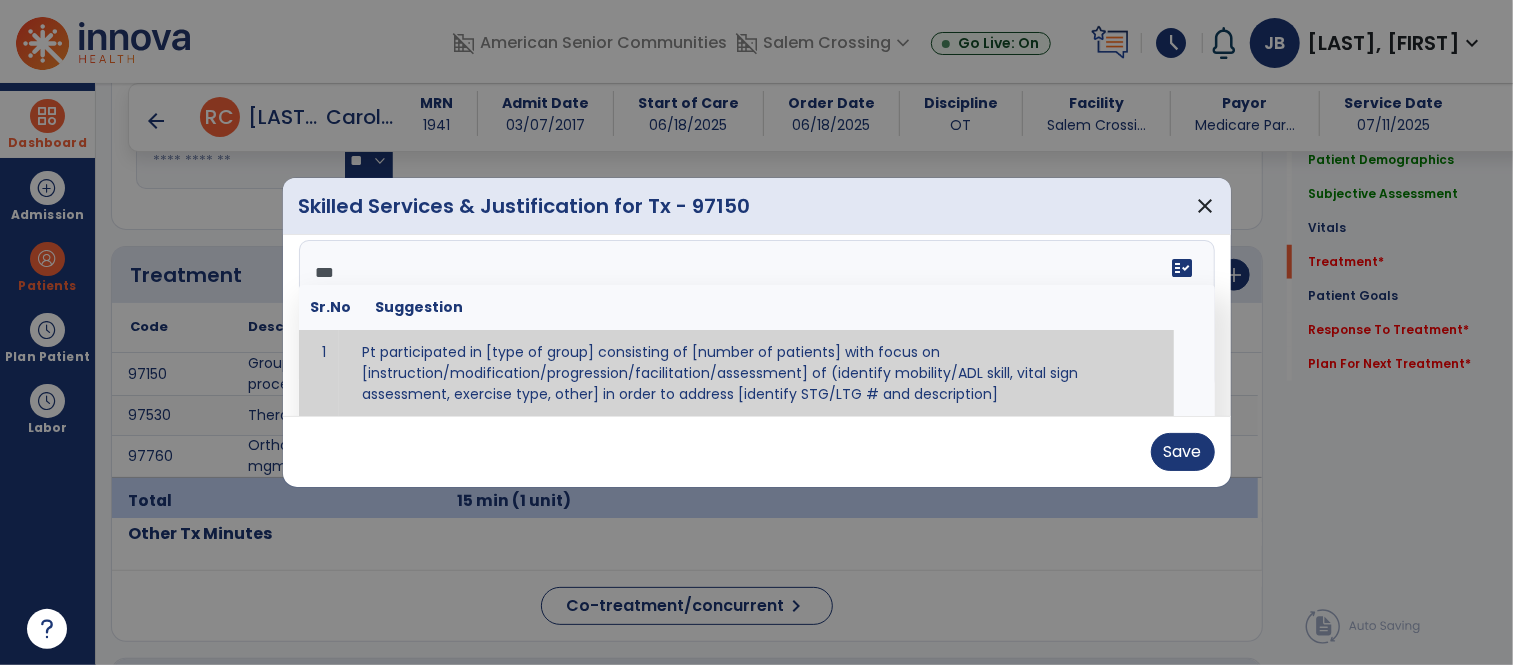 scroll, scrollTop: 0, scrollLeft: 0, axis: both 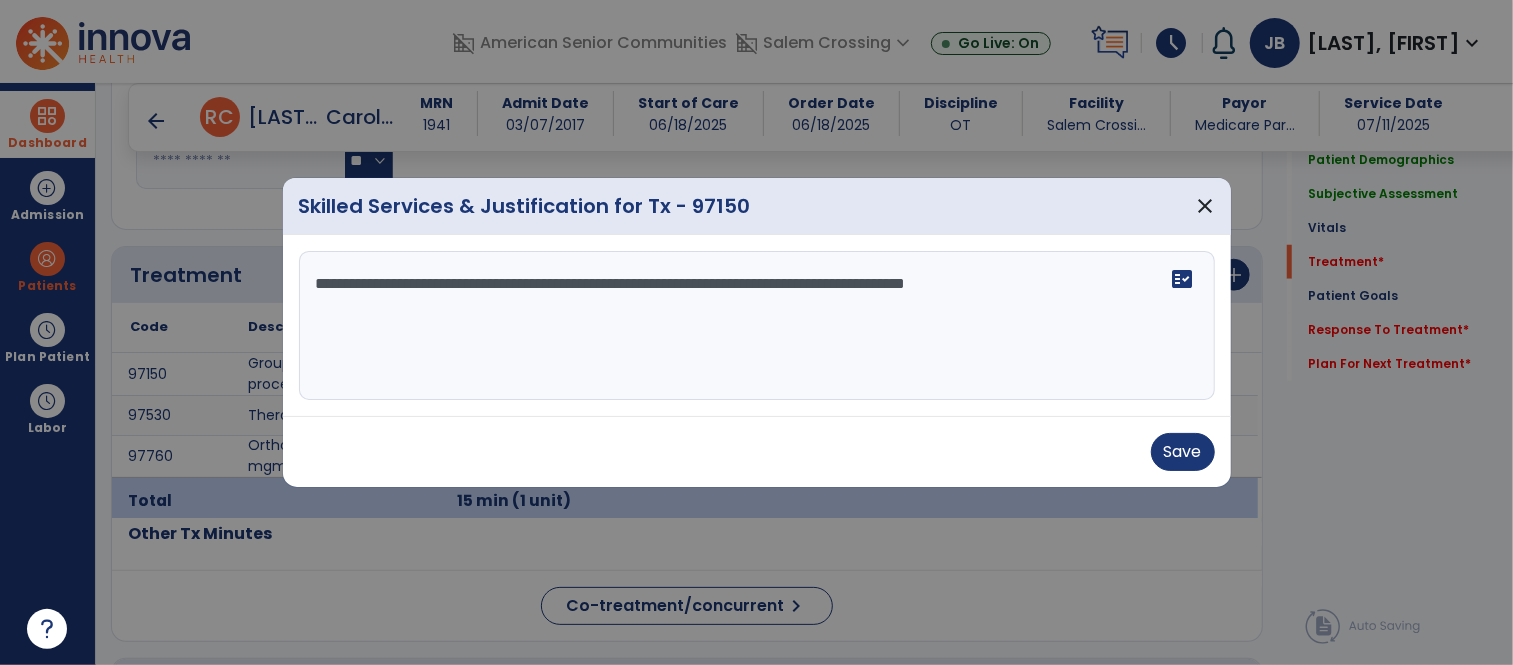 type on "**********" 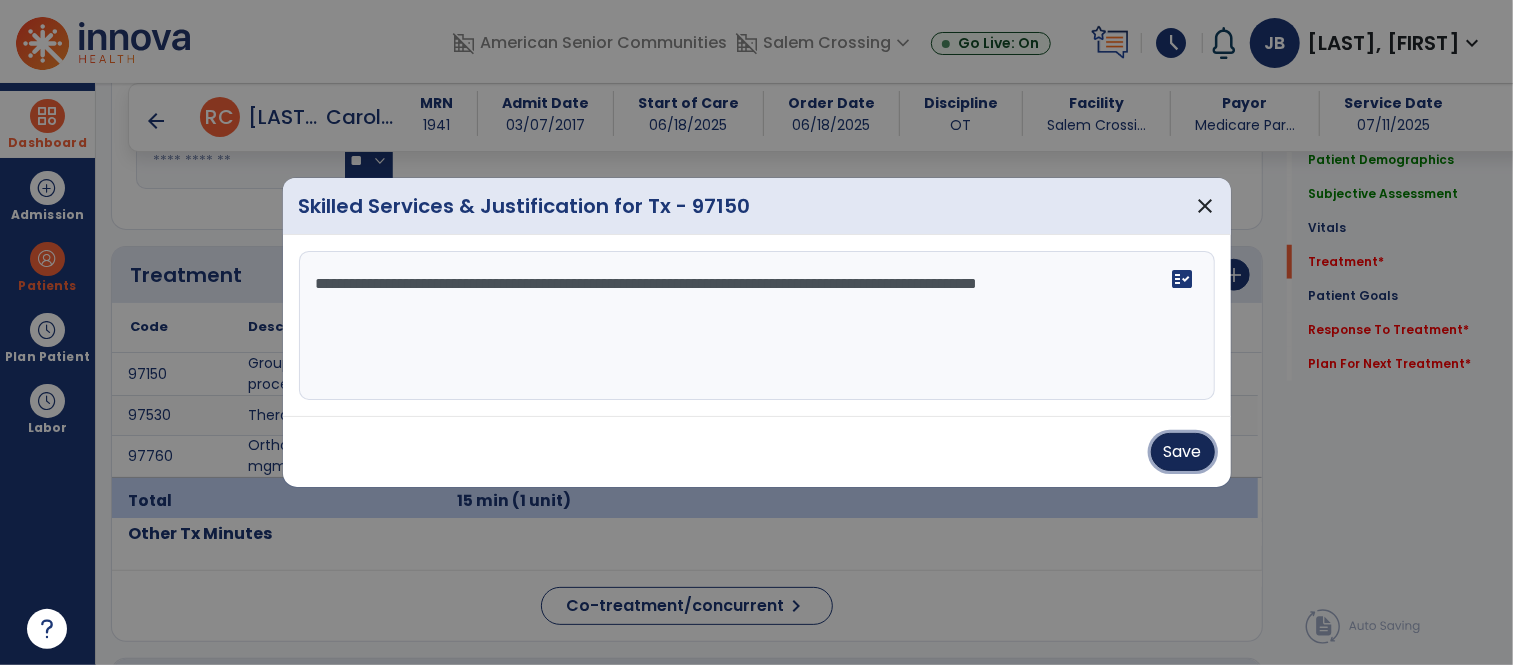 click on "Save" at bounding box center [1183, 452] 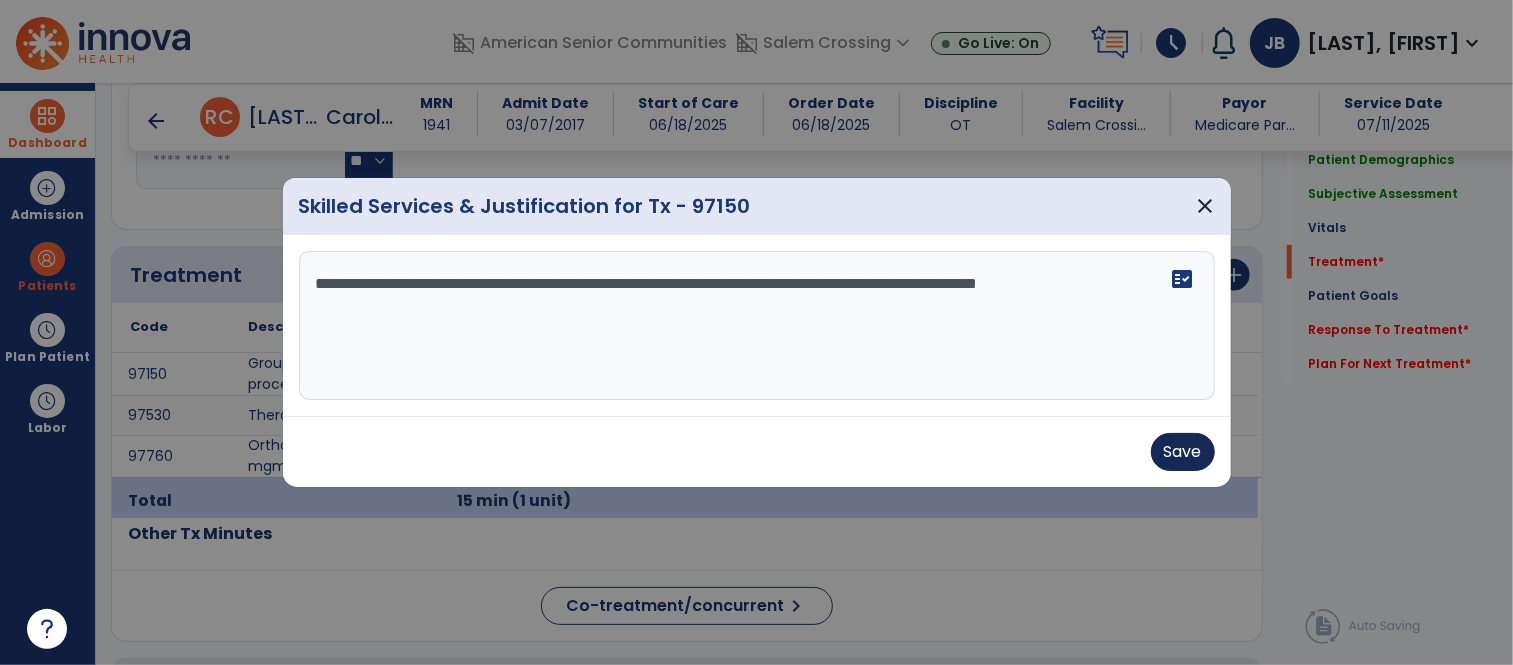 click on "Save" at bounding box center (757, 452) 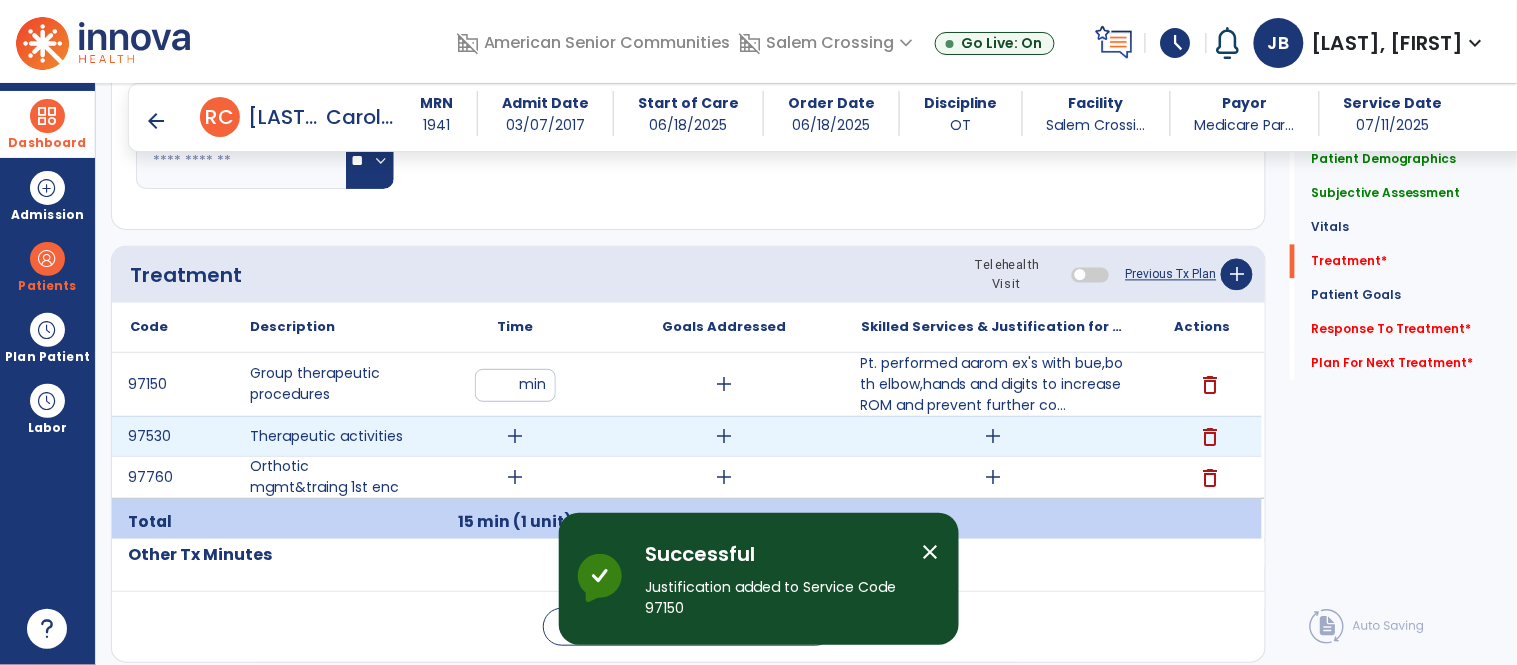 click on "add" at bounding box center (515, 436) 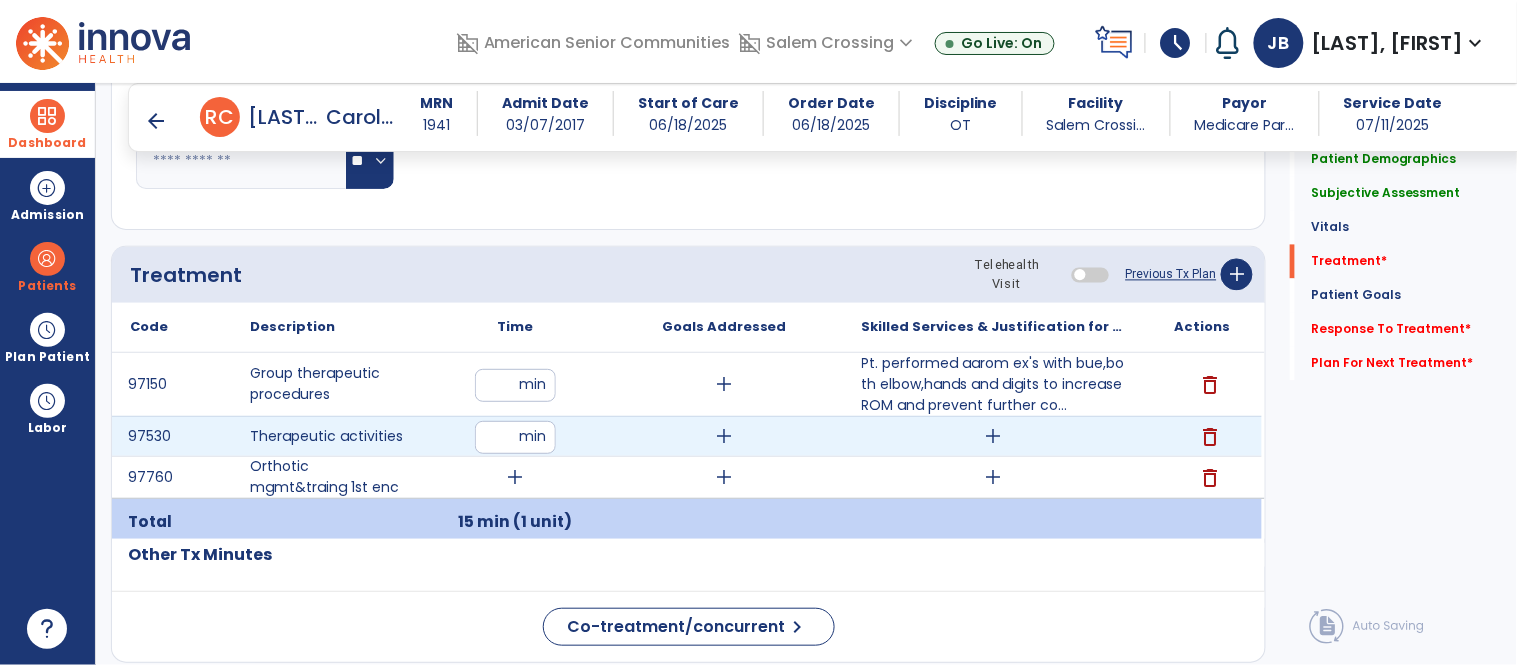 type on "**" 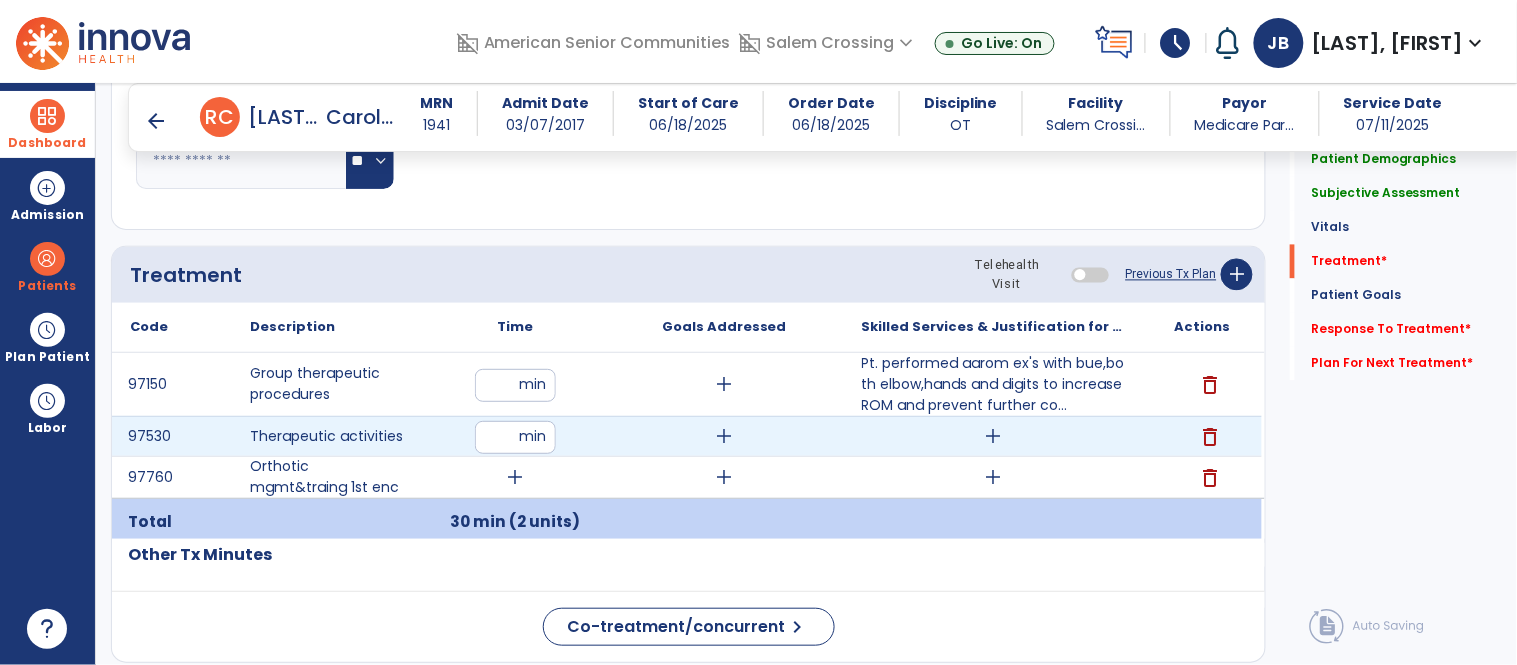 click on "add" at bounding box center [993, 436] 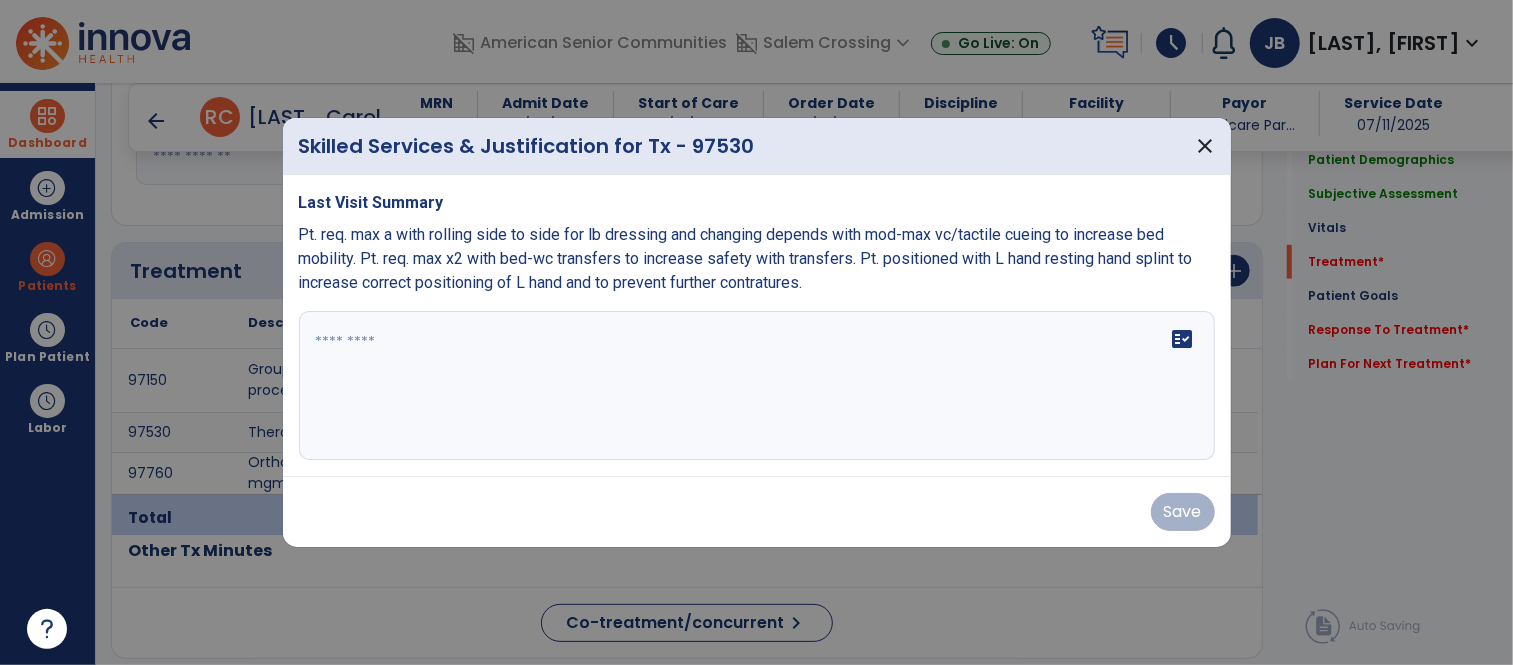 scroll, scrollTop: 1003, scrollLeft: 0, axis: vertical 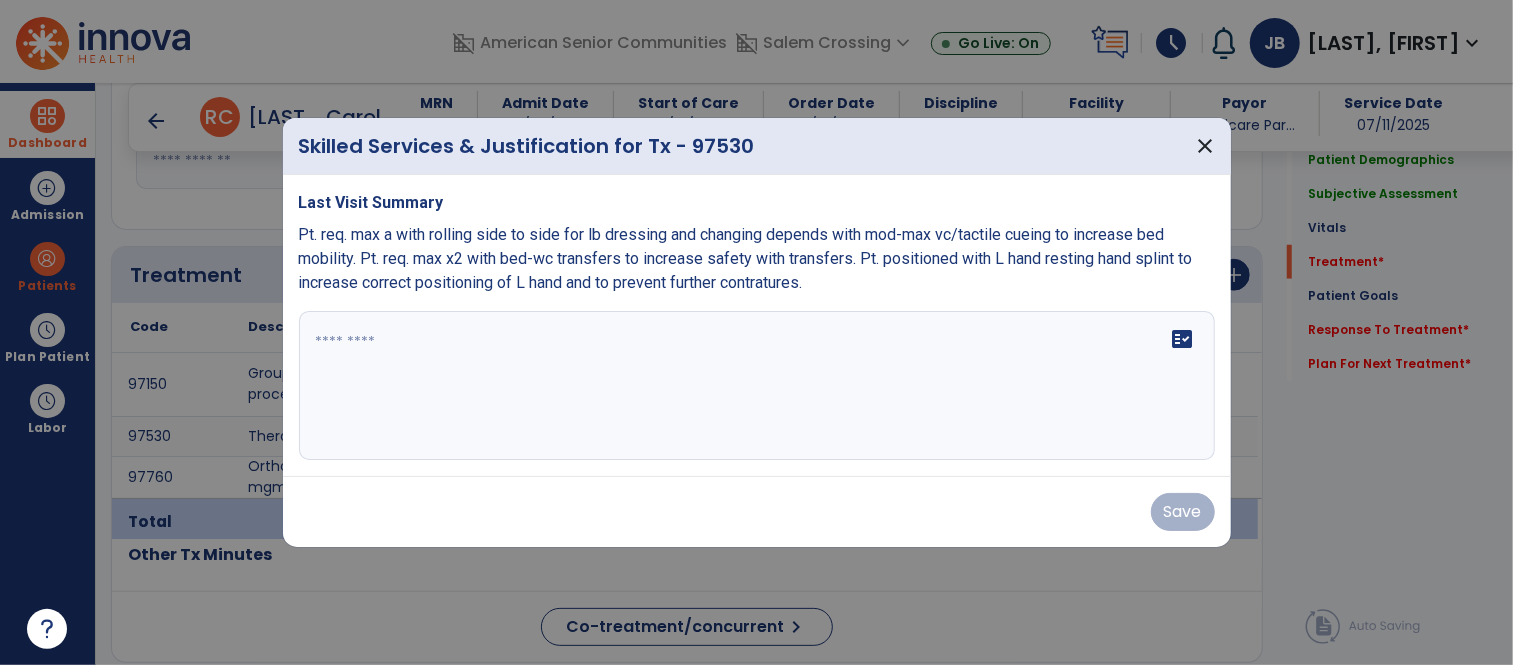 click on "fact_check" at bounding box center (757, 386) 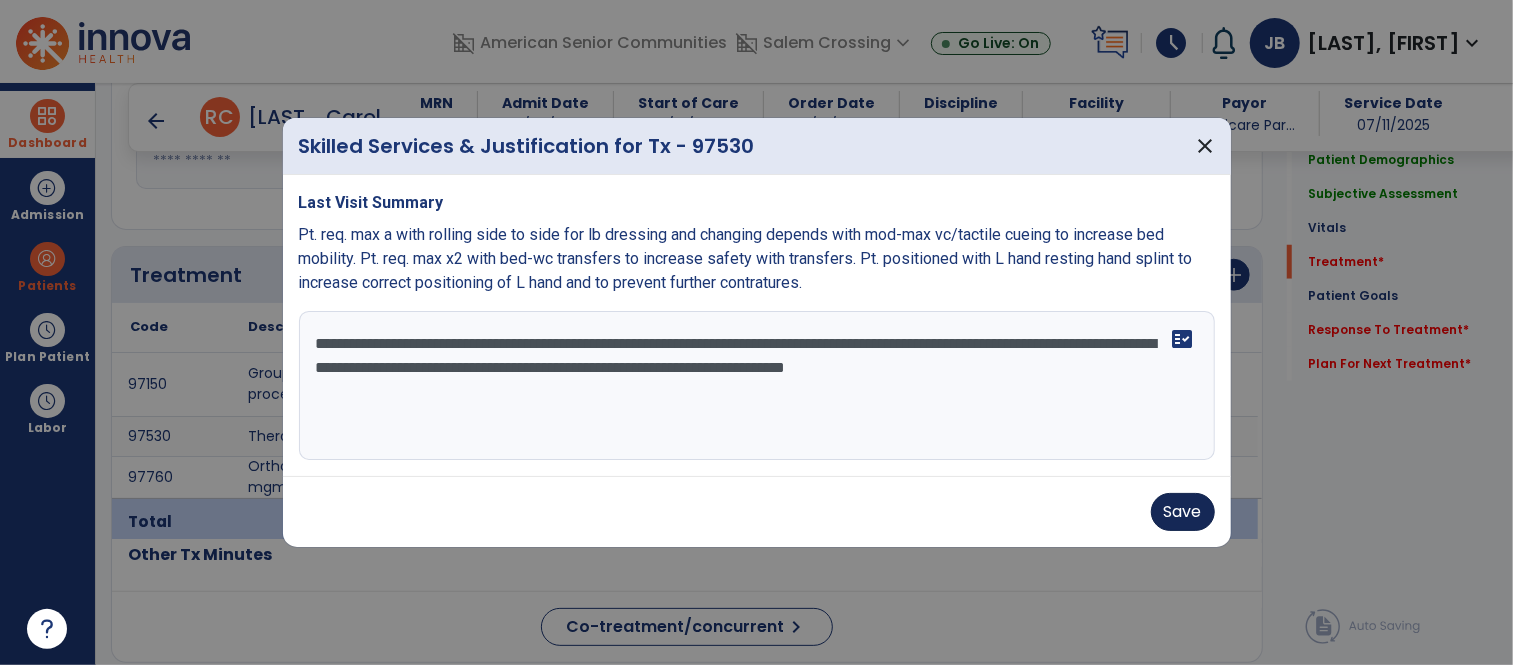 type on "**********" 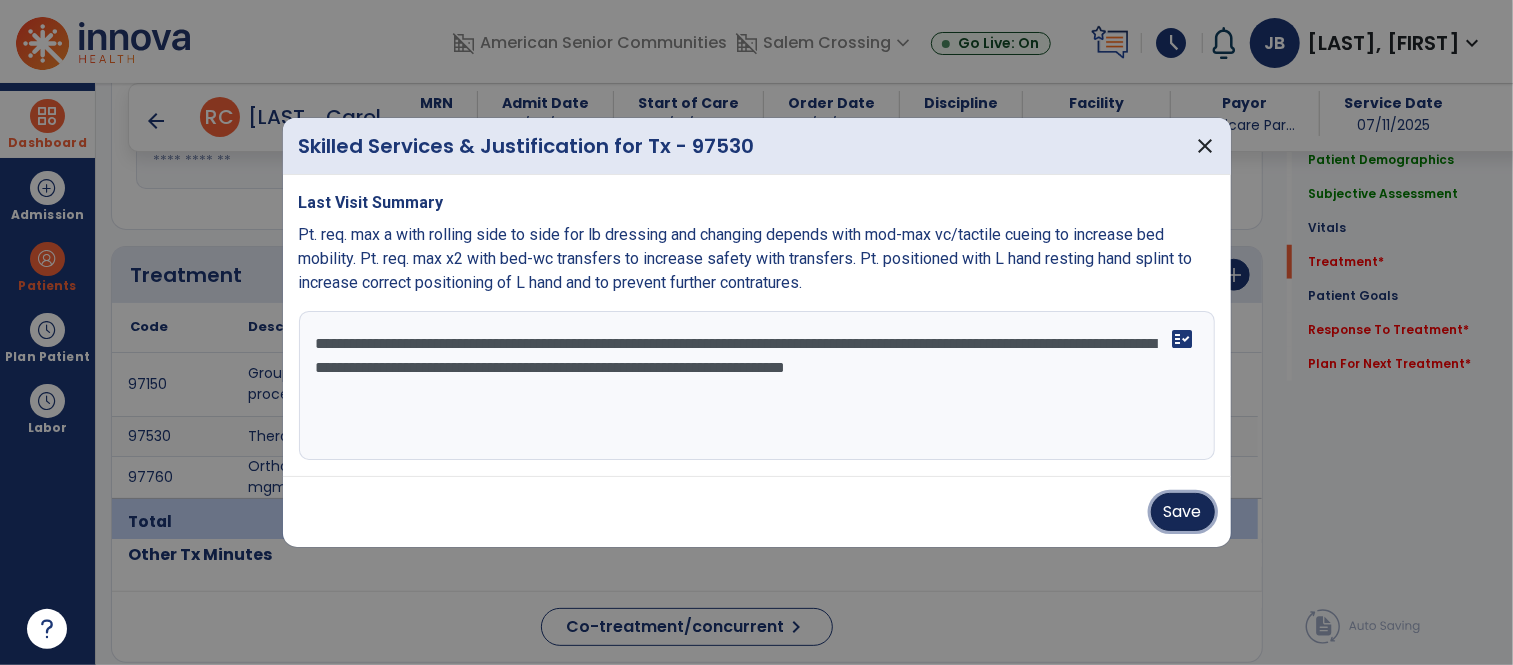 click on "Save" at bounding box center (1183, 512) 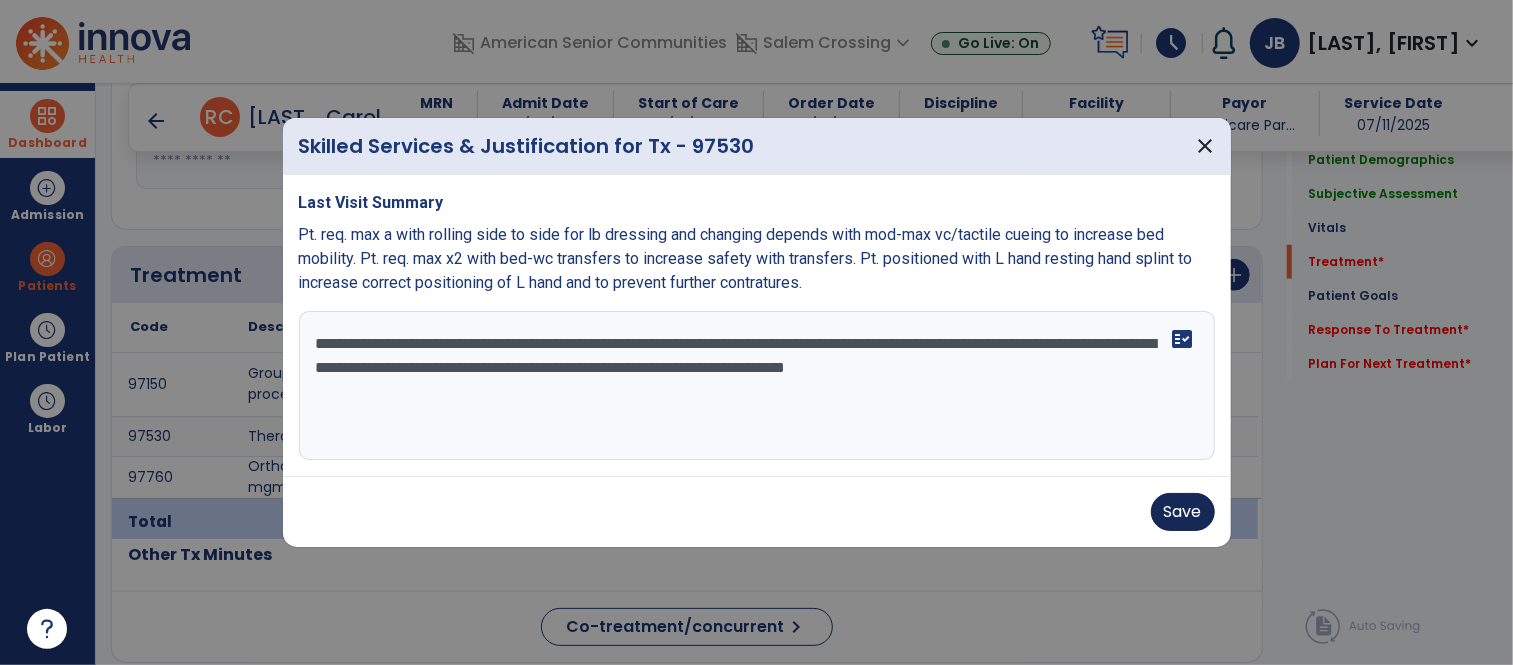 click on "Save" at bounding box center (757, 512) 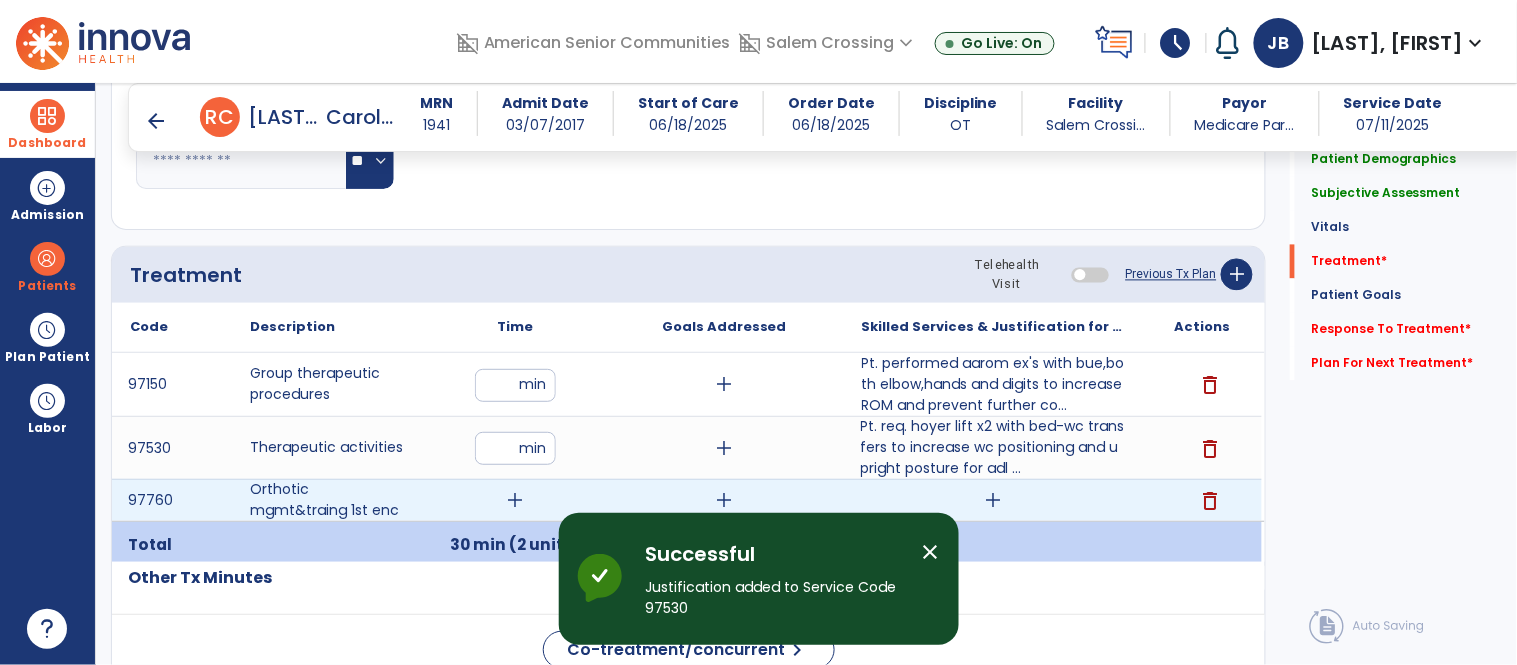 click on "add" at bounding box center [993, 500] 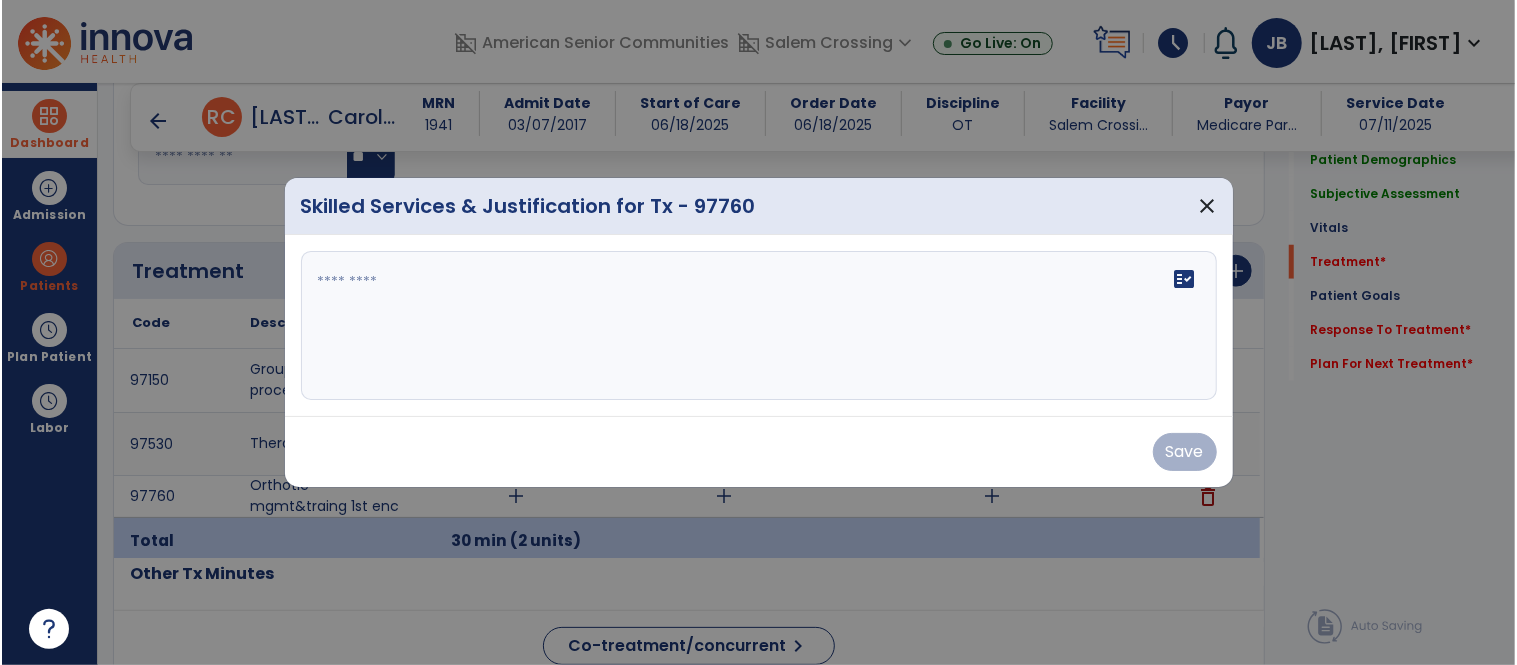 scroll, scrollTop: 1003, scrollLeft: 0, axis: vertical 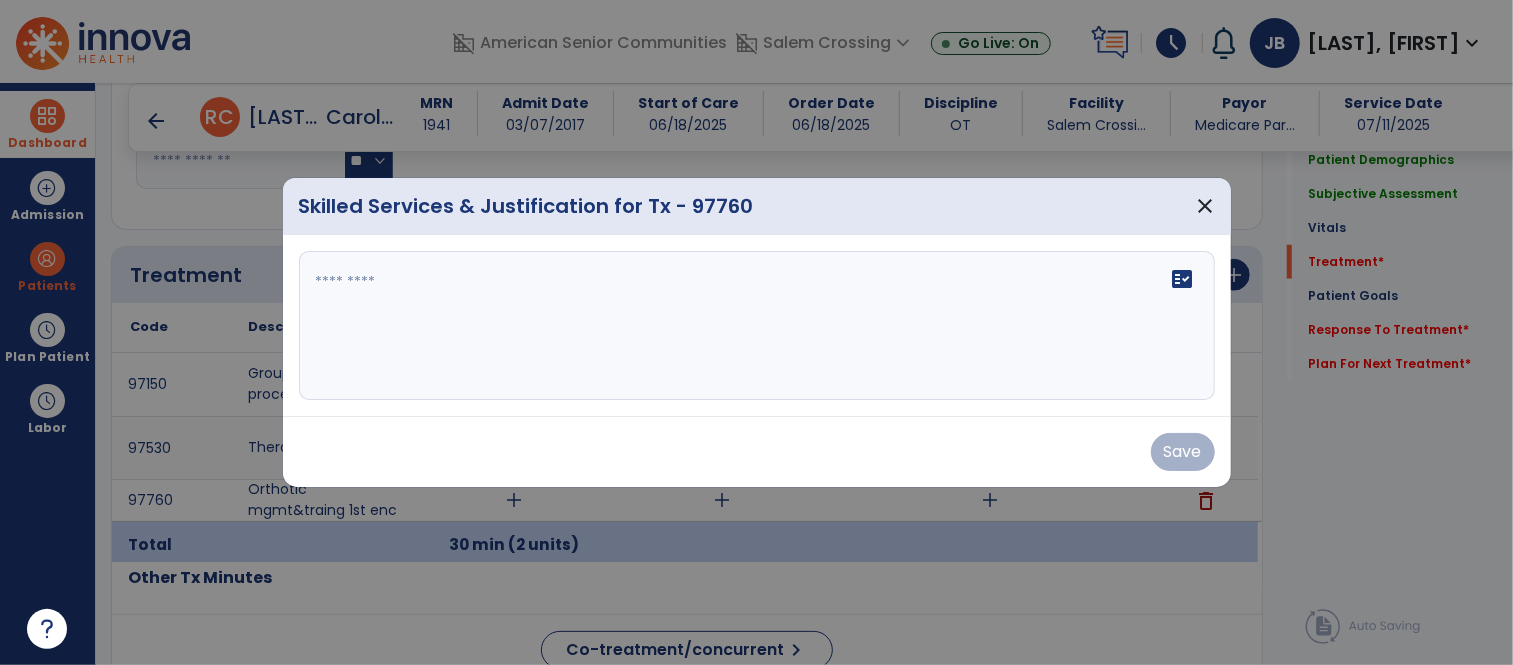 click on "fact_check" at bounding box center [757, 326] 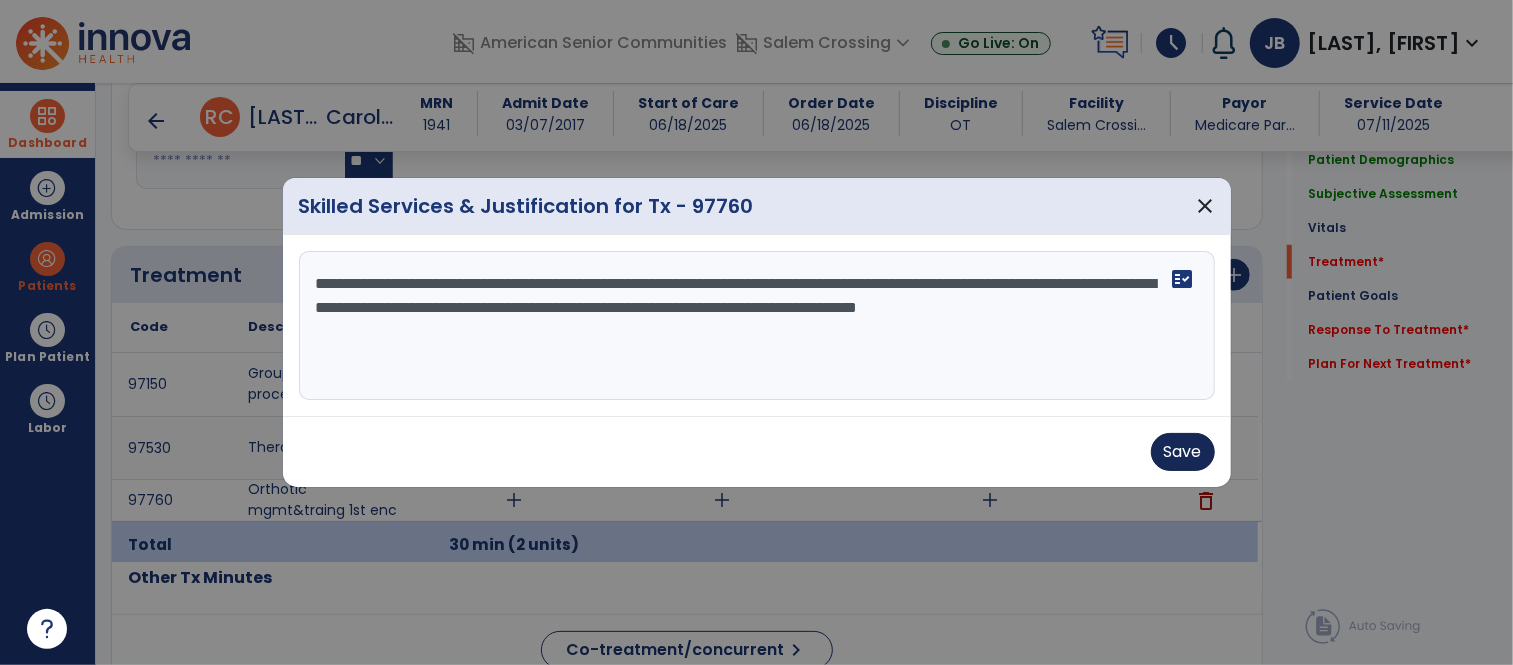 type on "**********" 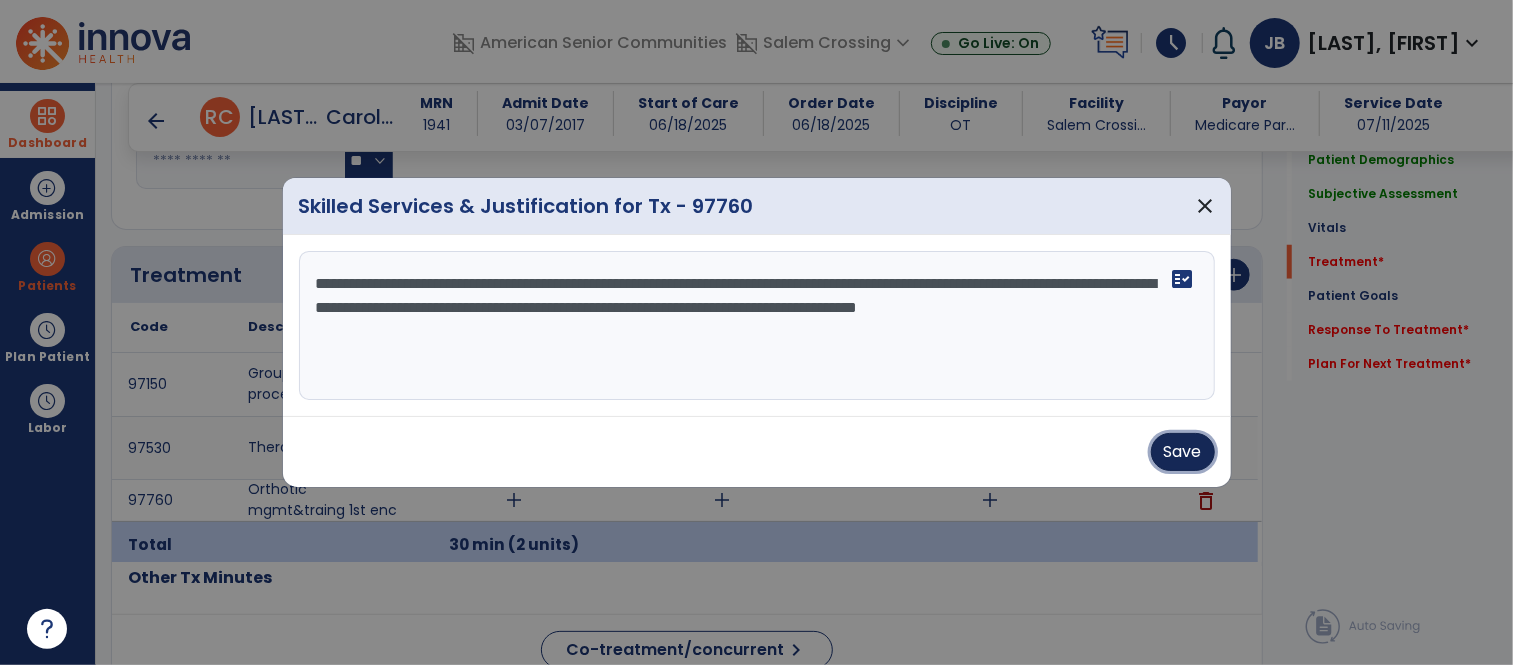 click on "Save" at bounding box center [1183, 452] 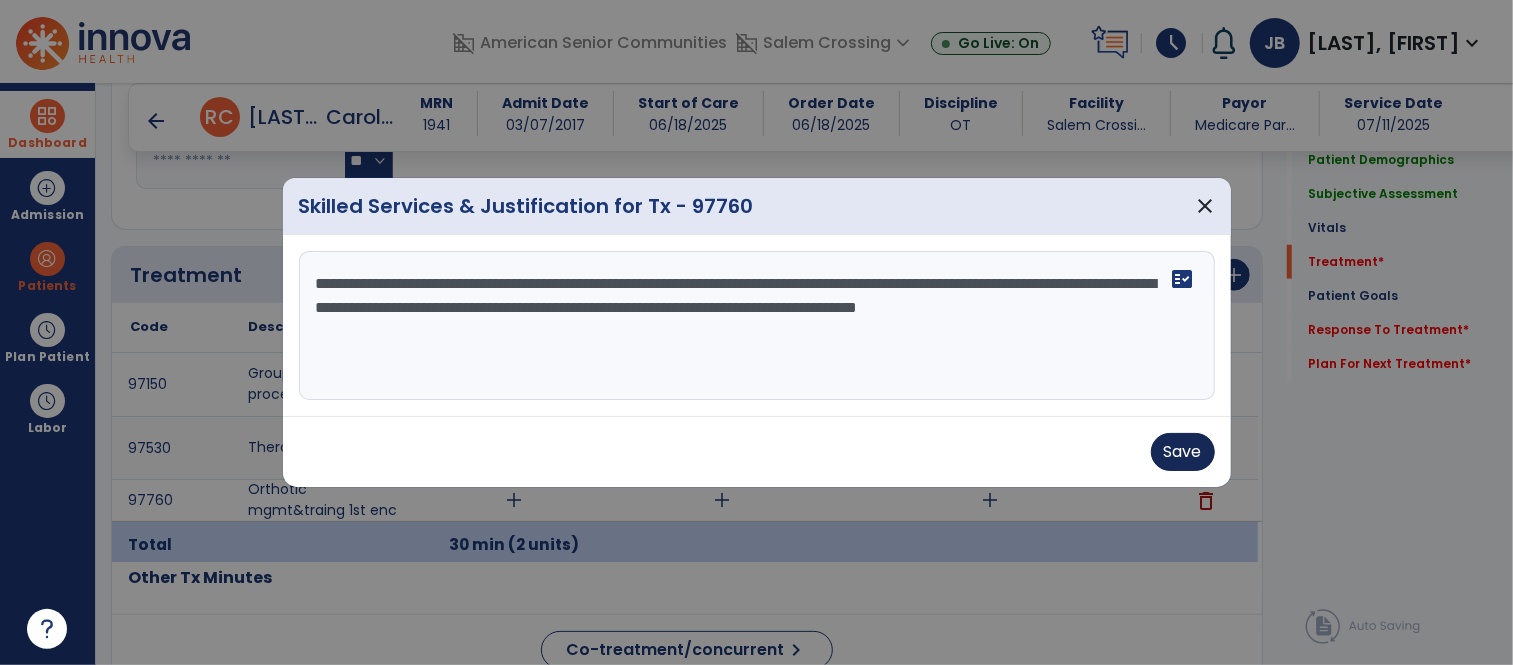 click on "Save" at bounding box center (757, 452) 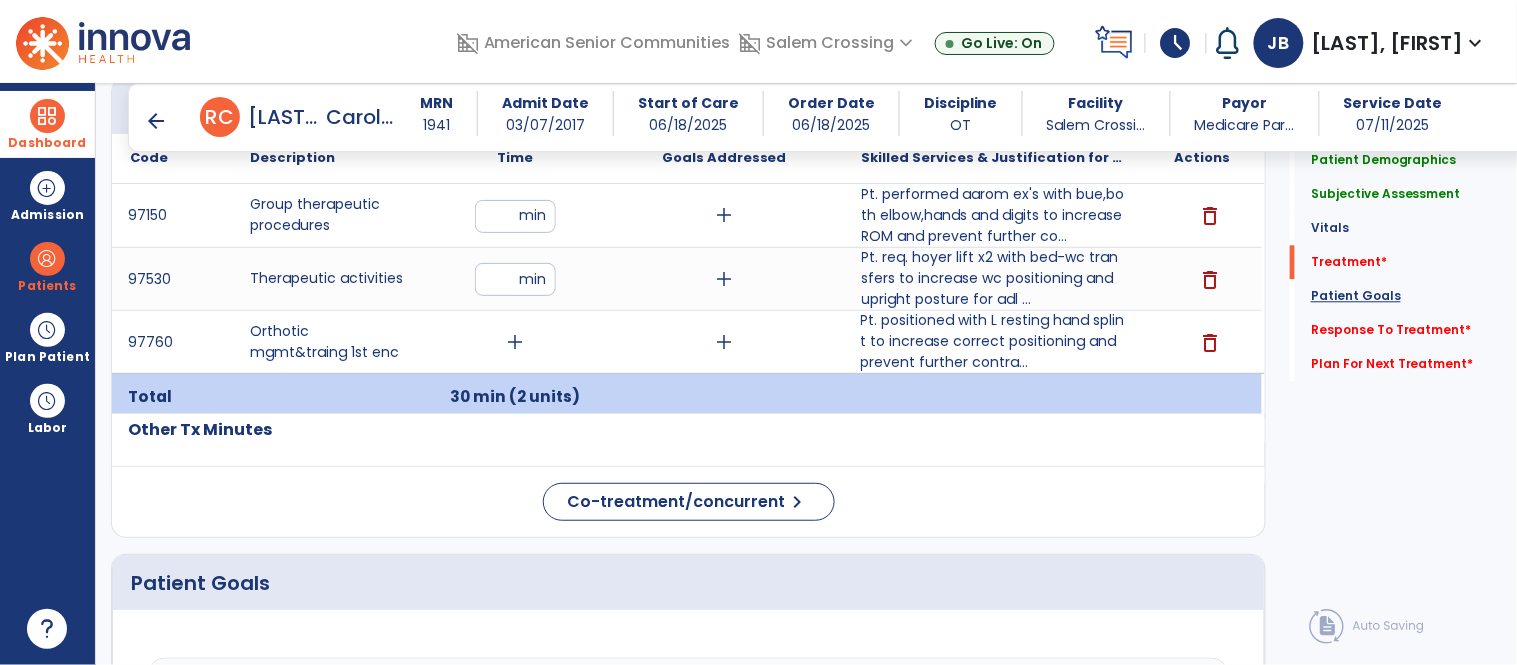 scroll, scrollTop: 1180, scrollLeft: 0, axis: vertical 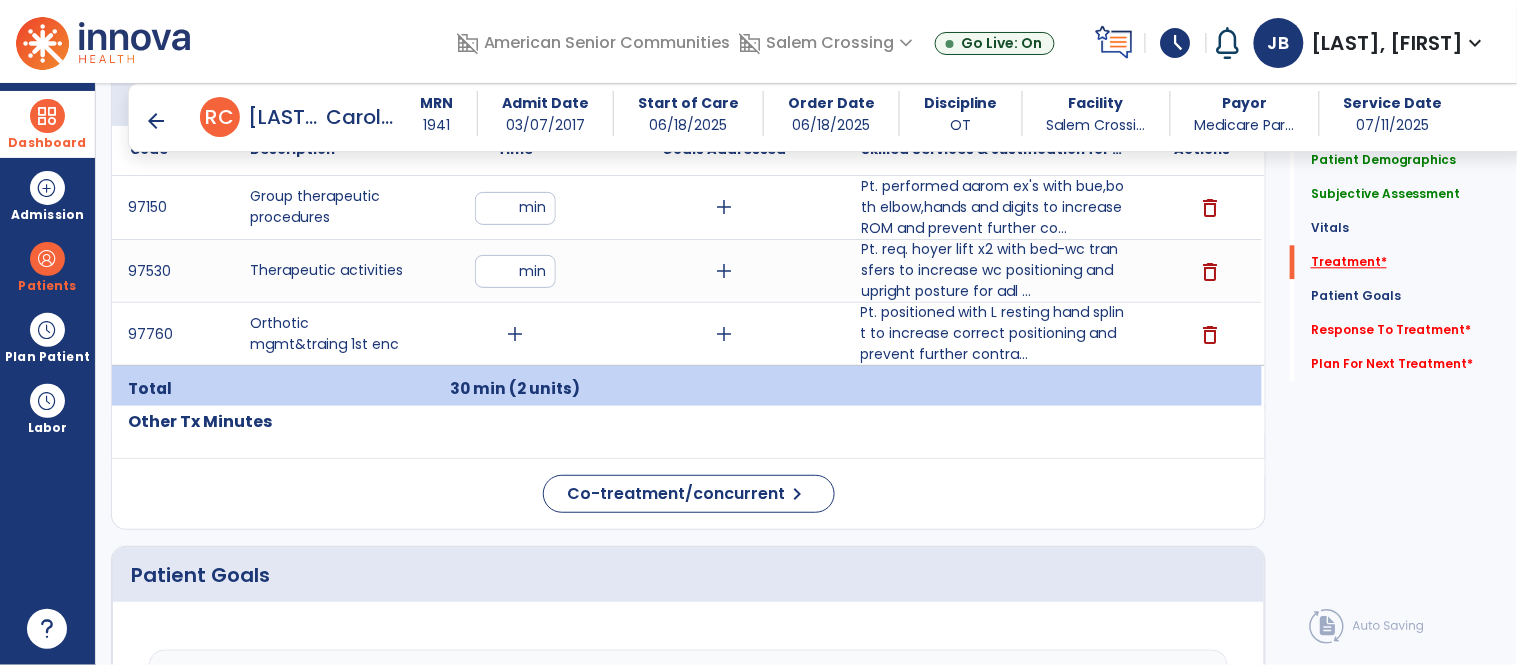click on "Treatment   *" 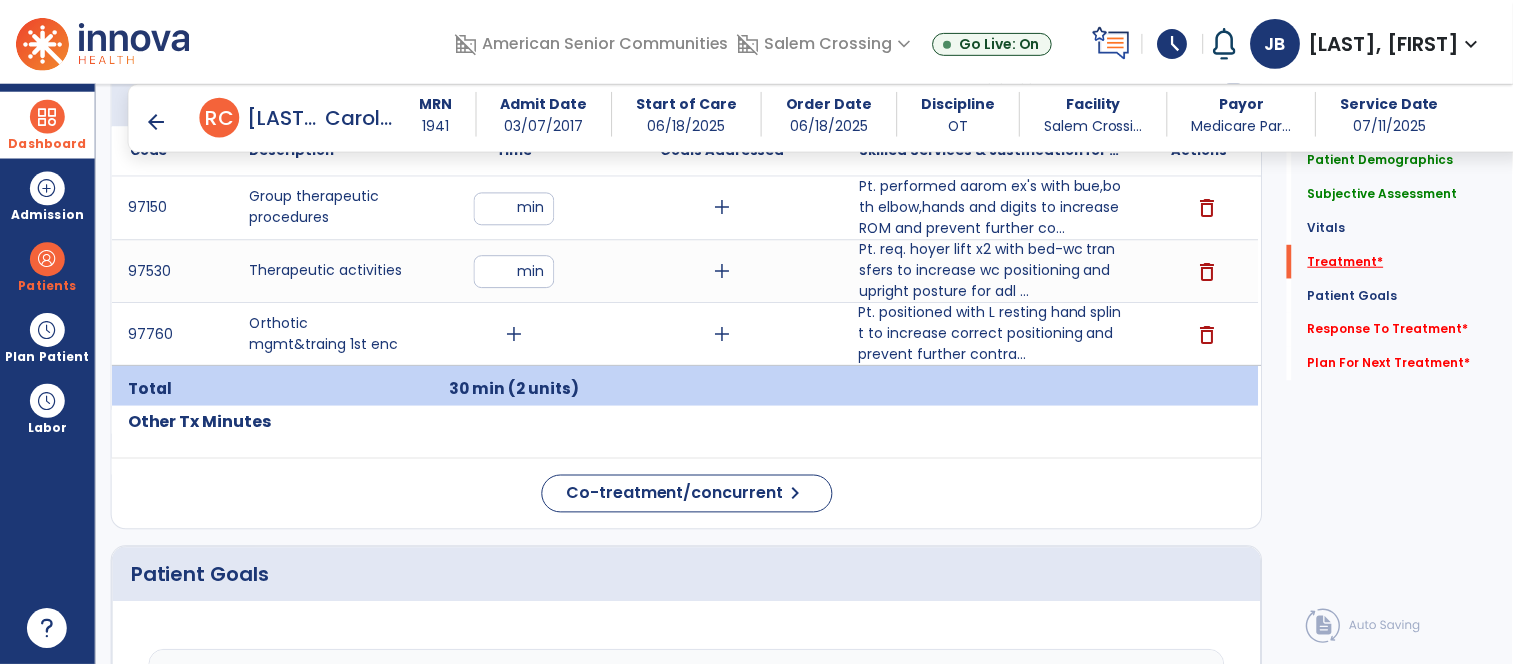 scroll, scrollTop: 1106, scrollLeft: 0, axis: vertical 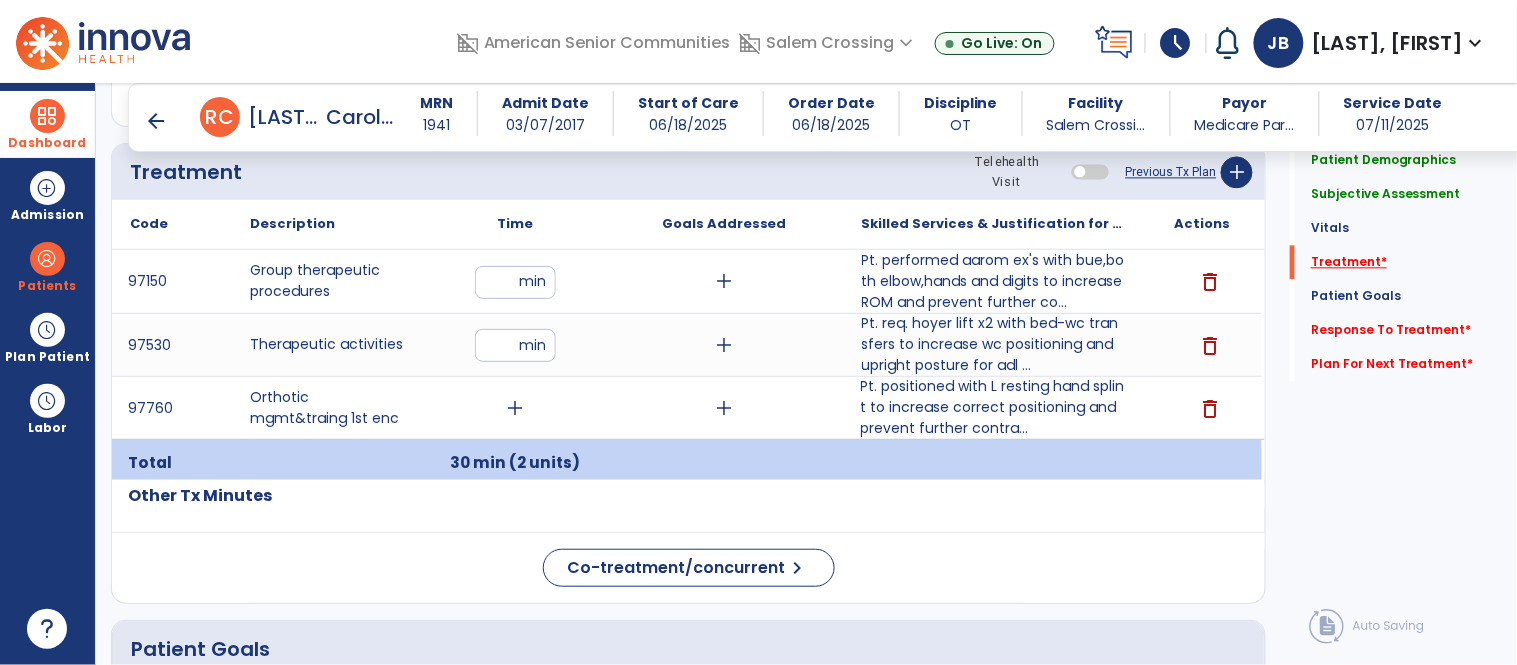 click on "Treatment   *" 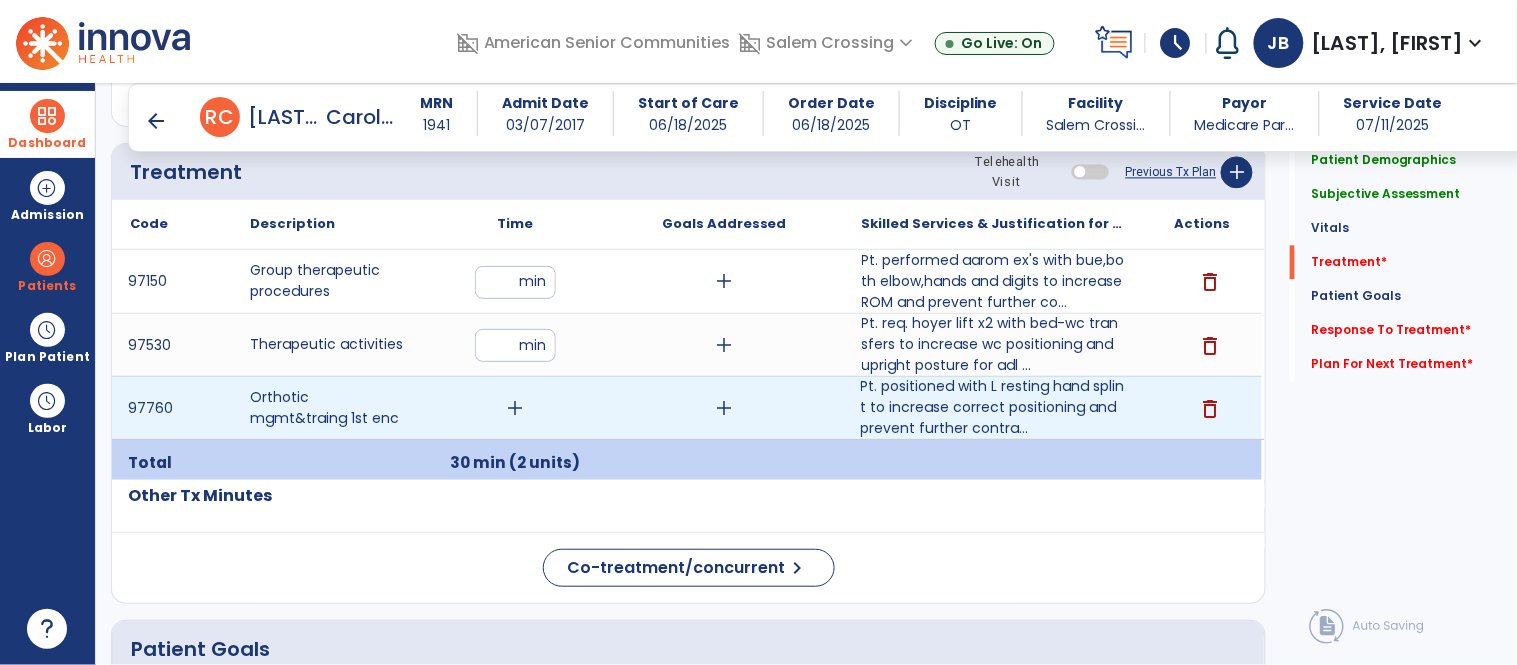 click on "add" at bounding box center (515, 408) 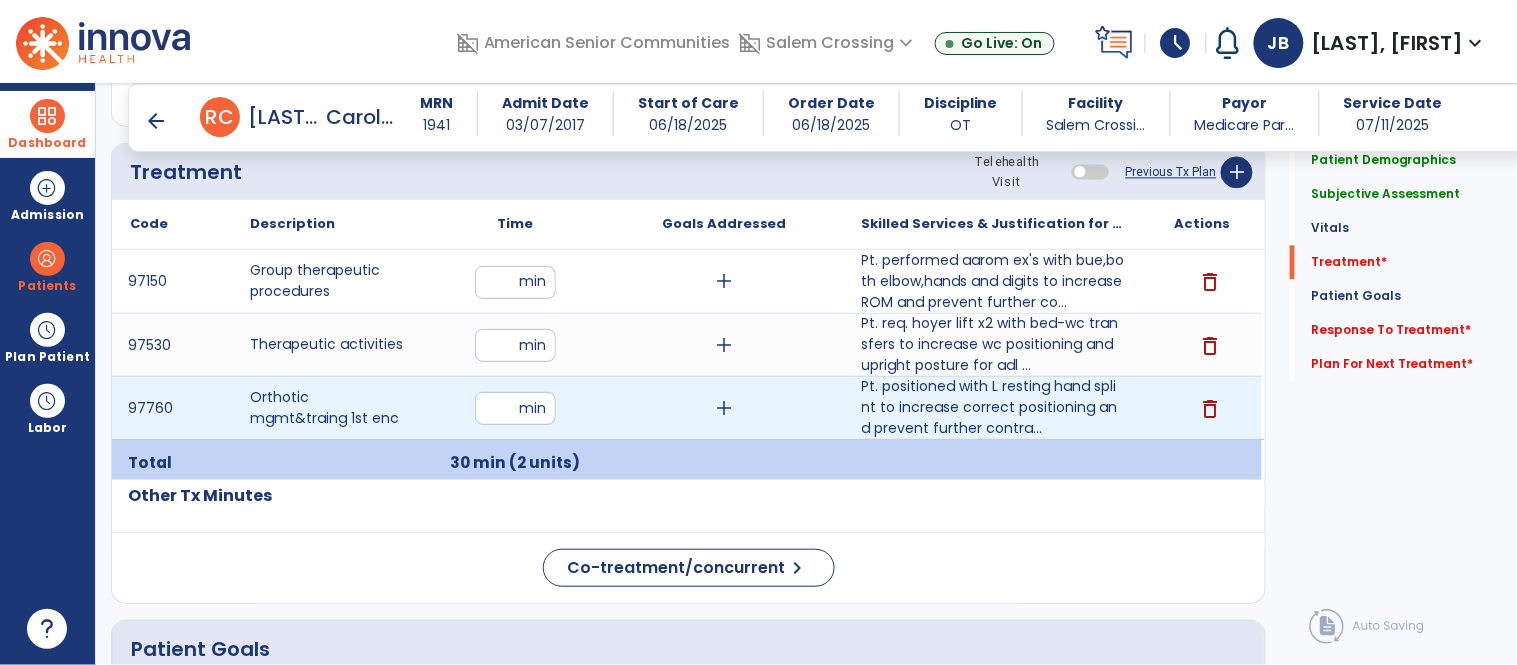 click at bounding box center [515, 408] 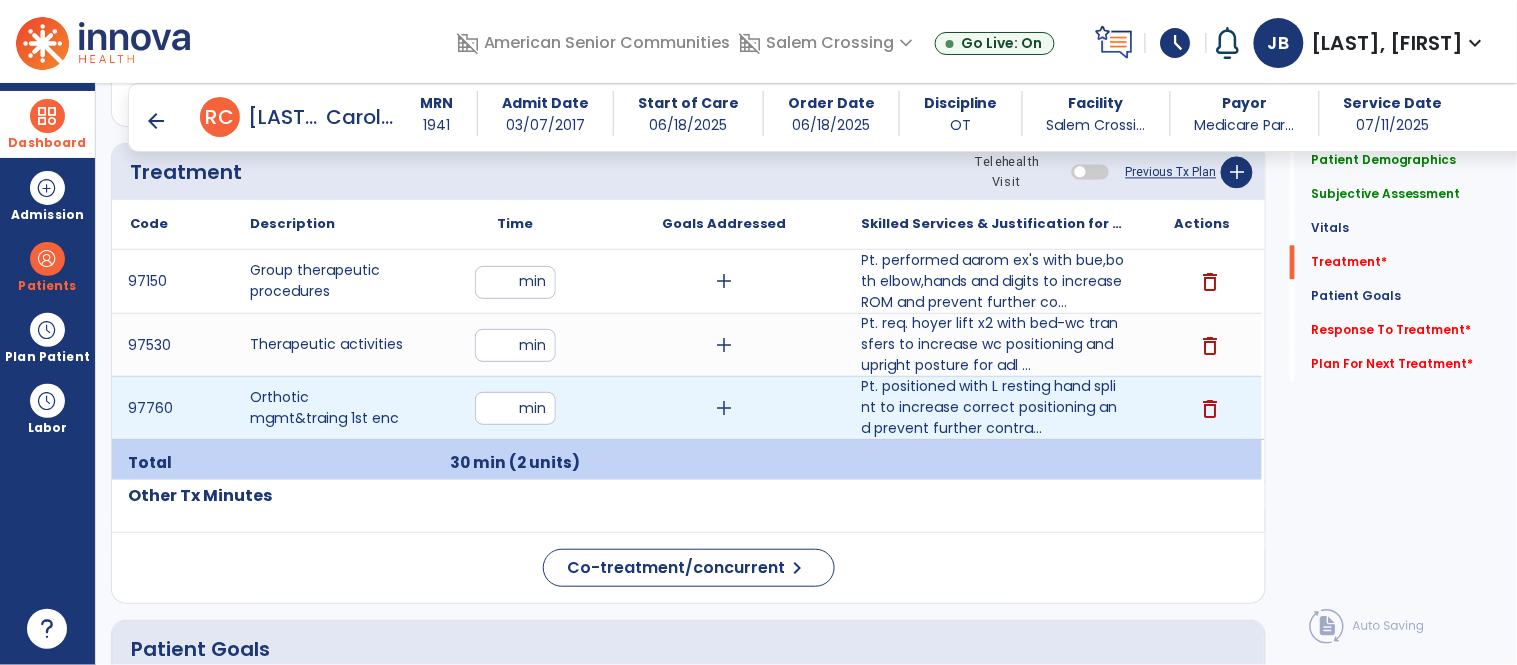 type on "*" 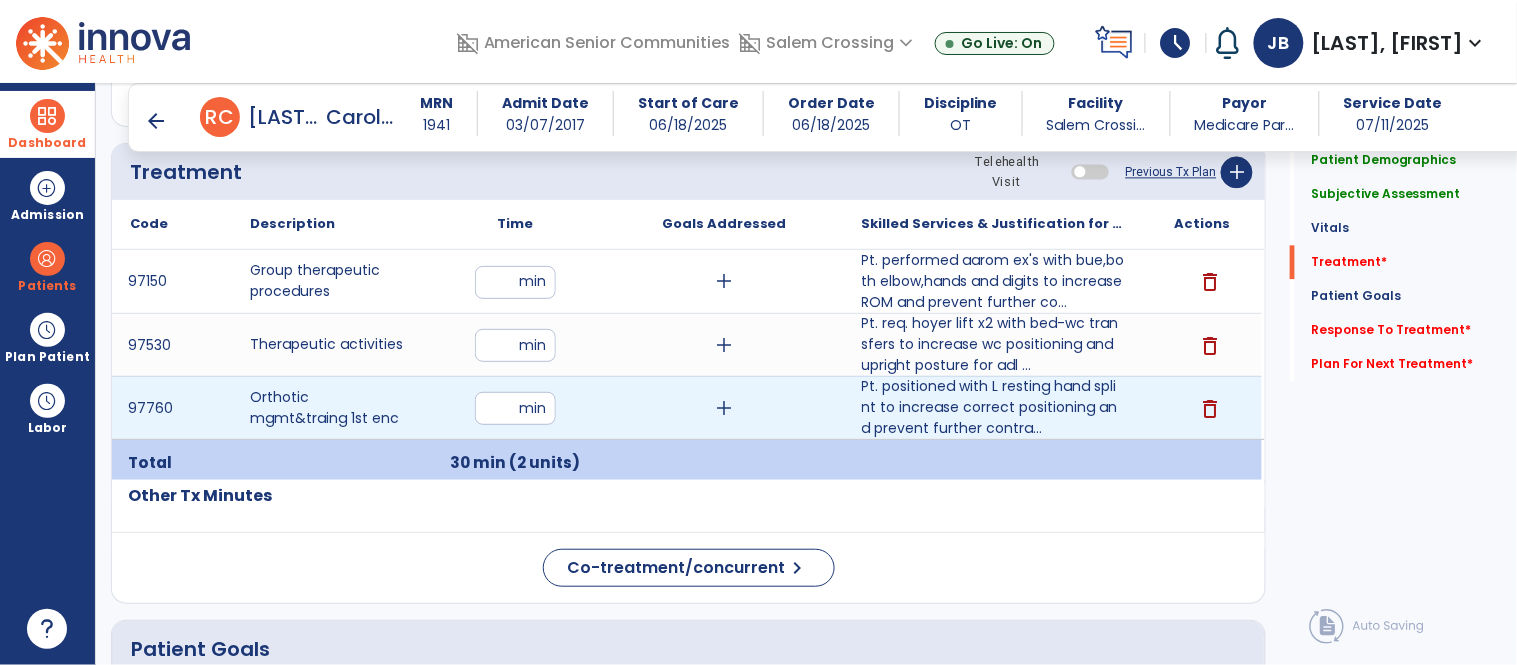 type on "**" 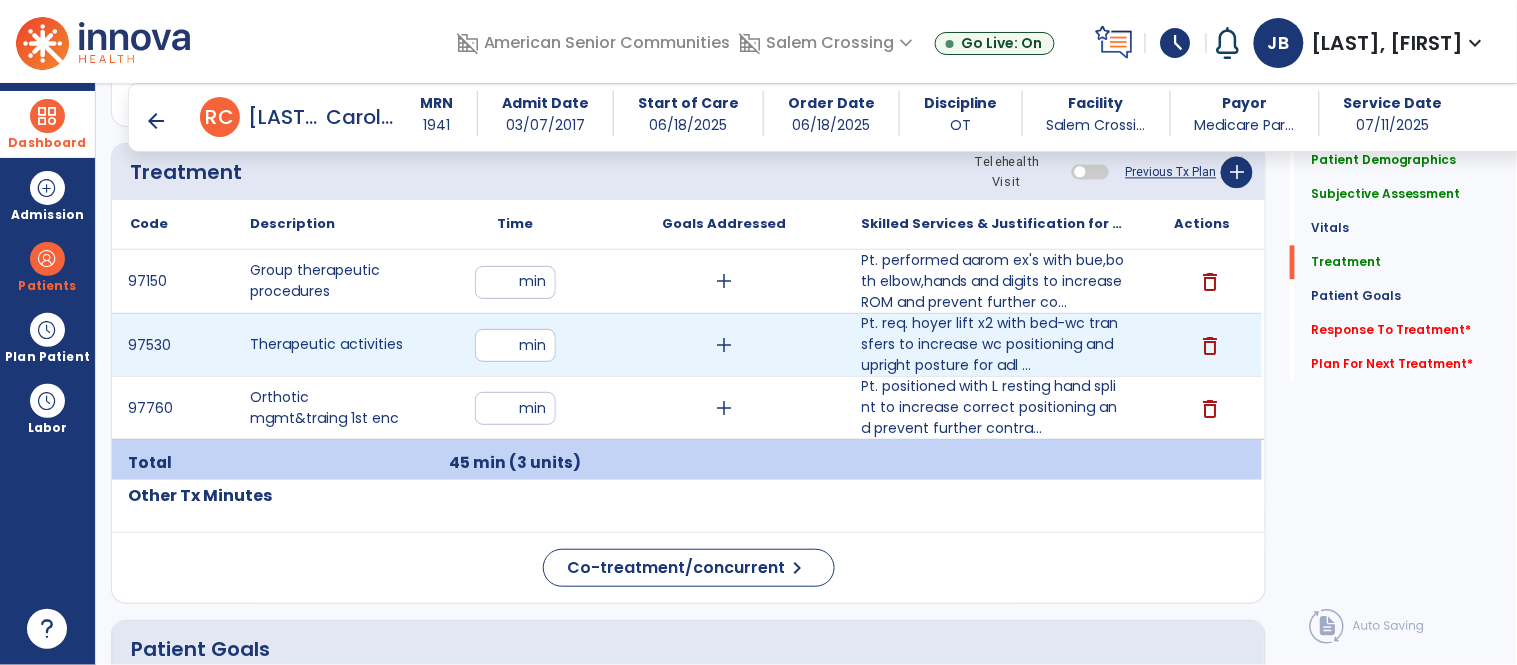 click on "**" at bounding box center (515, 345) 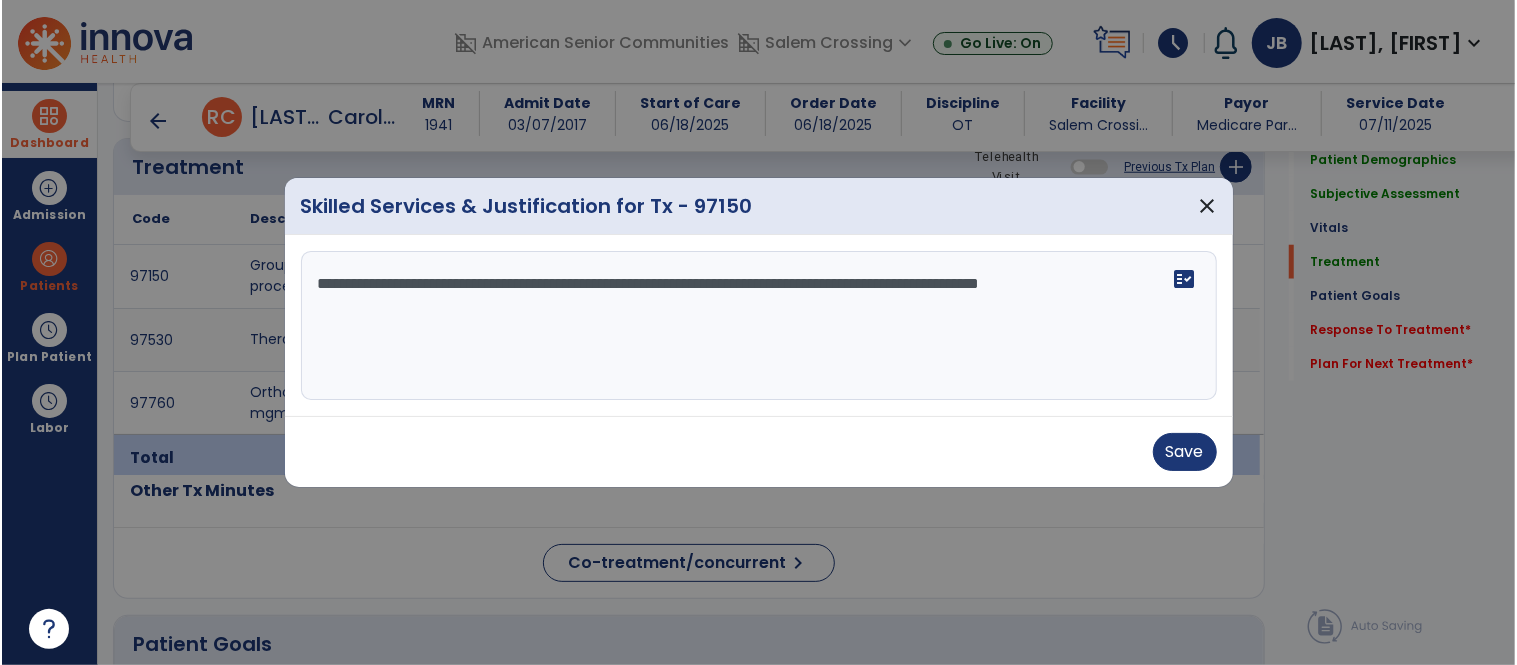 scroll, scrollTop: 1106, scrollLeft: 0, axis: vertical 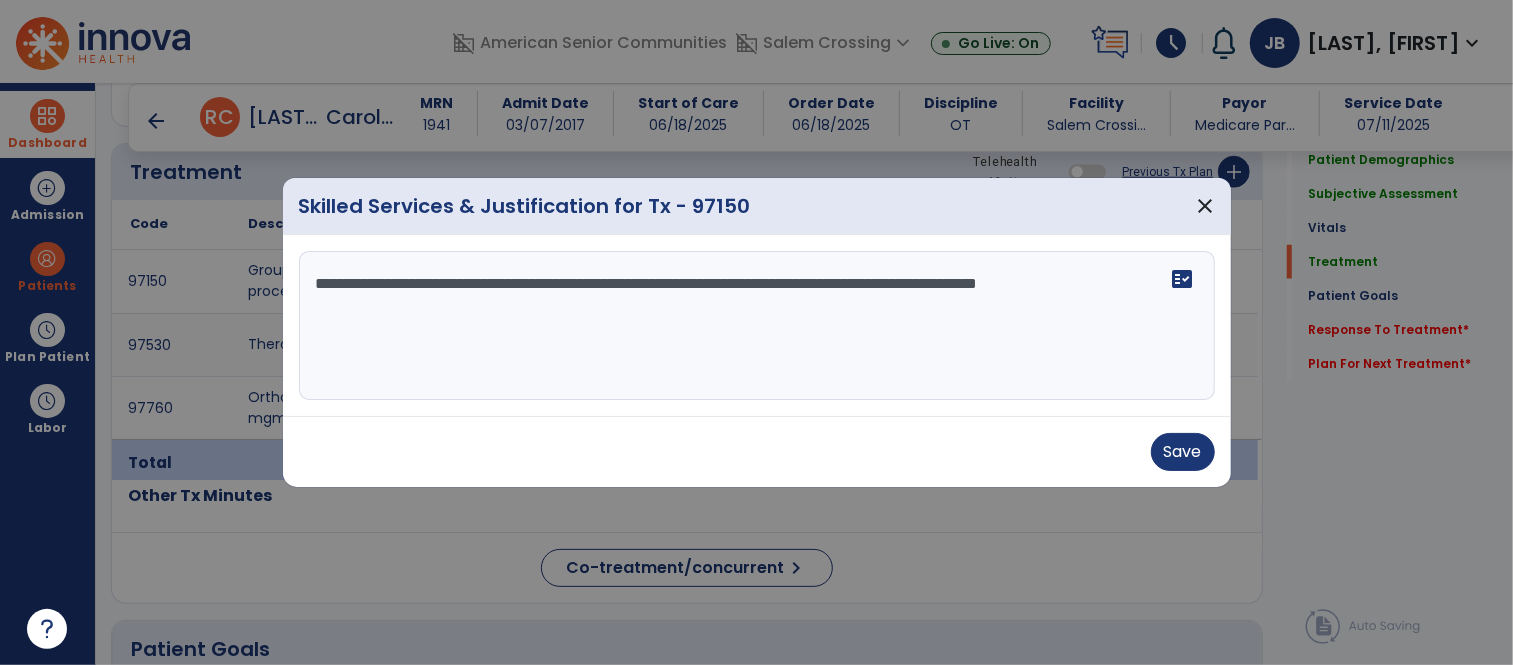 click on "**********" at bounding box center [757, 326] 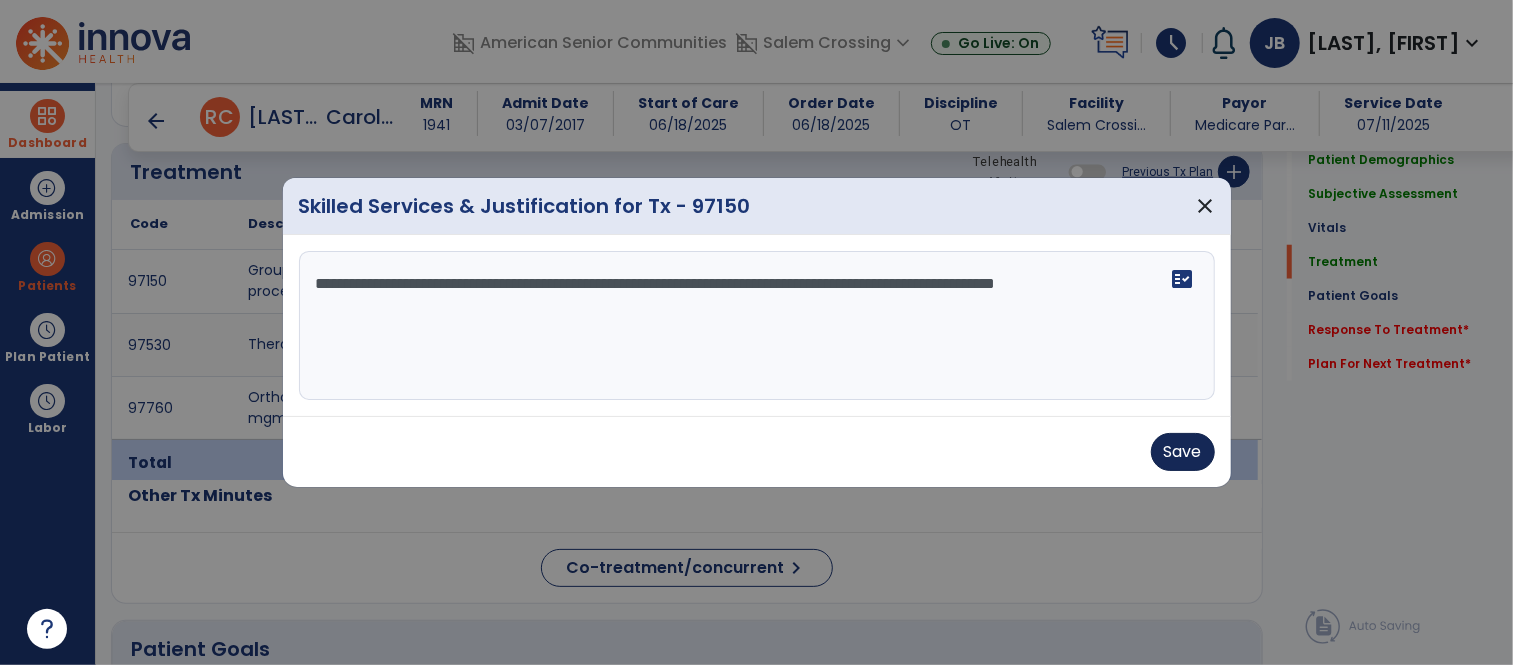type on "**********" 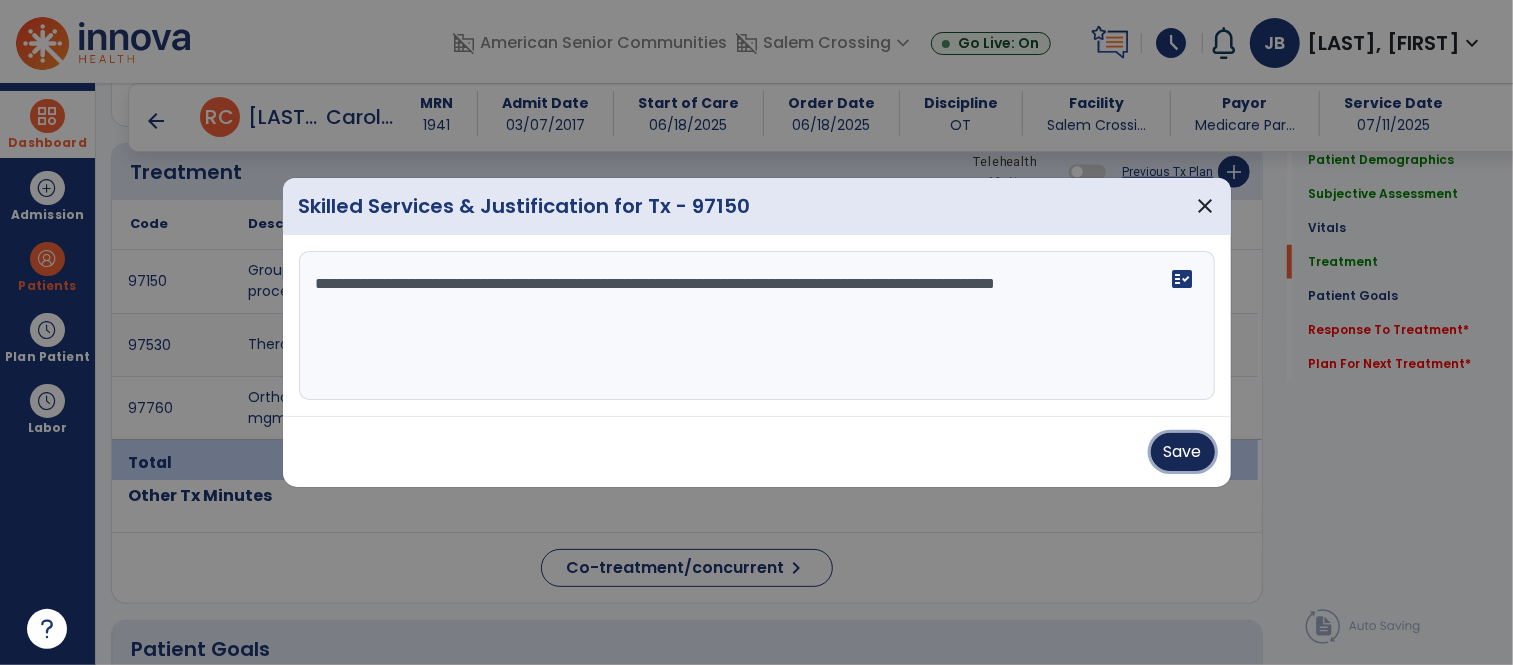 click on "Save" at bounding box center [1183, 452] 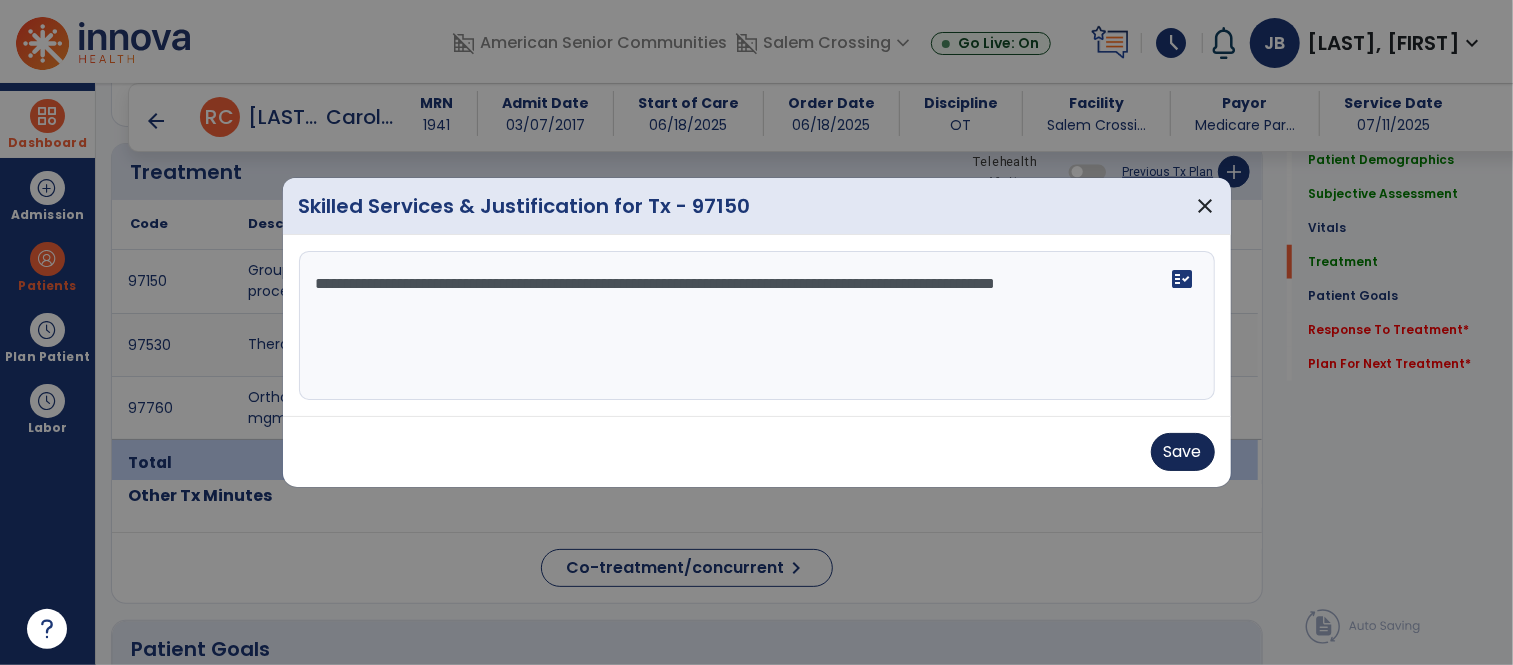 click on "Save" at bounding box center (757, 452) 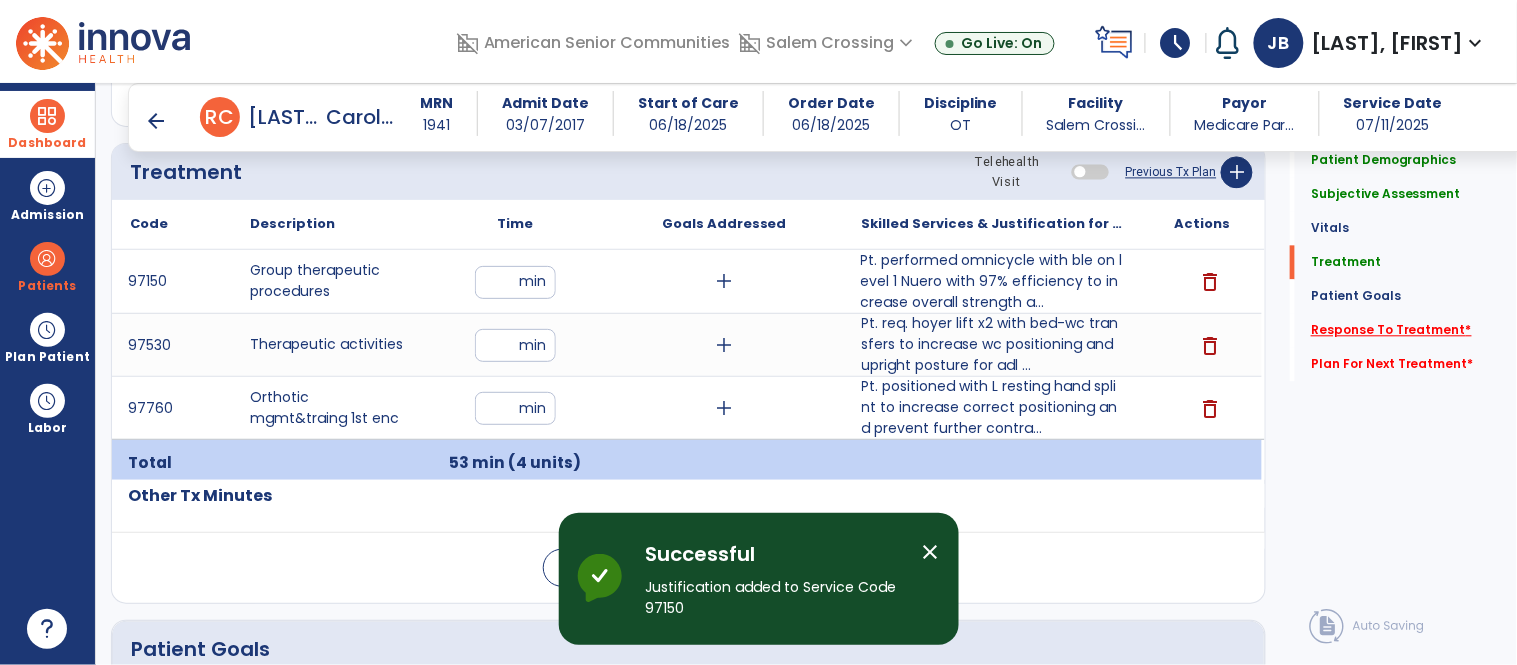 click on "Response To Treatment   *" 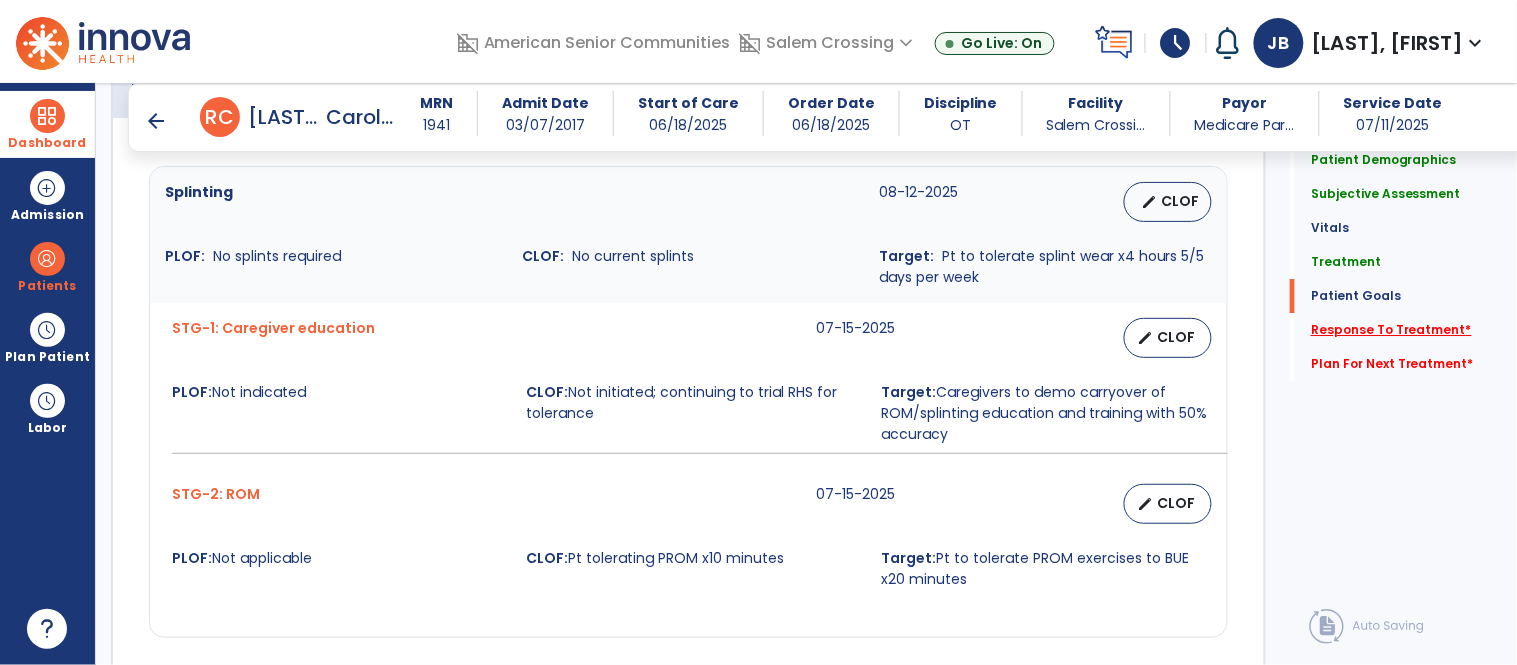 scroll, scrollTop: 2131, scrollLeft: 0, axis: vertical 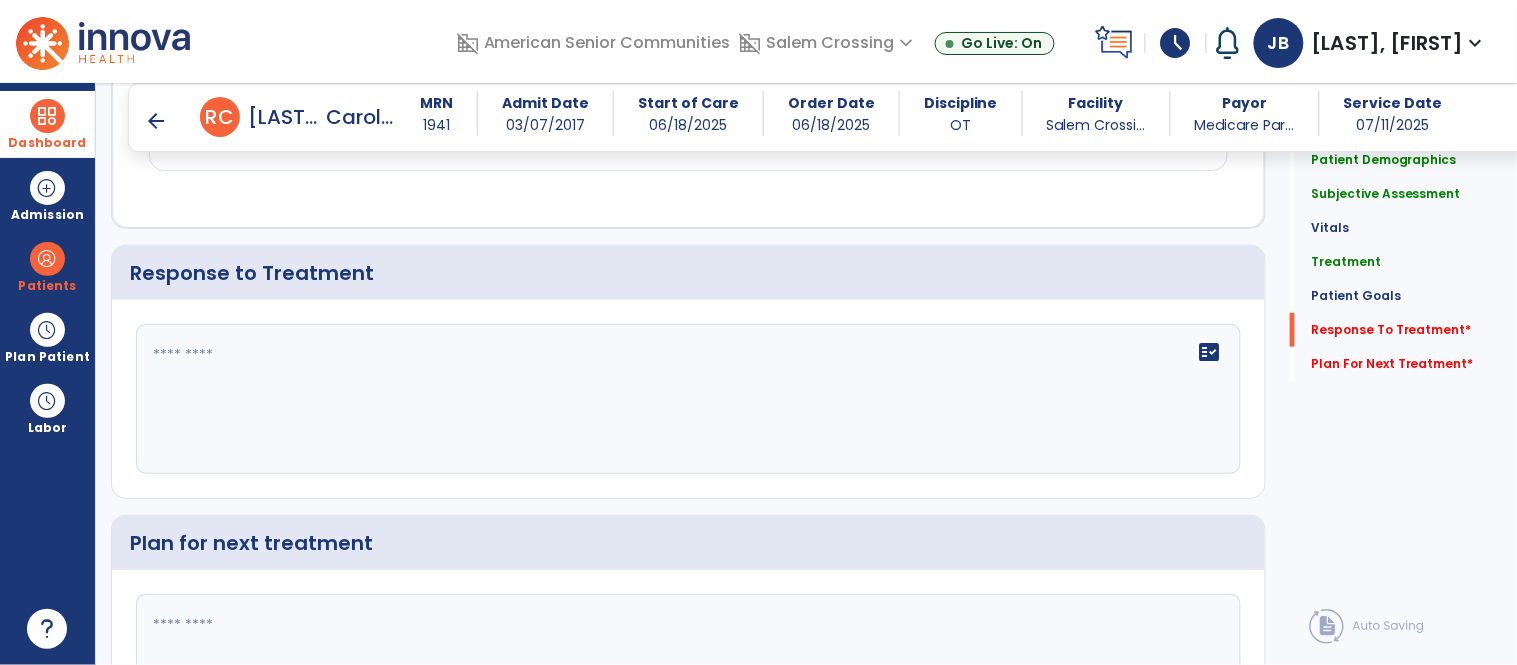 click on "fact_check" 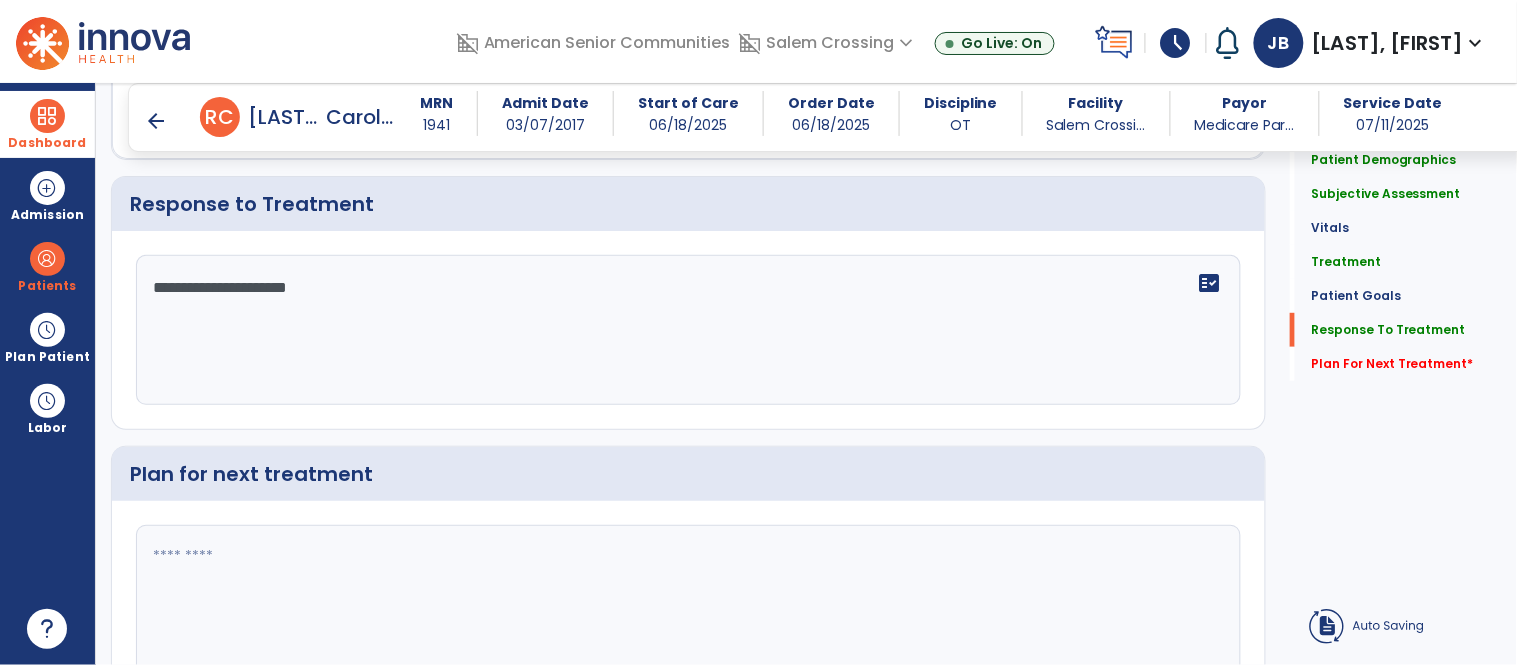 type on "**********" 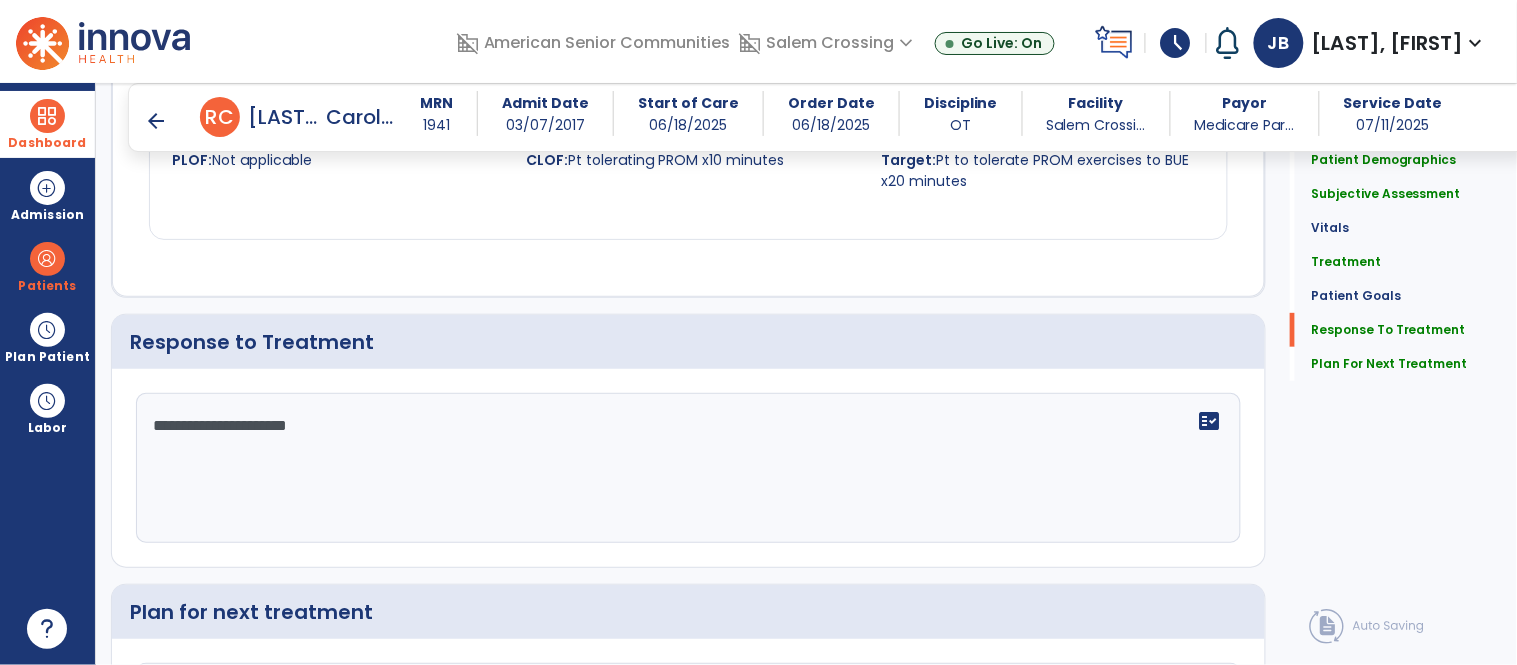 scroll, scrollTop: 2131, scrollLeft: 0, axis: vertical 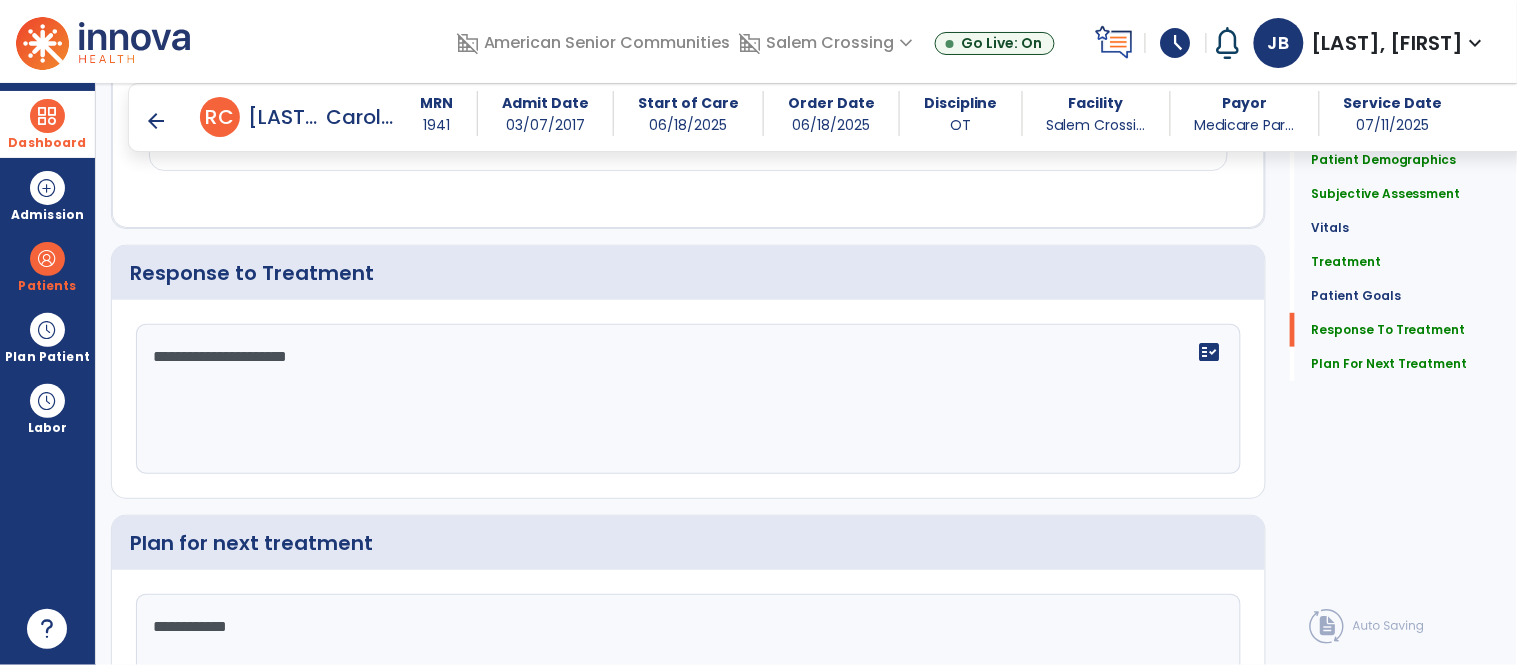 type on "**********" 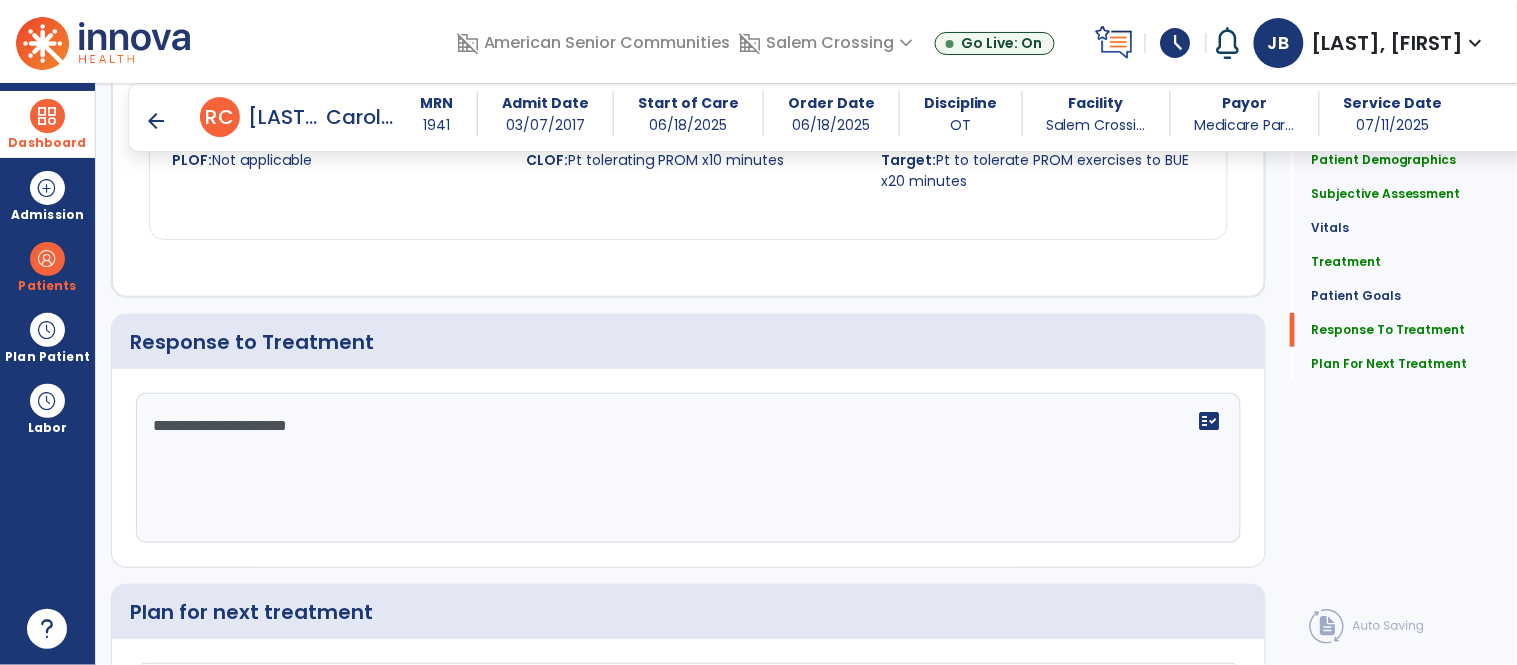 scroll, scrollTop: 2131, scrollLeft: 0, axis: vertical 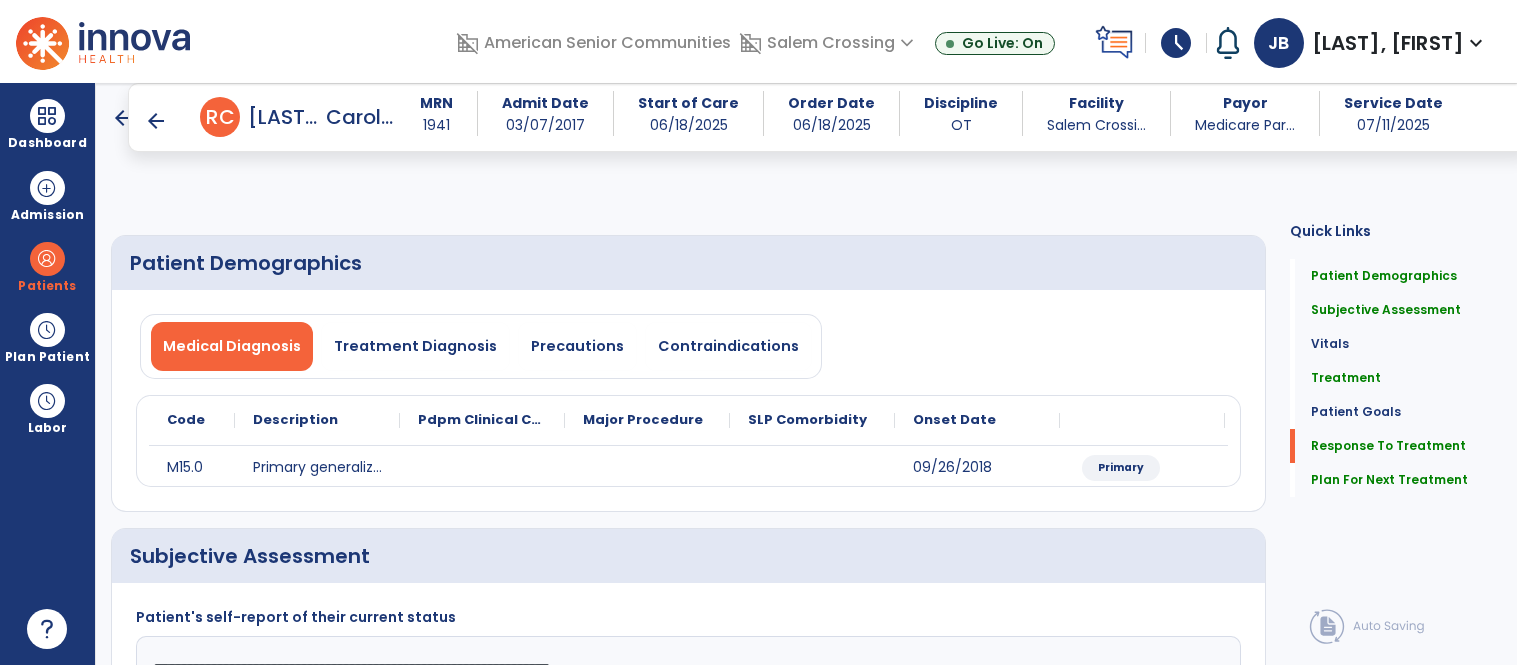 select on "*" 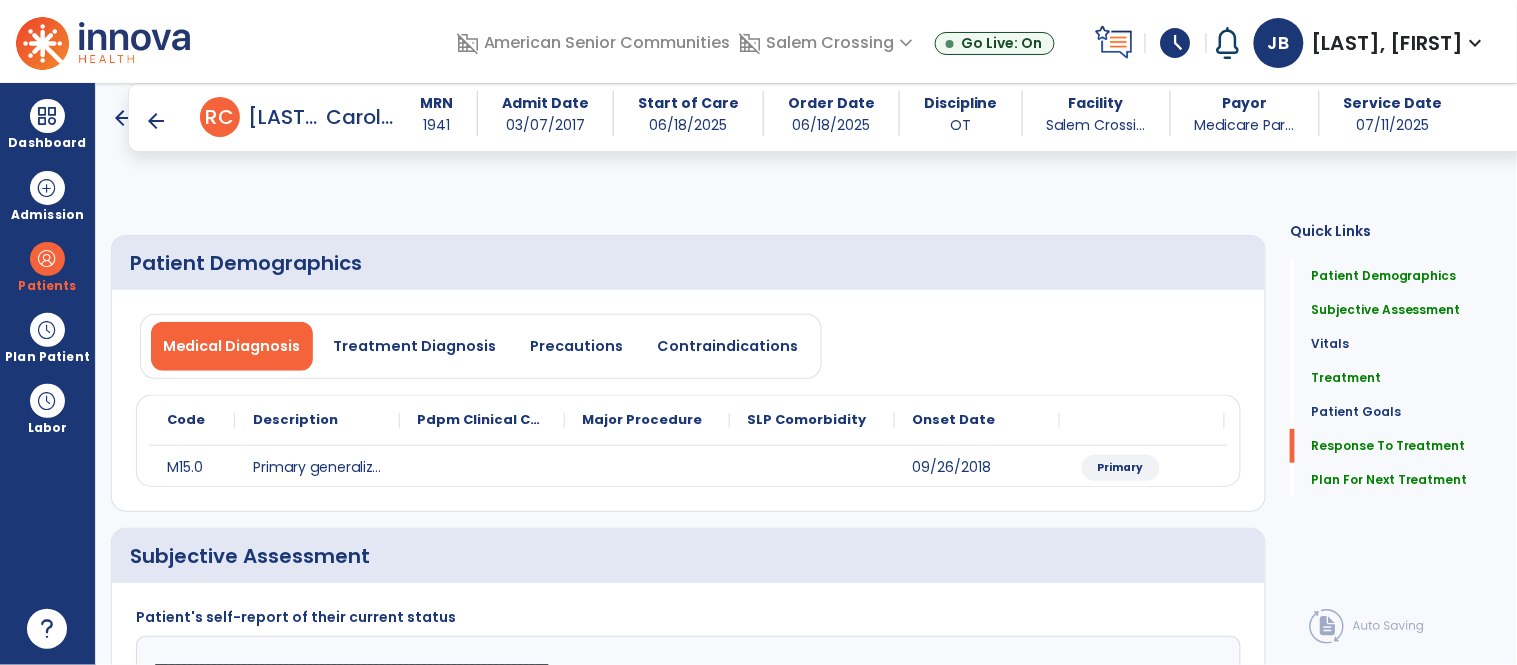 scroll, scrollTop: 2131, scrollLeft: 0, axis: vertical 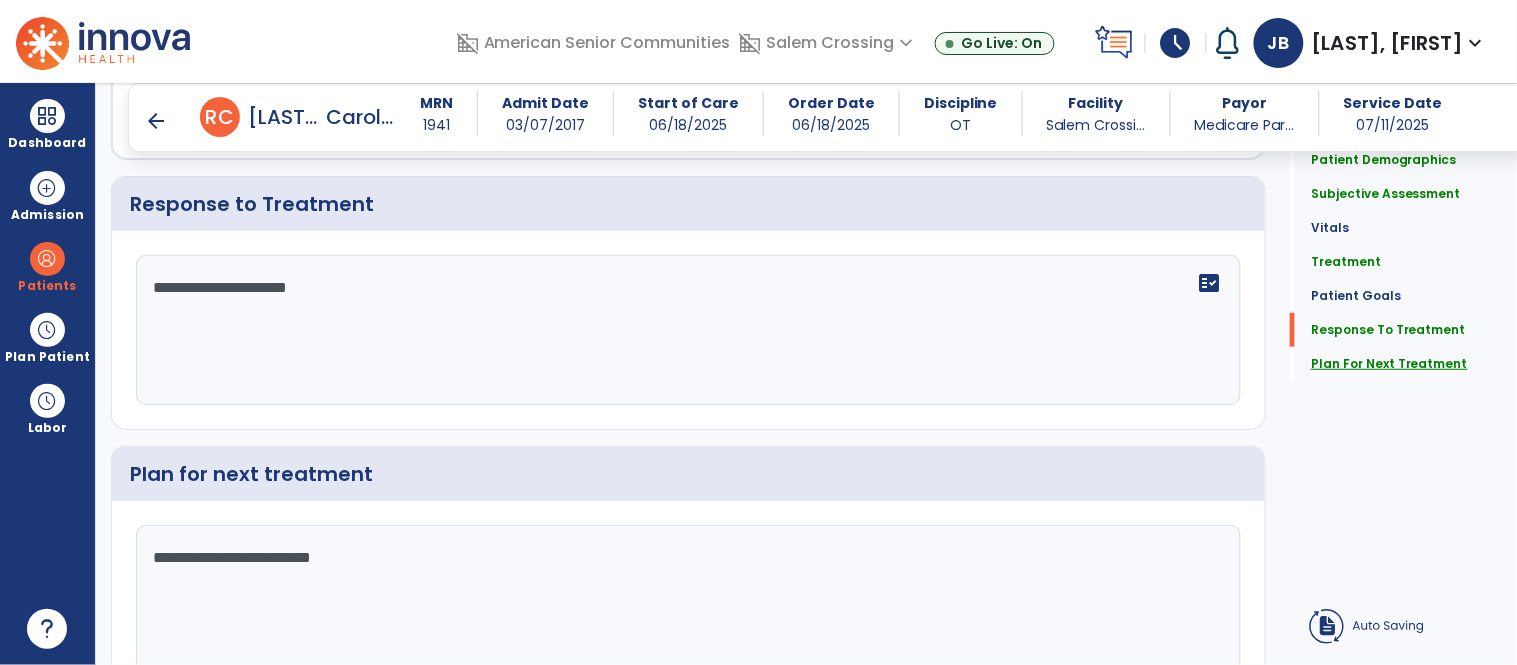 type on "**********" 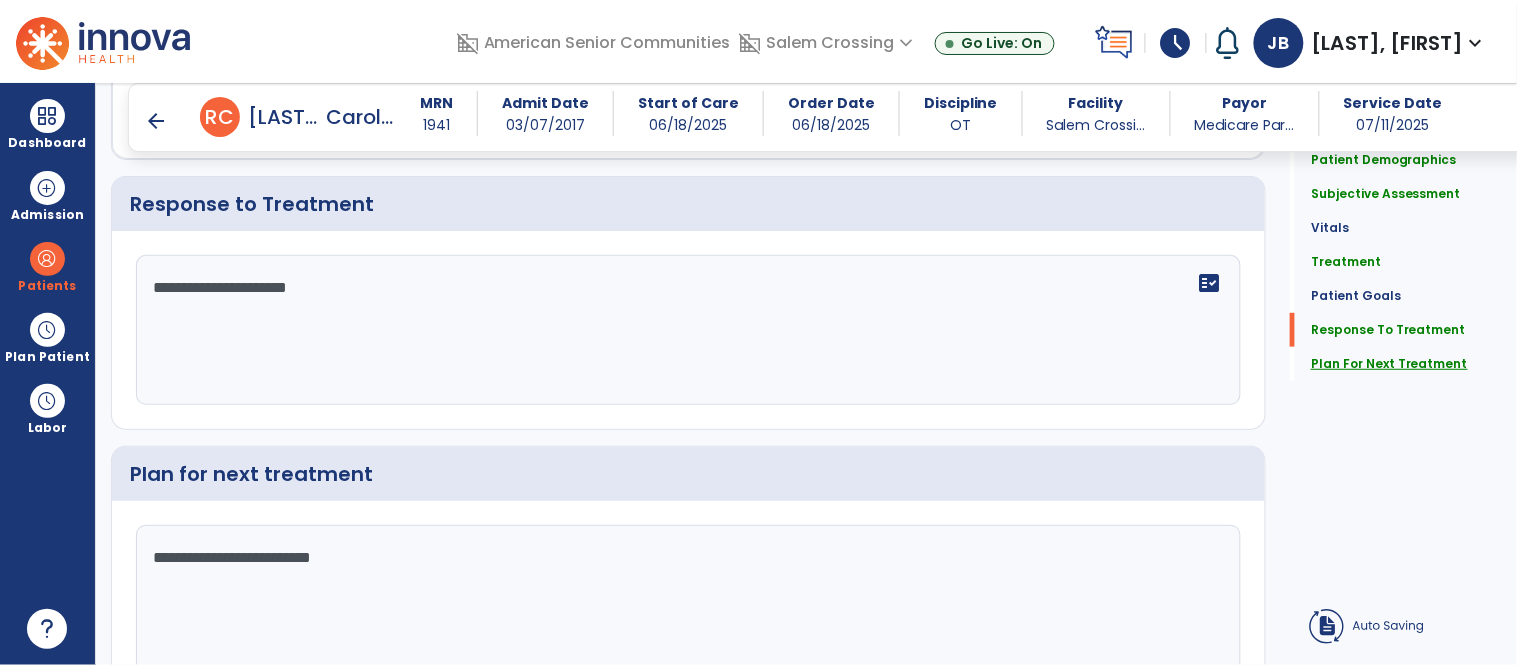 click on "Plan For Next Treatment" 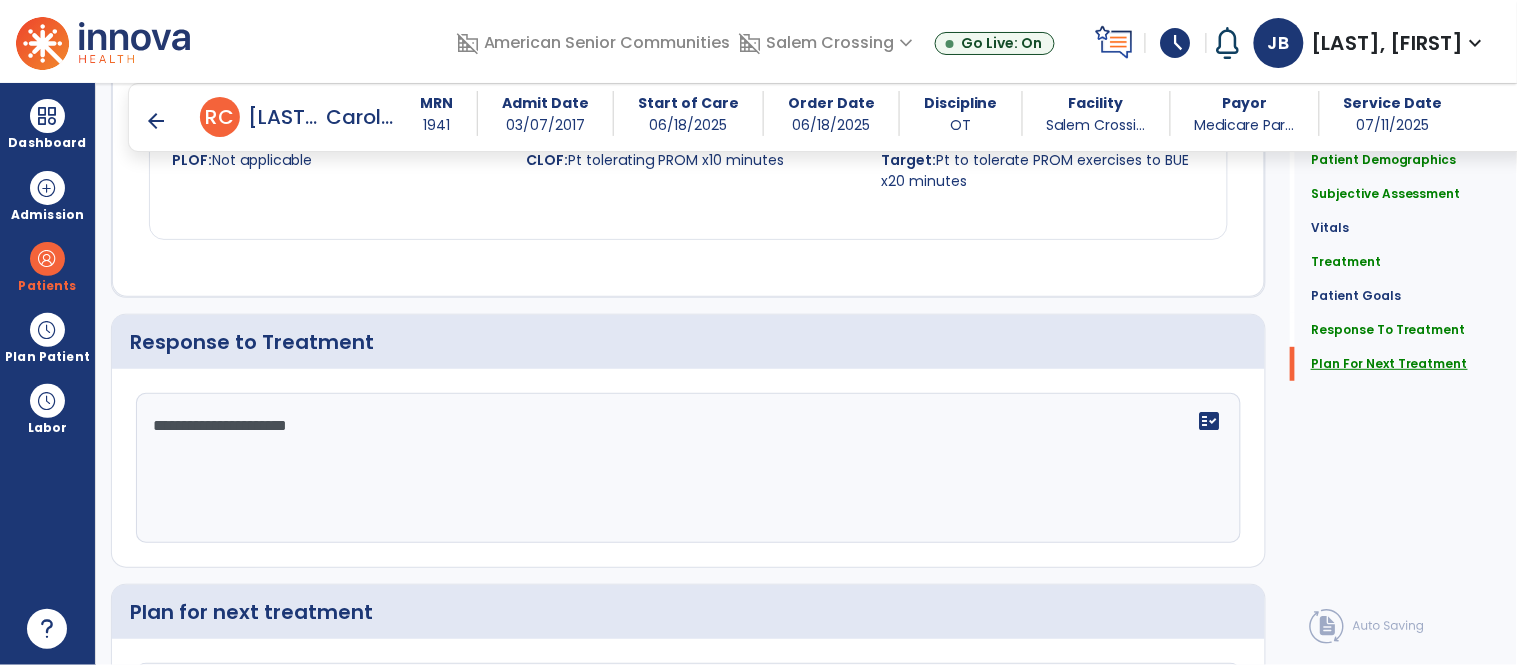 scroll, scrollTop: 2234, scrollLeft: 0, axis: vertical 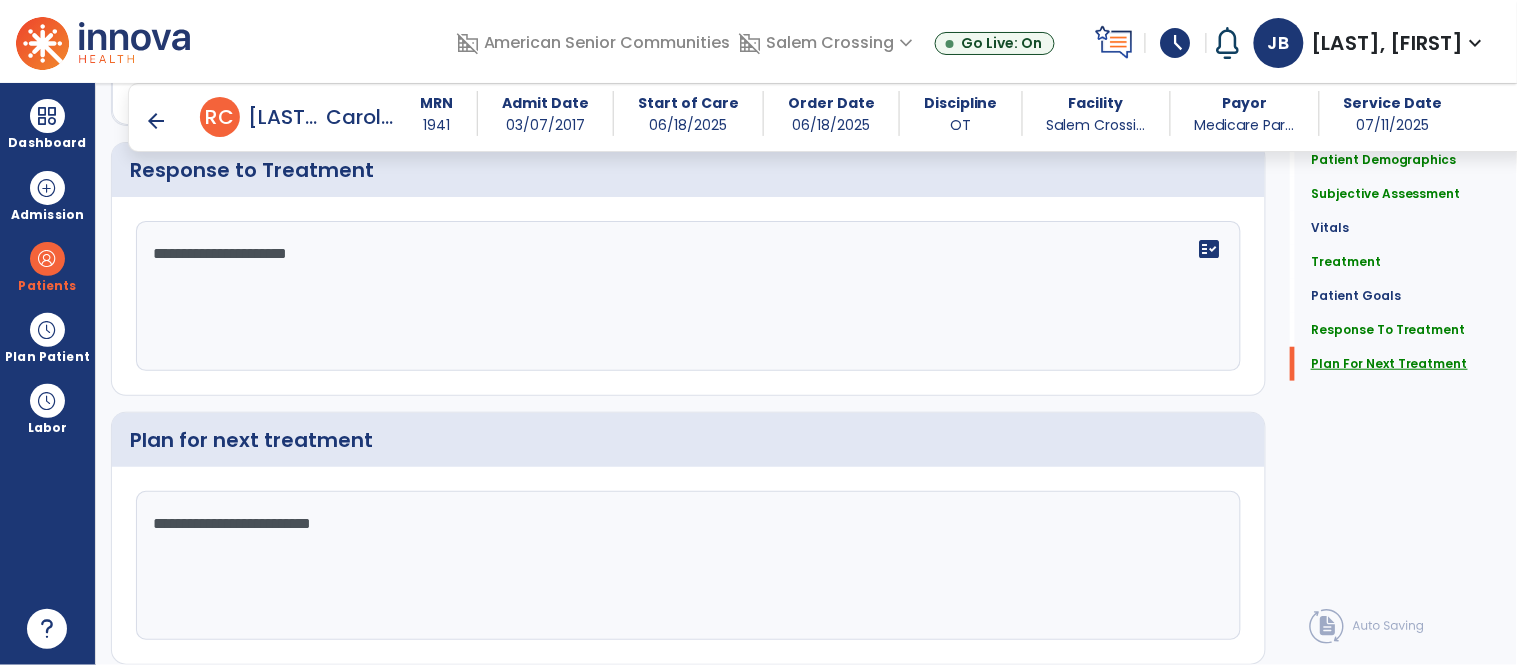 click on "Plan For Next Treatment" 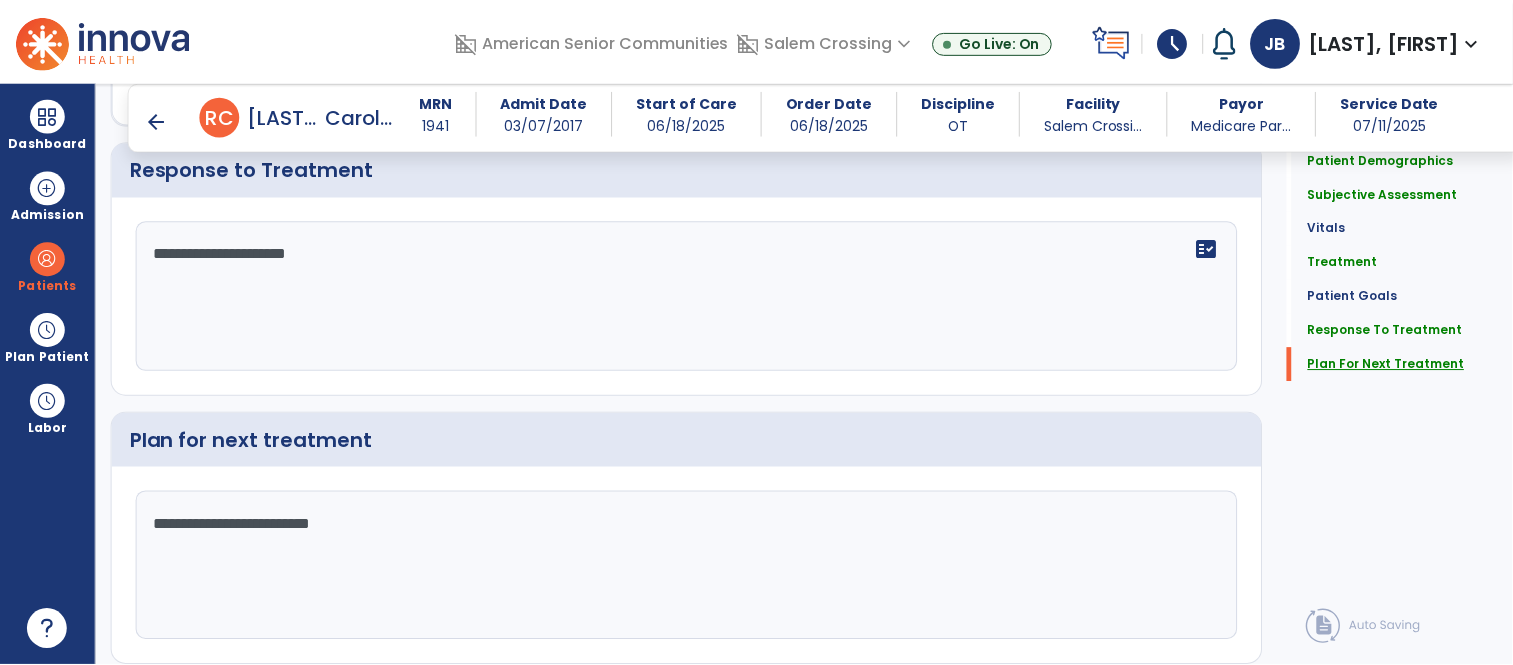 scroll, scrollTop: 2303, scrollLeft: 0, axis: vertical 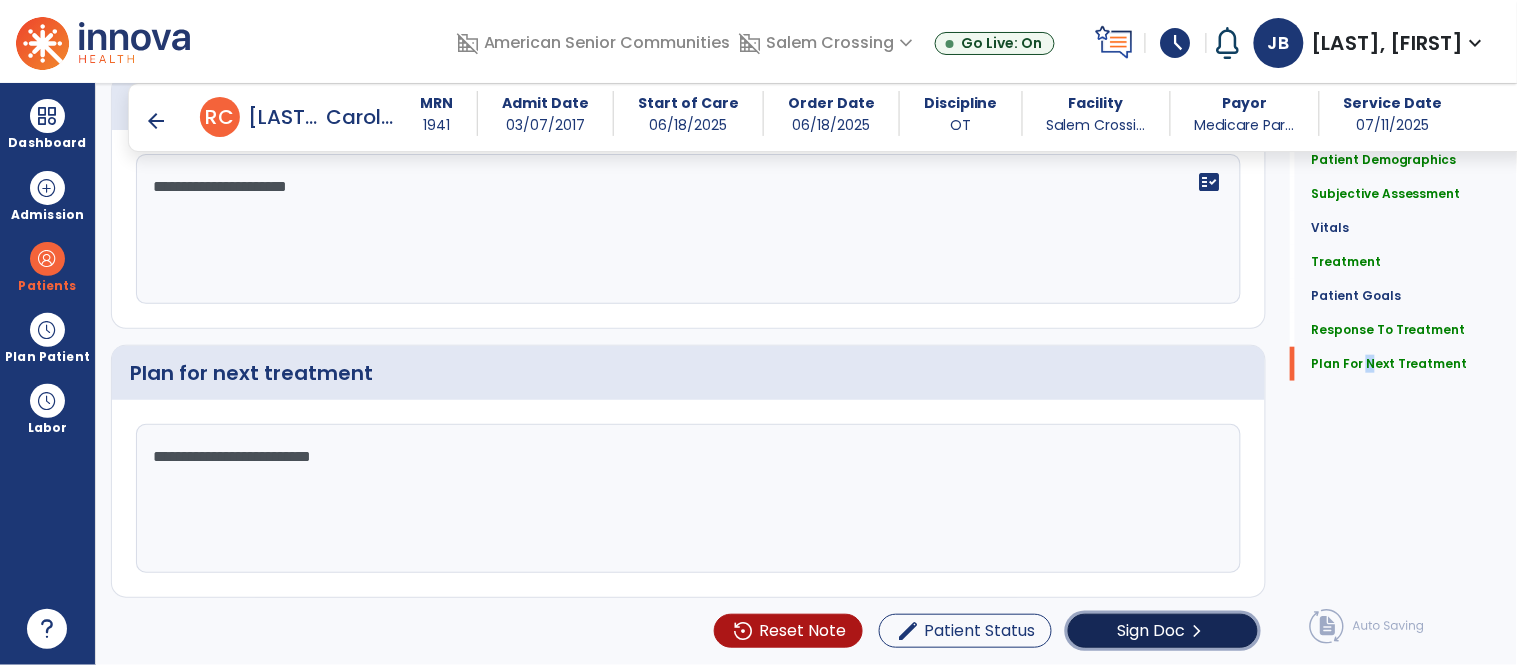 click on "Sign Doc" 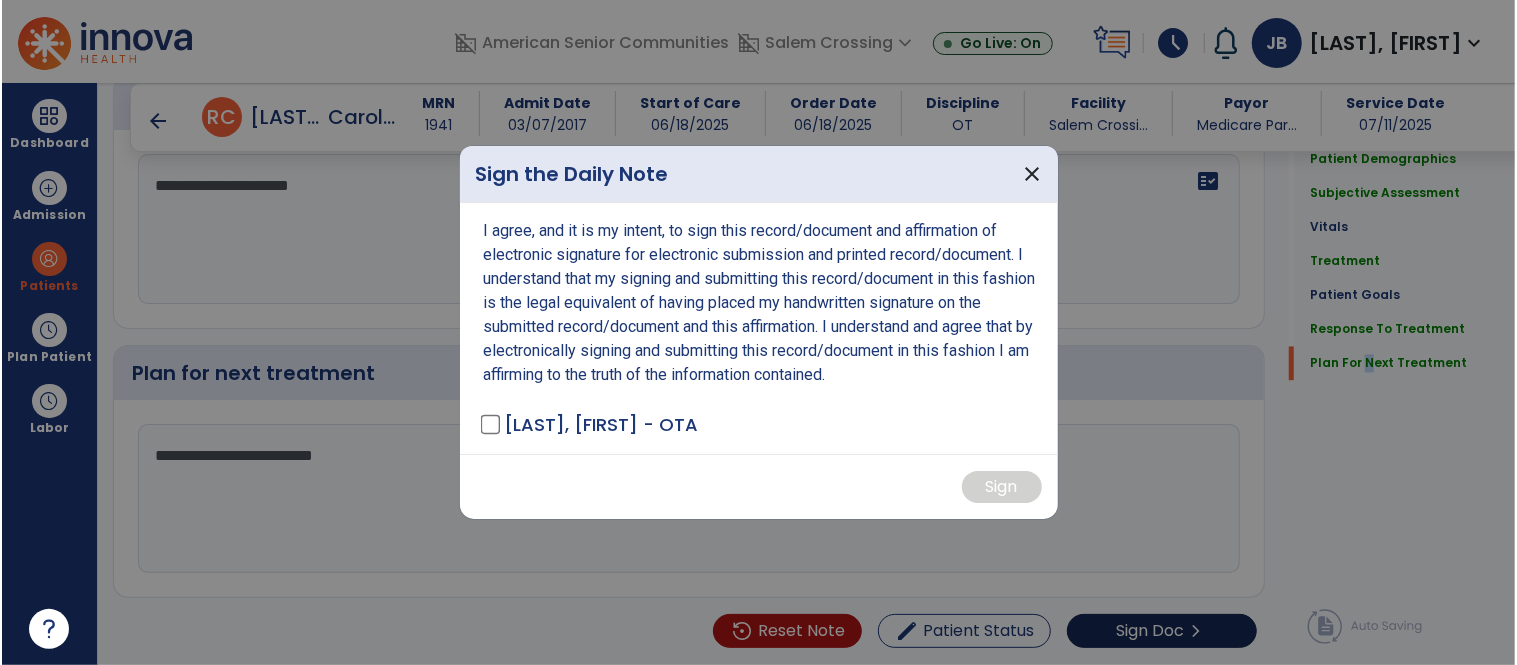 scroll, scrollTop: 2303, scrollLeft: 0, axis: vertical 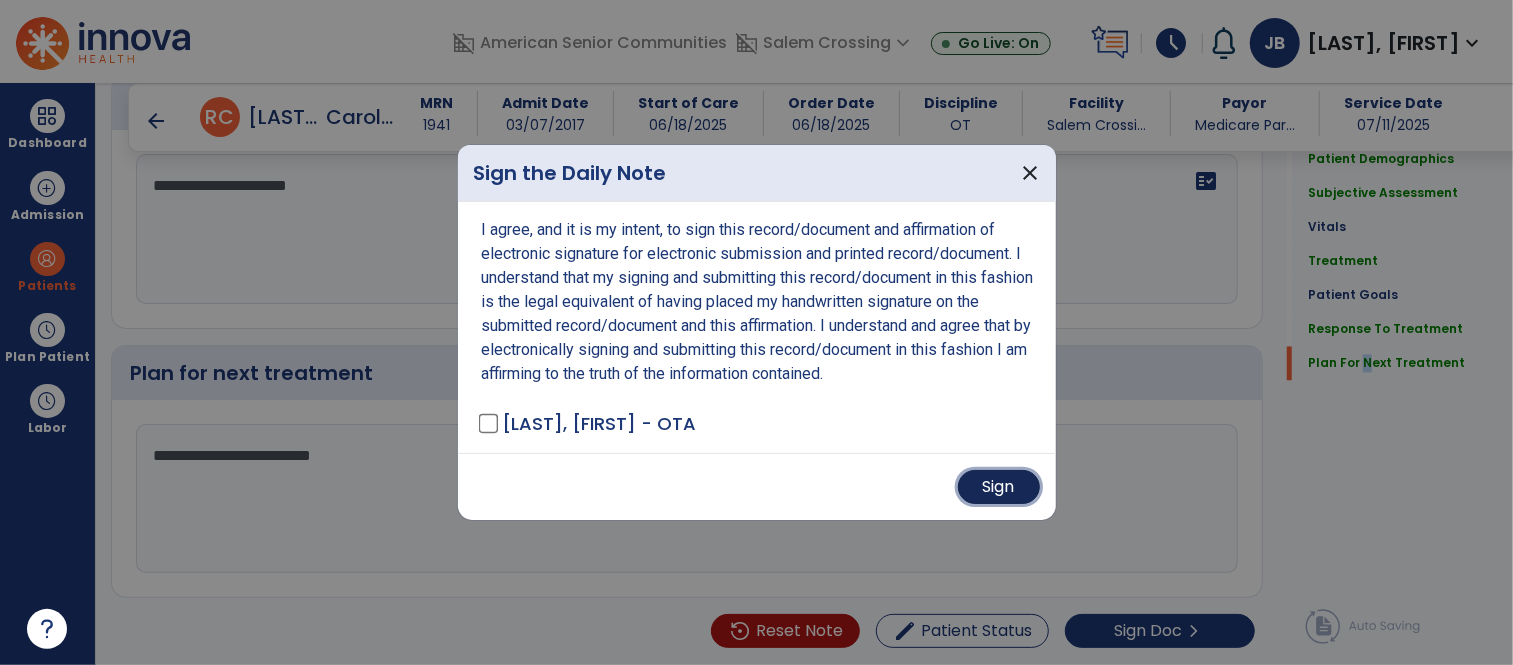 click on "Sign" at bounding box center [999, 487] 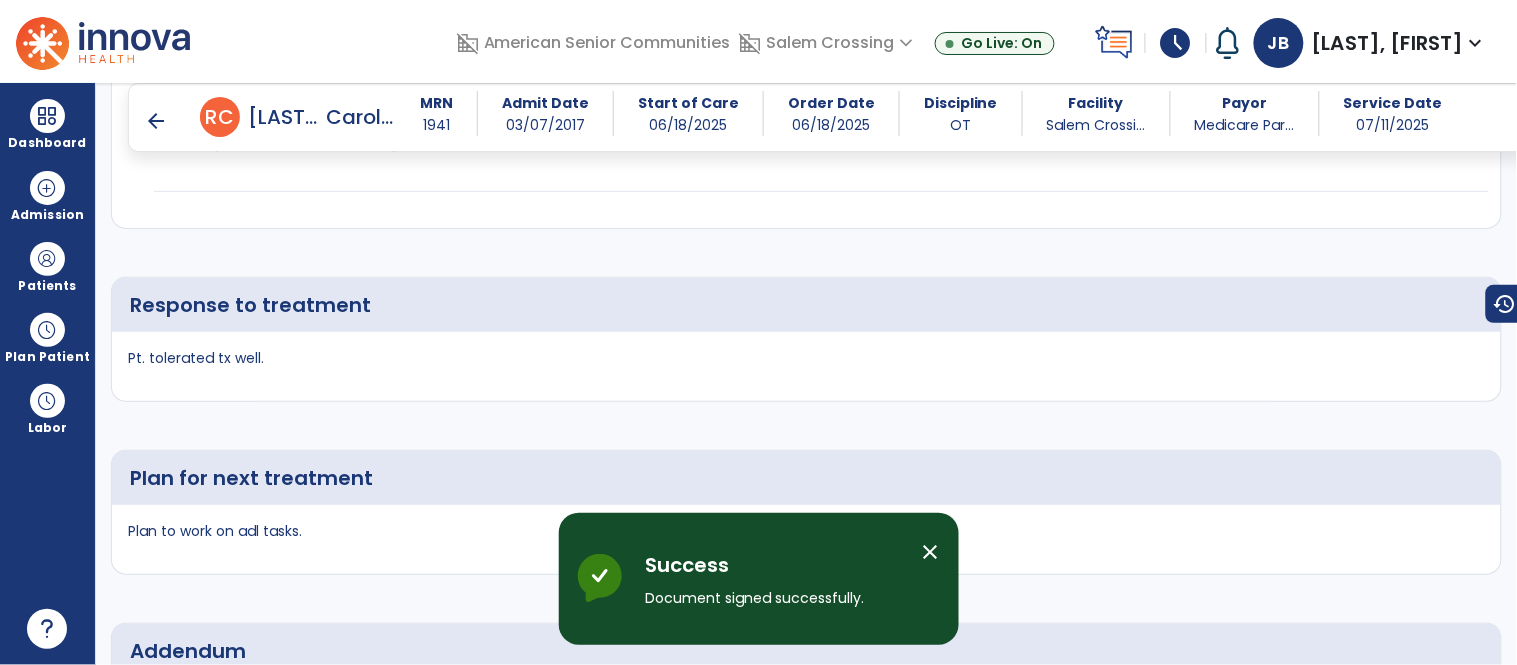 scroll, scrollTop: 2923, scrollLeft: 0, axis: vertical 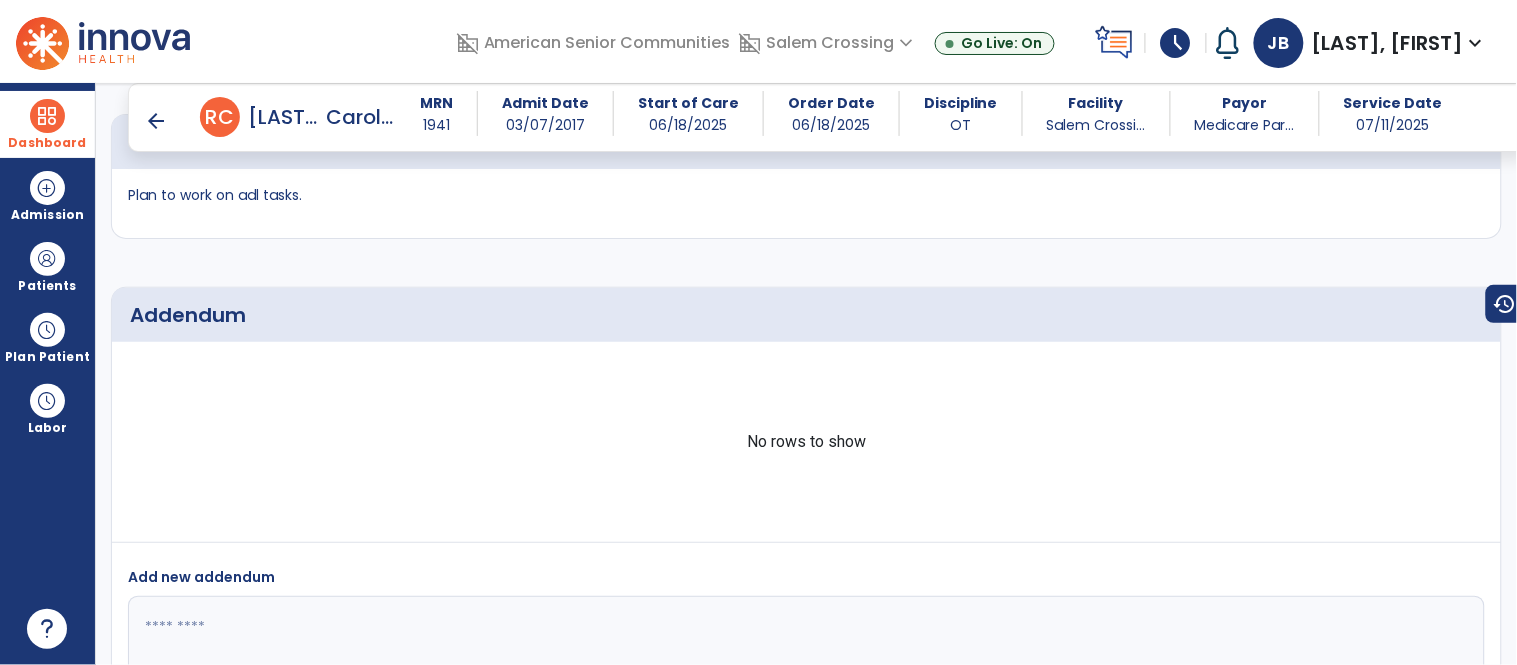 click at bounding box center (47, 116) 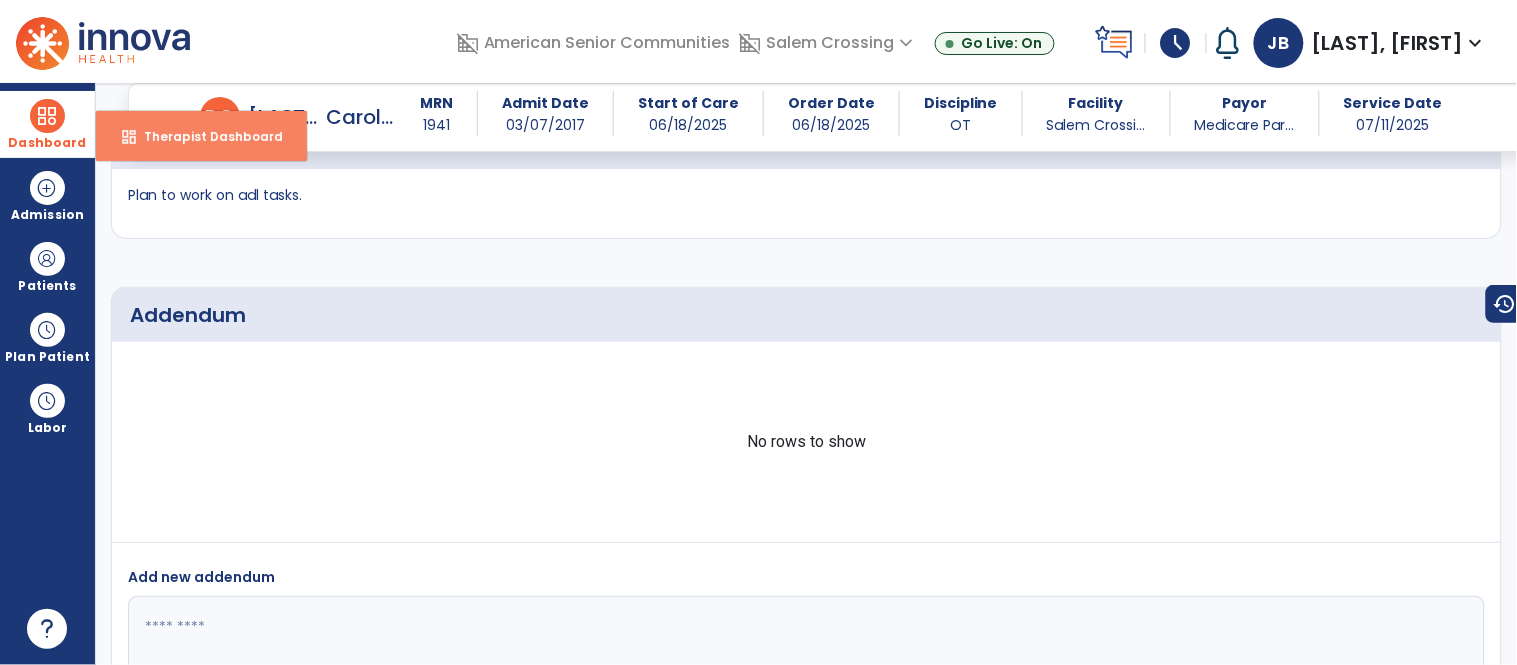 click on "dashboard  Therapist Dashboard" at bounding box center (201, 136) 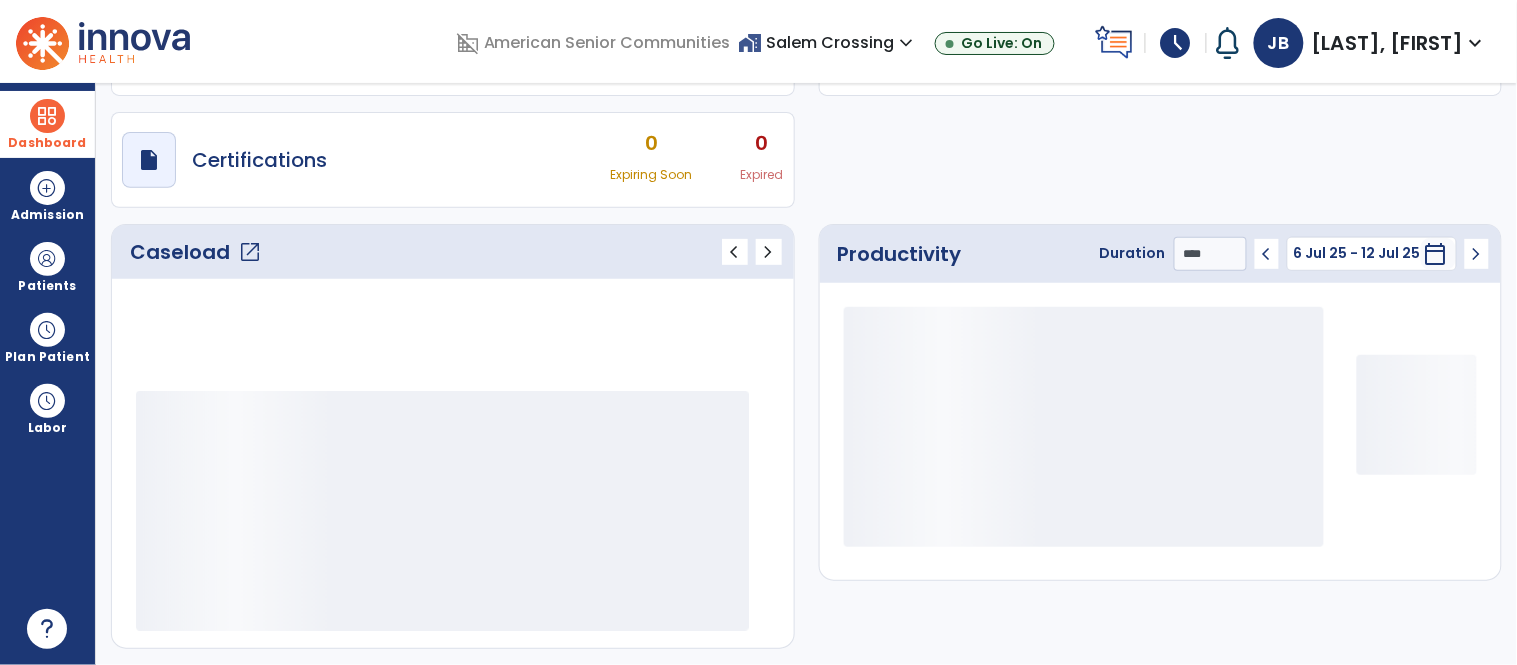 scroll, scrollTop: 143, scrollLeft: 0, axis: vertical 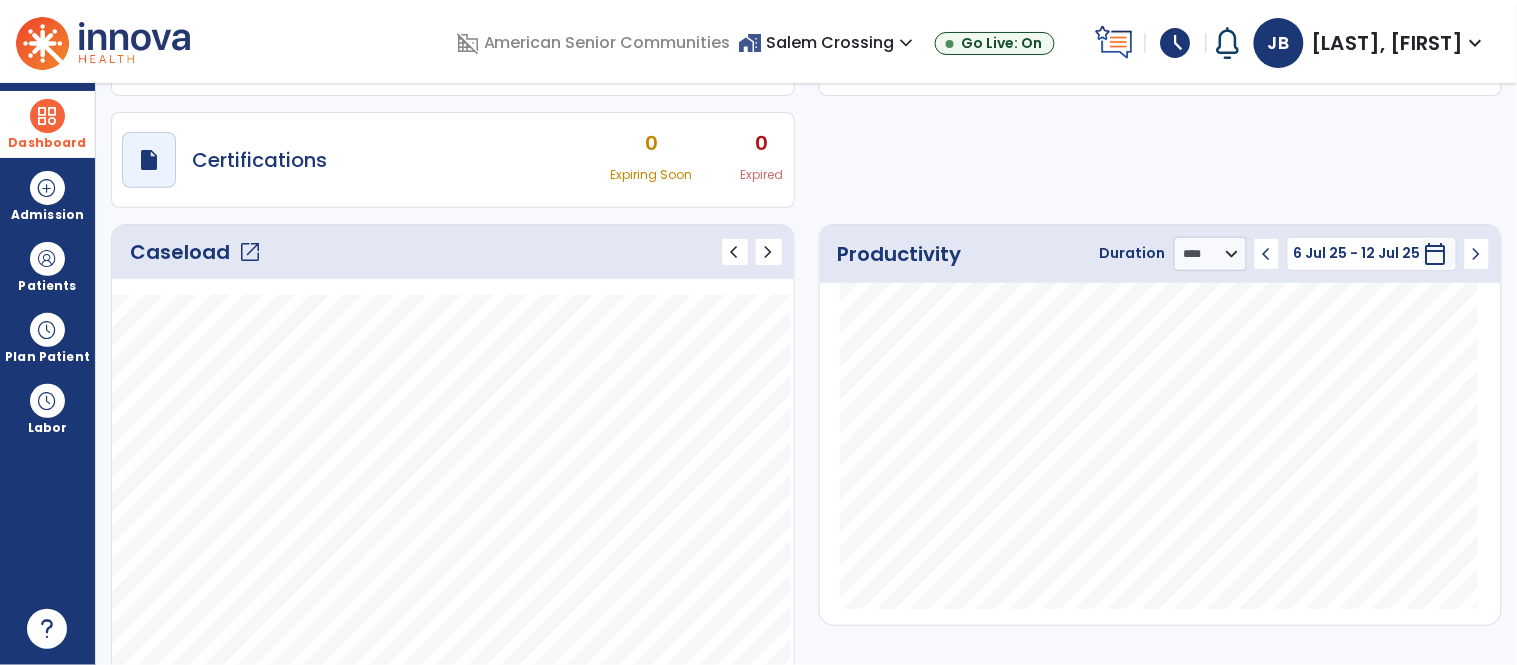 click on "open_in_new" 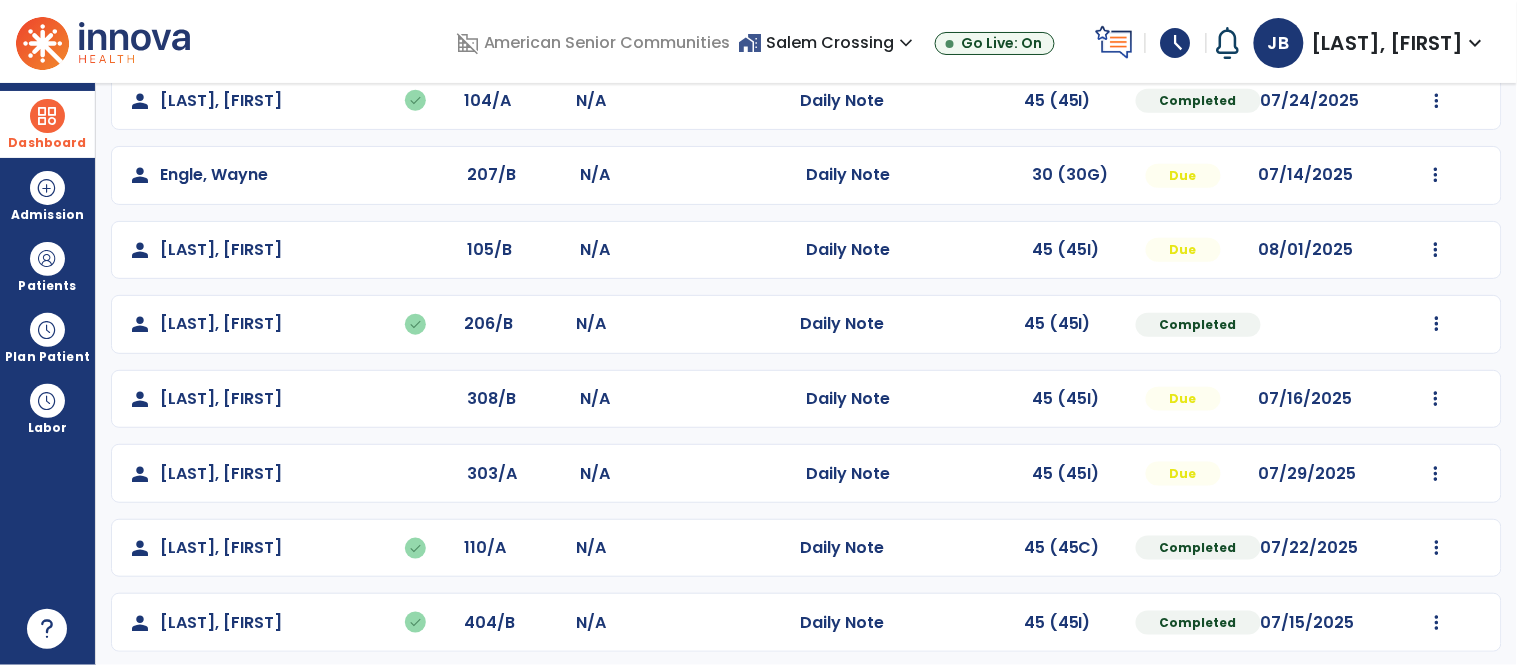 scroll, scrollTop: 420, scrollLeft: 0, axis: vertical 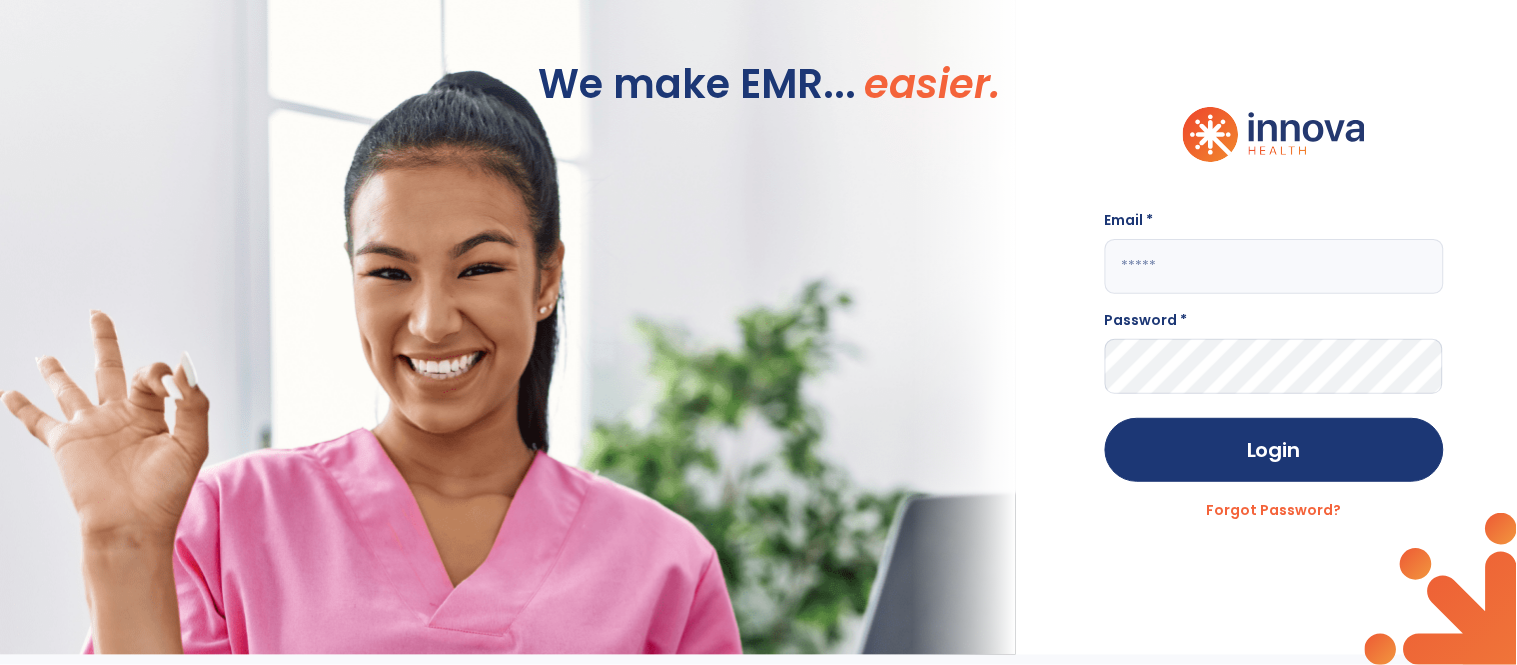 click 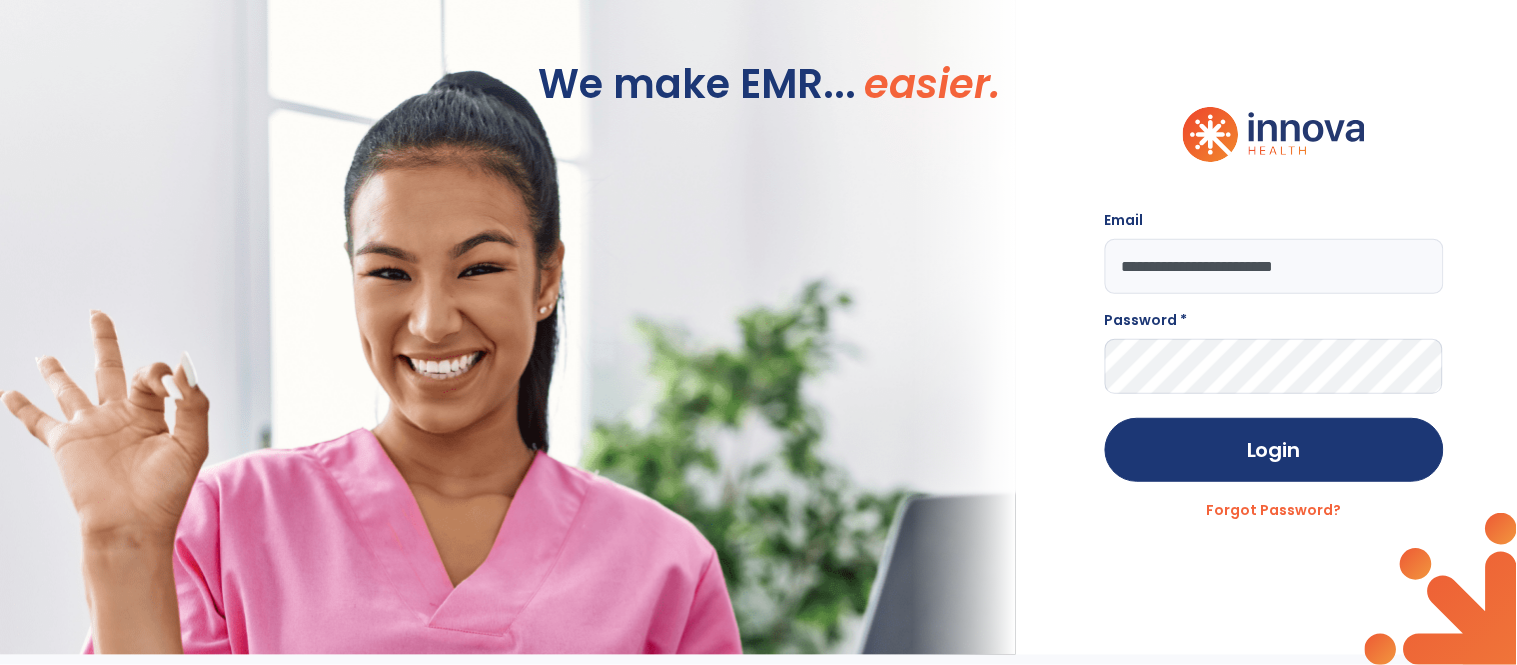 type on "**********" 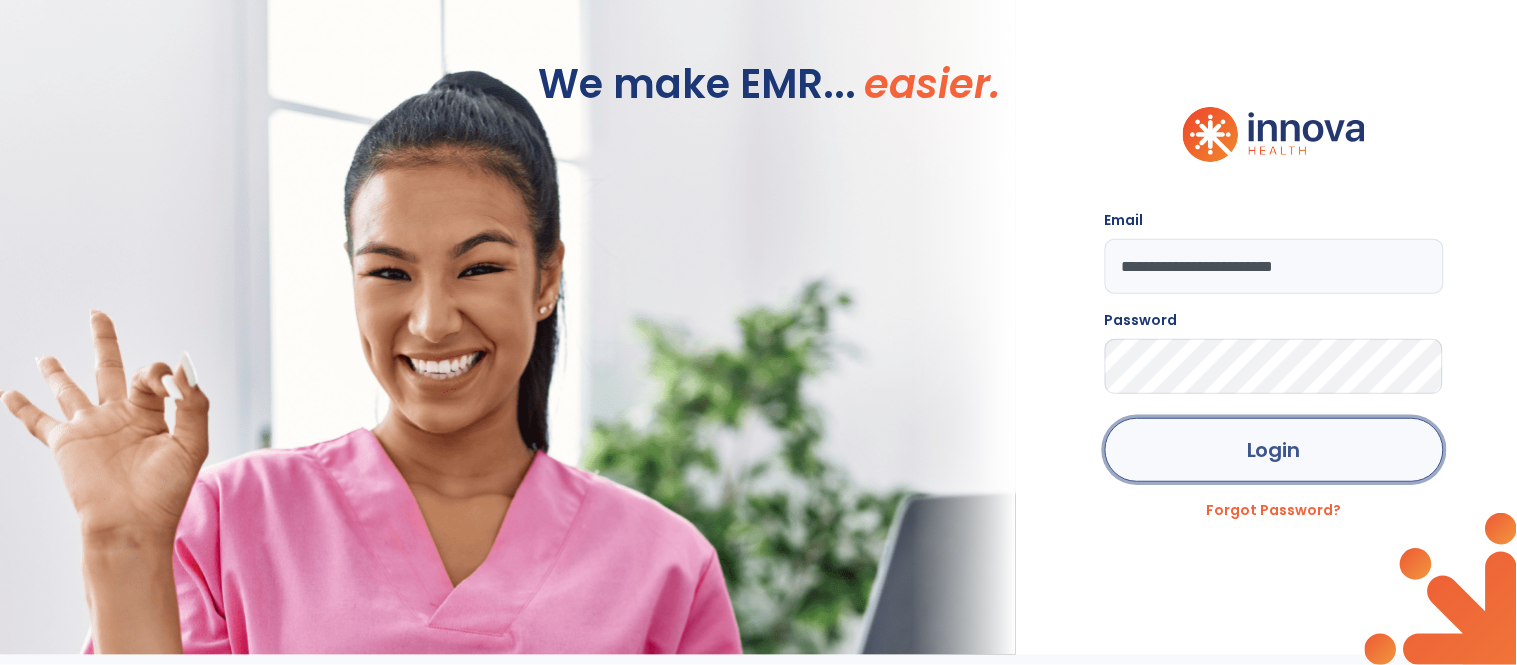click on "Login" 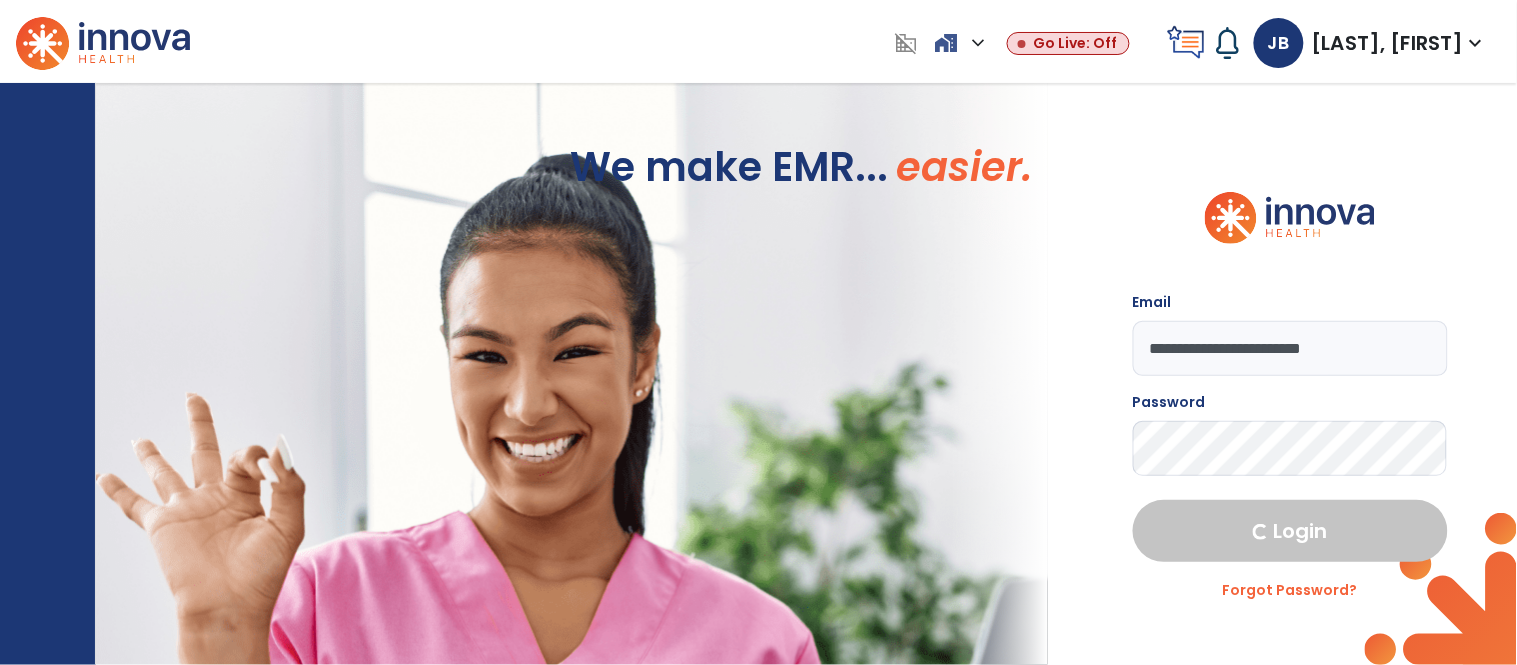 select on "****" 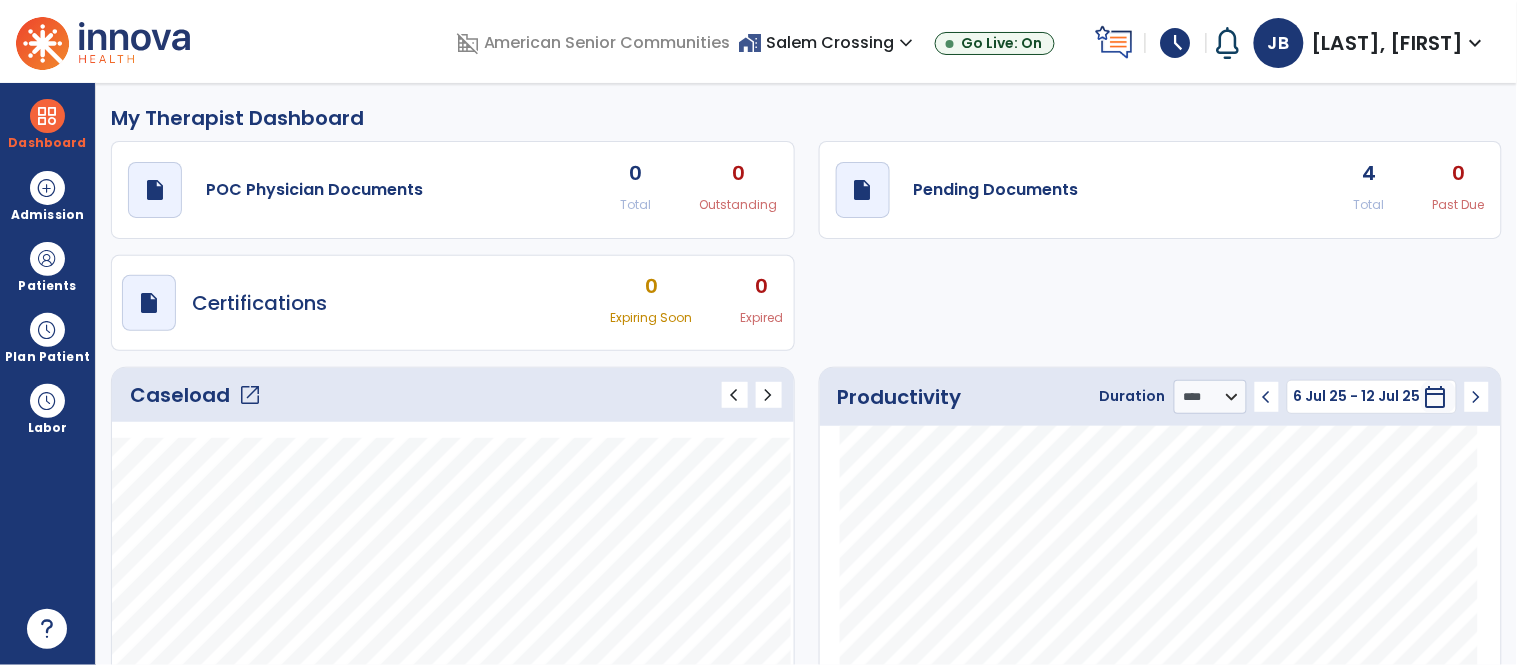 click on "open_in_new" 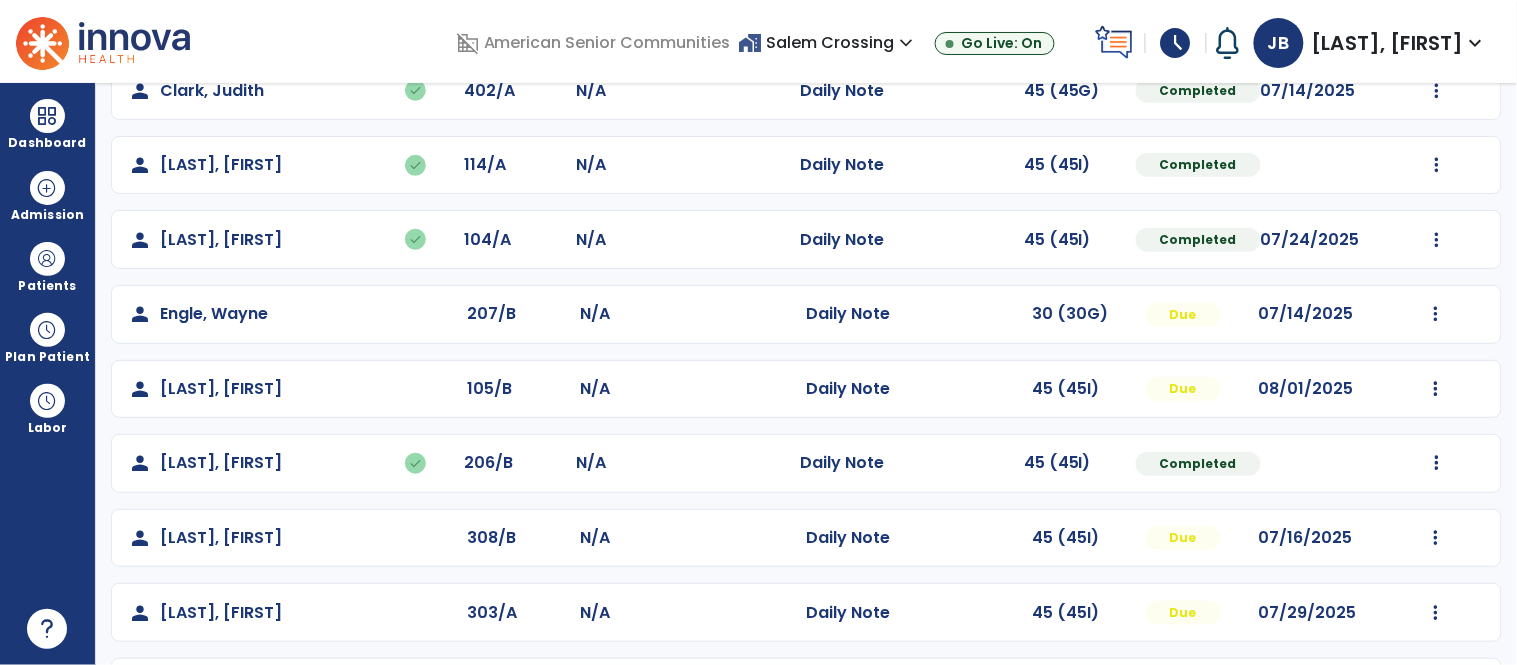 scroll, scrollTop: 280, scrollLeft: 0, axis: vertical 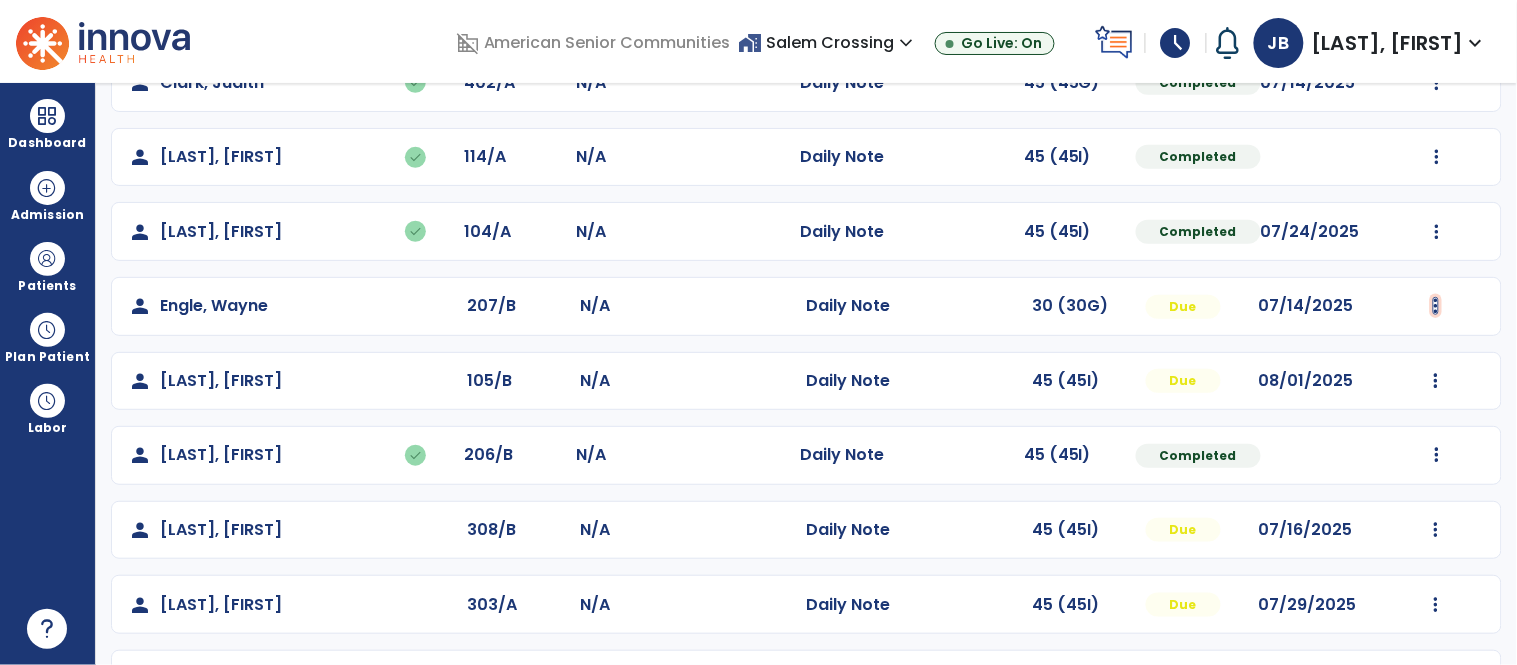 click at bounding box center [1437, 8] 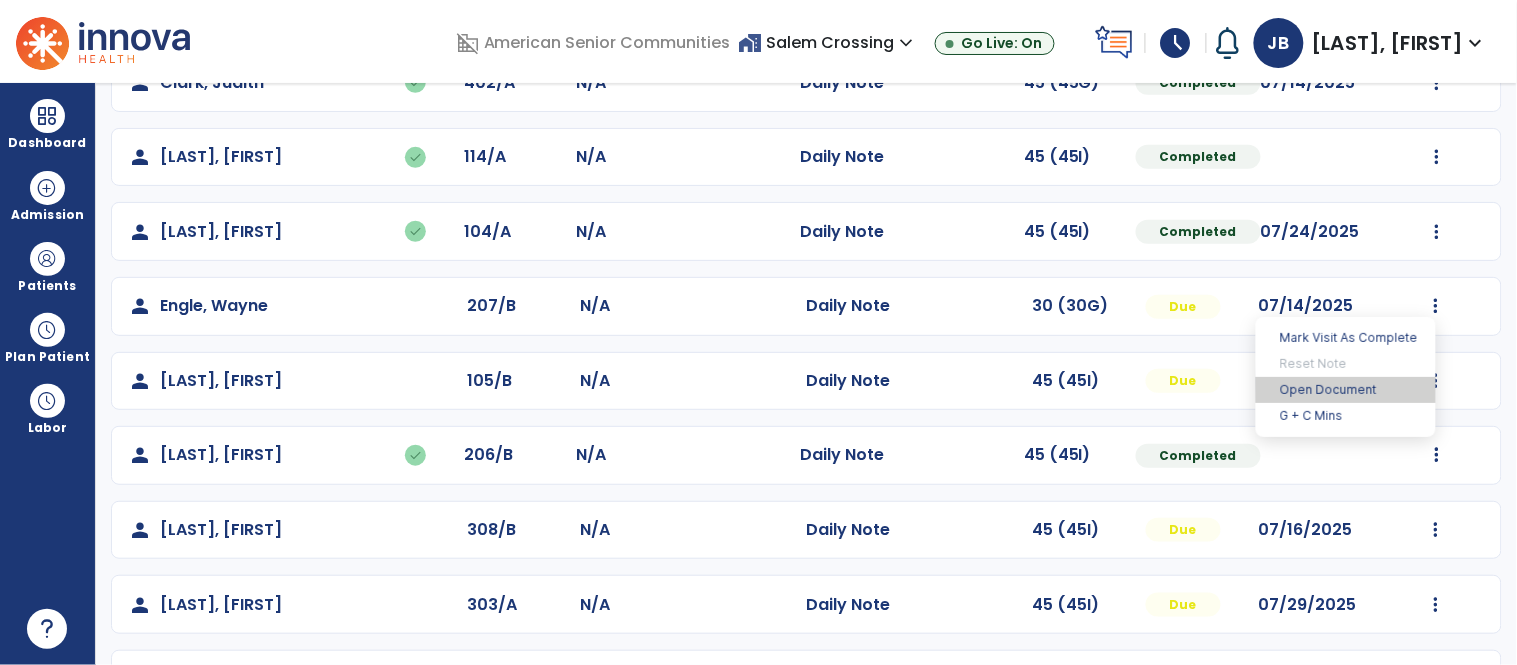 click on "Open Document" at bounding box center (1346, 390) 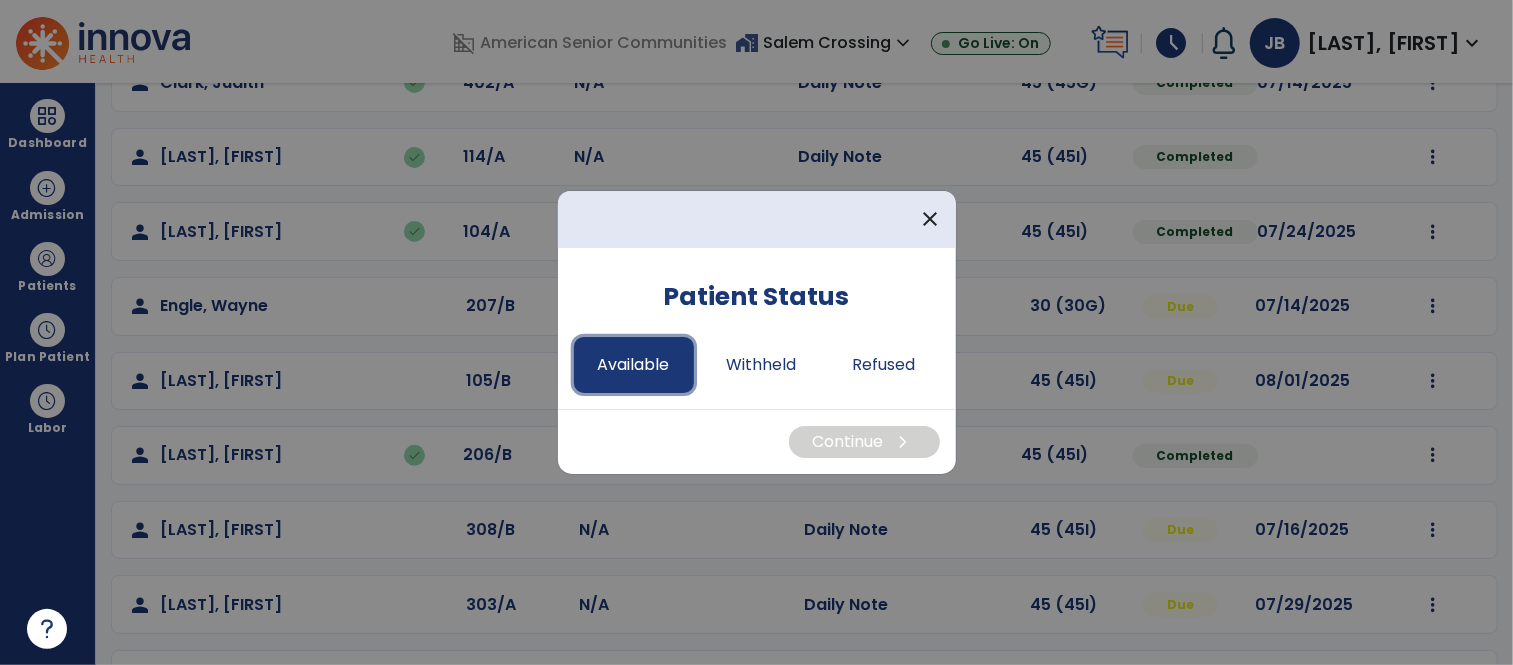 click on "Available" at bounding box center (634, 365) 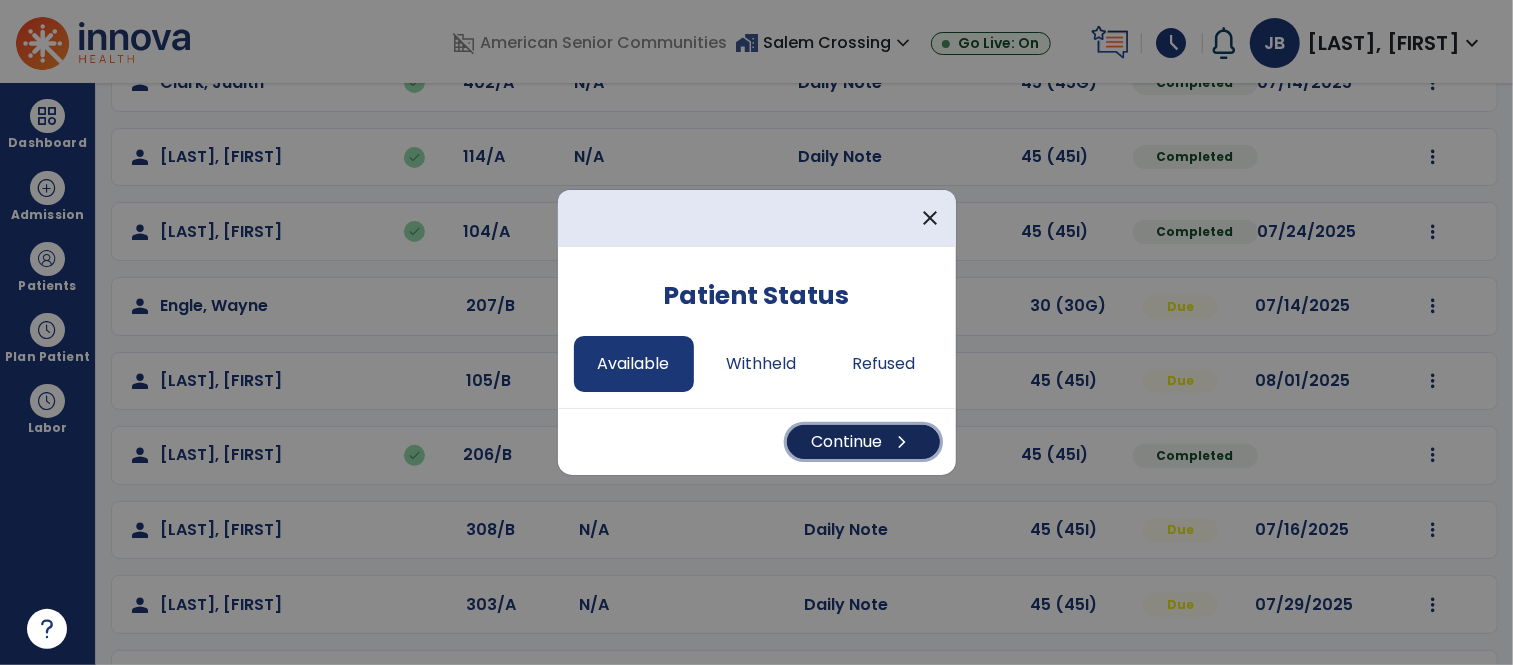 click on "Continue   chevron_right" at bounding box center [863, 442] 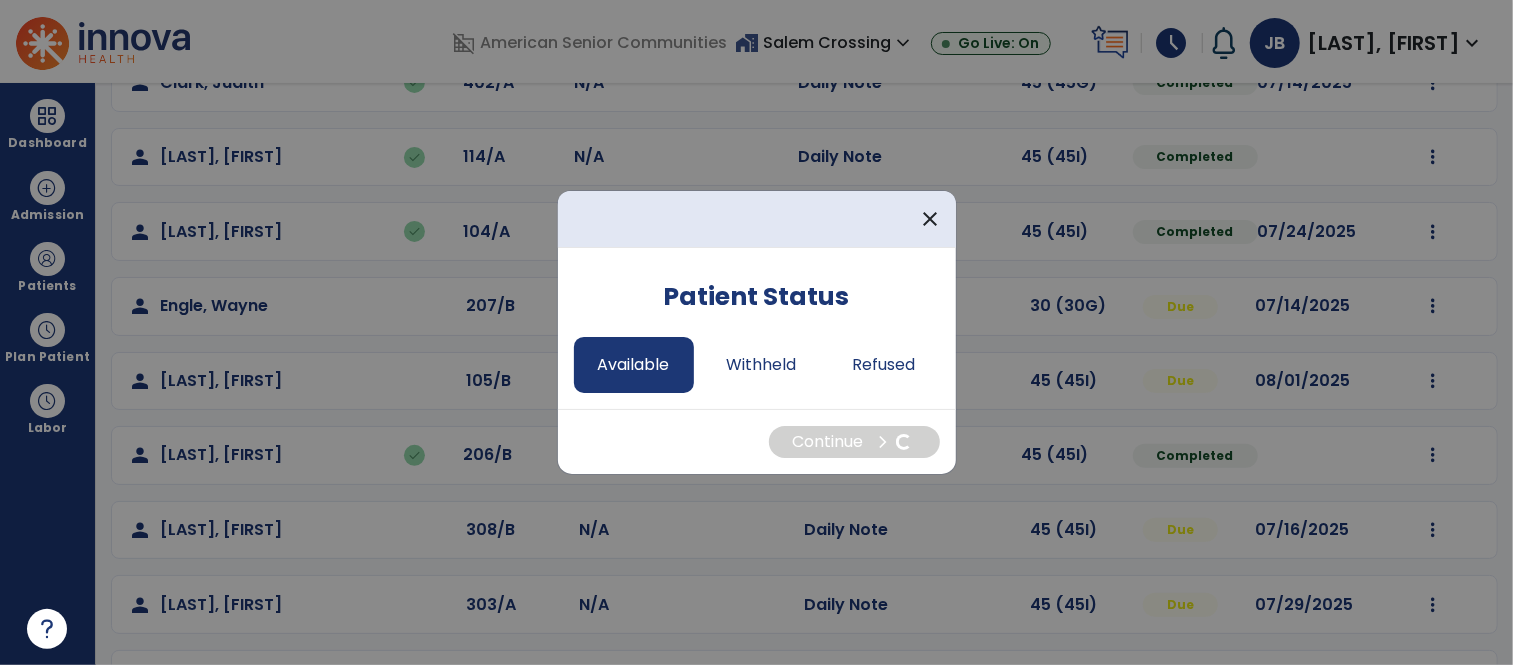 select on "*" 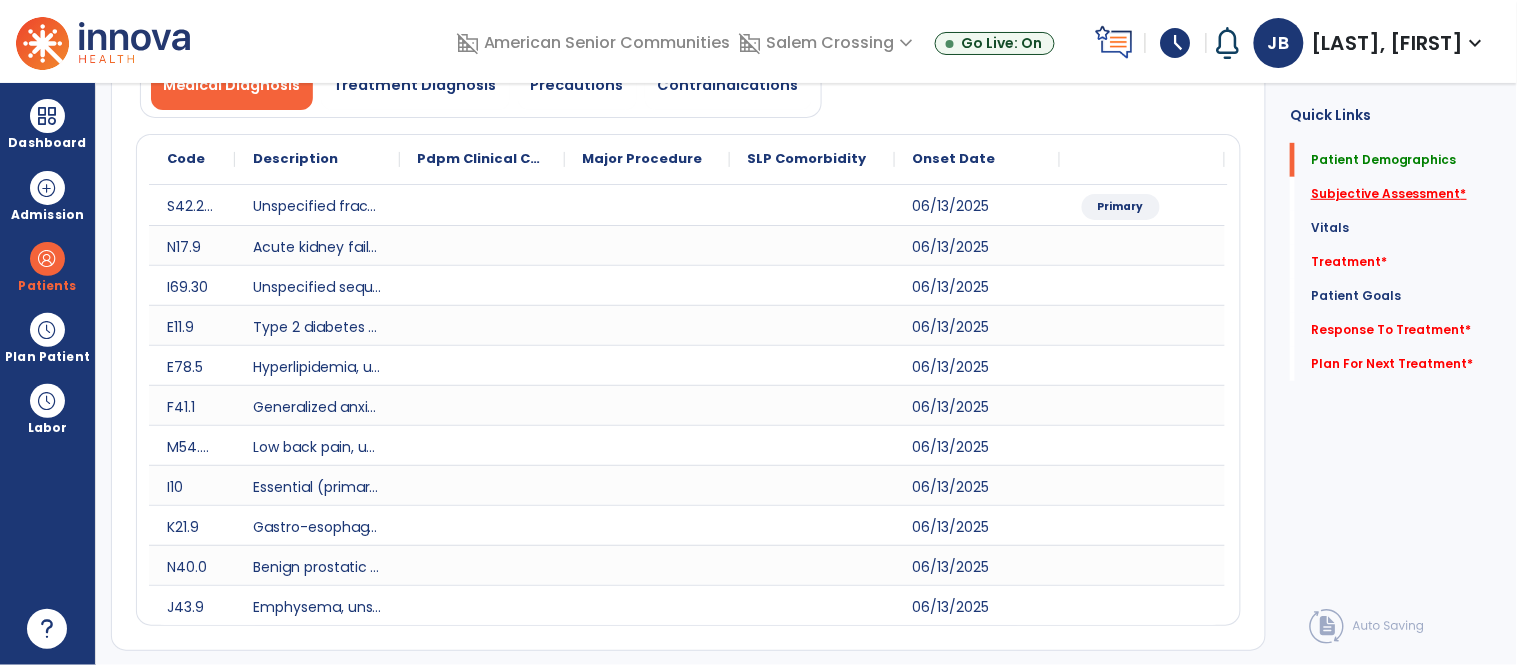 click on "Subjective Assessment   *" 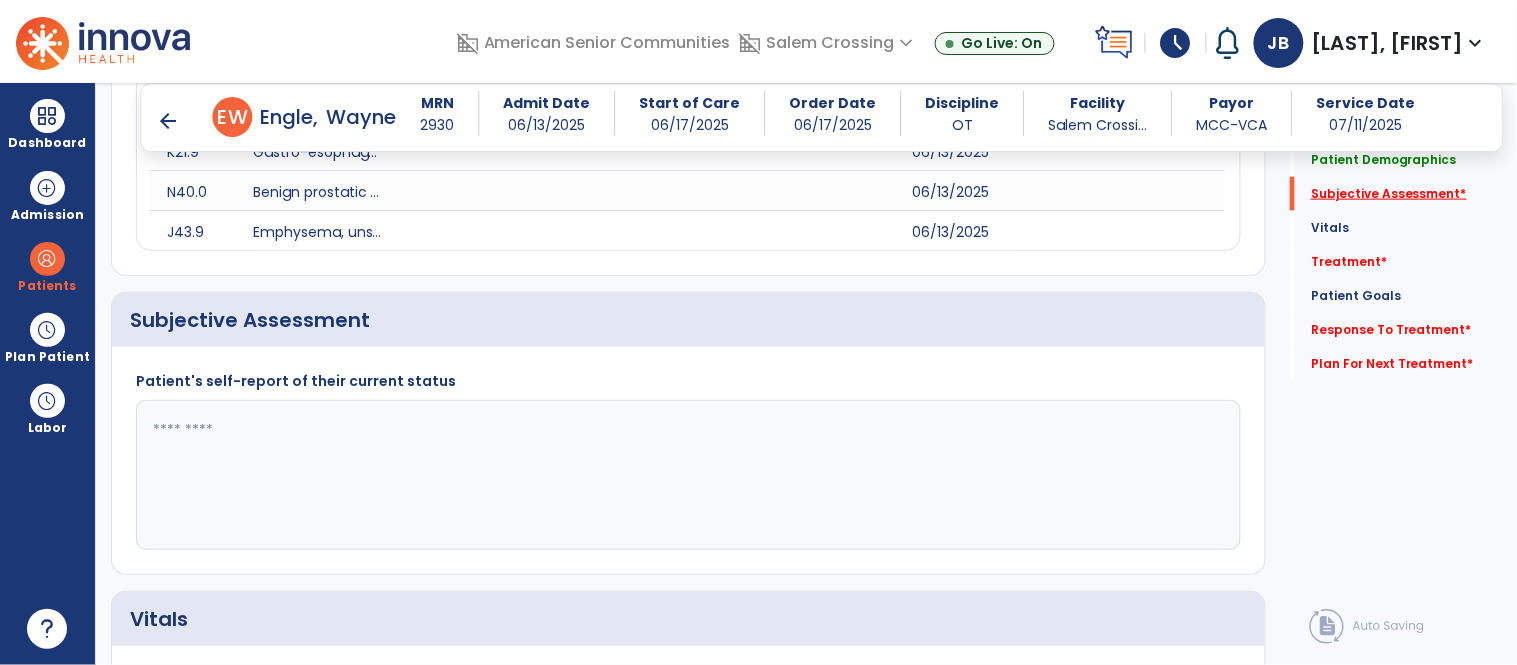 scroll, scrollTop: 714, scrollLeft: 0, axis: vertical 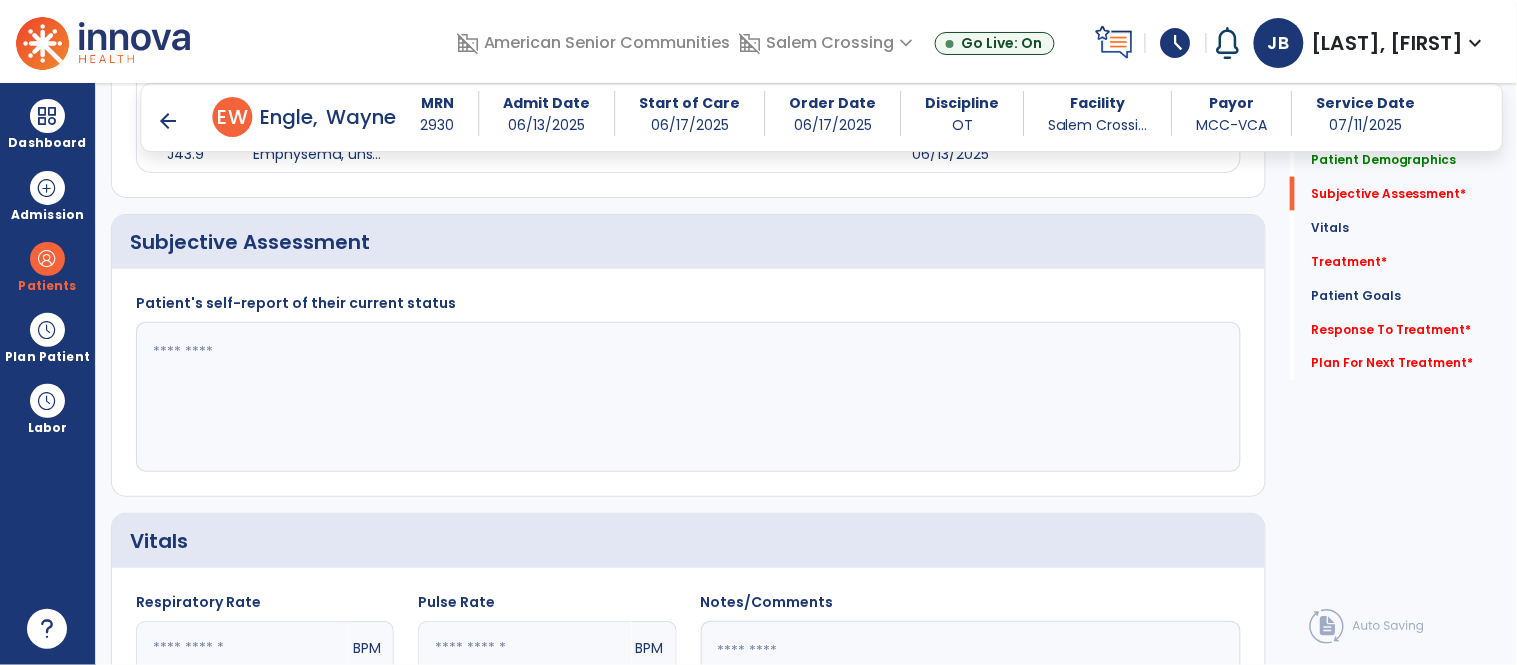 click 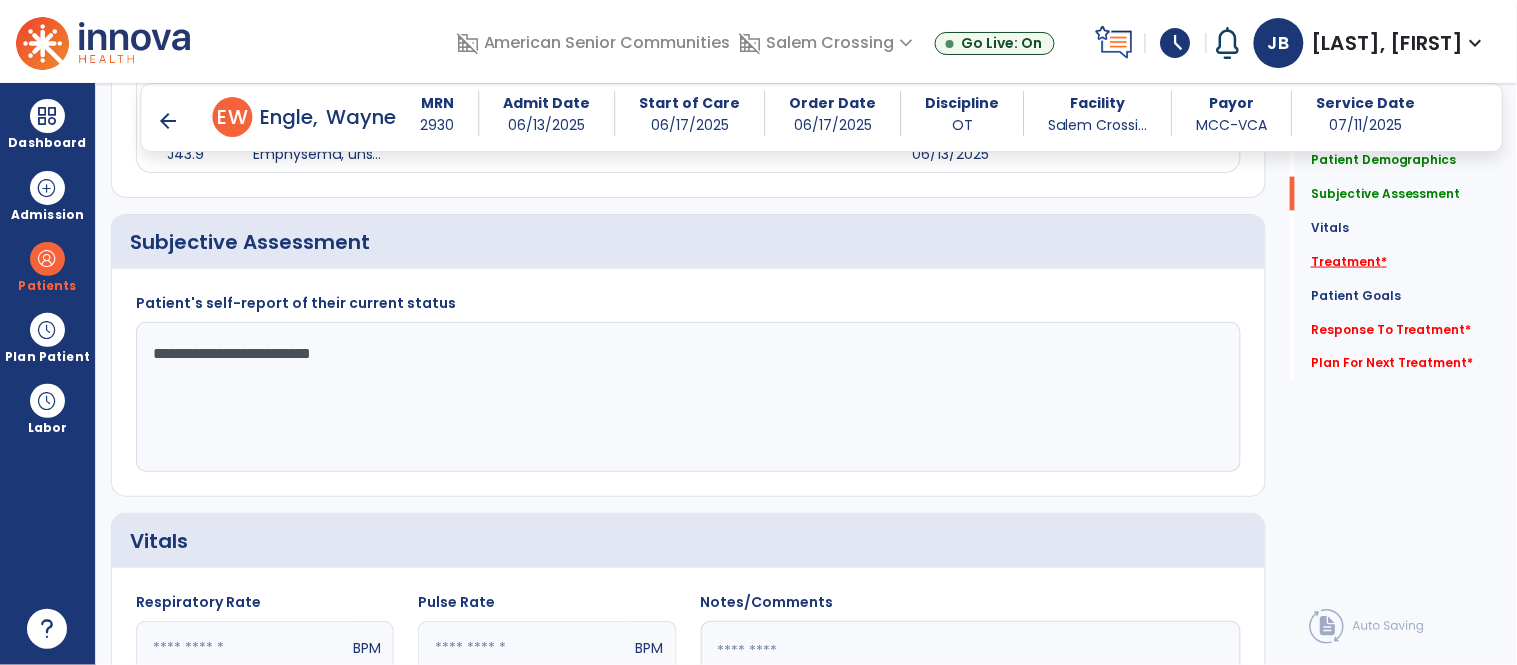 type on "**********" 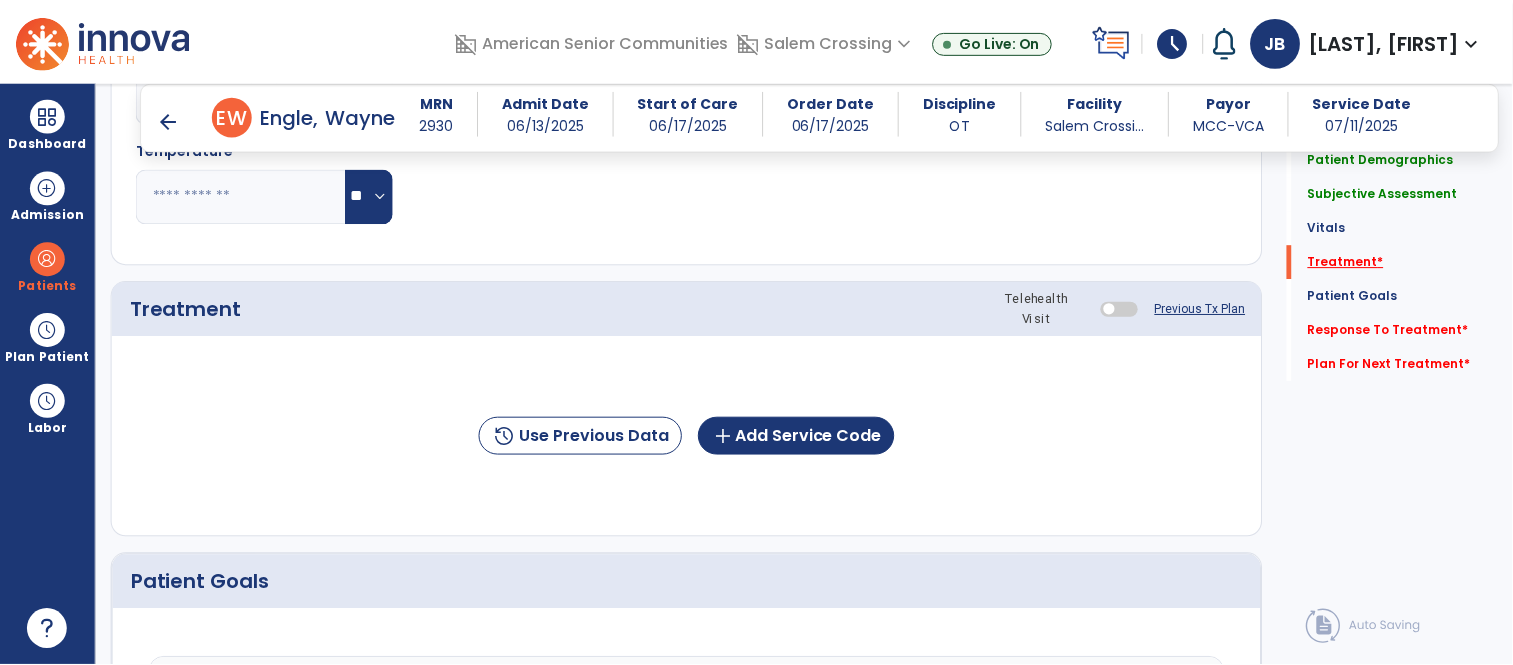scroll, scrollTop: 1403, scrollLeft: 0, axis: vertical 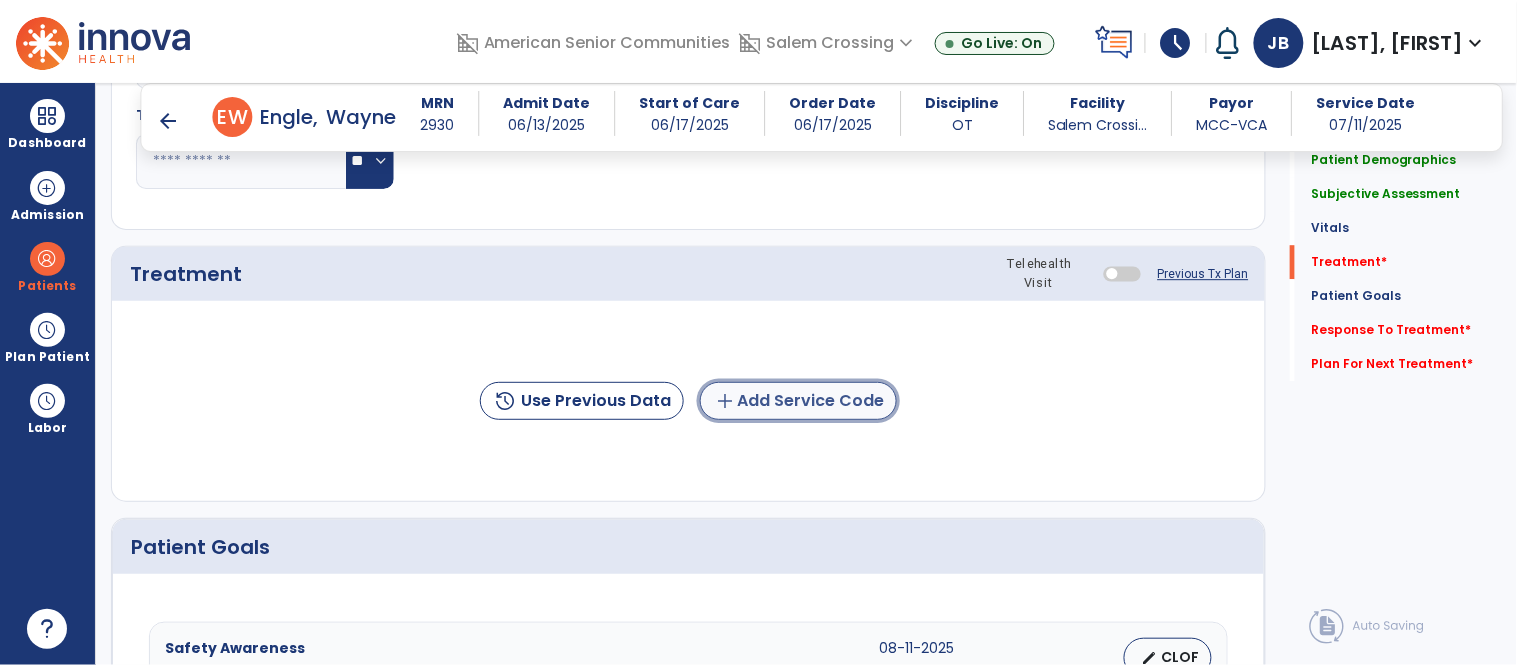 click on "add  Add Service Code" 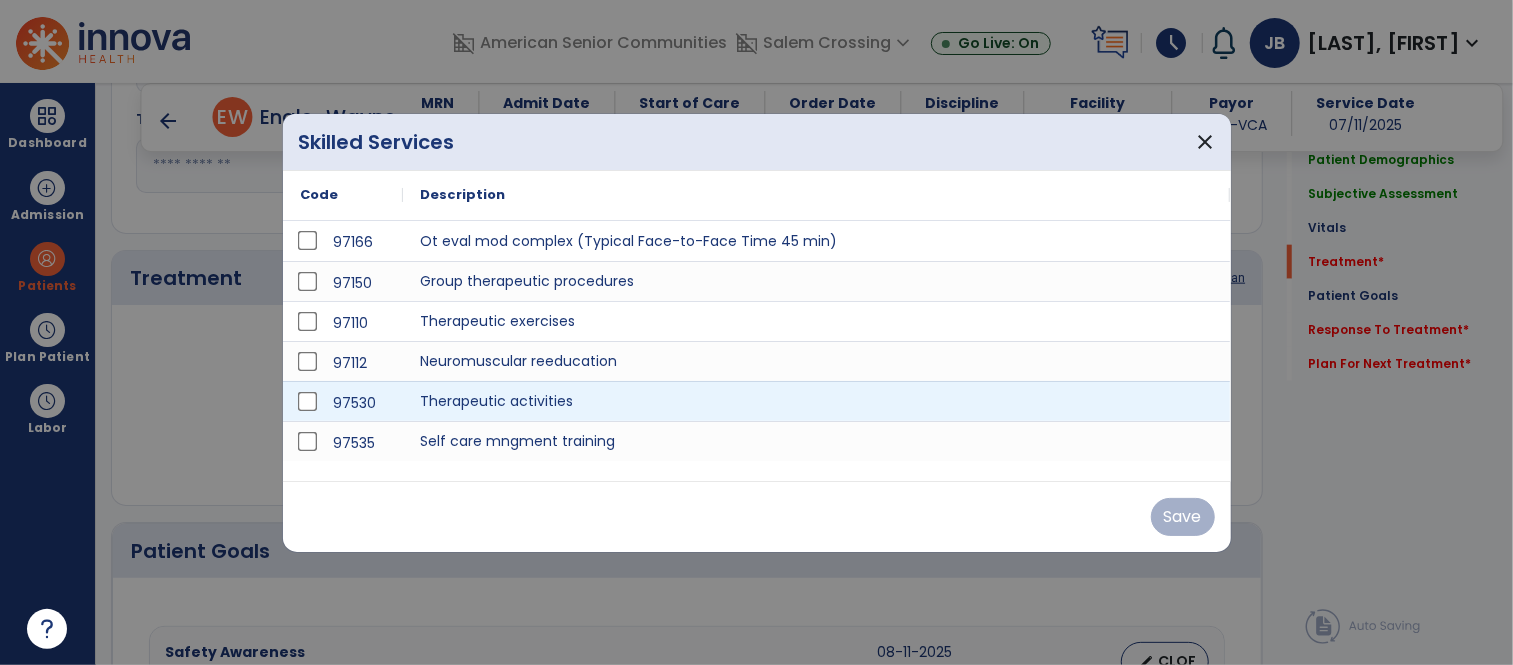 scroll, scrollTop: 1403, scrollLeft: 0, axis: vertical 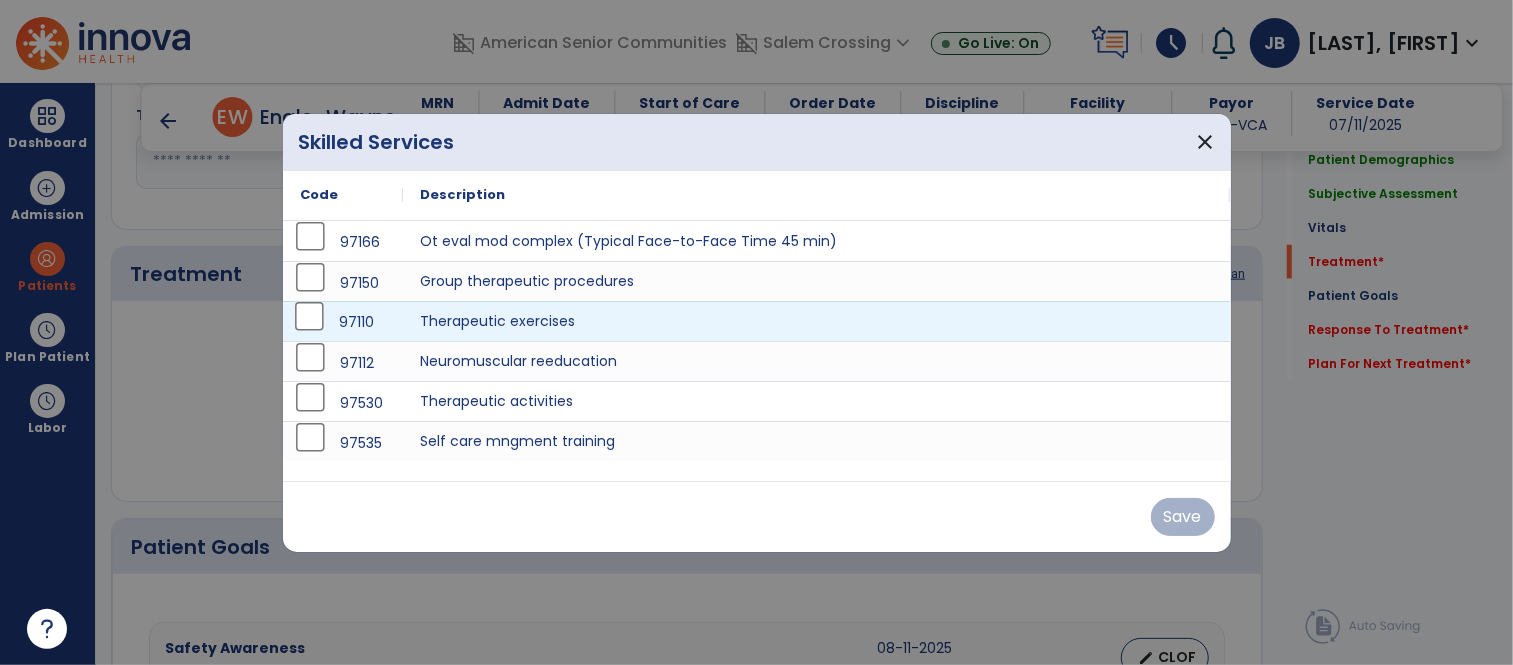 click on "97110" at bounding box center [343, 322] 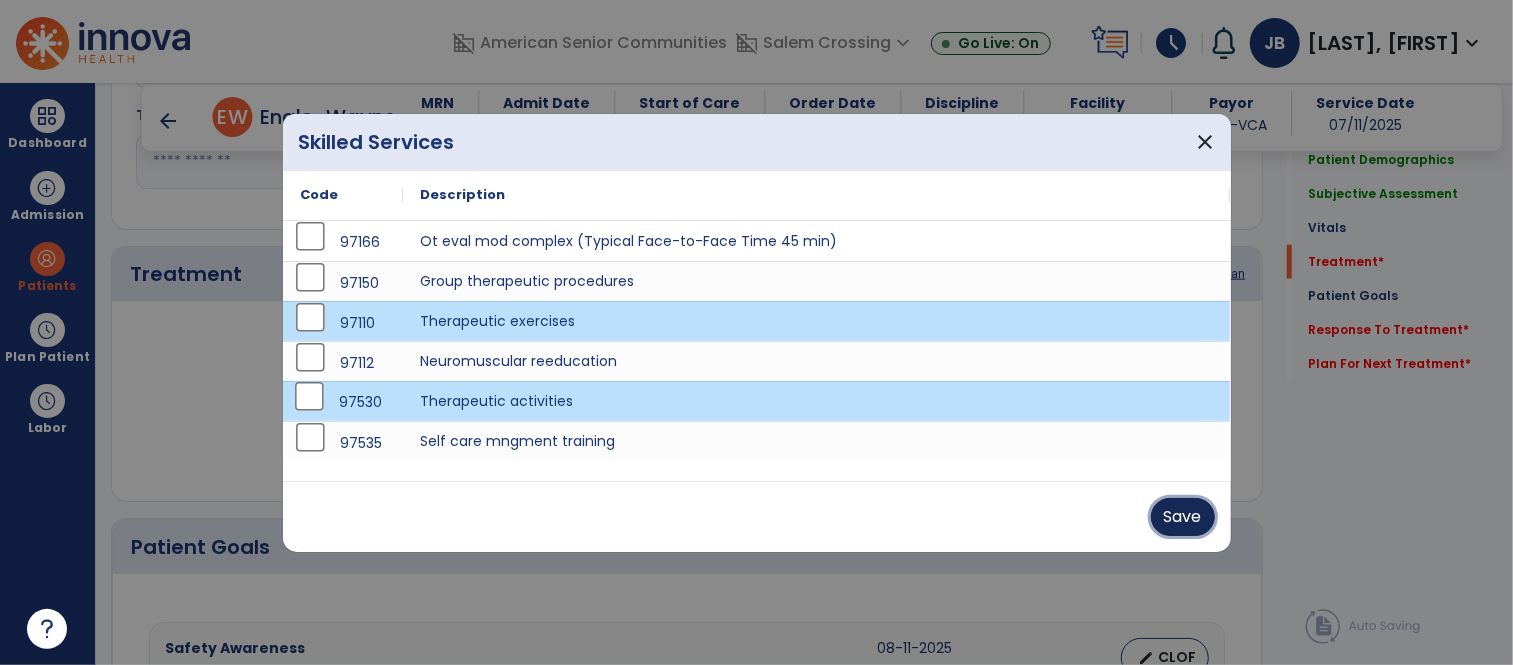 click on "Save" at bounding box center [1183, 517] 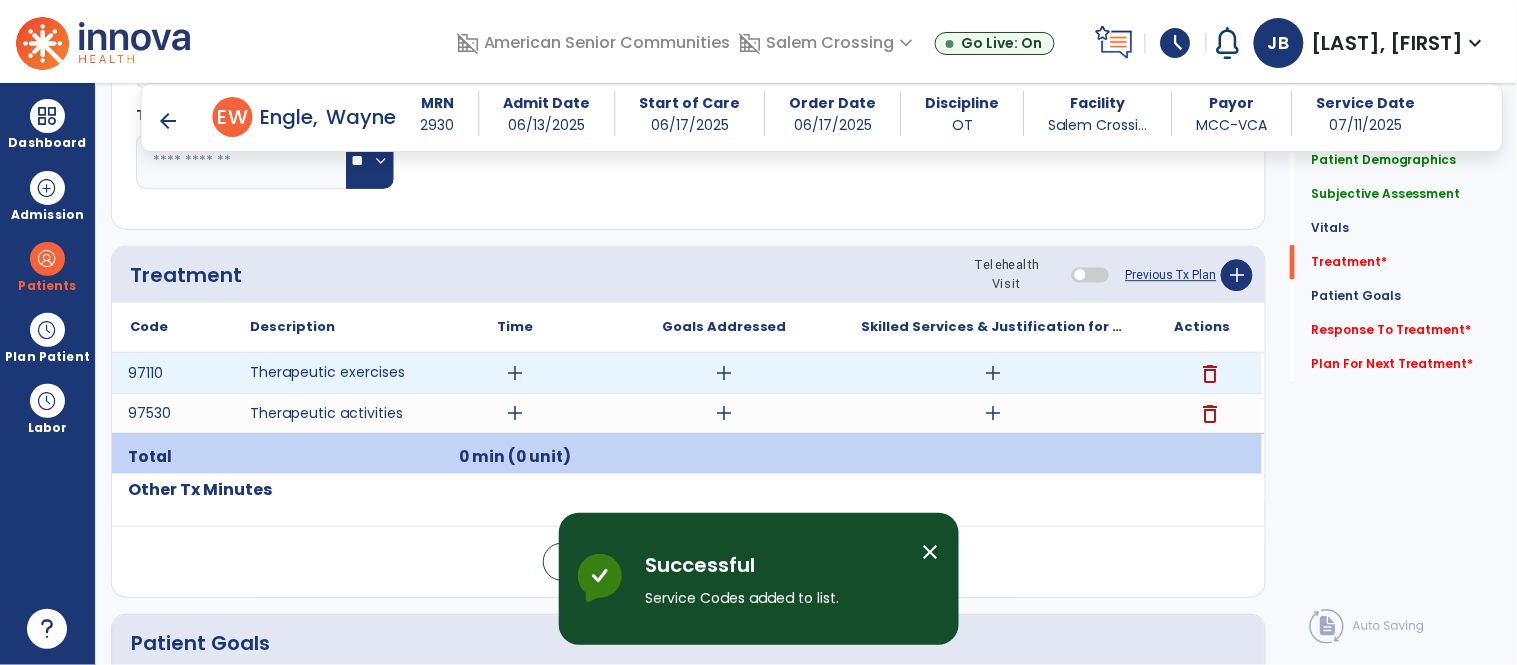 click on "add" at bounding box center [515, 373] 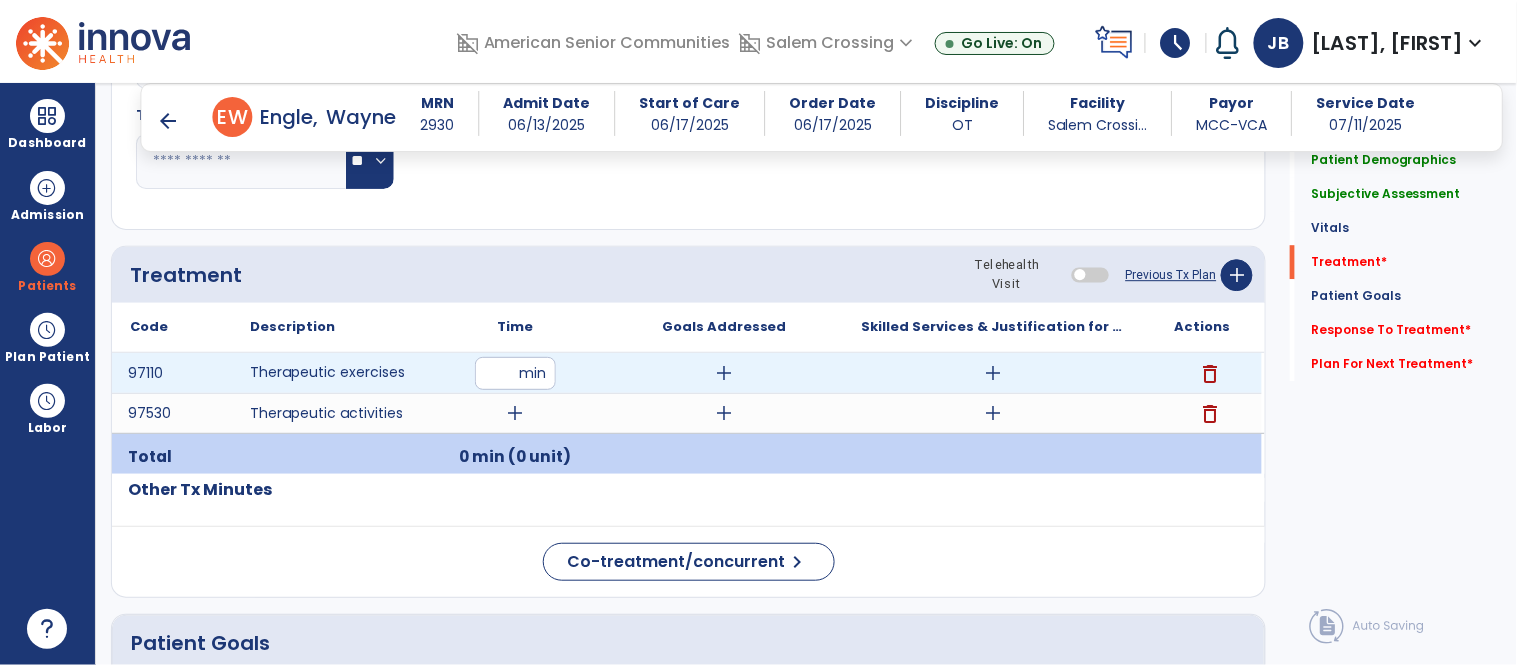 type on "**" 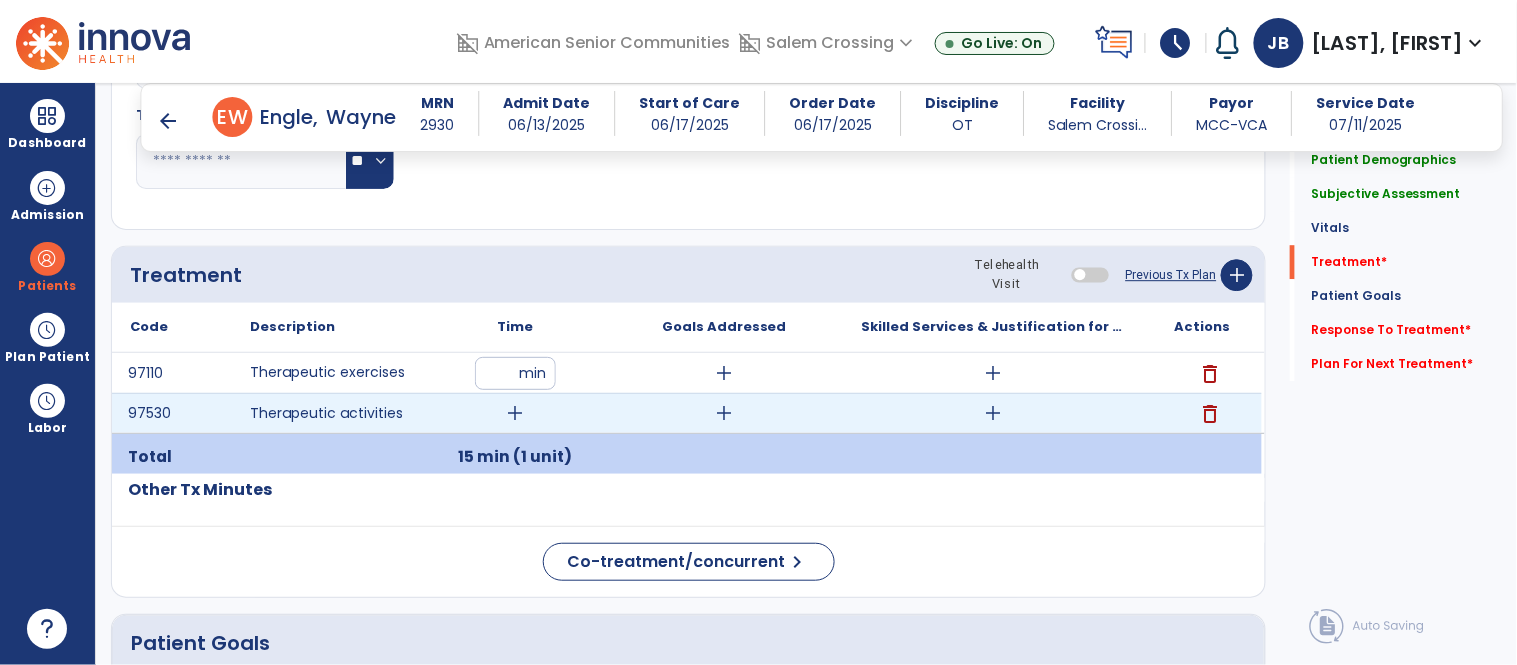 click on "add" at bounding box center [515, 413] 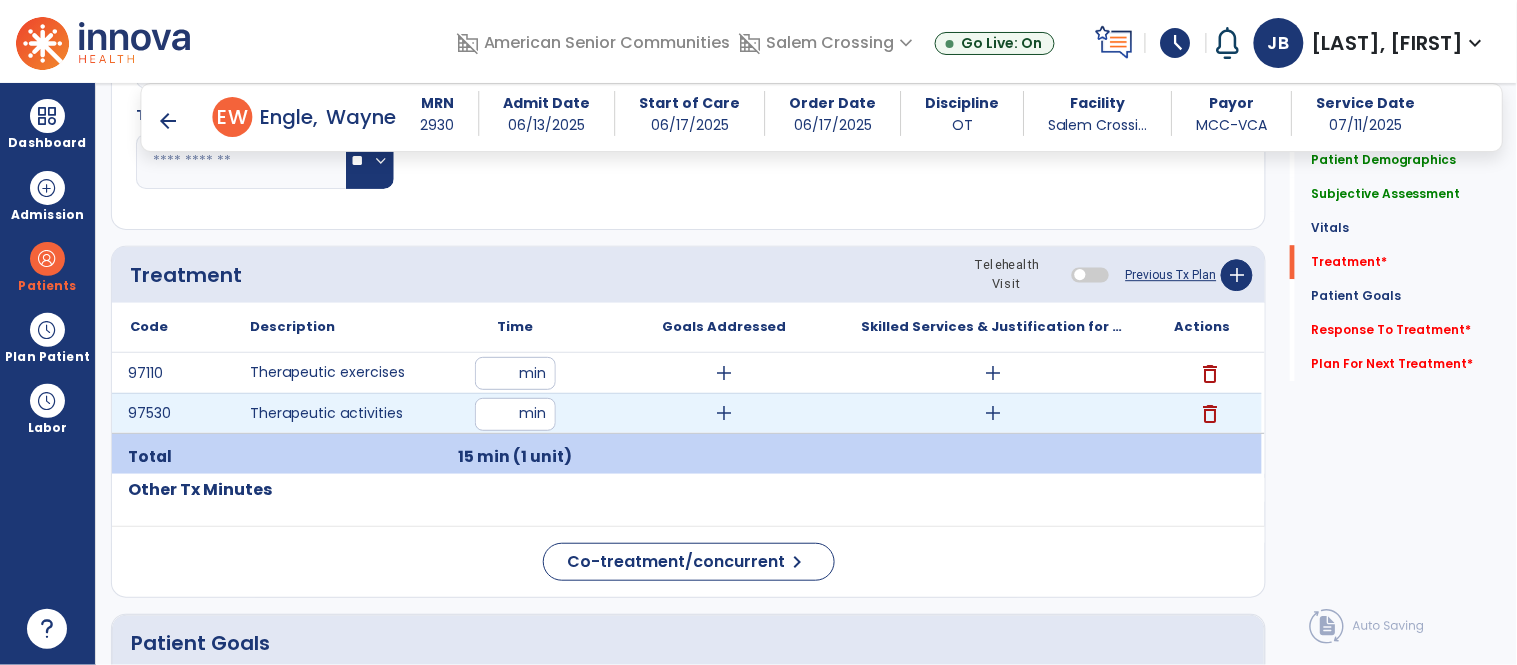 type on "**" 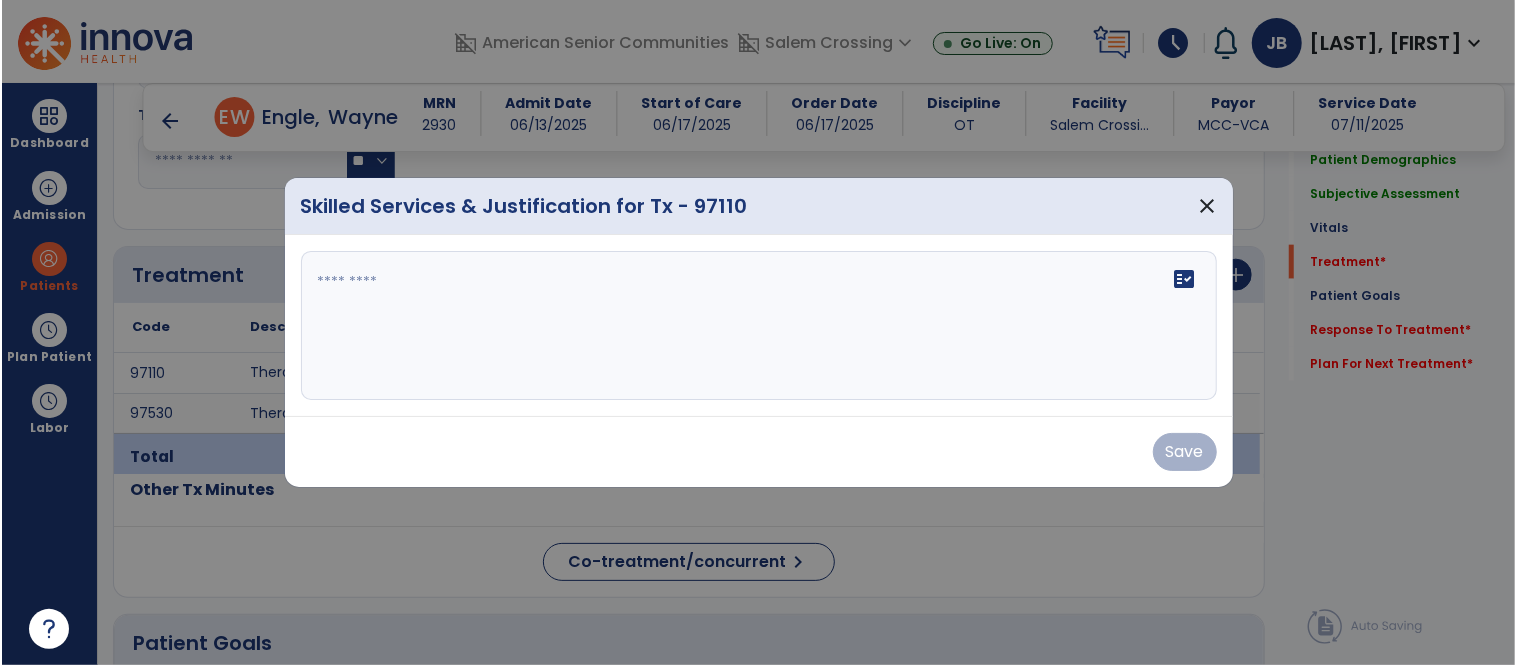 scroll, scrollTop: 1403, scrollLeft: 0, axis: vertical 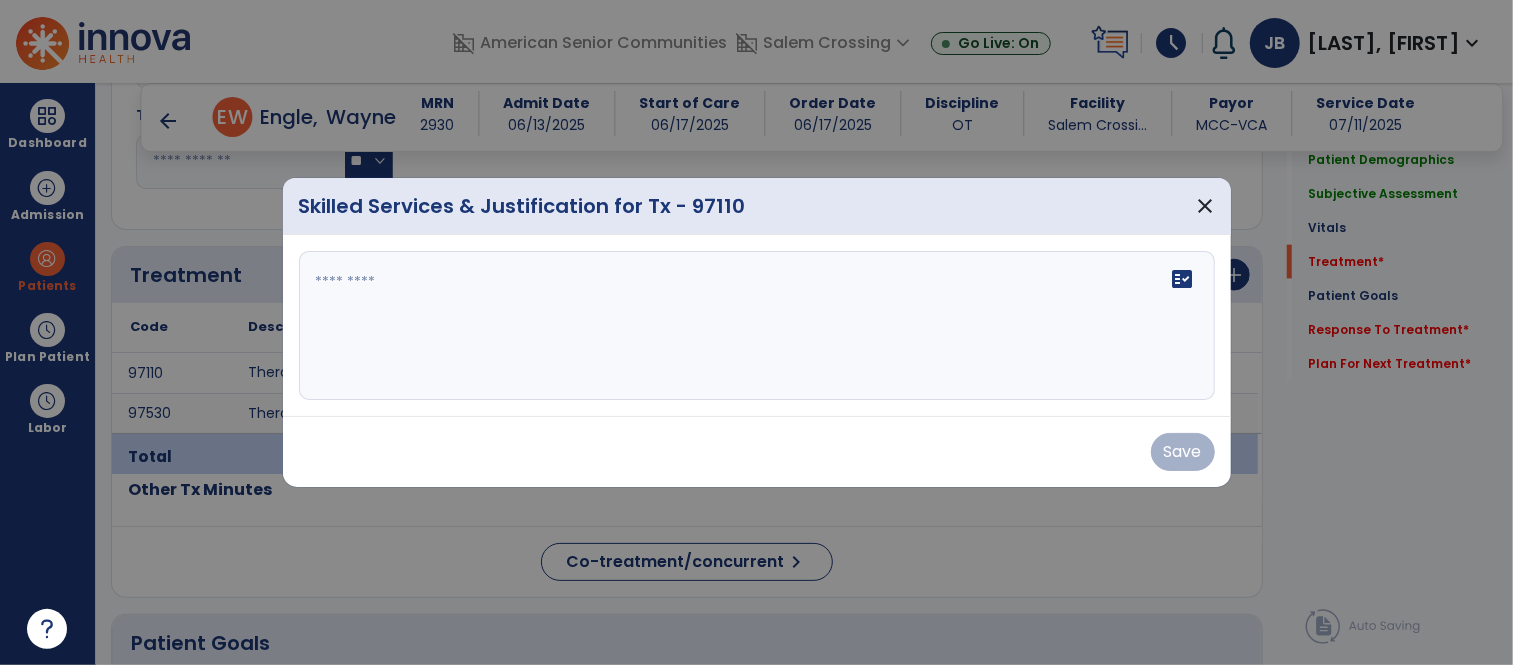 click on "fact_check" at bounding box center [757, 326] 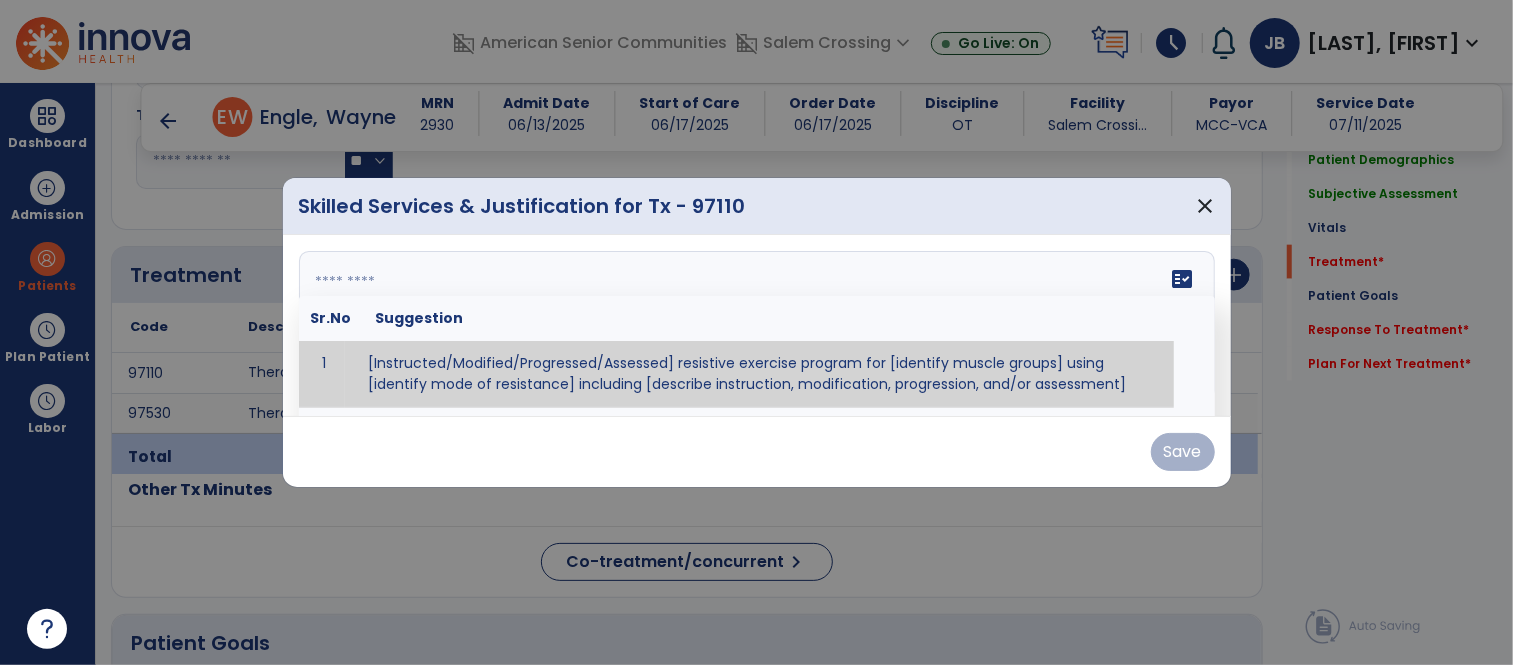 click at bounding box center (754, 326) 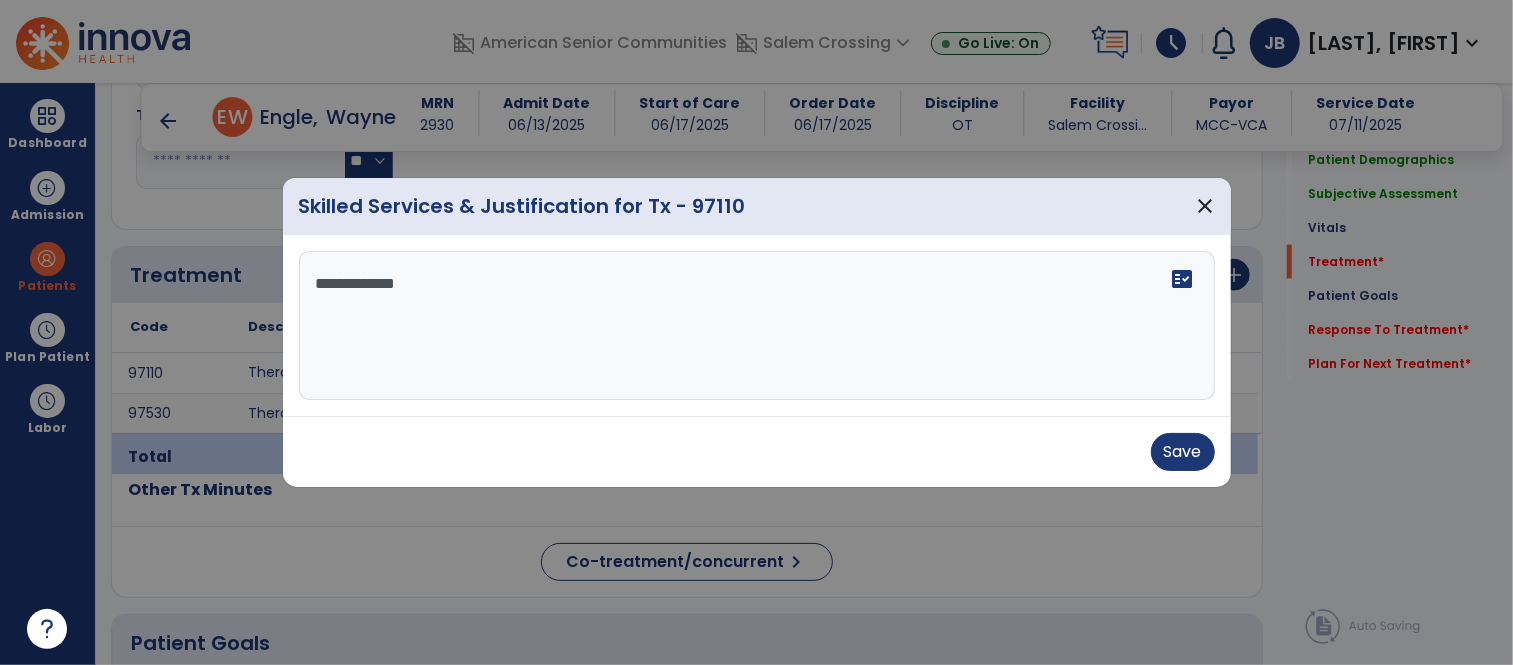 type on "**********" 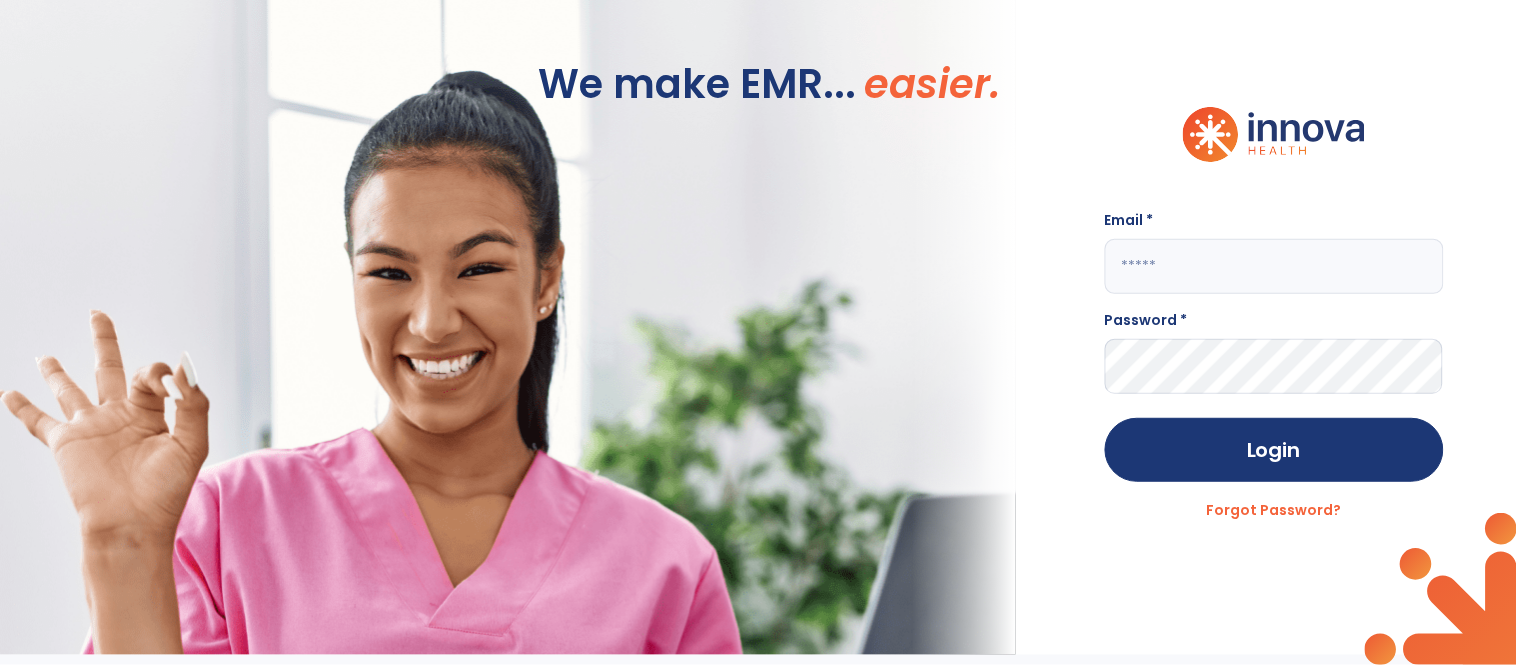 scroll, scrollTop: 0, scrollLeft: 0, axis: both 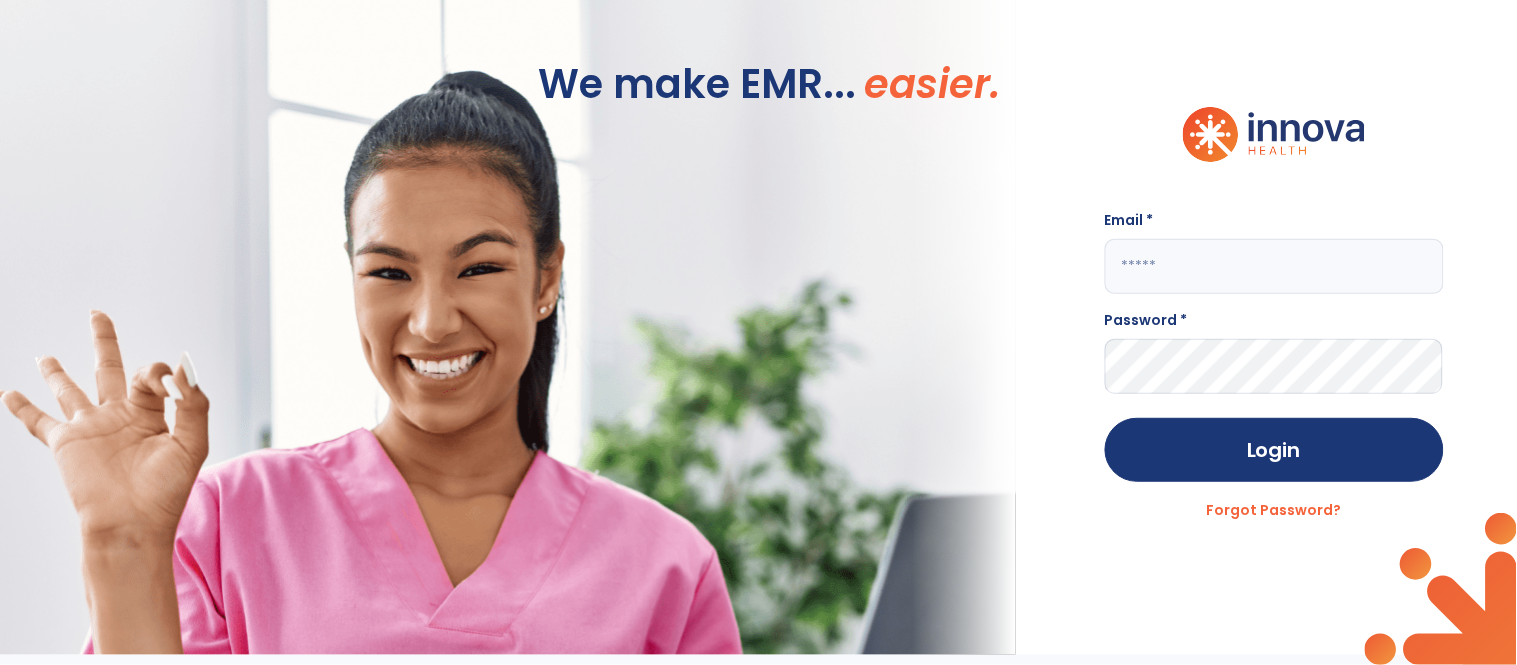 click 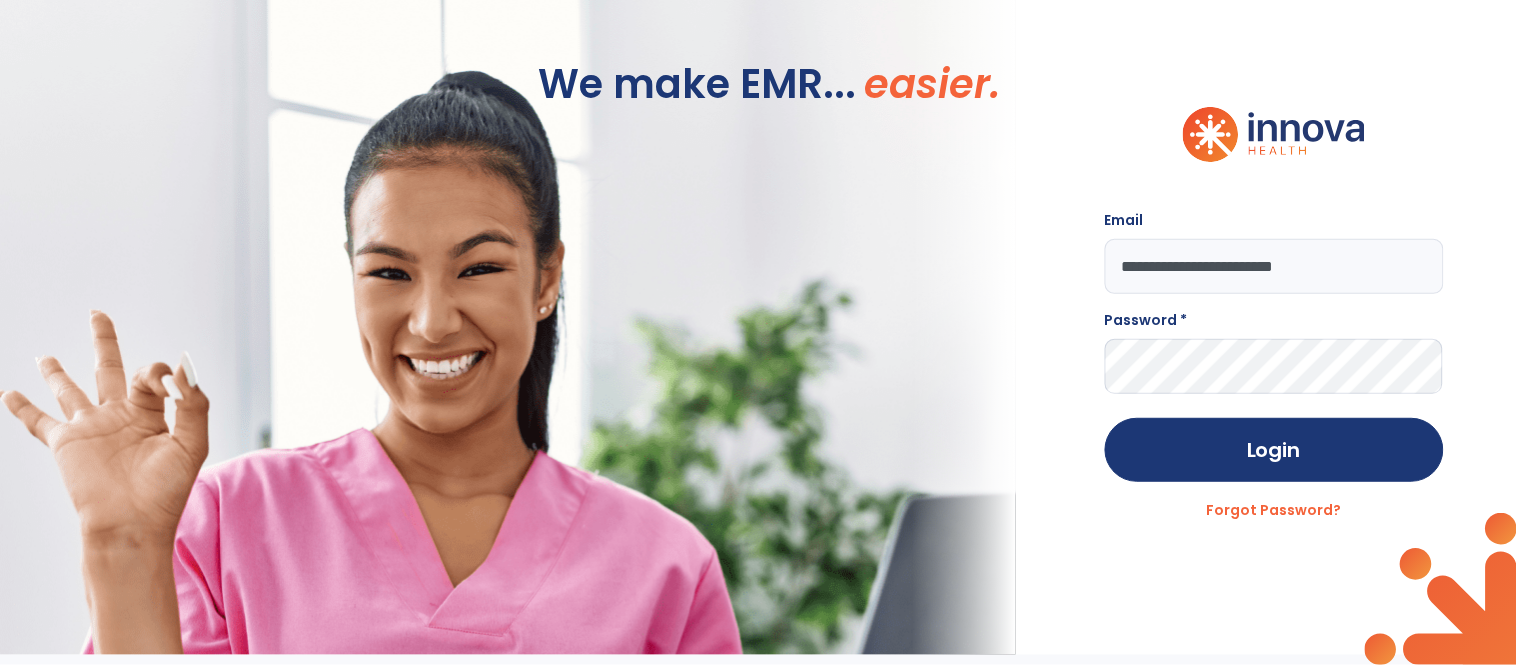 type on "**********" 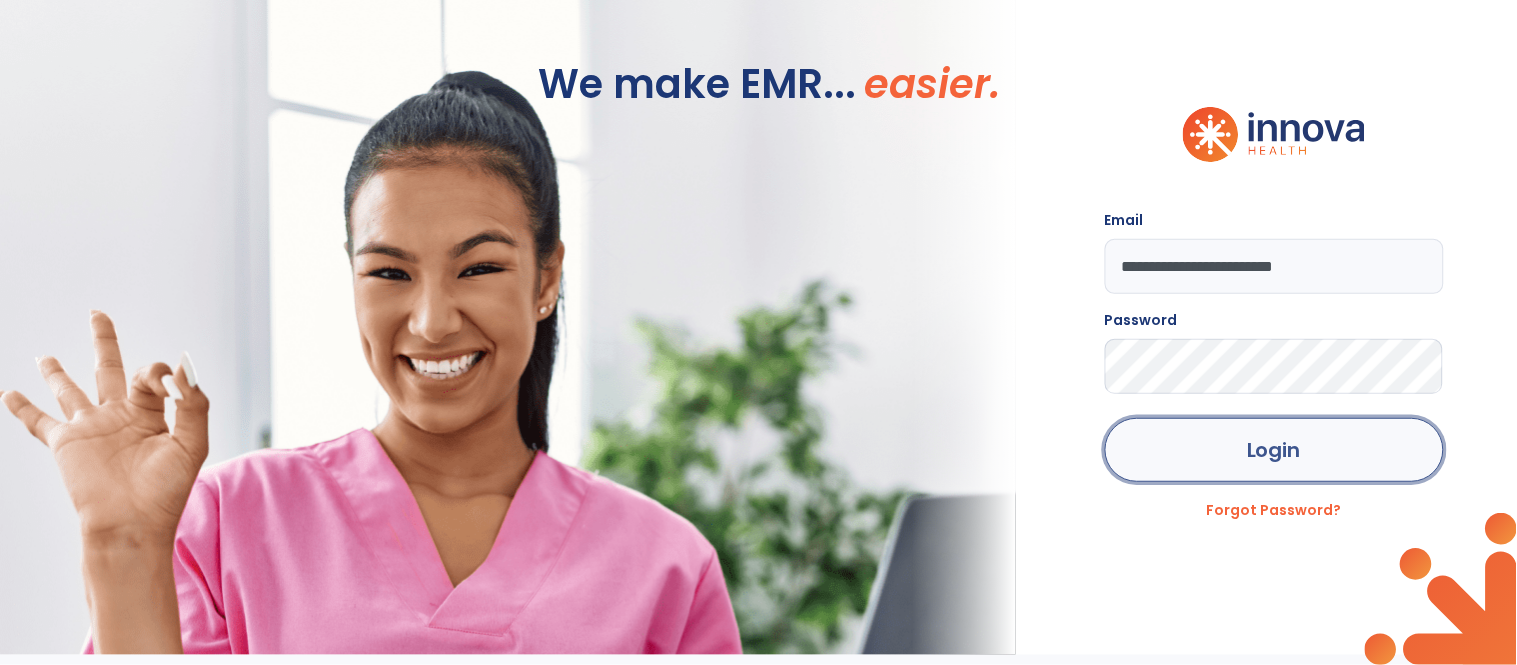 click on "Login" 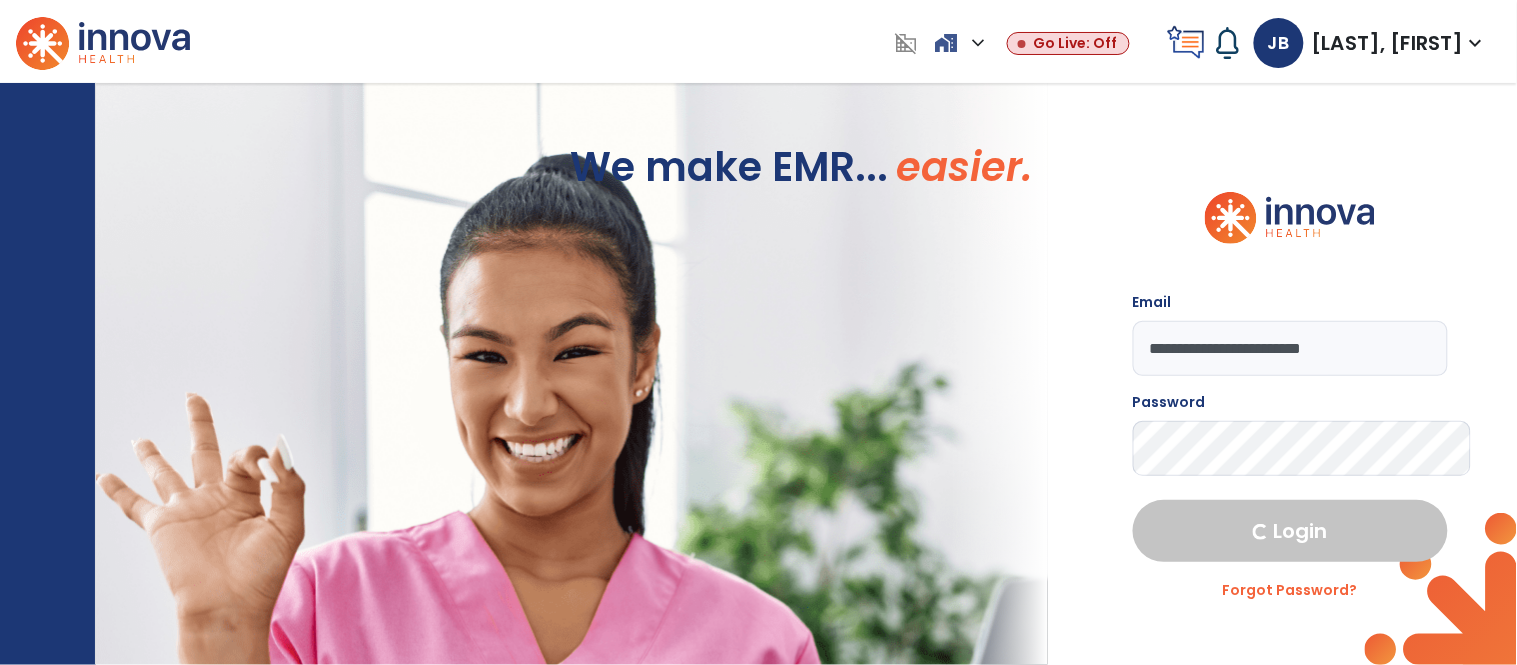select on "****" 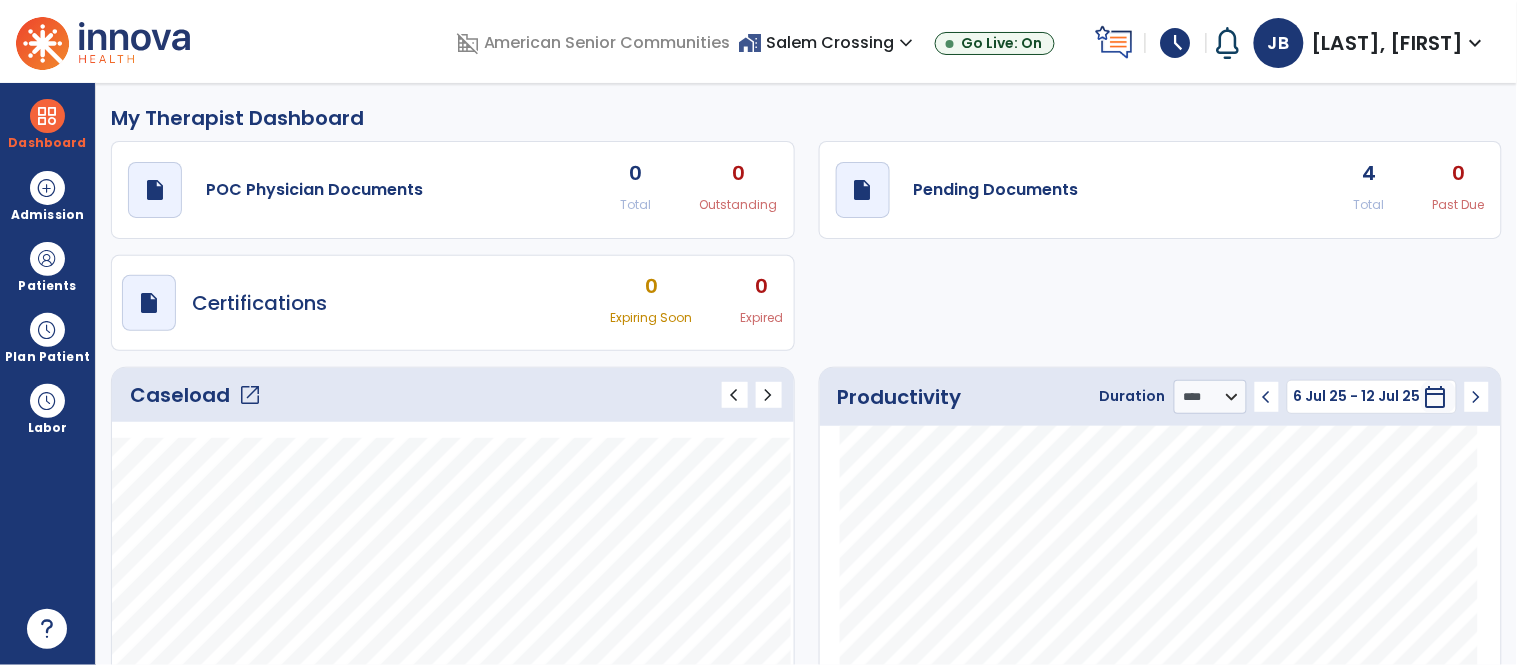 click on "open_in_new" 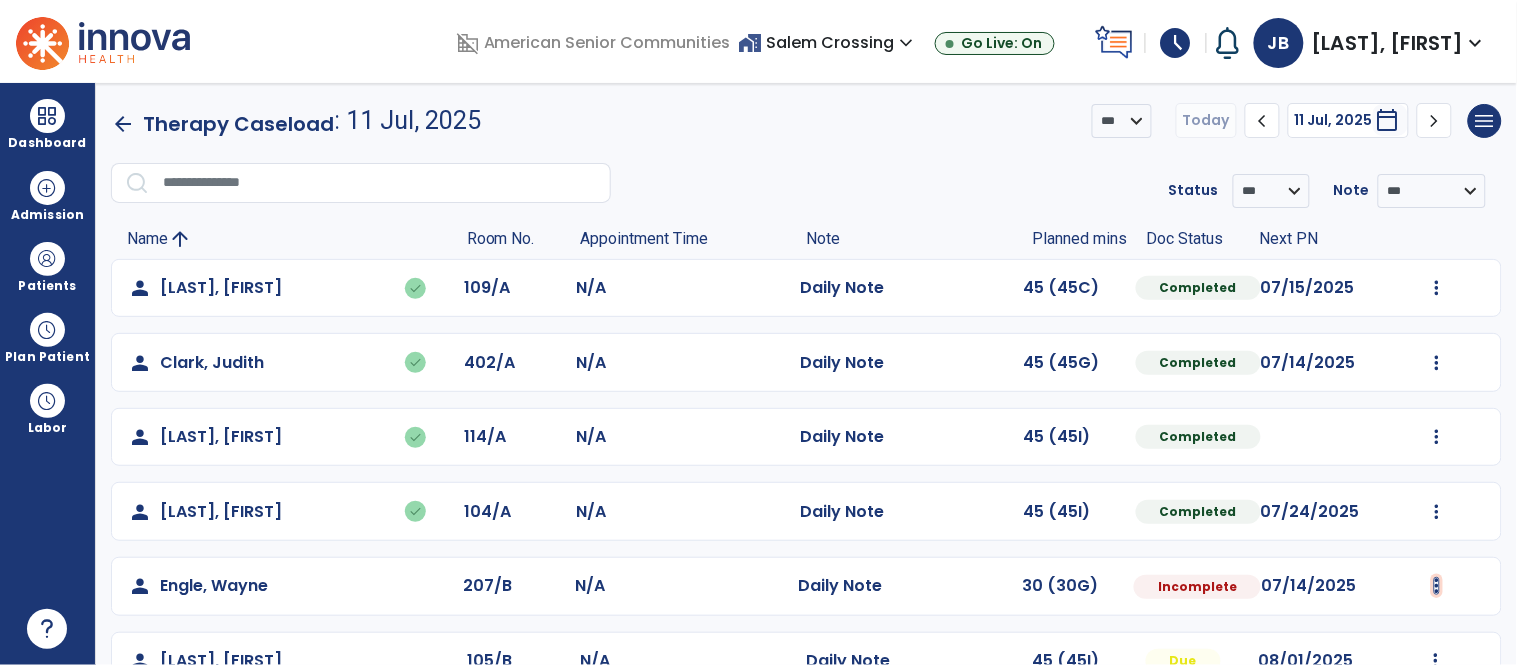 click at bounding box center [1437, 288] 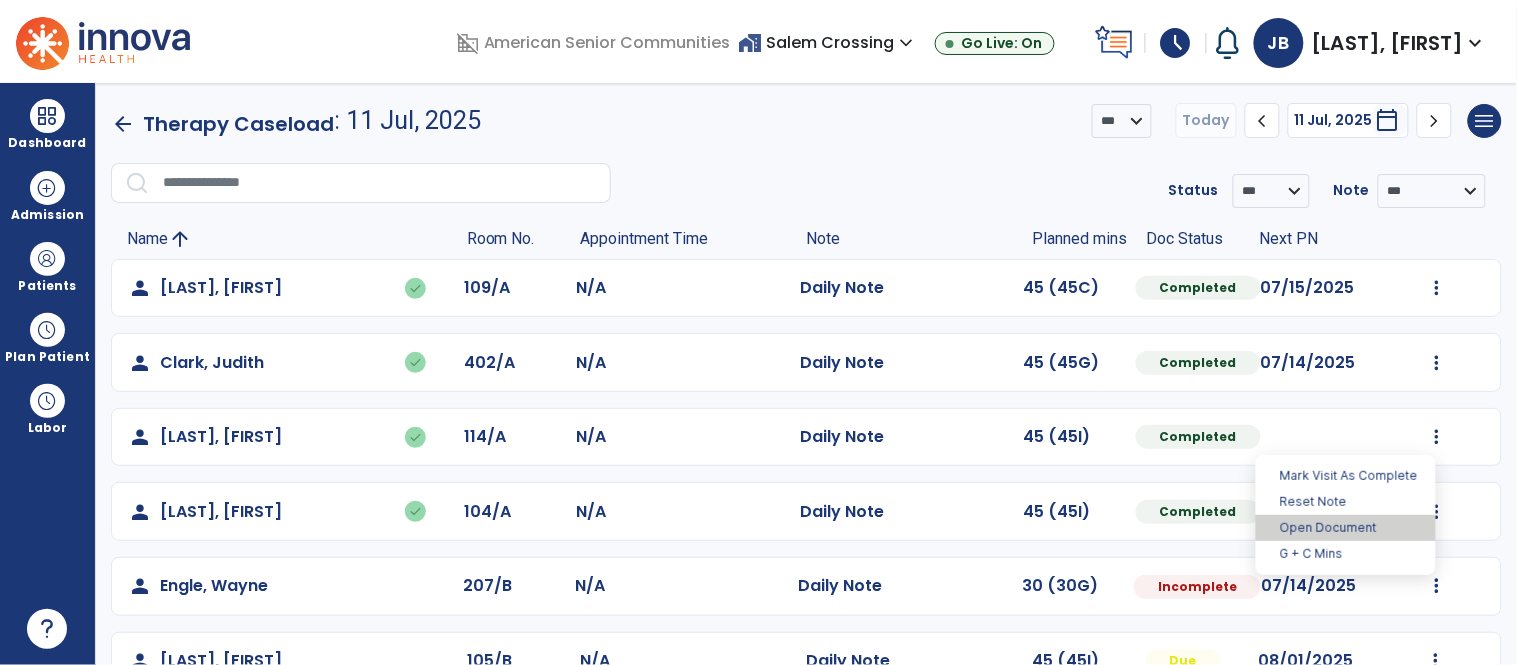 click on "Open Document" at bounding box center (1346, 528) 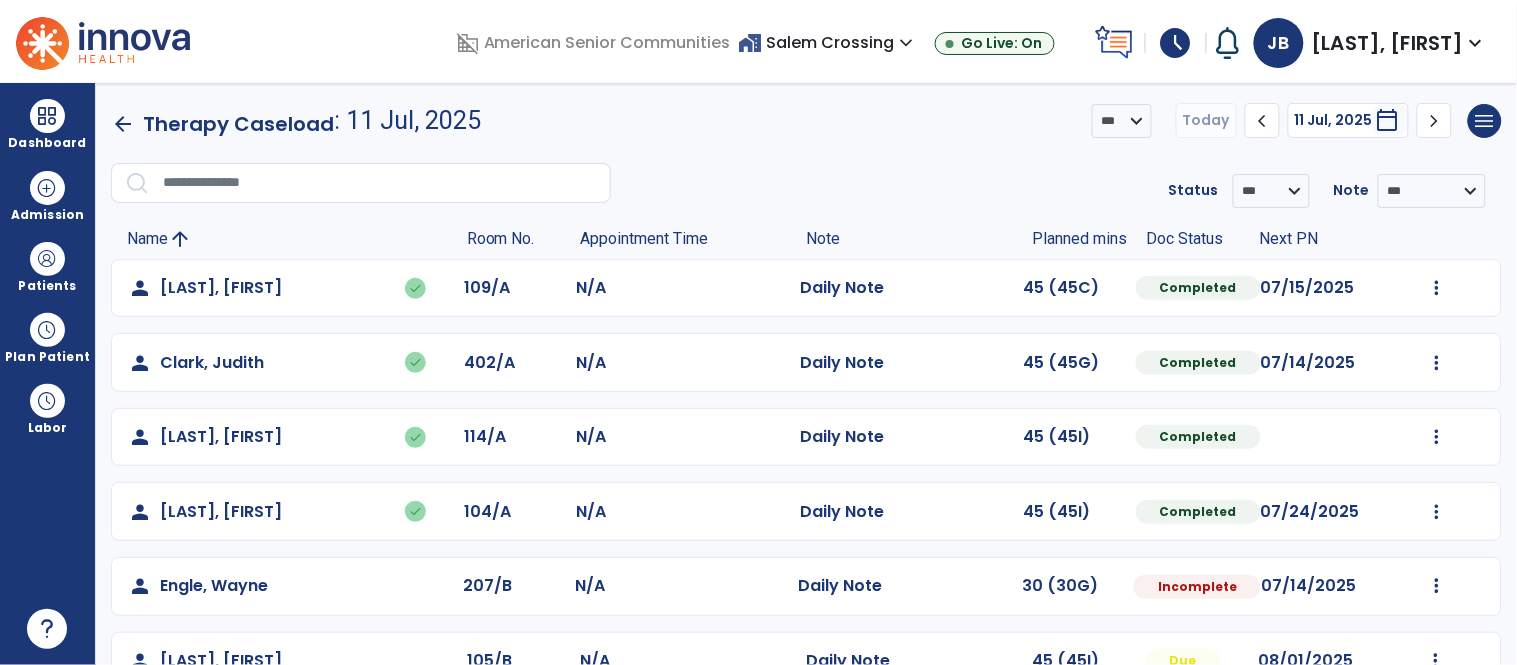 select on "*" 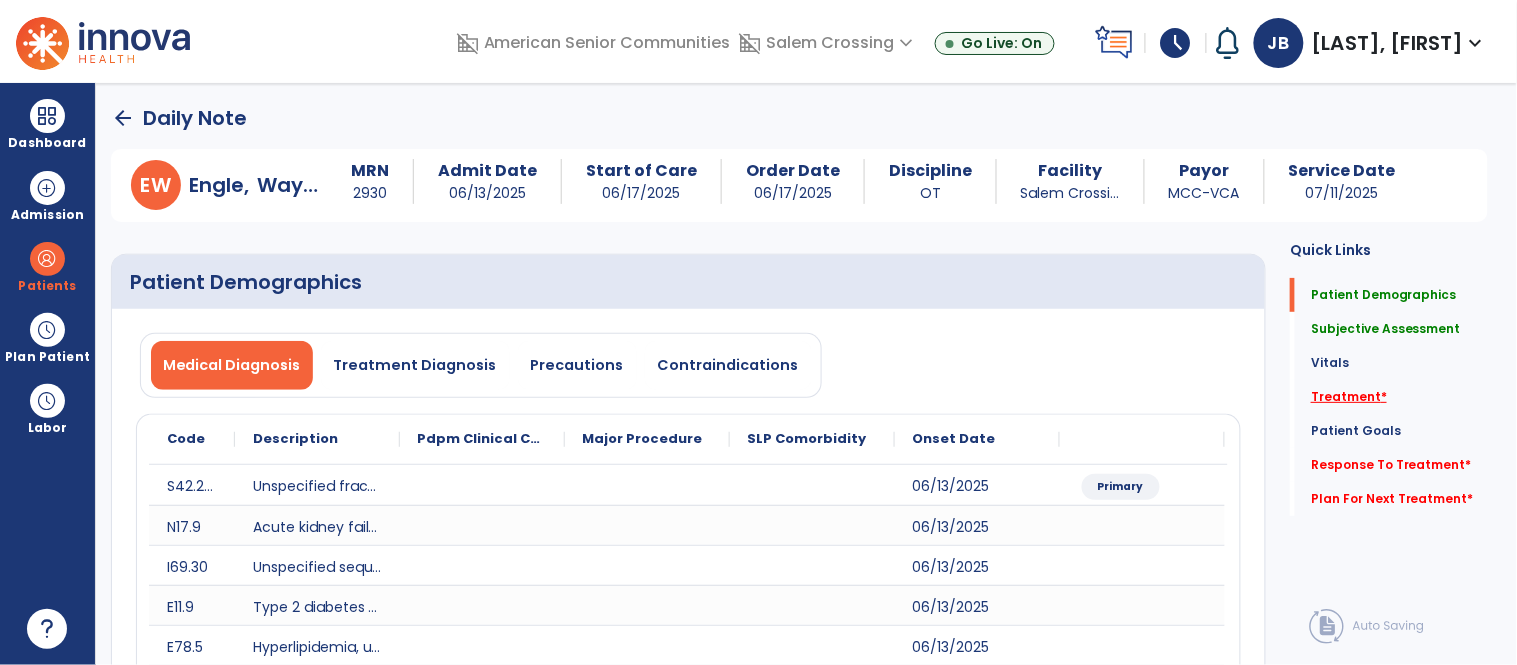 click on "Treatment   *" 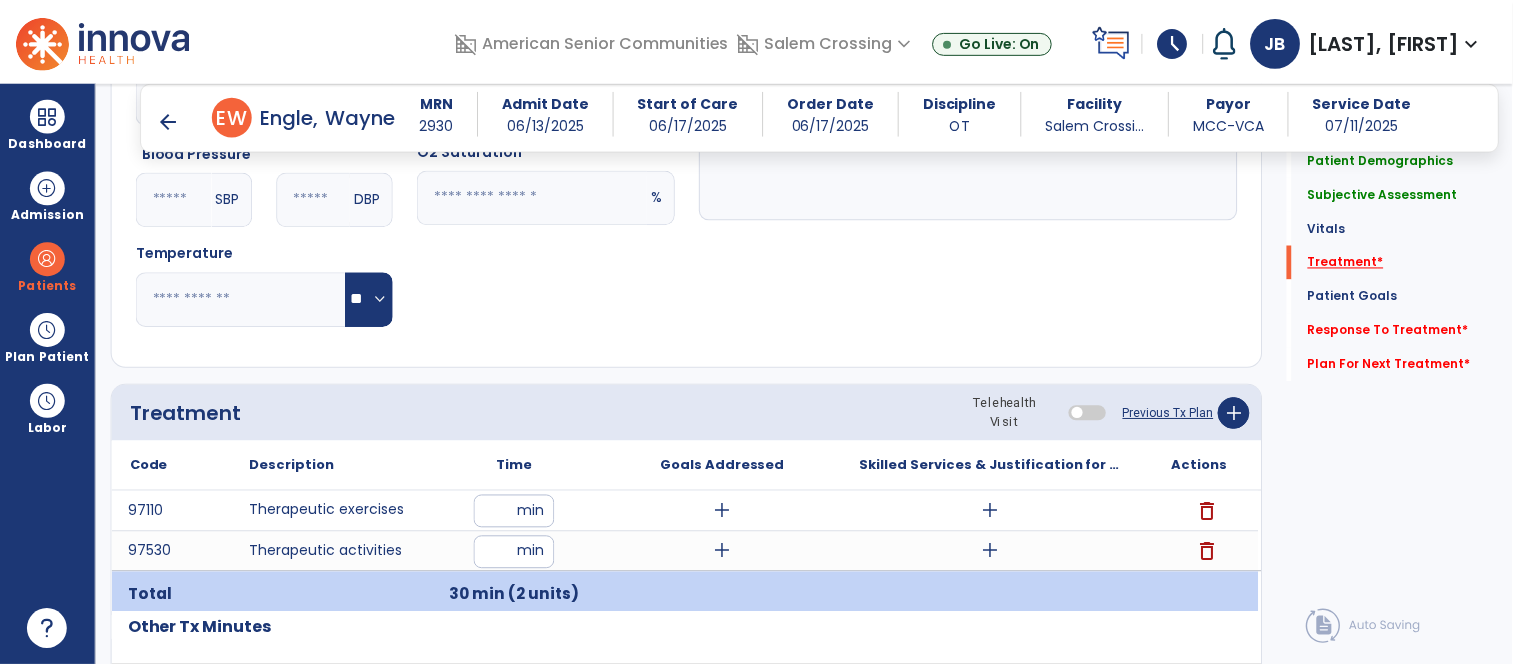 scroll, scrollTop: 1471, scrollLeft: 0, axis: vertical 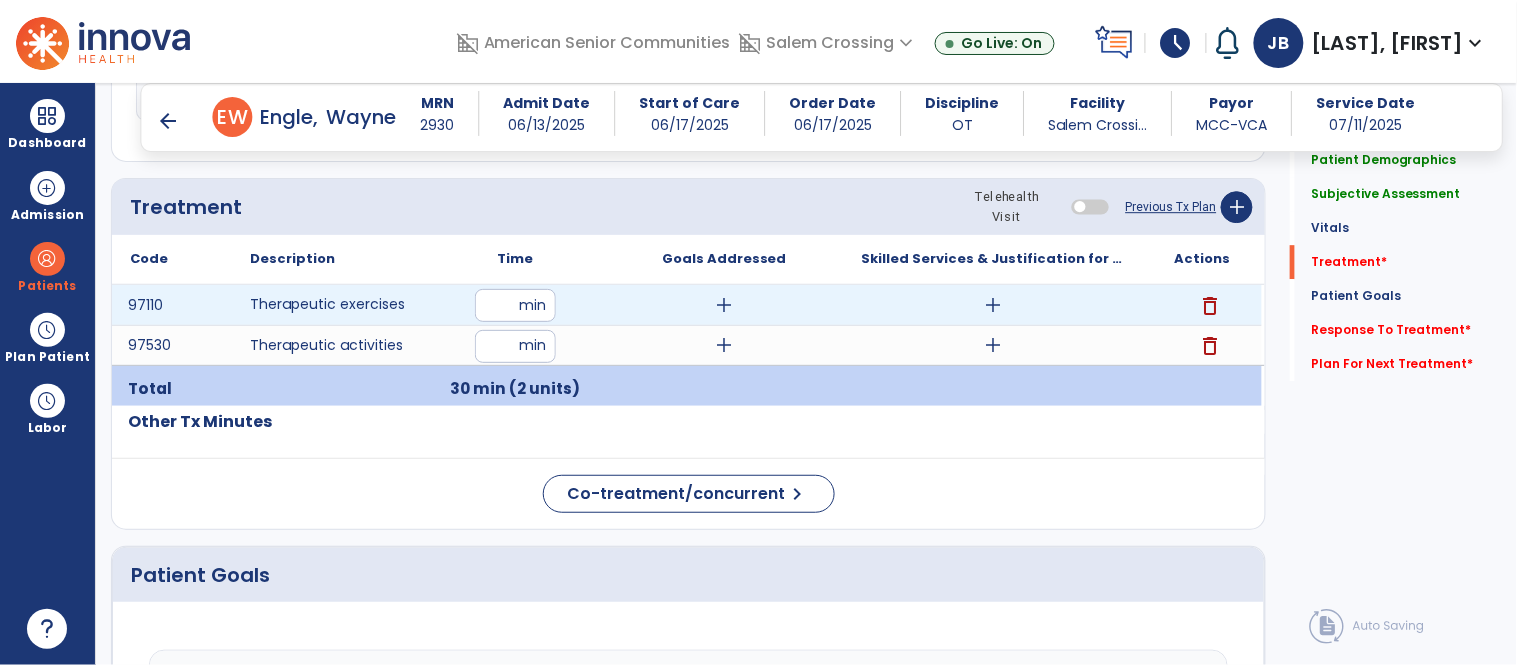 click on "add" at bounding box center [993, 305] 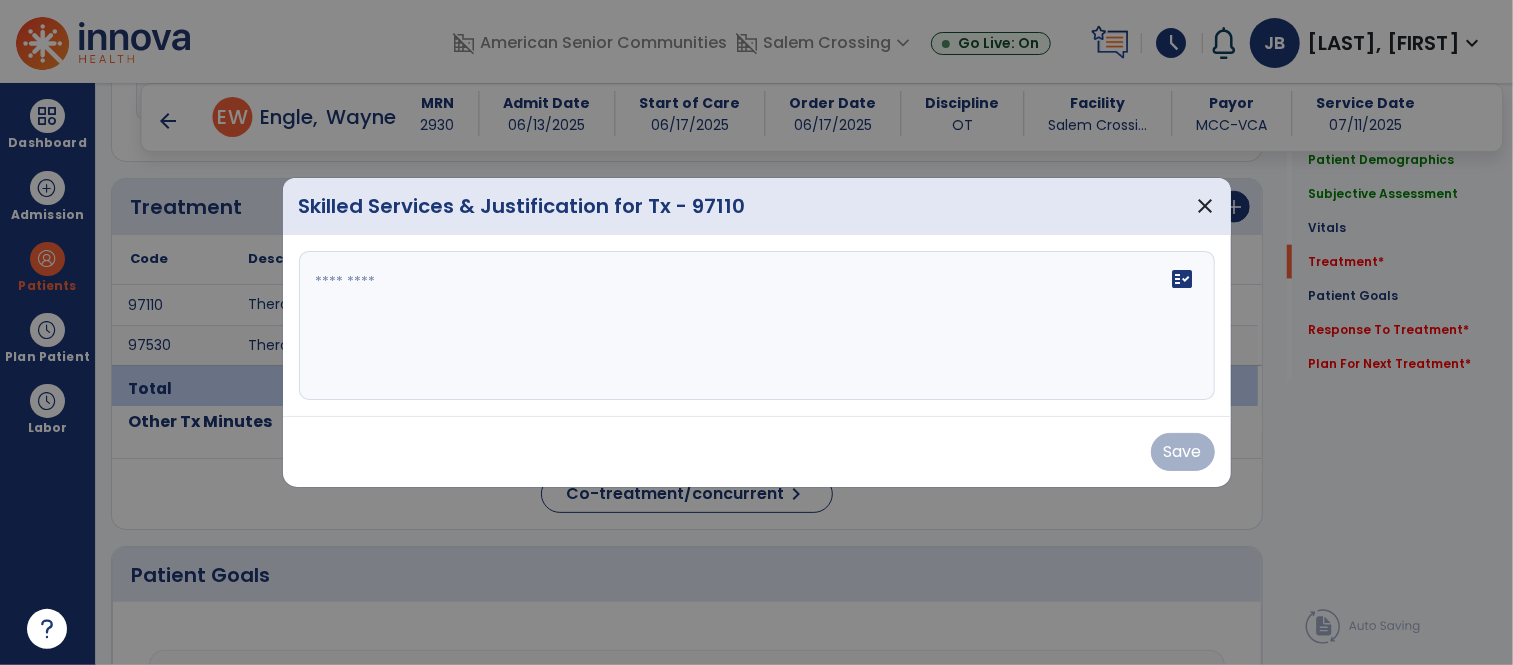 scroll, scrollTop: 1471, scrollLeft: 0, axis: vertical 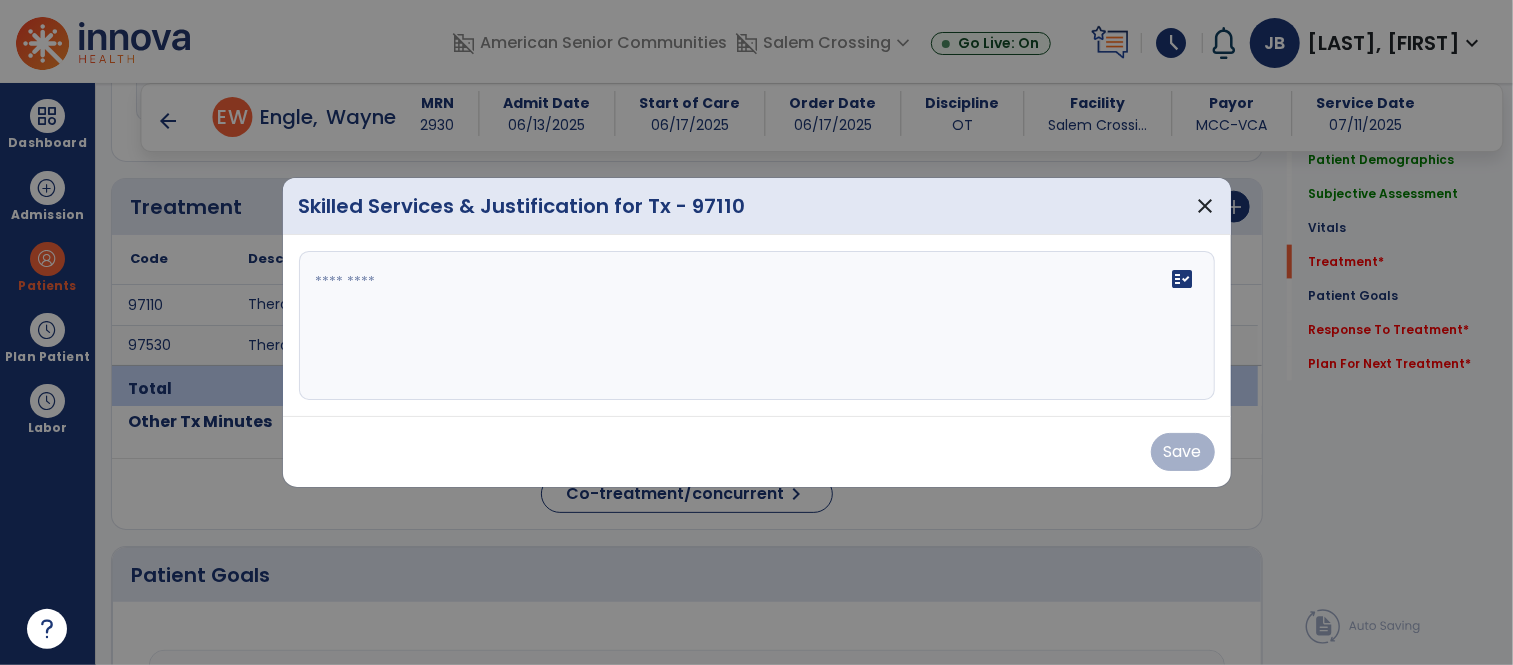 click on "fact_check" at bounding box center (757, 326) 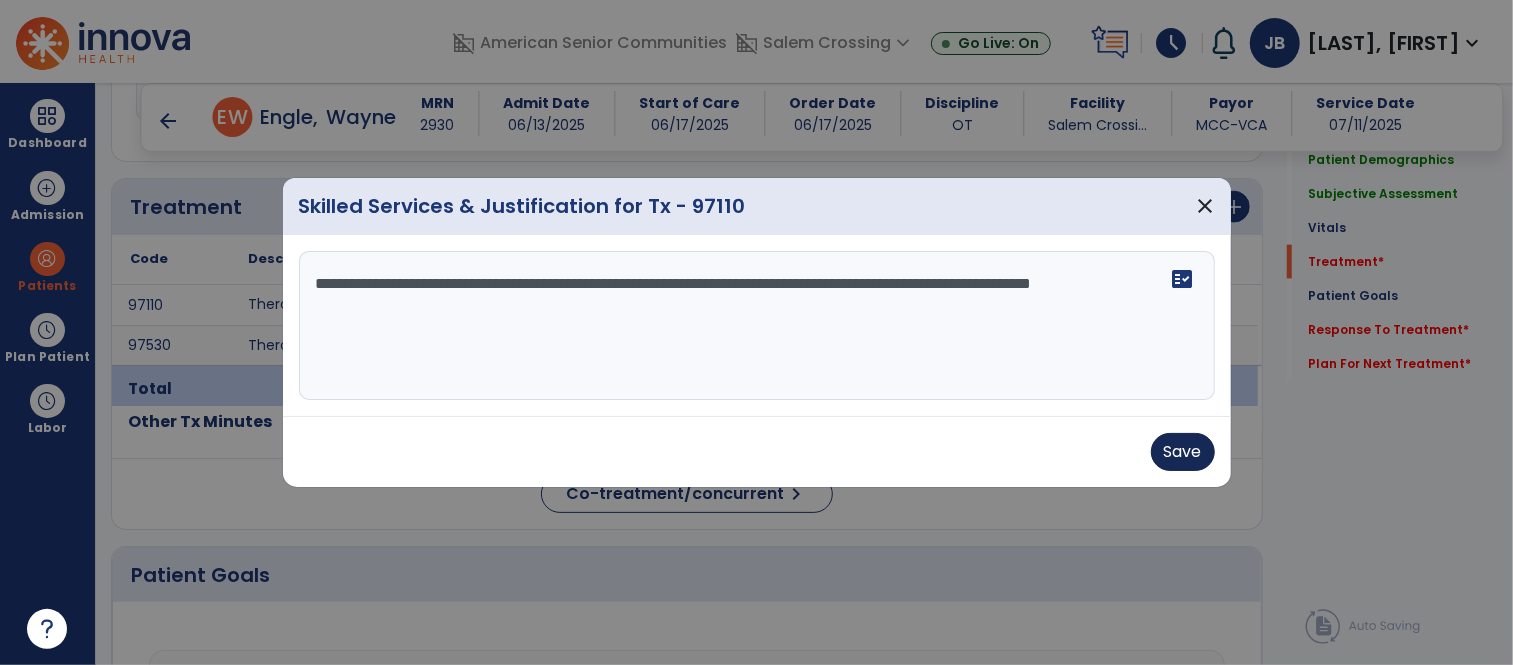 type on "**********" 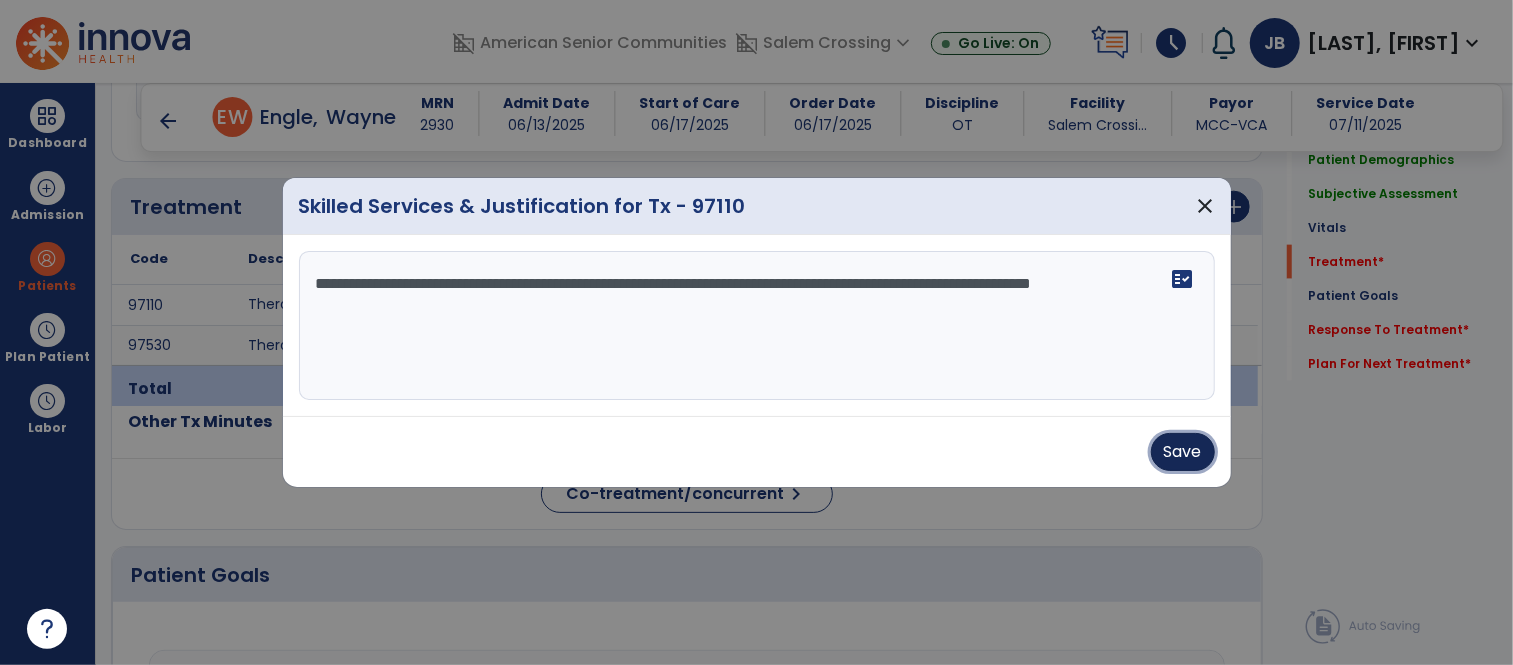 click on "Save" at bounding box center (1183, 452) 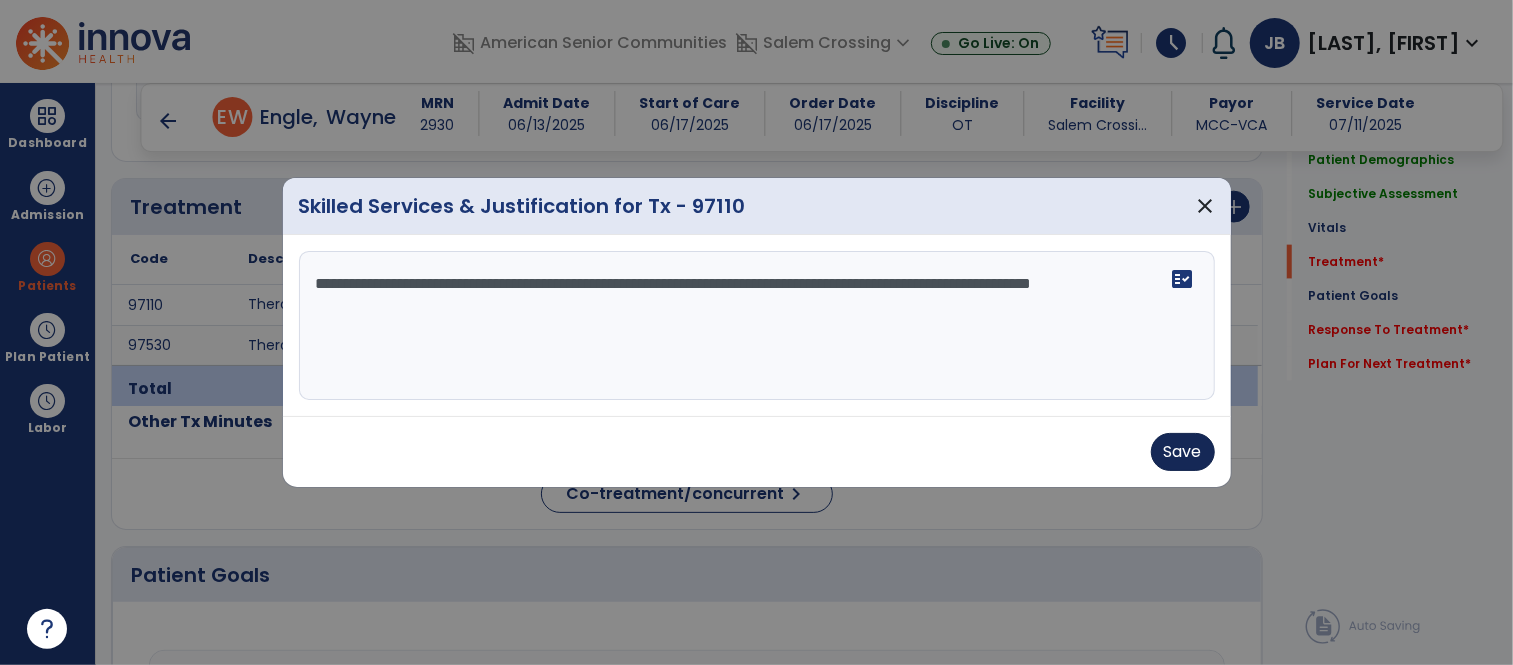 click on "Save" at bounding box center (757, 452) 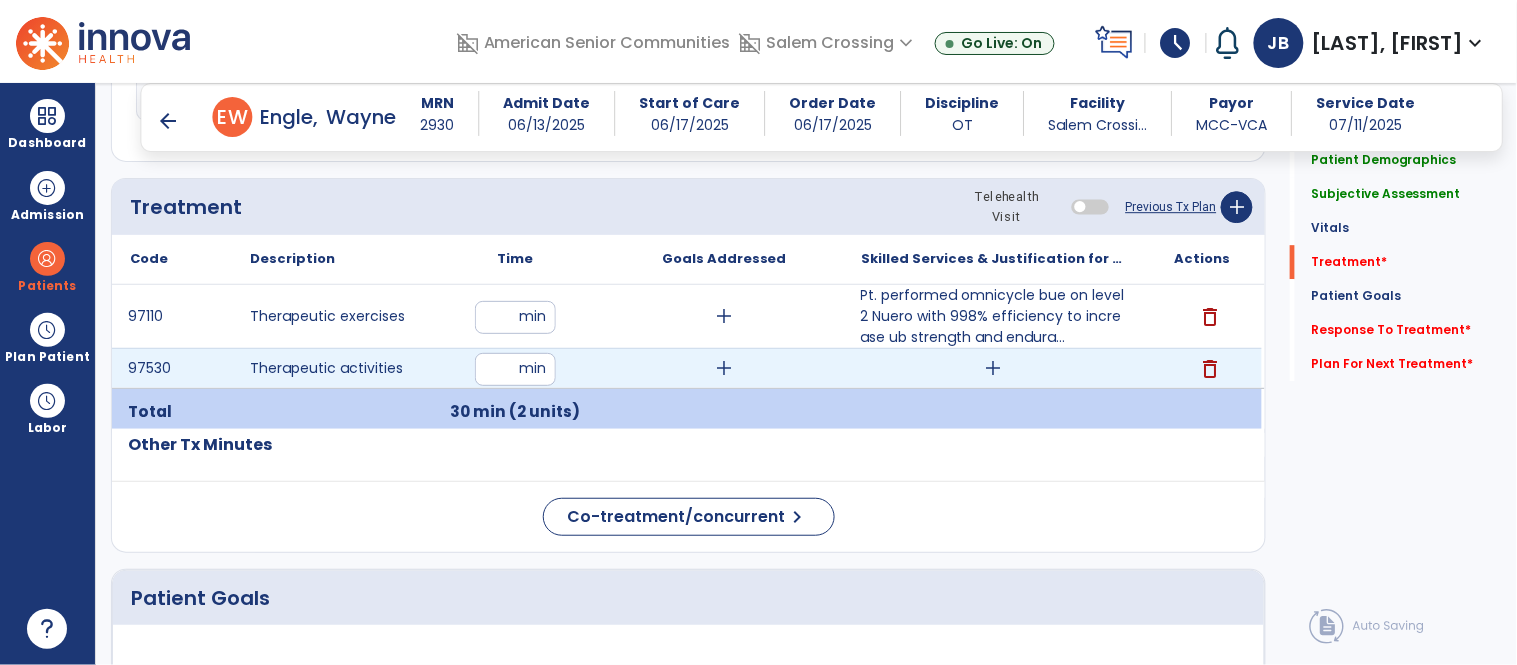 click on "add" at bounding box center [993, 368] 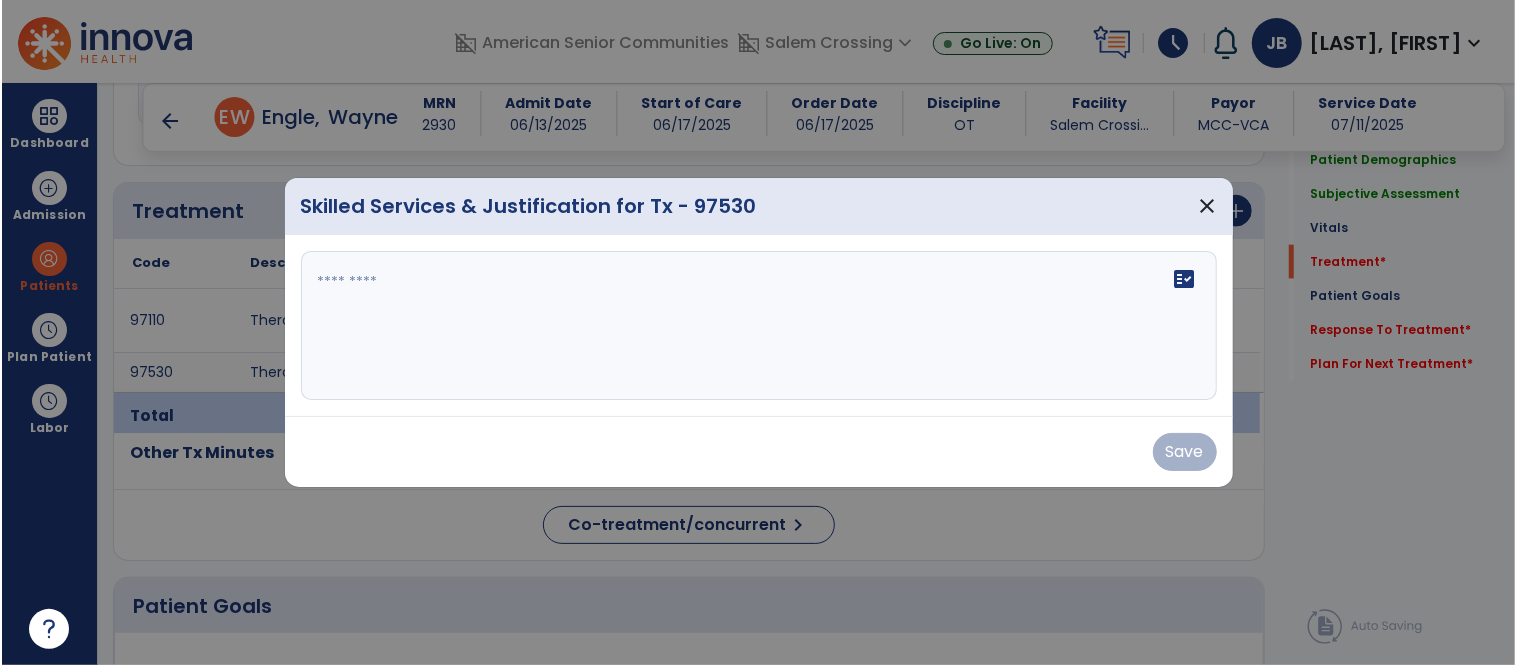 scroll, scrollTop: 1471, scrollLeft: 0, axis: vertical 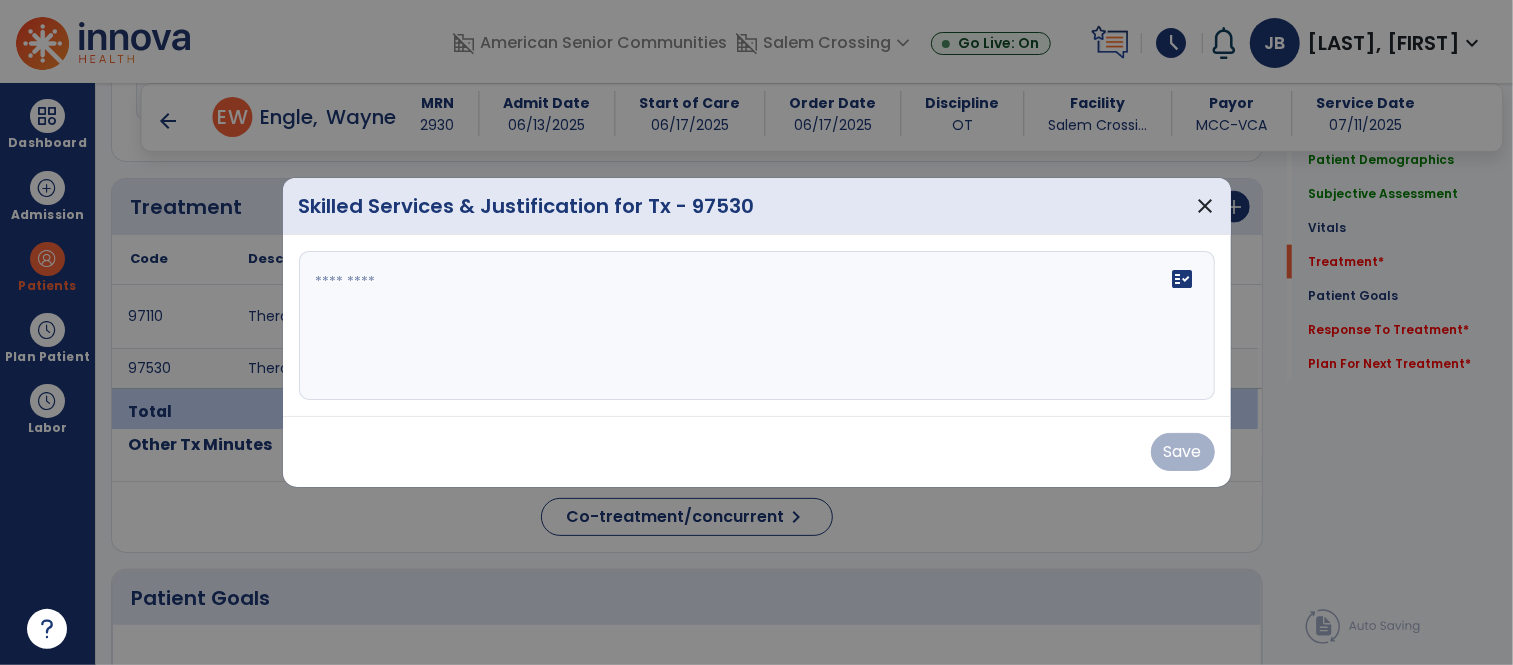 click on "fact_check" at bounding box center [757, 326] 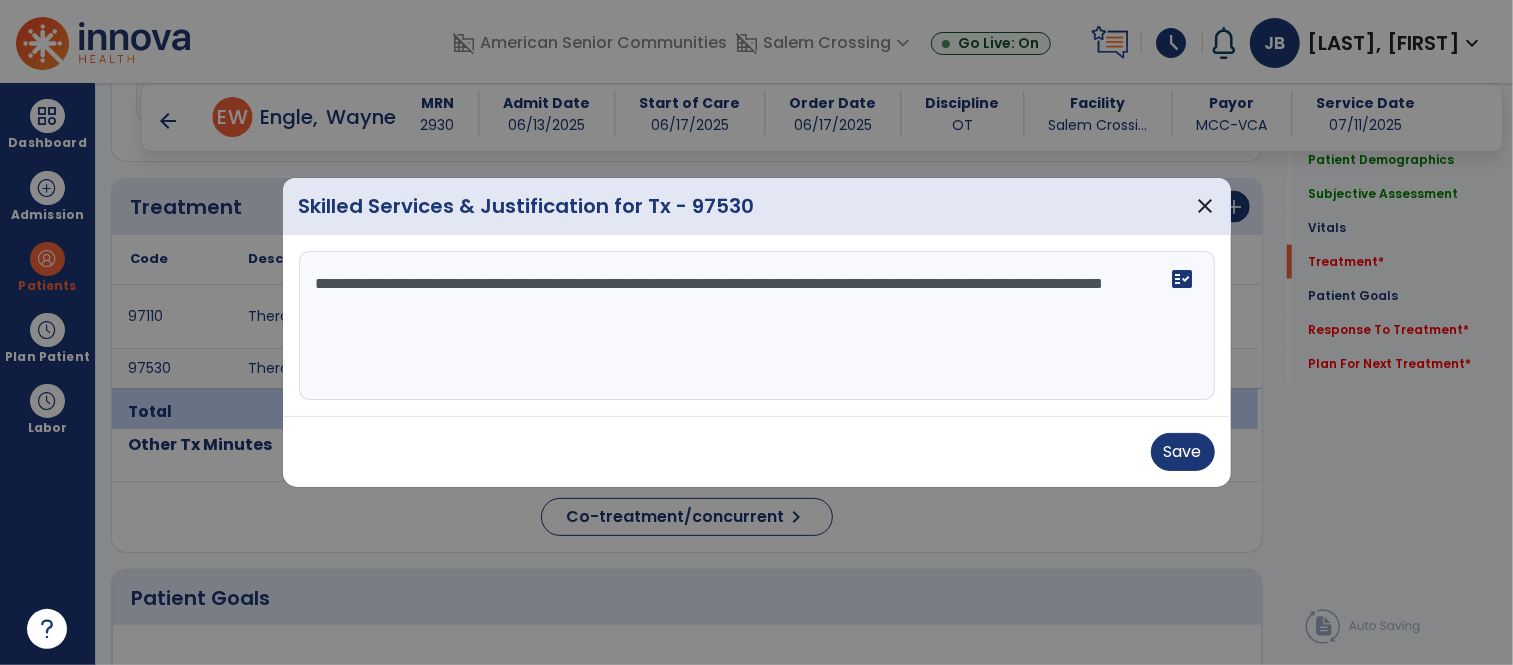 type on "**********" 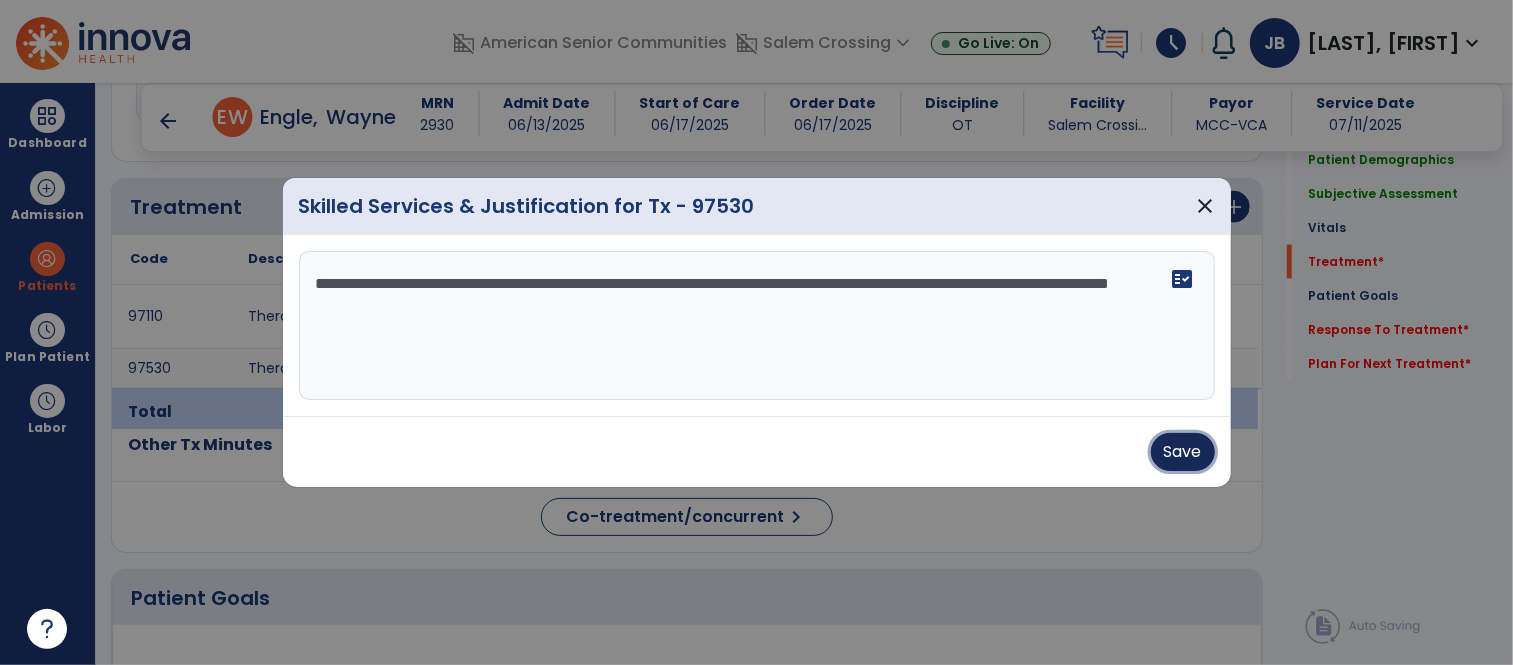 click on "Save" at bounding box center (1183, 452) 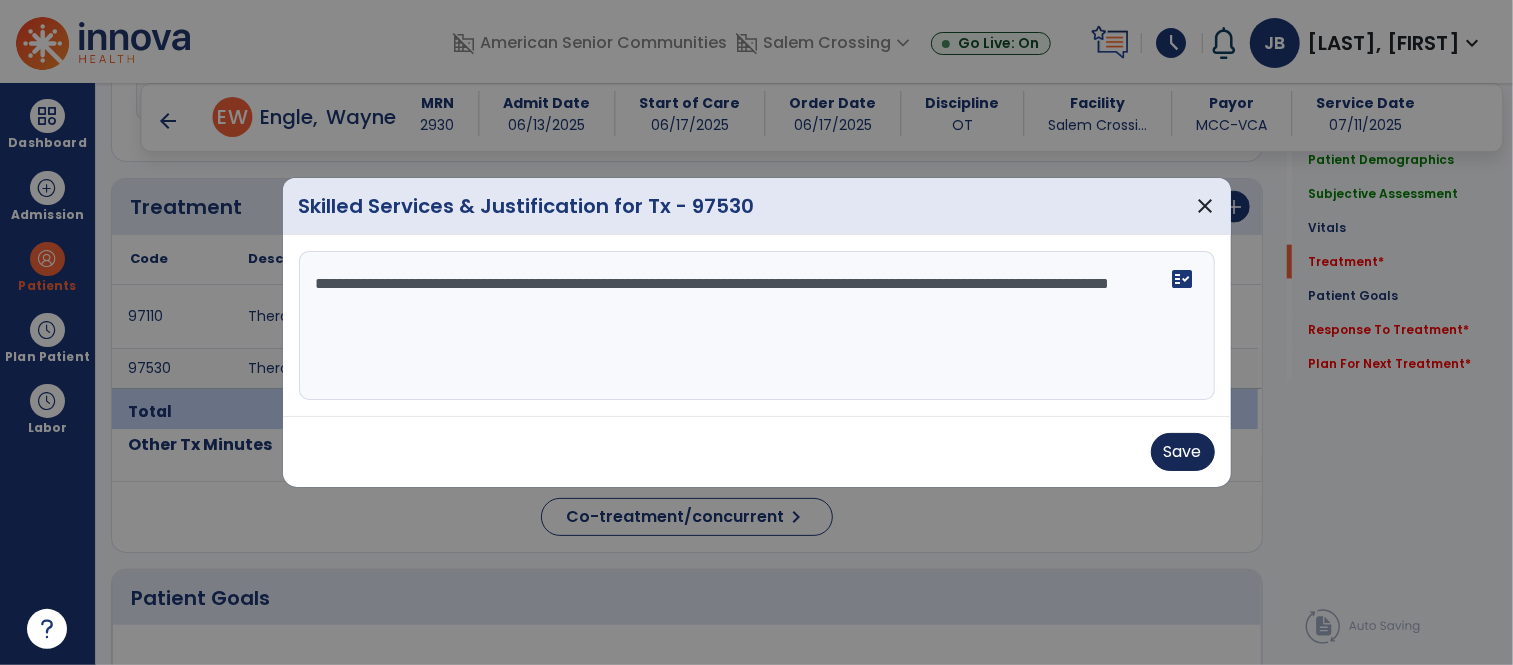 click on "Save" at bounding box center (757, 452) 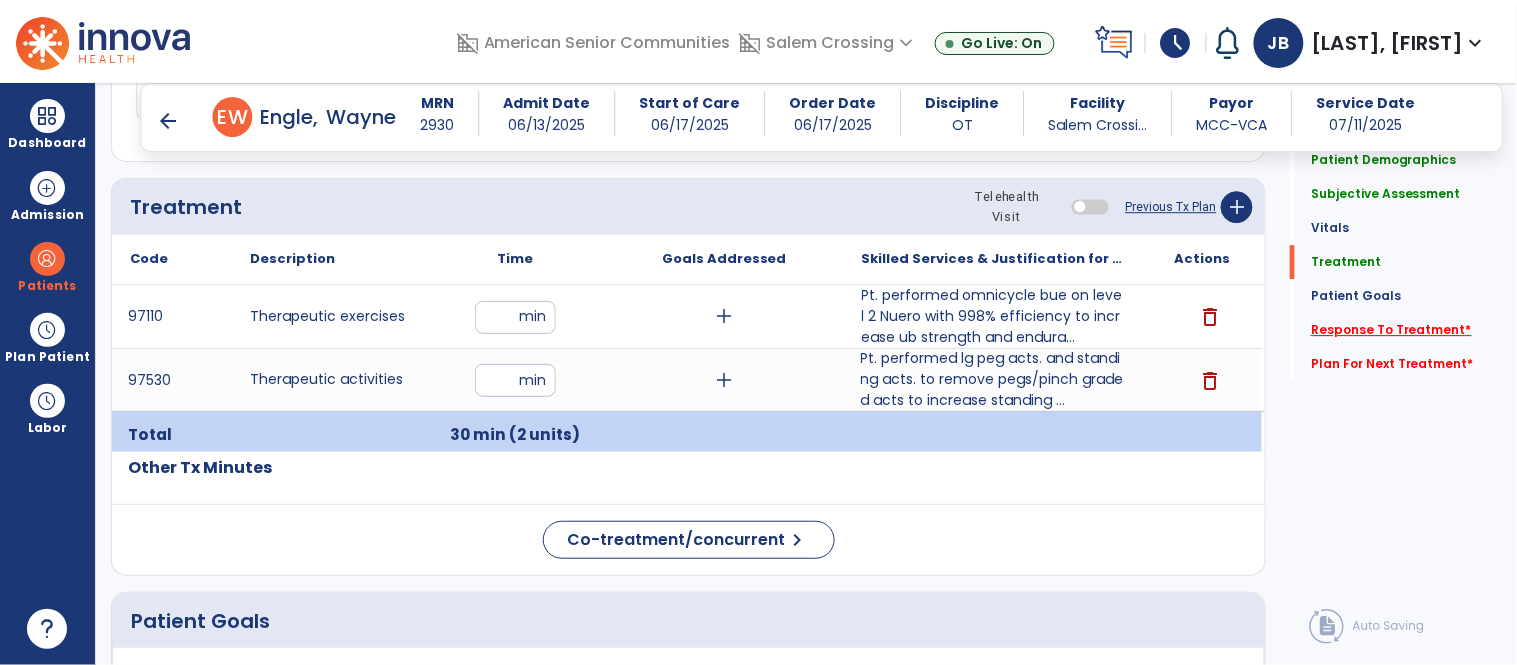 click on "Response To Treatment   *" 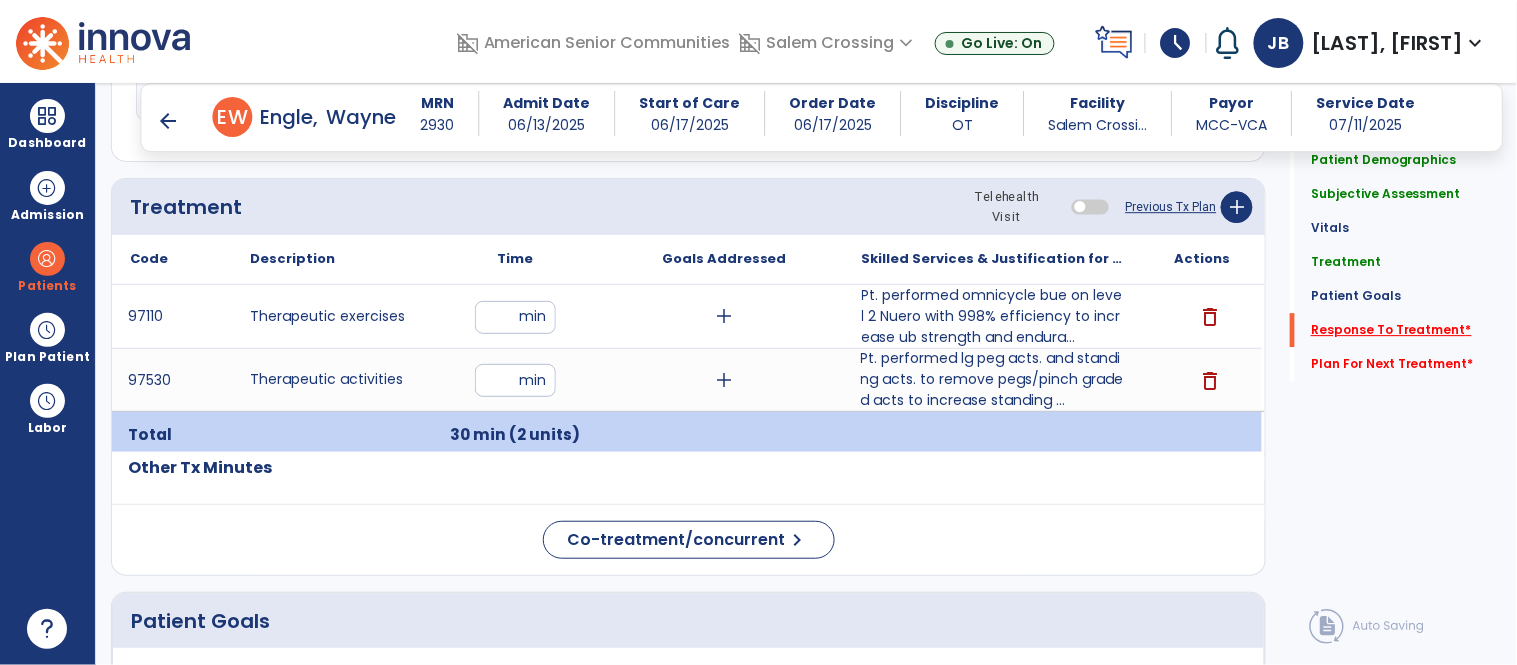 click on "Response To Treatment   *" 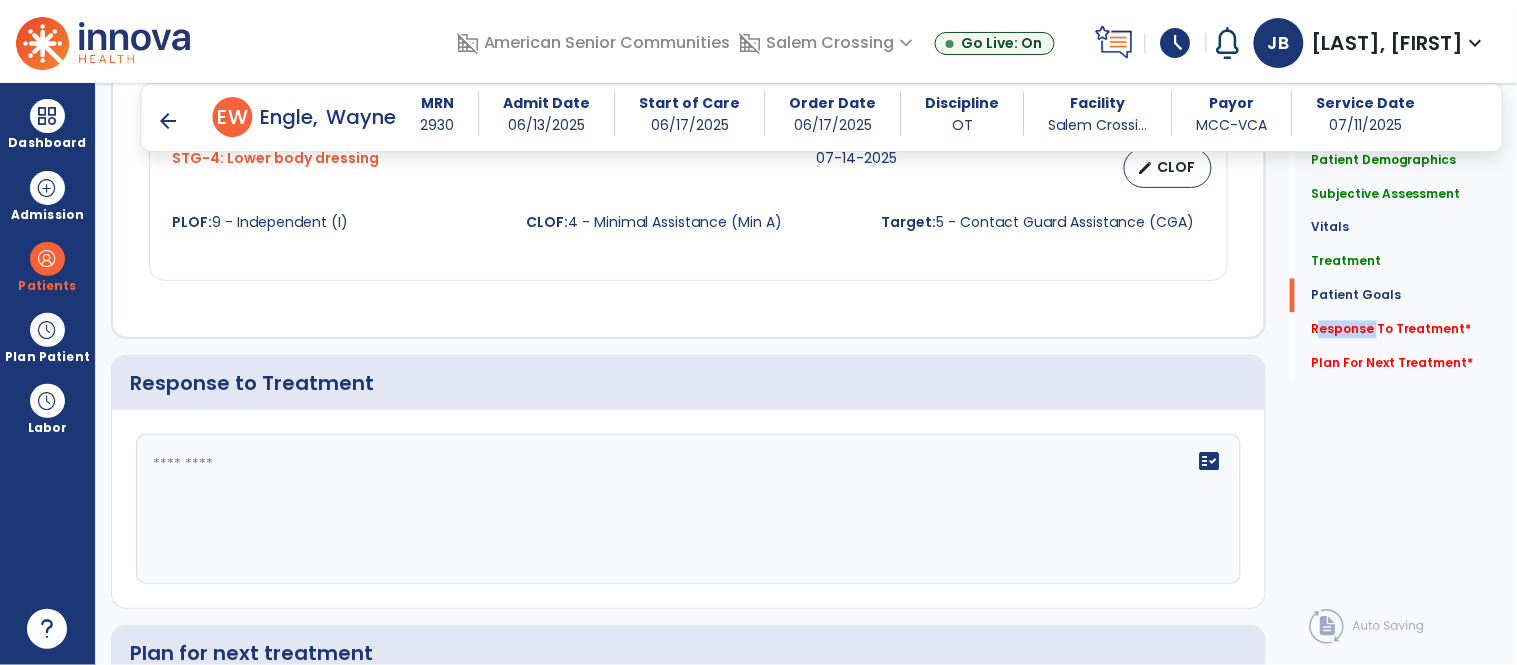 scroll, scrollTop: 2904, scrollLeft: 0, axis: vertical 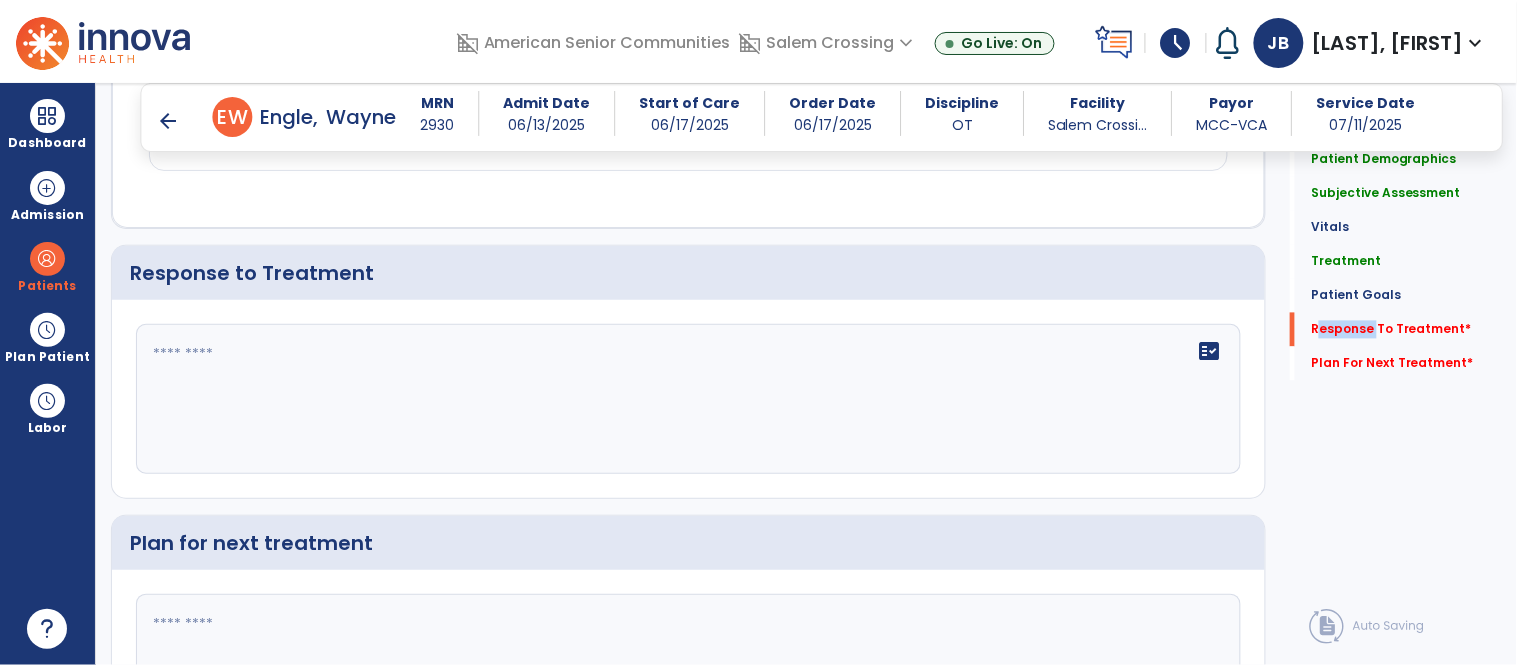 click on "fact_check" 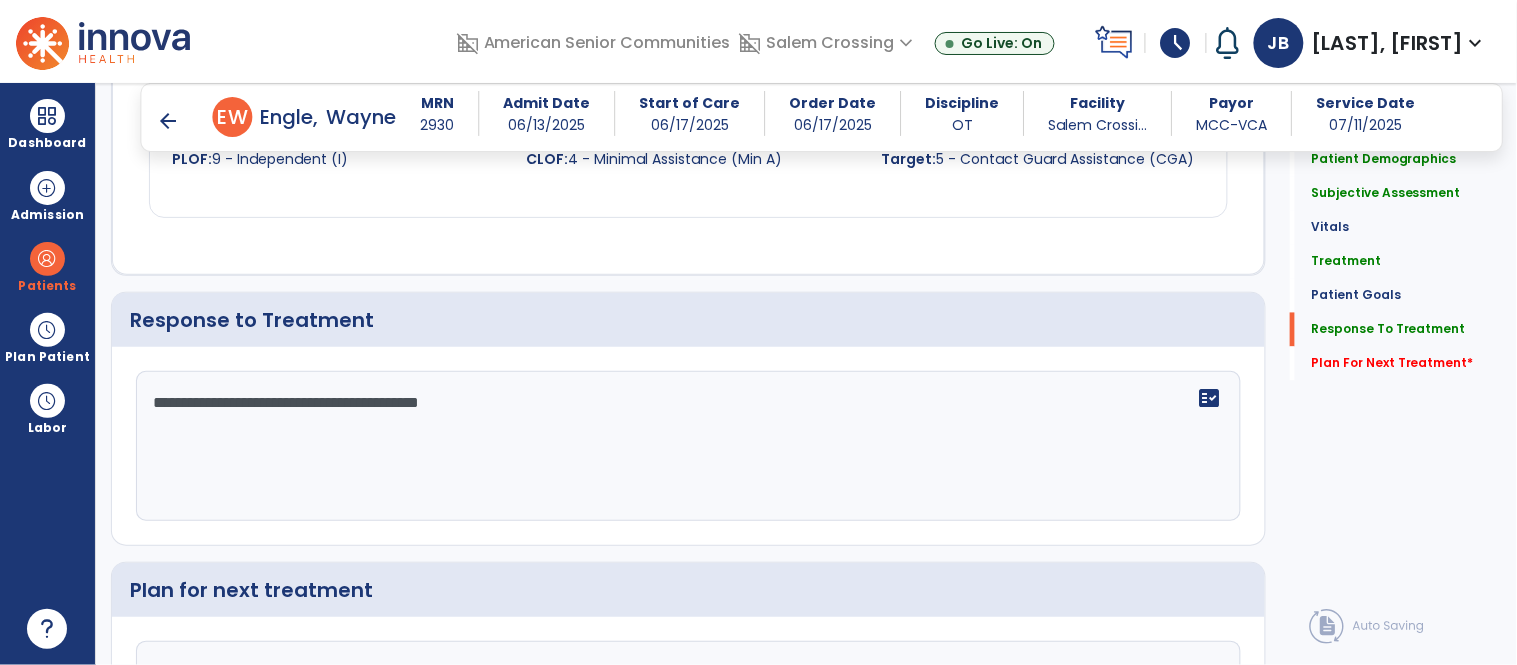 scroll, scrollTop: 2904, scrollLeft: 0, axis: vertical 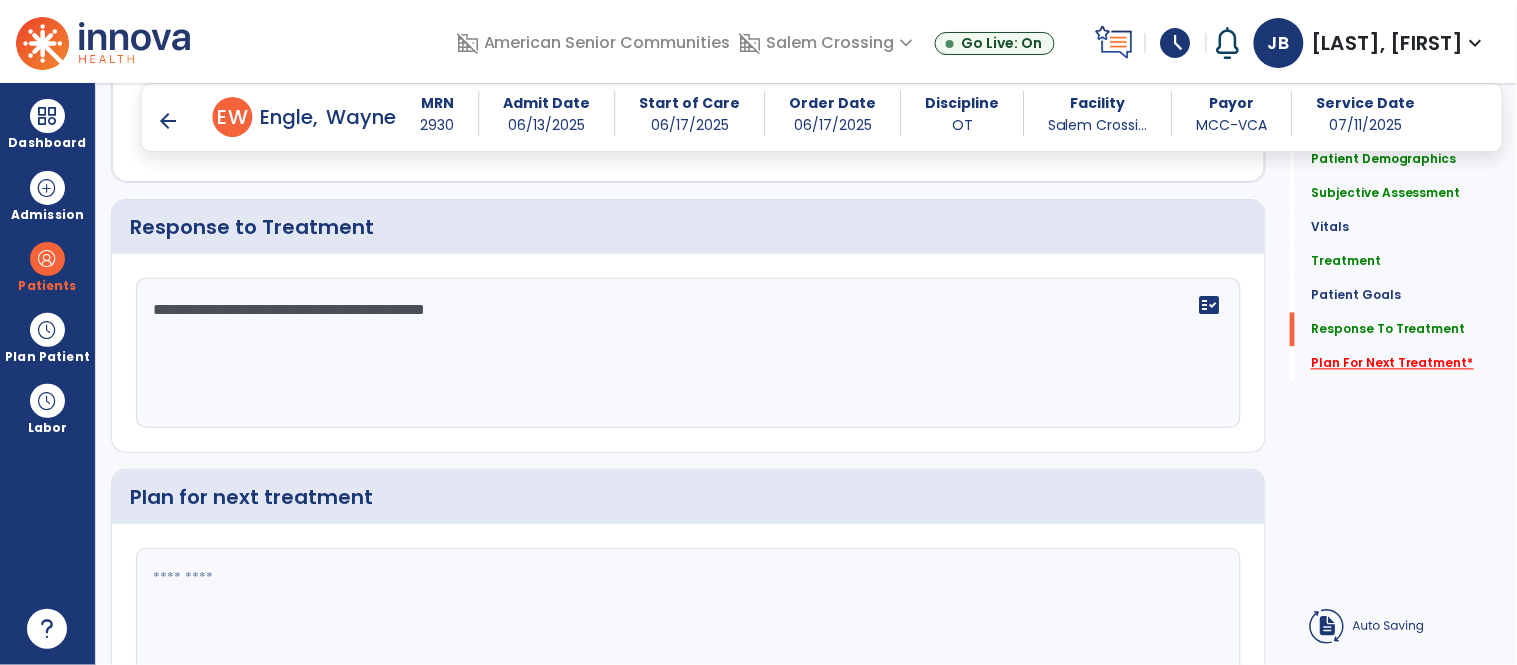 type on "**********" 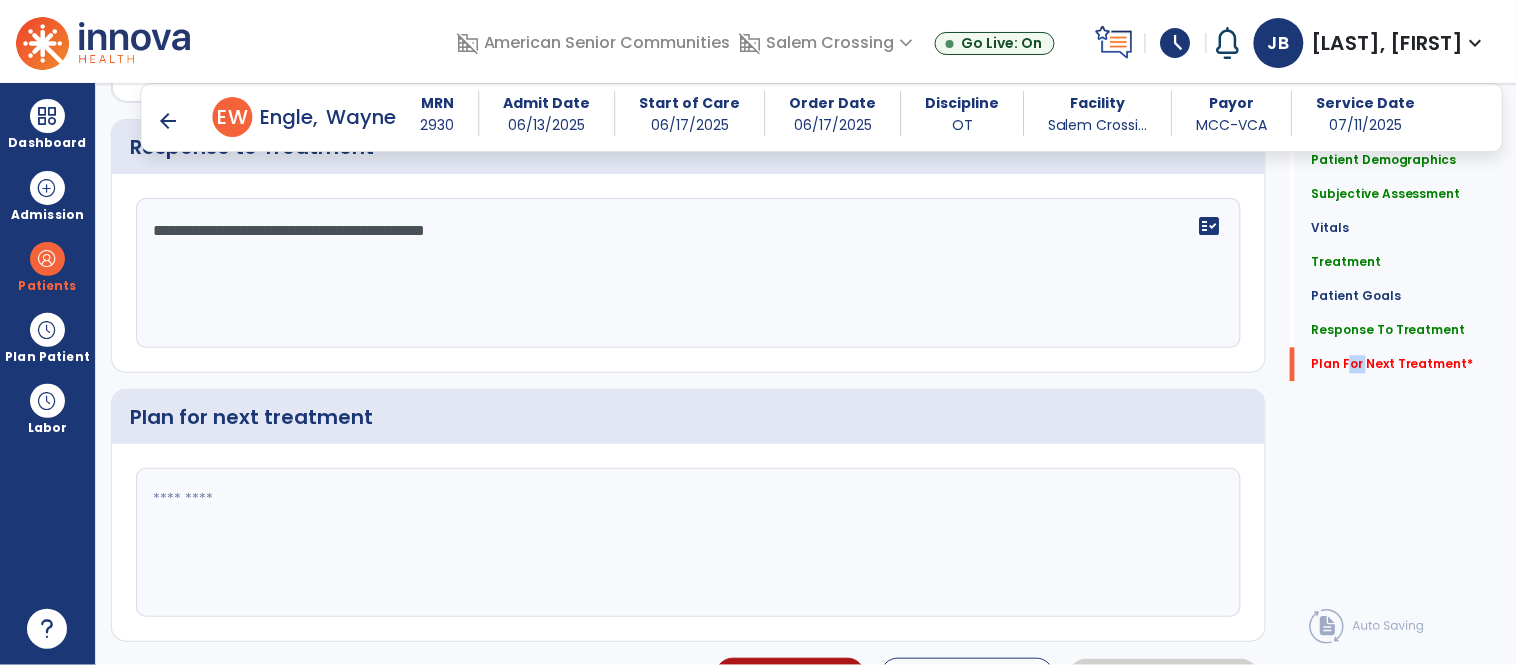 scroll, scrollTop: 3075, scrollLeft: 0, axis: vertical 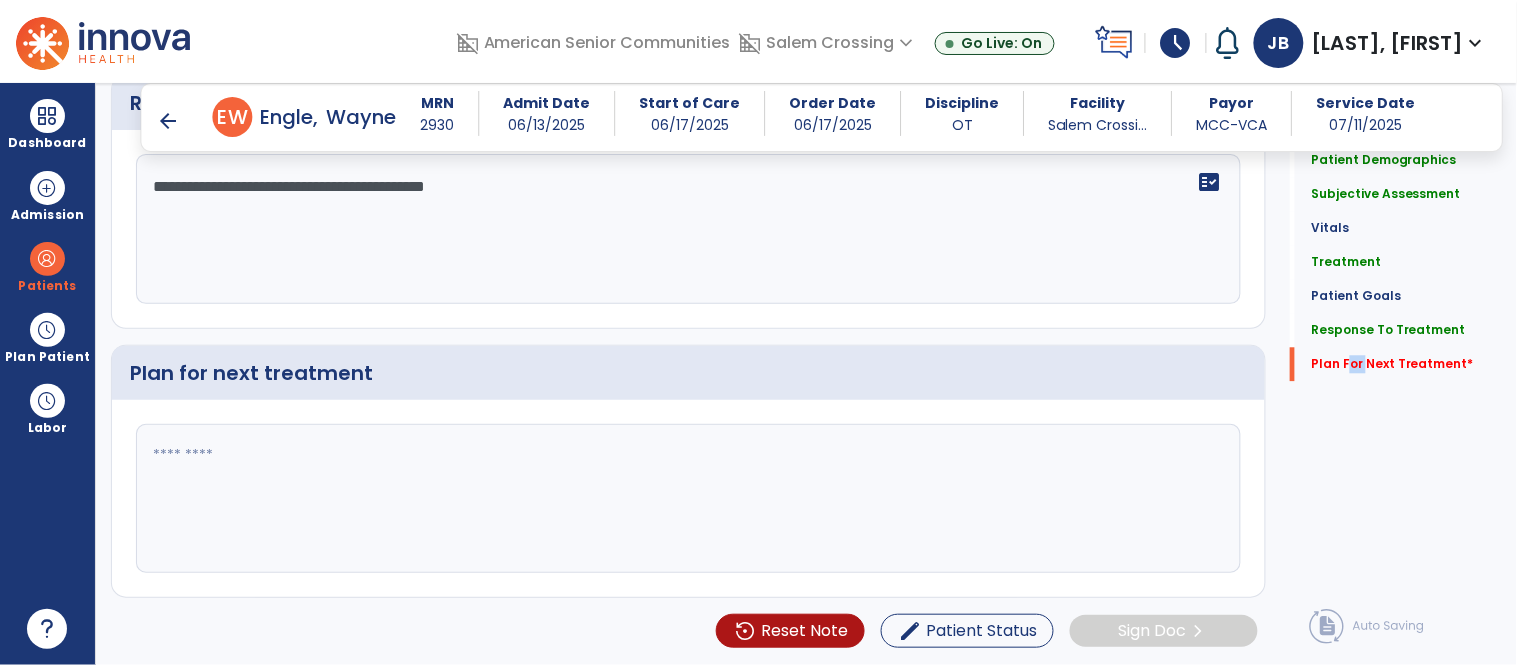 click 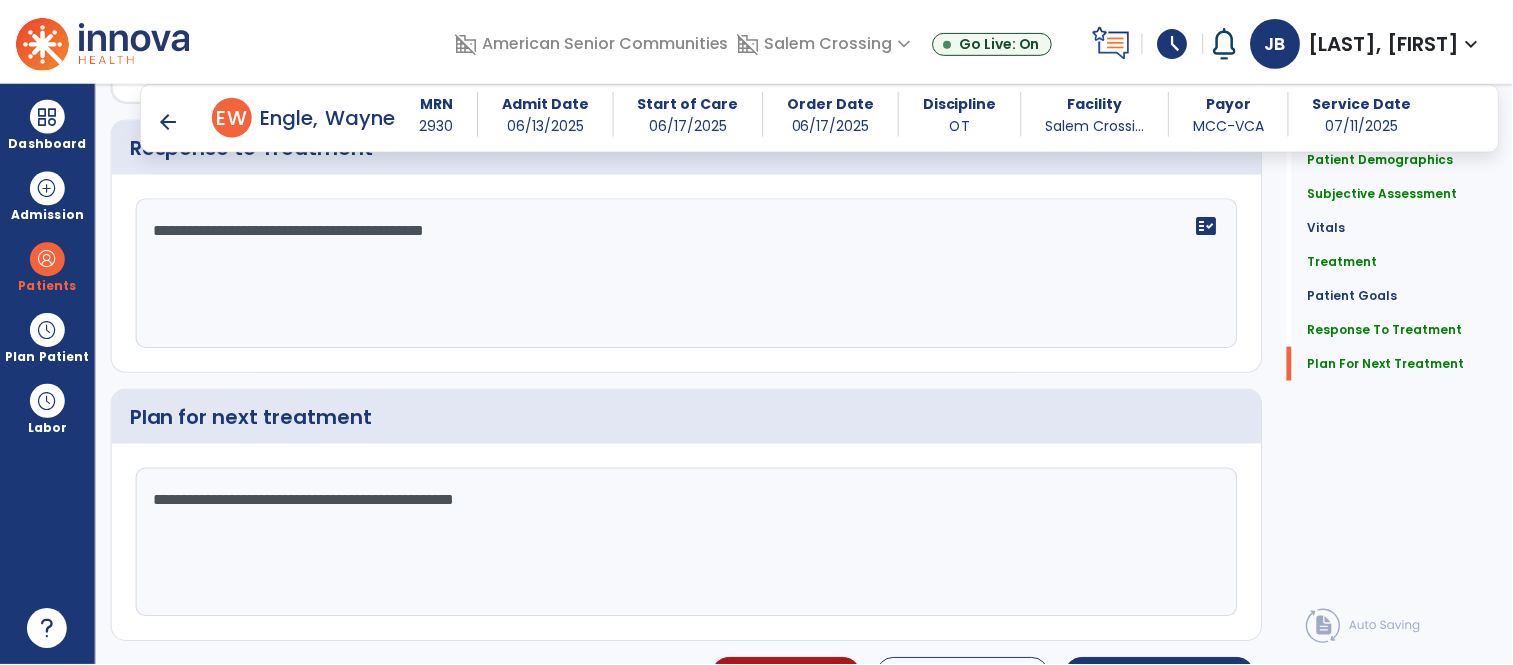 scroll, scrollTop: 3075, scrollLeft: 0, axis: vertical 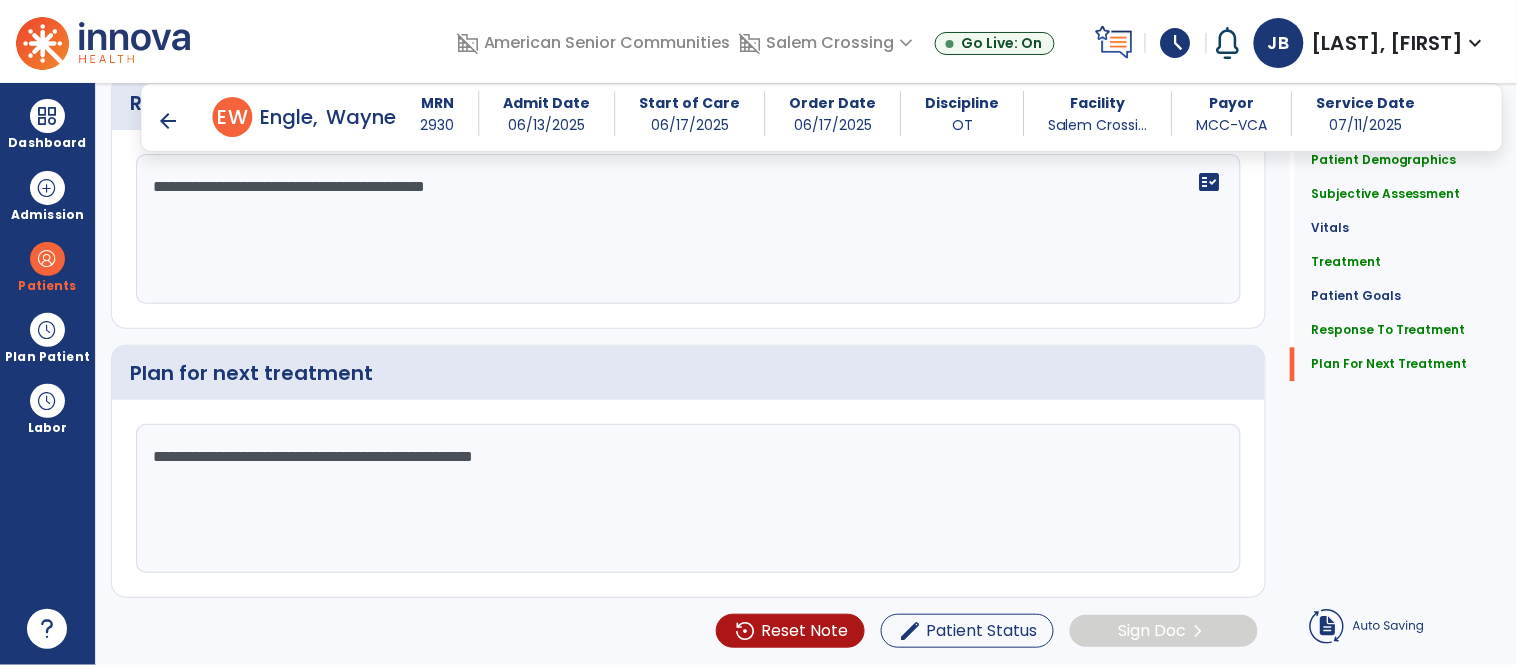type on "**********" 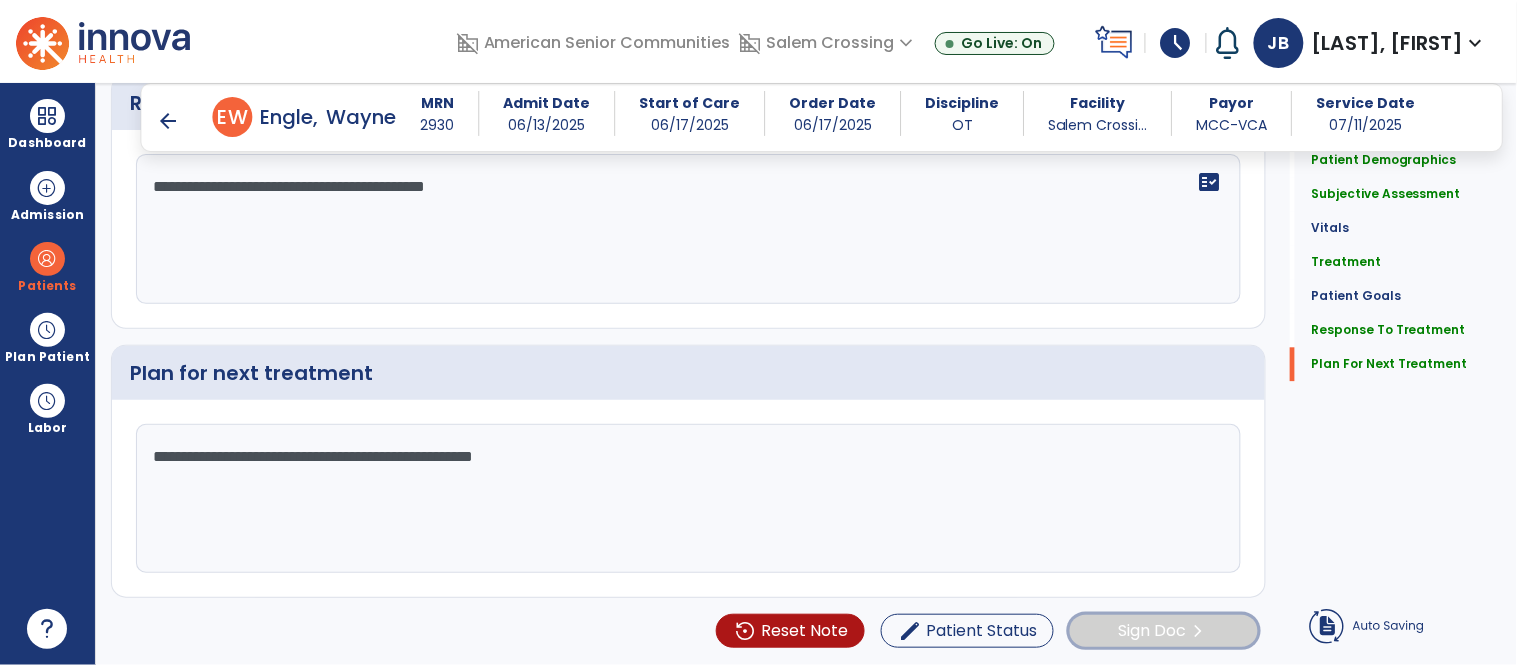 click on "Sign Doc" 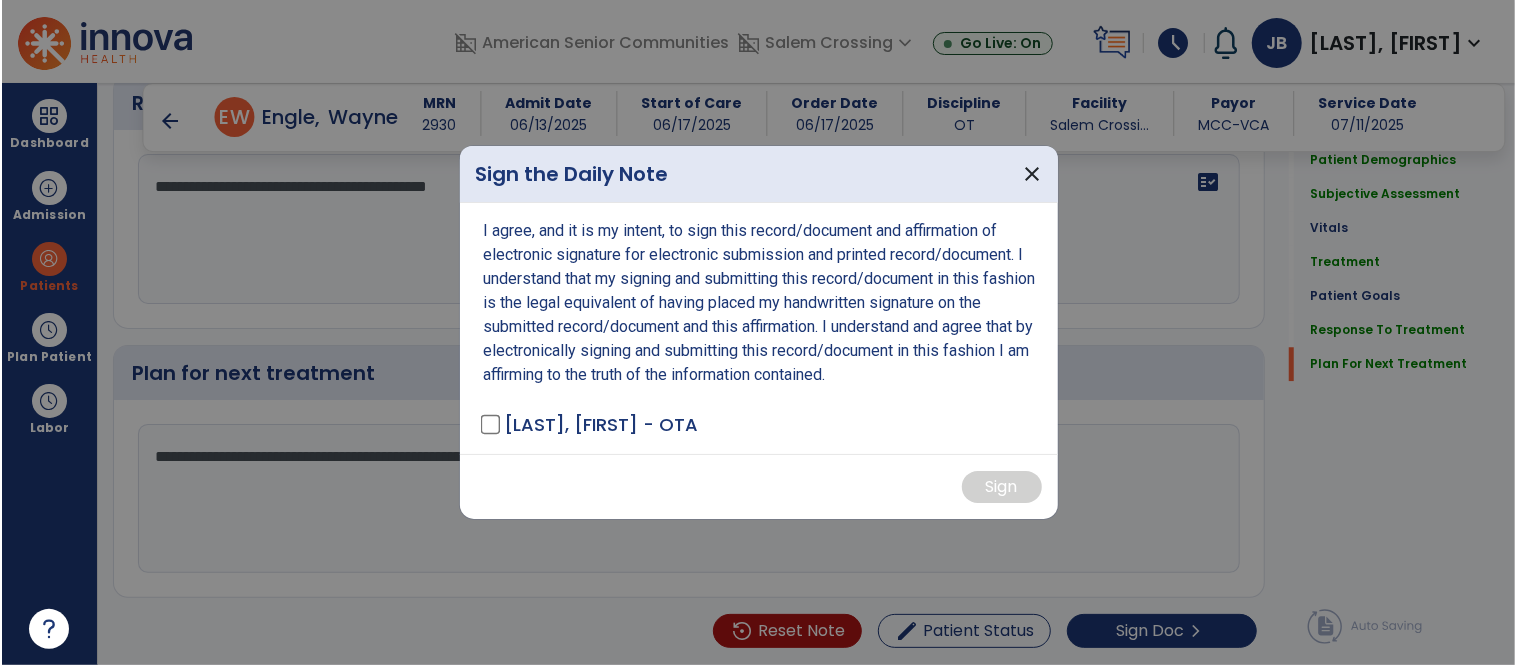 scroll, scrollTop: 3075, scrollLeft: 0, axis: vertical 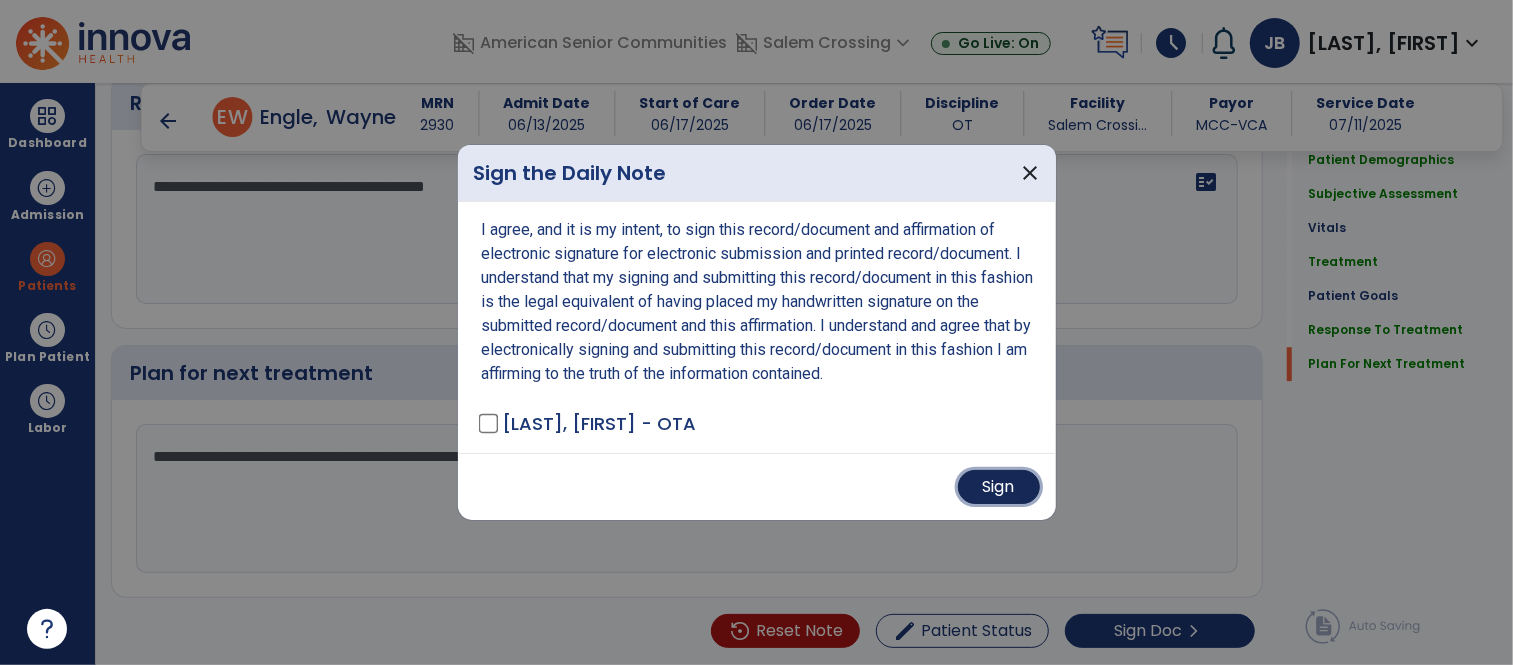 click on "Sign" at bounding box center (999, 487) 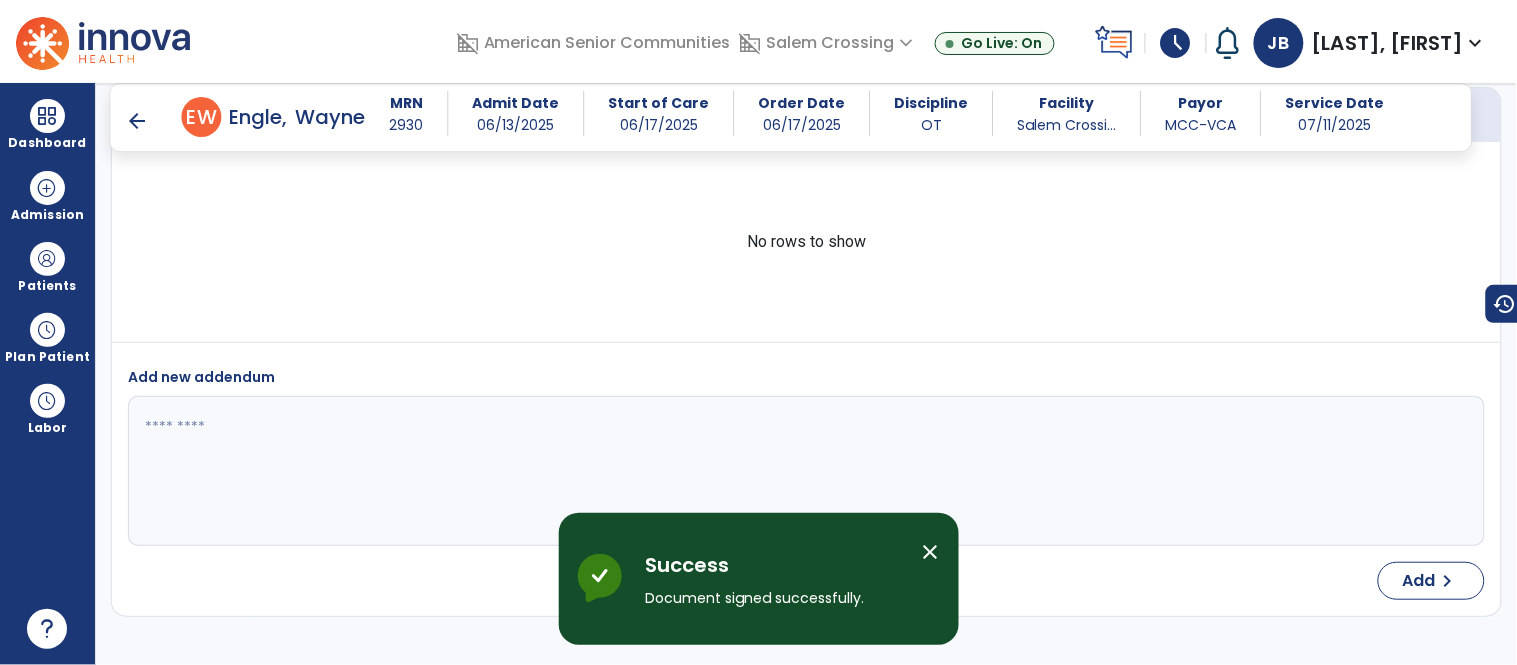 scroll, scrollTop: 4258, scrollLeft: 0, axis: vertical 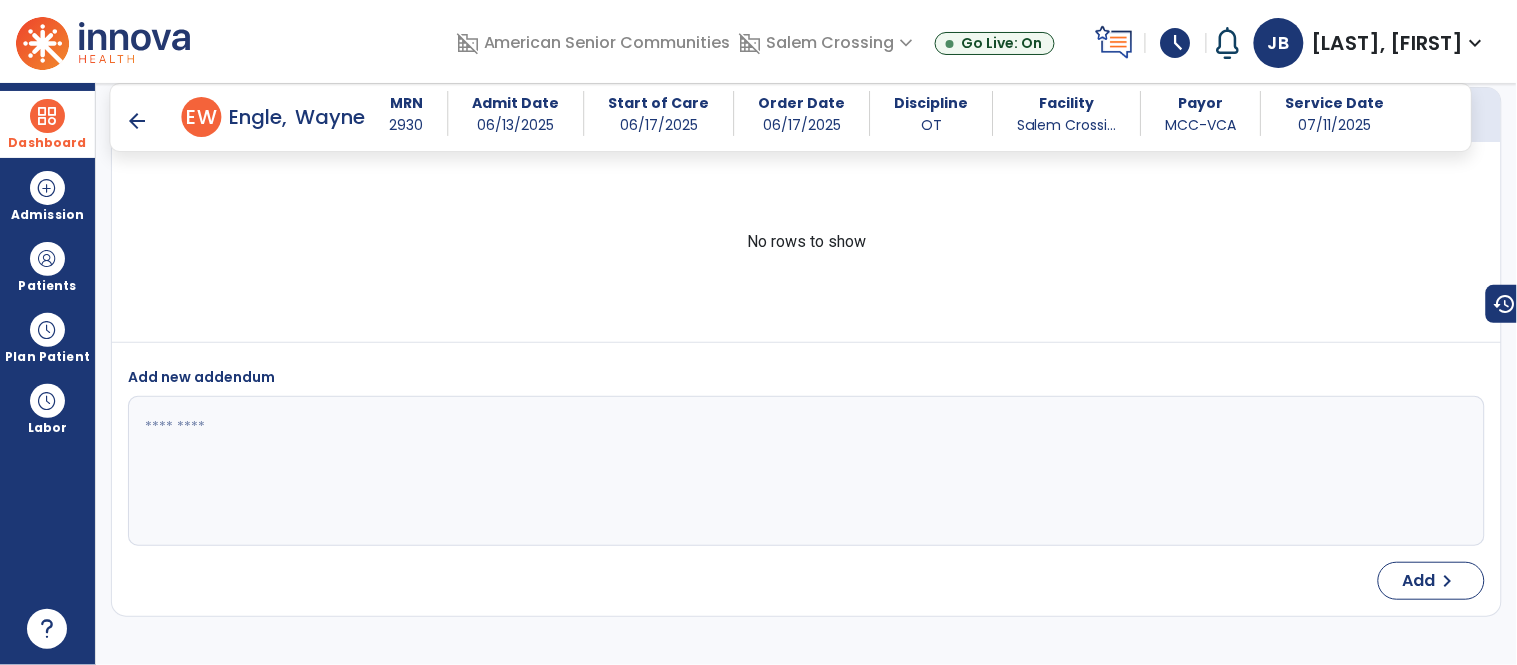 click on "Dashboard" at bounding box center (47, 124) 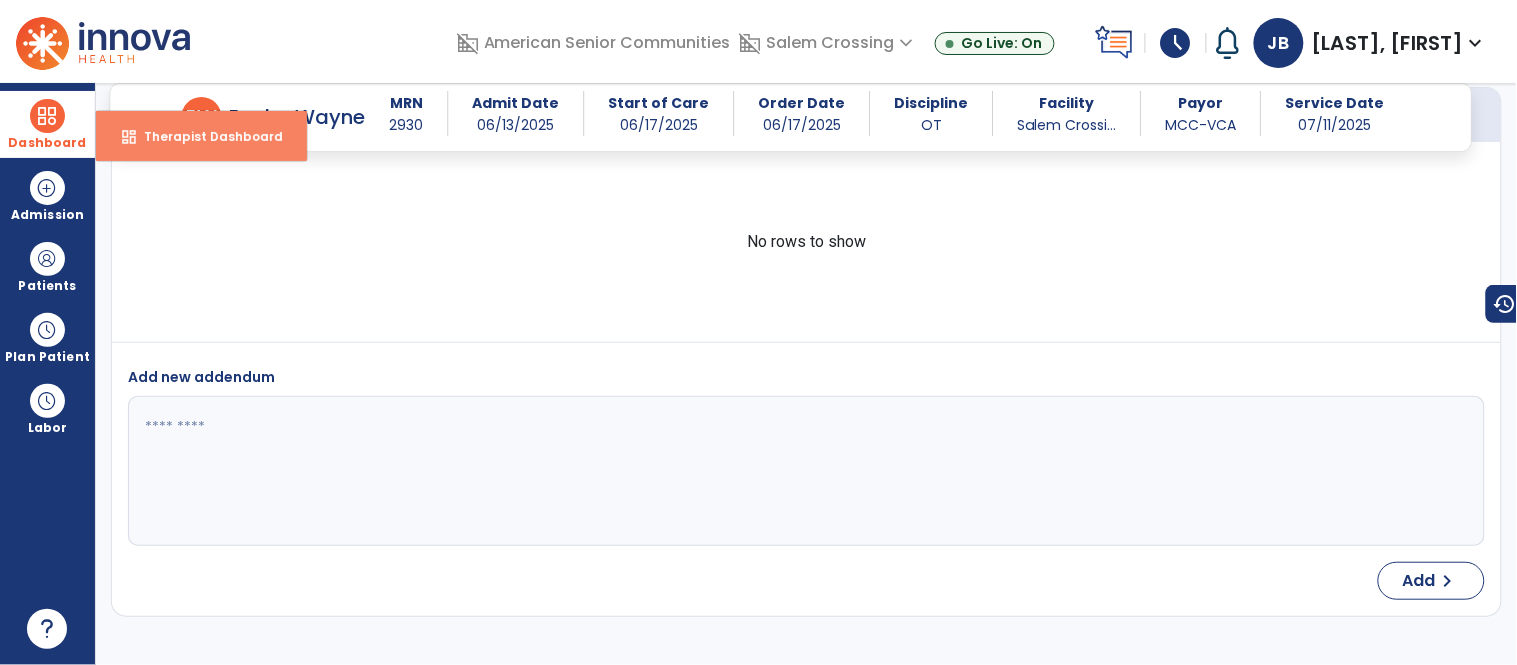 click on "dashboard  Therapist Dashboard" at bounding box center [201, 136] 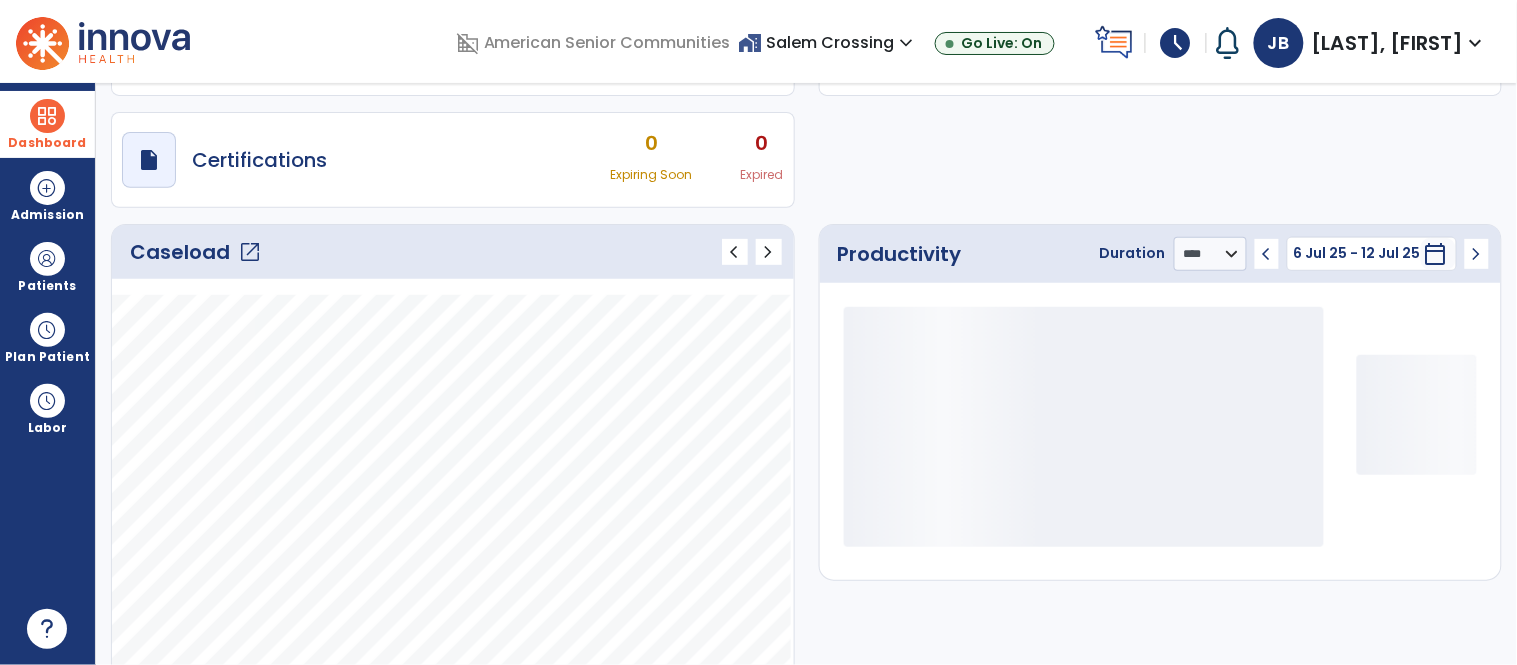 scroll, scrollTop: 143, scrollLeft: 0, axis: vertical 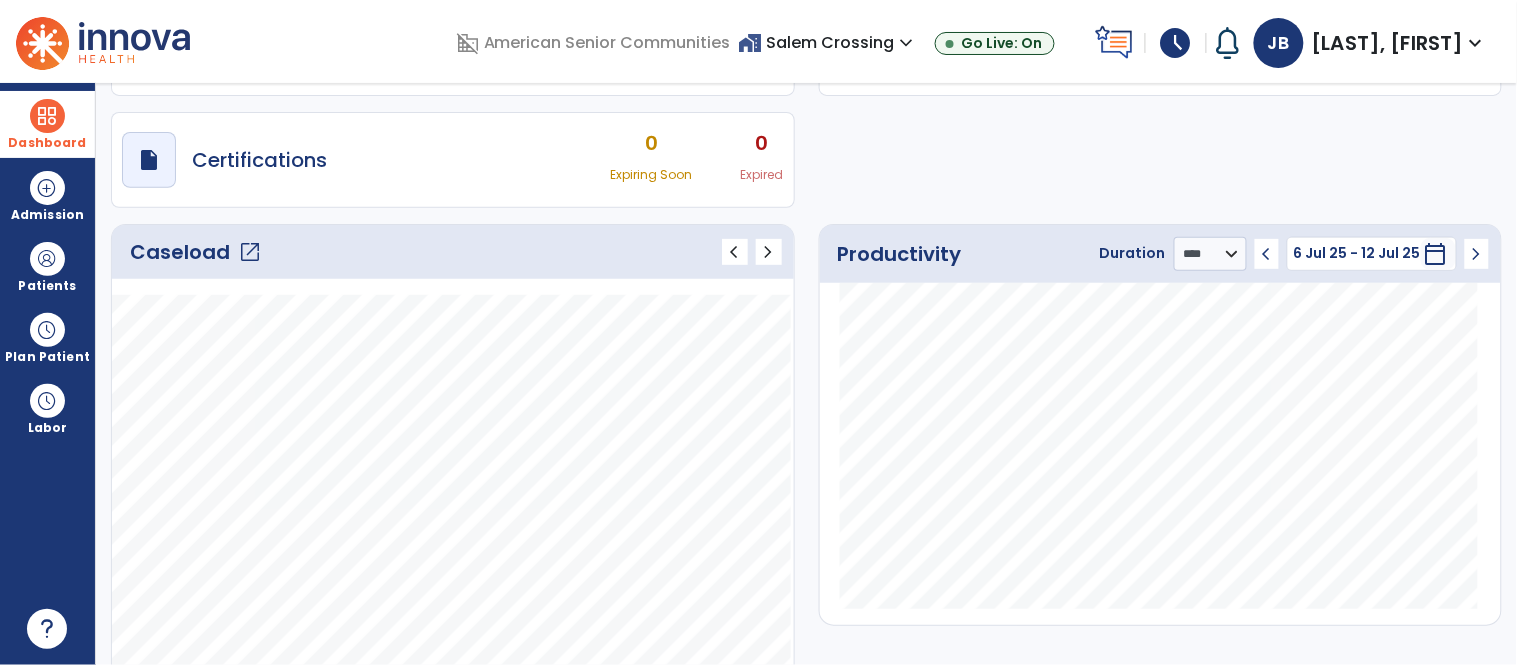 click on "open_in_new" 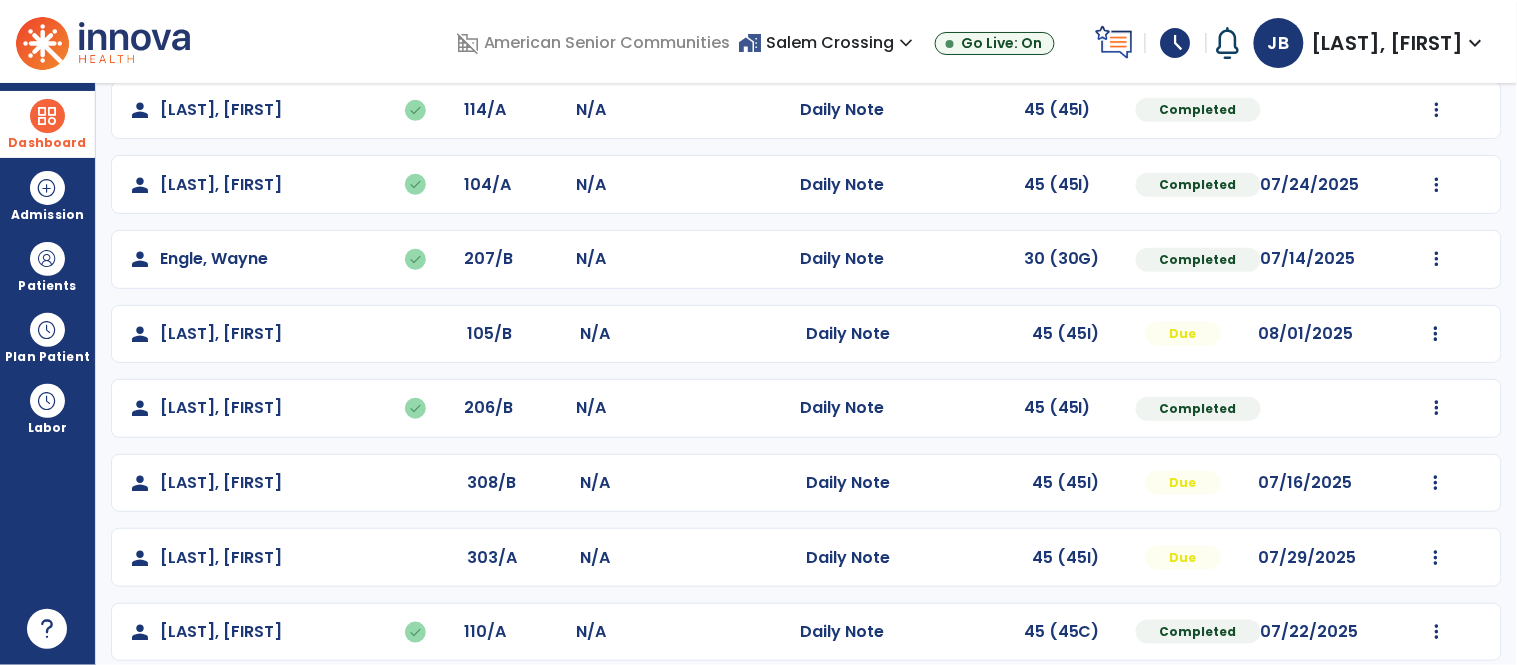 scroll, scrollTop: 331, scrollLeft: 0, axis: vertical 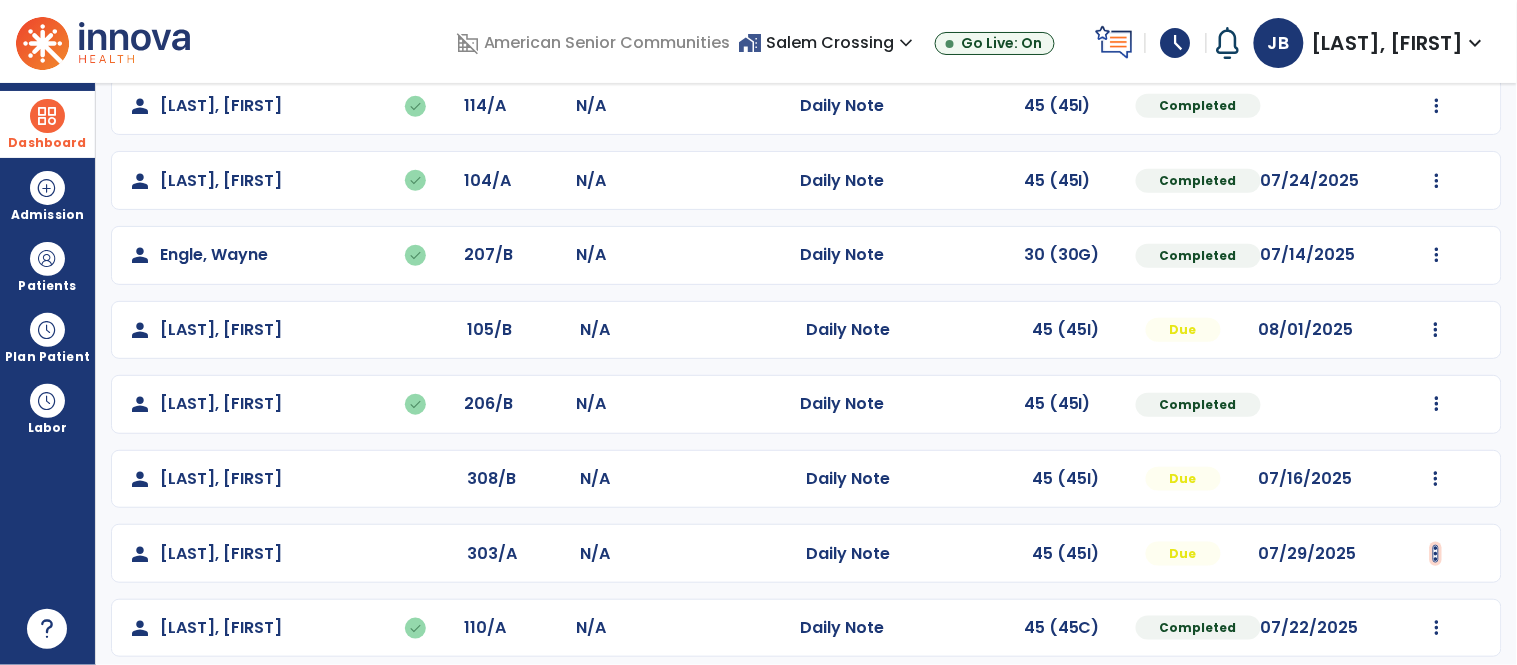 click at bounding box center [1437, -43] 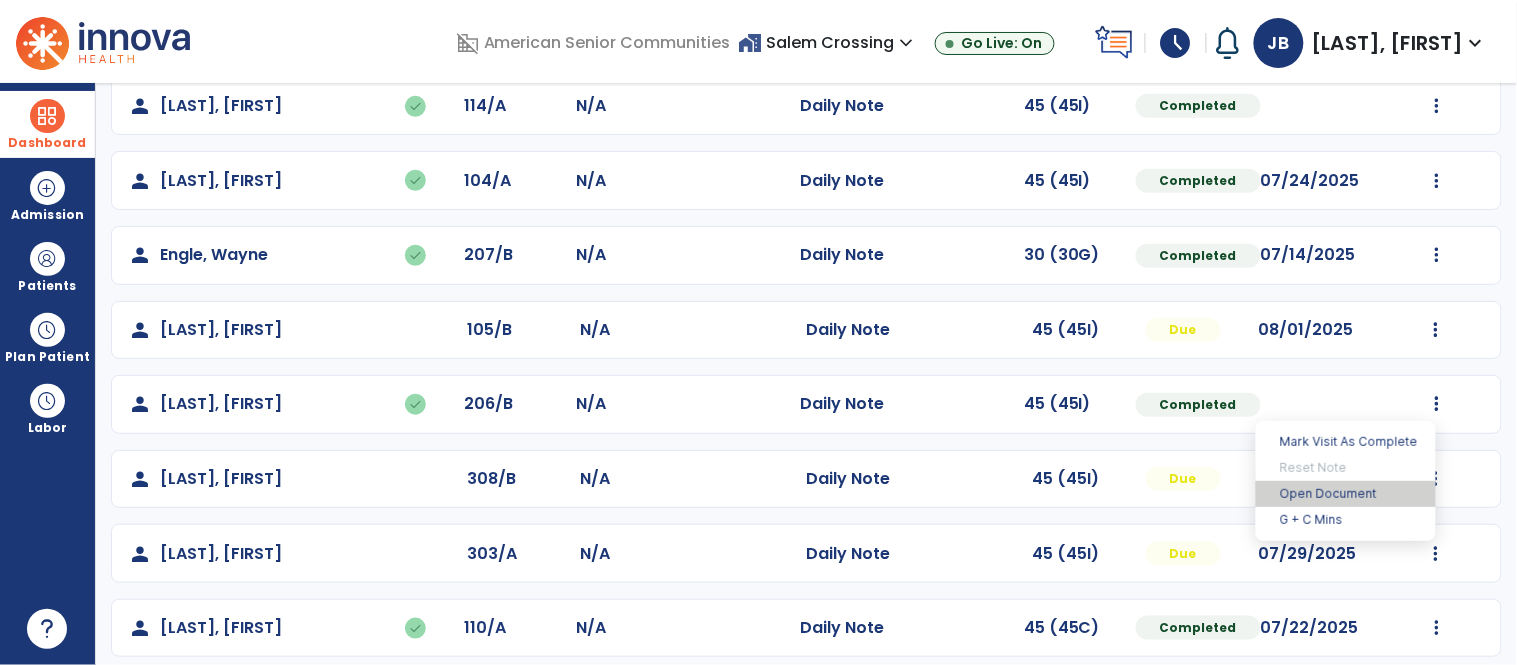 click on "Open Document" at bounding box center (1346, 494) 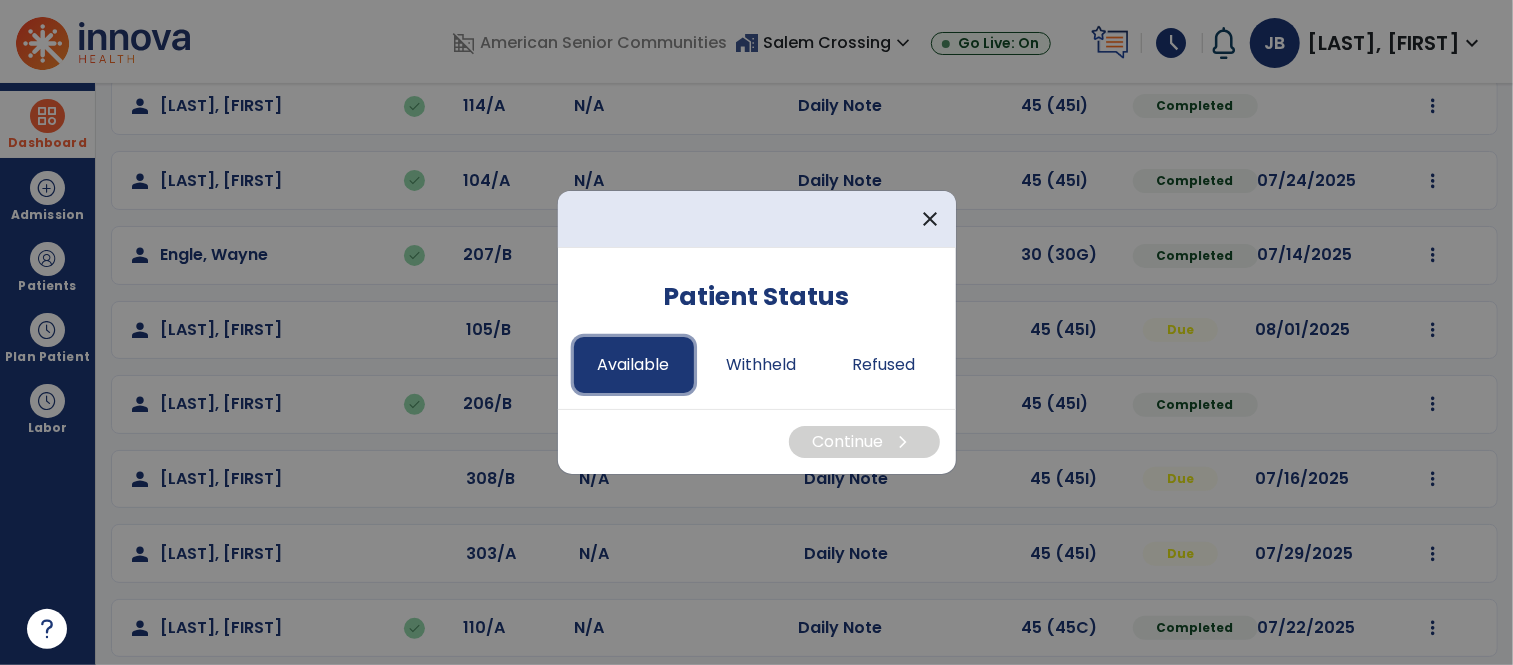 click on "Available" at bounding box center [634, 365] 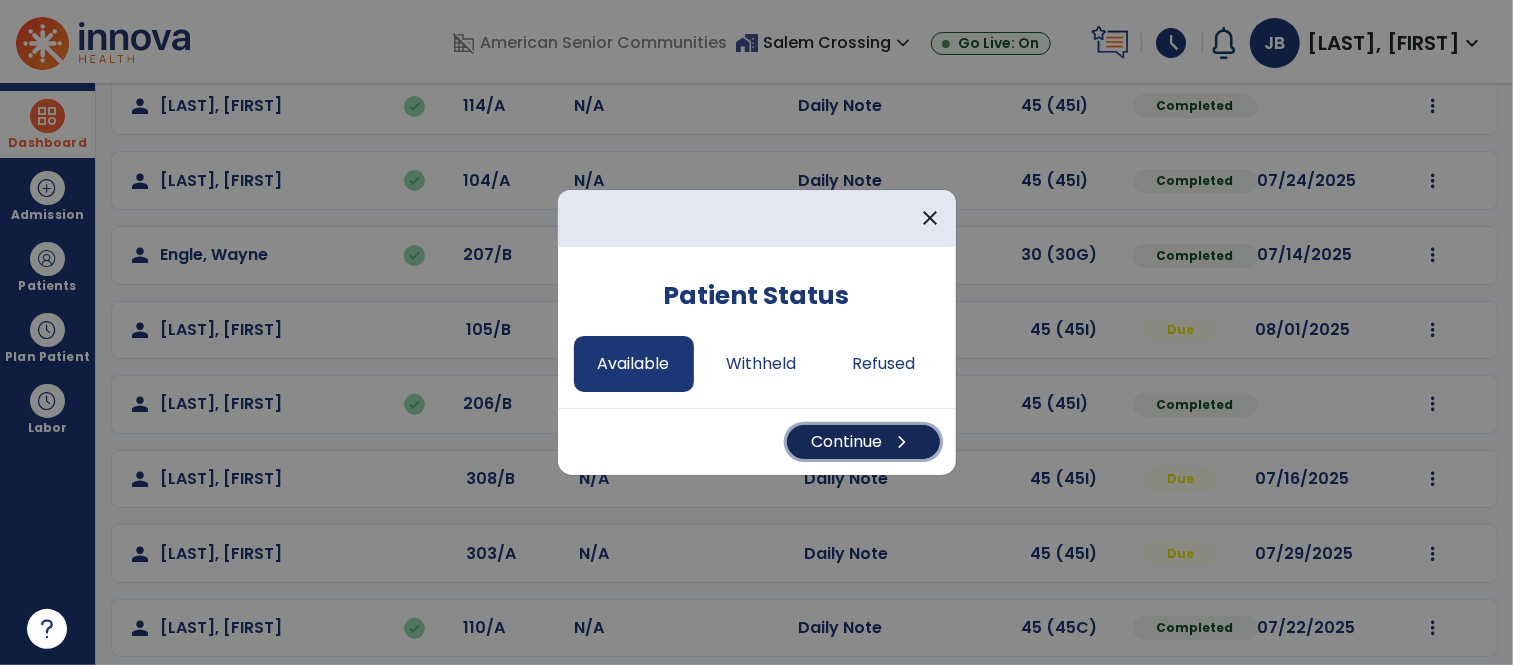 click on "Continue   chevron_right" at bounding box center [863, 442] 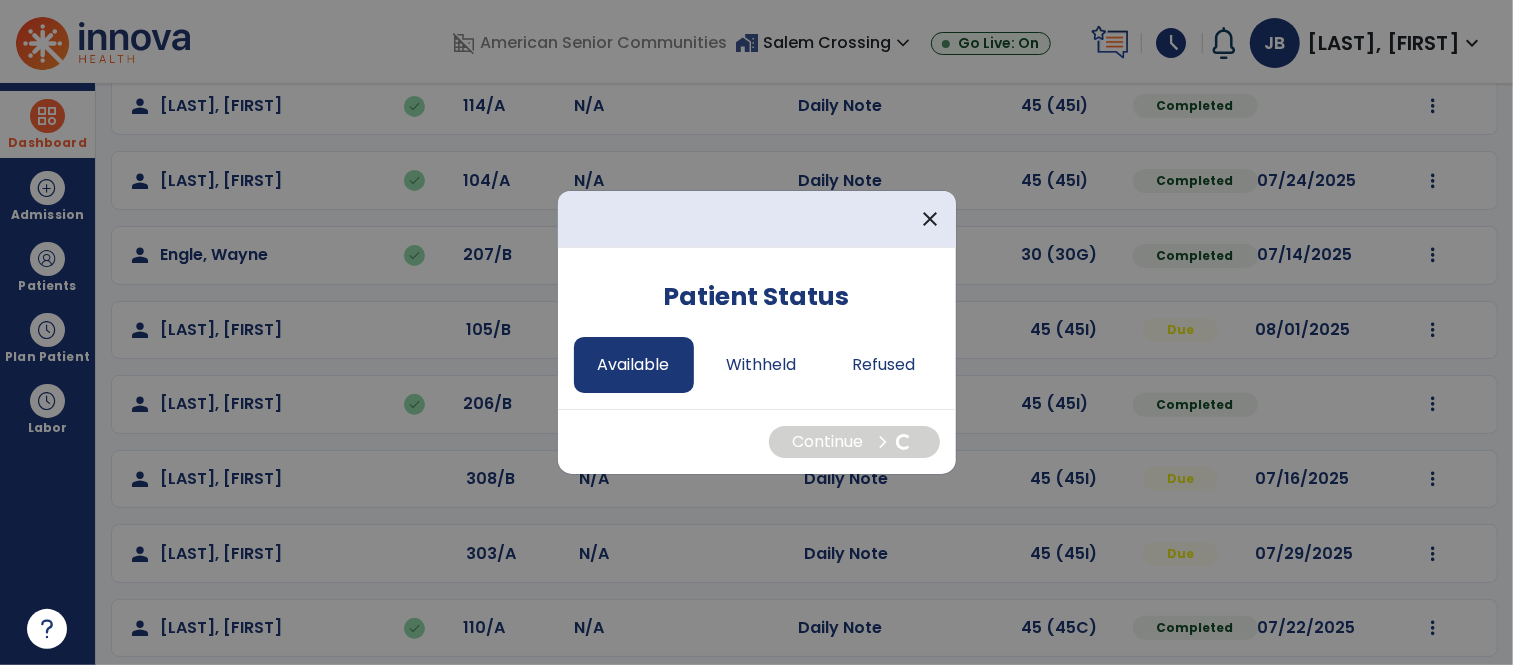 select on "*" 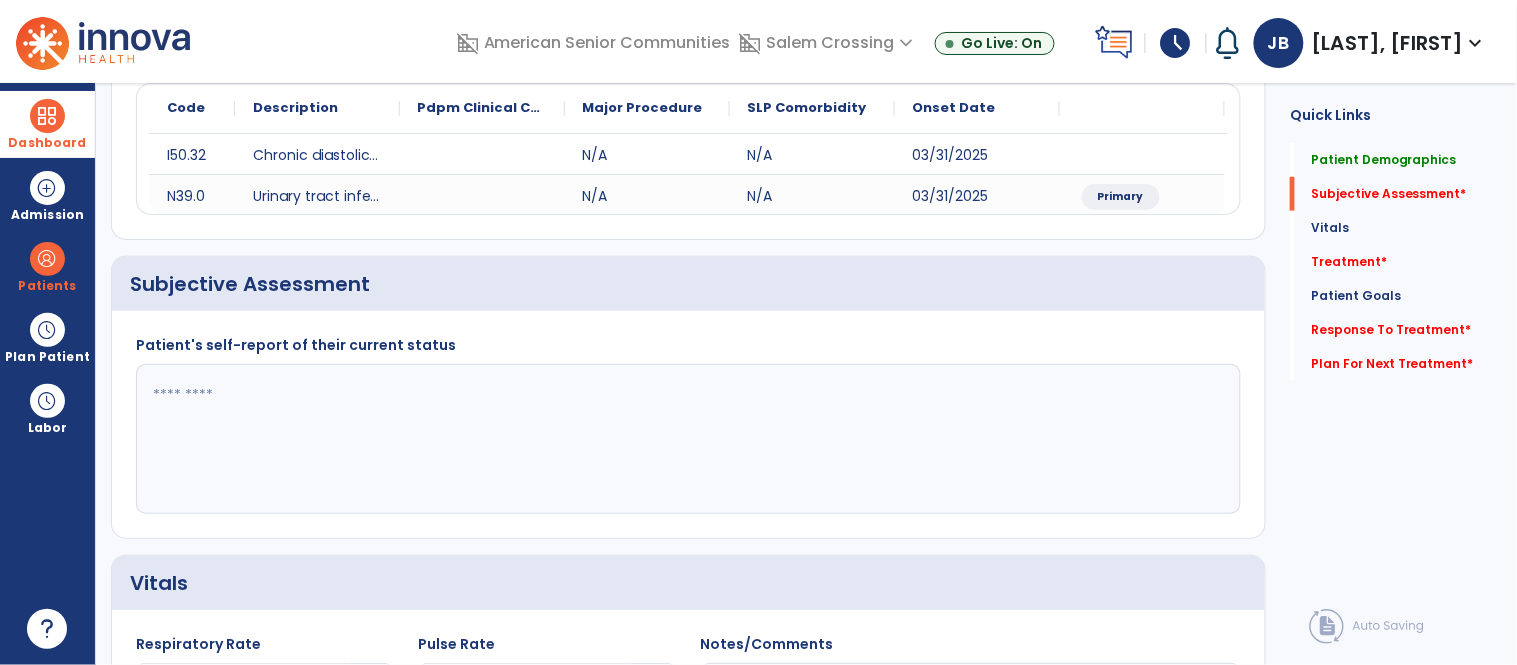 click 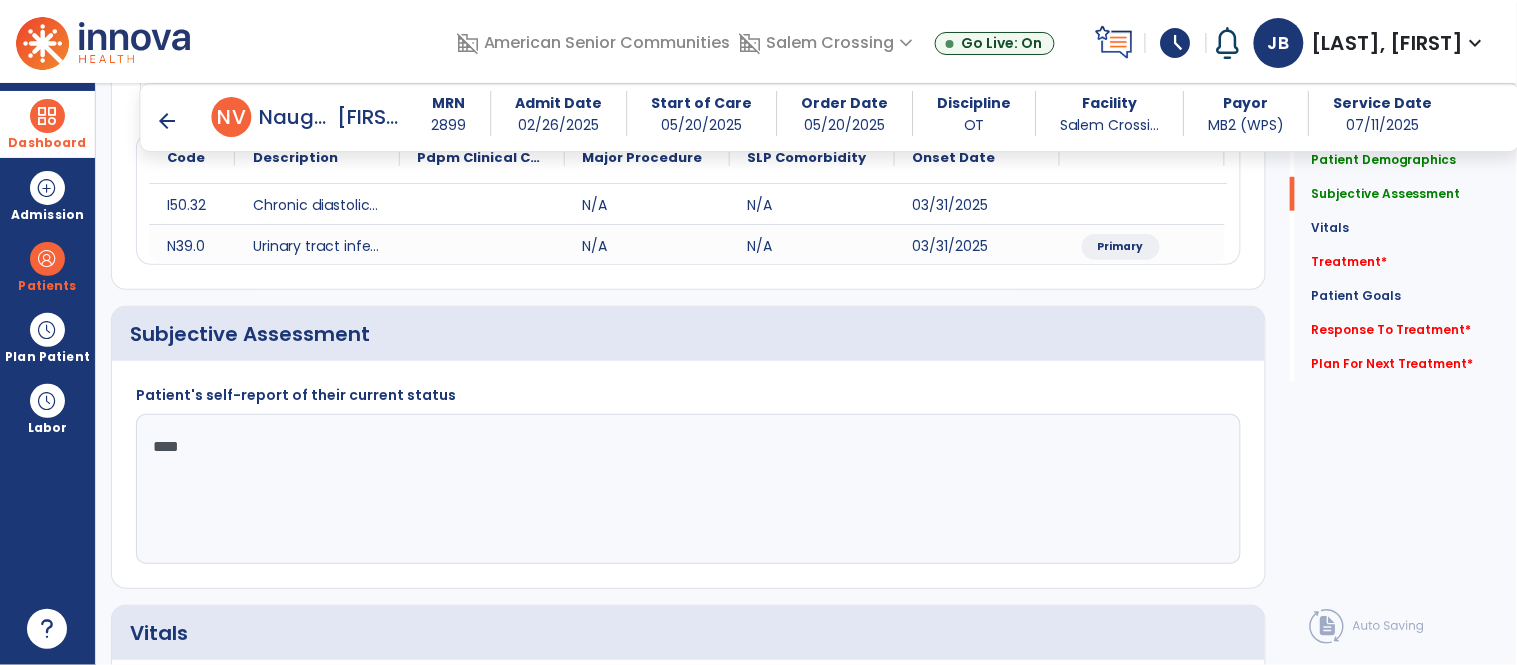 scroll, scrollTop: 265, scrollLeft: 0, axis: vertical 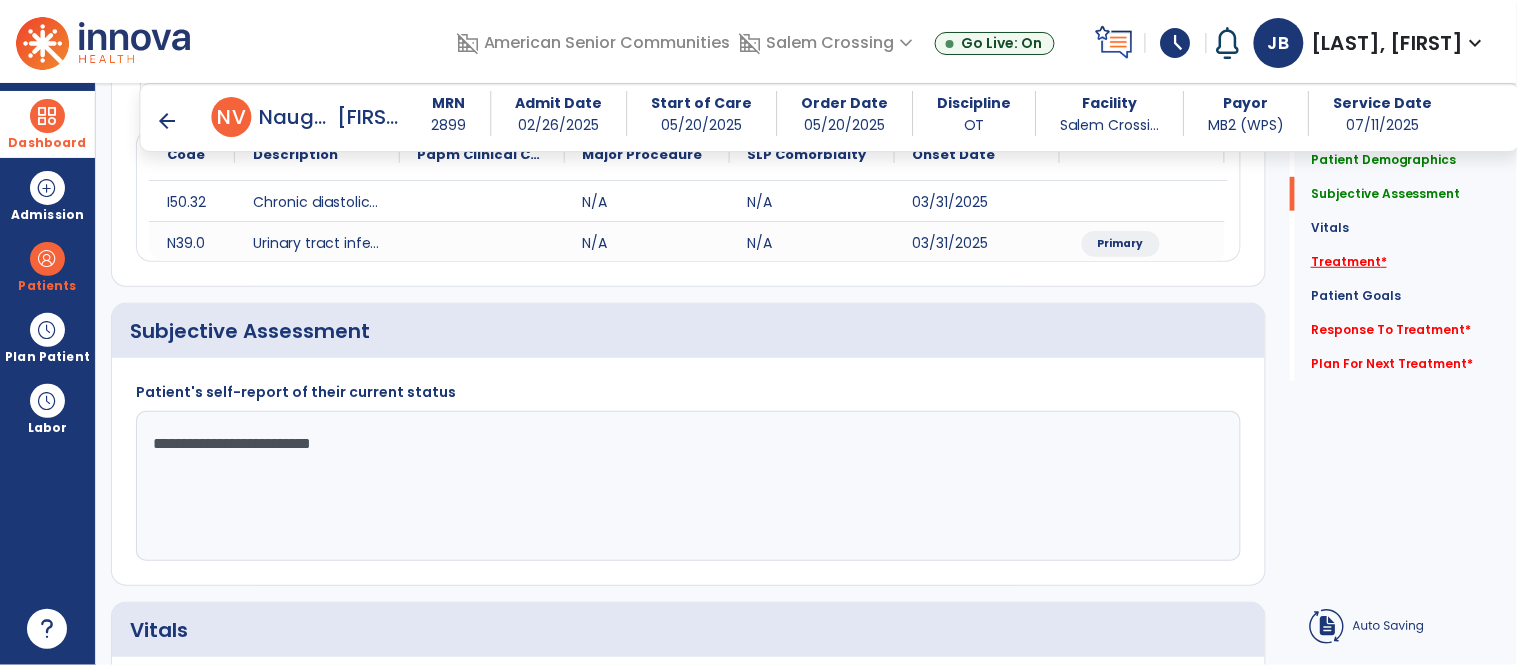 type on "**********" 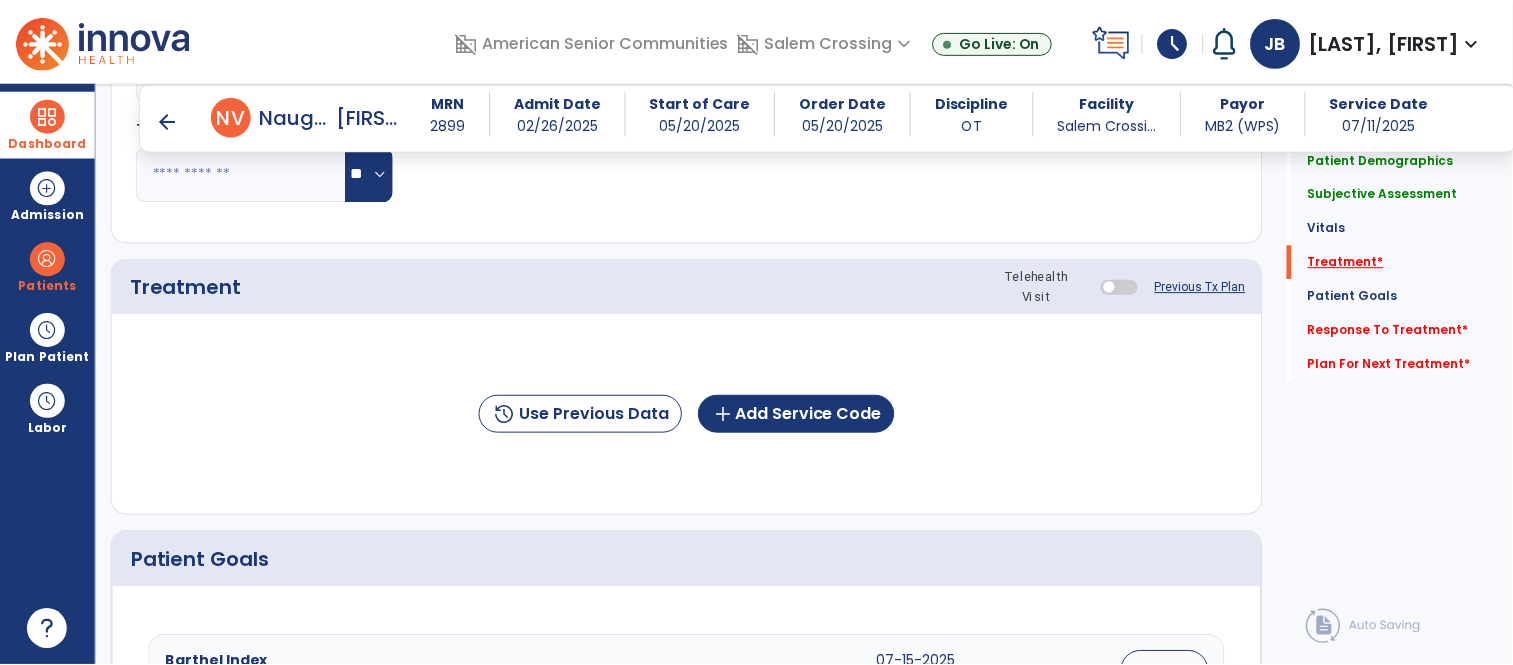 scroll, scrollTop: 1043, scrollLeft: 0, axis: vertical 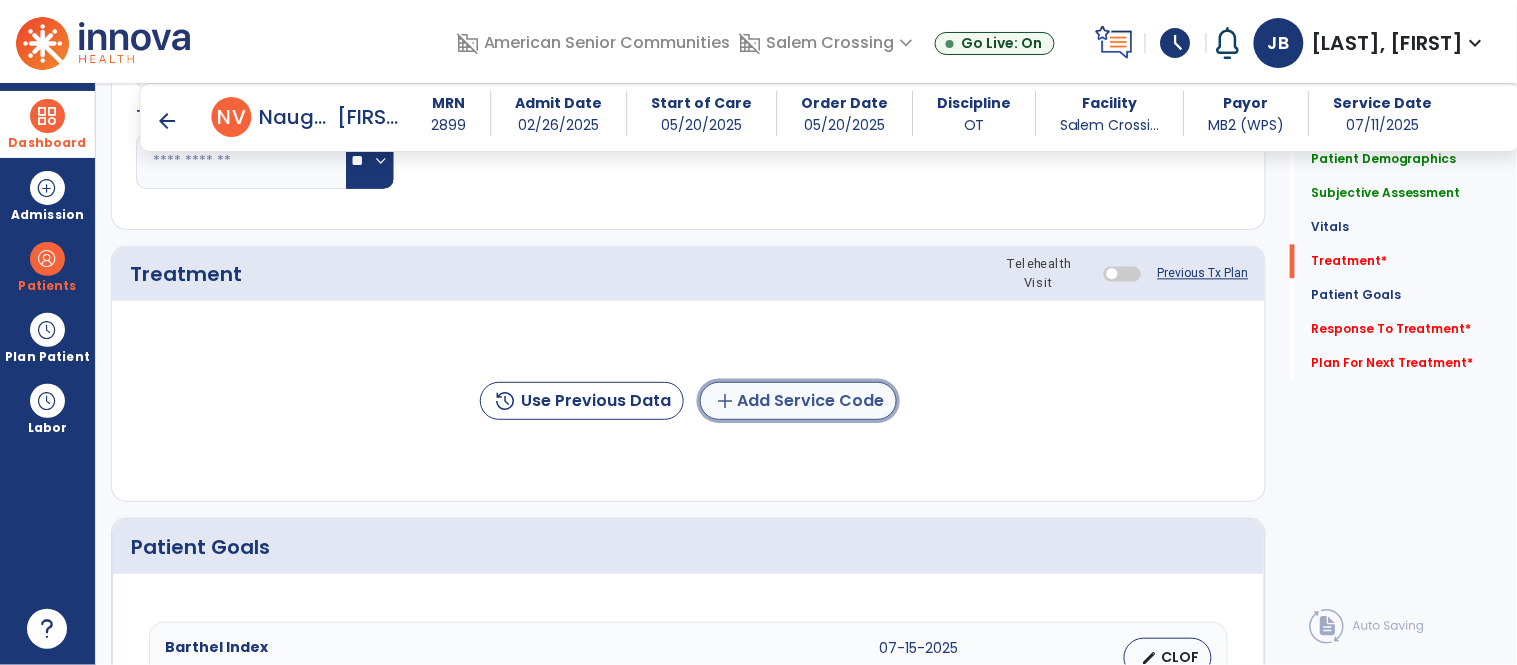 click on "add  Add Service Code" 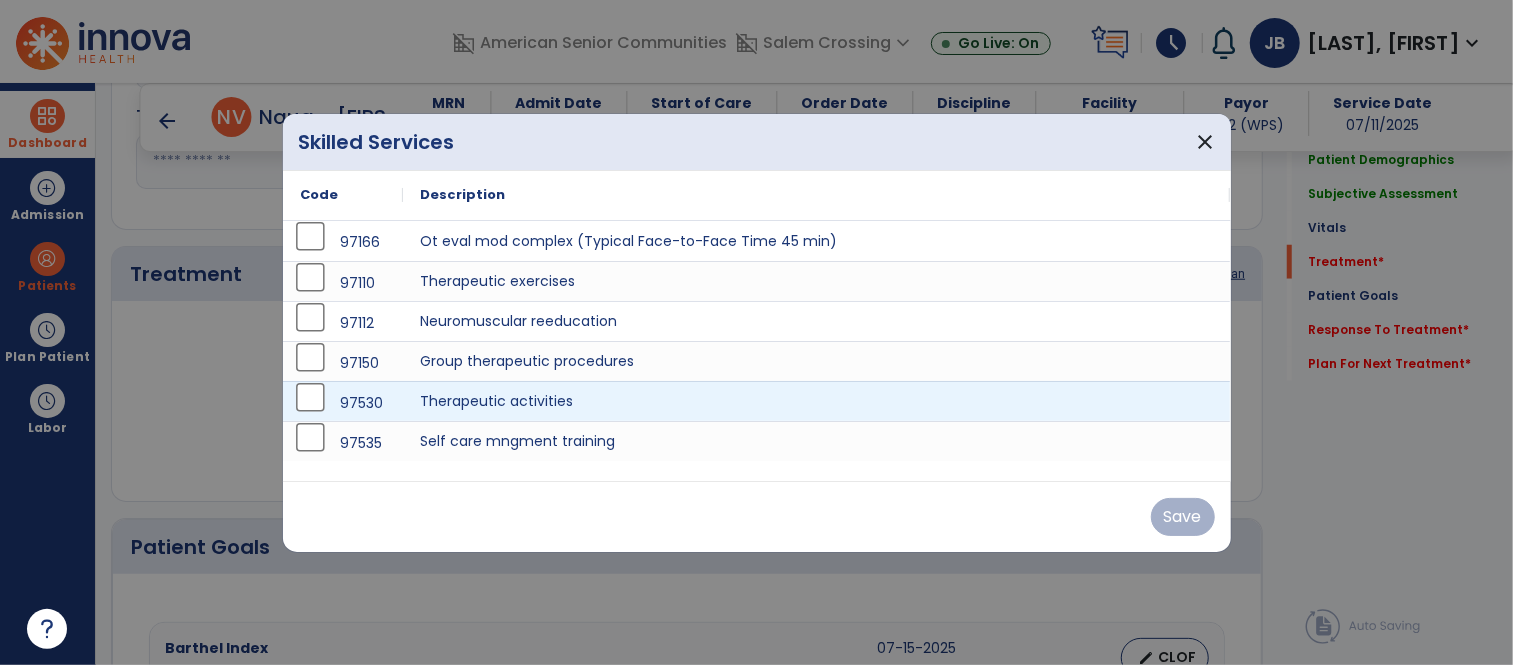 scroll, scrollTop: 1043, scrollLeft: 0, axis: vertical 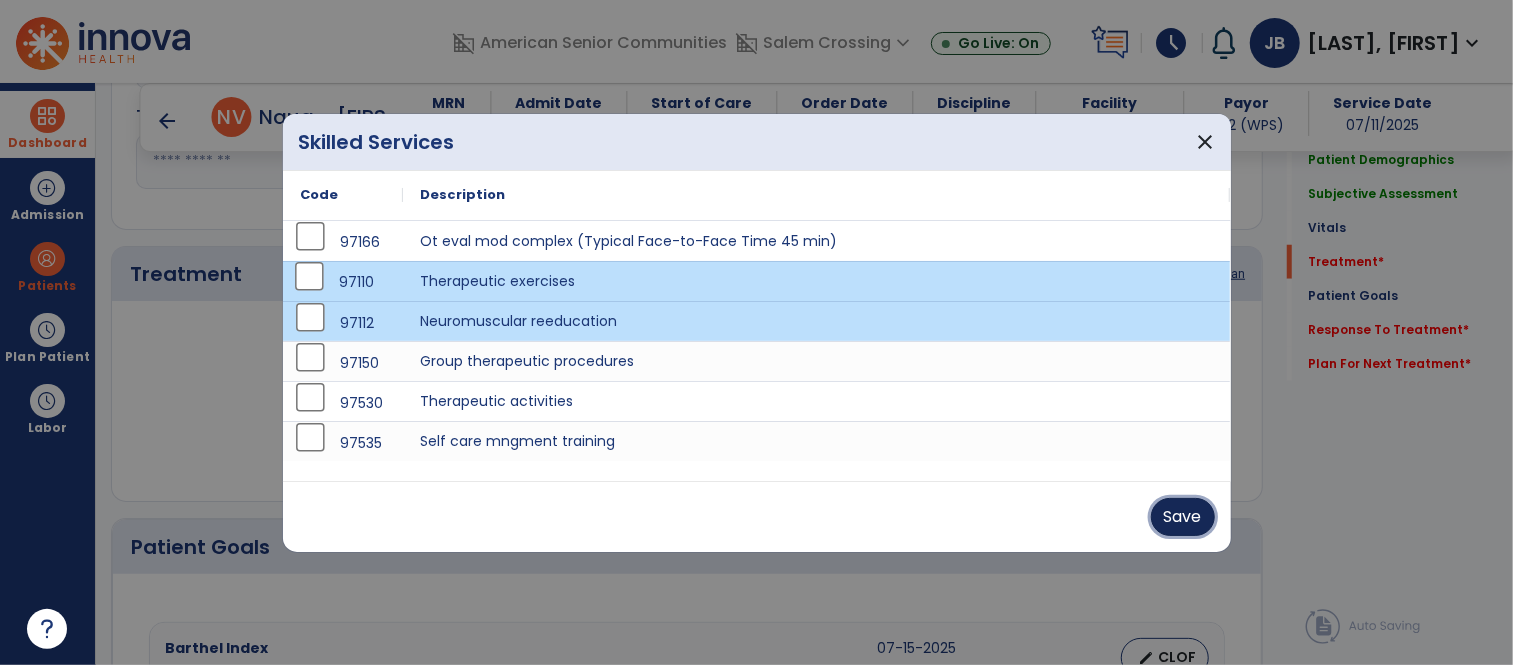 click on "Save" at bounding box center (1183, 517) 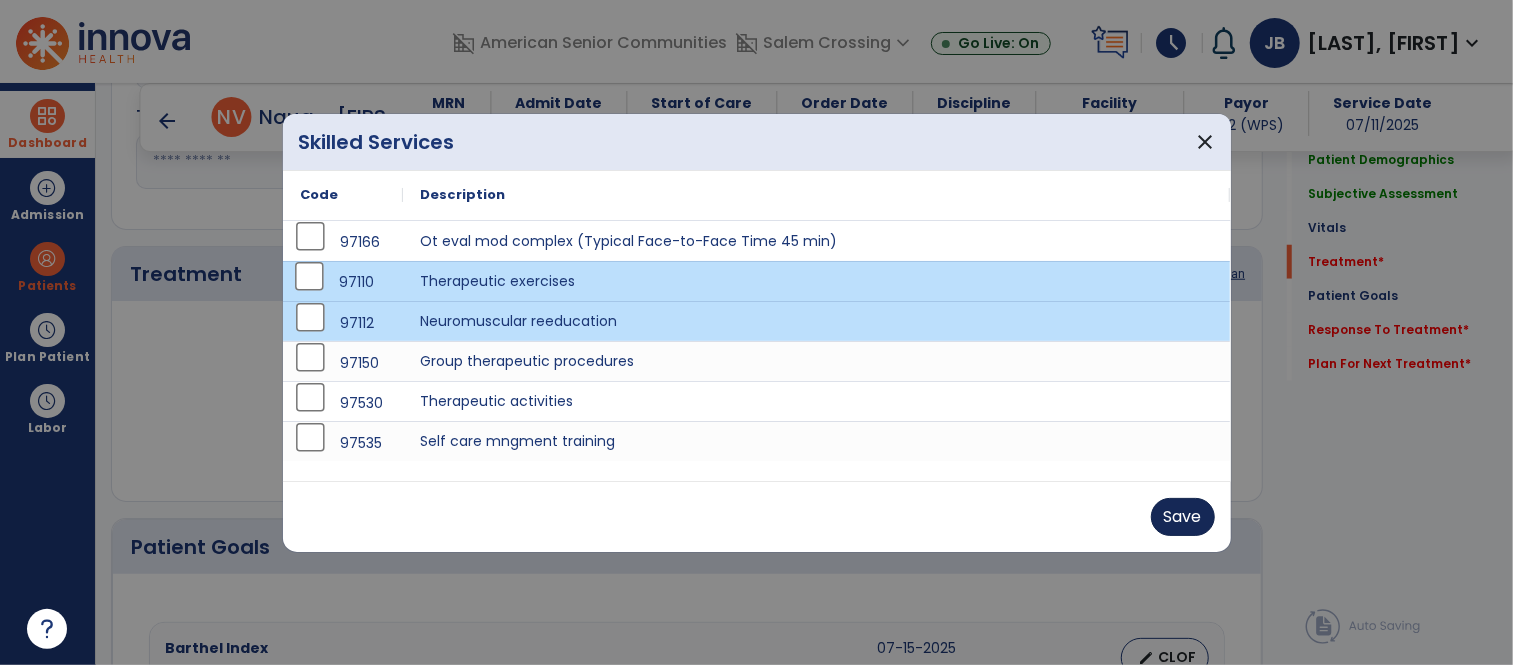 click on "Save" at bounding box center (757, 516) 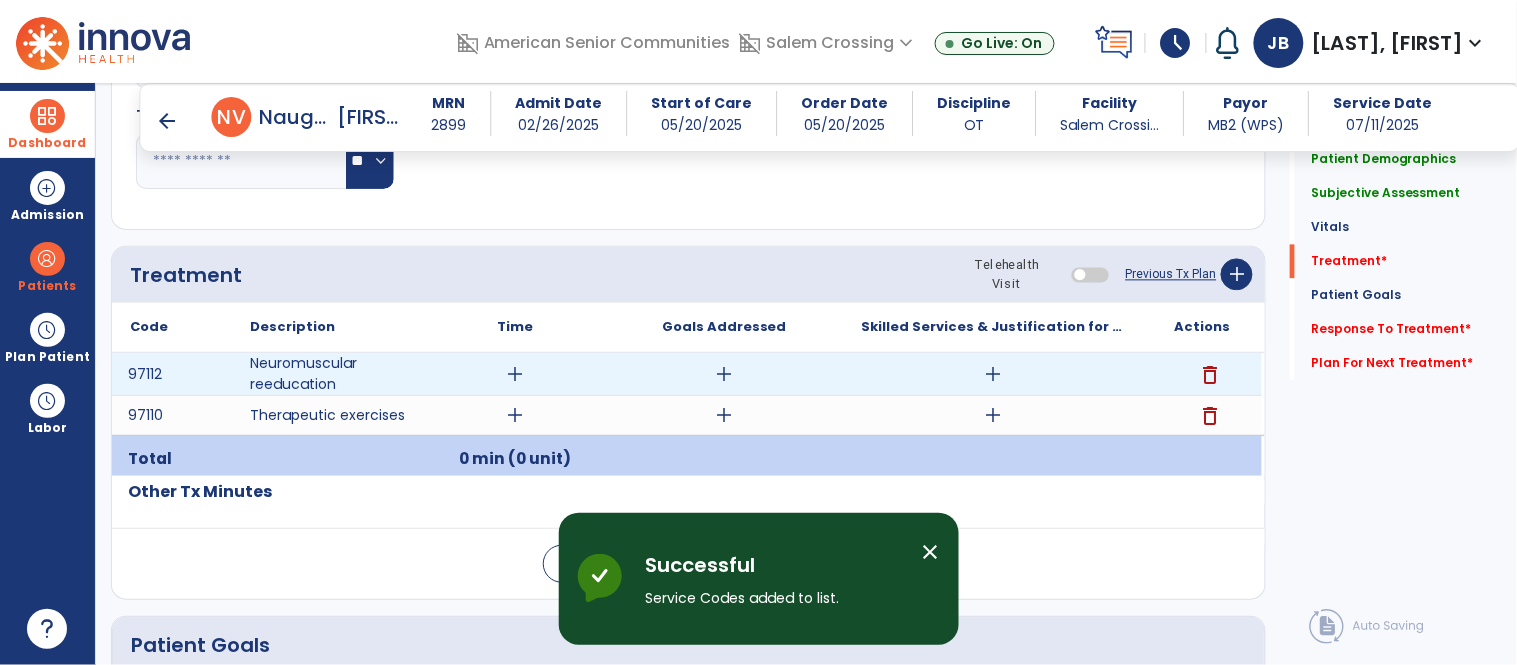 click on "add" at bounding box center [515, 374] 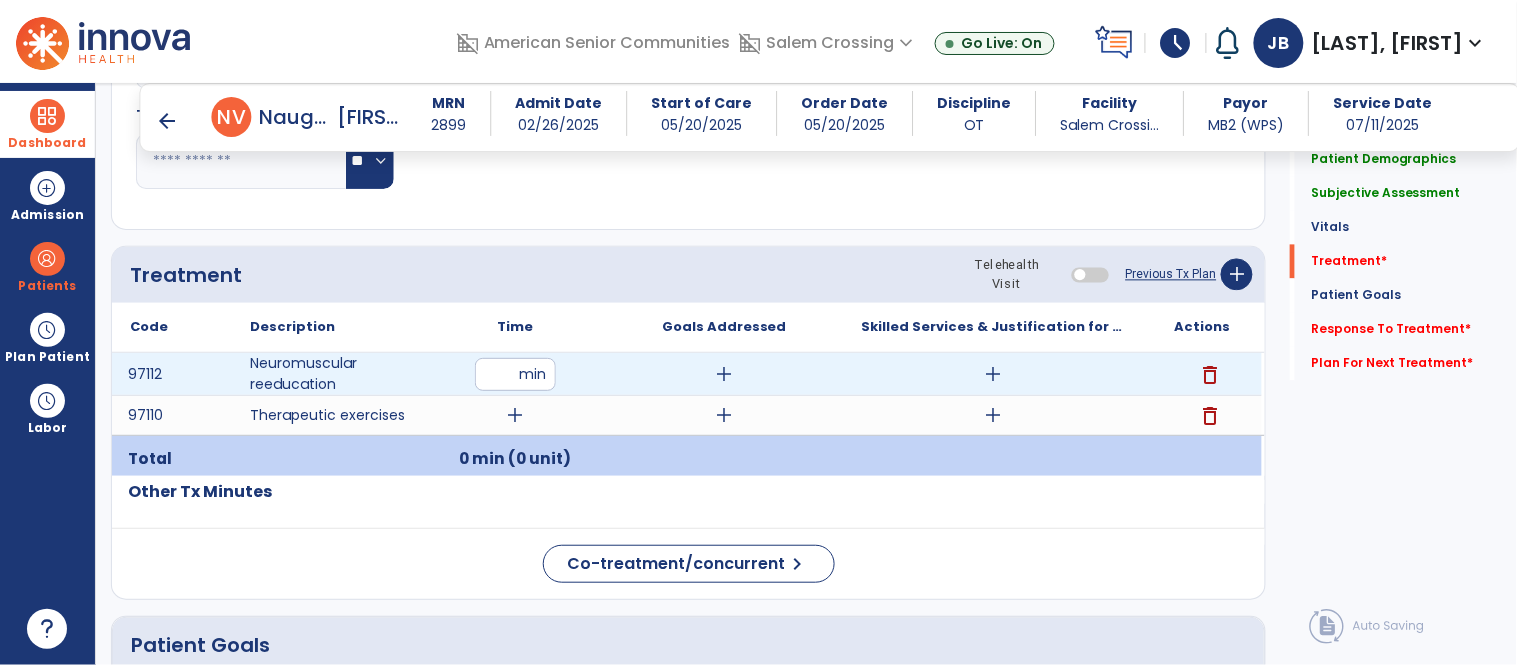 type on "**" 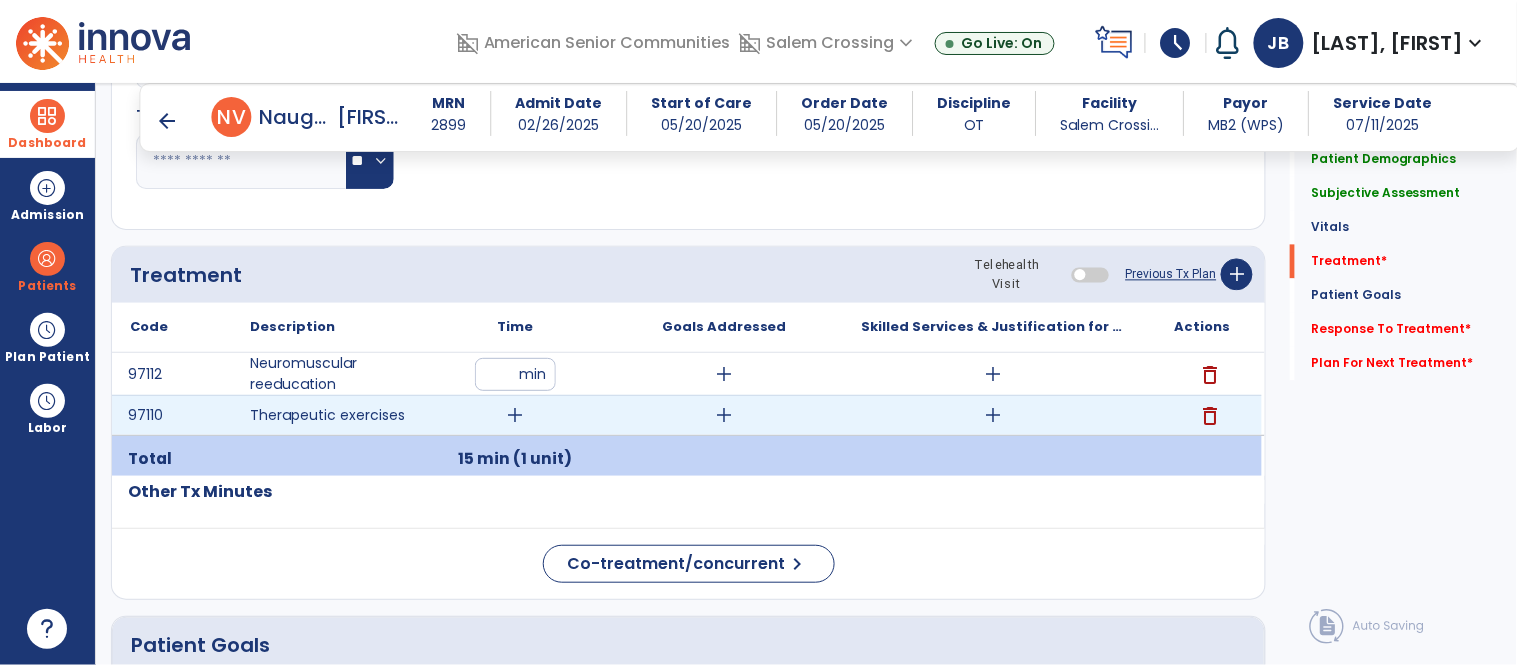 click on "add" at bounding box center (515, 415) 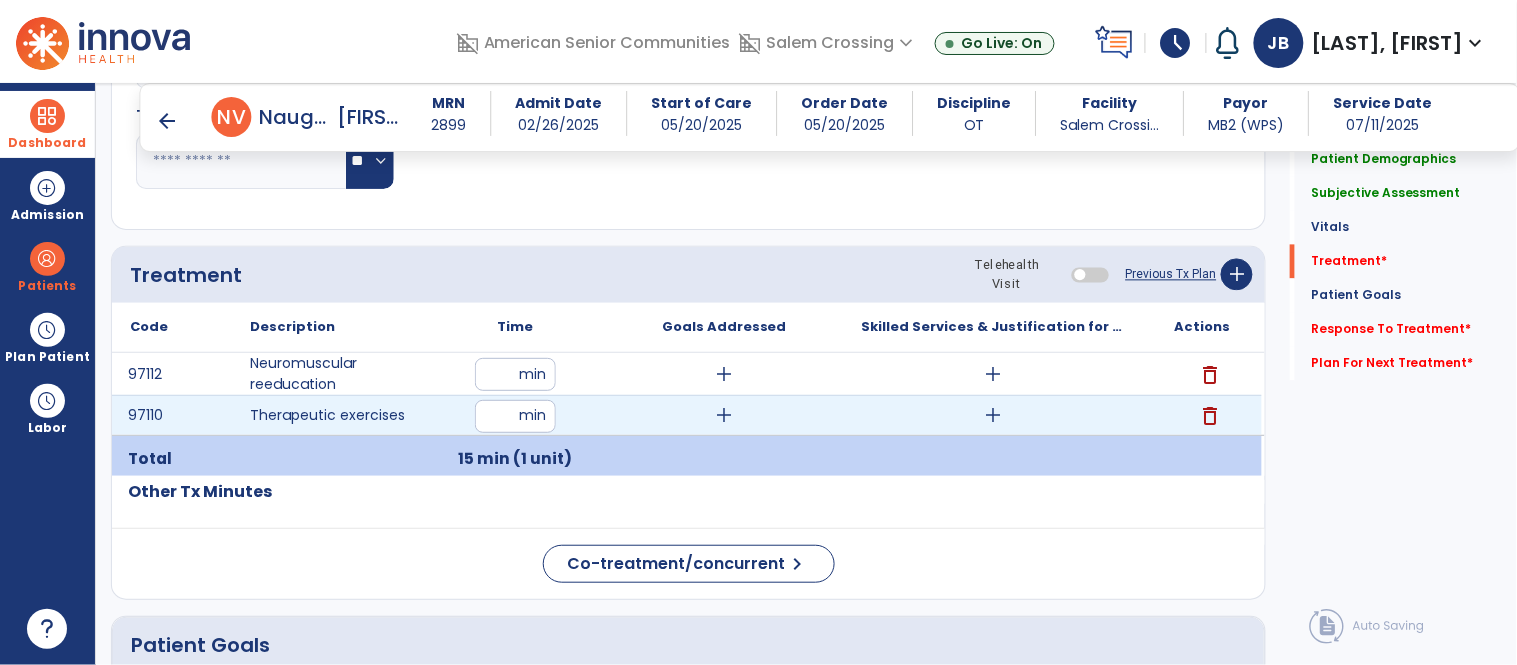 type on "*" 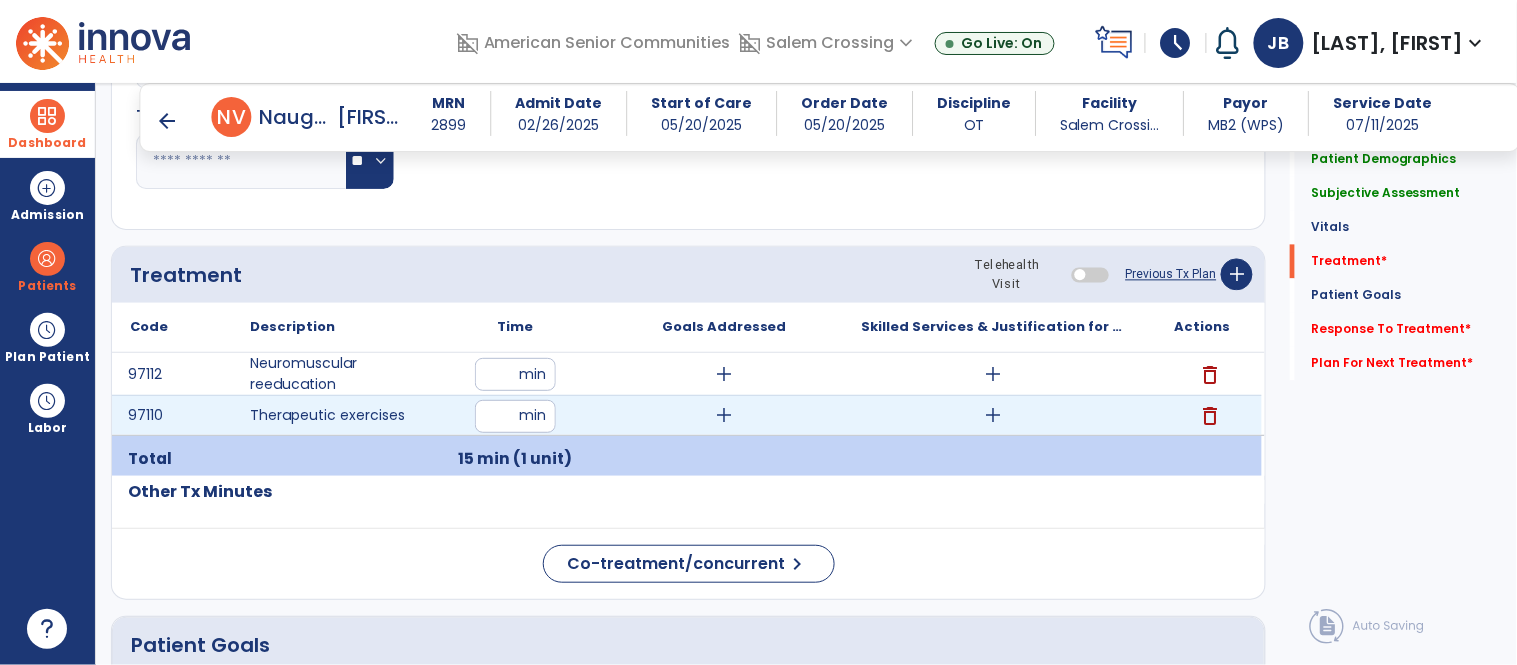 type on "**" 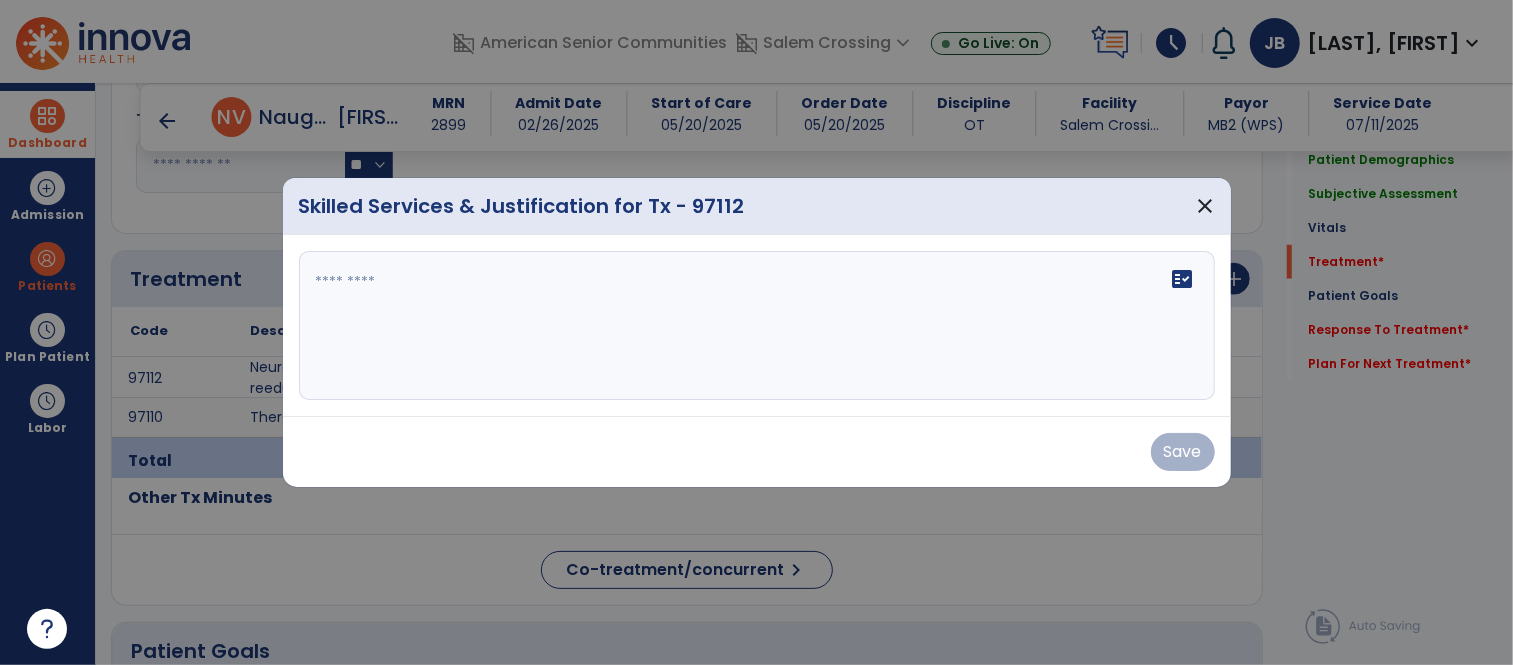 click on "fact_check" at bounding box center (757, 326) 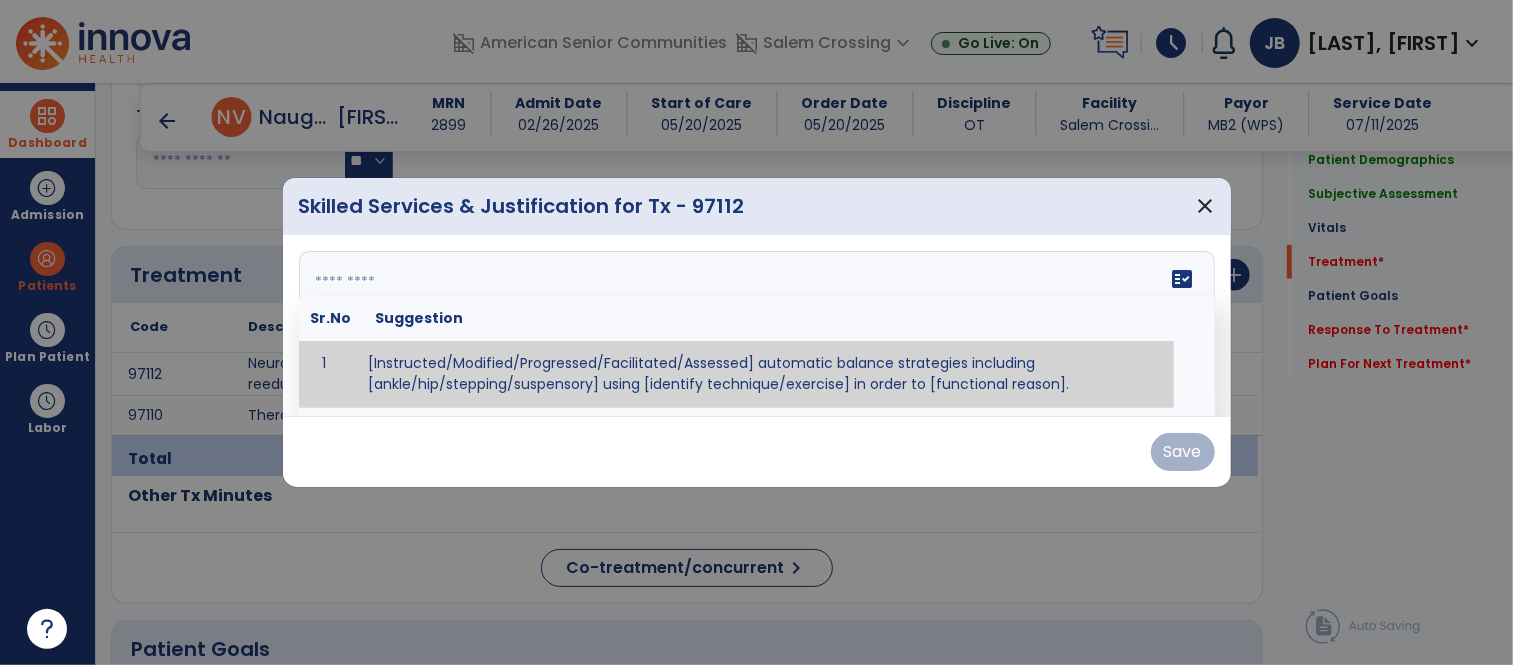 scroll, scrollTop: 1043, scrollLeft: 0, axis: vertical 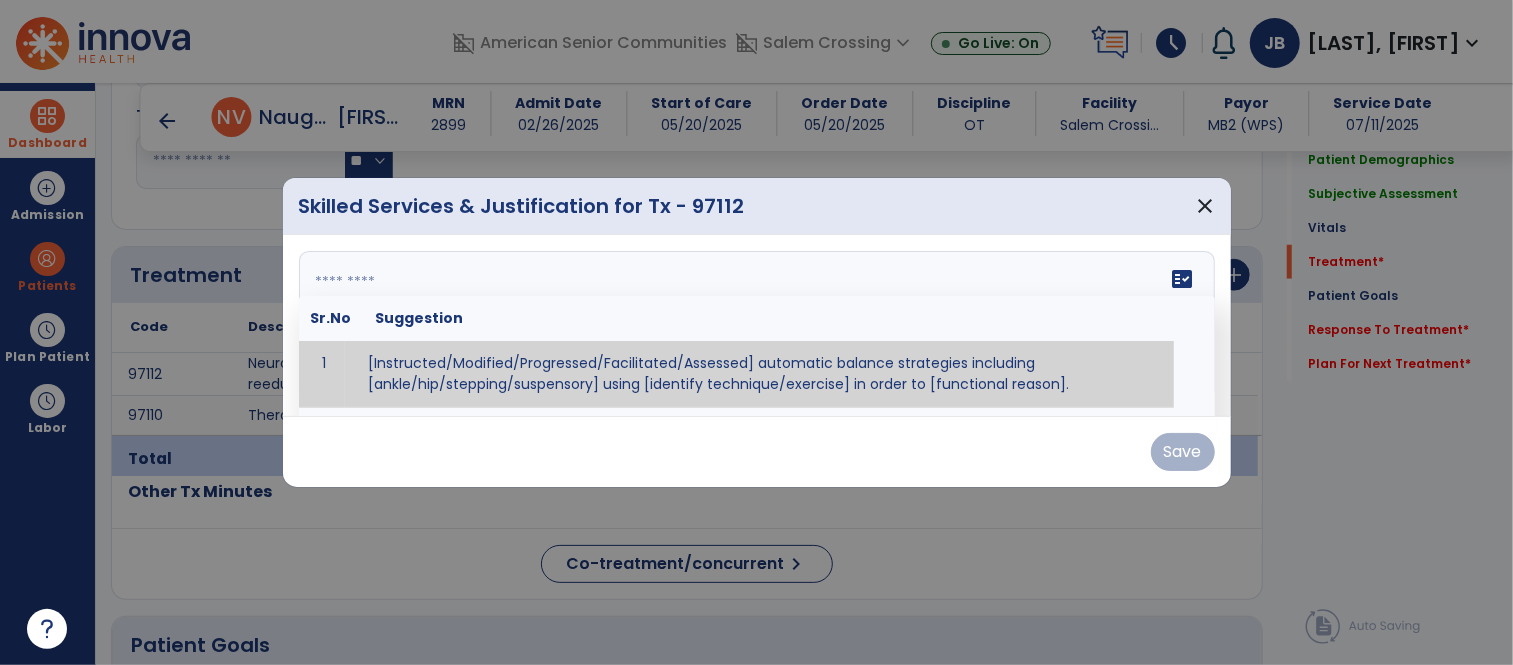 click at bounding box center (754, 326) 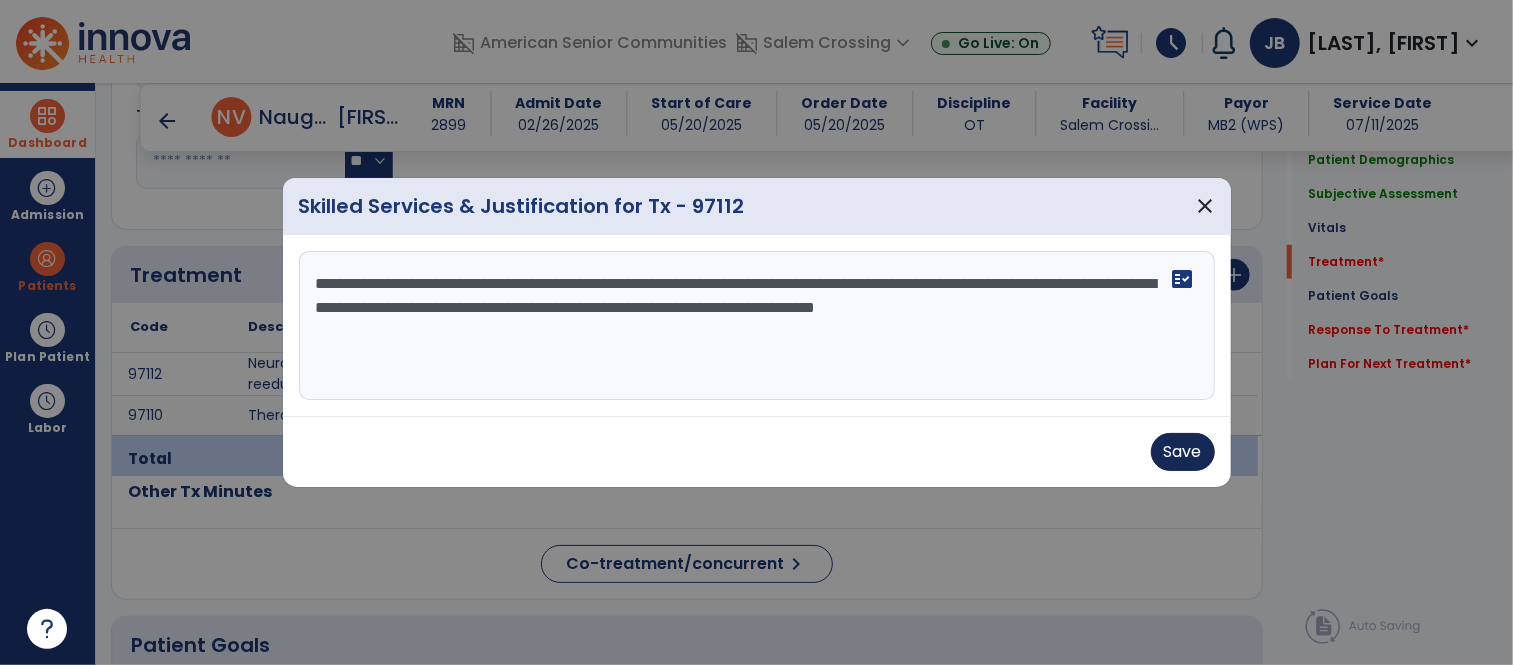 type on "**********" 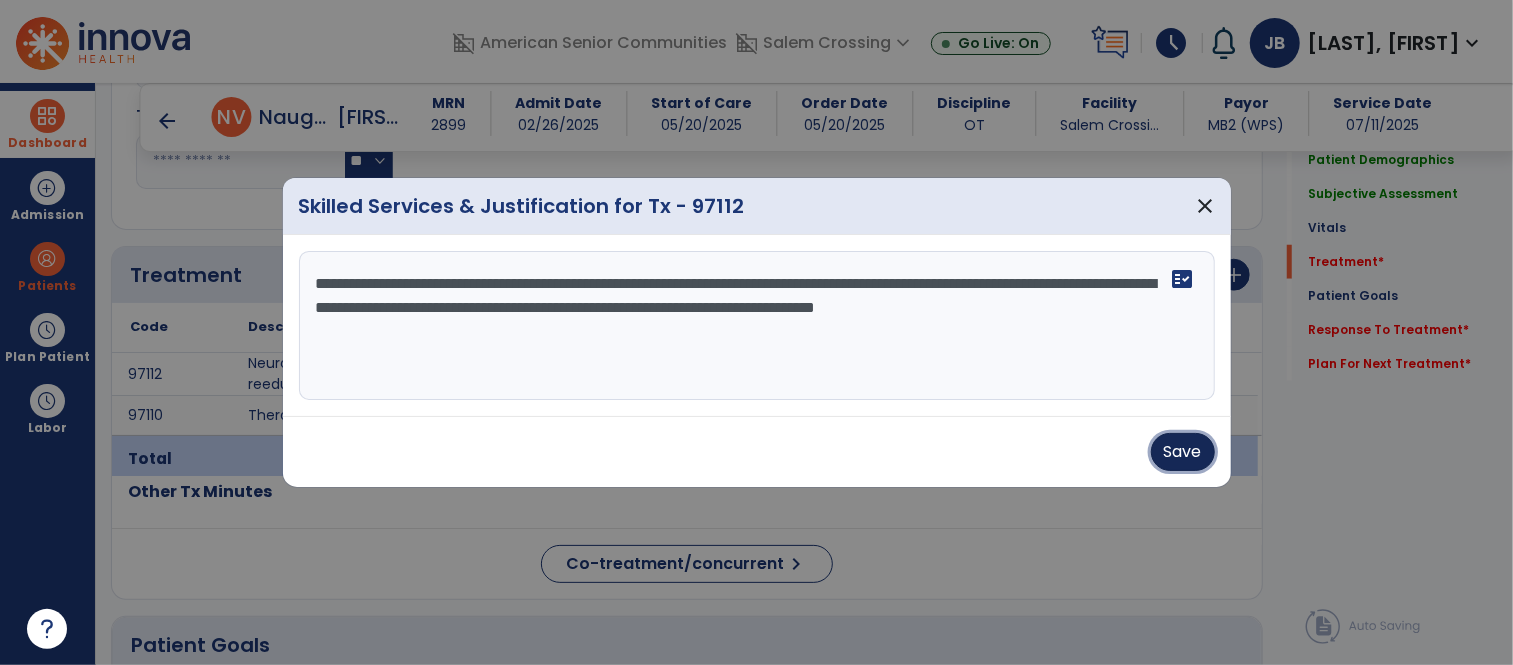 click on "Save" at bounding box center (1183, 452) 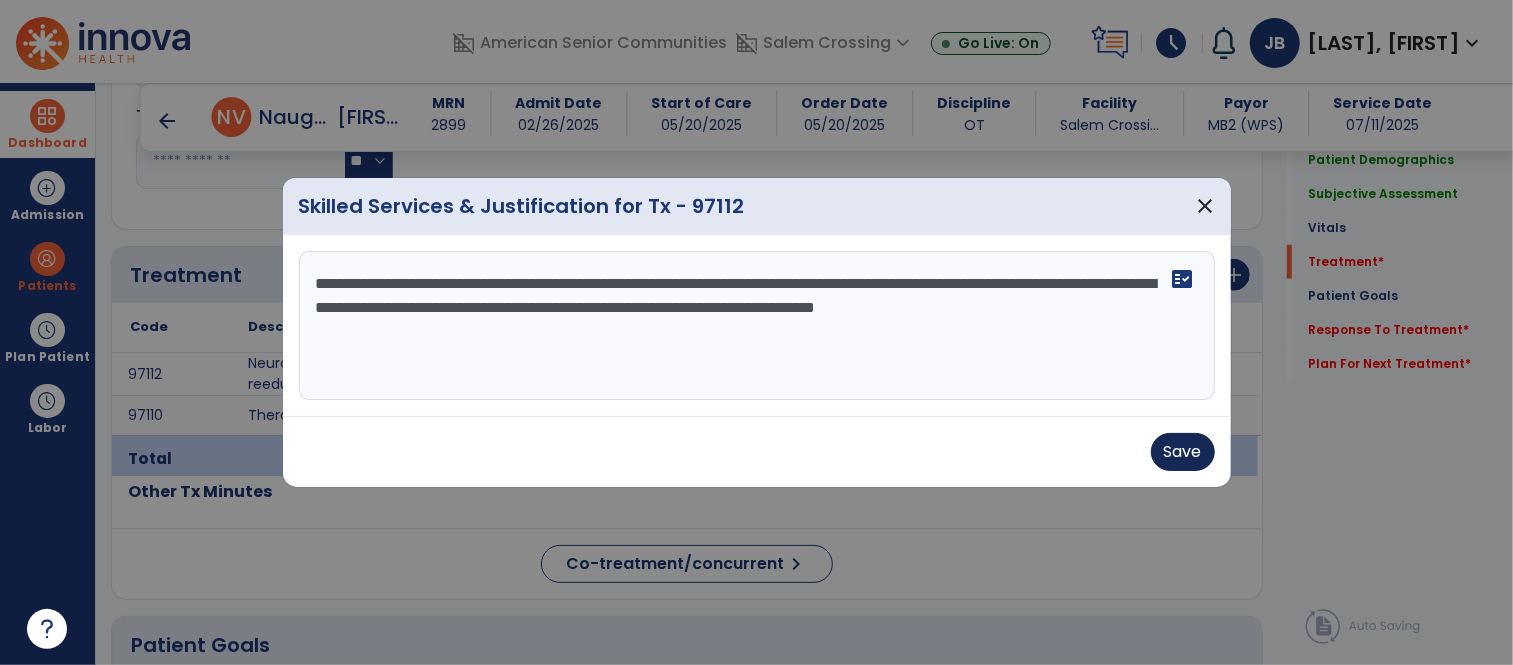 click on "Save" at bounding box center (757, 452) 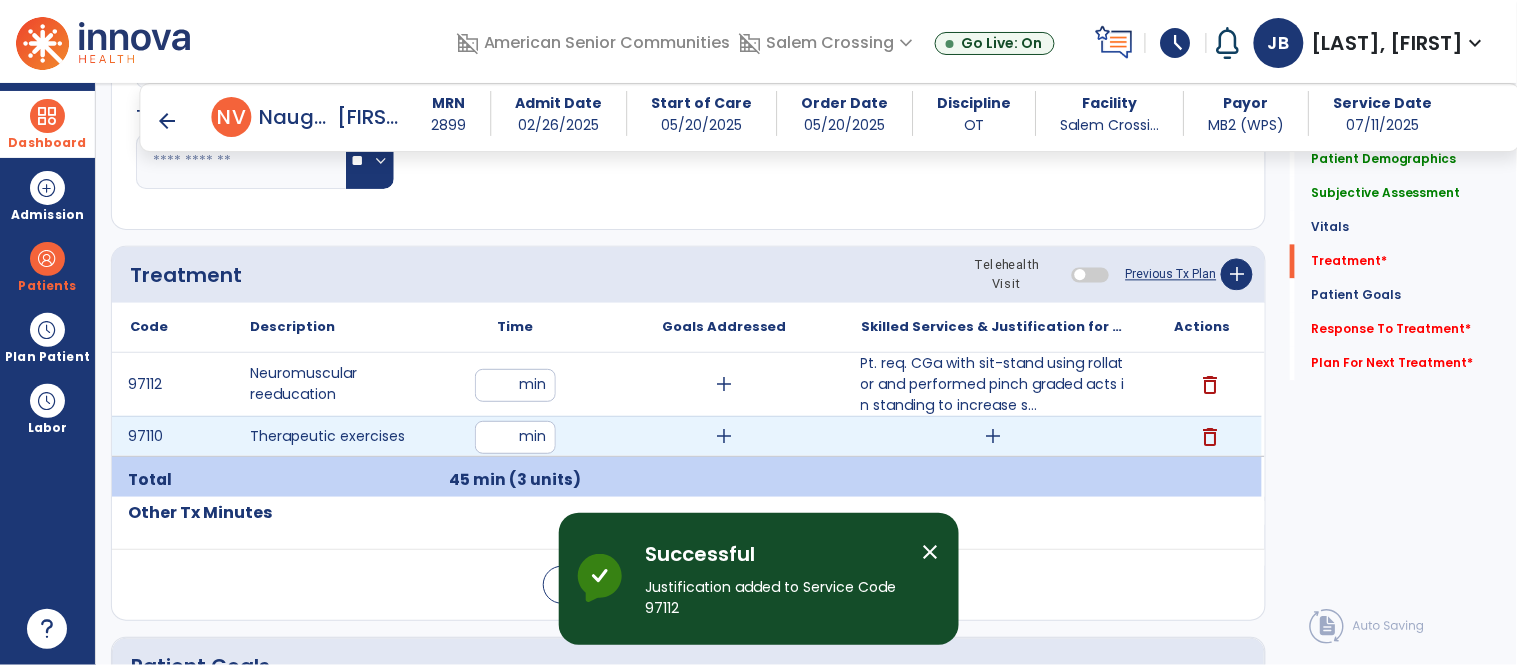 click on "add" at bounding box center [993, 436] 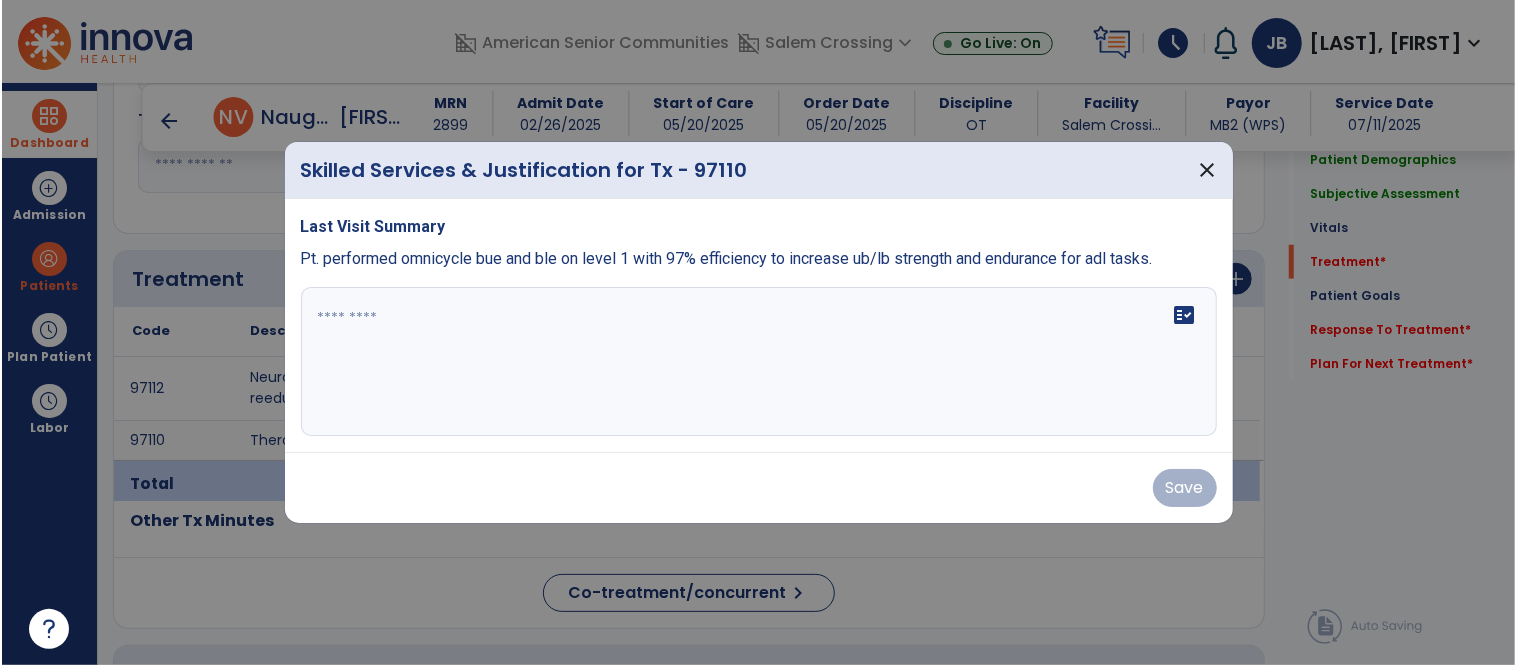 scroll, scrollTop: 1043, scrollLeft: 0, axis: vertical 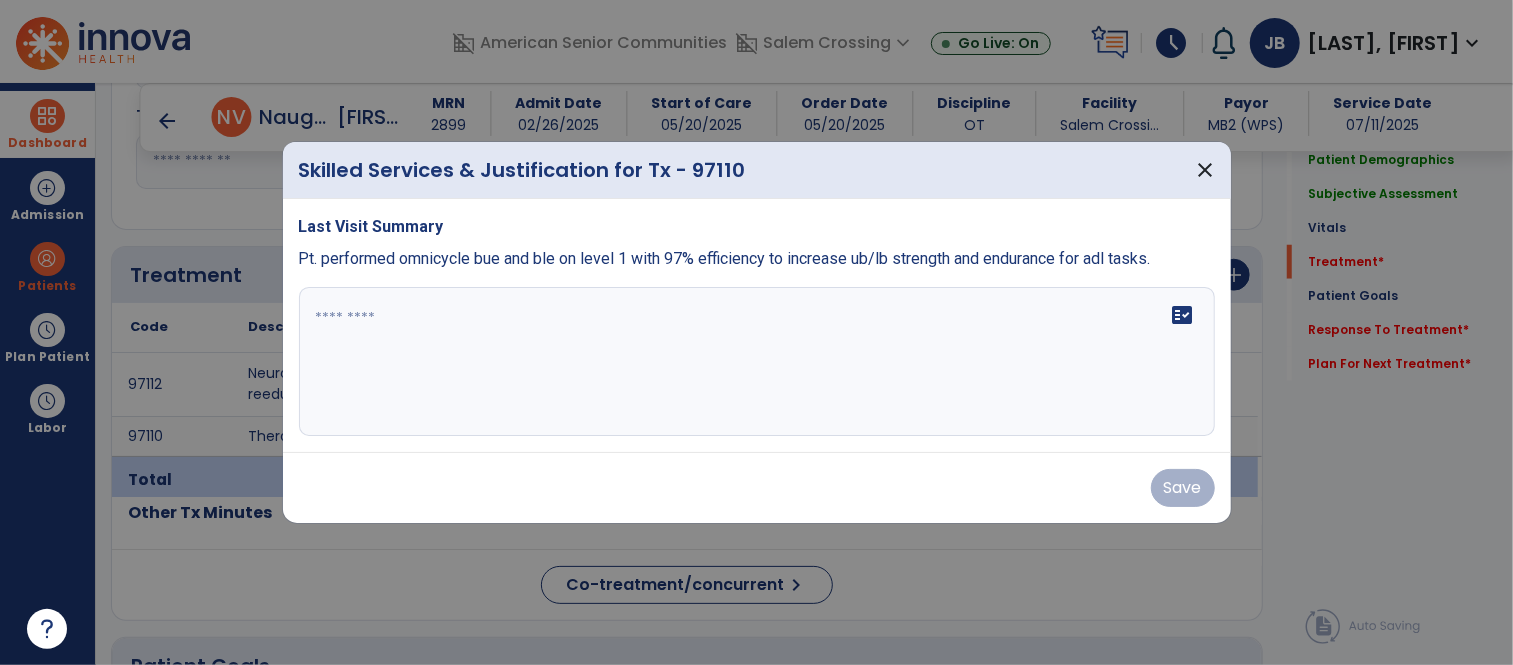click on "fact_check" at bounding box center (757, 362) 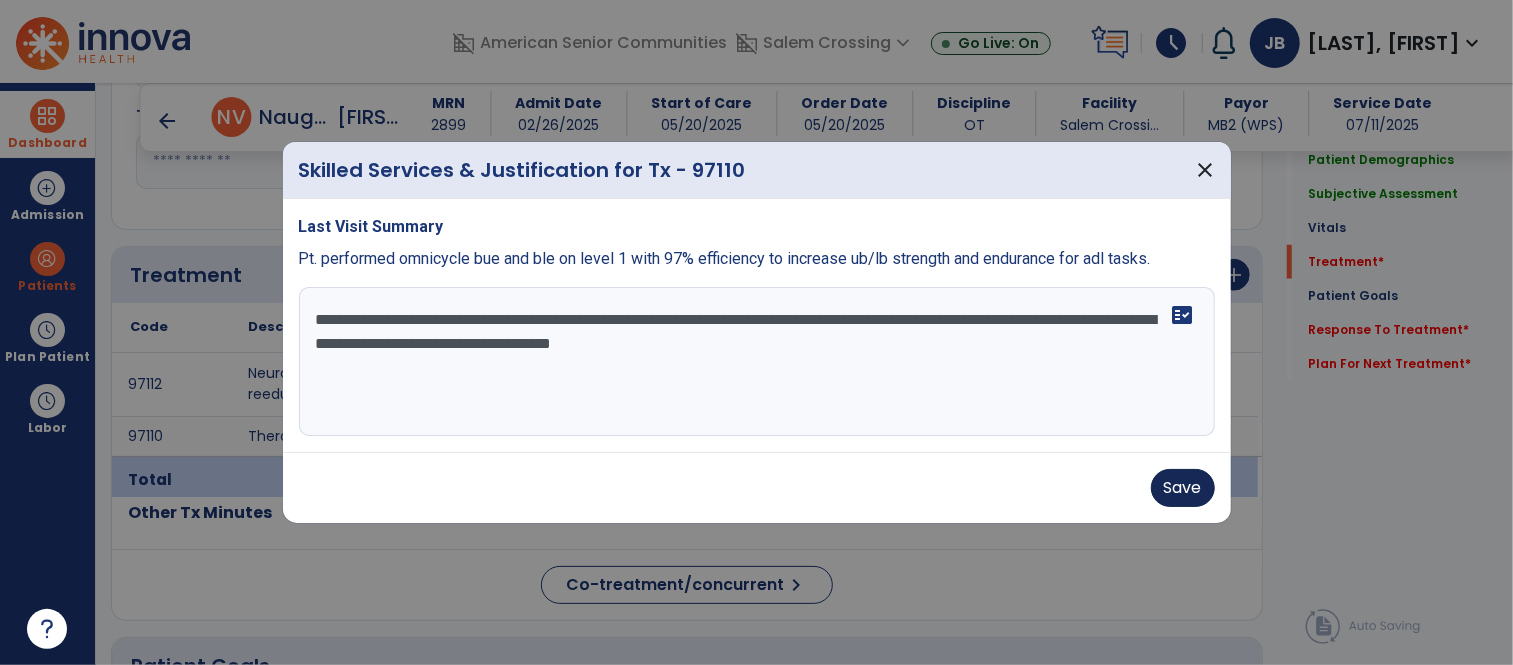 type on "**********" 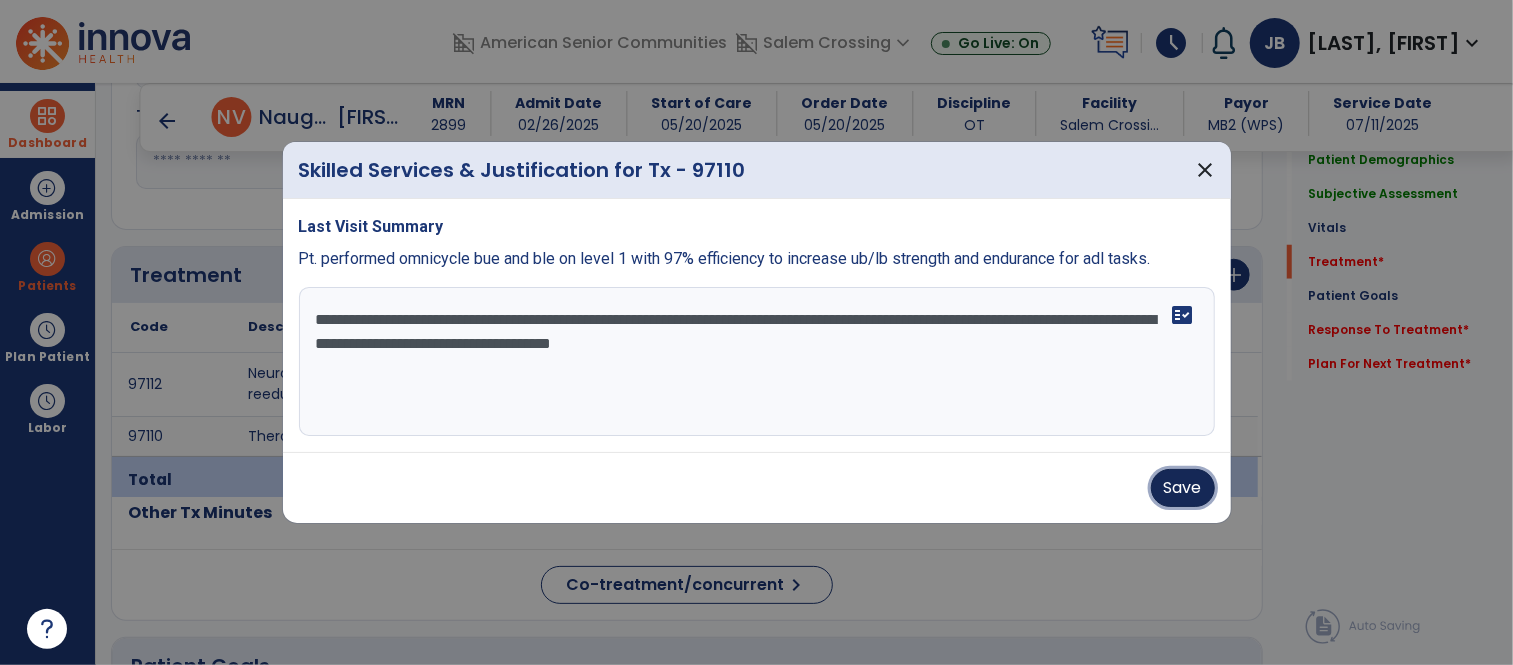 click on "Save" at bounding box center (1183, 488) 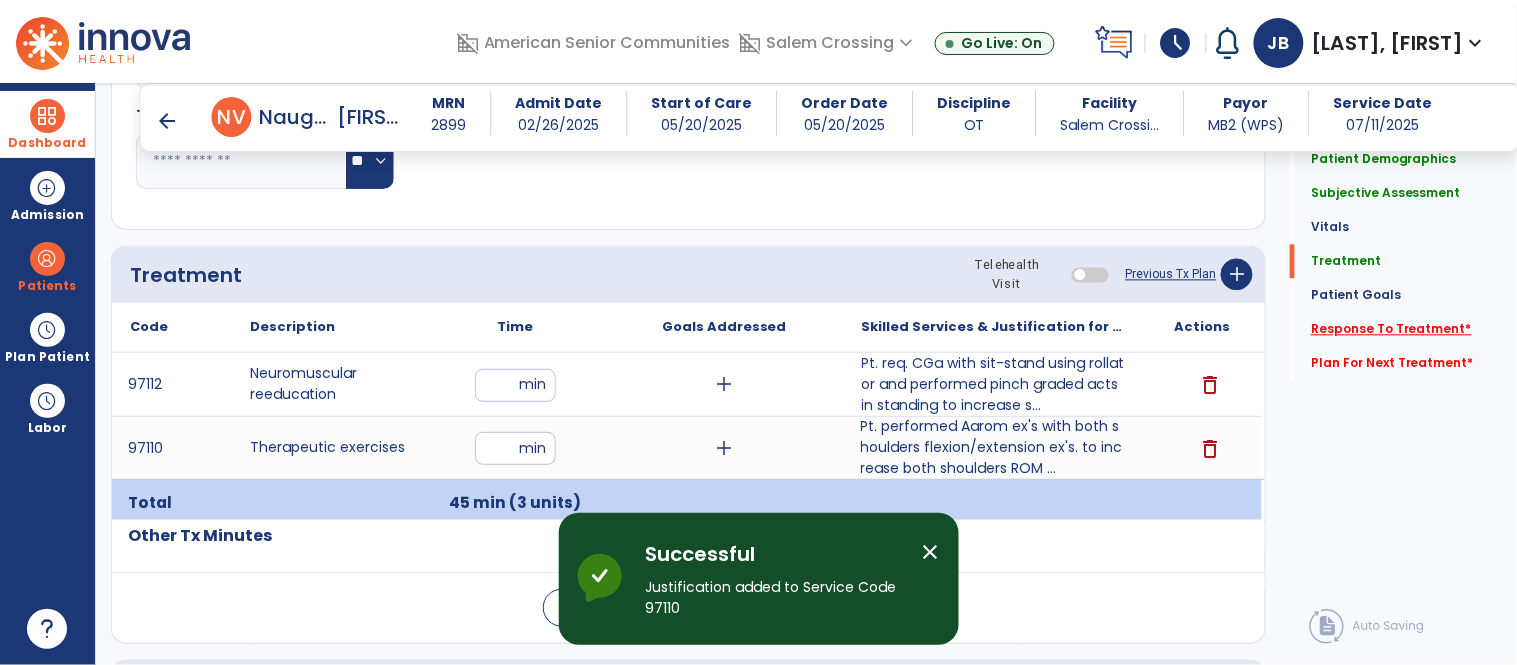 click on "Response To Treatment   *" 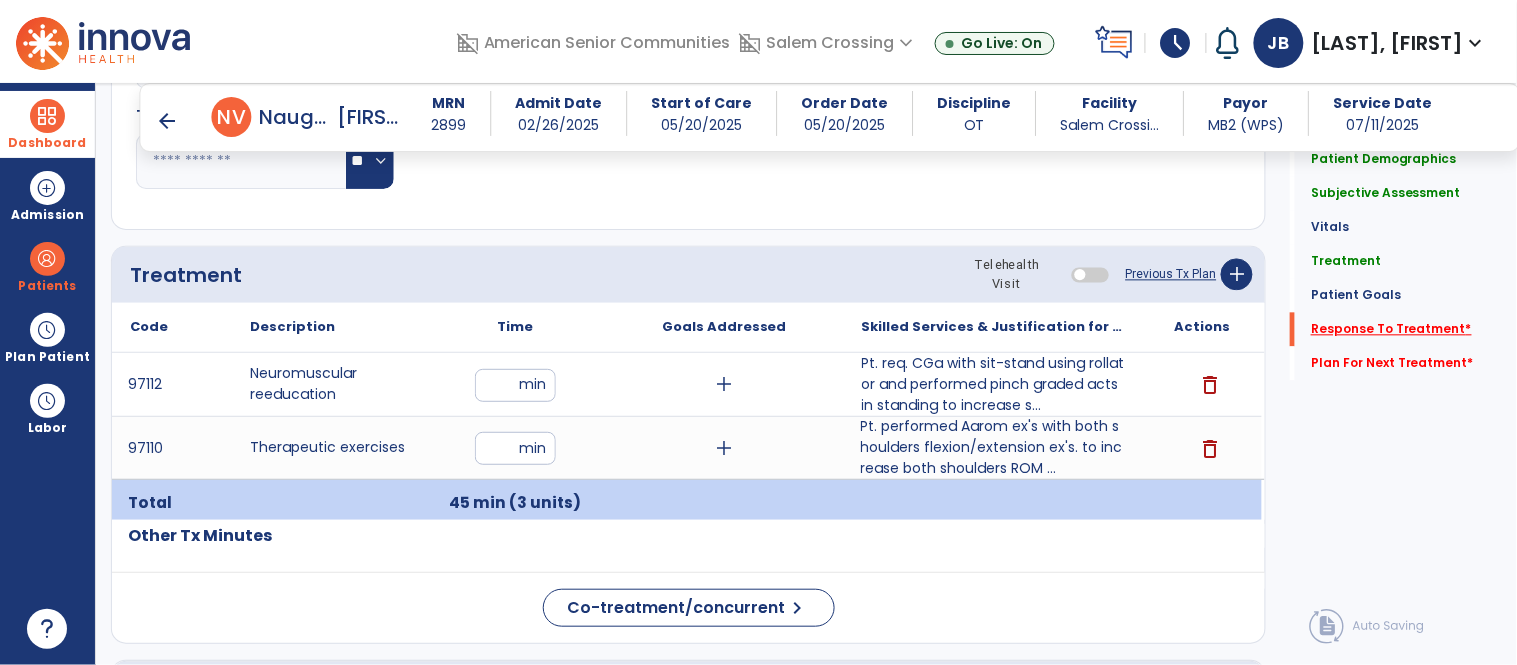 click on "Response To Treatment   *" 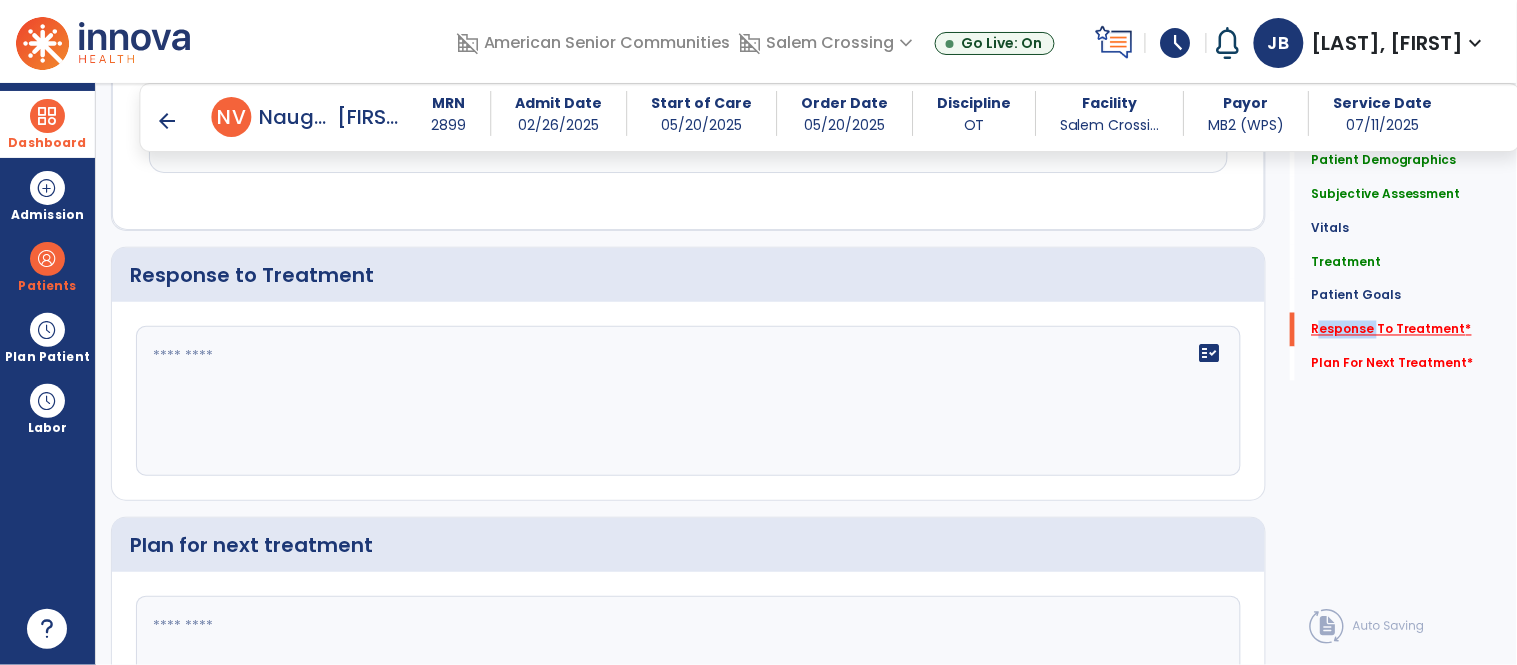 scroll, scrollTop: 2723, scrollLeft: 0, axis: vertical 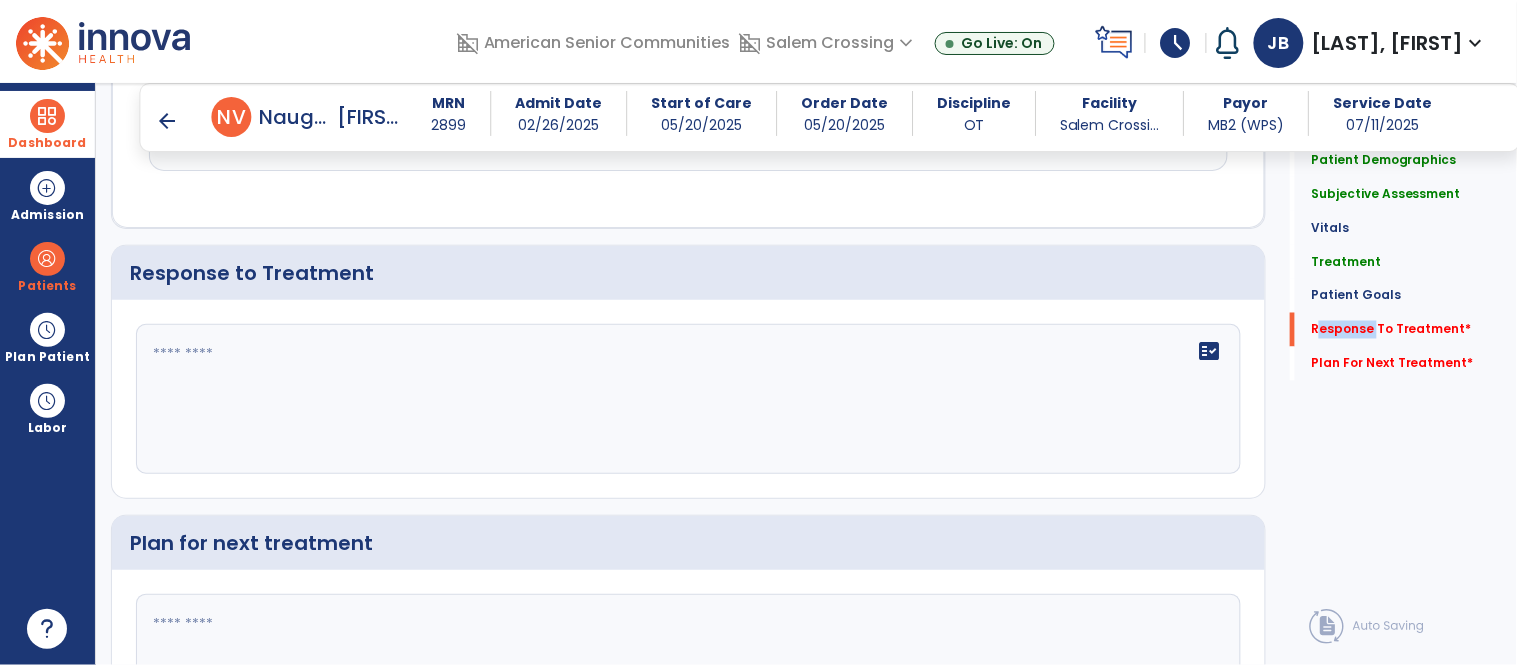 click on "fact_check" 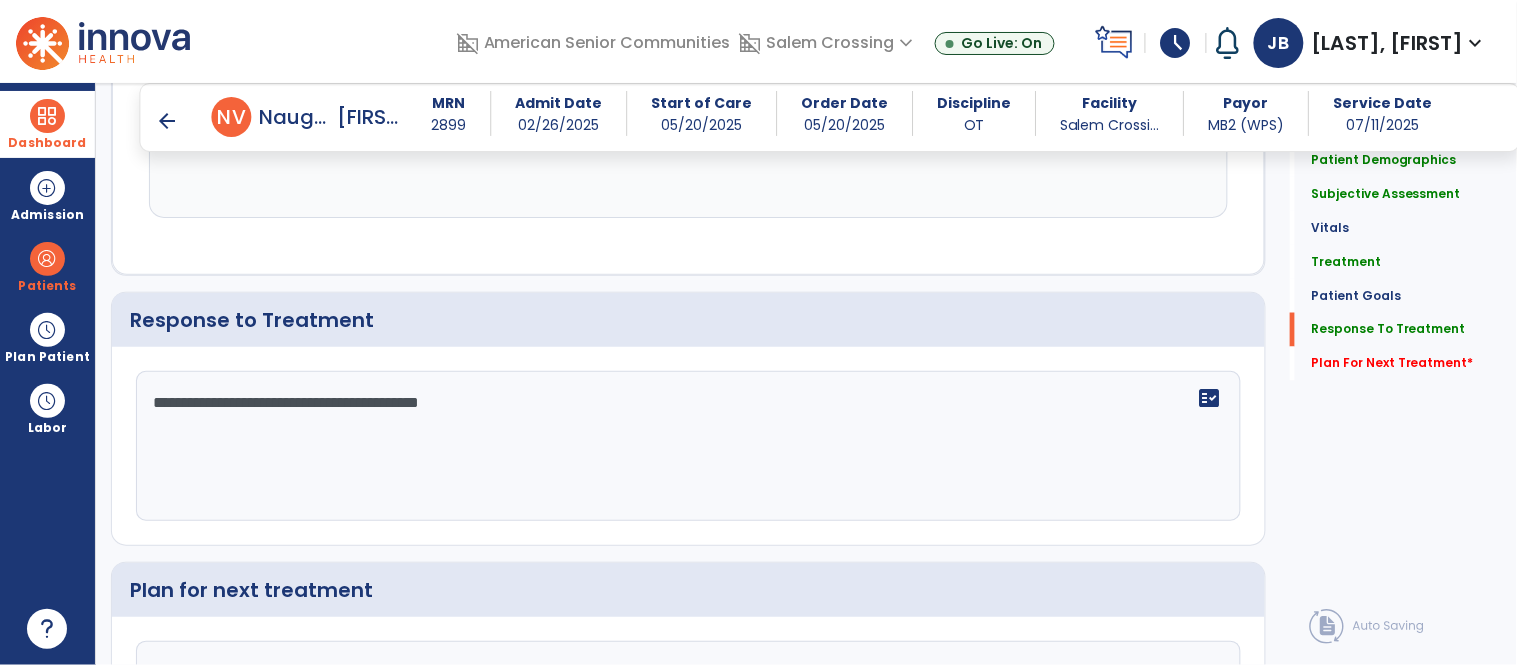 scroll, scrollTop: 2723, scrollLeft: 0, axis: vertical 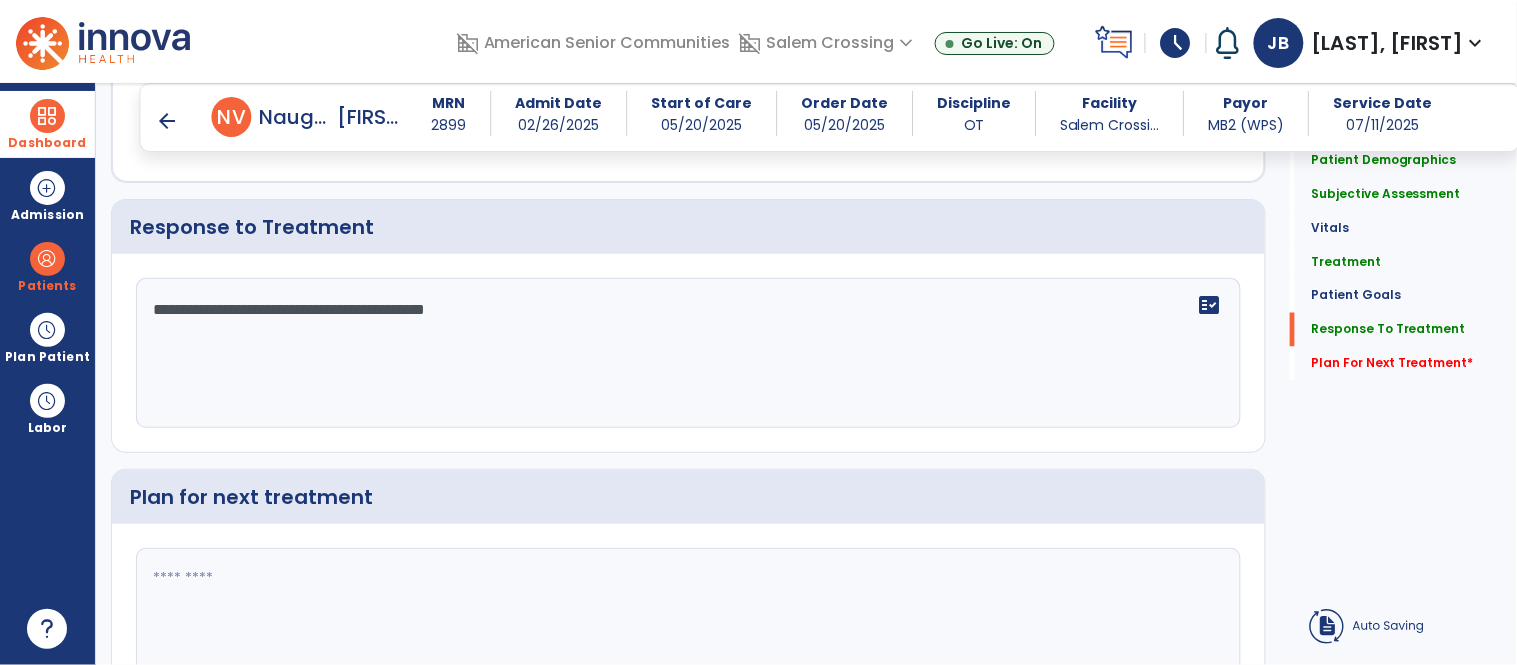 type on "**********" 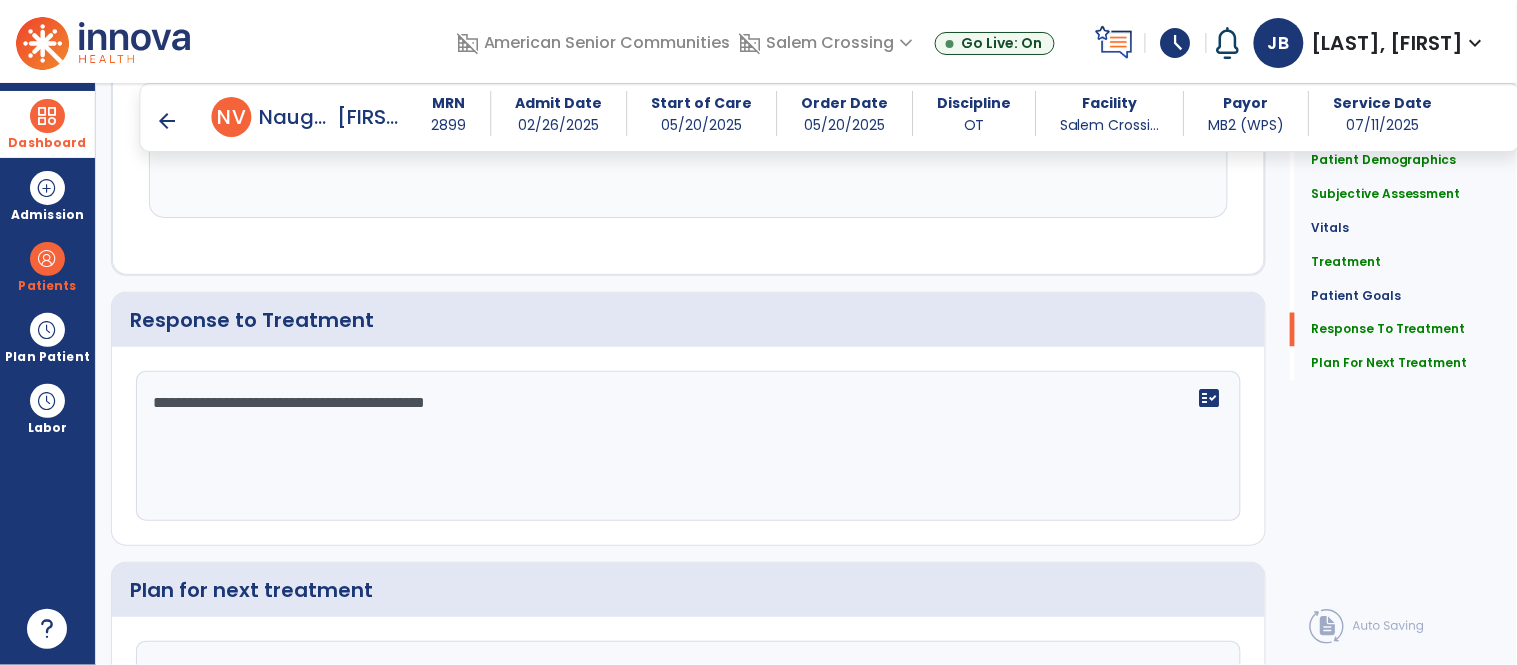 scroll, scrollTop: 2723, scrollLeft: 0, axis: vertical 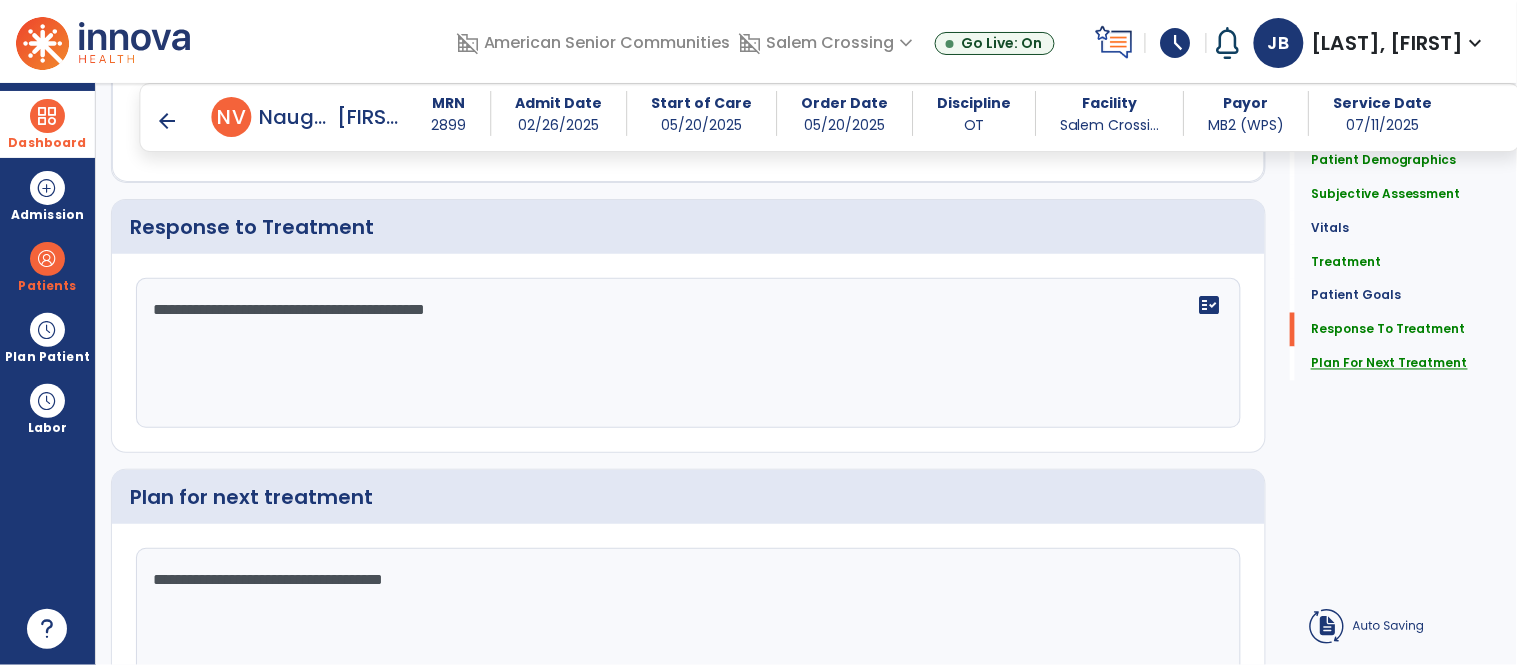 type on "**********" 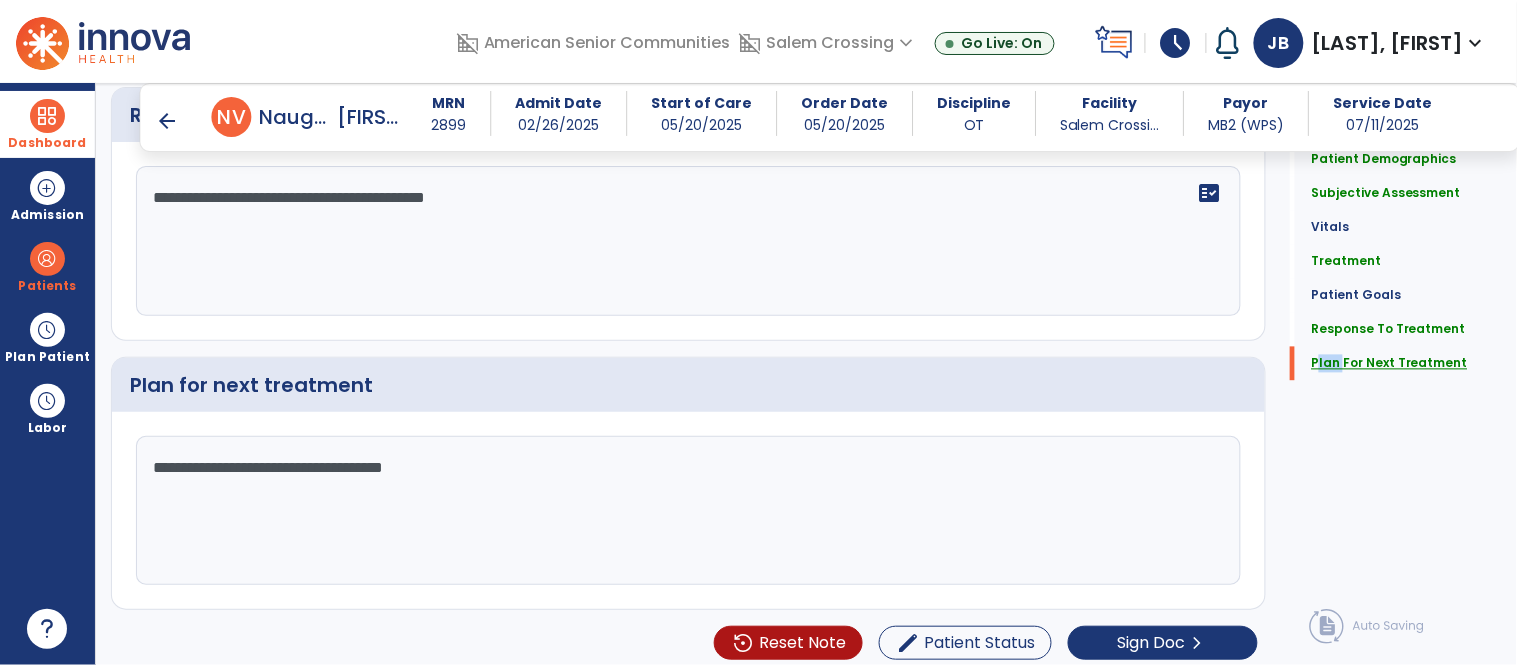 scroll, scrollTop: 2850, scrollLeft: 0, axis: vertical 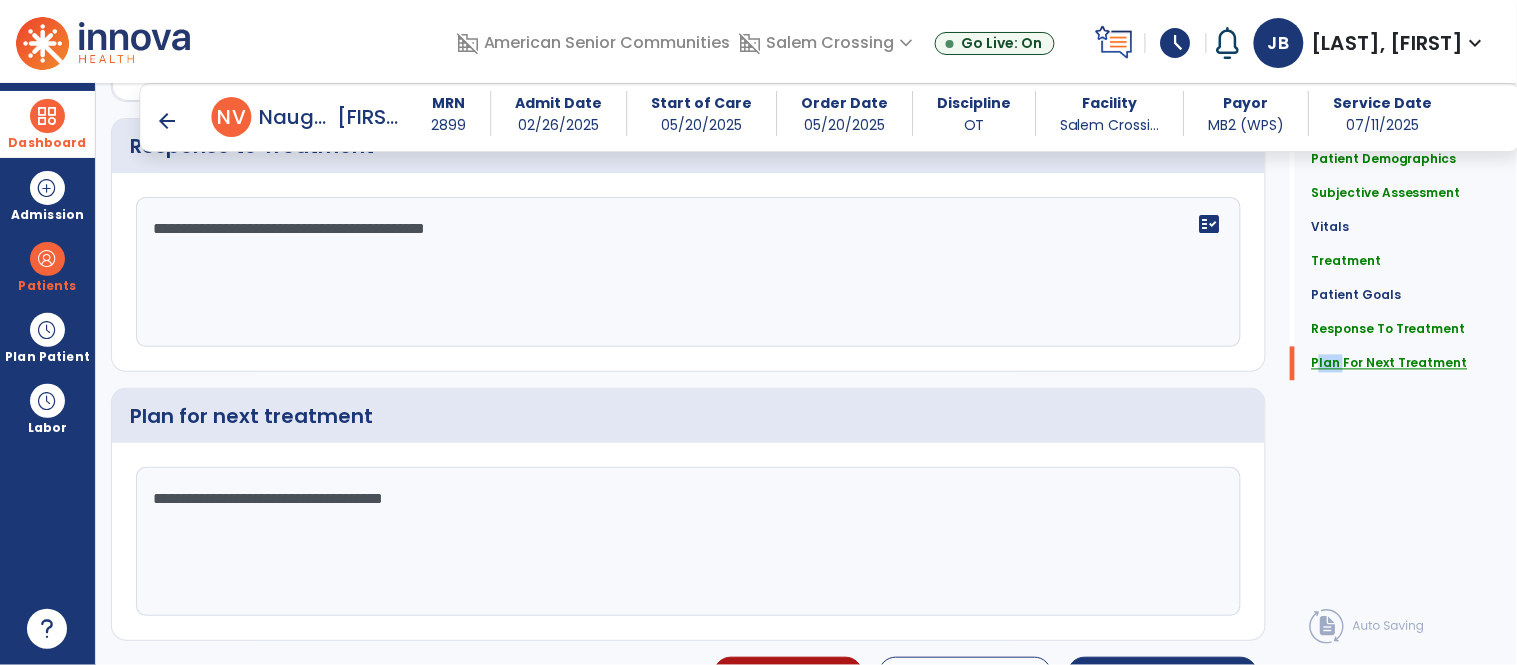 click on "Plan For Next Treatment" 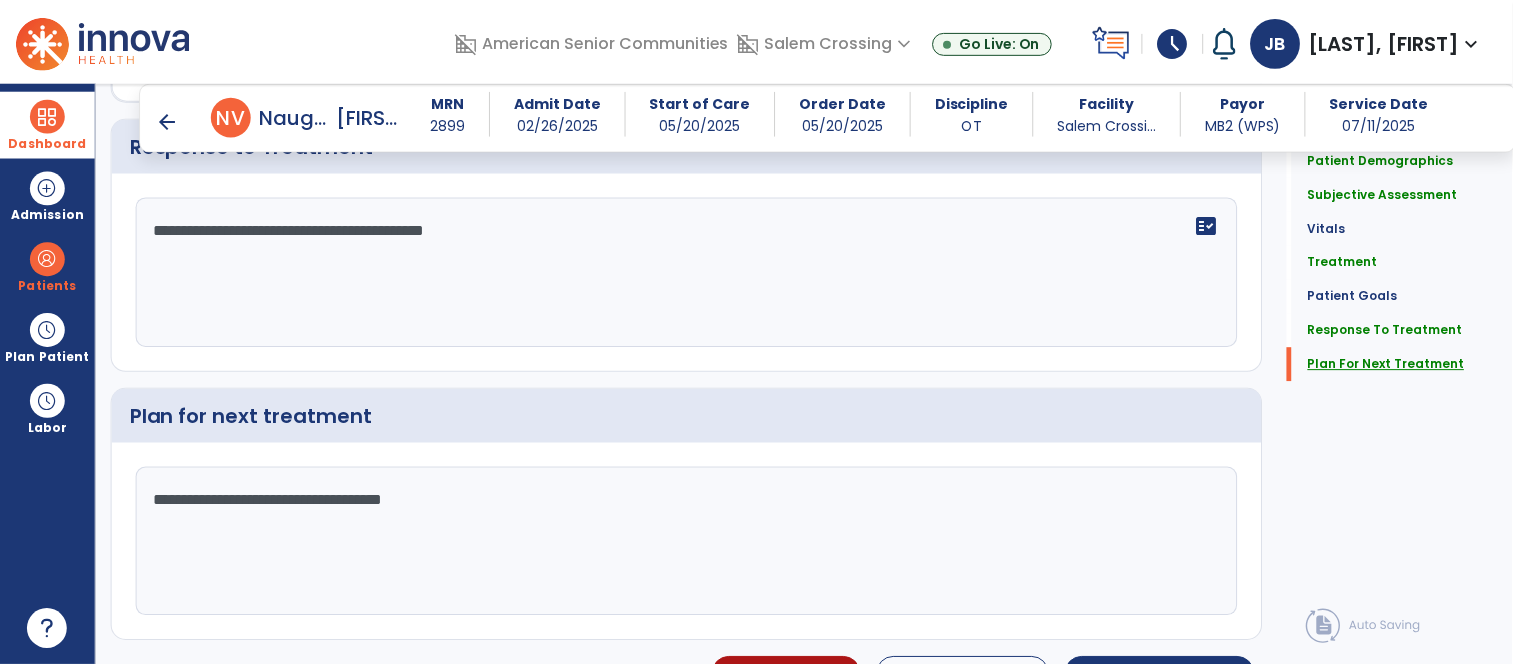 scroll, scrollTop: 2895, scrollLeft: 0, axis: vertical 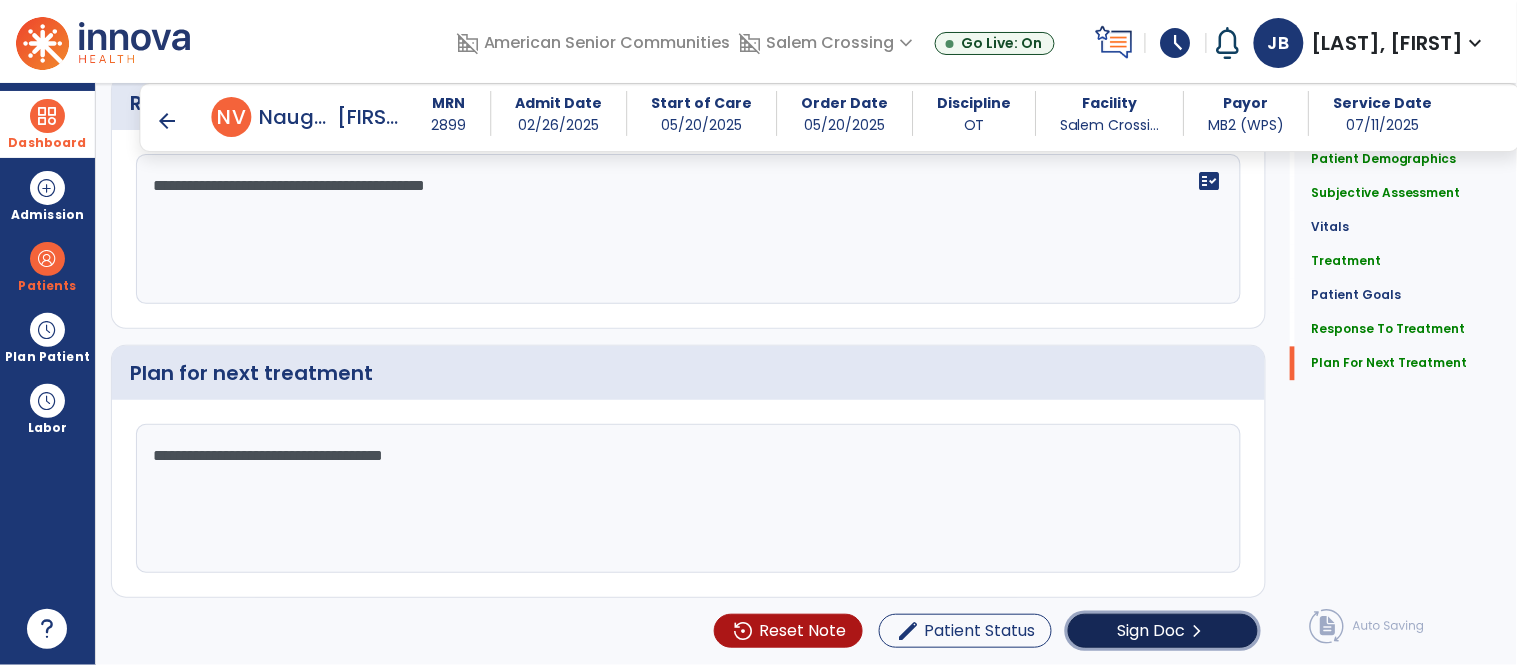 click on "Sign Doc" 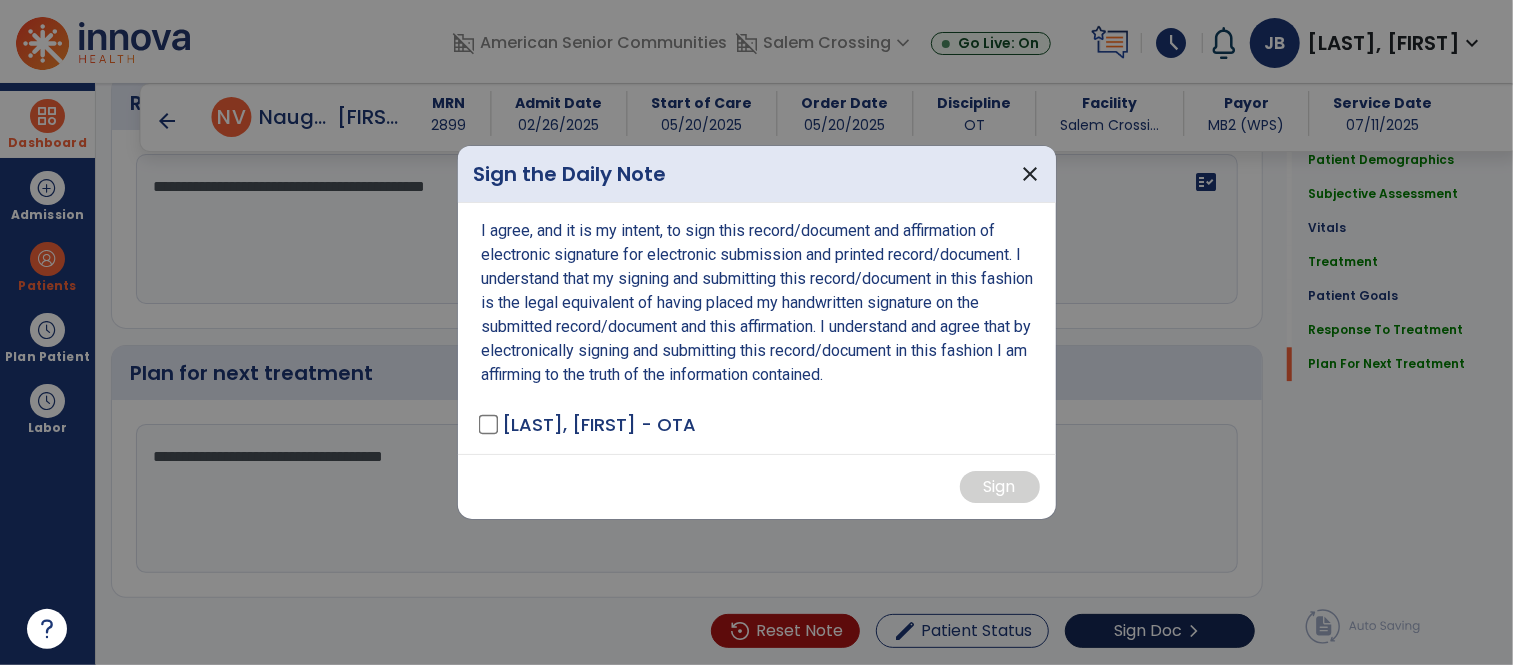 click at bounding box center (756, 332) 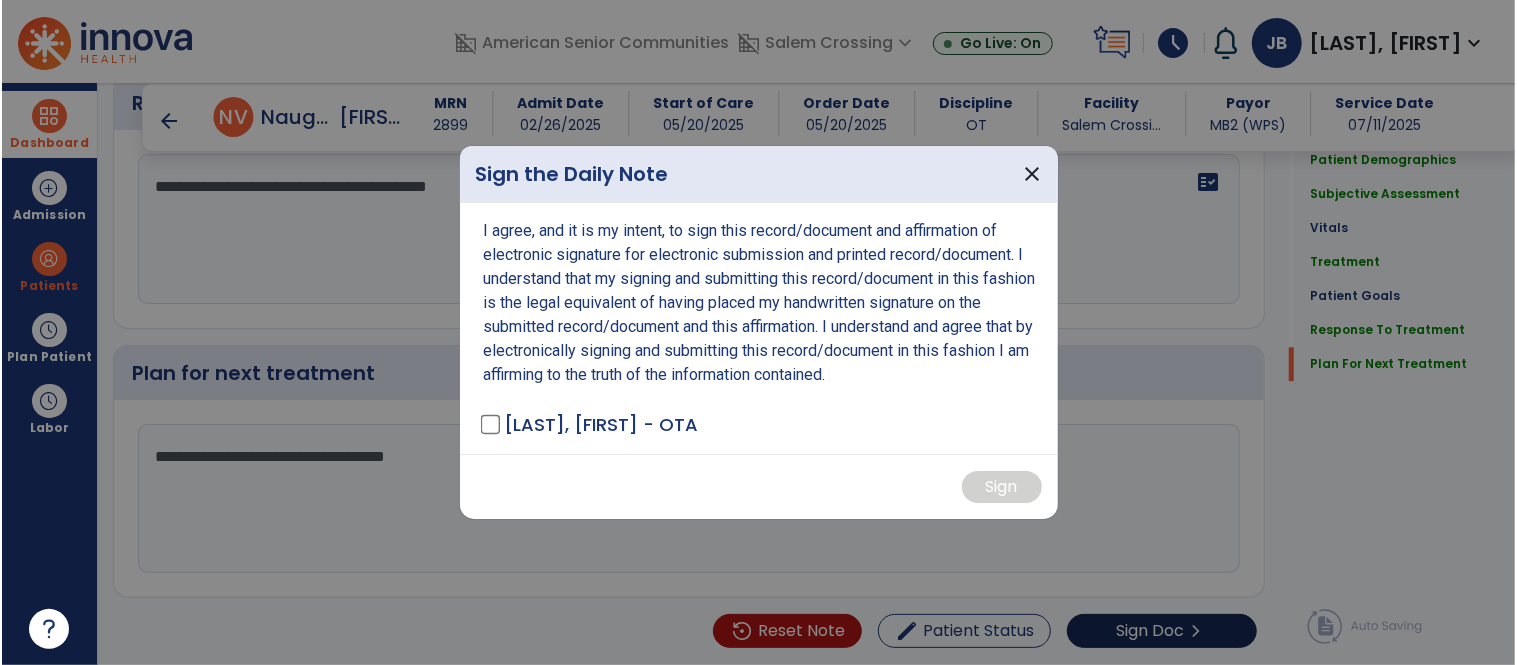 scroll, scrollTop: 2895, scrollLeft: 0, axis: vertical 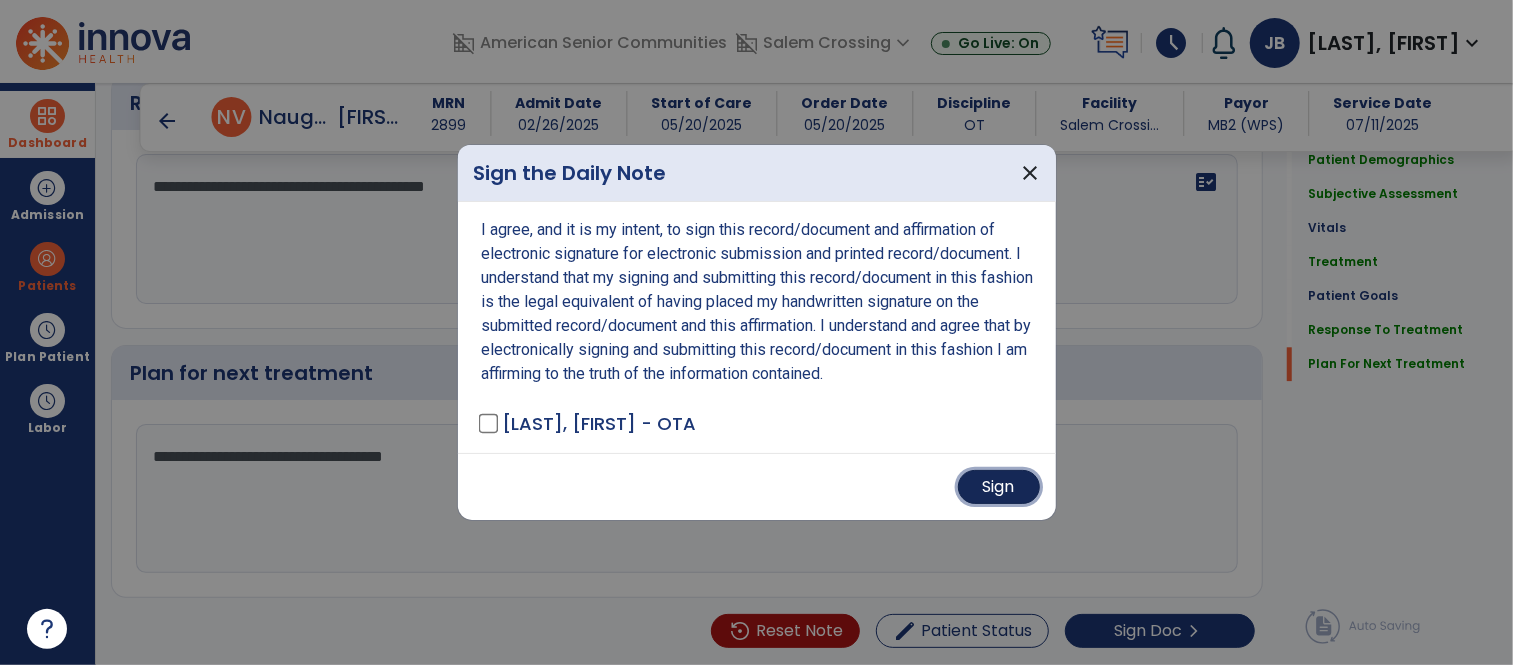 click on "Sign" at bounding box center (999, 487) 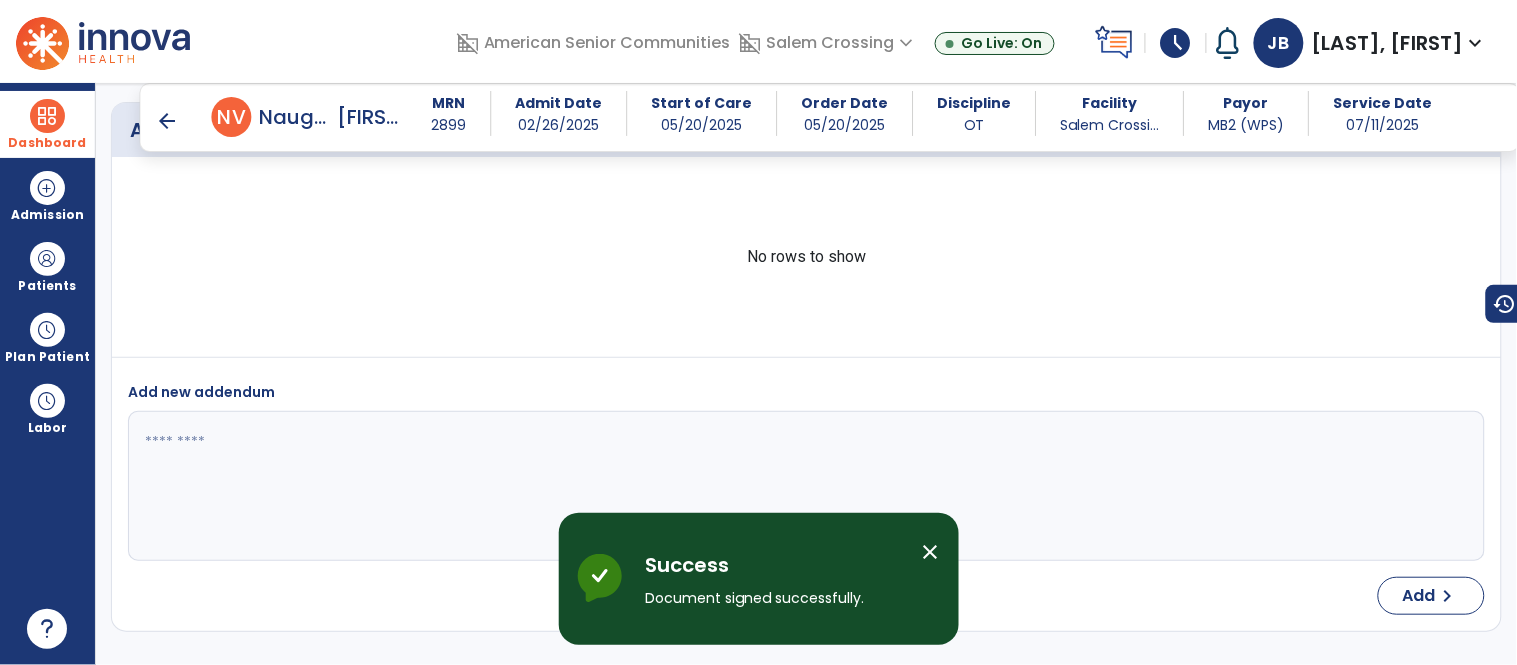 scroll, scrollTop: 4003, scrollLeft: 0, axis: vertical 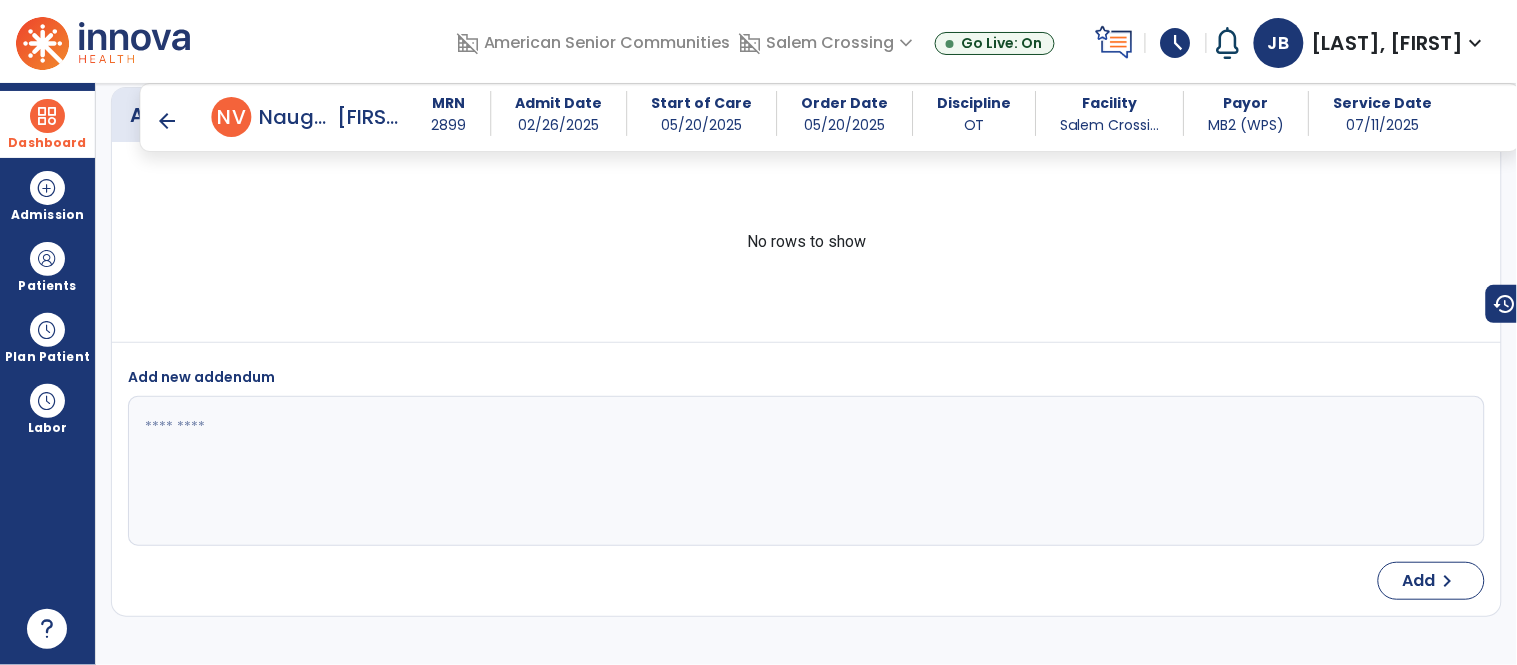 click at bounding box center (47, 116) 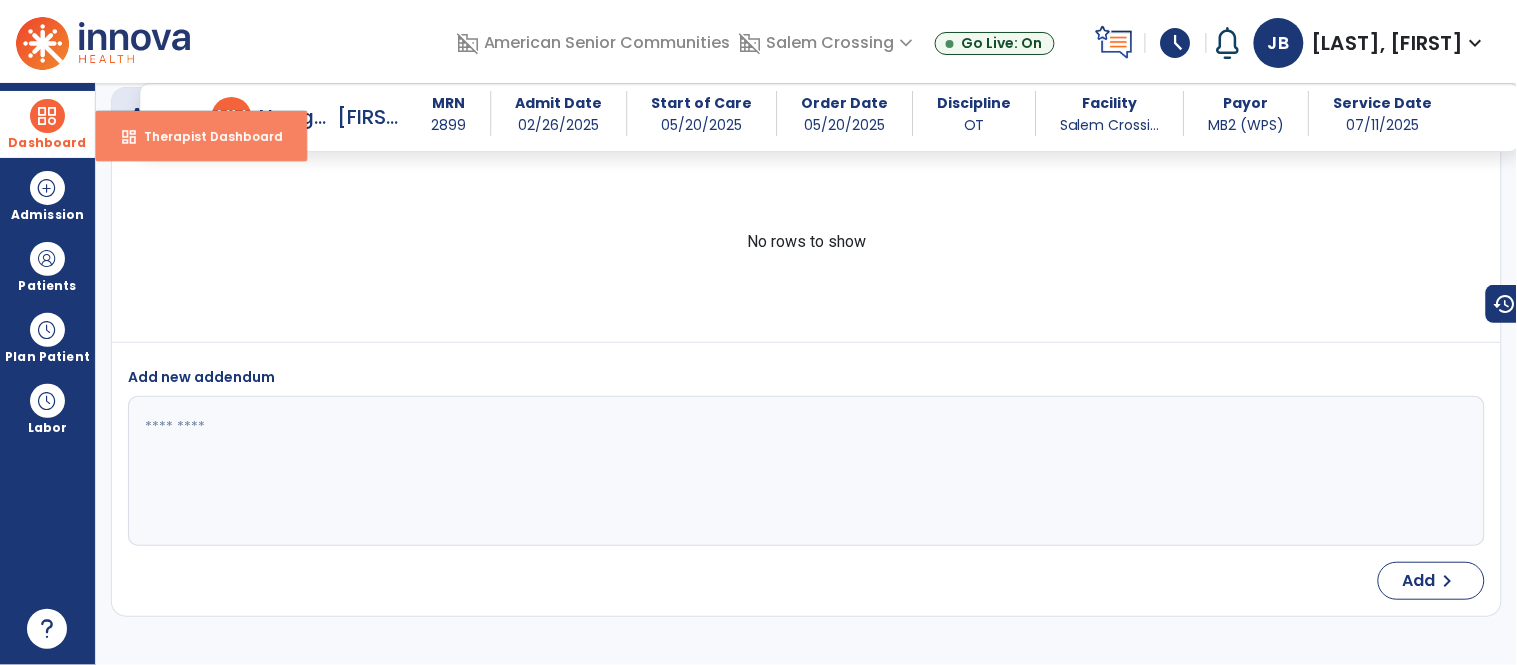 click on "dashboard  Therapist Dashboard" at bounding box center (201, 136) 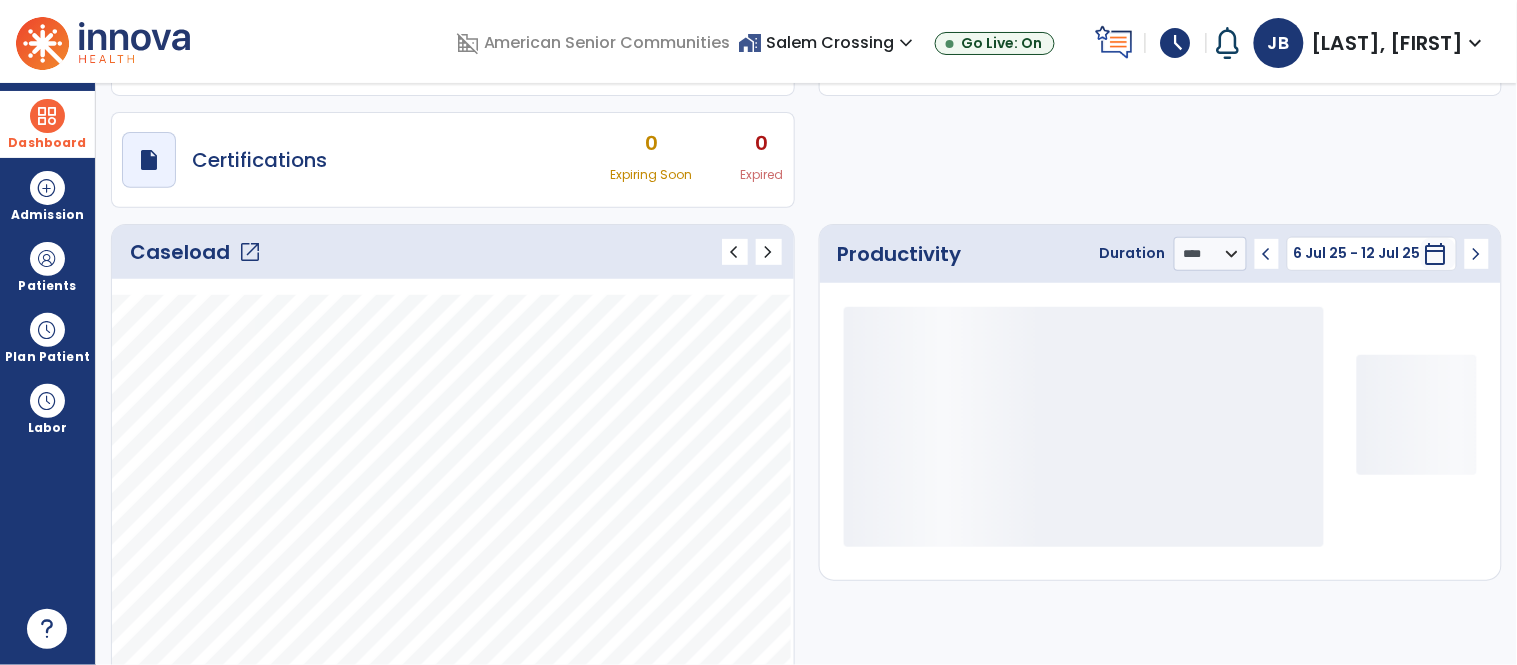 scroll, scrollTop: 143, scrollLeft: 0, axis: vertical 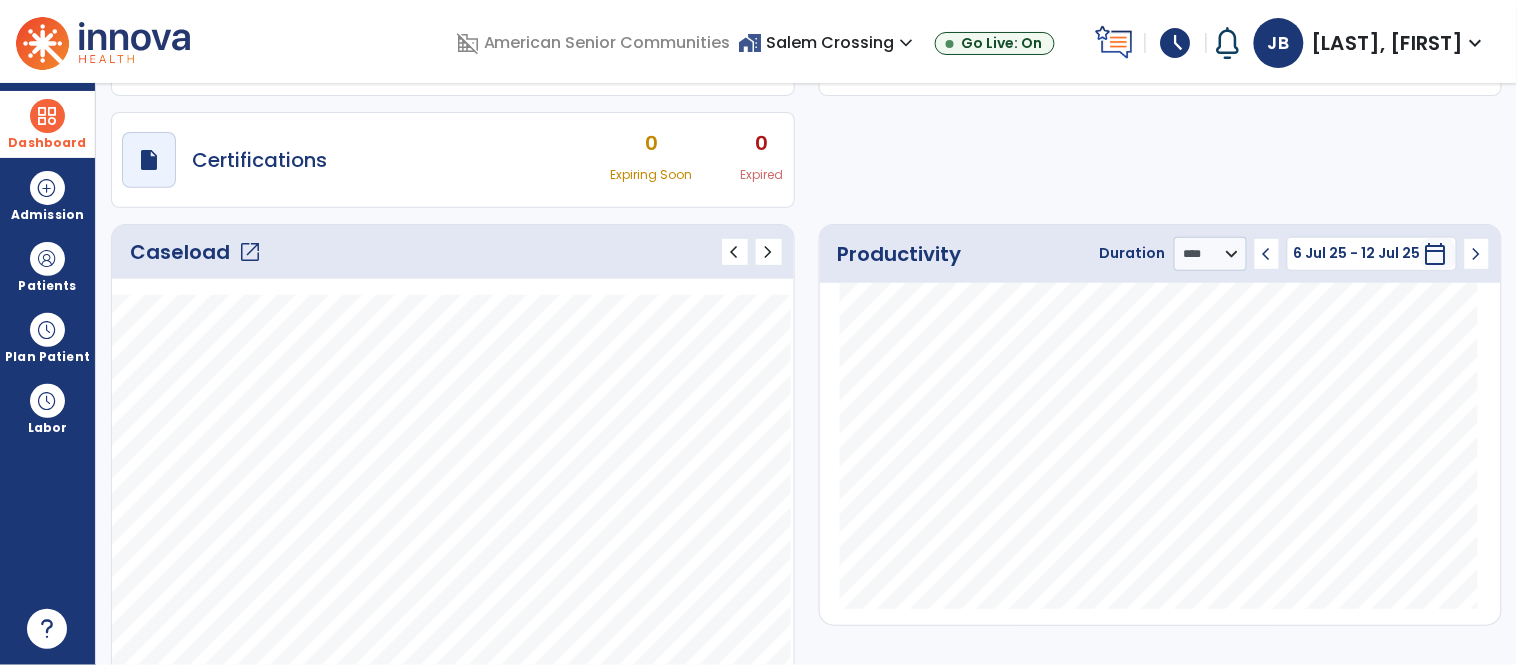 click on "Caseload   open_in_new" 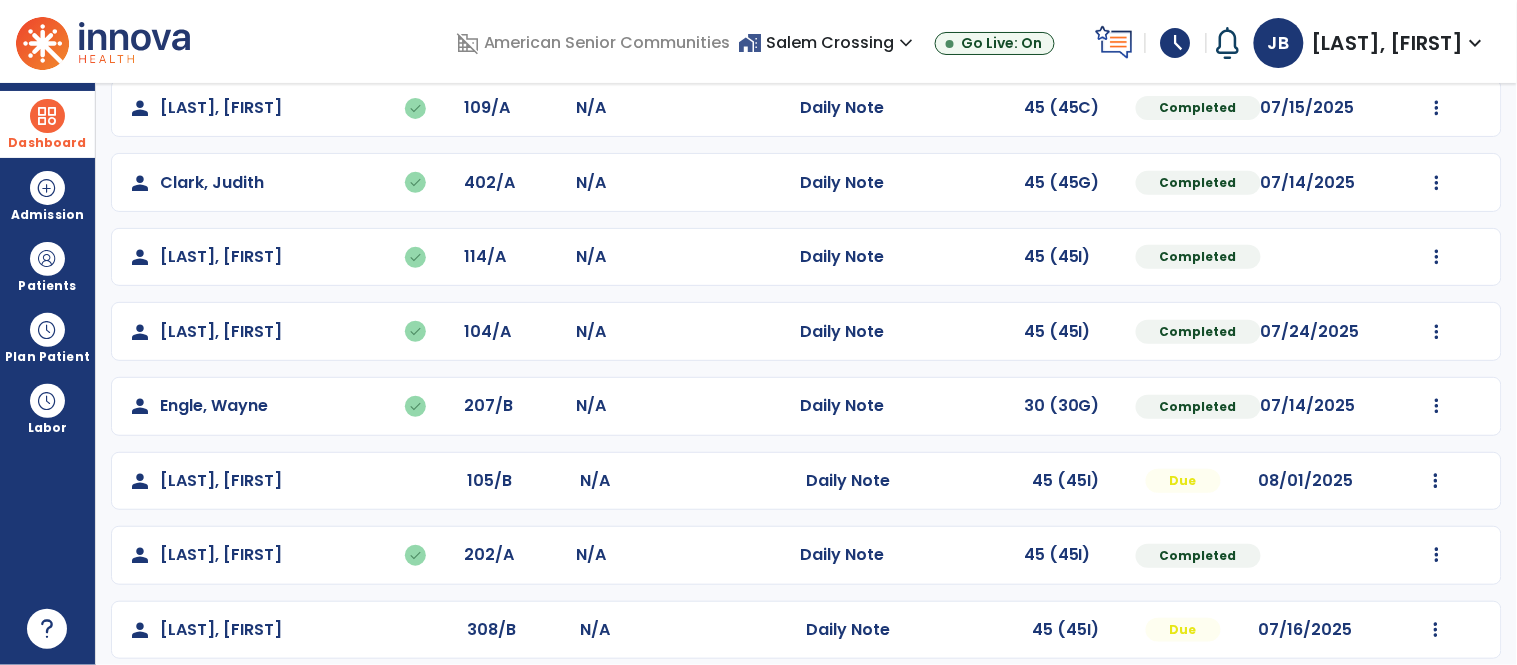 scroll, scrollTop: 182, scrollLeft: 0, axis: vertical 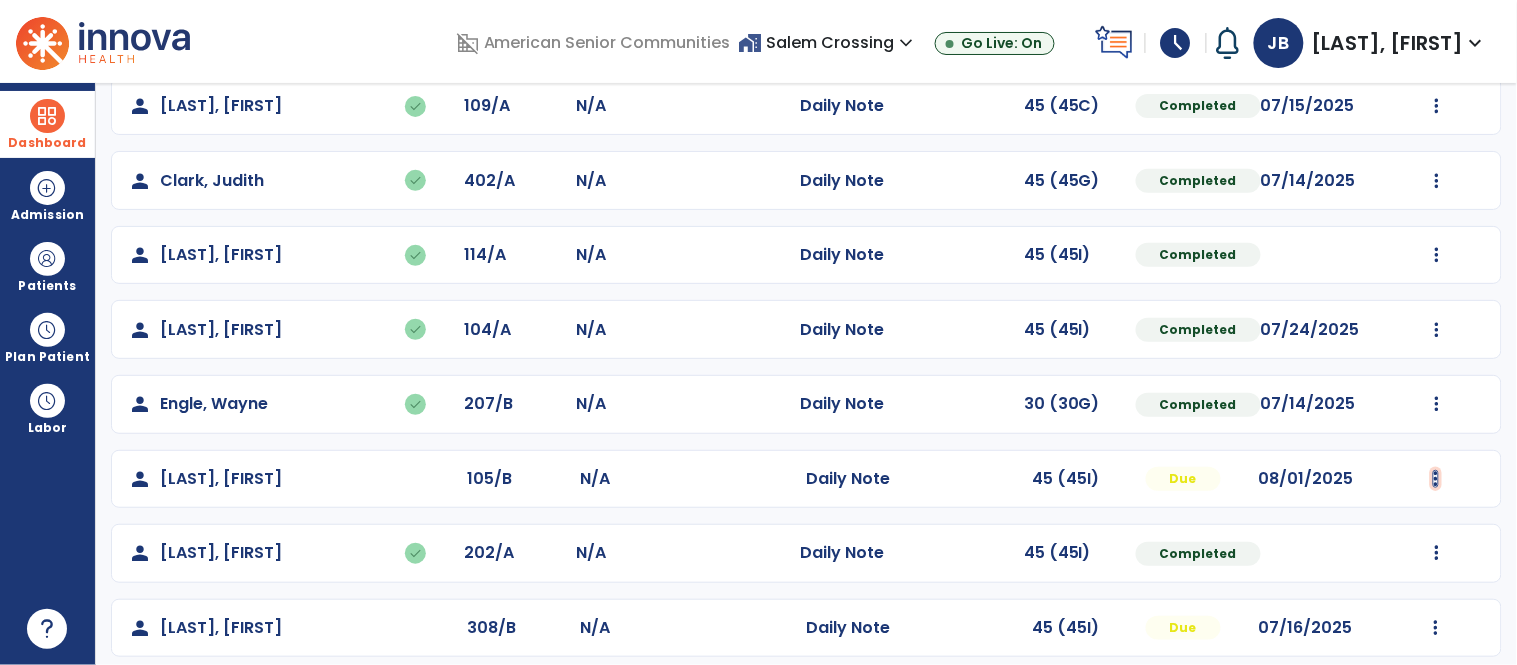click at bounding box center (1437, 106) 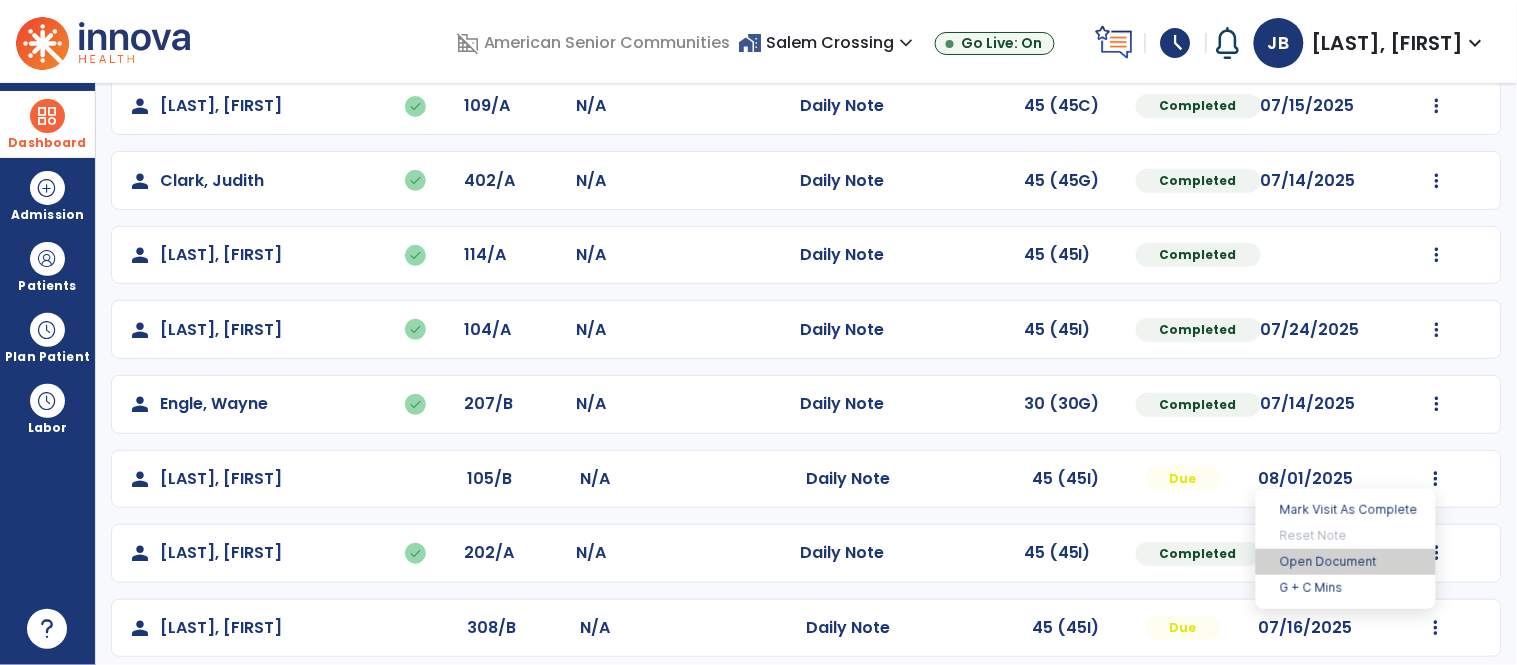 click on "Open Document" at bounding box center [1346, 562] 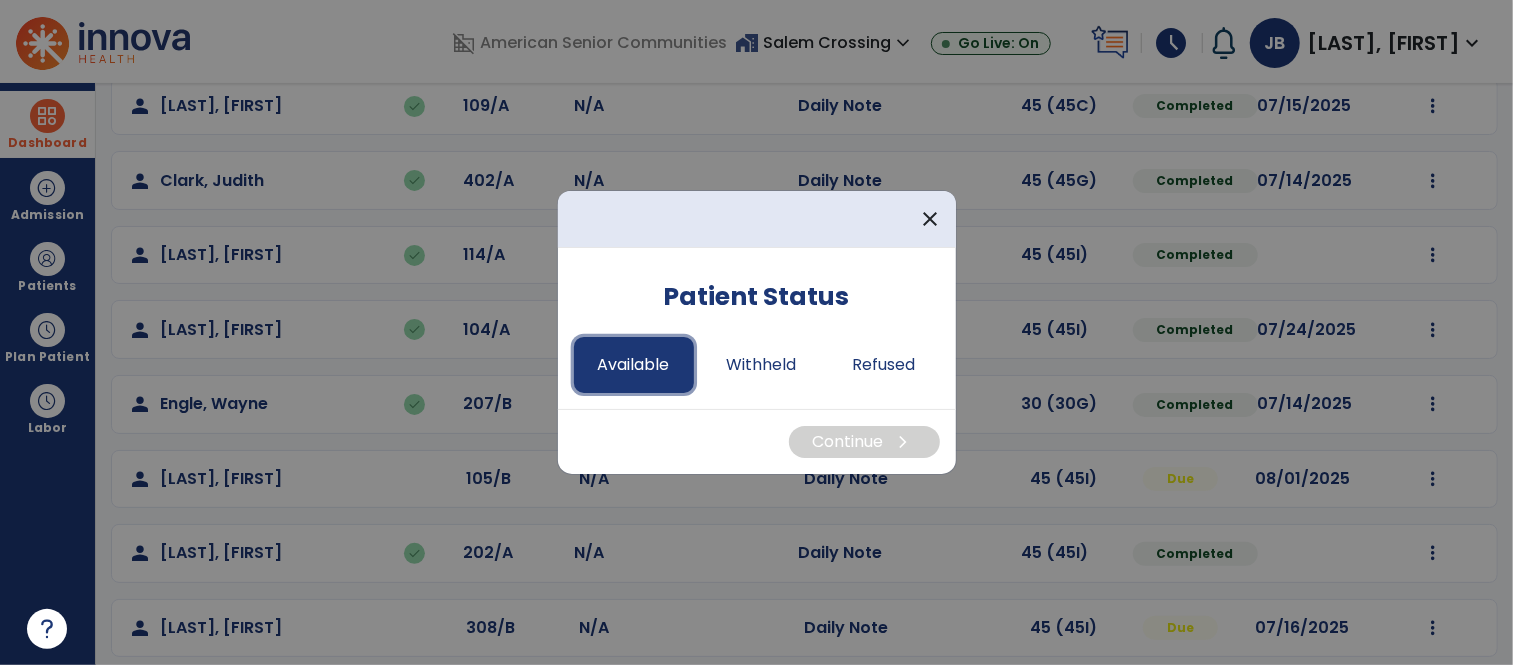 click on "Available" at bounding box center (634, 365) 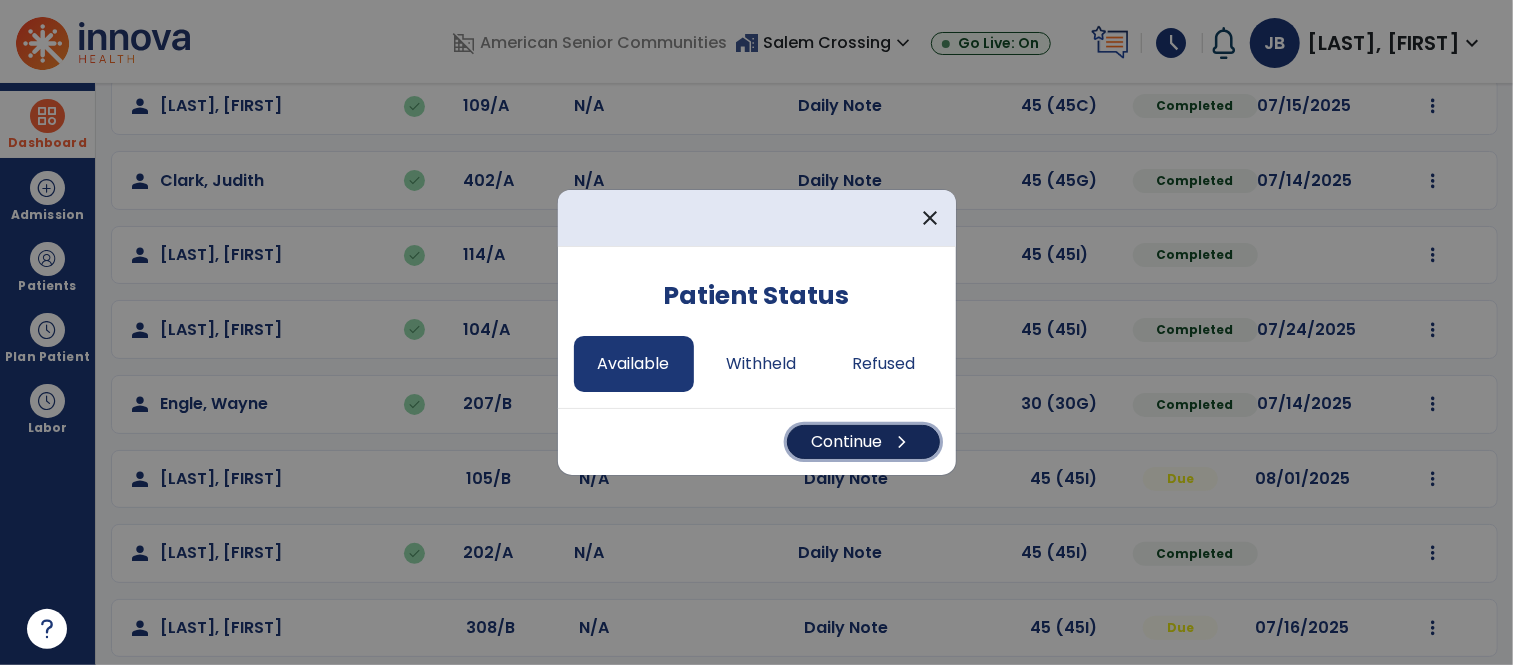 click on "Continue   chevron_right" at bounding box center (863, 442) 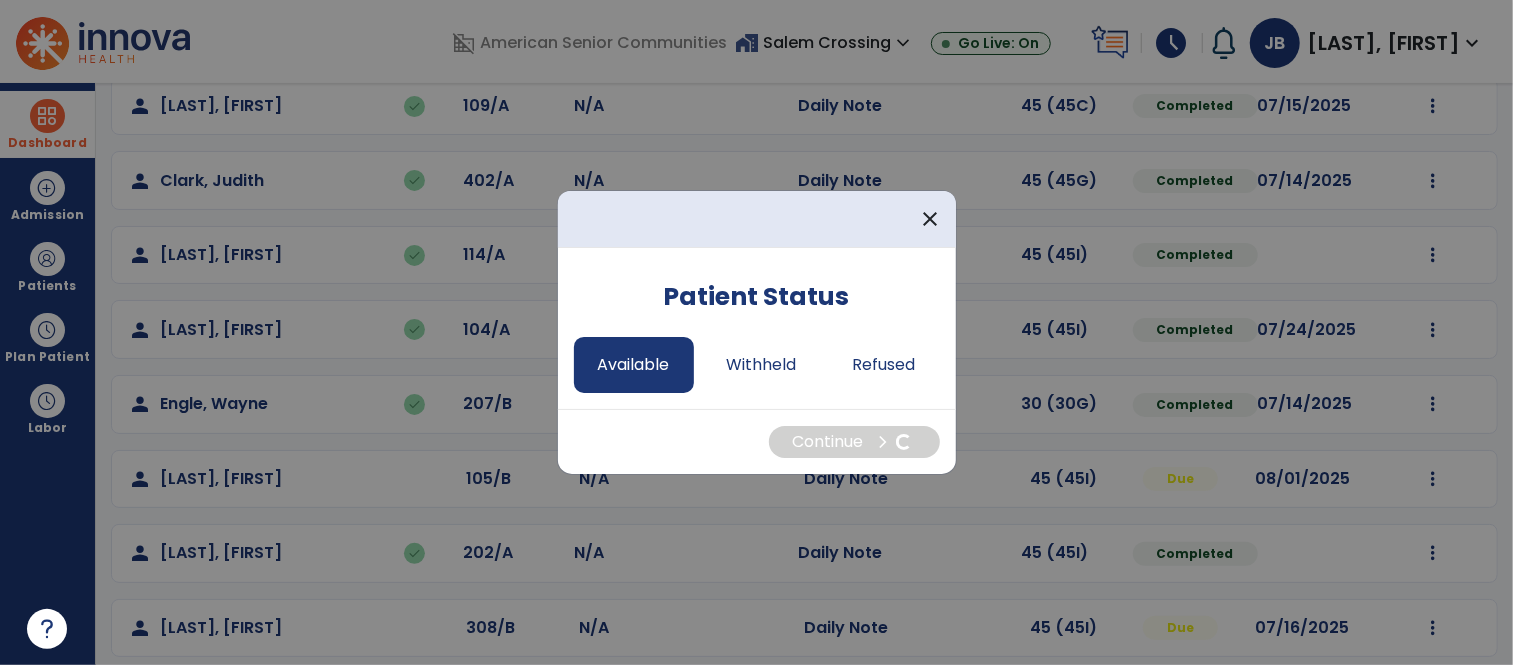 select on "*" 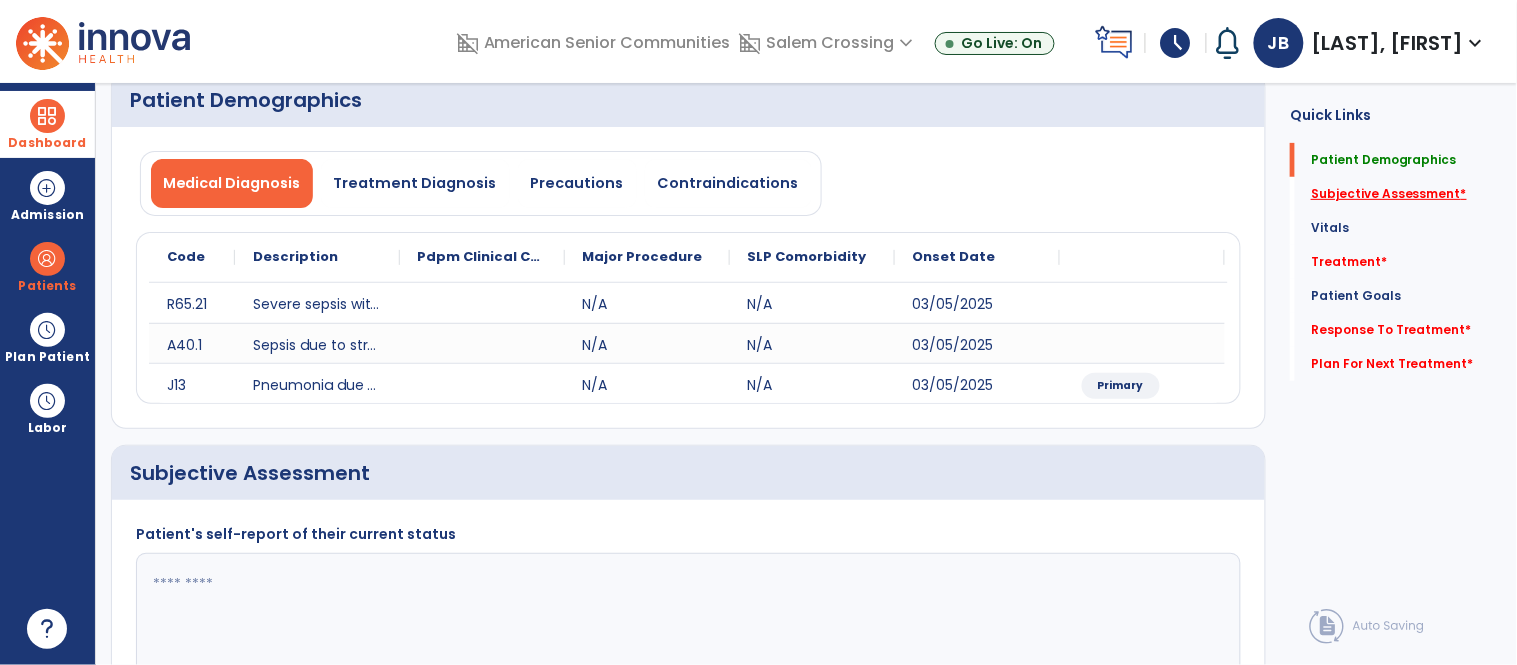 click on "Subjective Assessment   *" 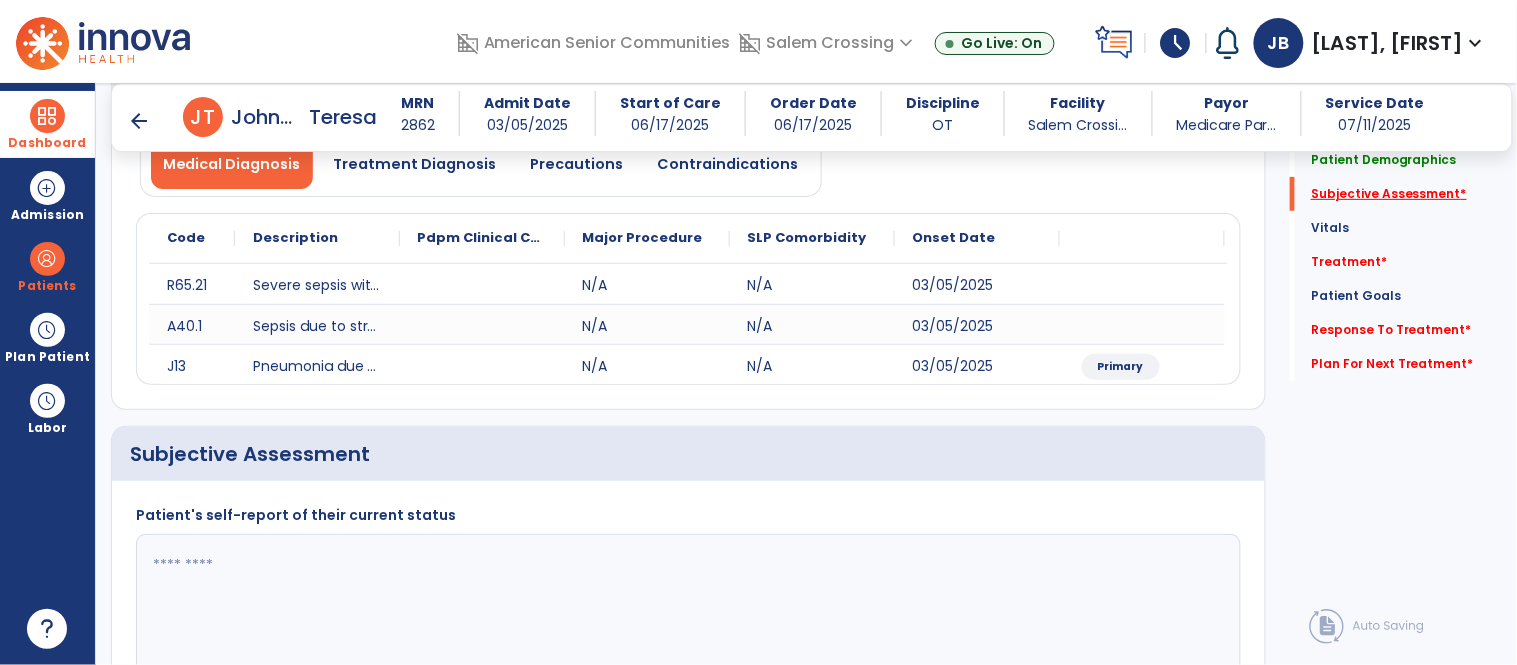 scroll, scrollTop: 394, scrollLeft: 0, axis: vertical 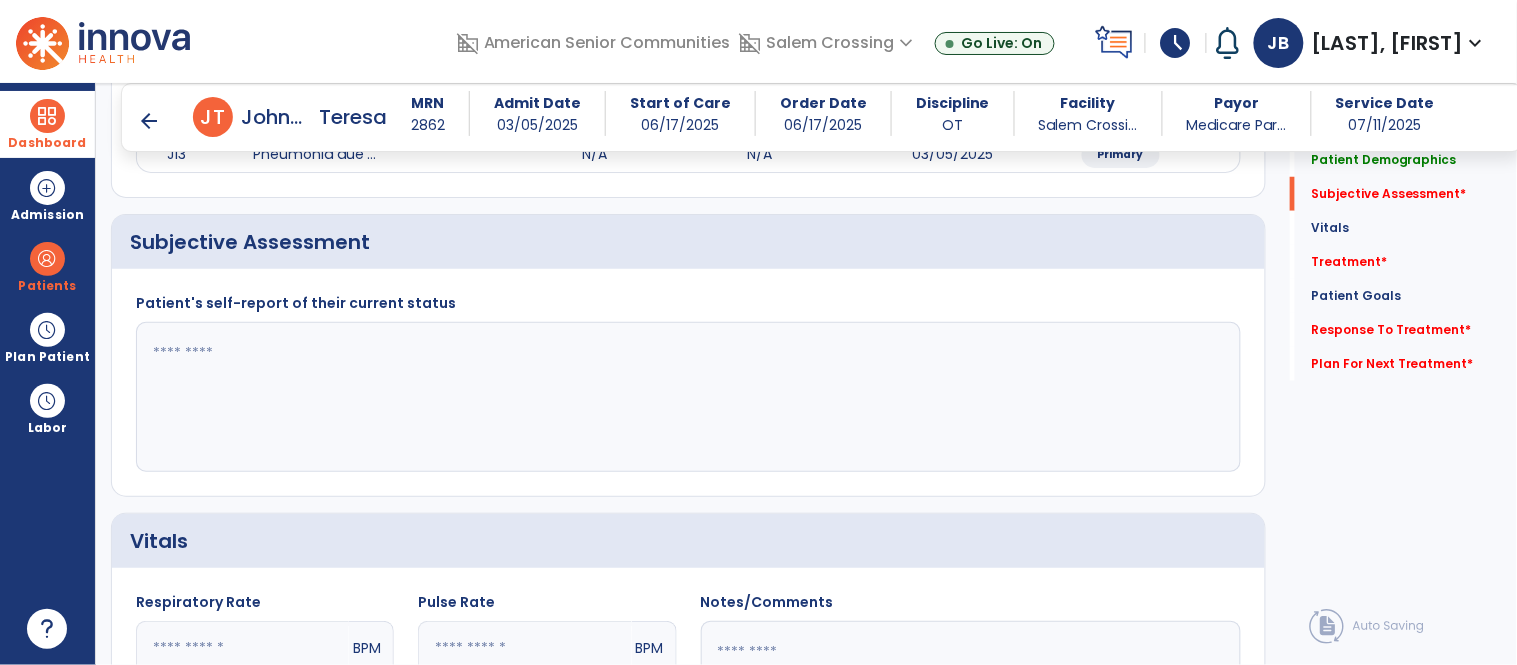 click 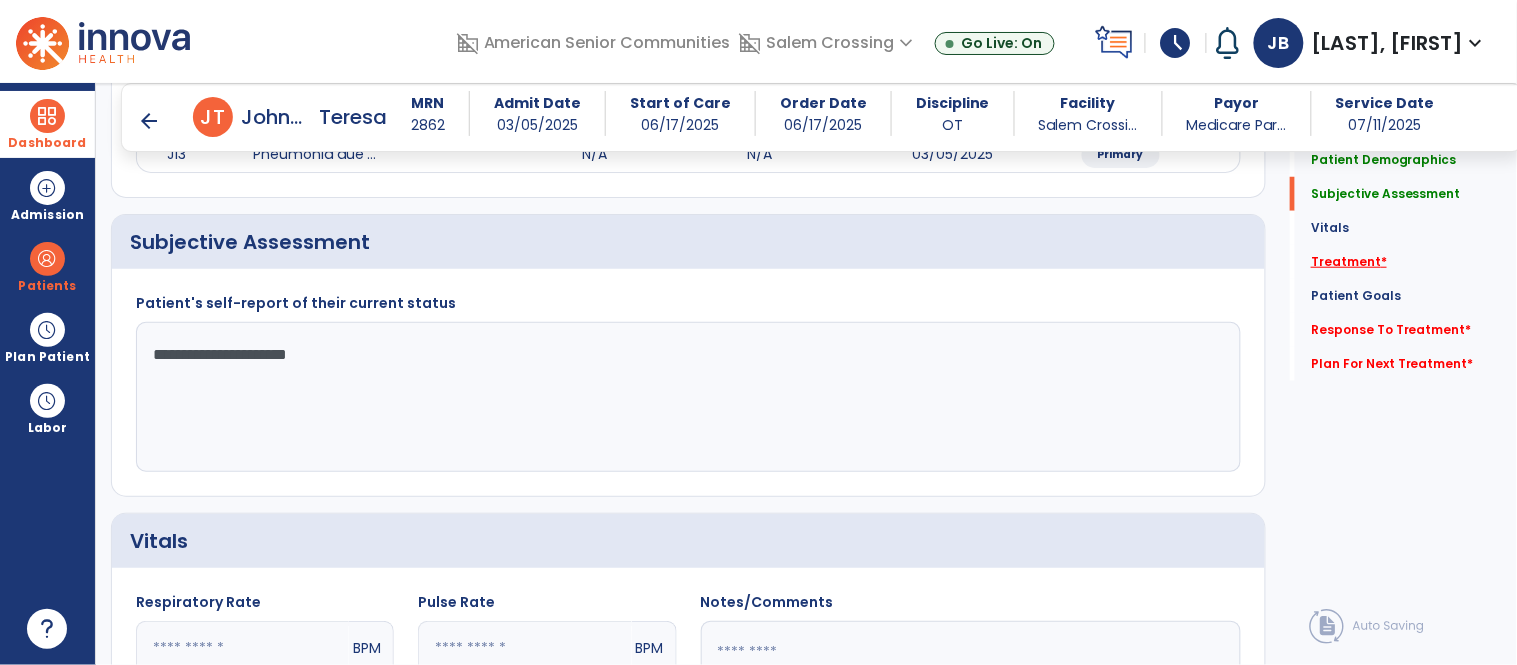type on "**********" 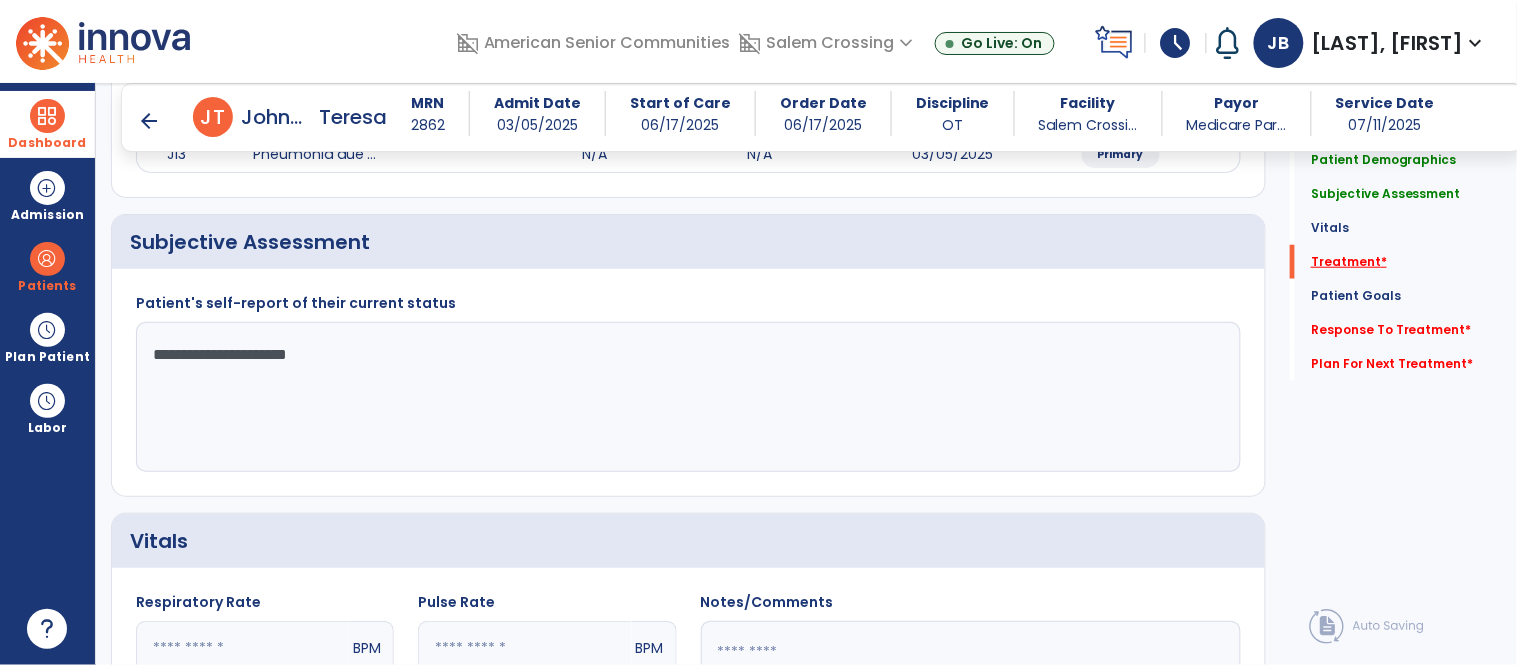 click on "Treatment   *" 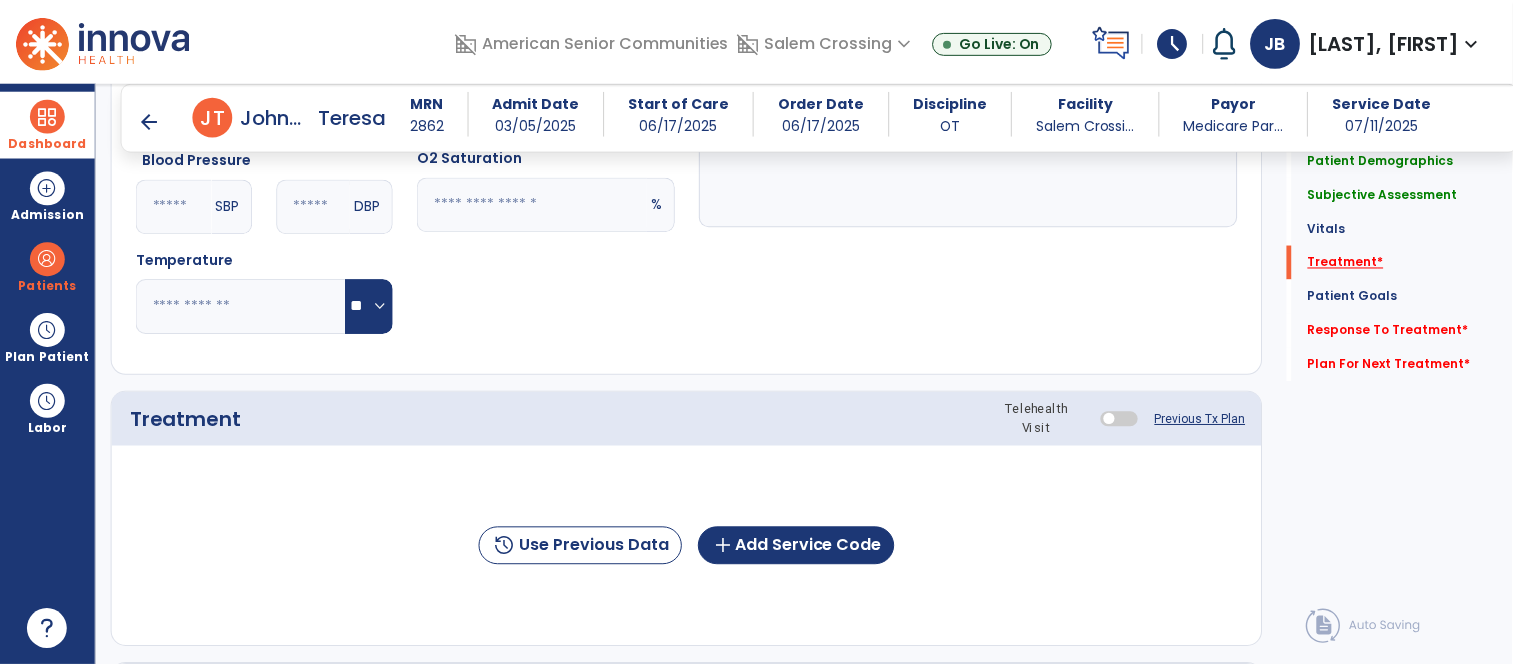 scroll, scrollTop: 1083, scrollLeft: 0, axis: vertical 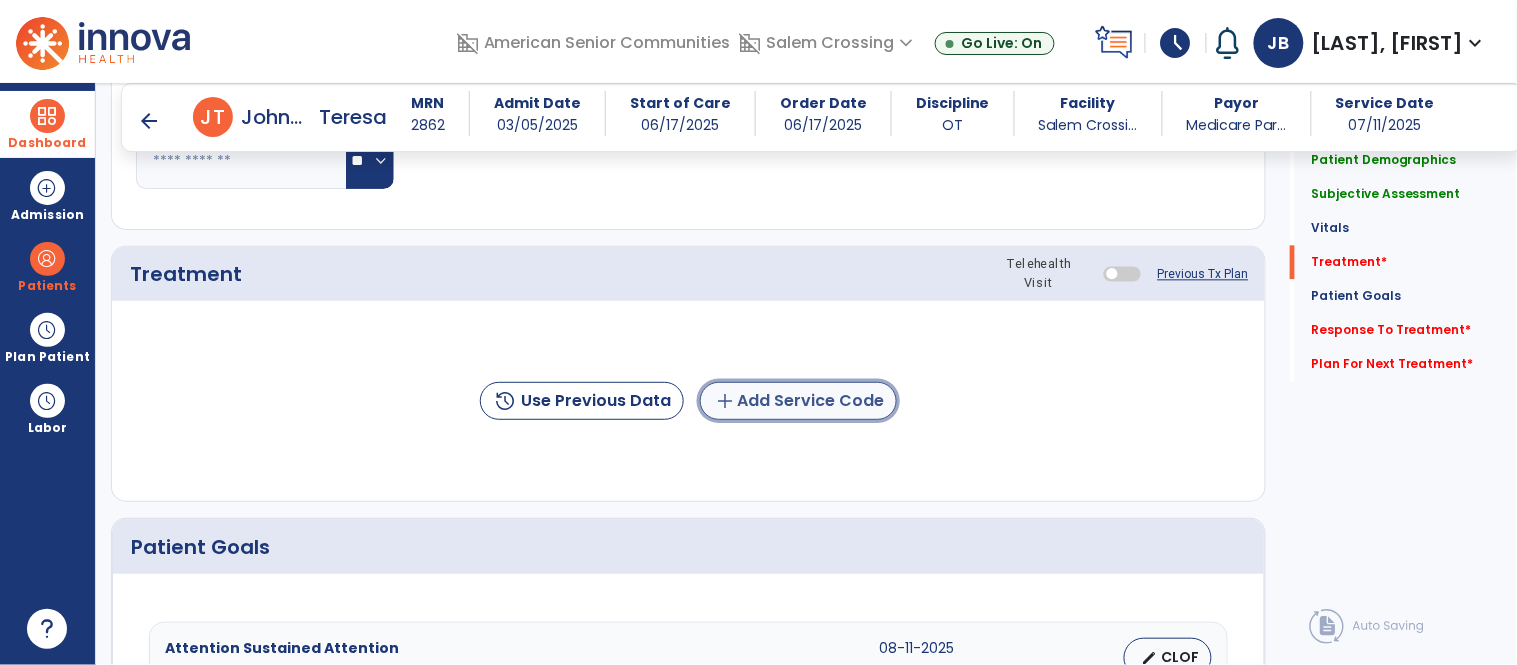 click on "add  Add Service Code" 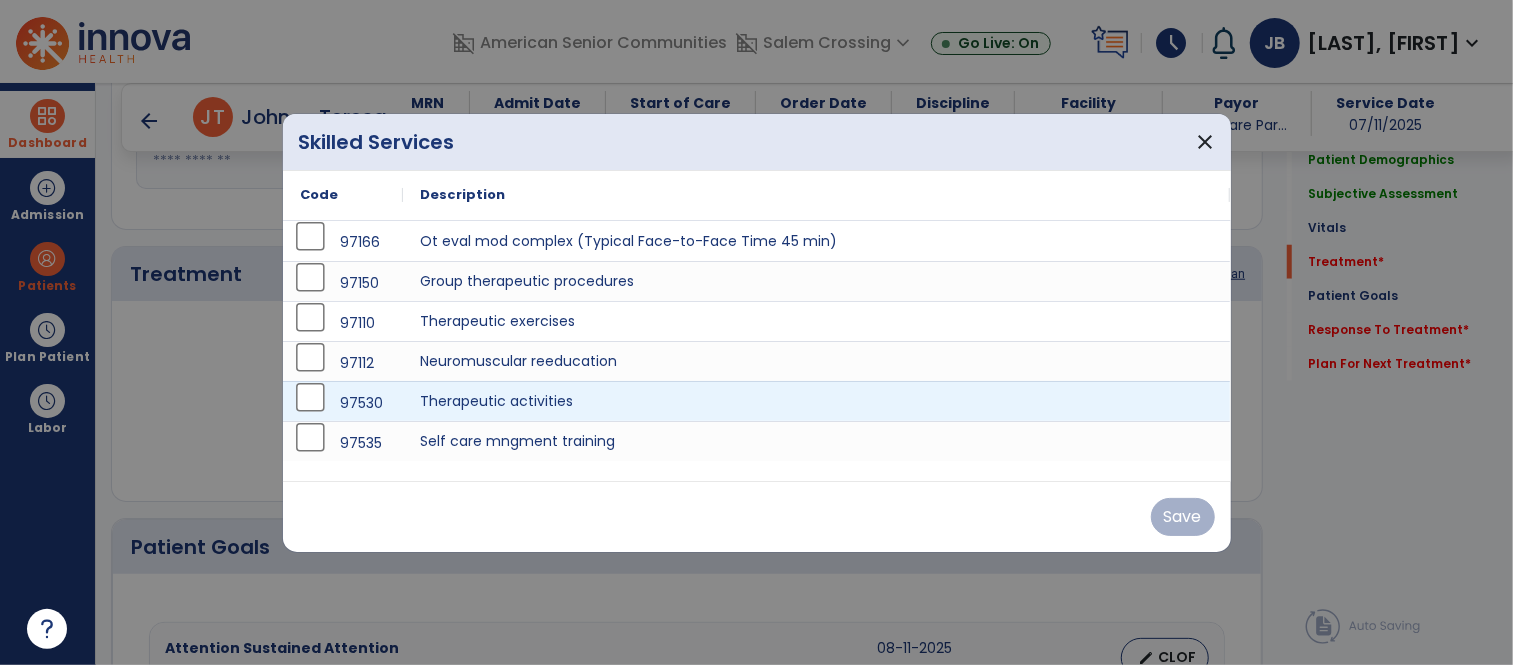 scroll, scrollTop: 1083, scrollLeft: 0, axis: vertical 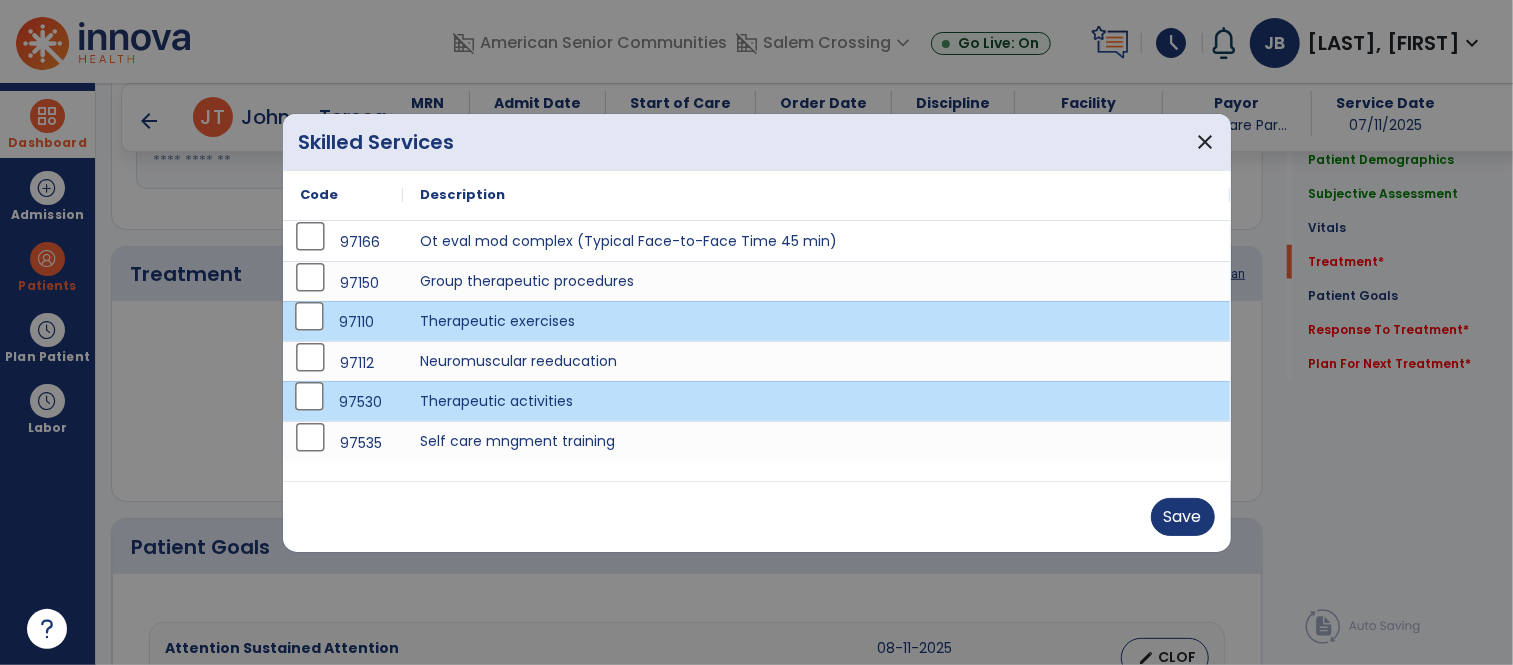click on "97110" at bounding box center (343, 322) 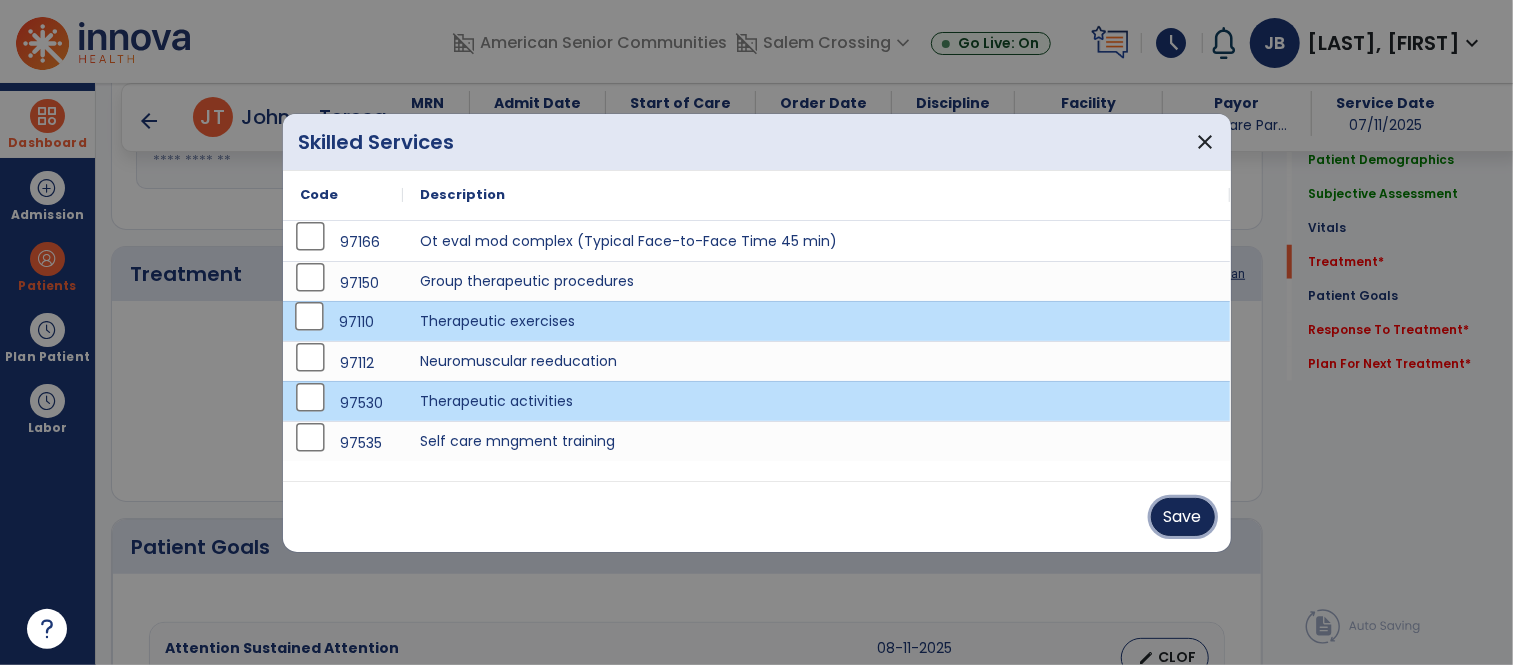click on "Save" at bounding box center [1183, 517] 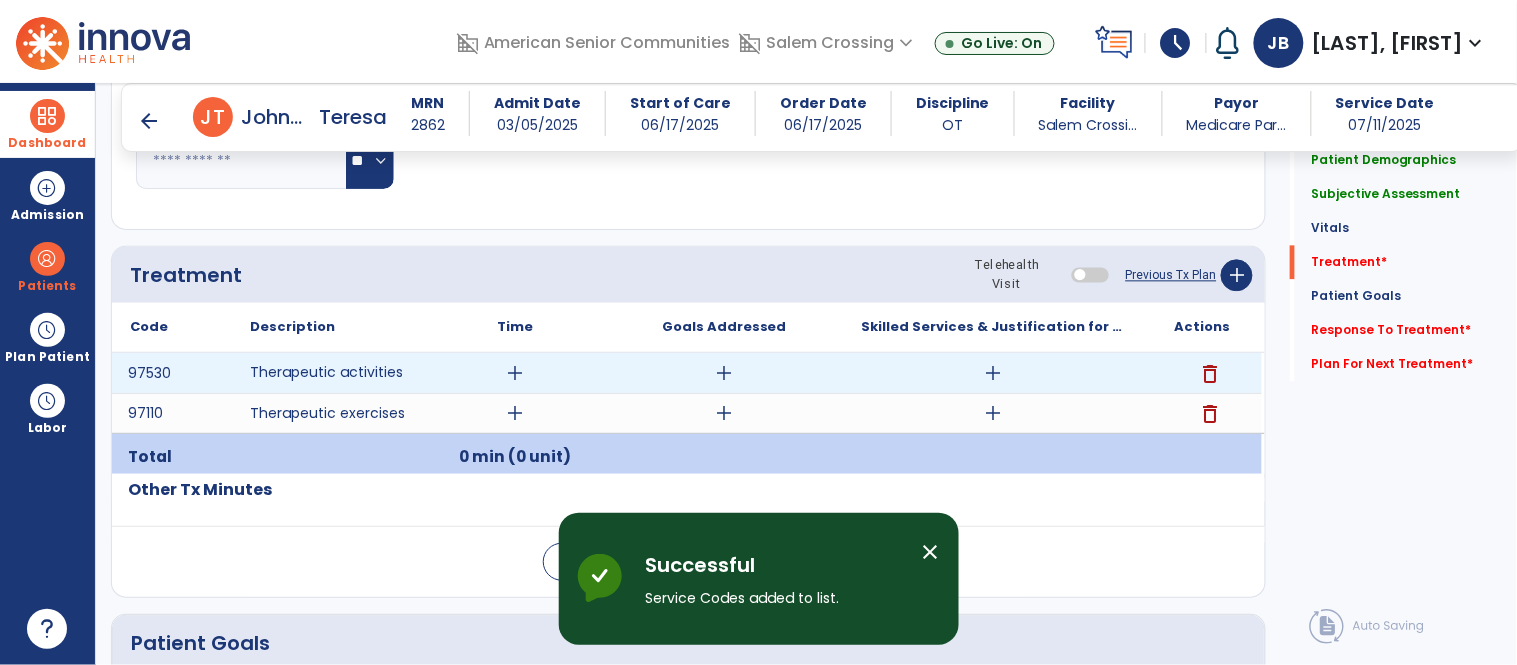 click on "add" at bounding box center [515, 373] 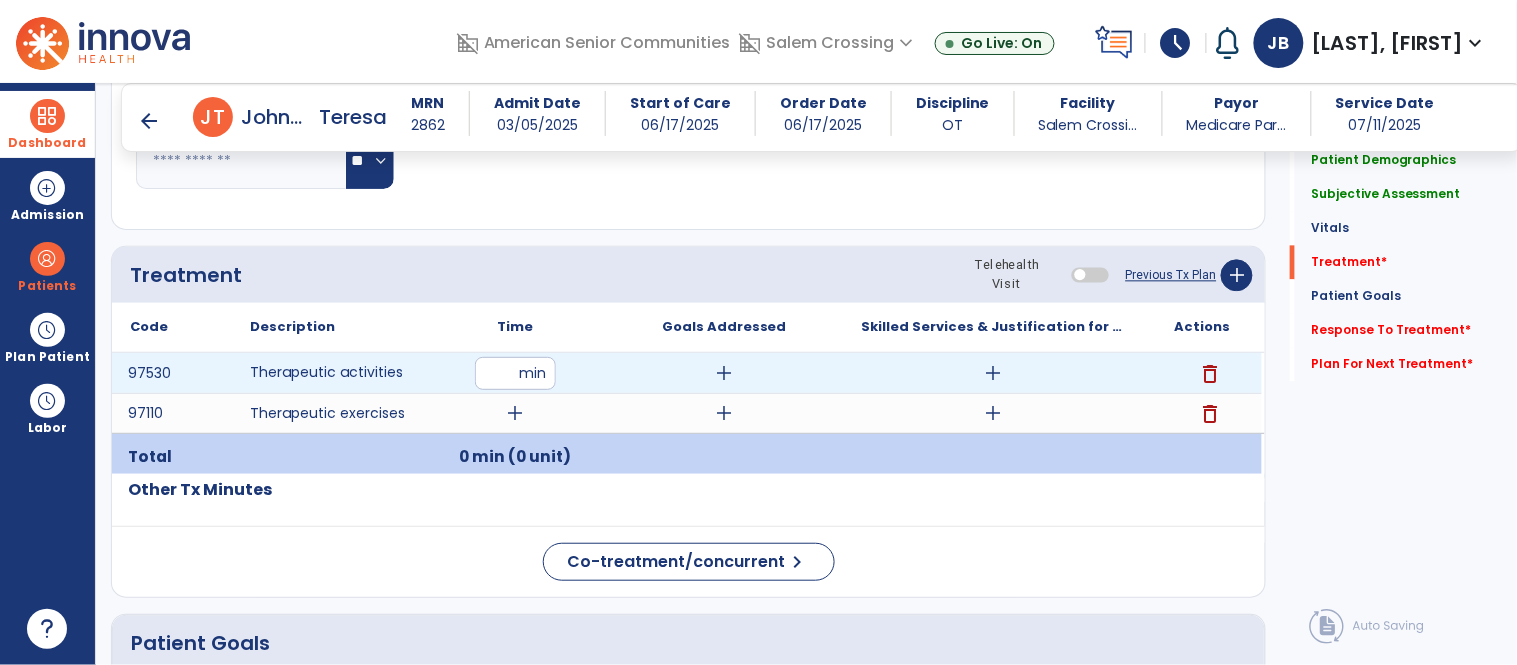 type on "**" 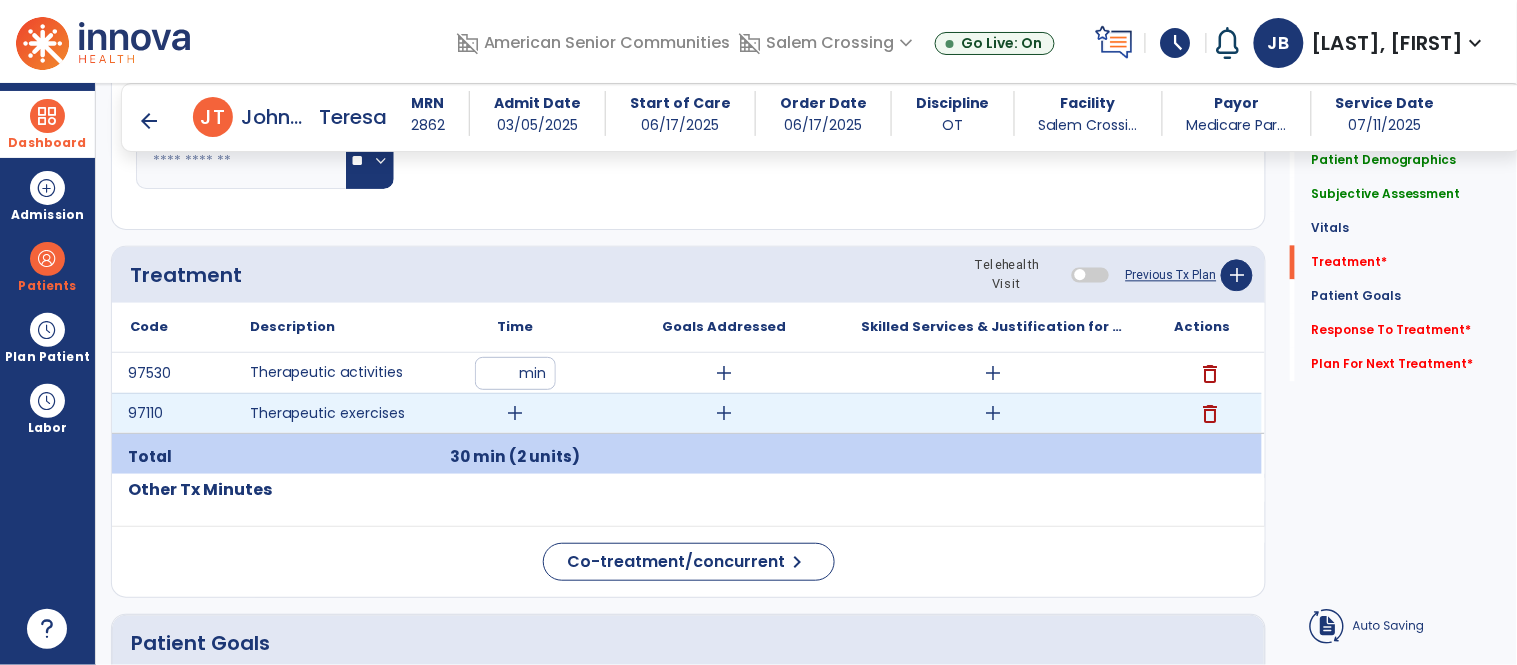 click on "add" at bounding box center (515, 413) 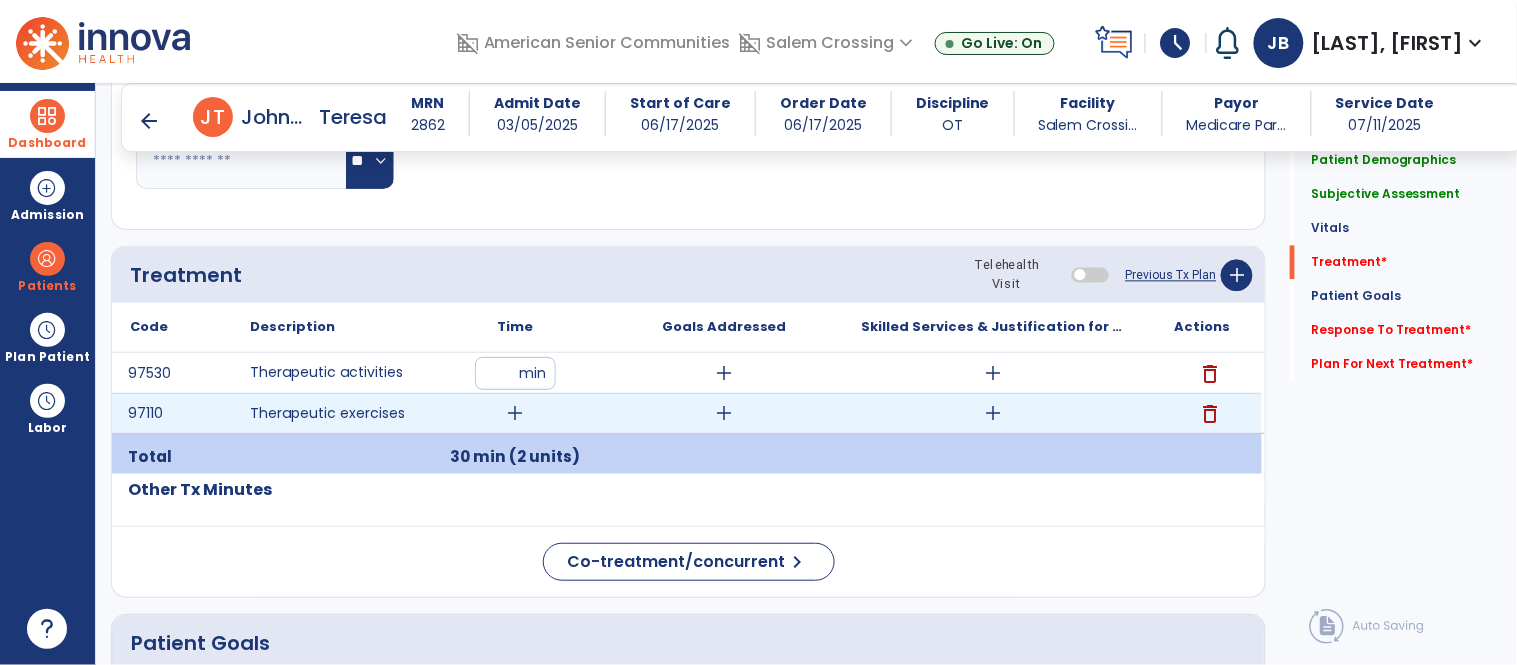 click on "add" at bounding box center (515, 413) 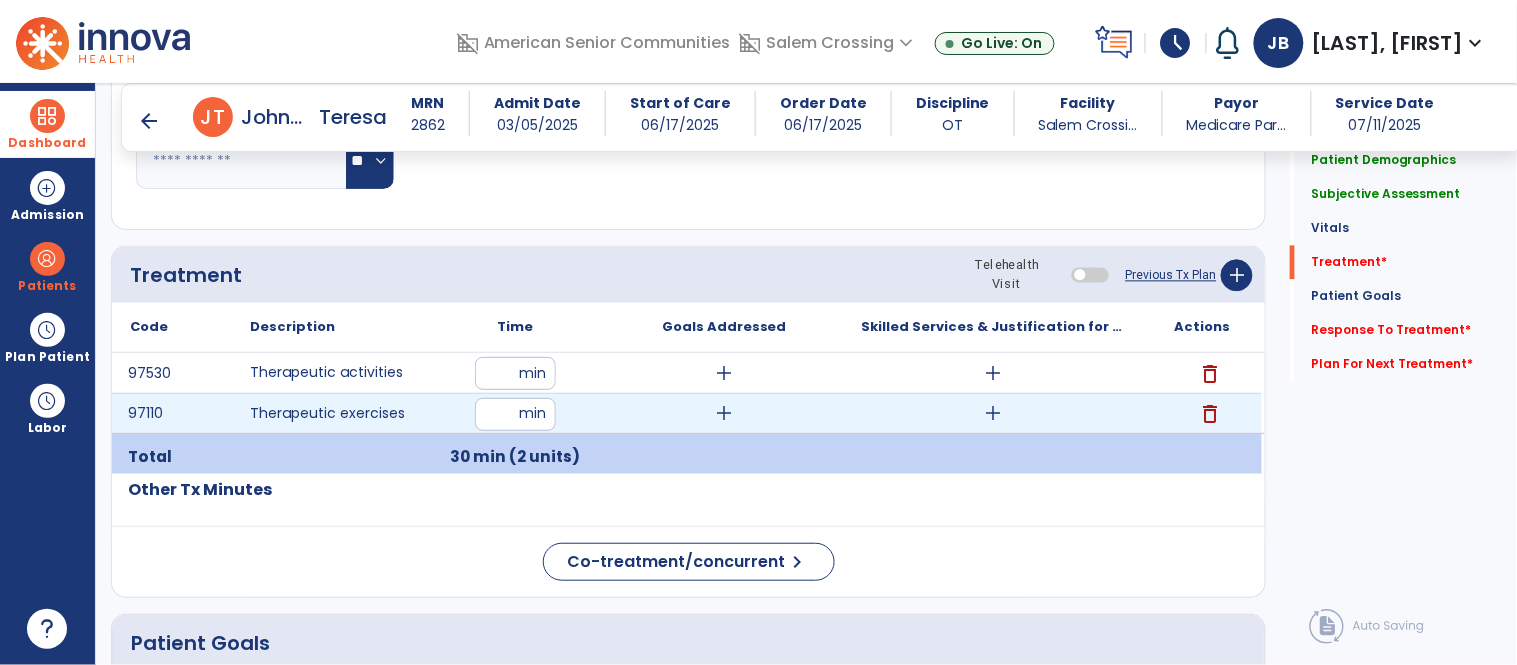 type on "**" 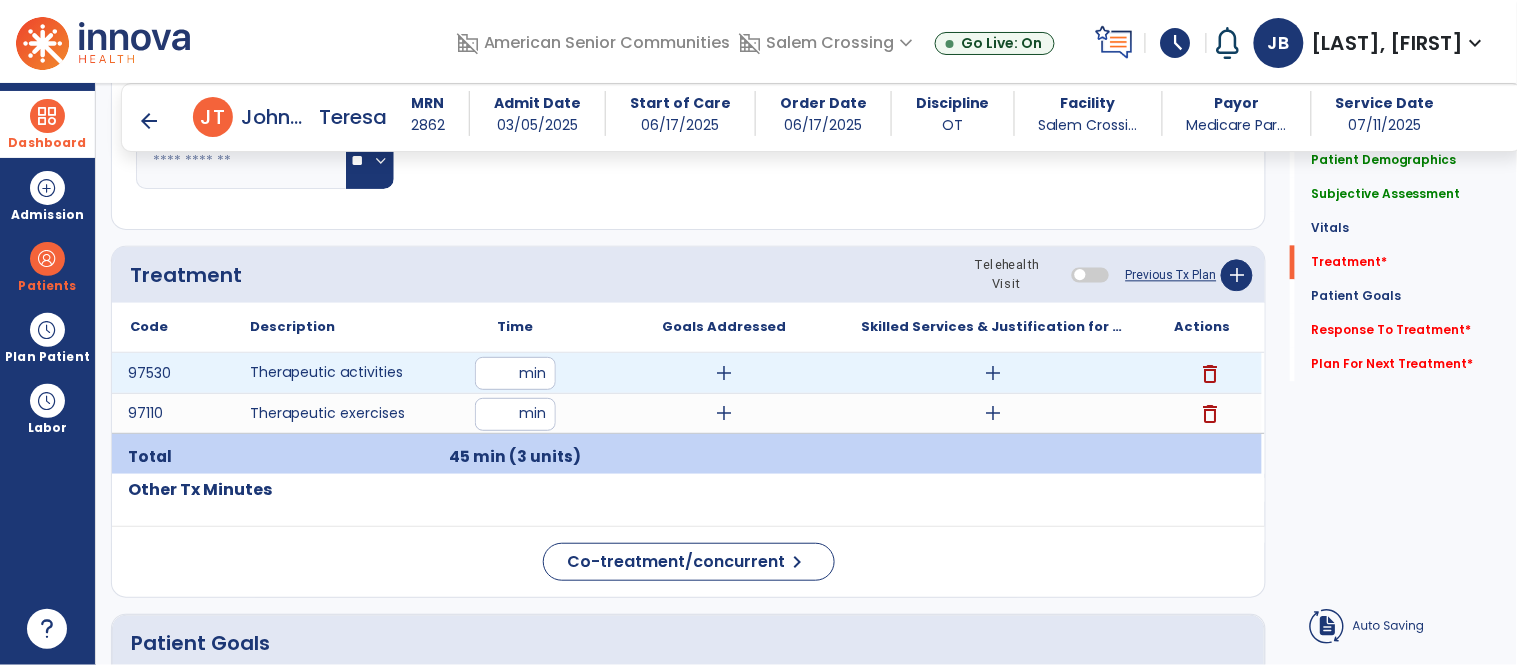 click on "add" at bounding box center [993, 373] 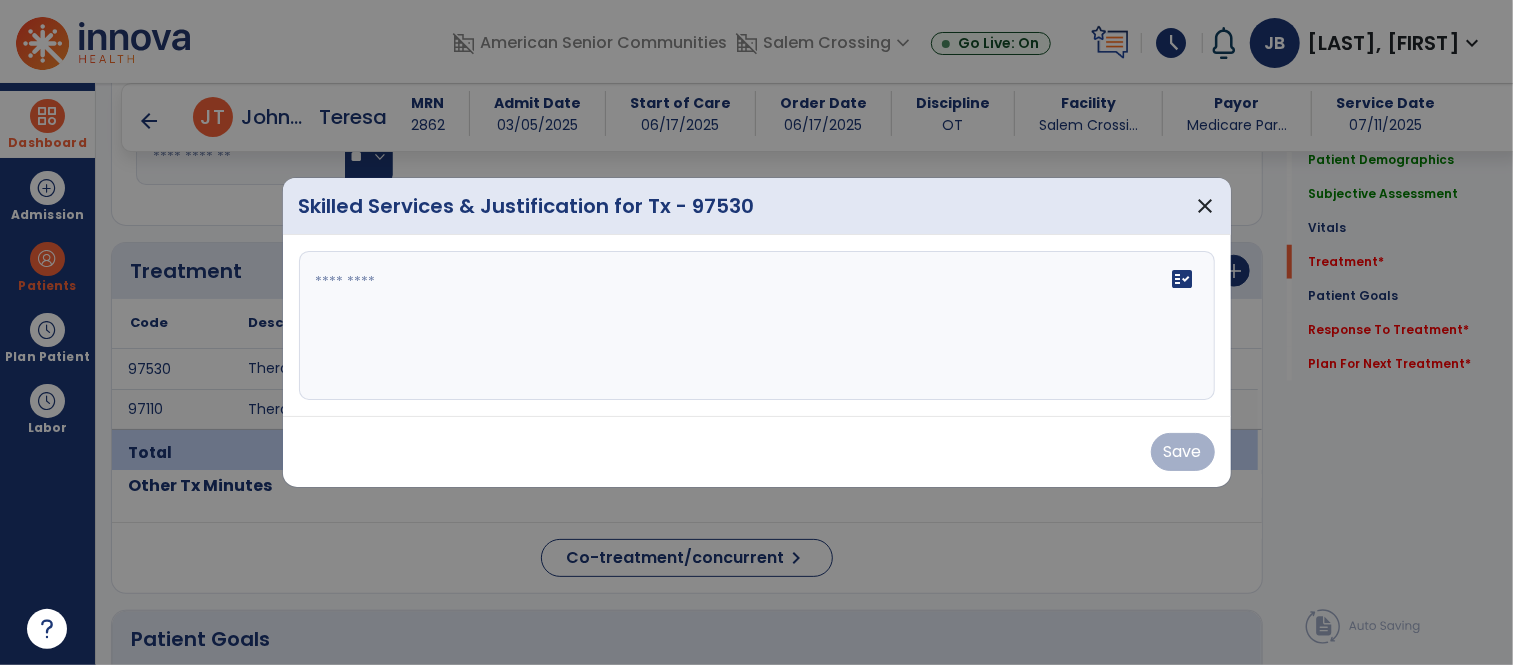scroll, scrollTop: 1083, scrollLeft: 0, axis: vertical 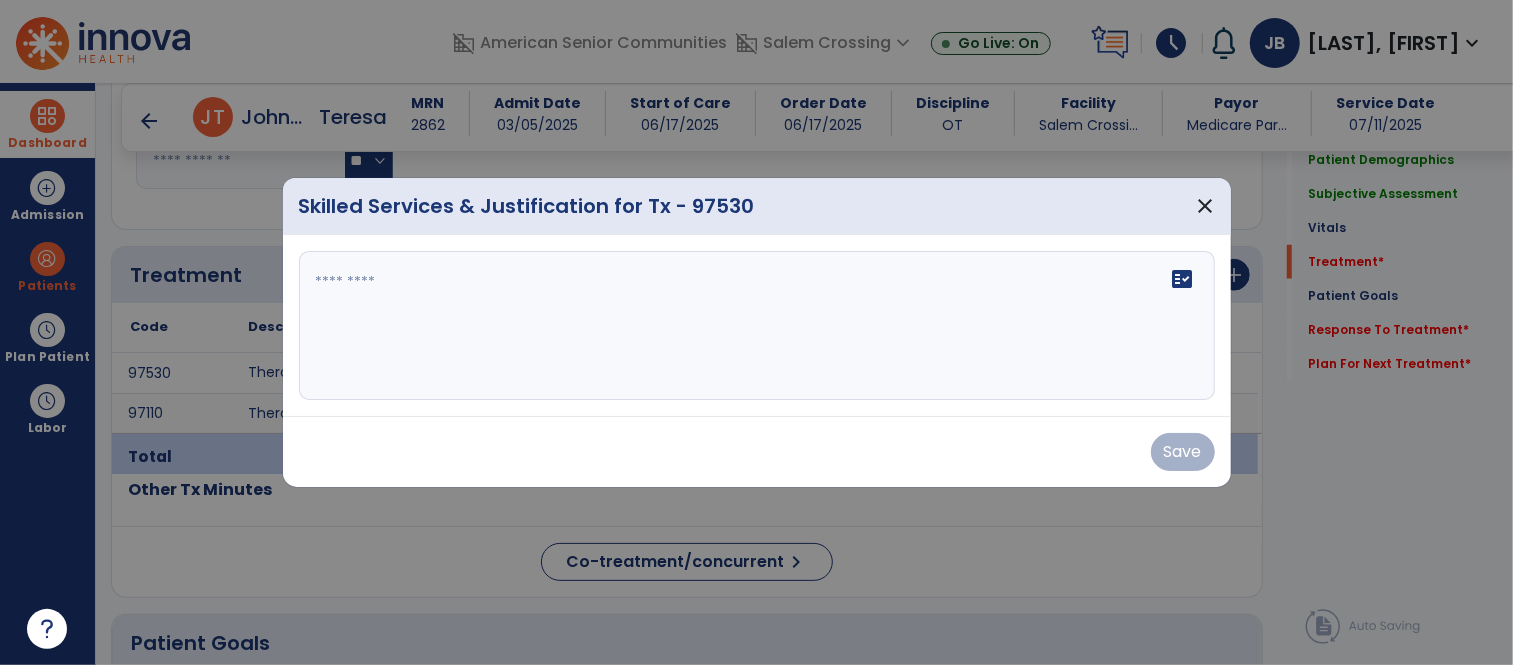 click on "fact_check" at bounding box center [757, 326] 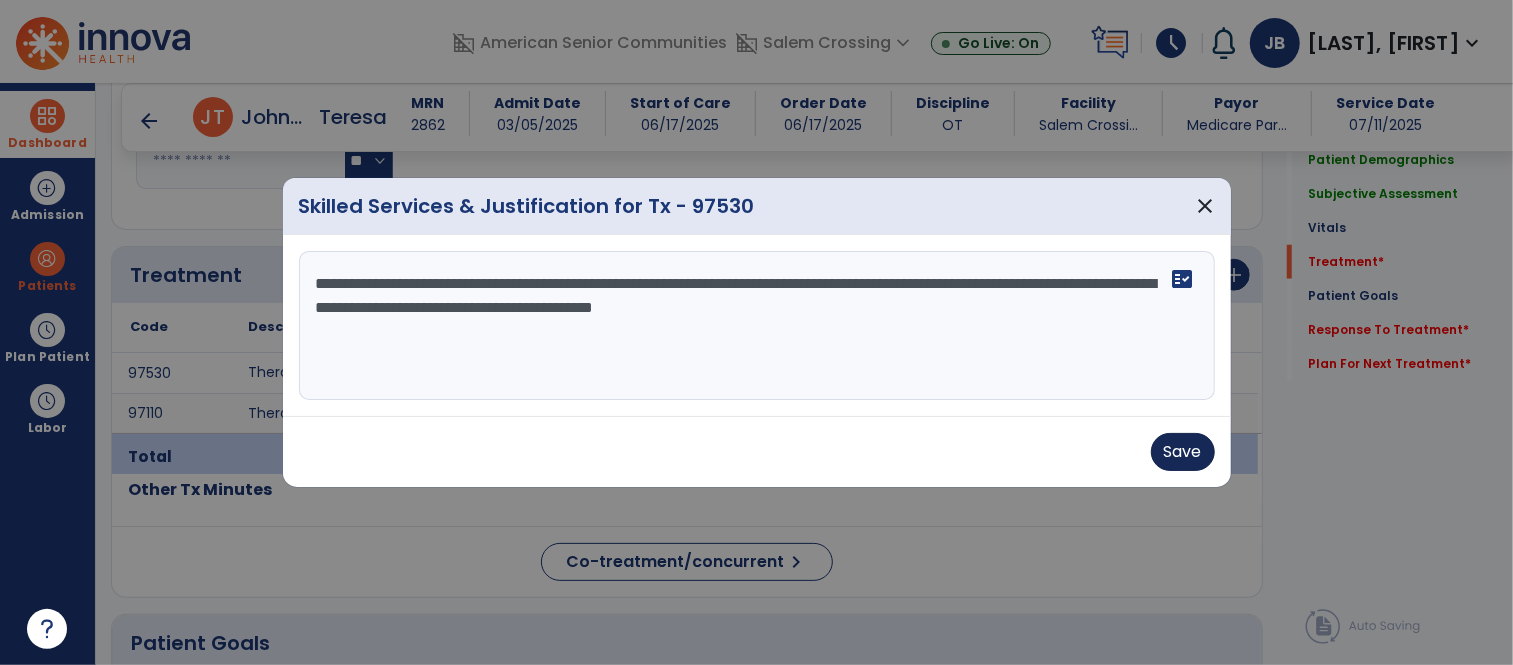 type on "**********" 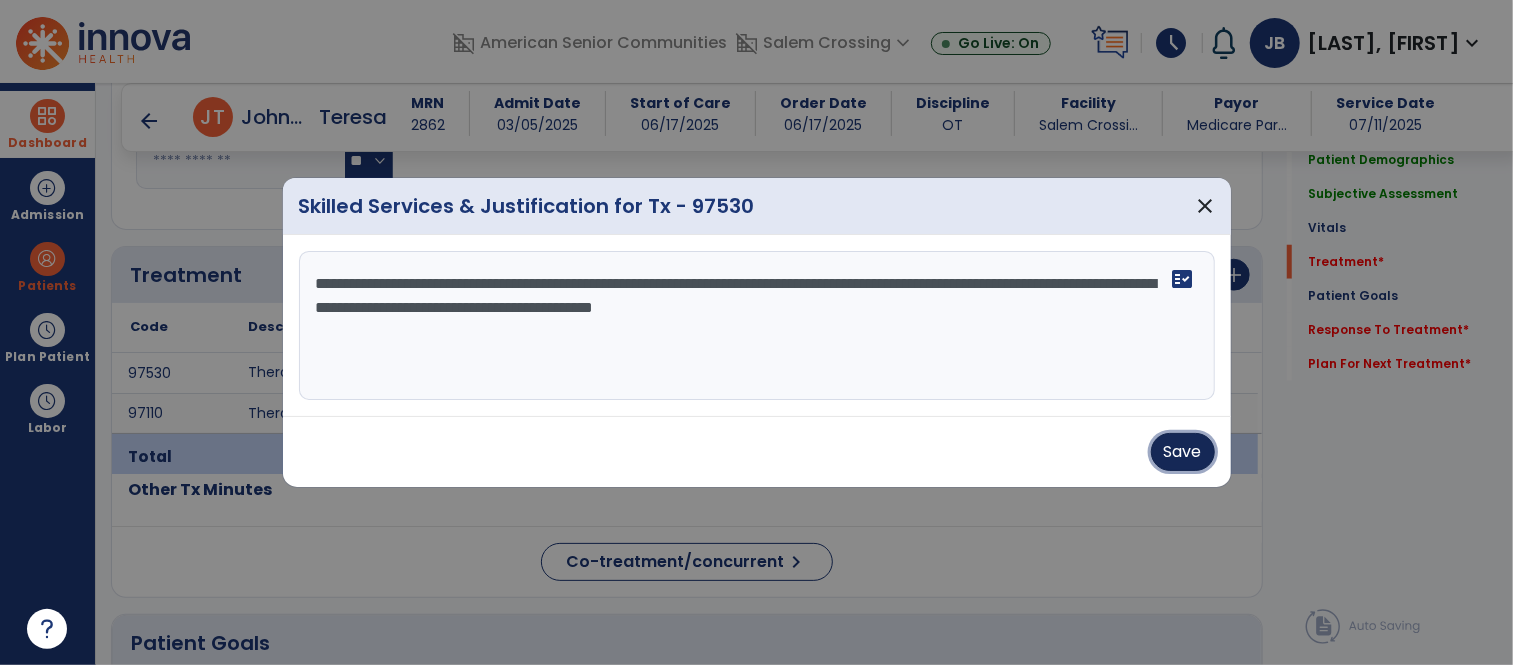click on "Save" at bounding box center [1183, 452] 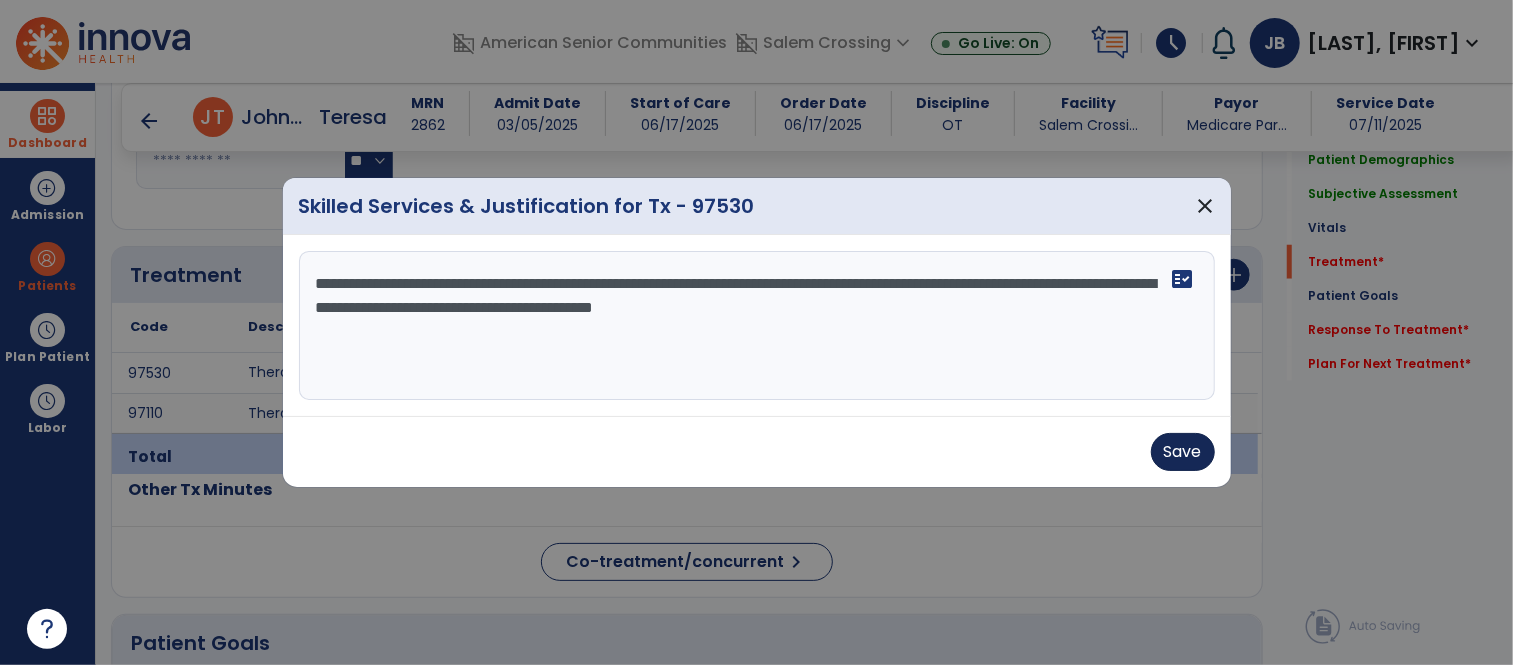 click on "Save" at bounding box center (757, 452) 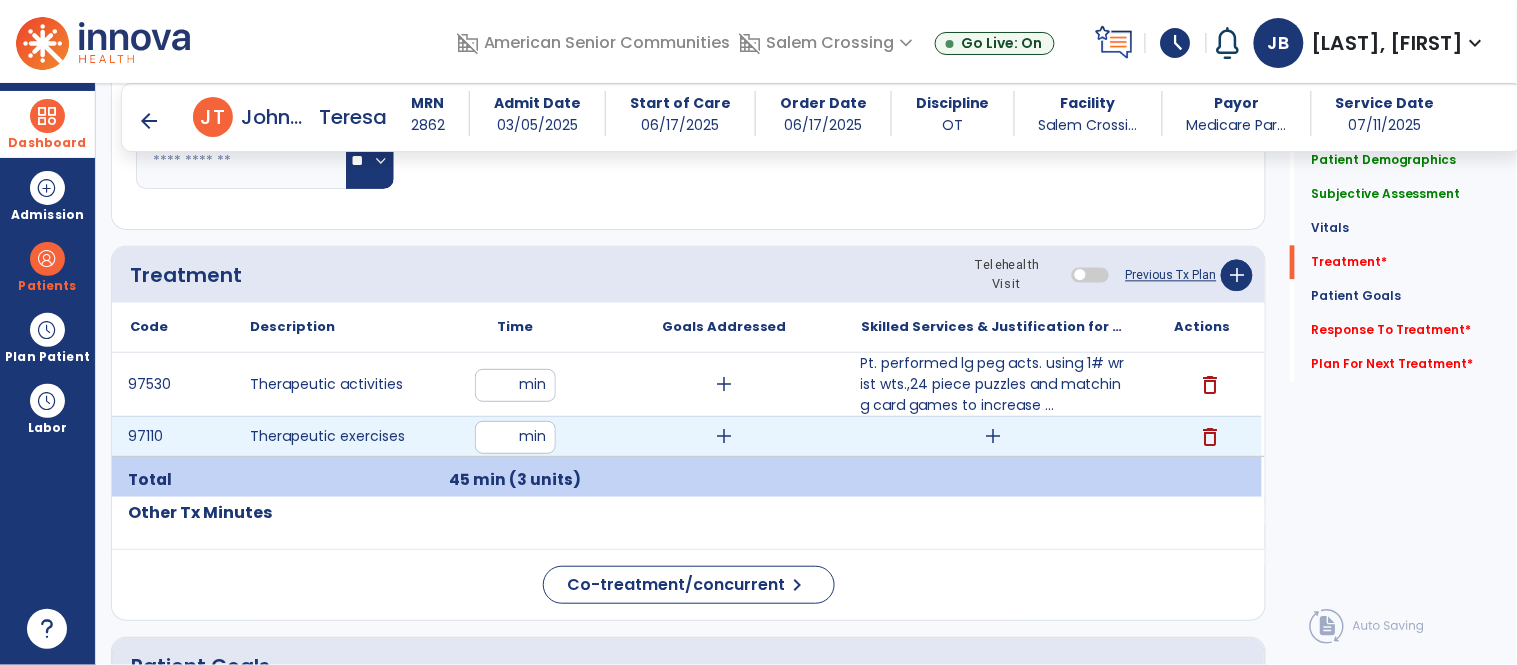 click on "add" at bounding box center (993, 436) 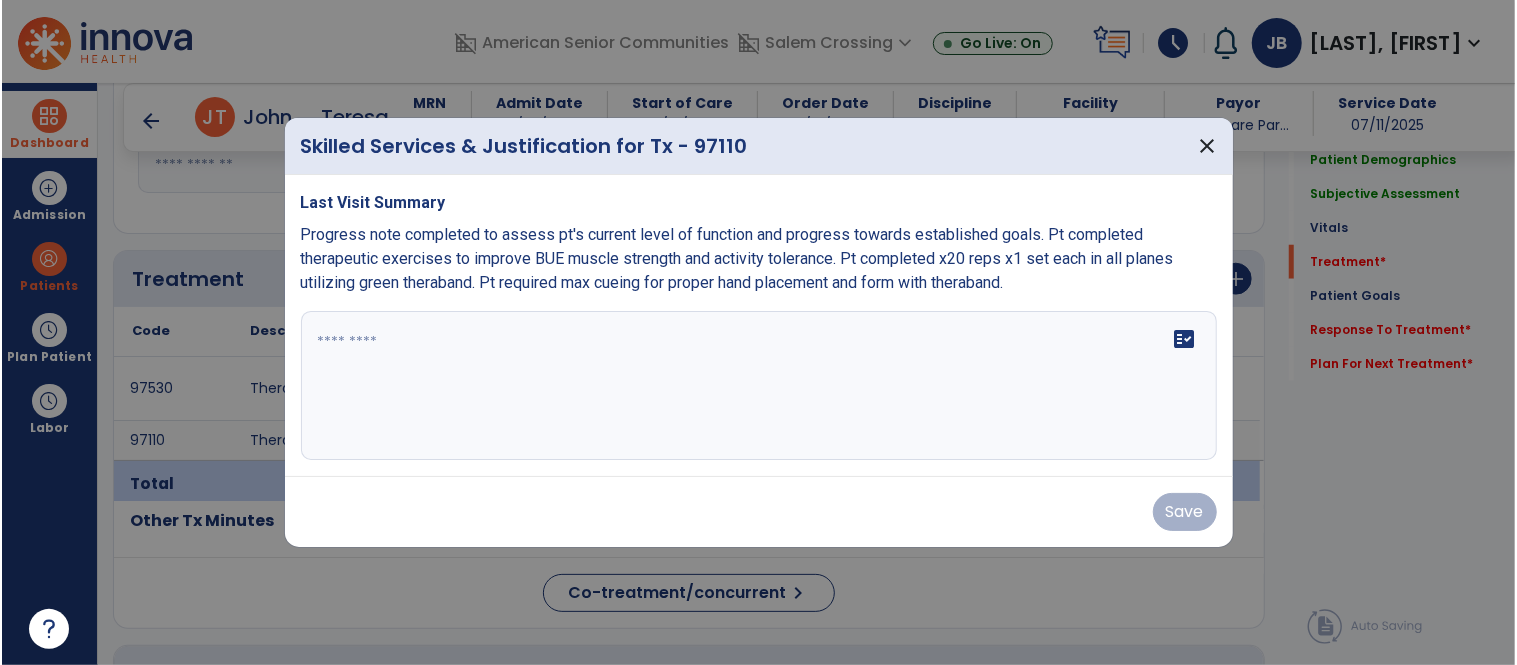 scroll, scrollTop: 1083, scrollLeft: 0, axis: vertical 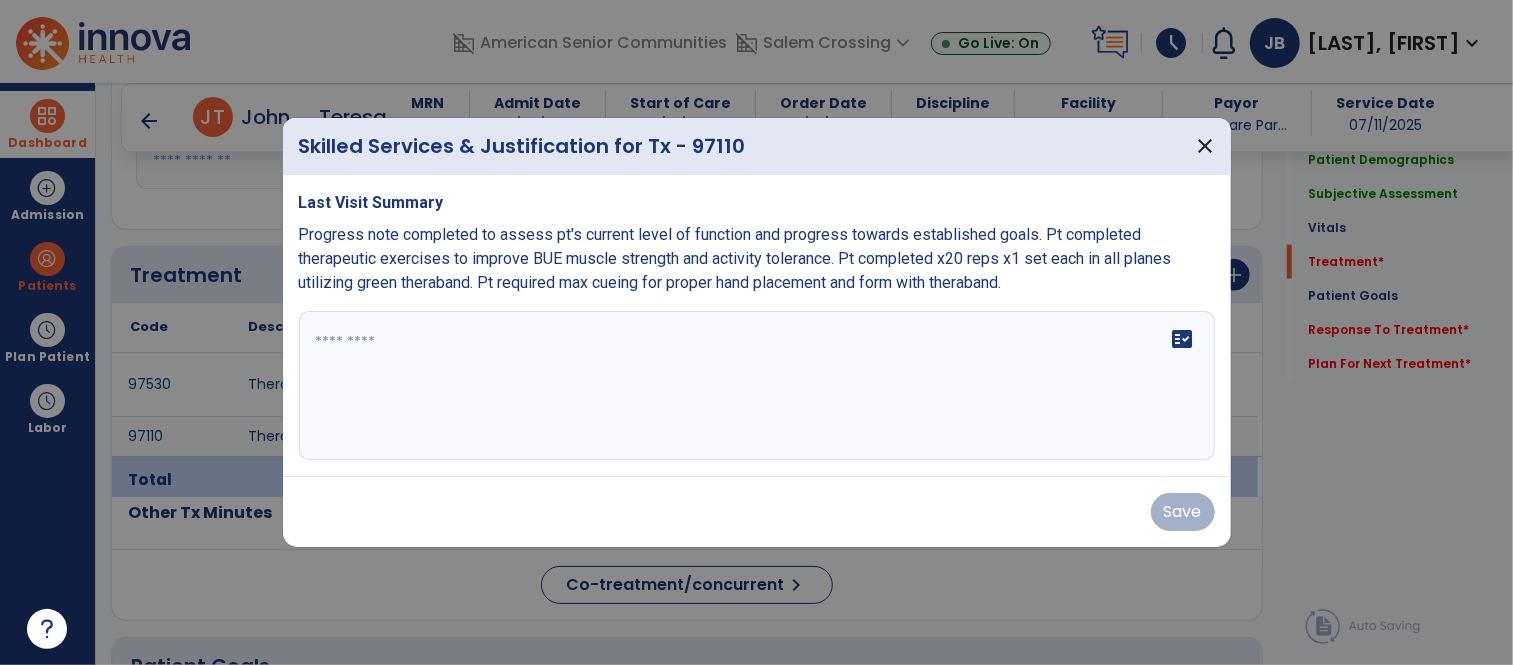 click on "fact_check" at bounding box center (757, 386) 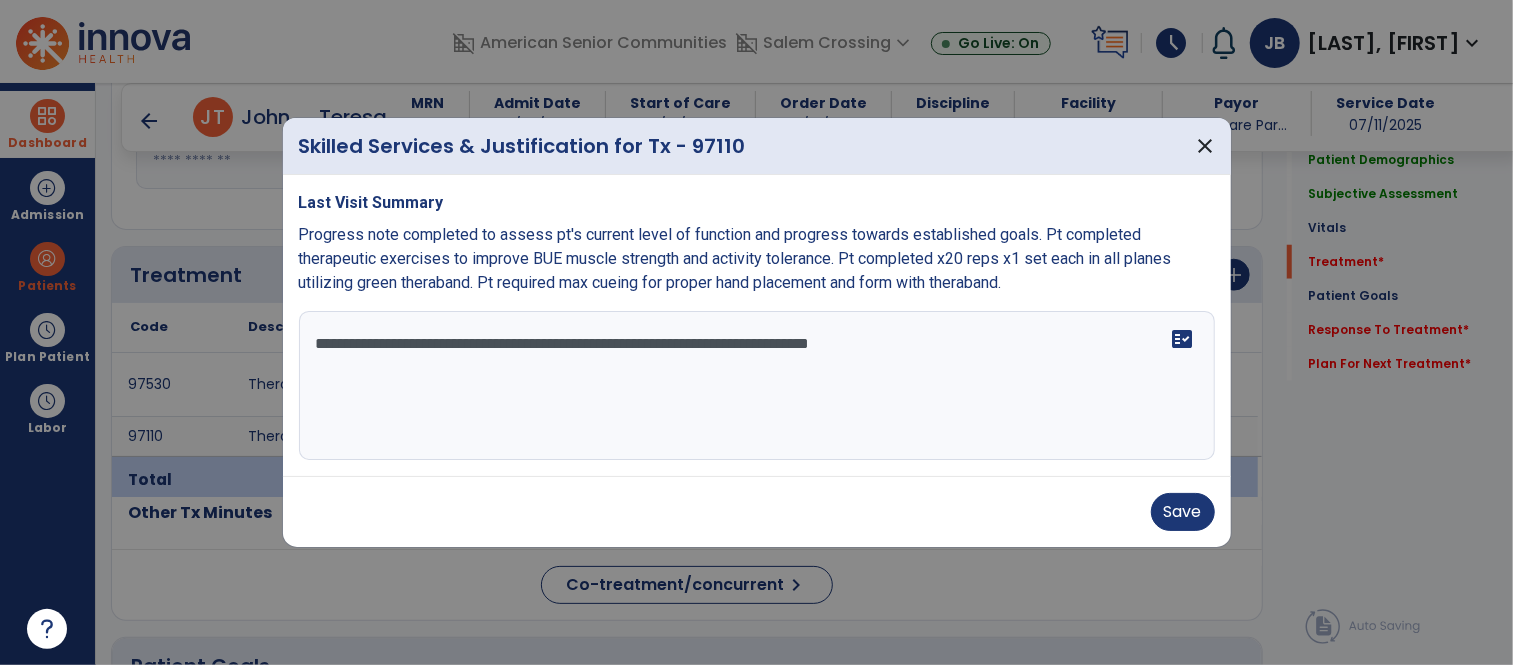 type on "**********" 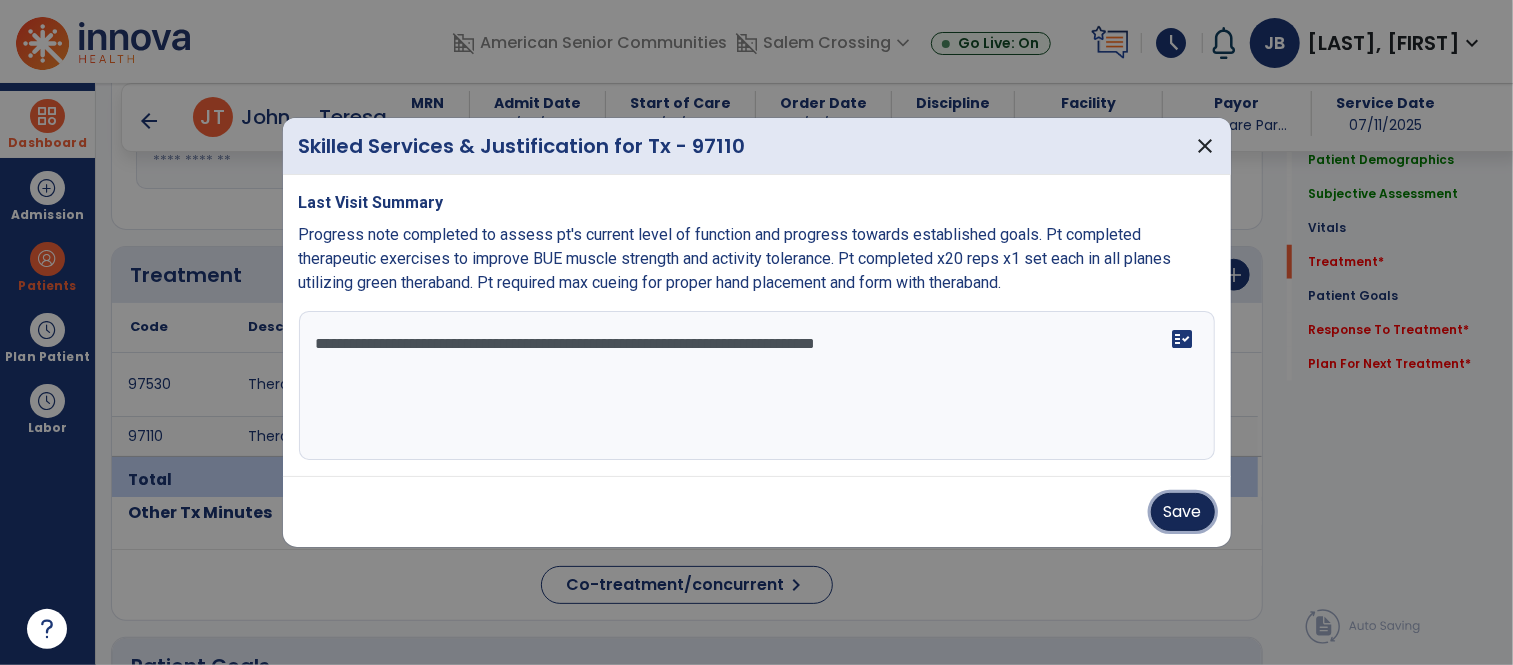 click on "Save" at bounding box center (1183, 512) 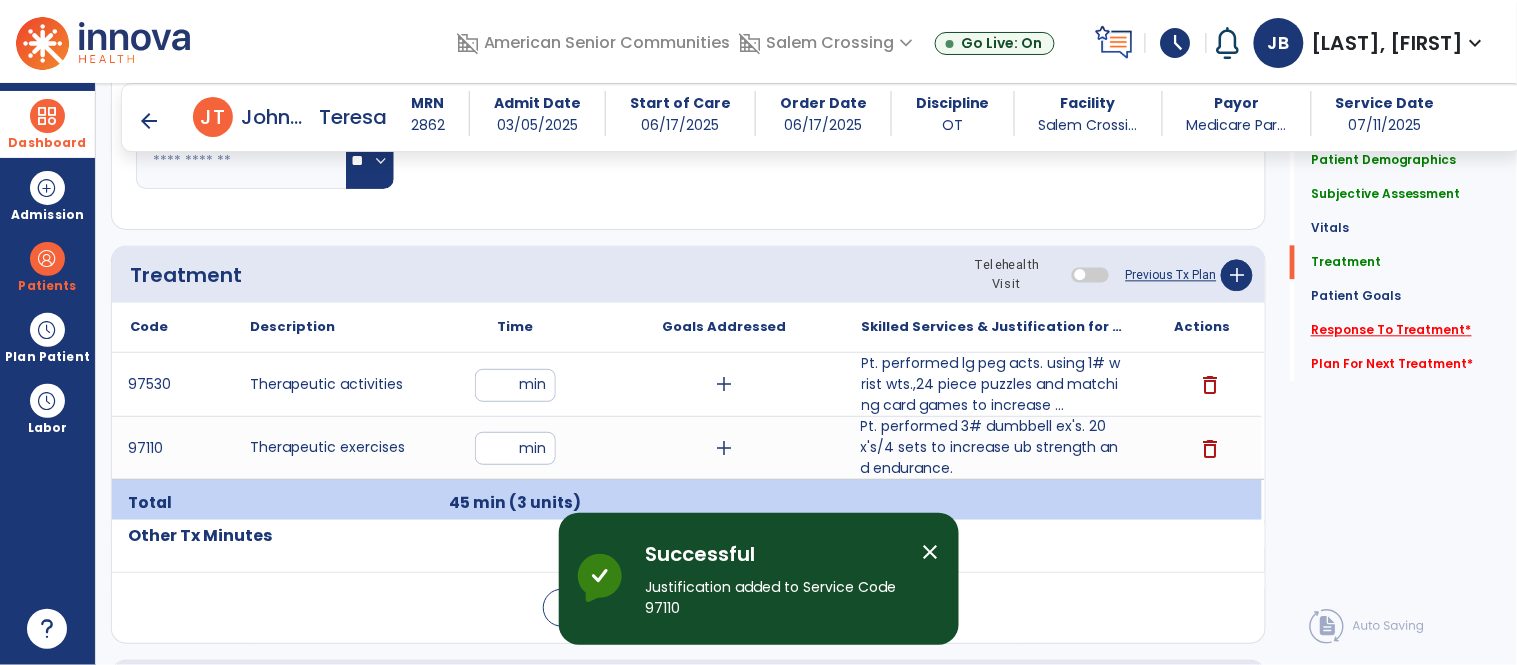 click on "Response To Treatment   *" 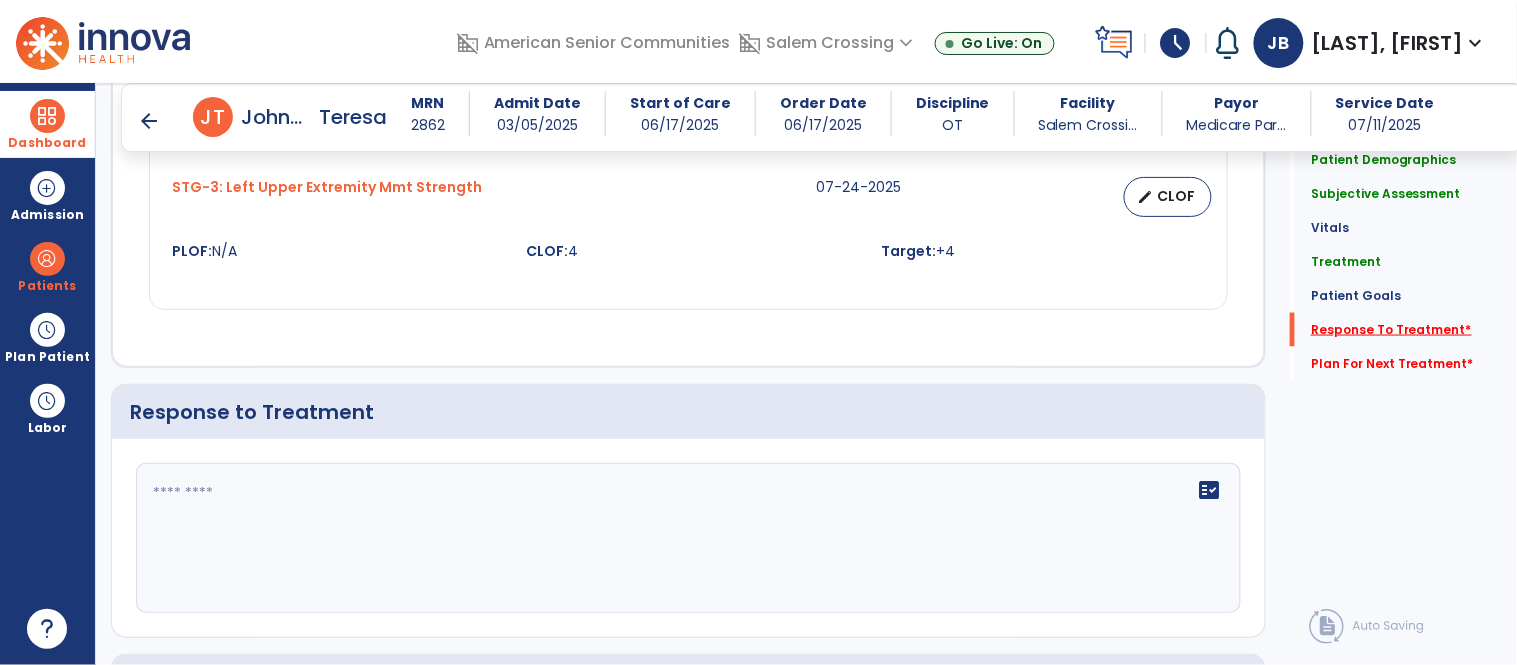 scroll, scrollTop: 2753, scrollLeft: 0, axis: vertical 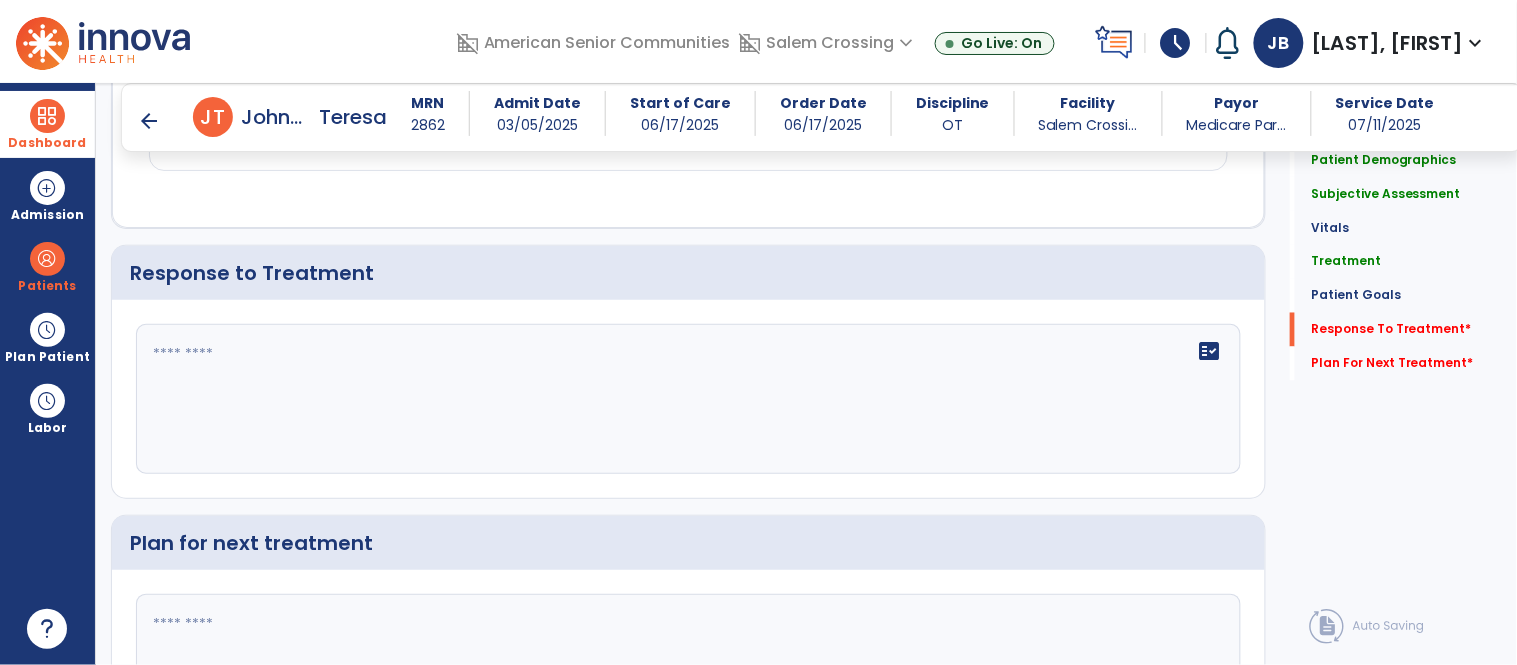 click on "fact_check" 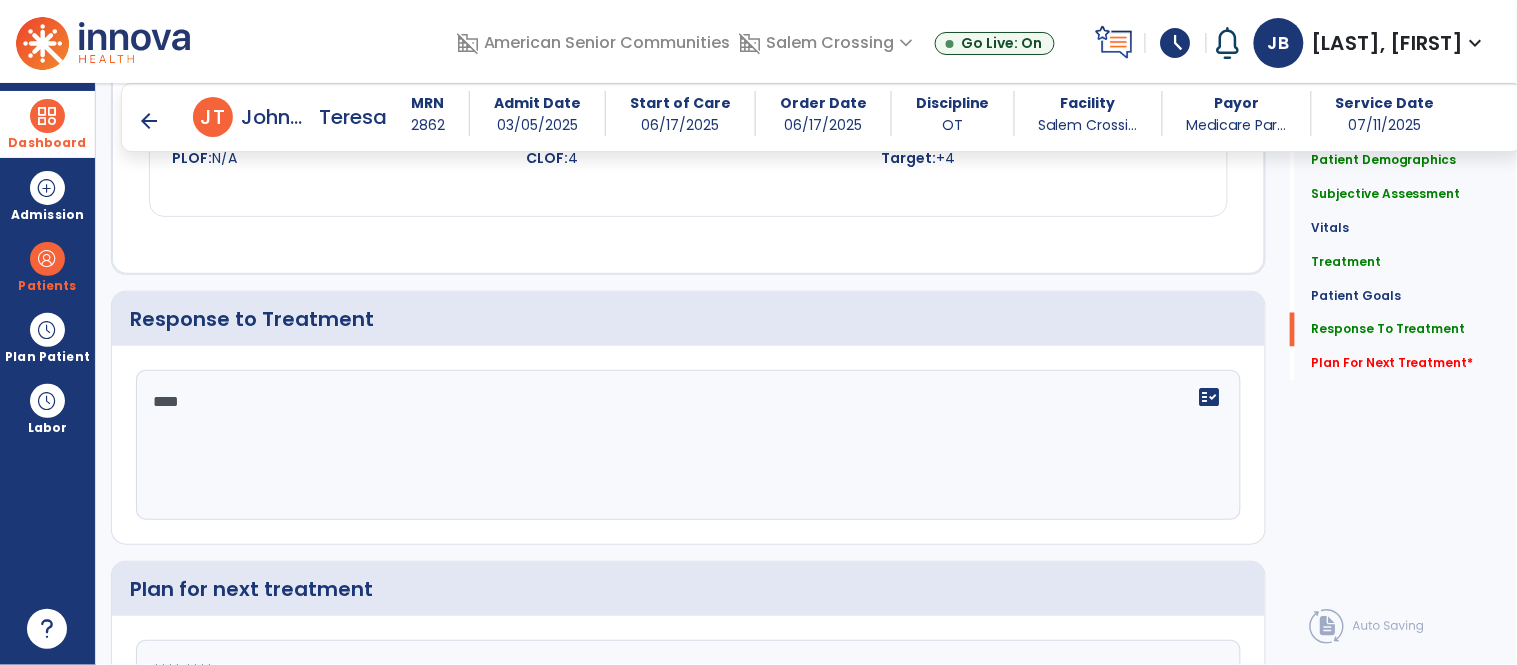 scroll, scrollTop: 2754, scrollLeft: 0, axis: vertical 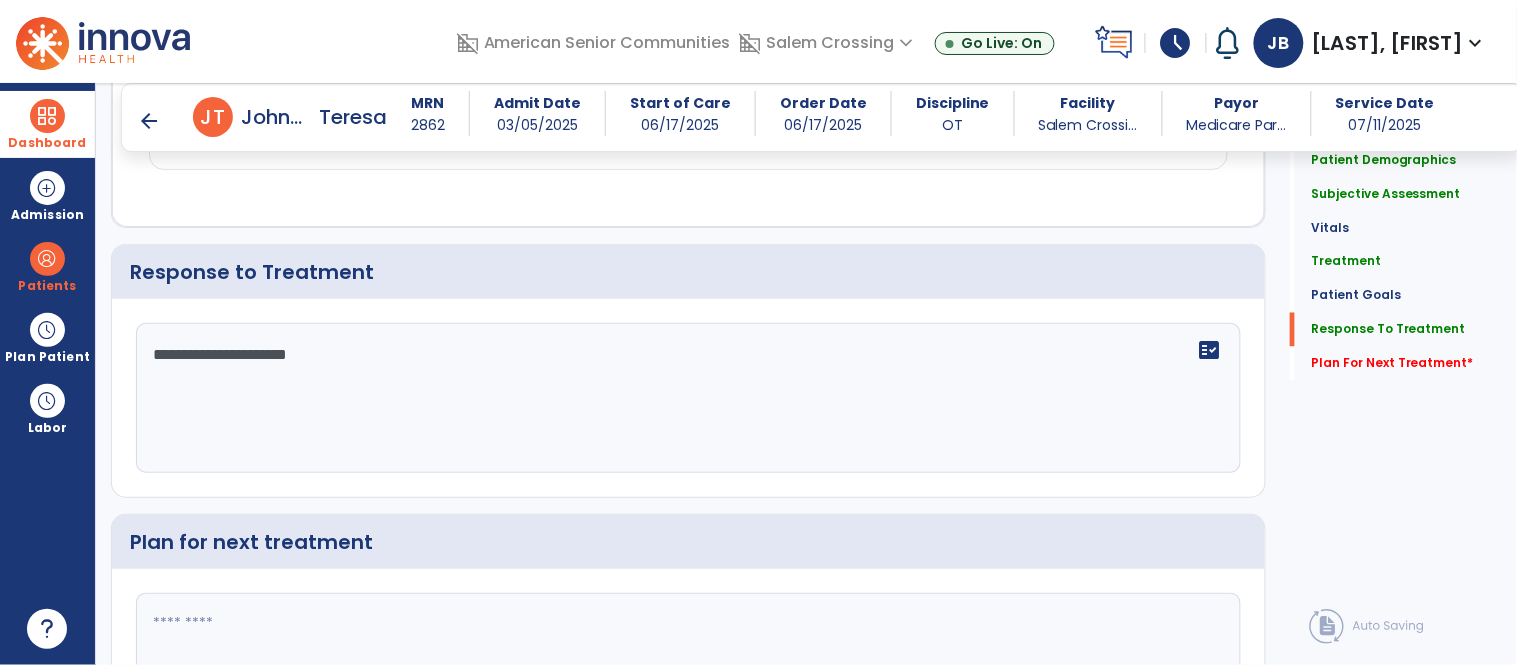 type on "**********" 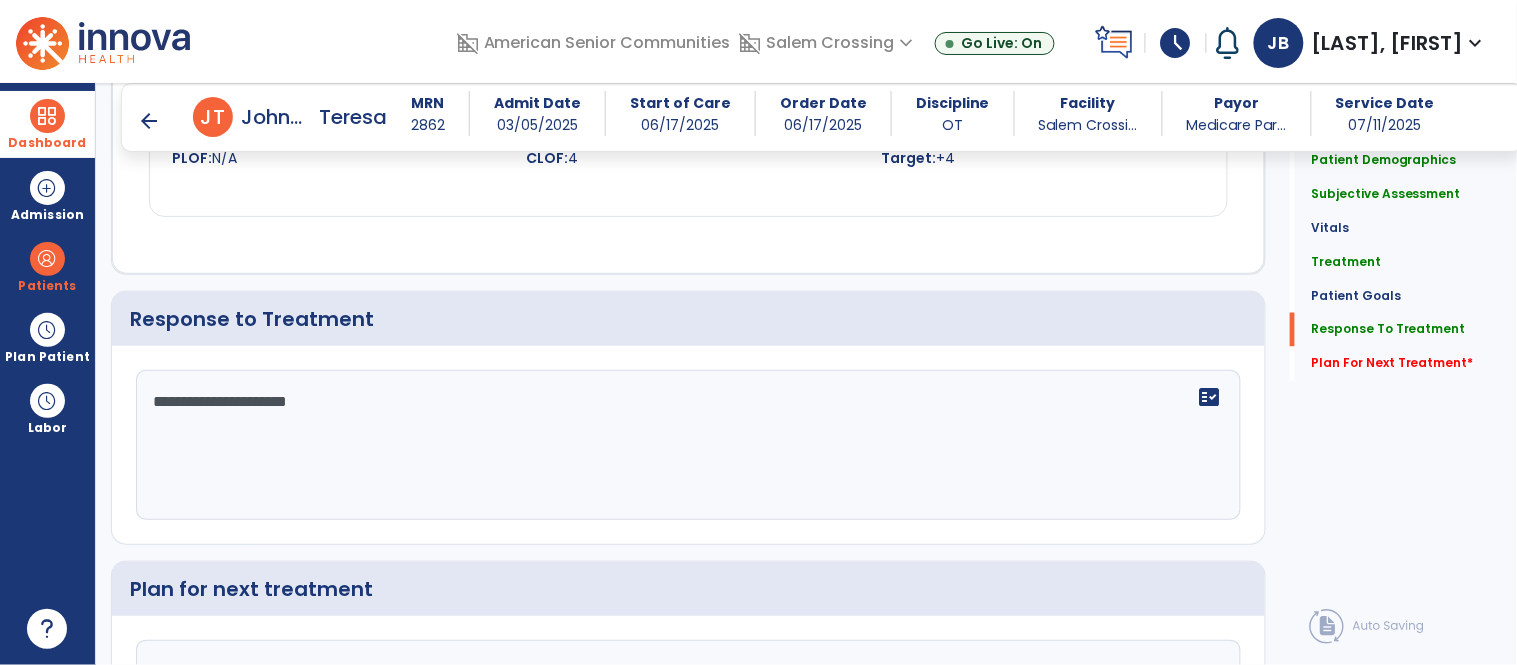 scroll, scrollTop: 2754, scrollLeft: 0, axis: vertical 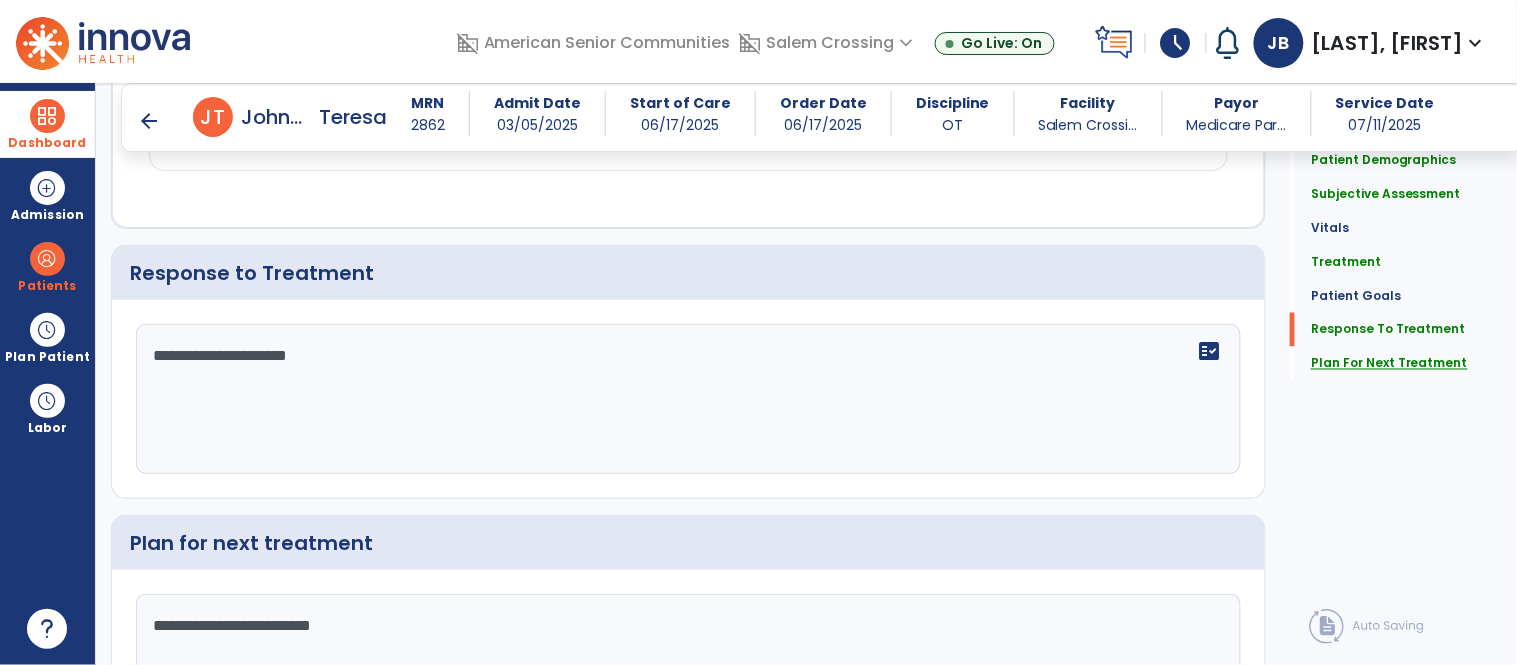 type on "**********" 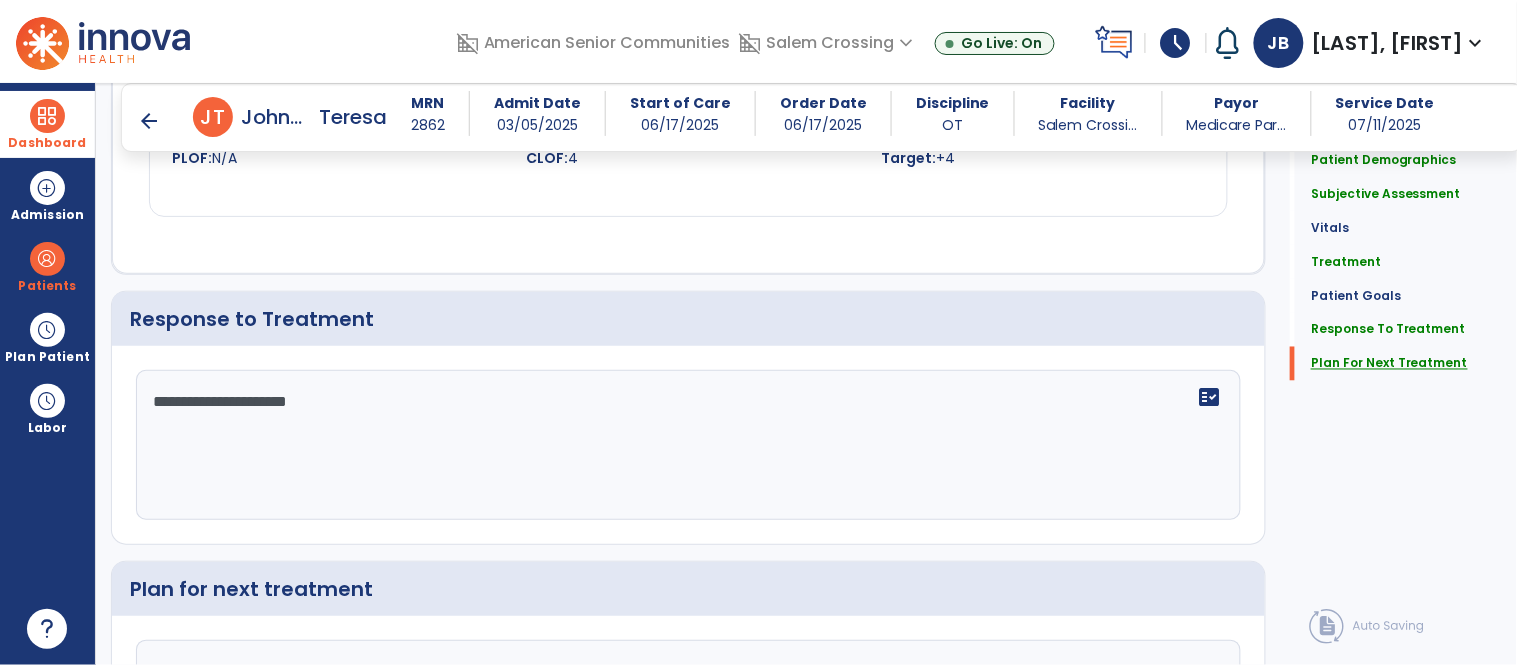 click on "Plan For Next Treatment" 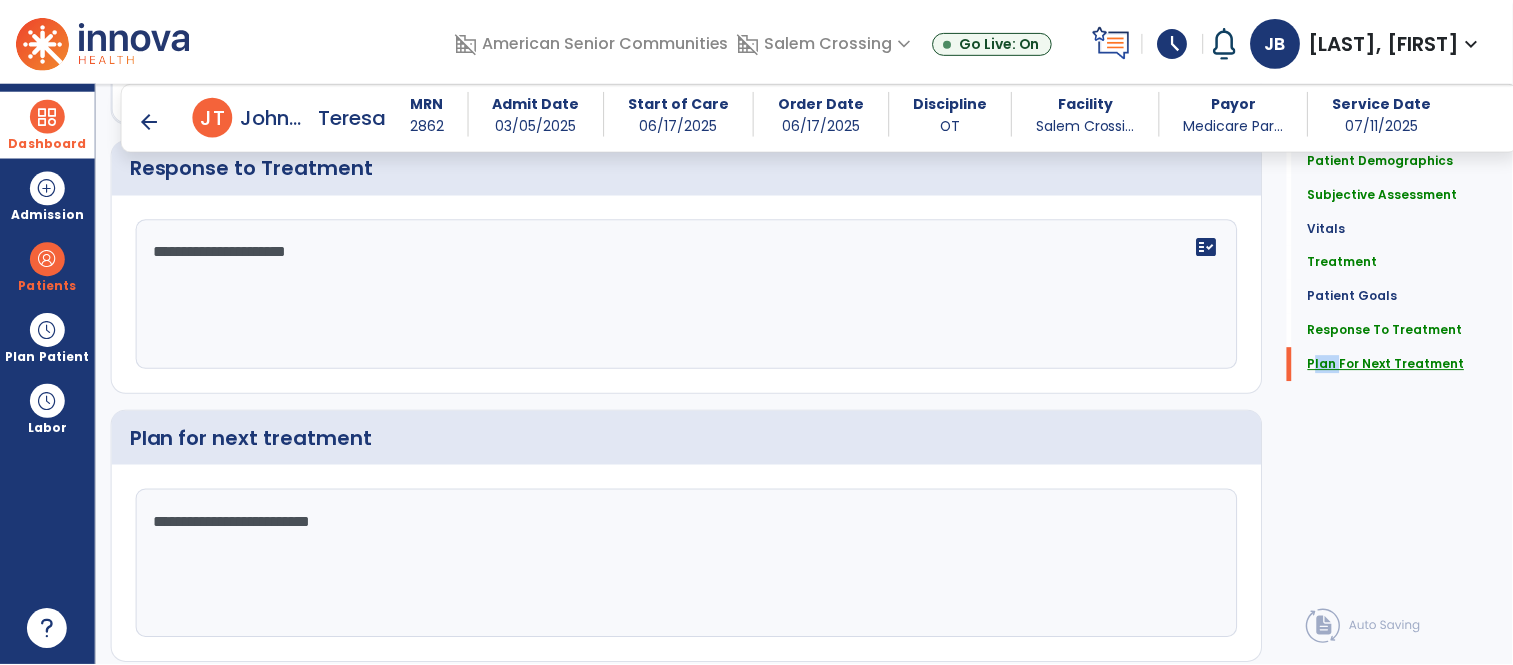 scroll, scrollTop: 2925, scrollLeft: 0, axis: vertical 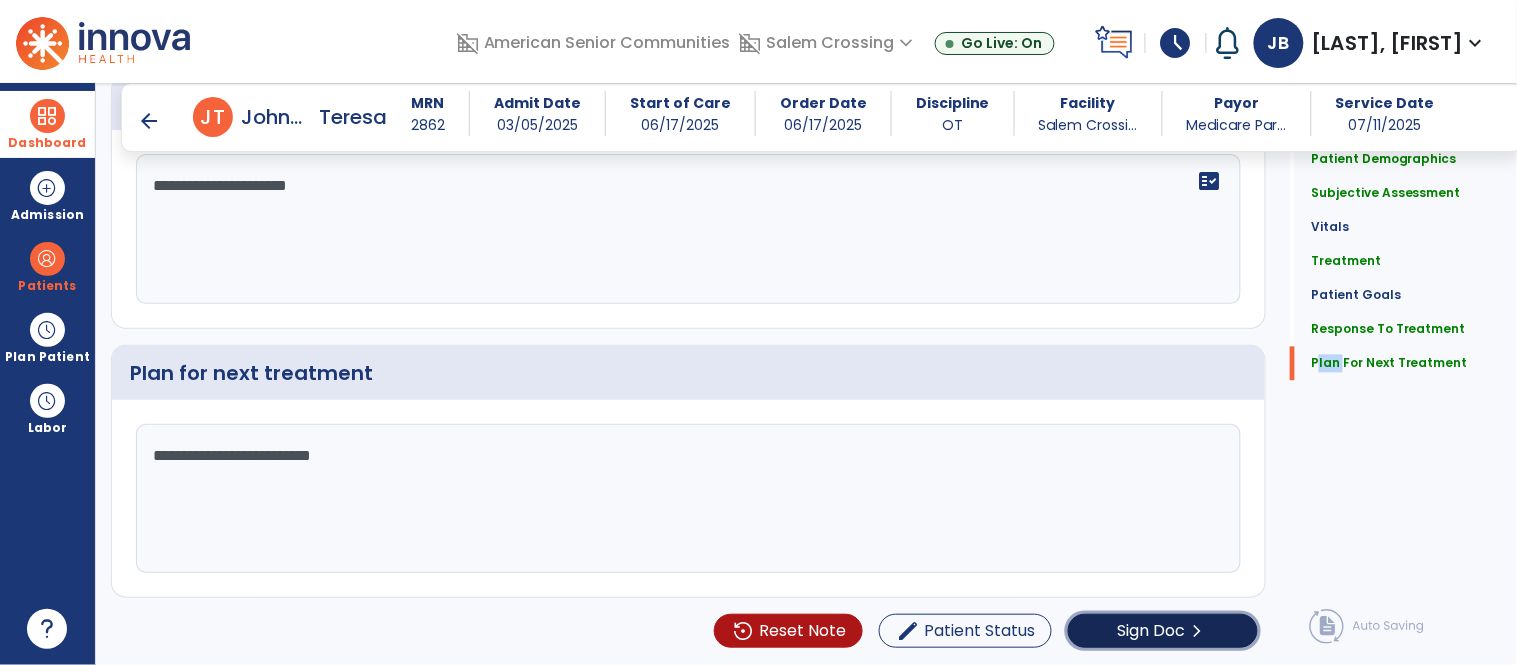 click on "chevron_right" 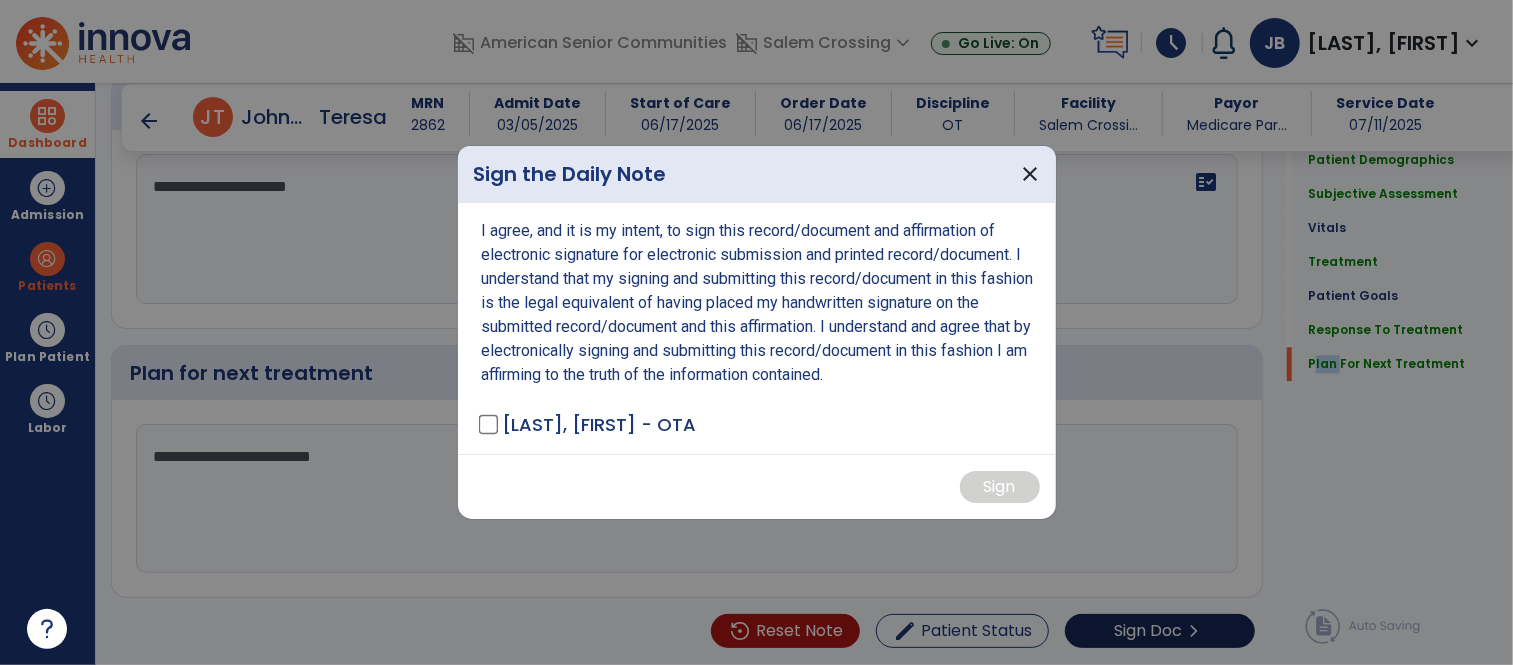click at bounding box center (756, 332) 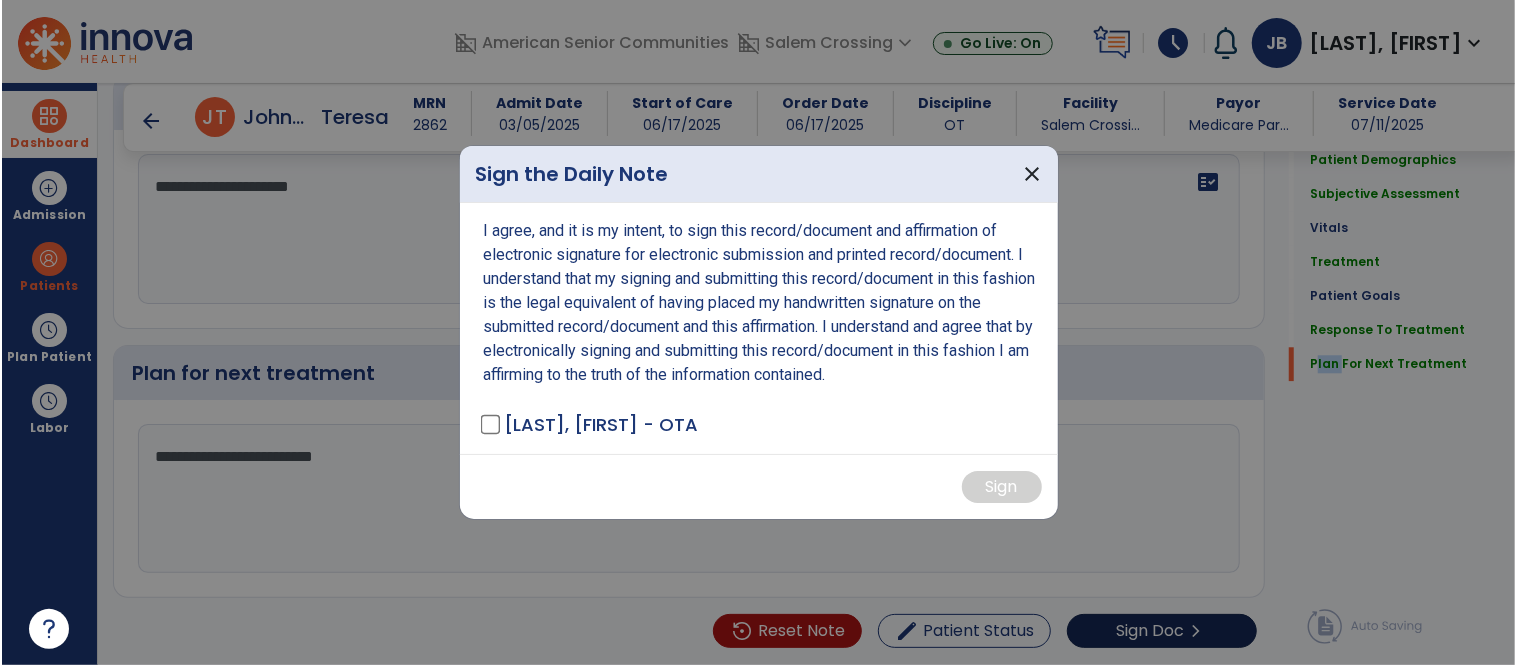 scroll, scrollTop: 2925, scrollLeft: 0, axis: vertical 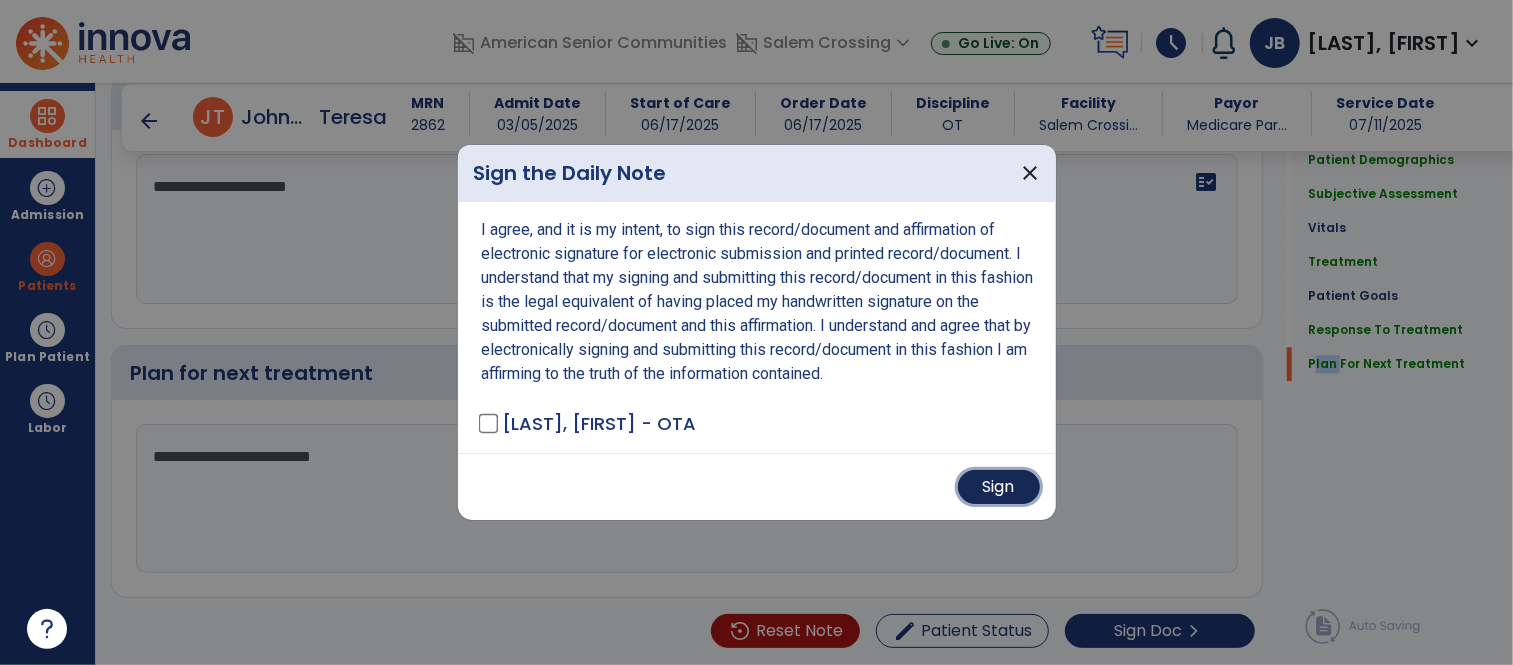 click on "Sign" at bounding box center [999, 487] 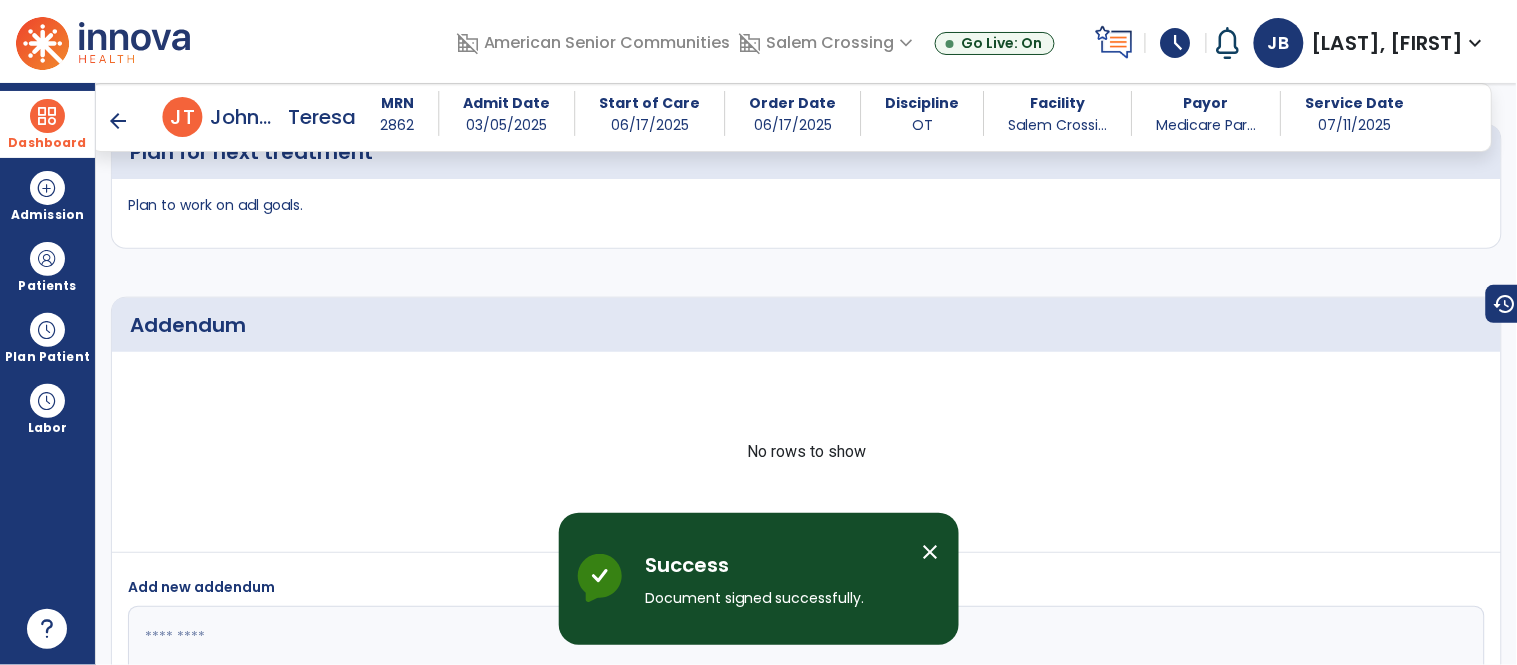 scroll, scrollTop: 4008, scrollLeft: 0, axis: vertical 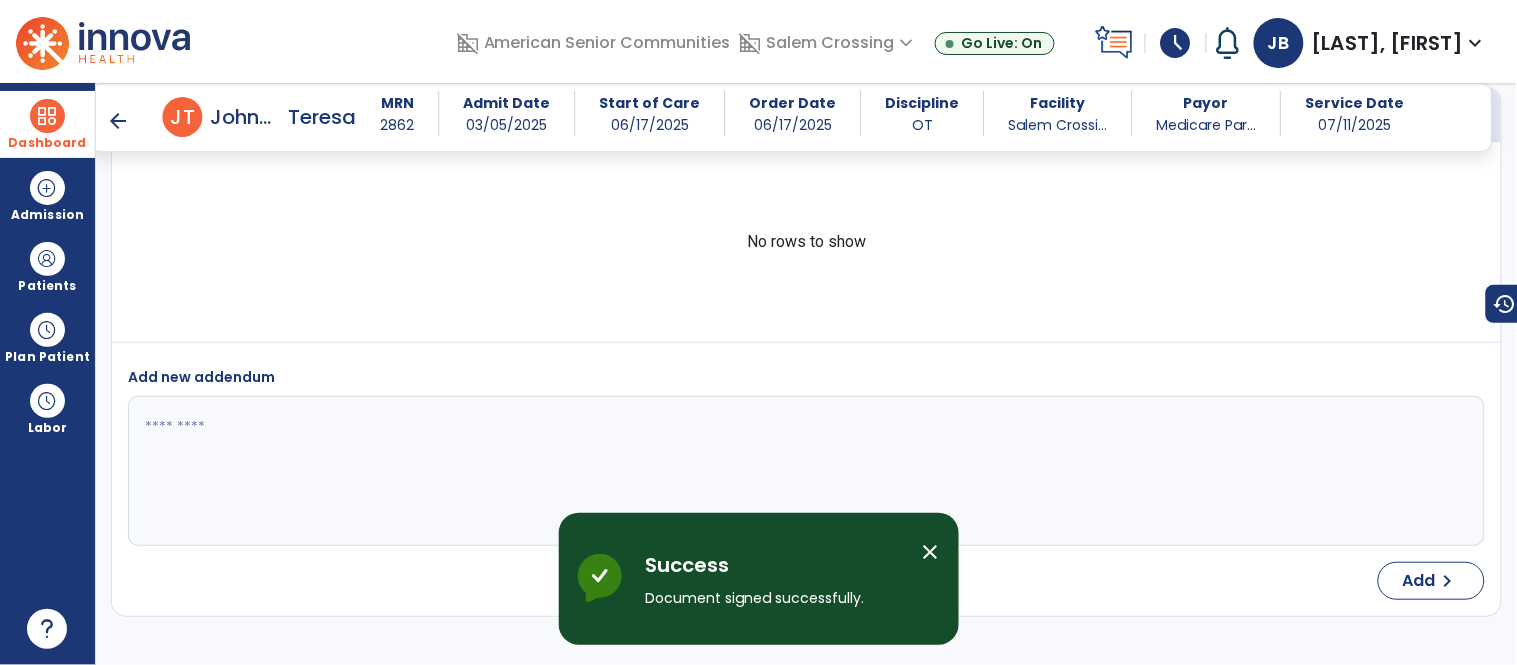 click at bounding box center (47, 116) 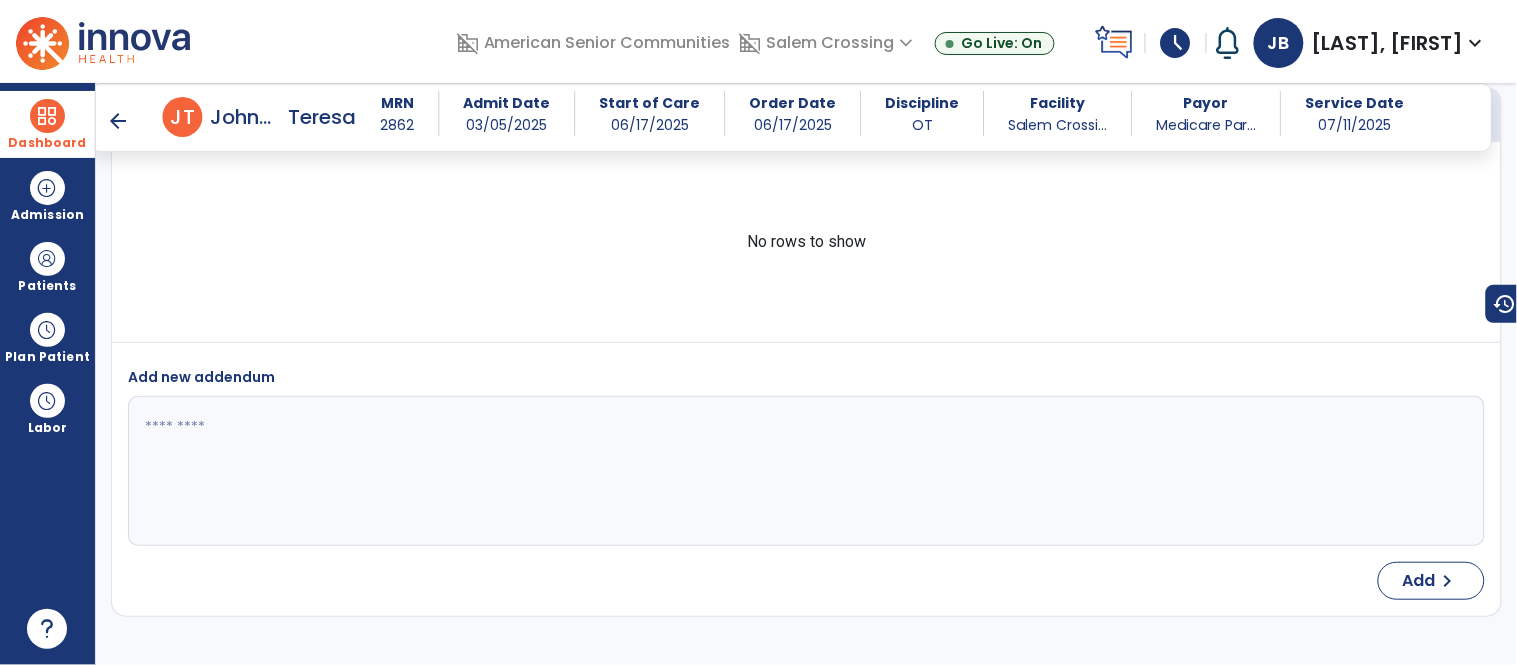 click on "Dashboard" at bounding box center (47, 124) 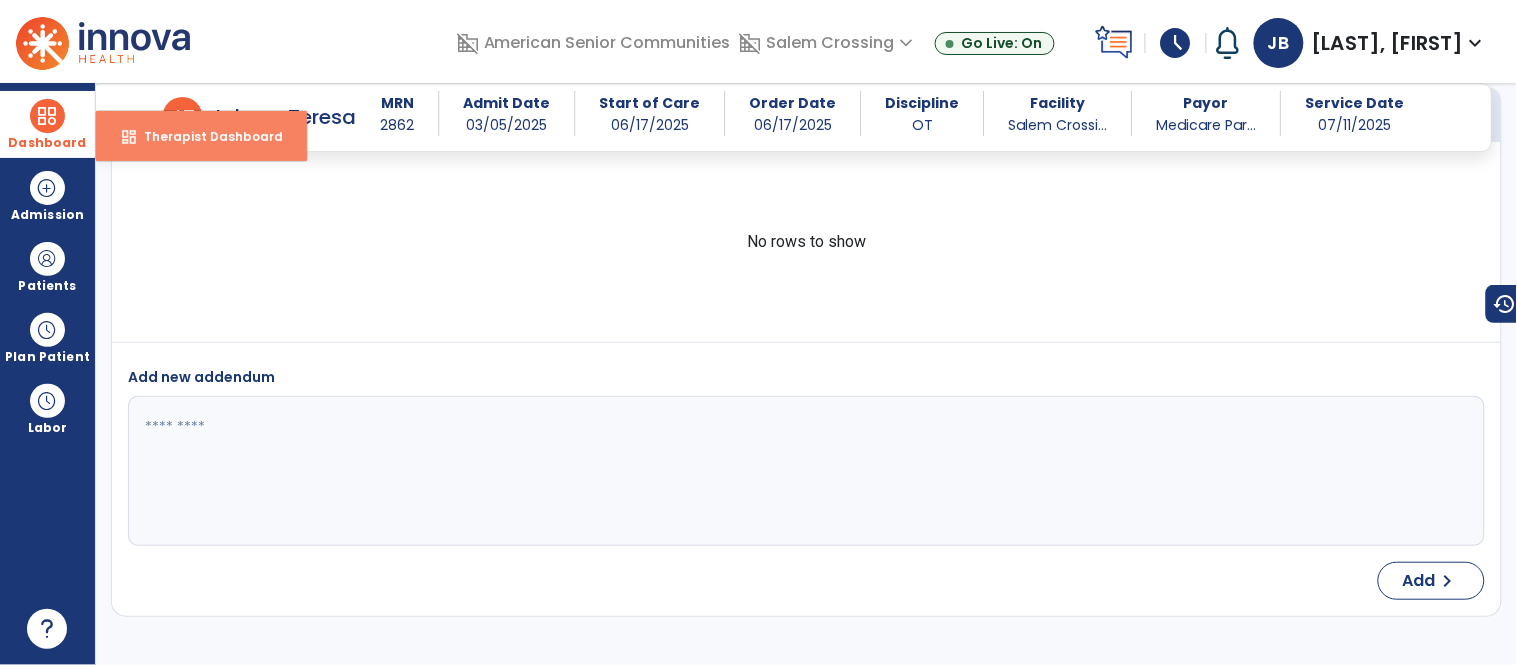 click on "dashboard" at bounding box center (129, 137) 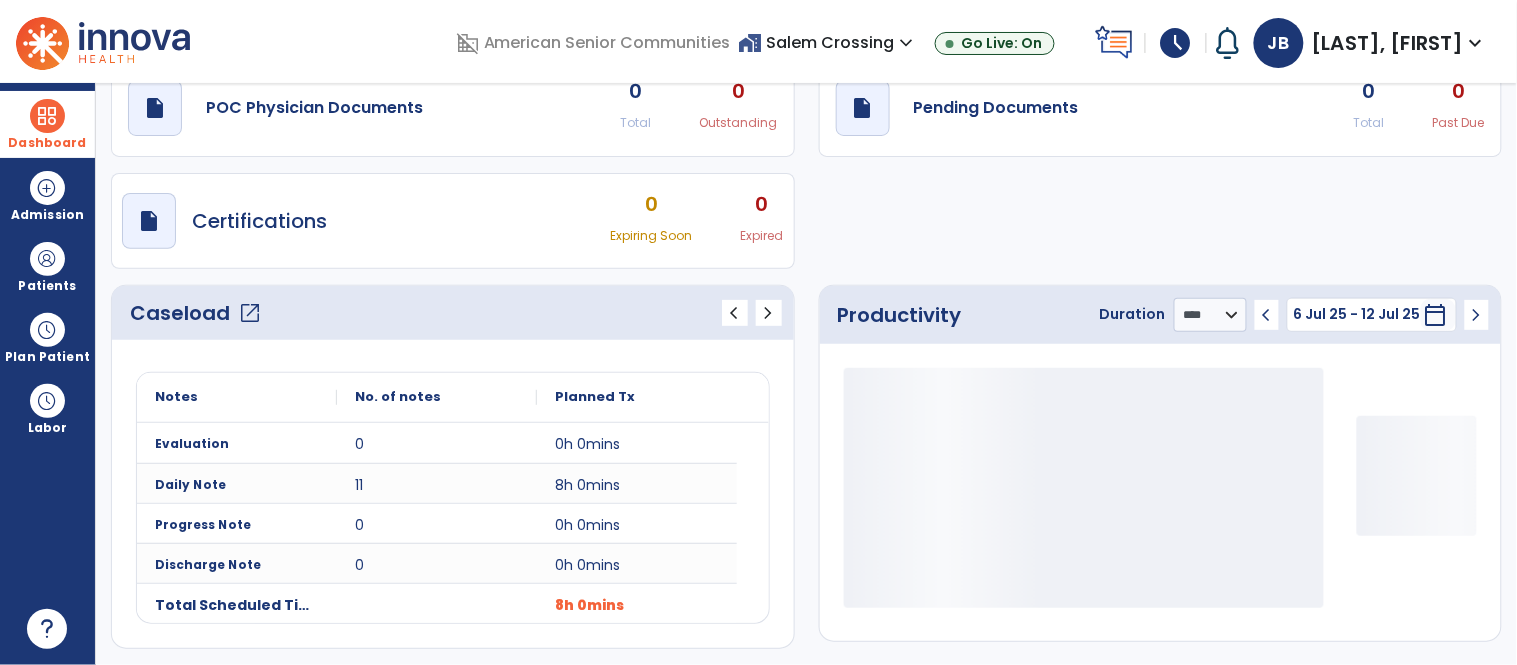 scroll, scrollTop: 143, scrollLeft: 0, axis: vertical 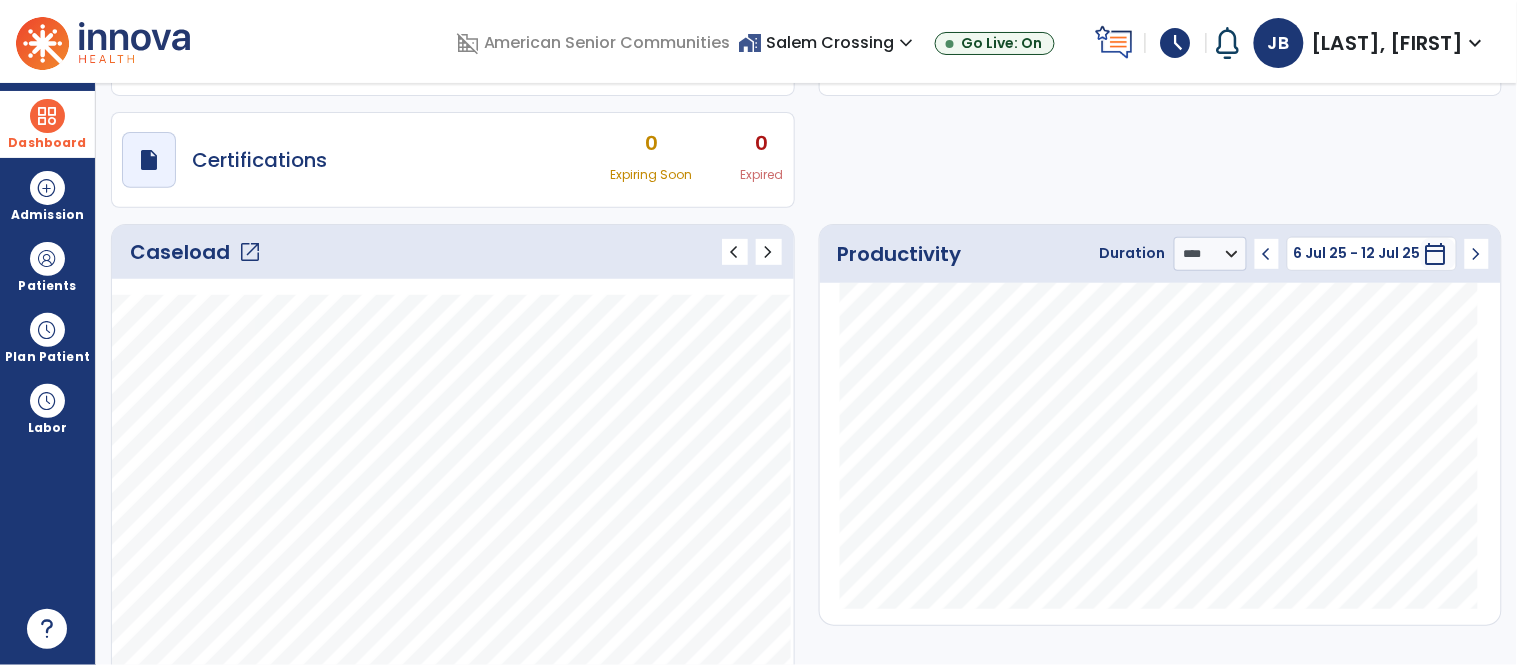 click on "open_in_new" 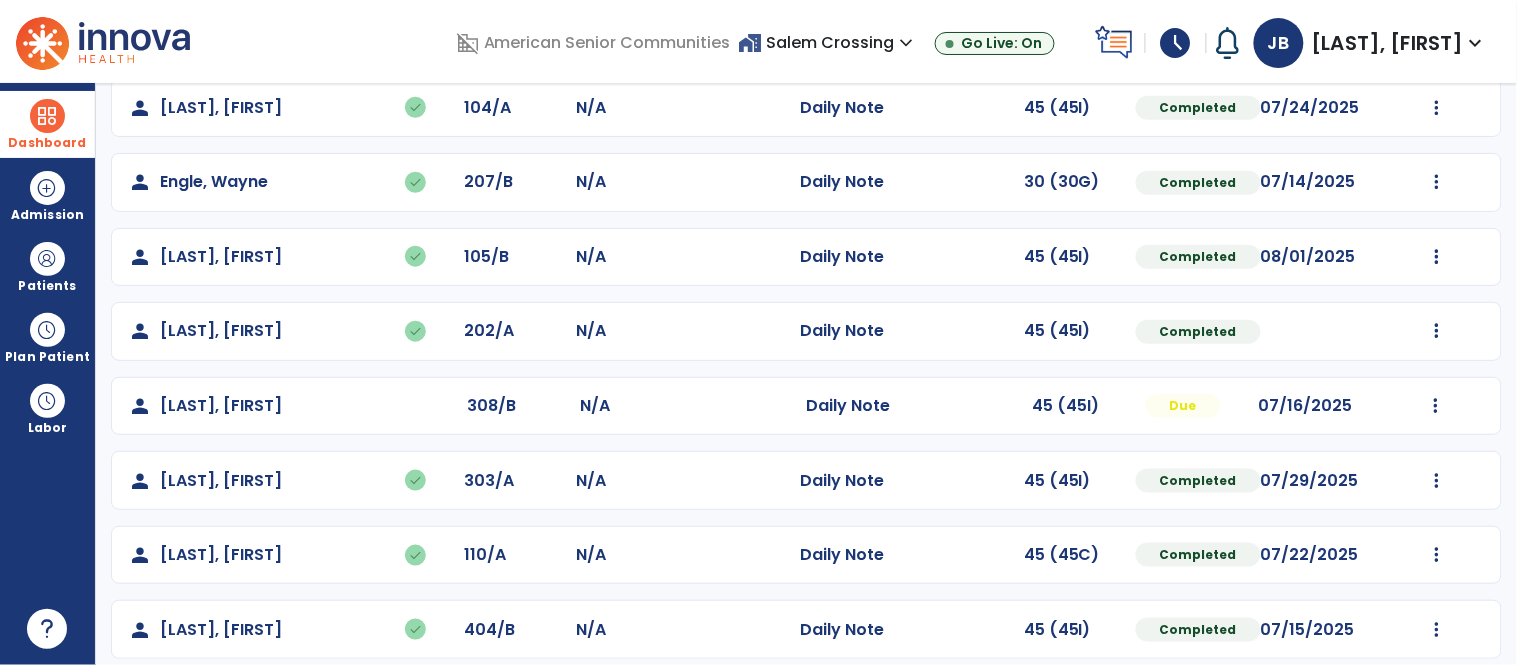 scroll, scrollTop: 420, scrollLeft: 0, axis: vertical 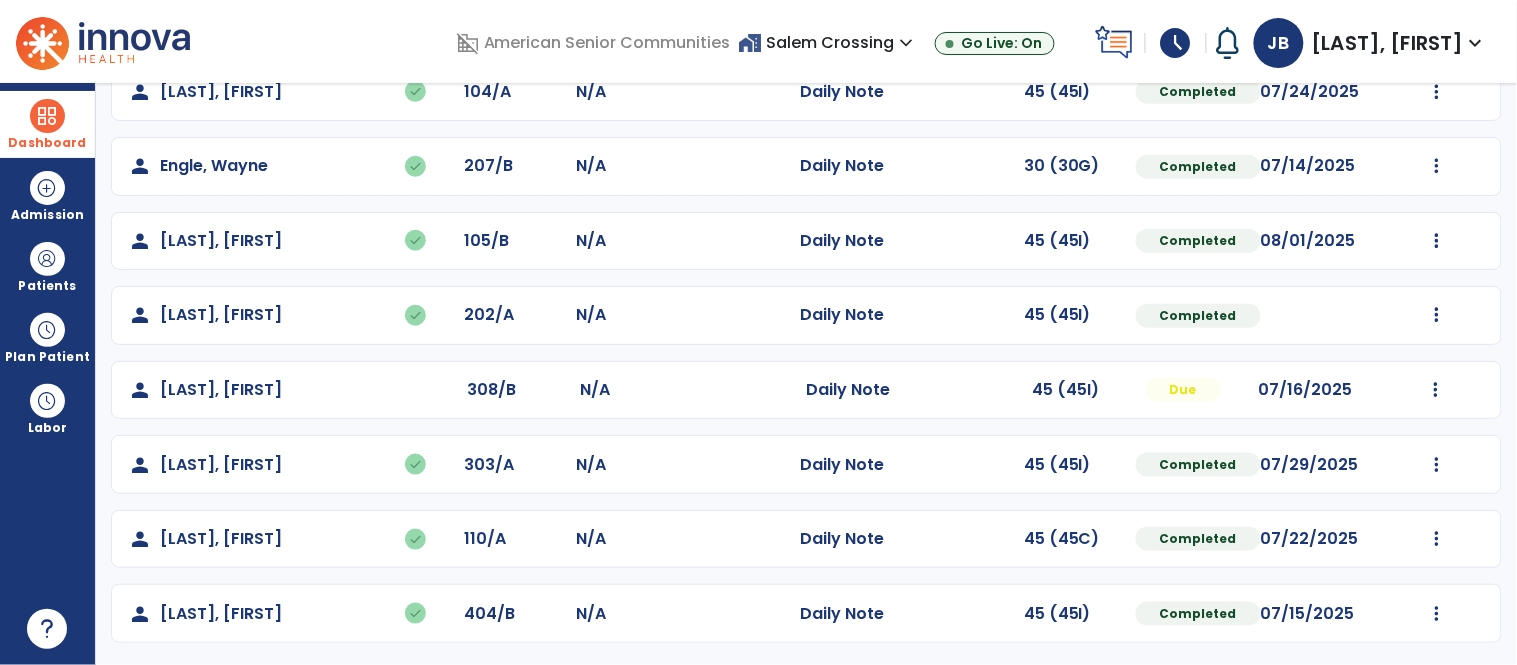 click at bounding box center (47, 116) 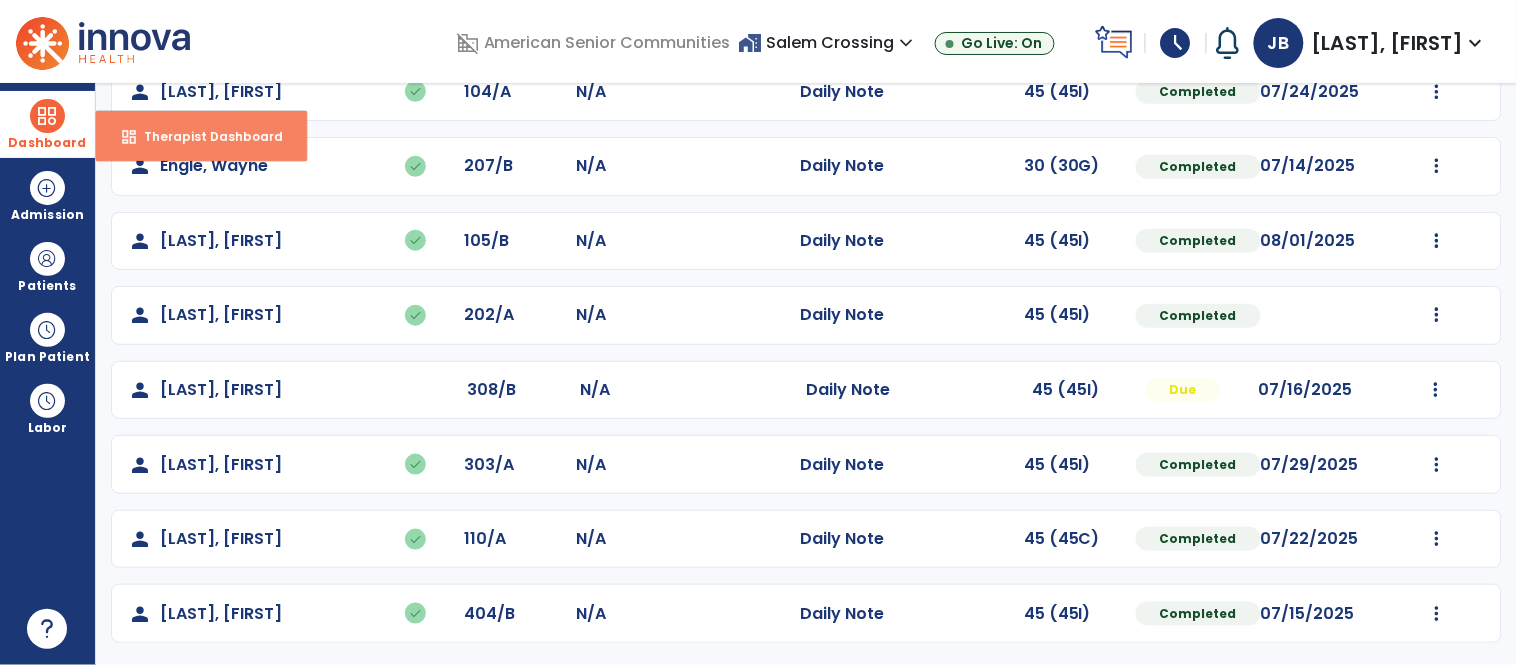 click on "dashboard" at bounding box center (129, 137) 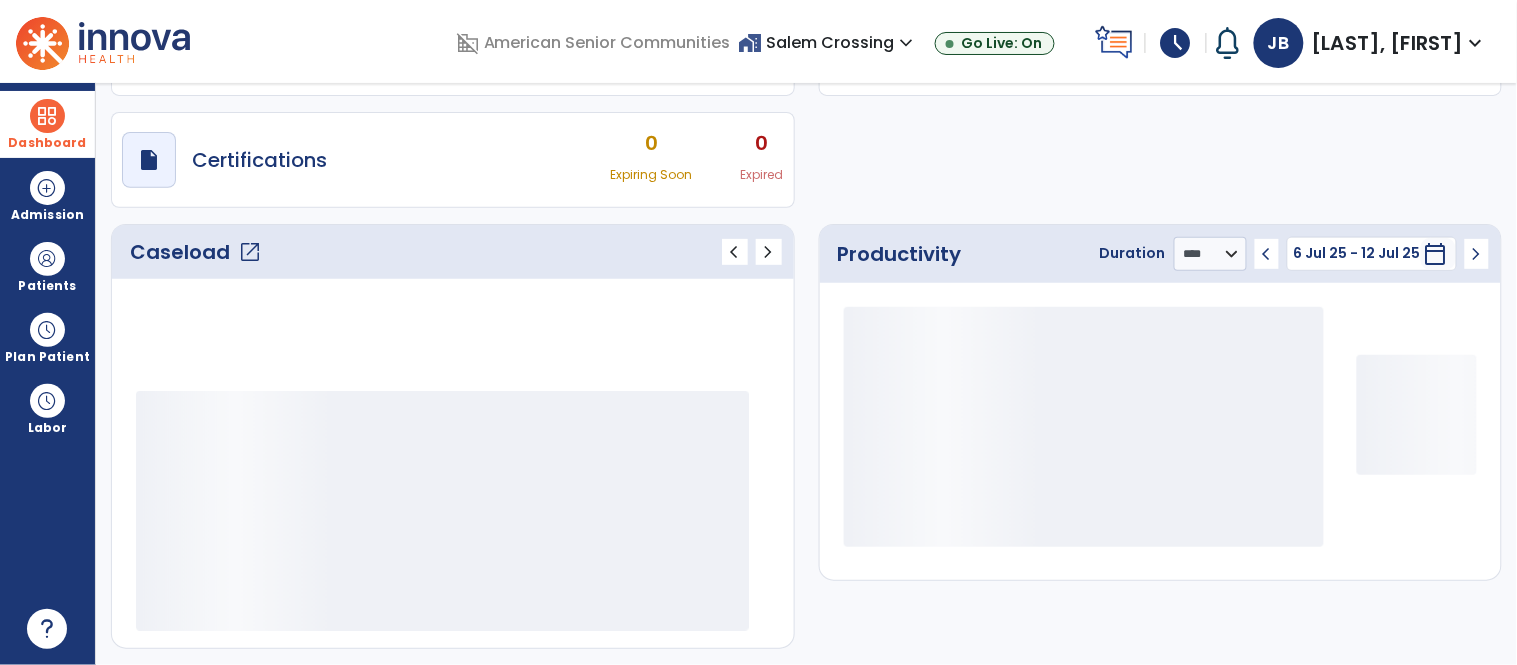 scroll, scrollTop: 143, scrollLeft: 0, axis: vertical 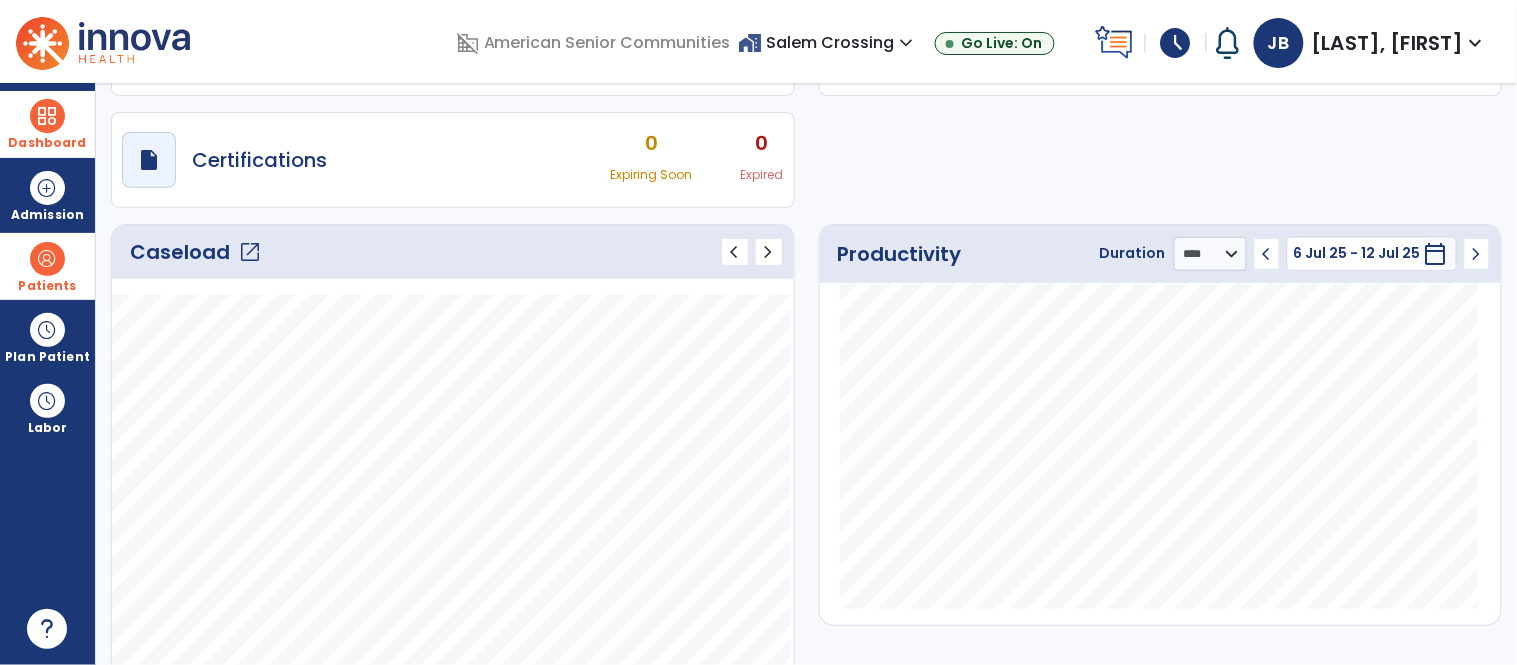 click on "Patients" at bounding box center [47, 266] 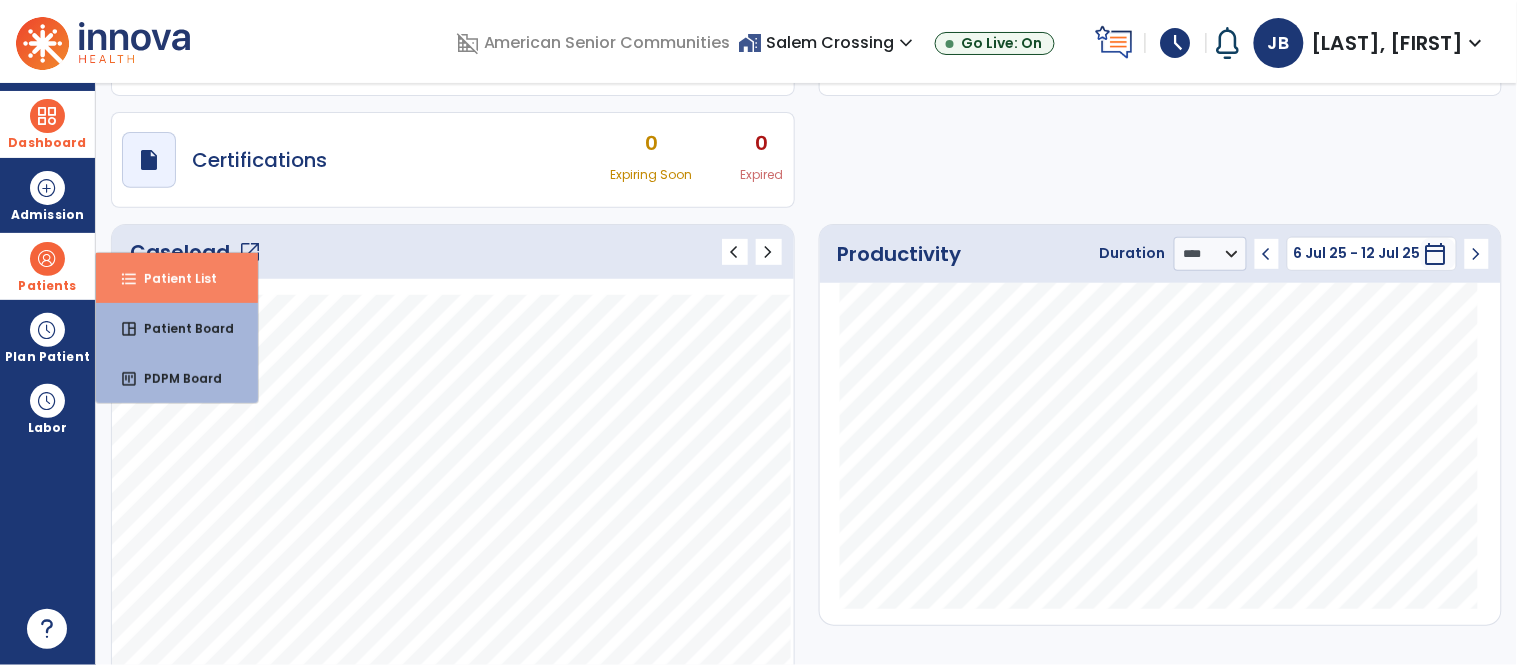 click on "format_list_bulleted  Patient List" at bounding box center [177, 278] 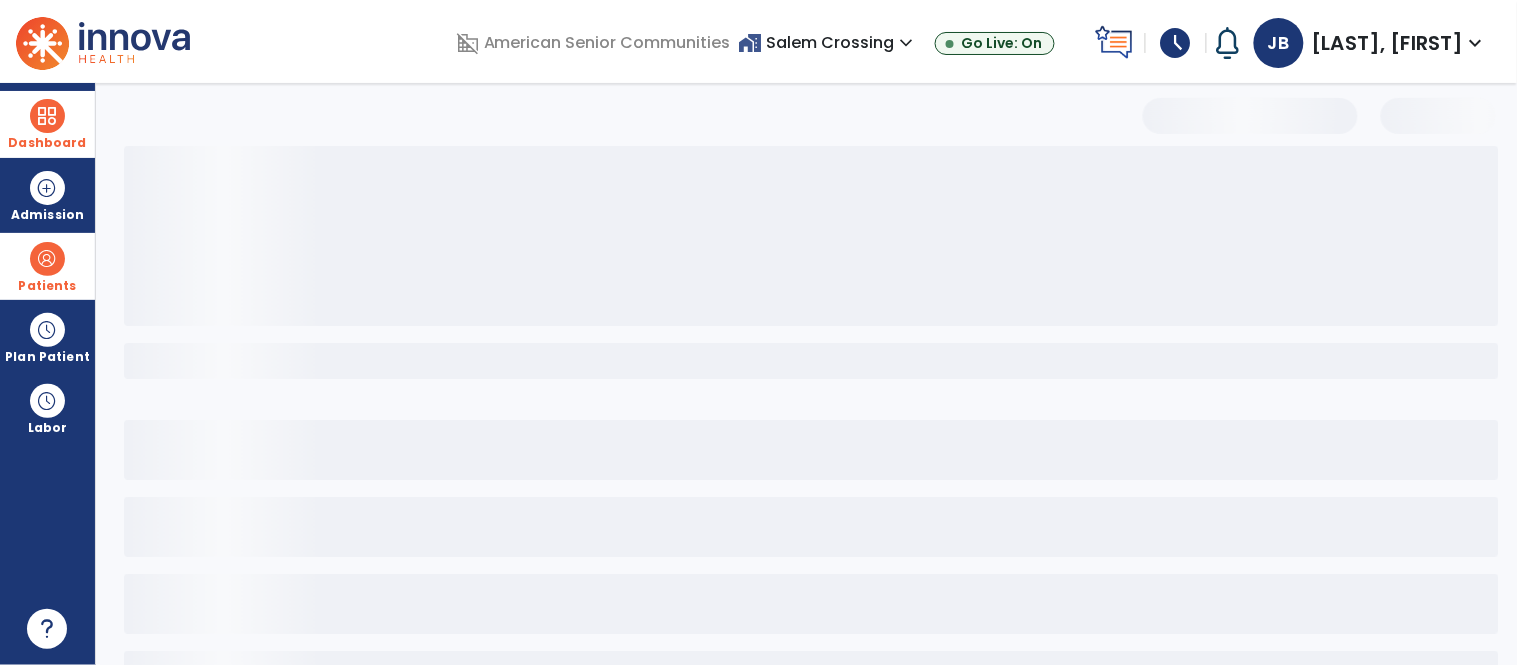 scroll, scrollTop: 77, scrollLeft: 0, axis: vertical 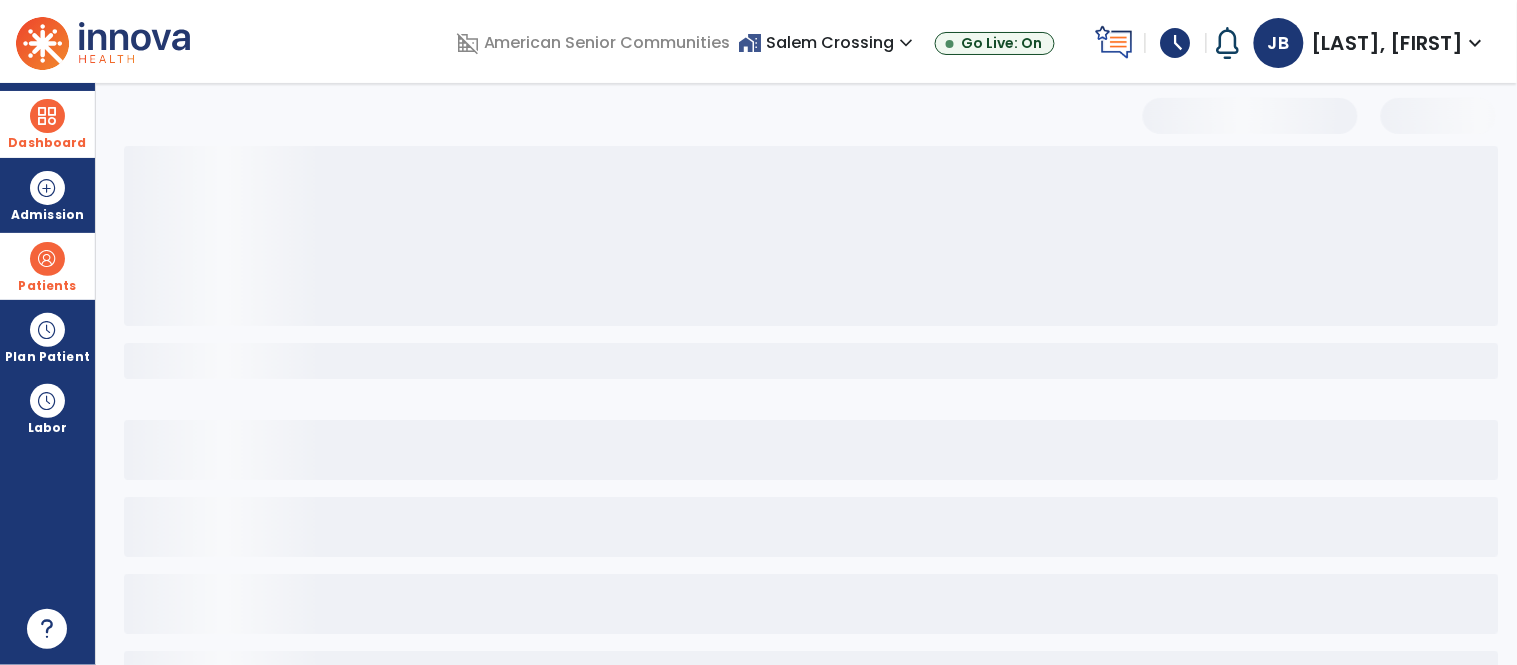 select on "***" 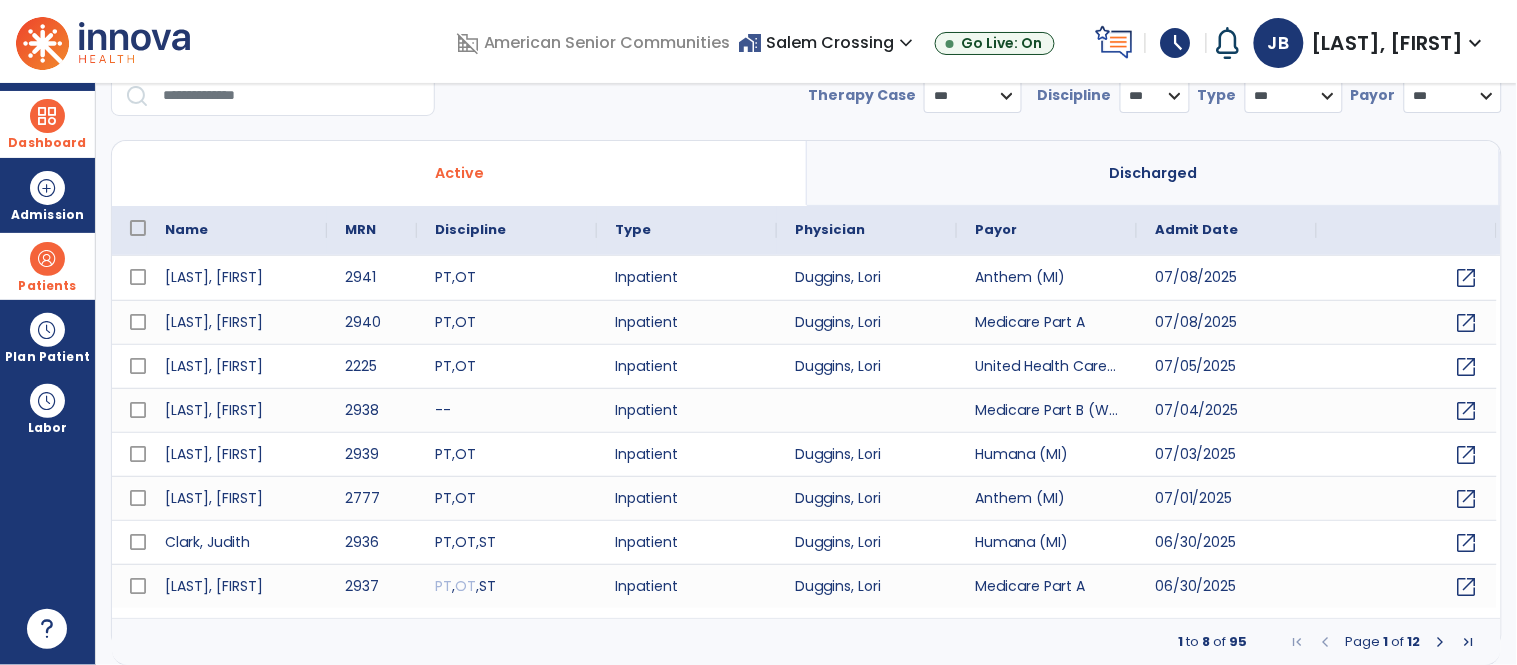 click at bounding box center [1441, 642] 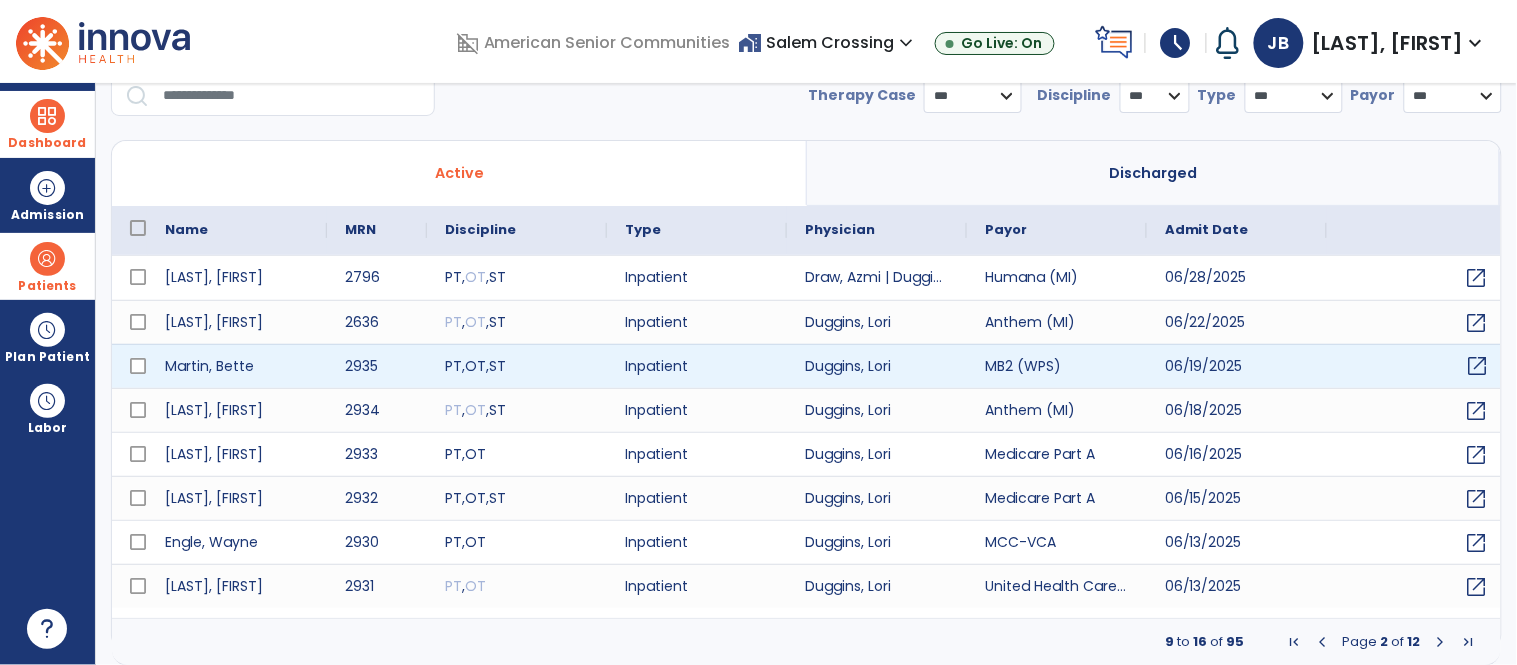 click on "open_in_new" at bounding box center (1478, 366) 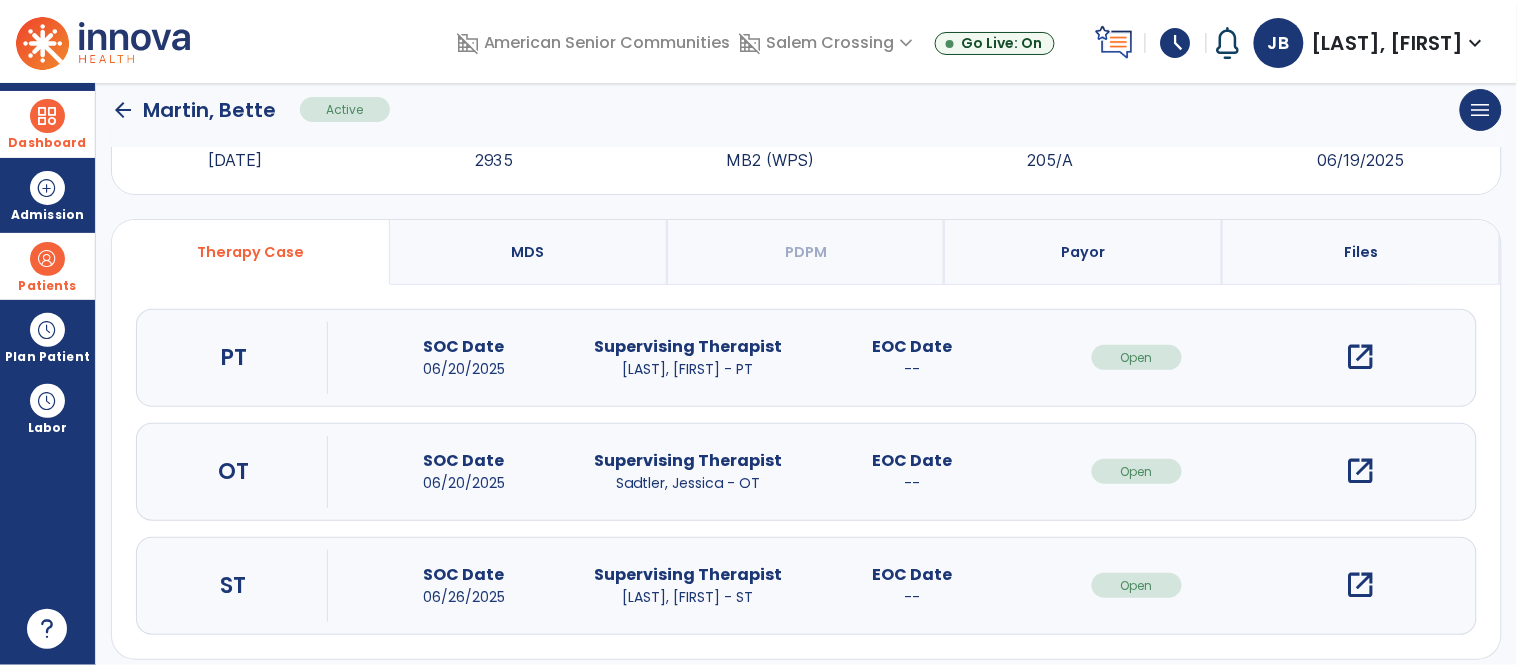 click on "open_in_new" at bounding box center [1361, 471] 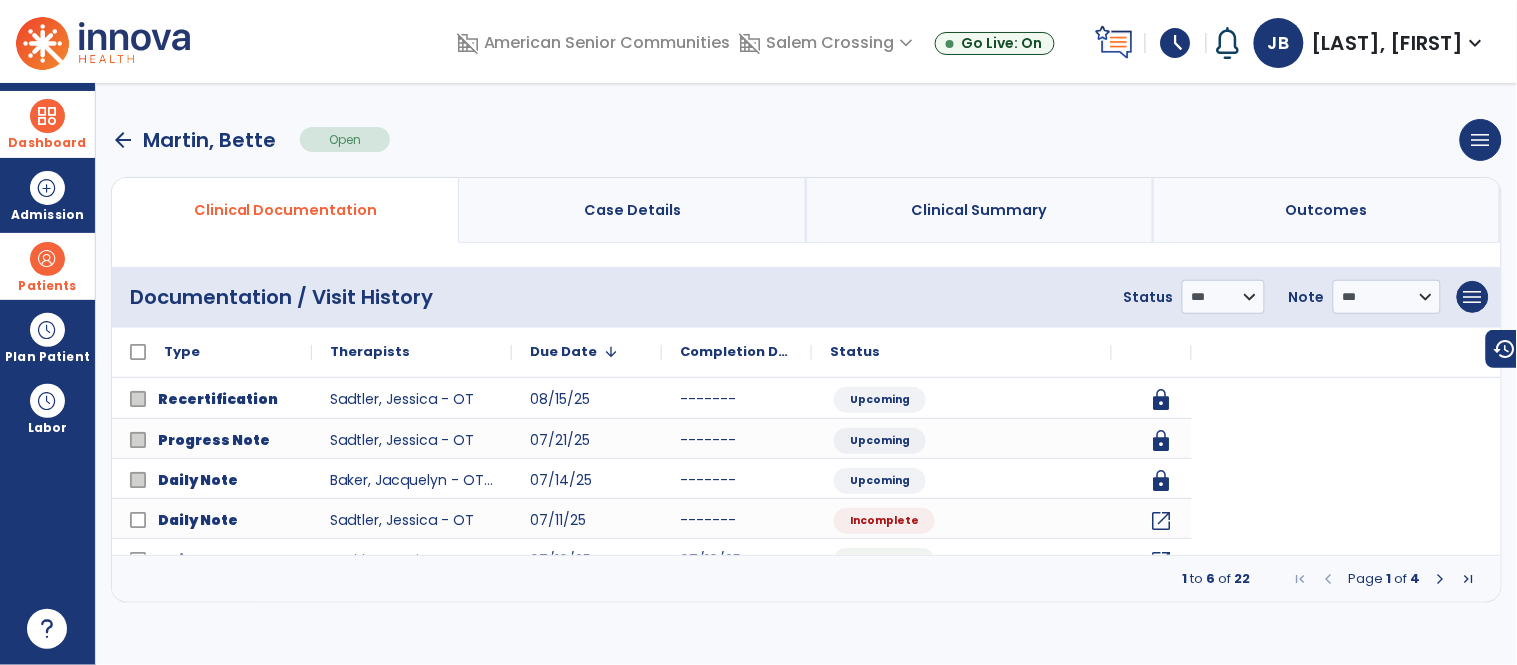 scroll, scrollTop: 0, scrollLeft: 0, axis: both 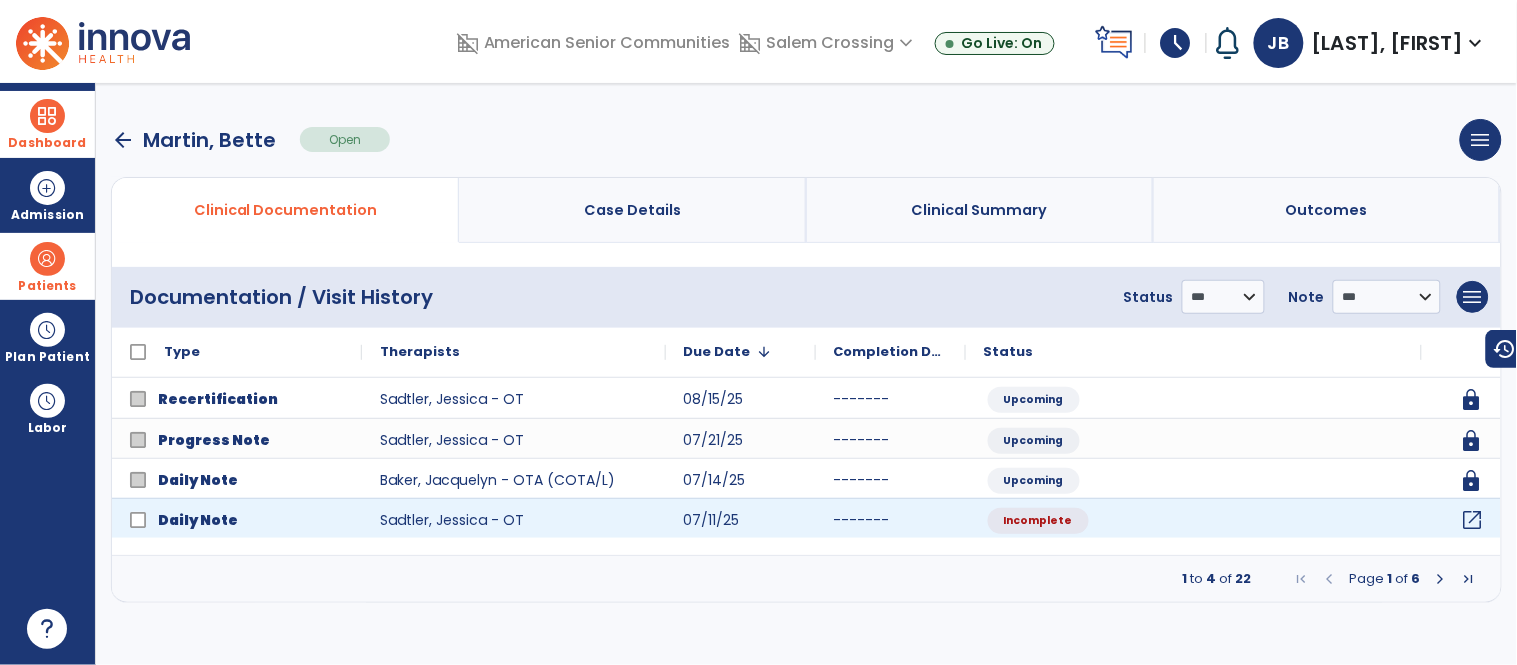 click on "open_in_new" 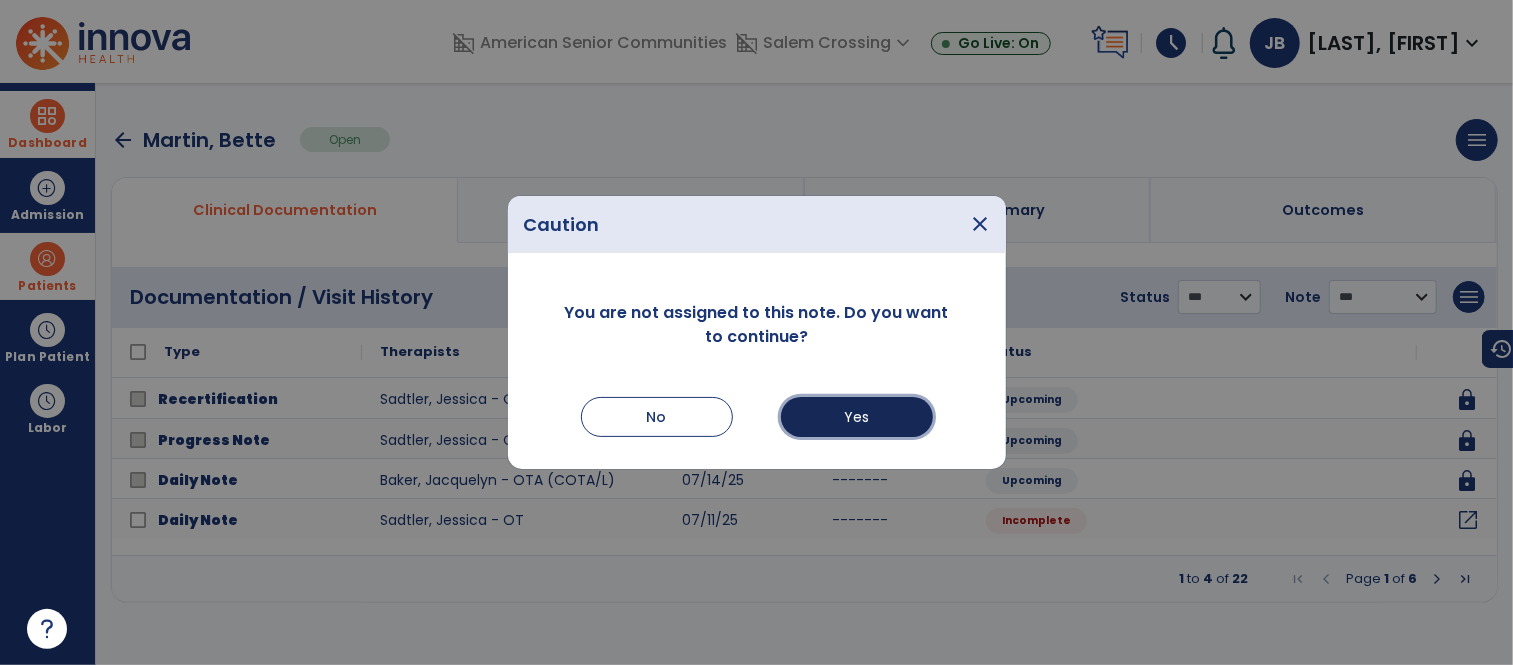 click on "Yes" at bounding box center (857, 417) 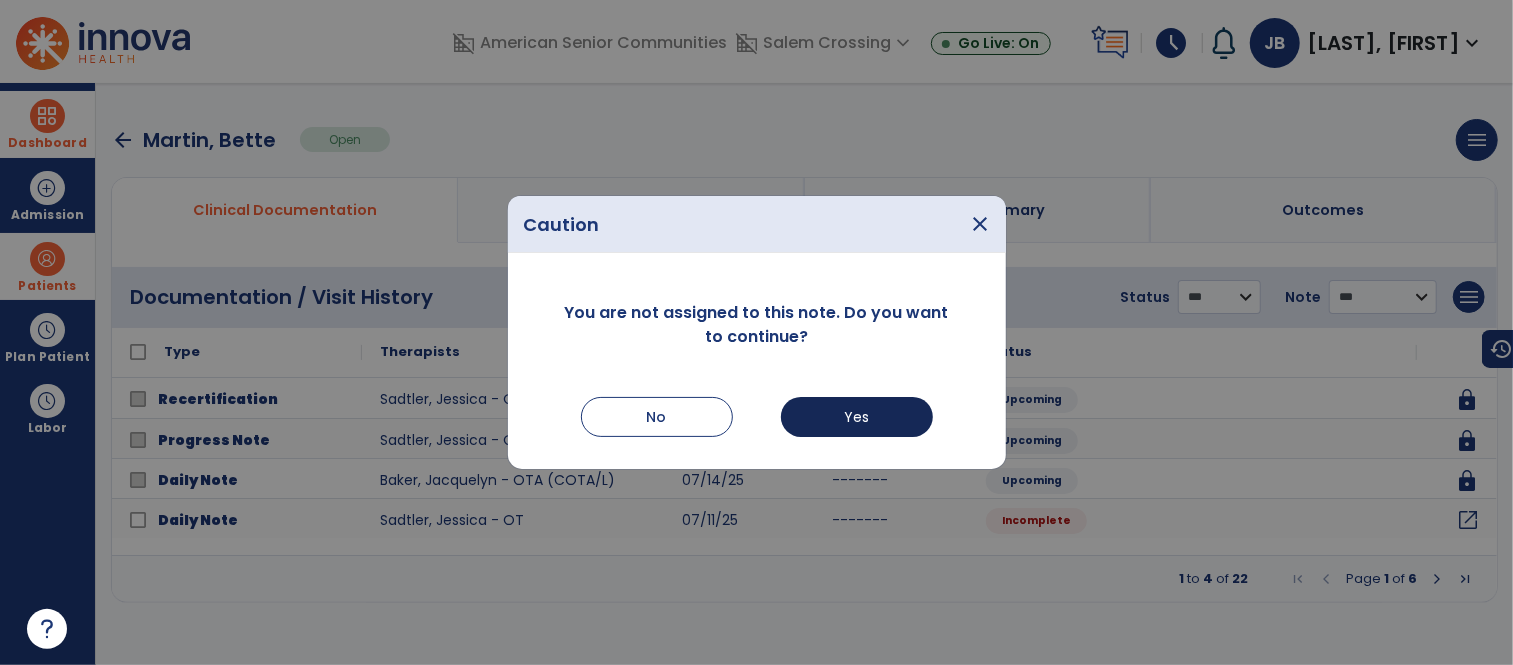select on "*" 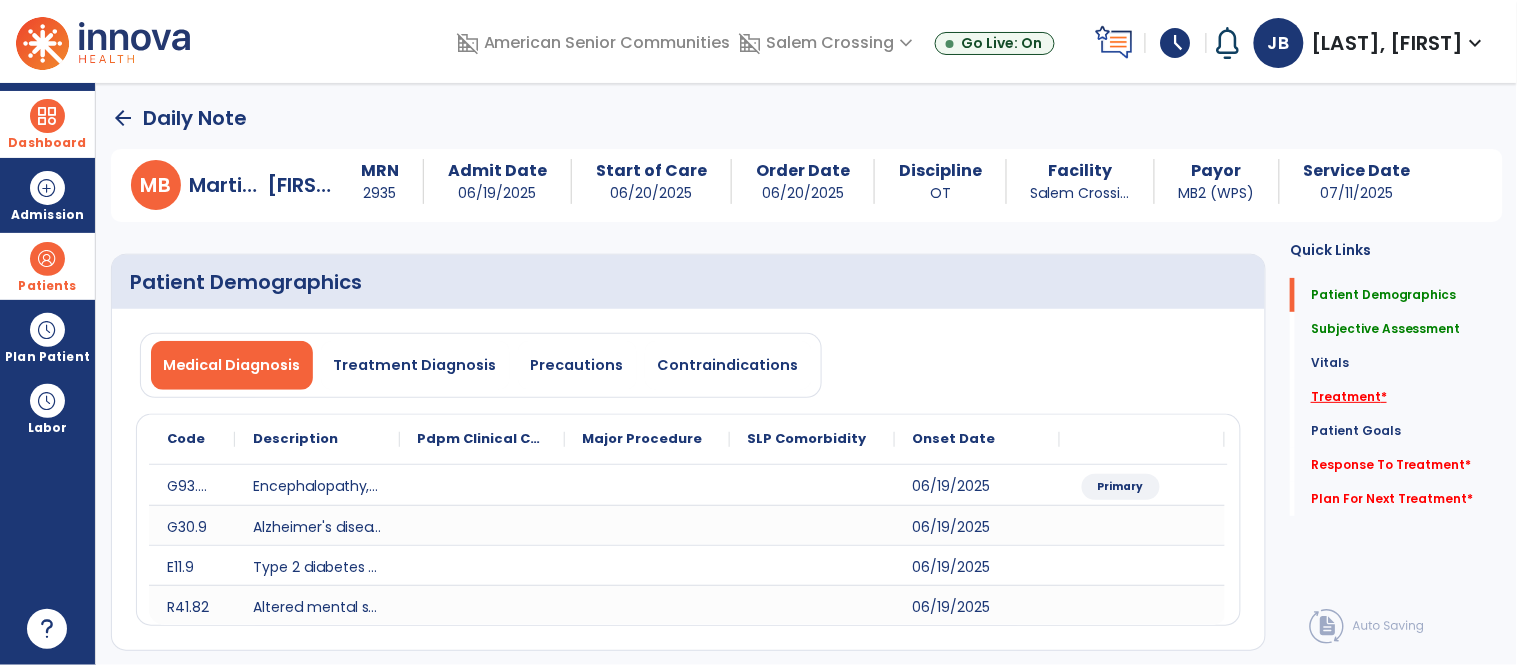 click on "Treatment   *" 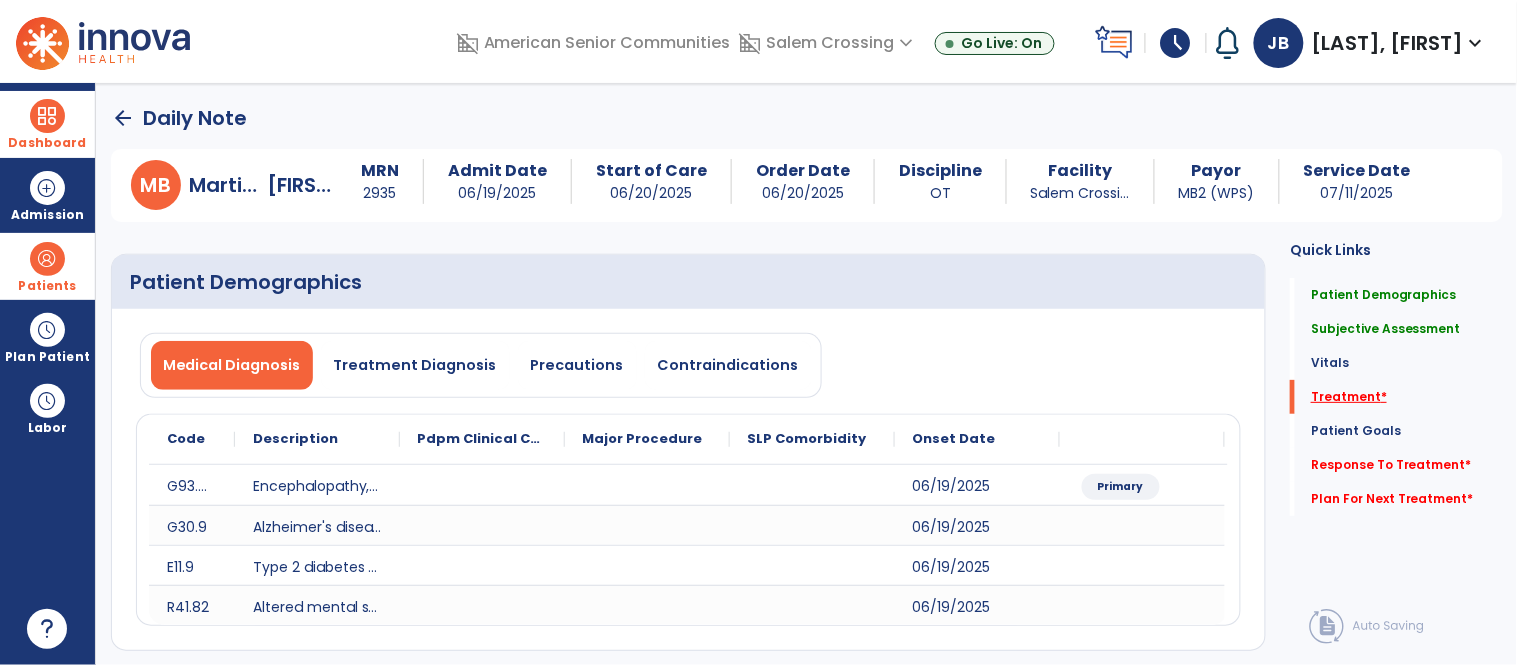 click on "Treatment   *" 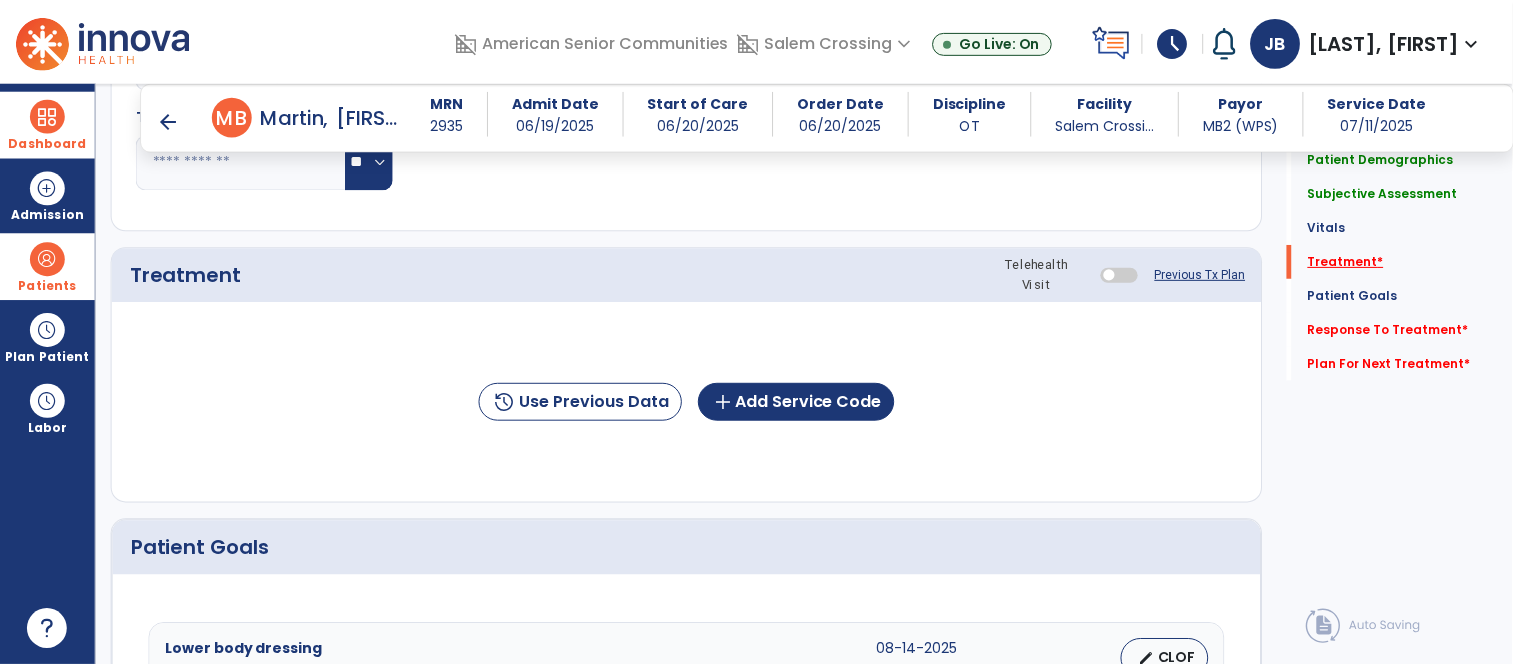 scroll, scrollTop: 1123, scrollLeft: 0, axis: vertical 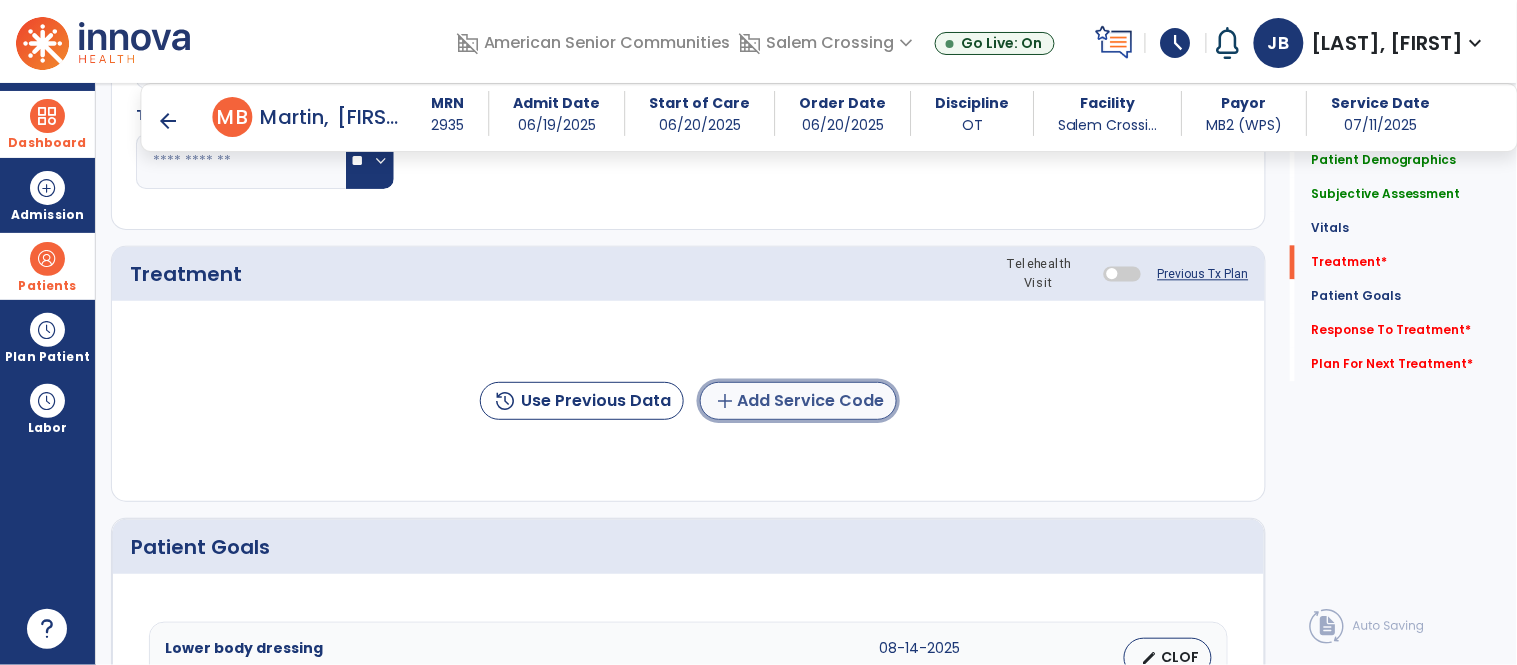 click on "add" 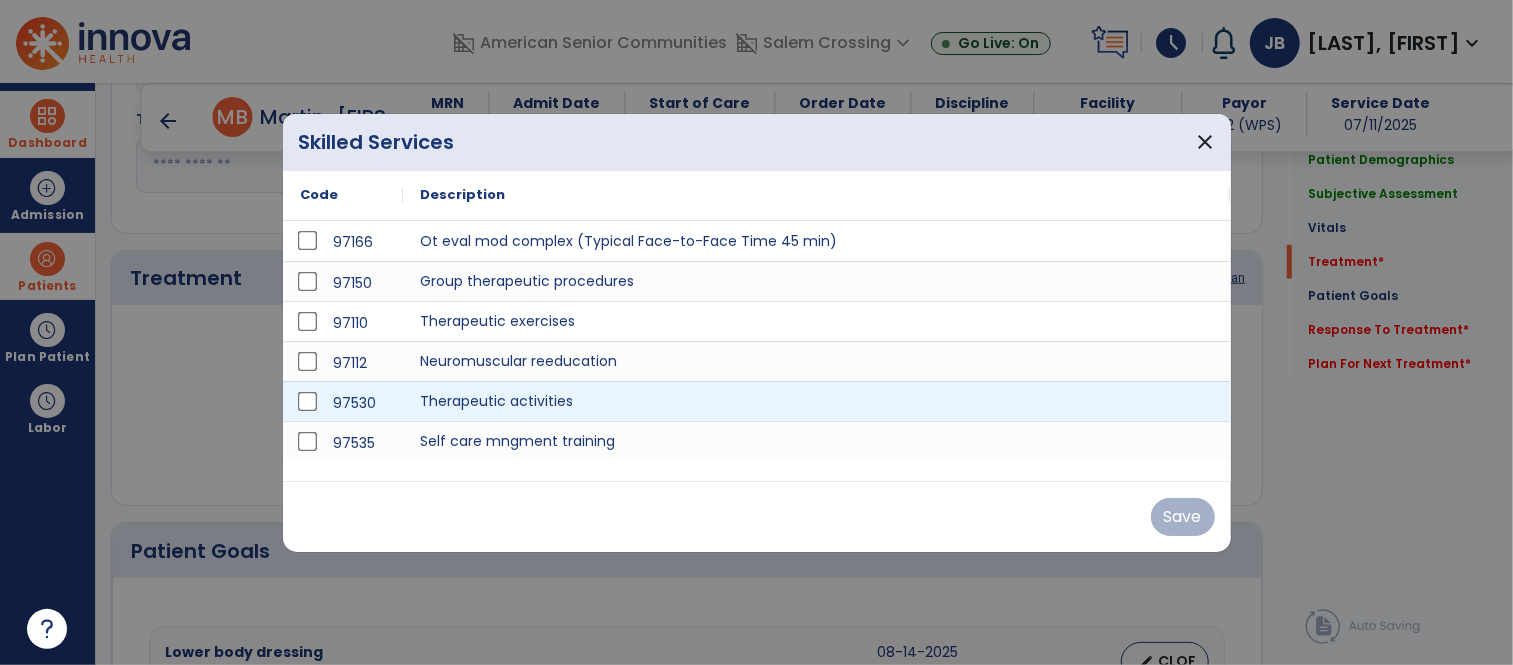scroll, scrollTop: 1123, scrollLeft: 0, axis: vertical 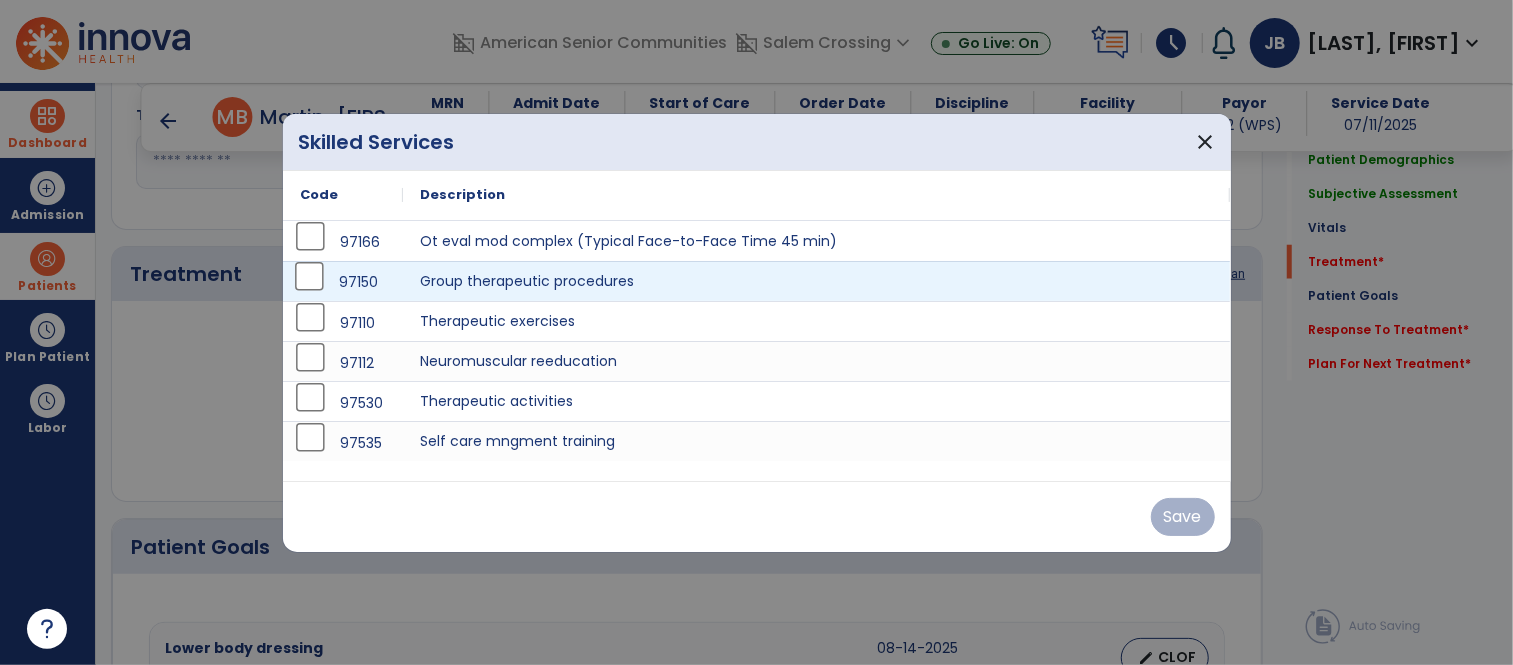 click on "97150" at bounding box center [343, 282] 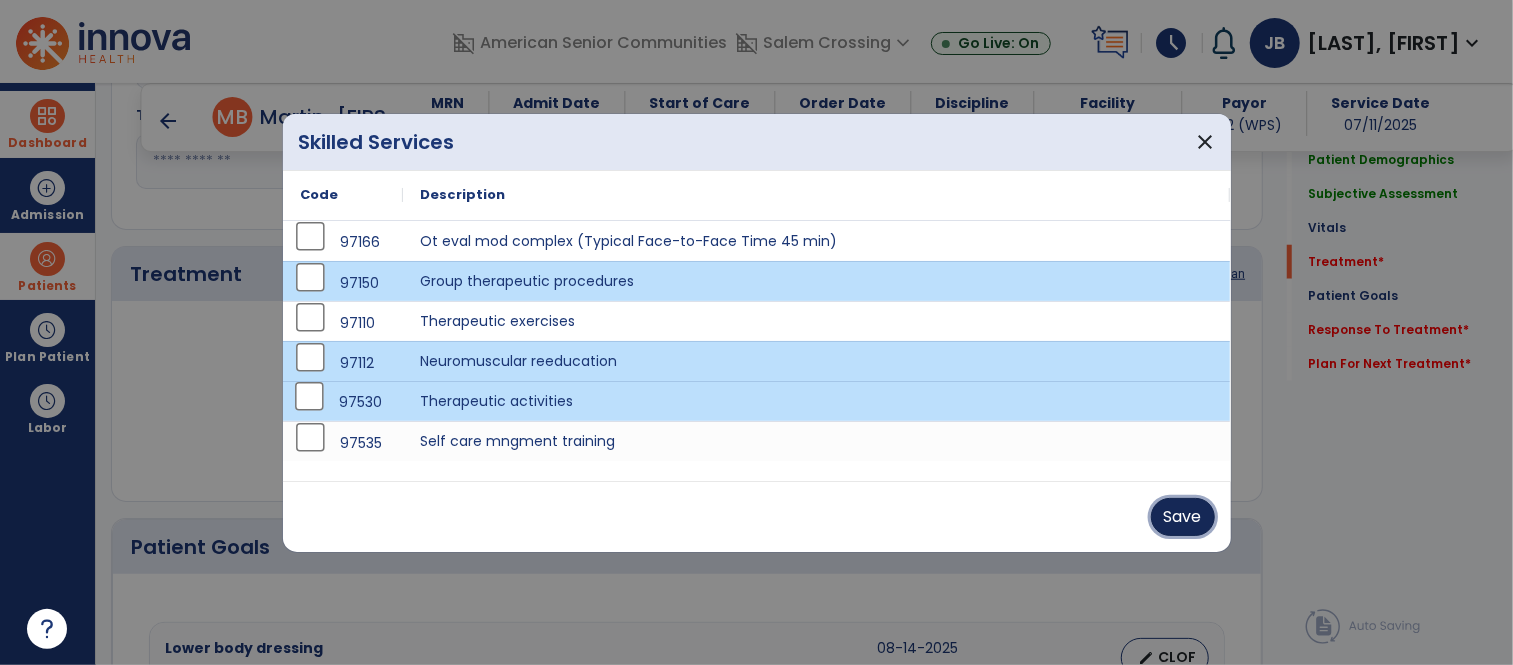 click on "Save" at bounding box center (1183, 517) 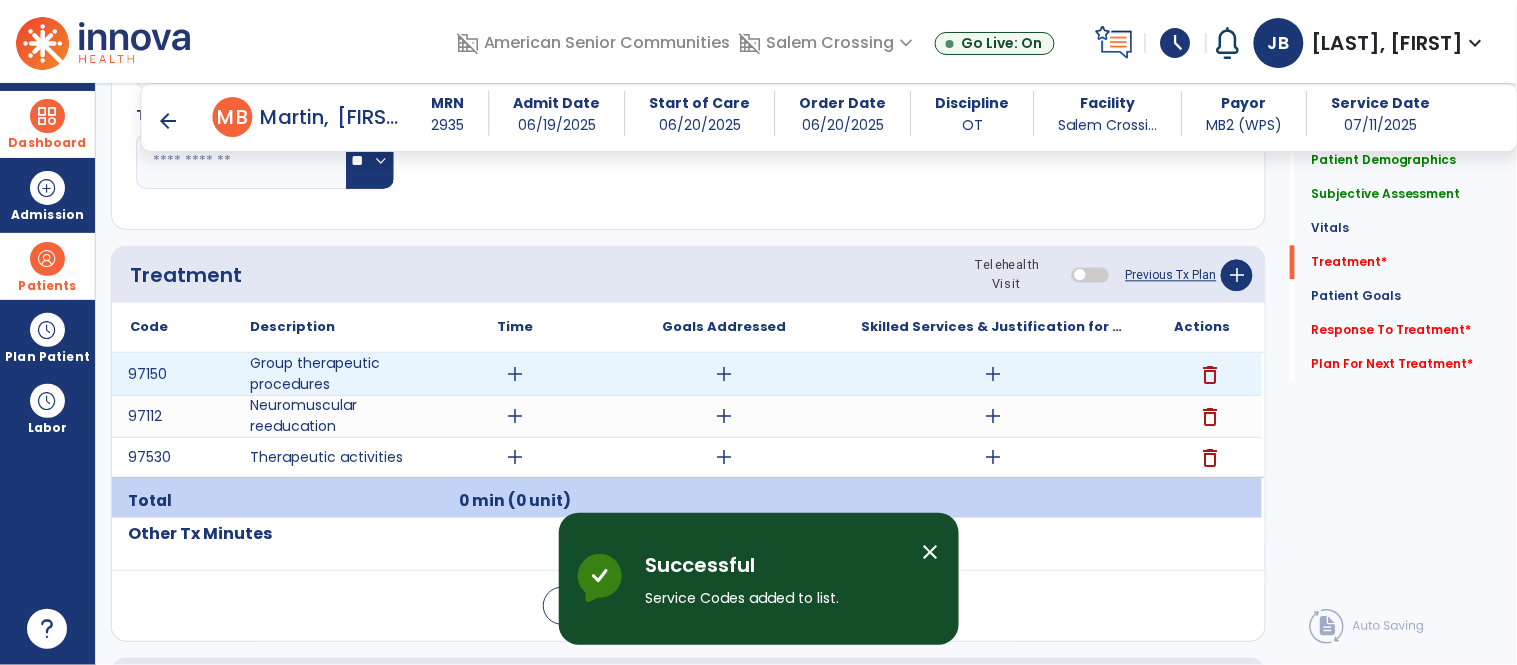 click on "add" at bounding box center [515, 374] 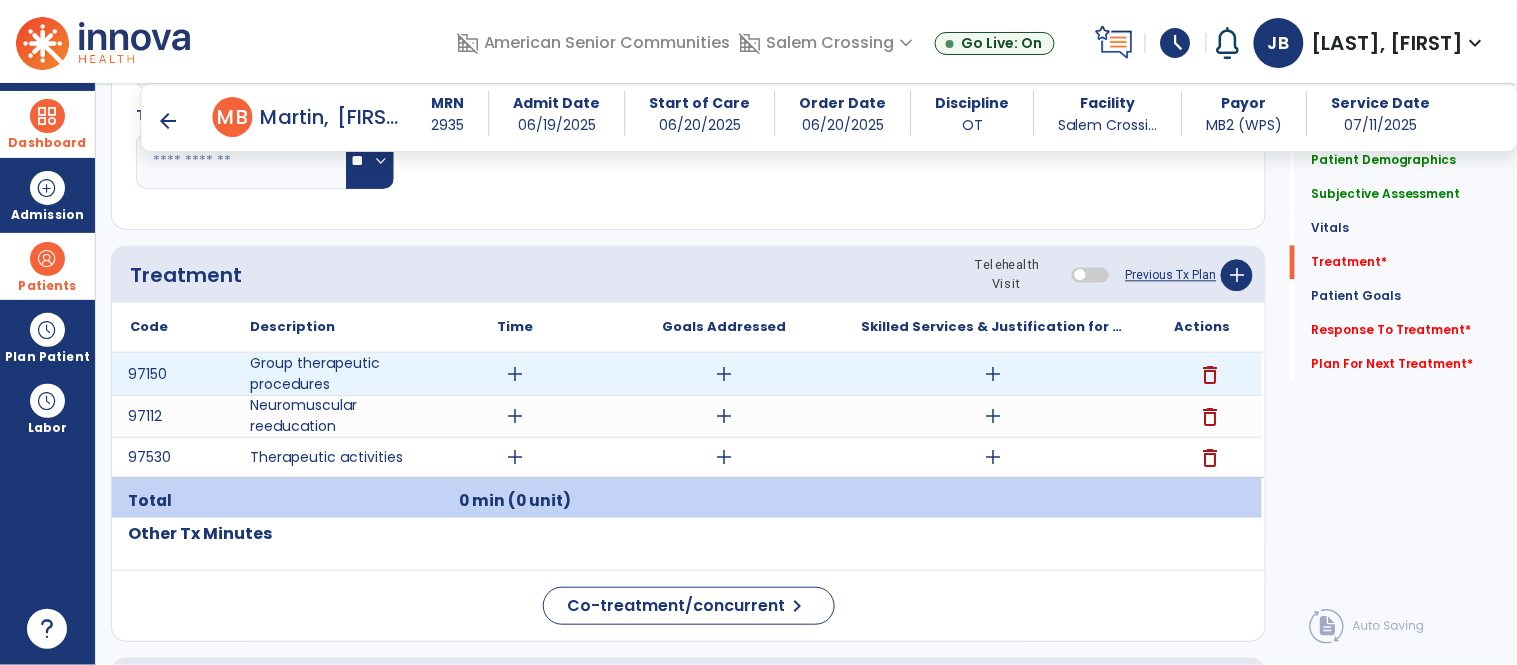 click on "add" at bounding box center [515, 374] 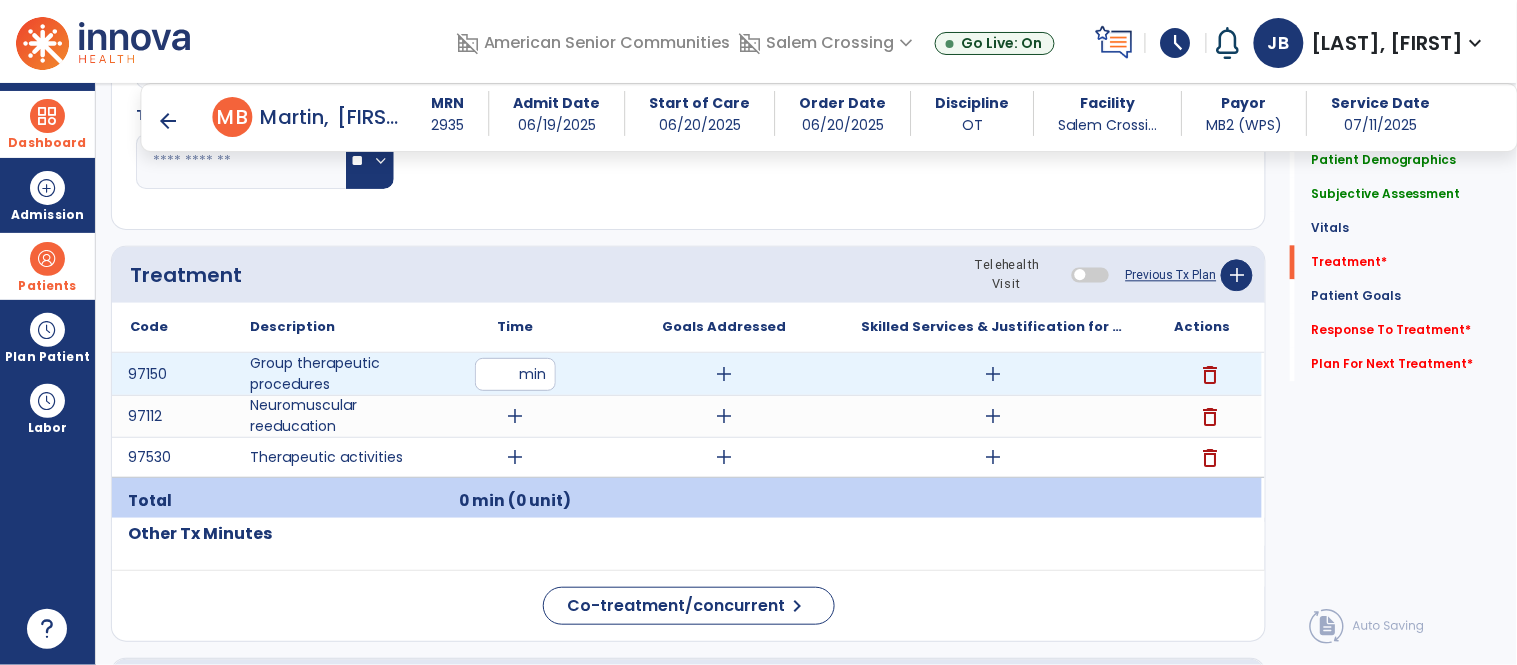 type on "**" 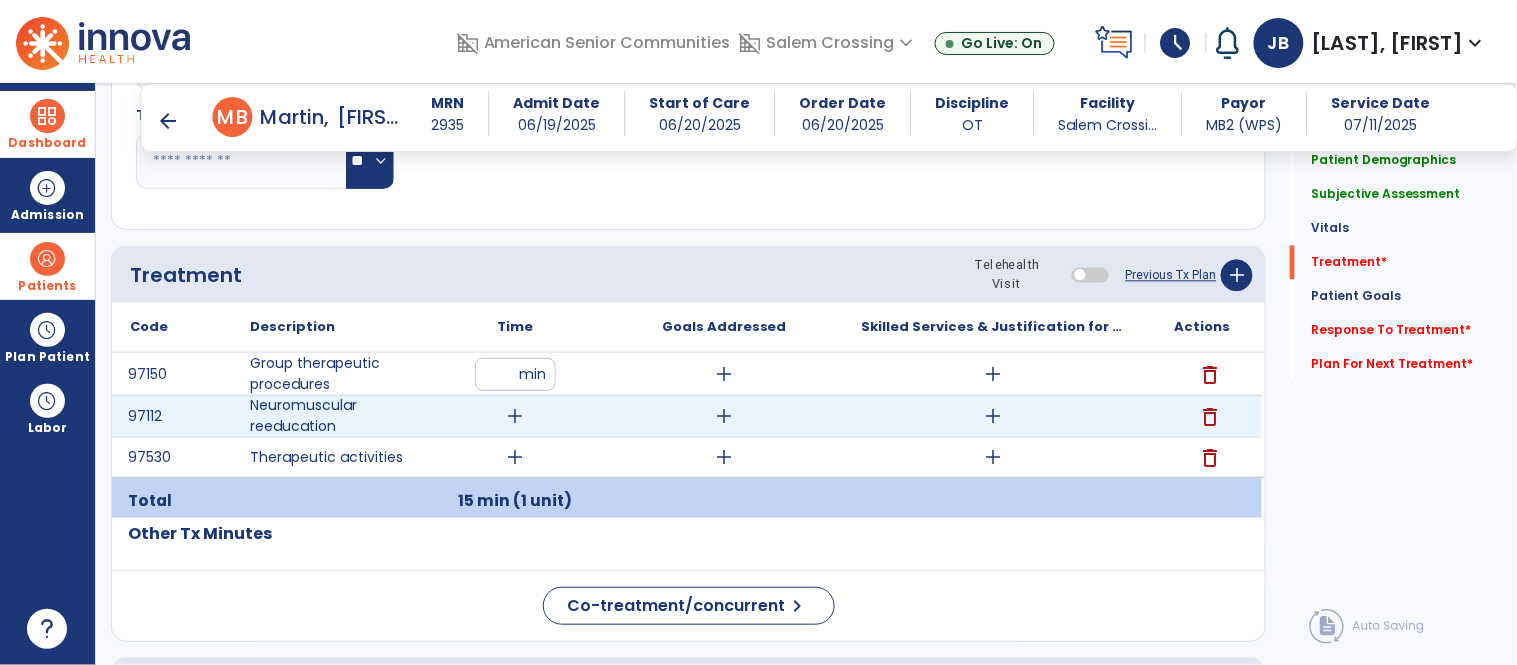 click on "add" at bounding box center (515, 416) 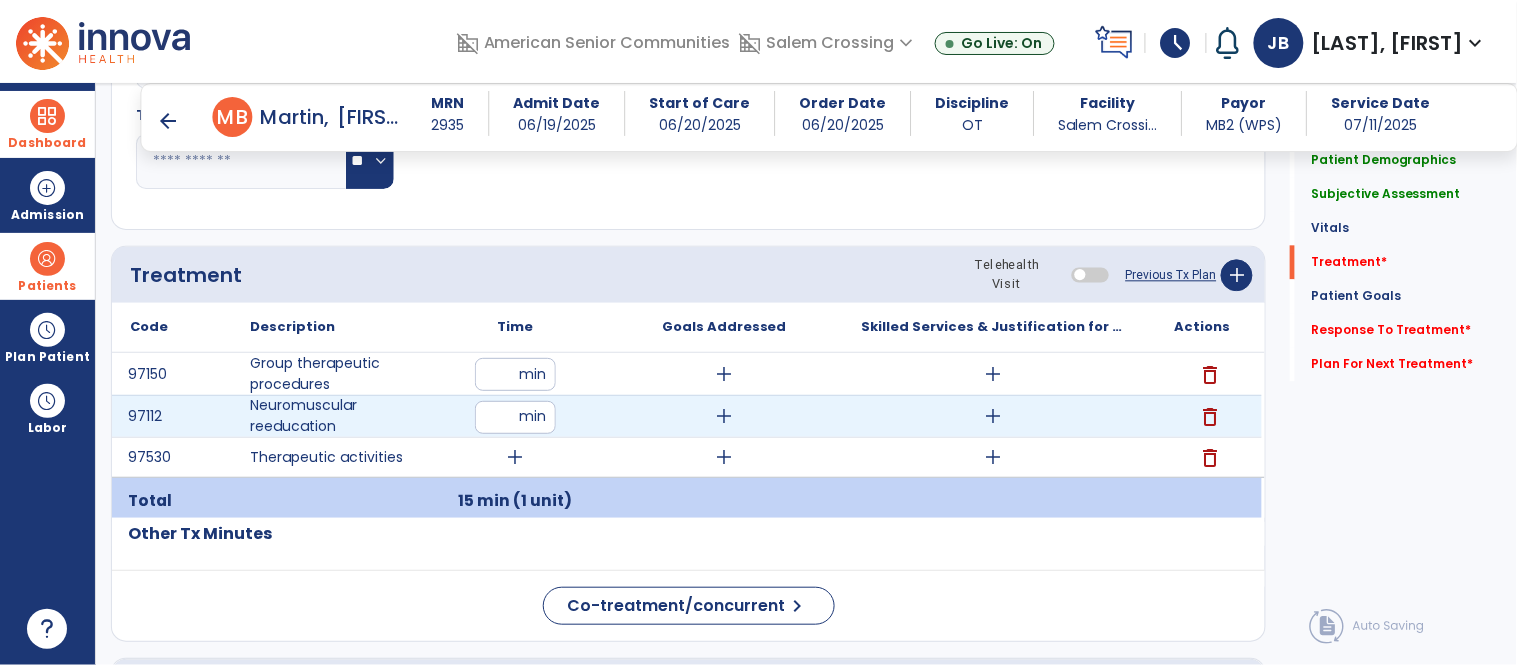 type on "**" 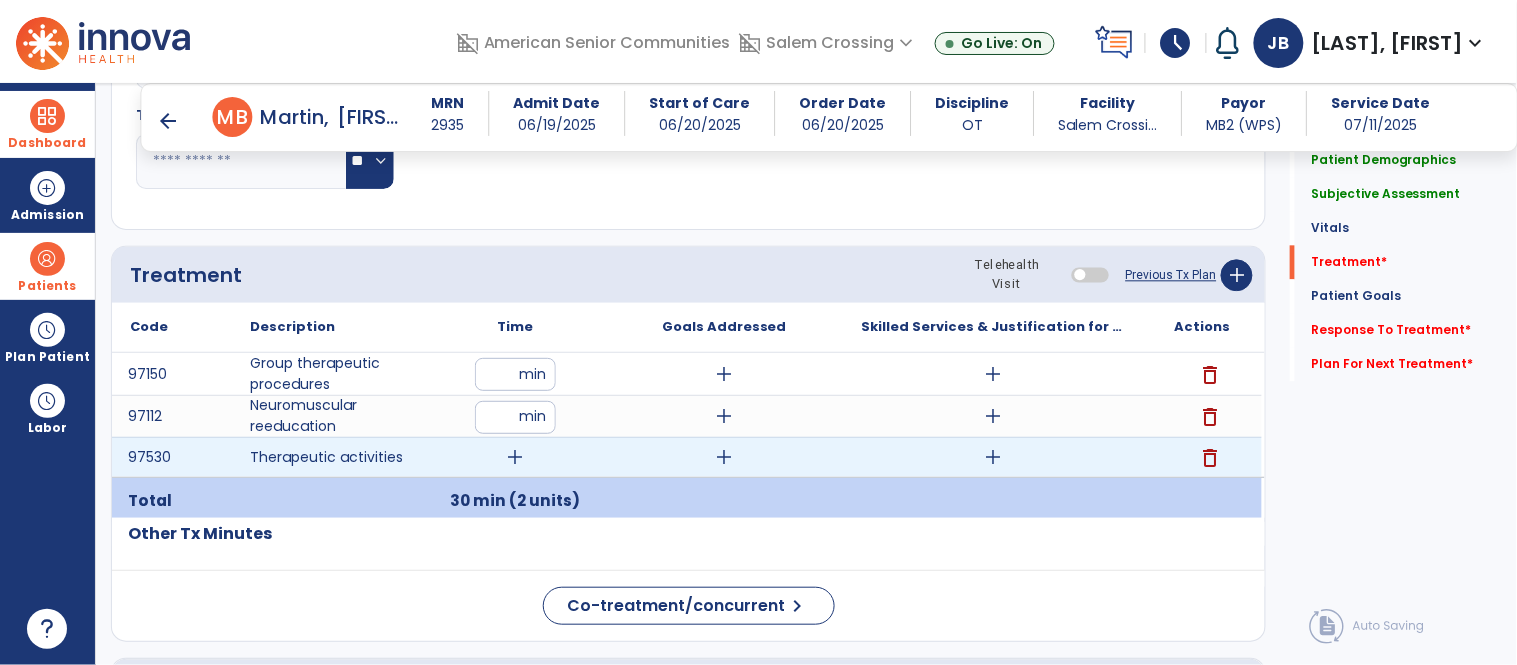click on "add" at bounding box center (515, 457) 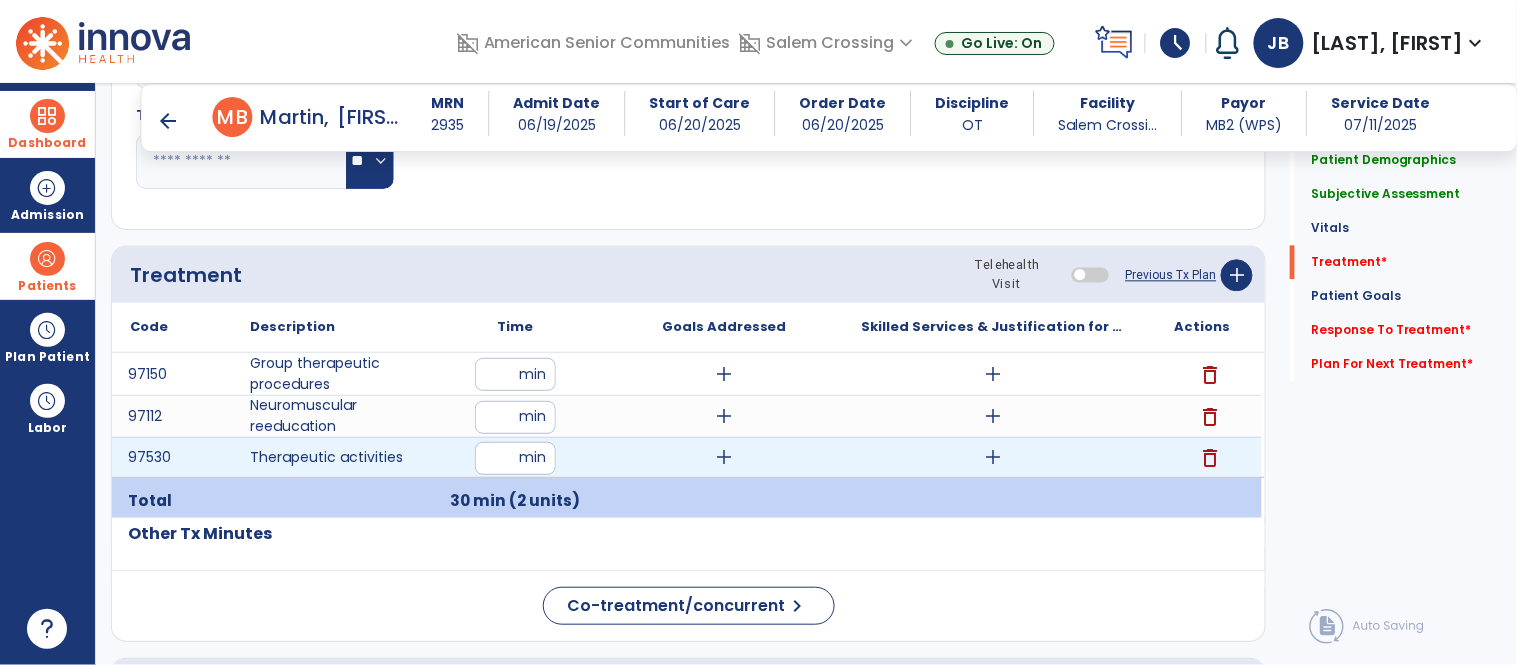 type on "**" 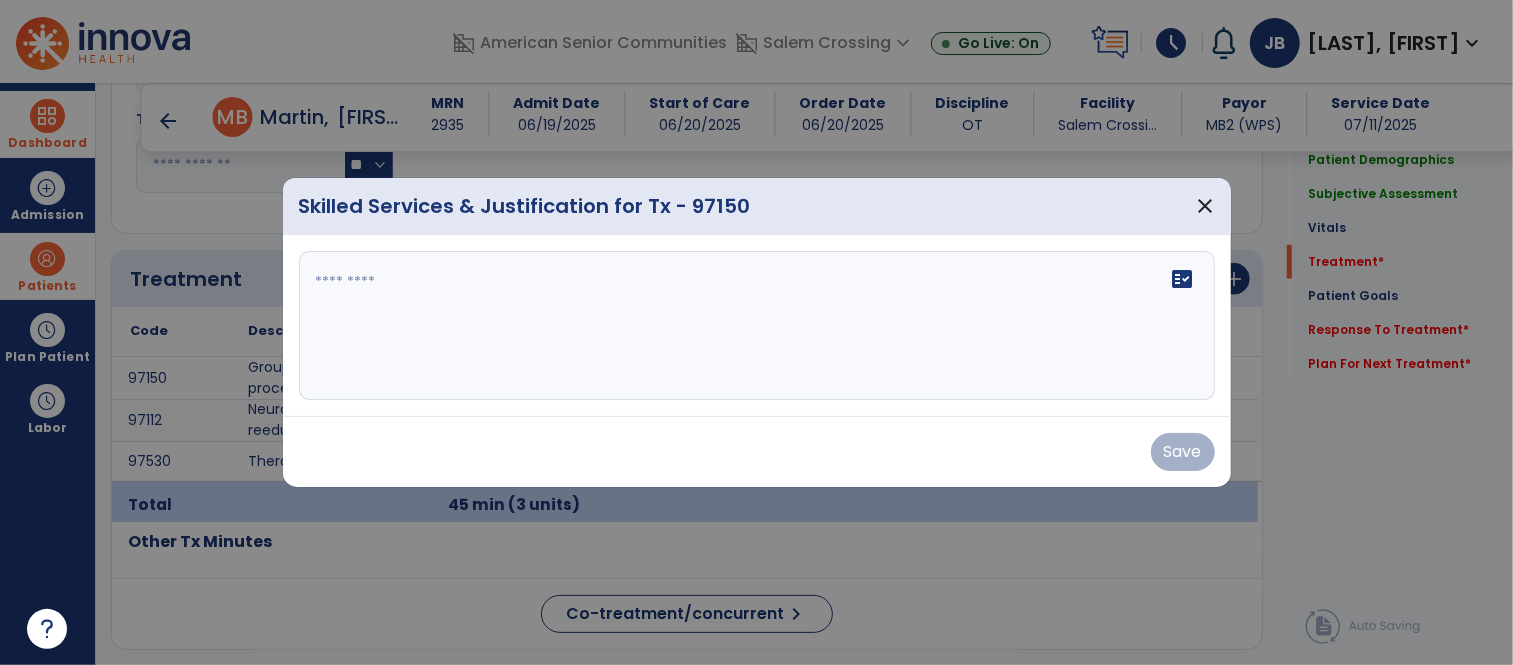 scroll, scrollTop: 1123, scrollLeft: 0, axis: vertical 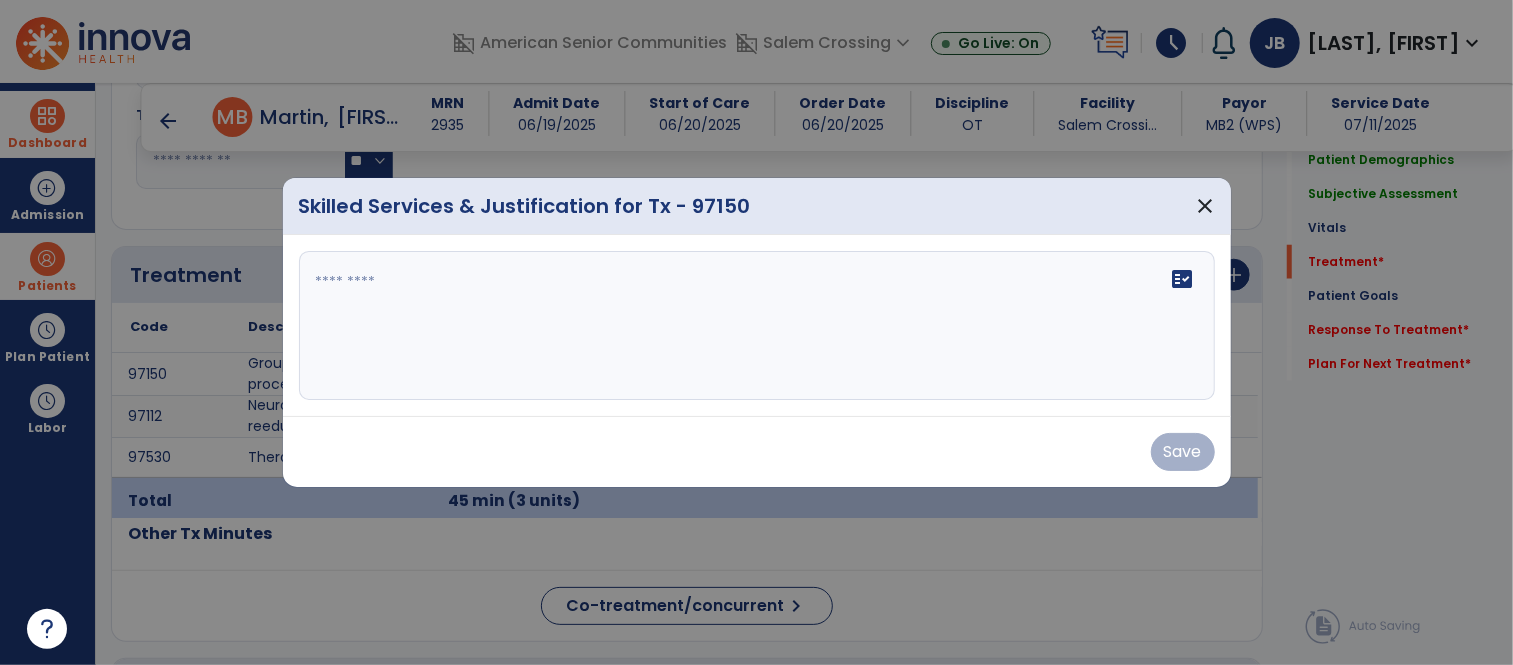click at bounding box center (757, 326) 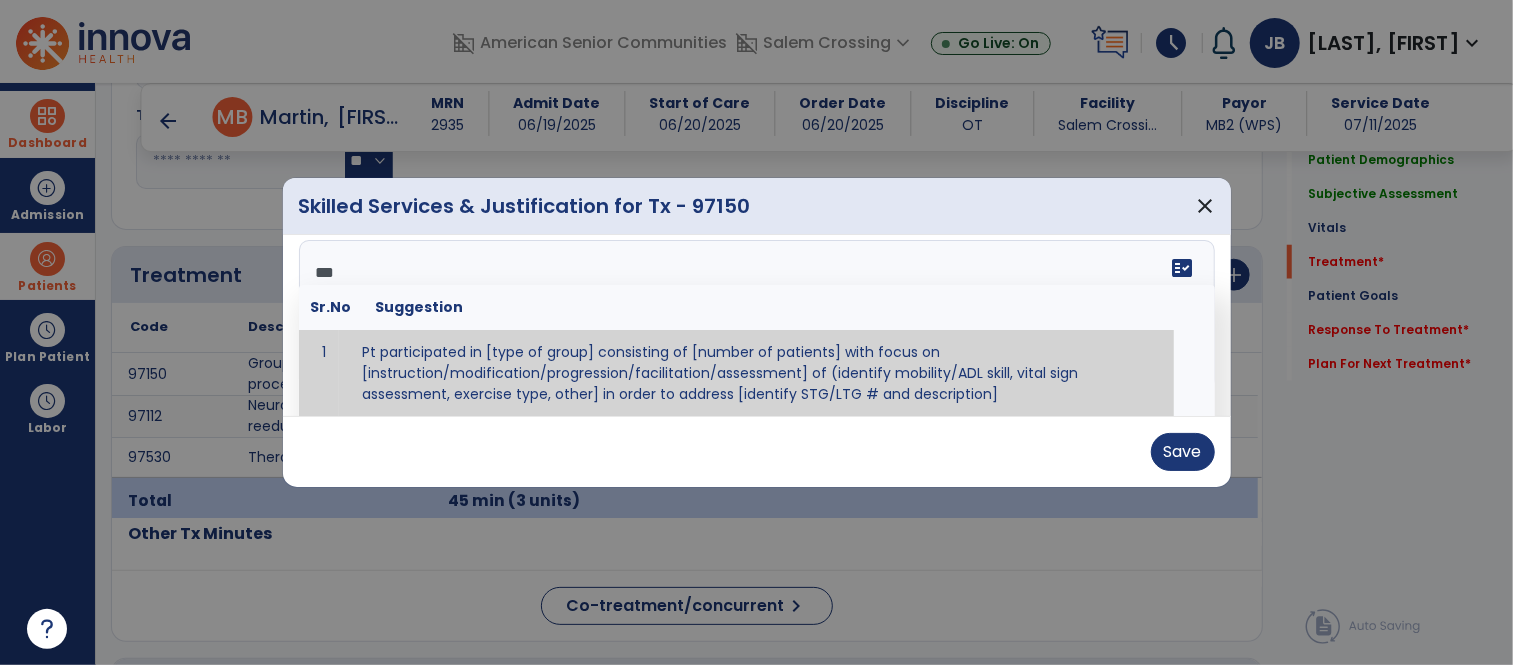 scroll, scrollTop: 0, scrollLeft: 0, axis: both 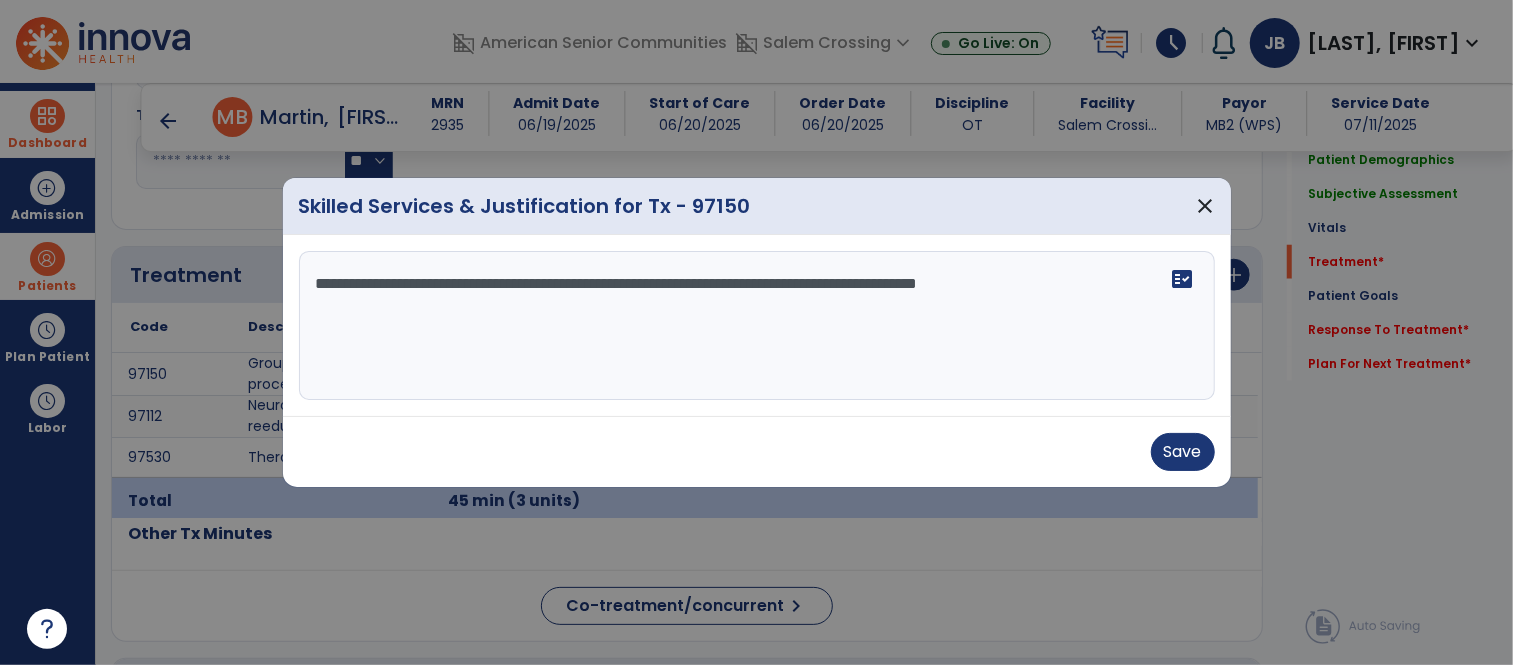 type on "**********" 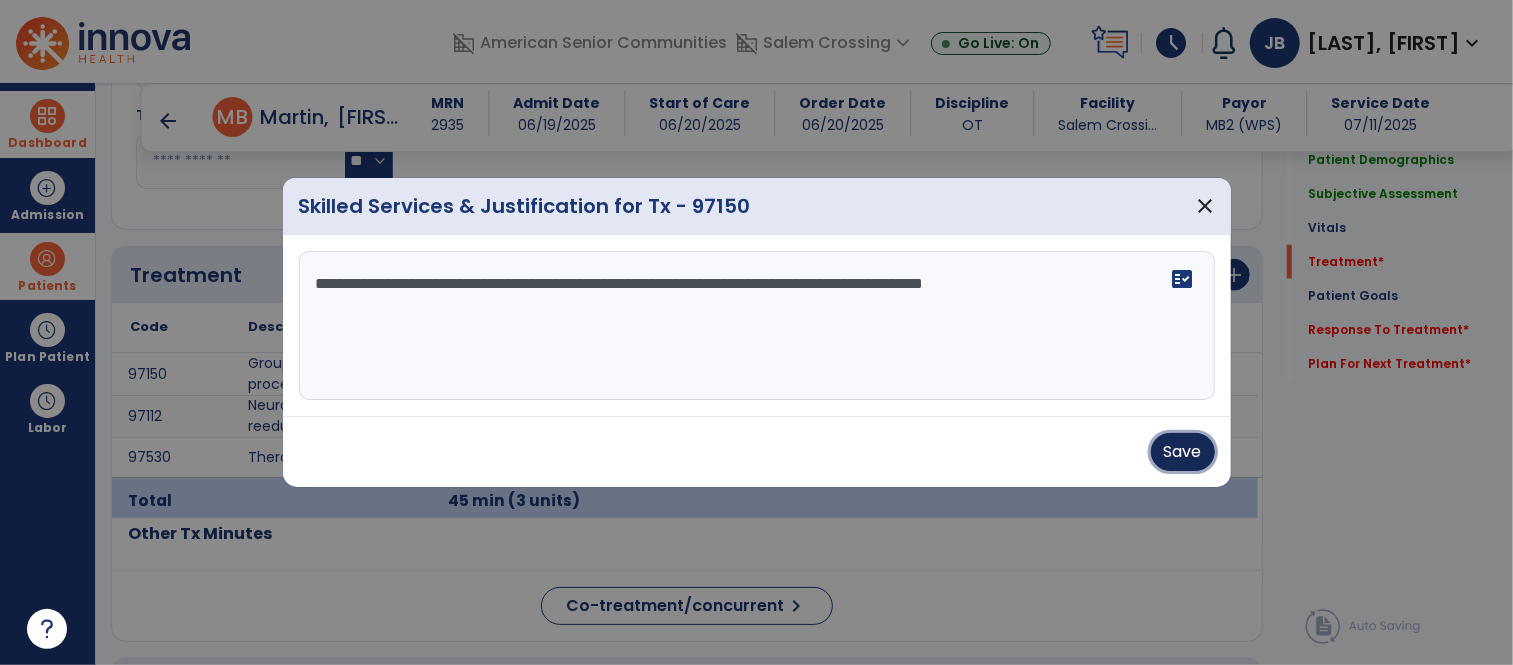 click on "Save" at bounding box center (1183, 452) 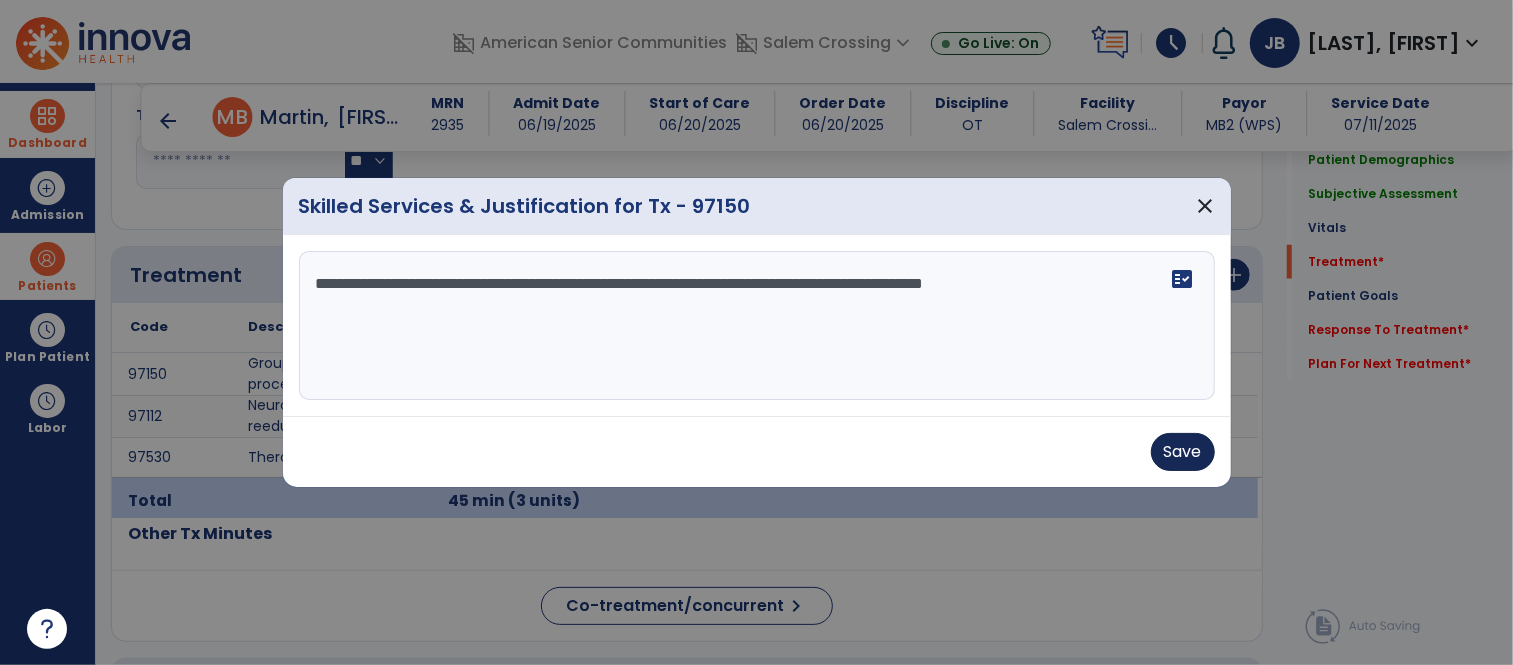 click on "Save" at bounding box center (757, 452) 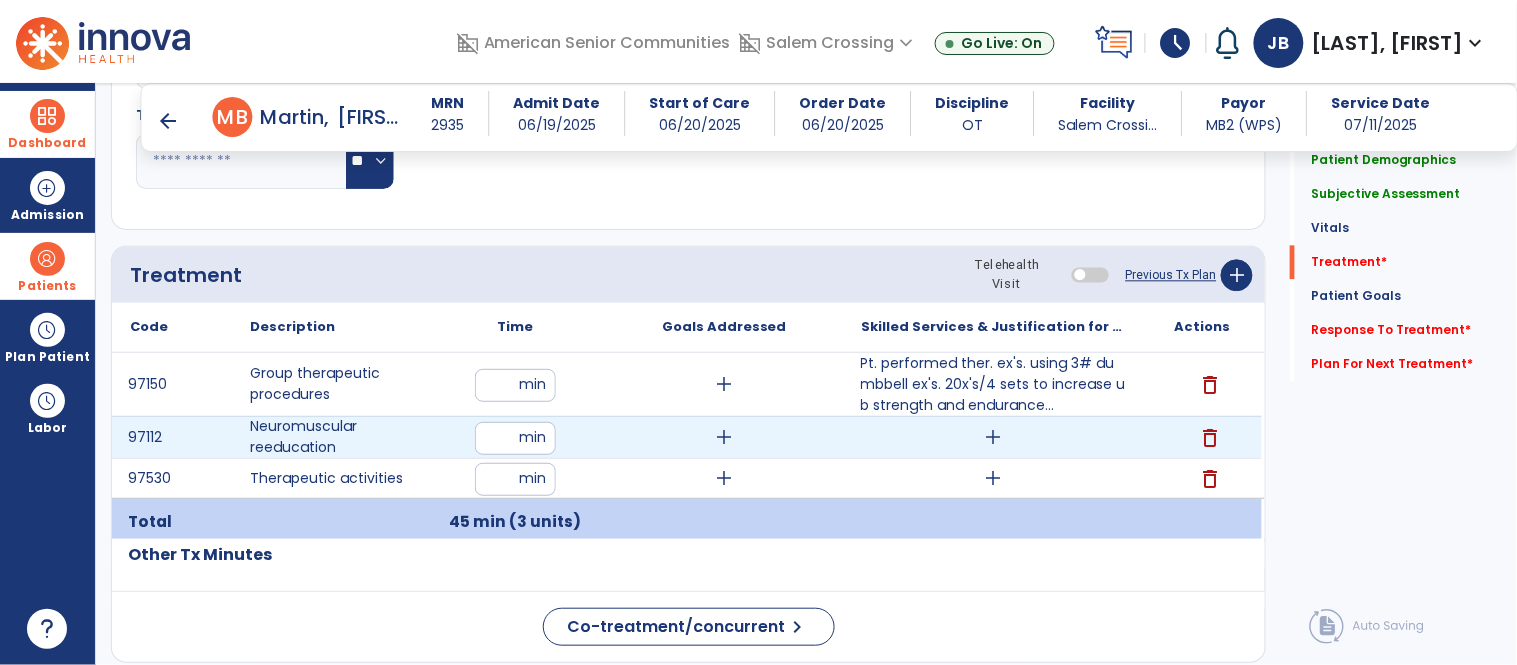 click on "add" at bounding box center (993, 437) 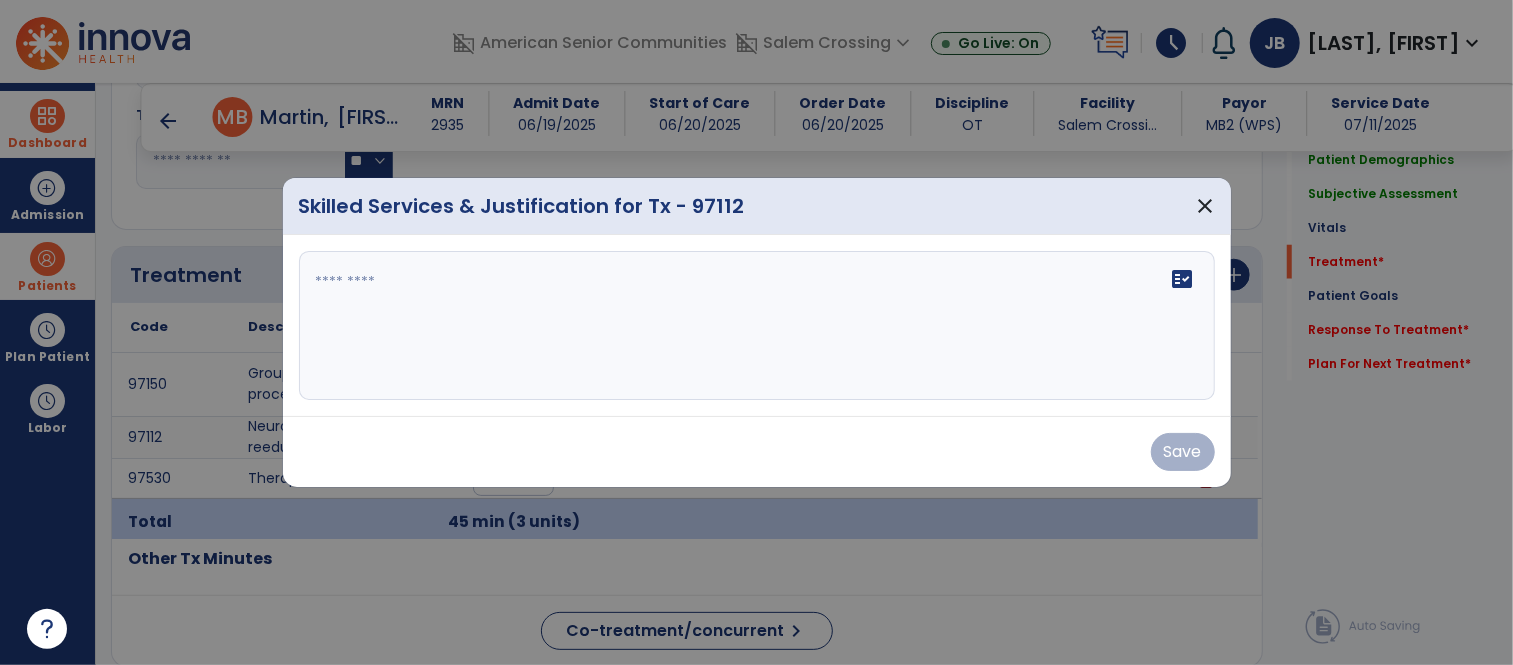 scroll, scrollTop: 1123, scrollLeft: 0, axis: vertical 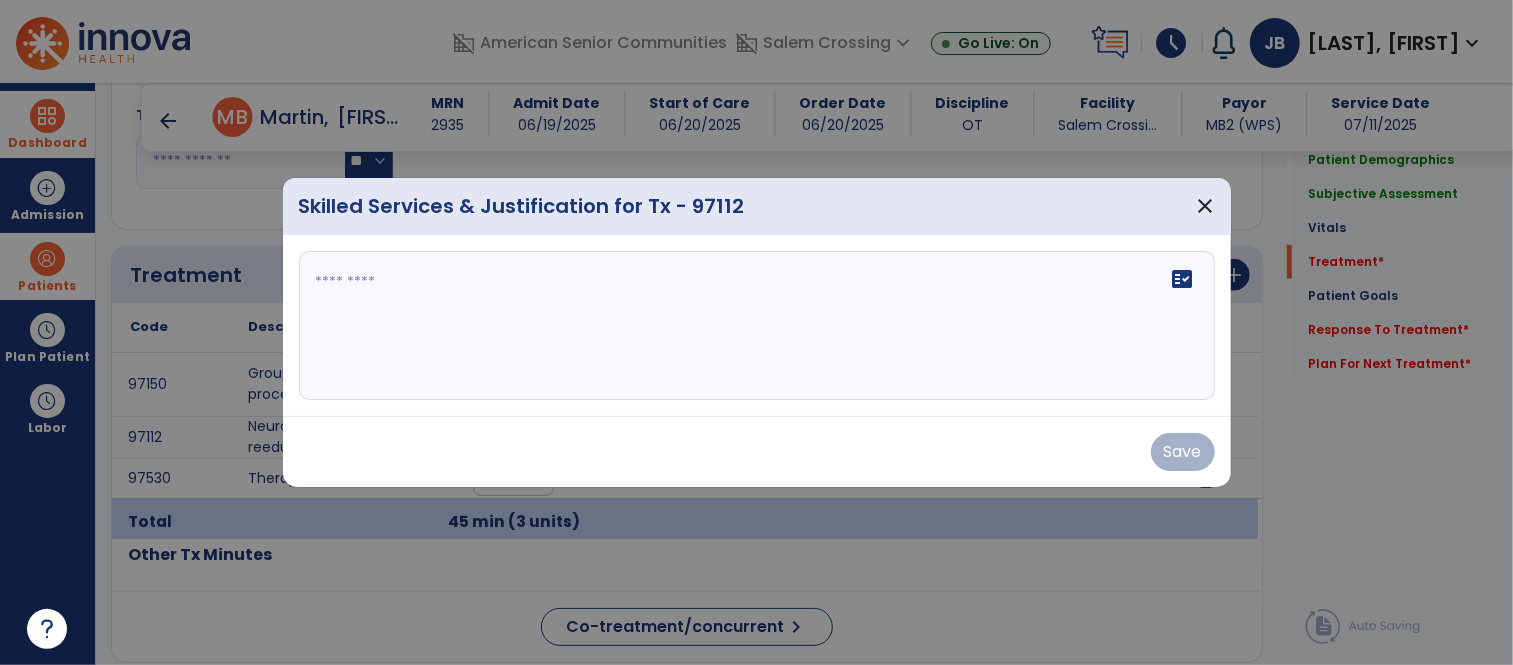click on "fact_check" at bounding box center [757, 326] 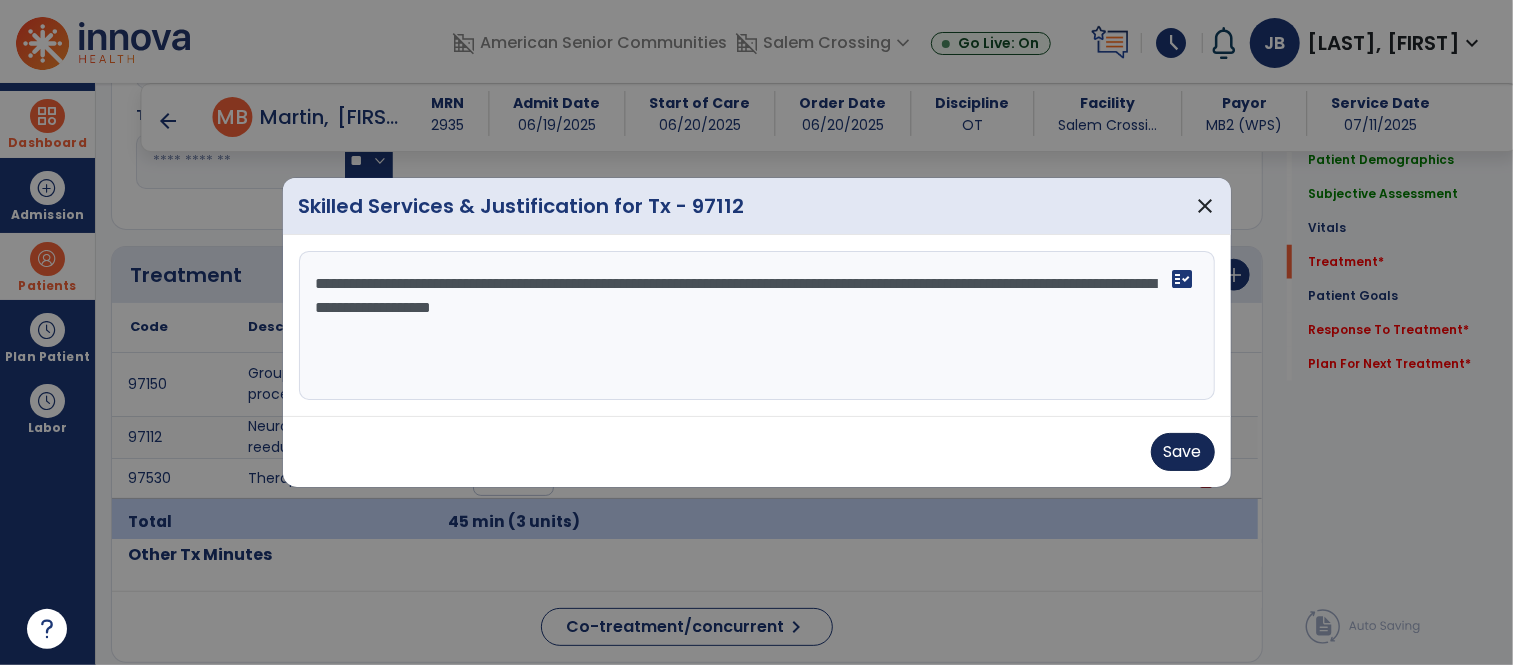 type on "**********" 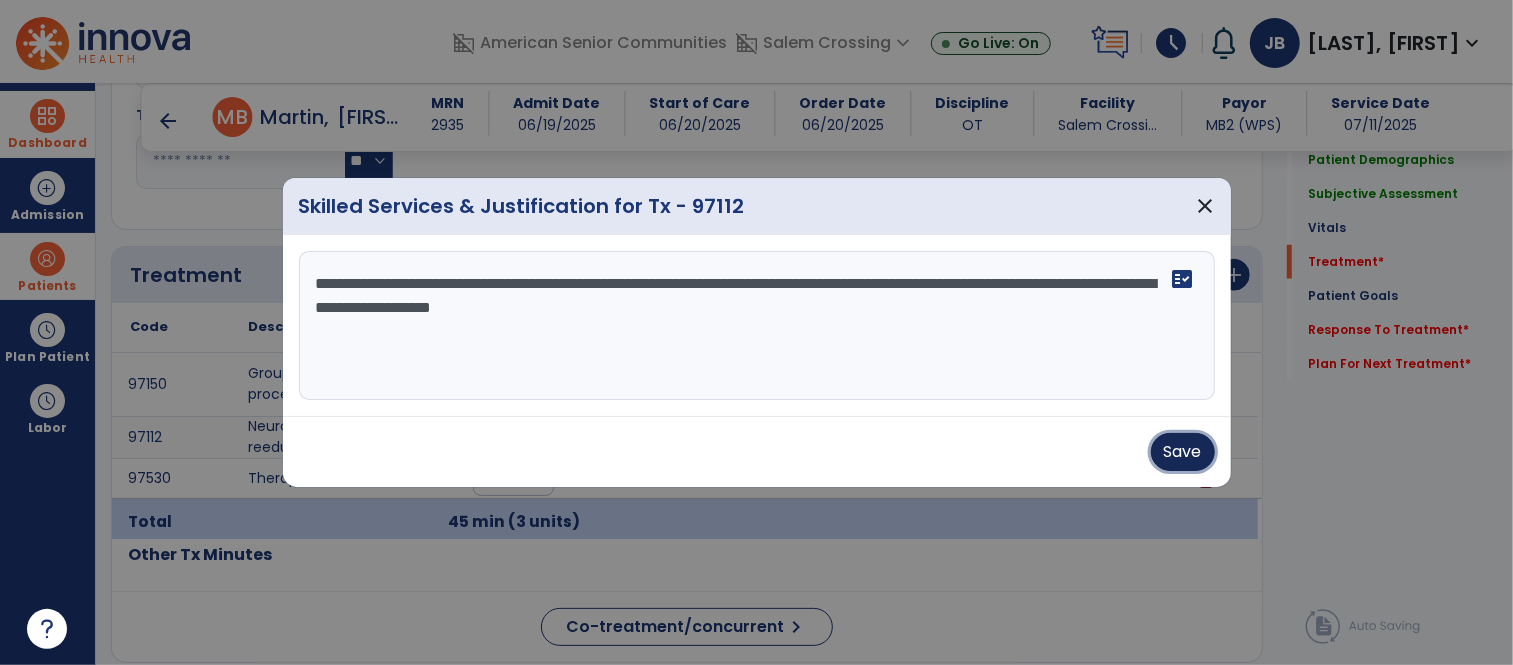click on "Save" at bounding box center [1183, 452] 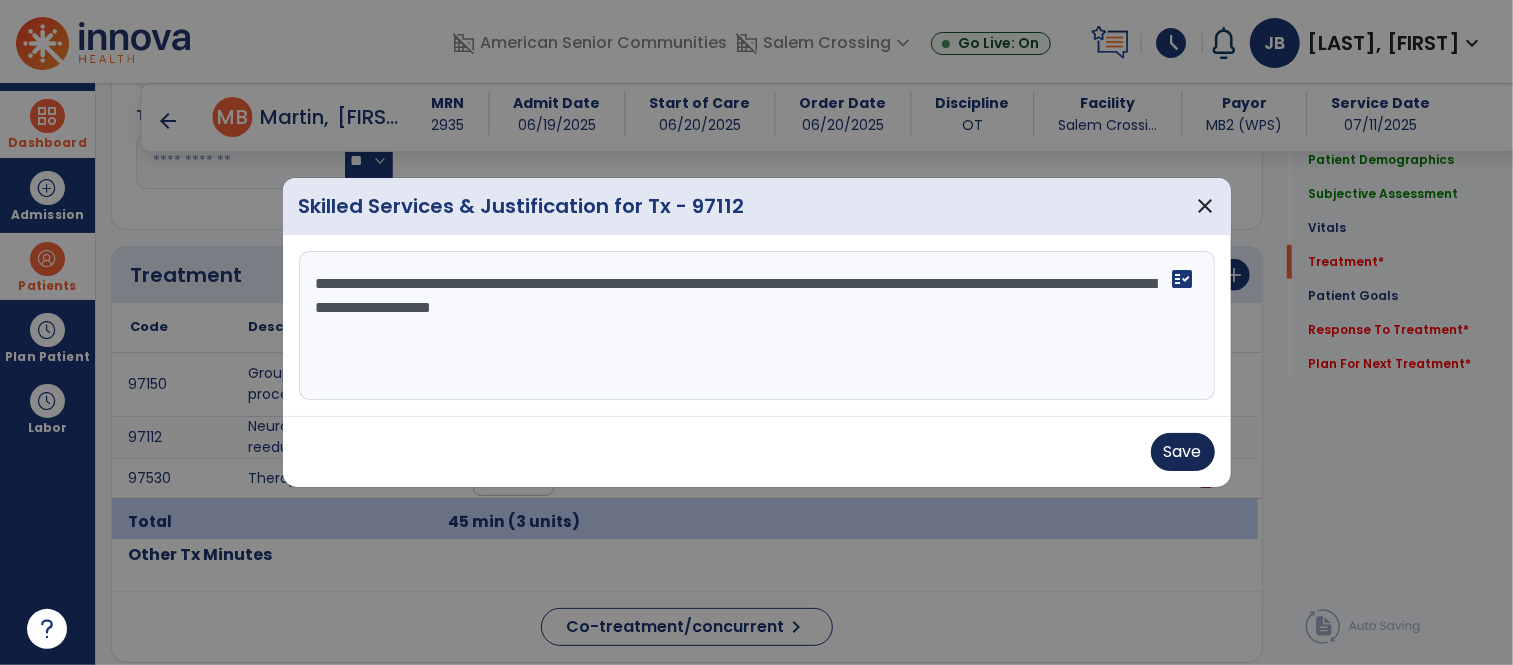 click on "Save" at bounding box center [757, 452] 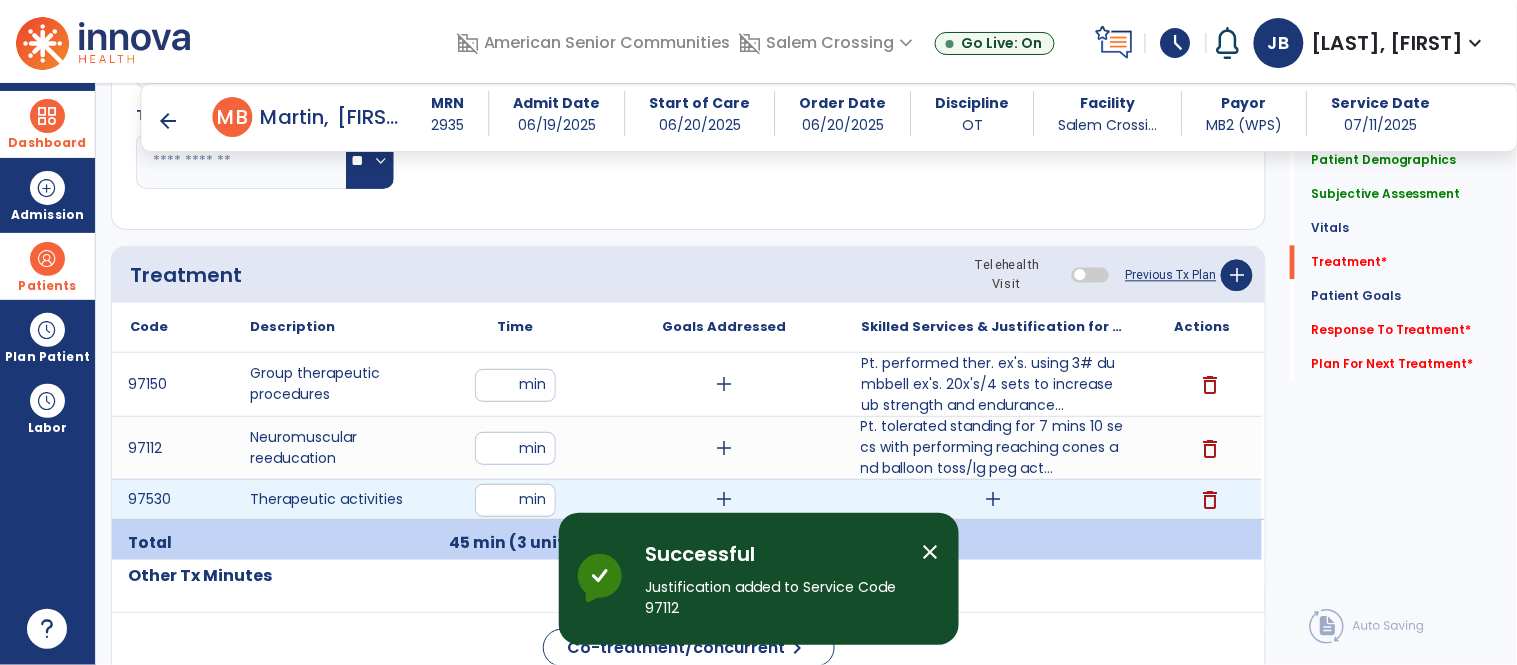 click on "add" at bounding box center [993, 499] 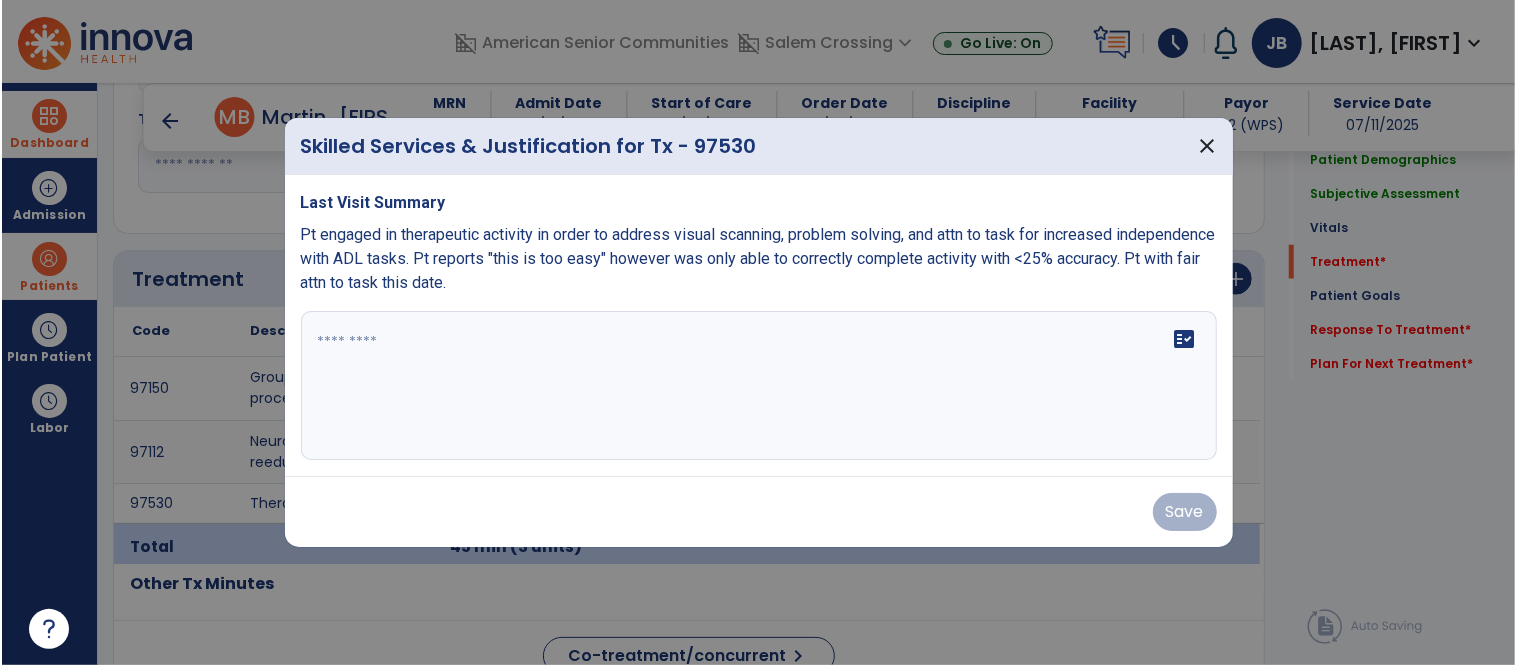 scroll, scrollTop: 1123, scrollLeft: 0, axis: vertical 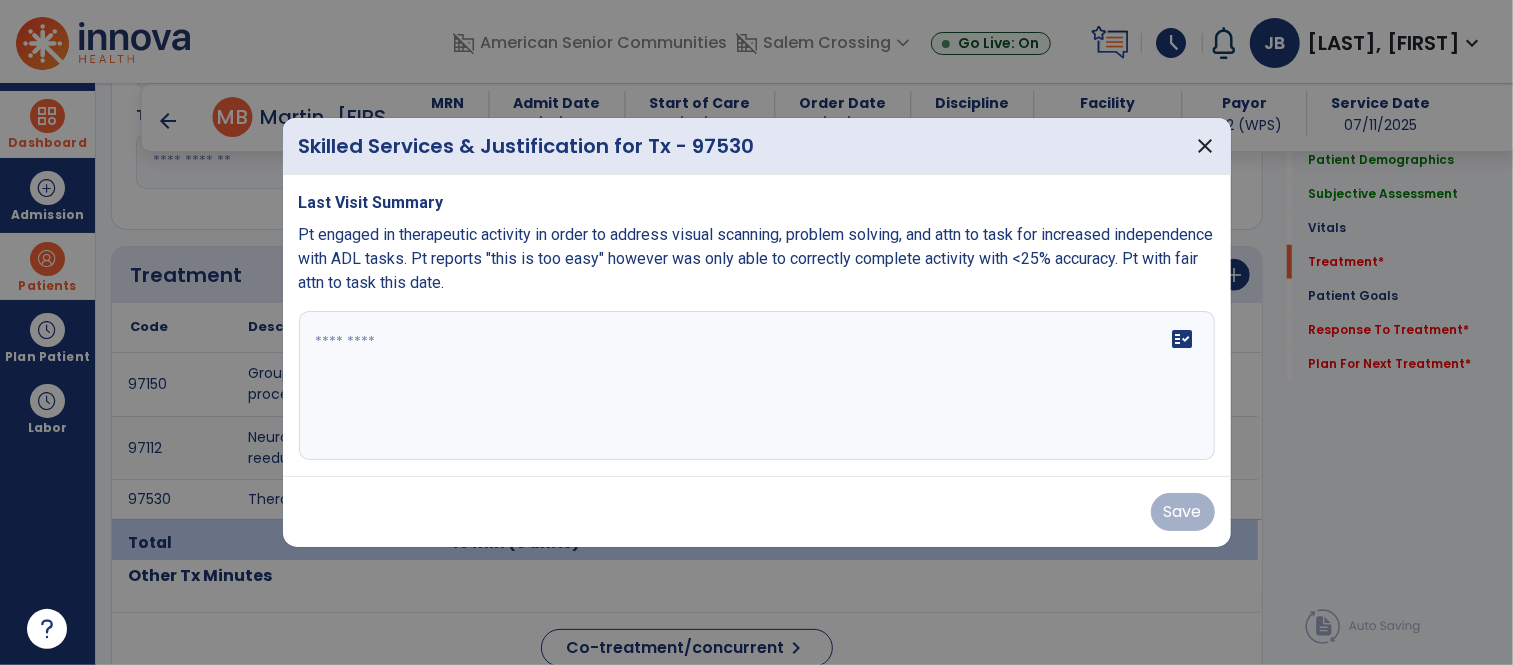 click on "fact_check" at bounding box center [757, 386] 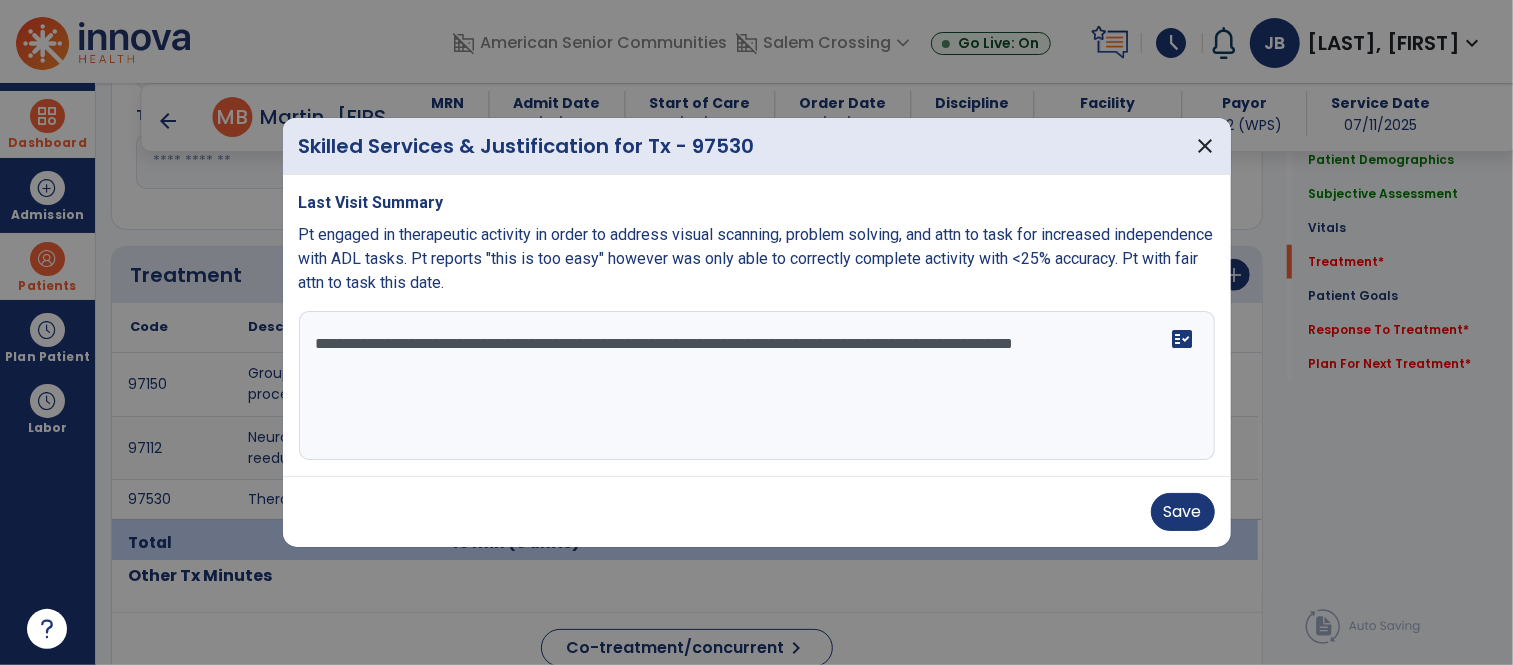 click on "**********" at bounding box center (757, 386) 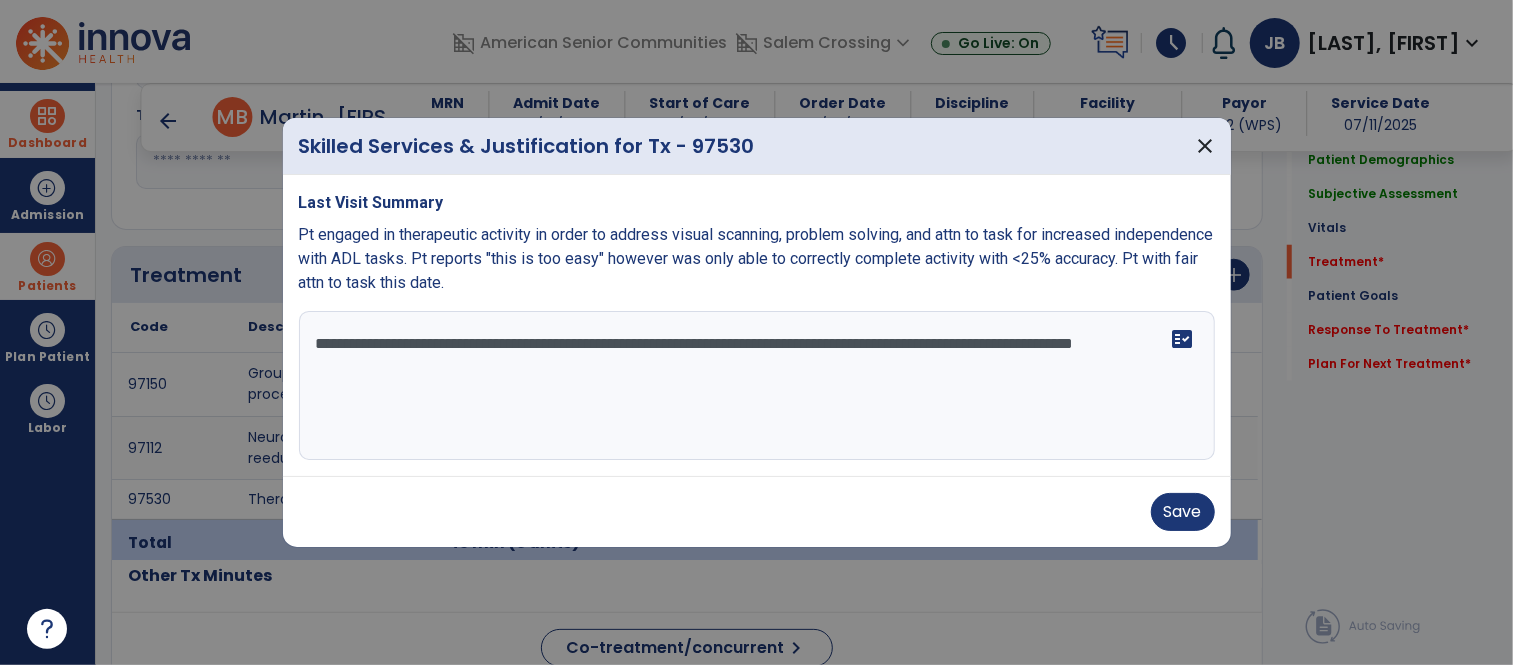 click on "**********" at bounding box center (757, 386) 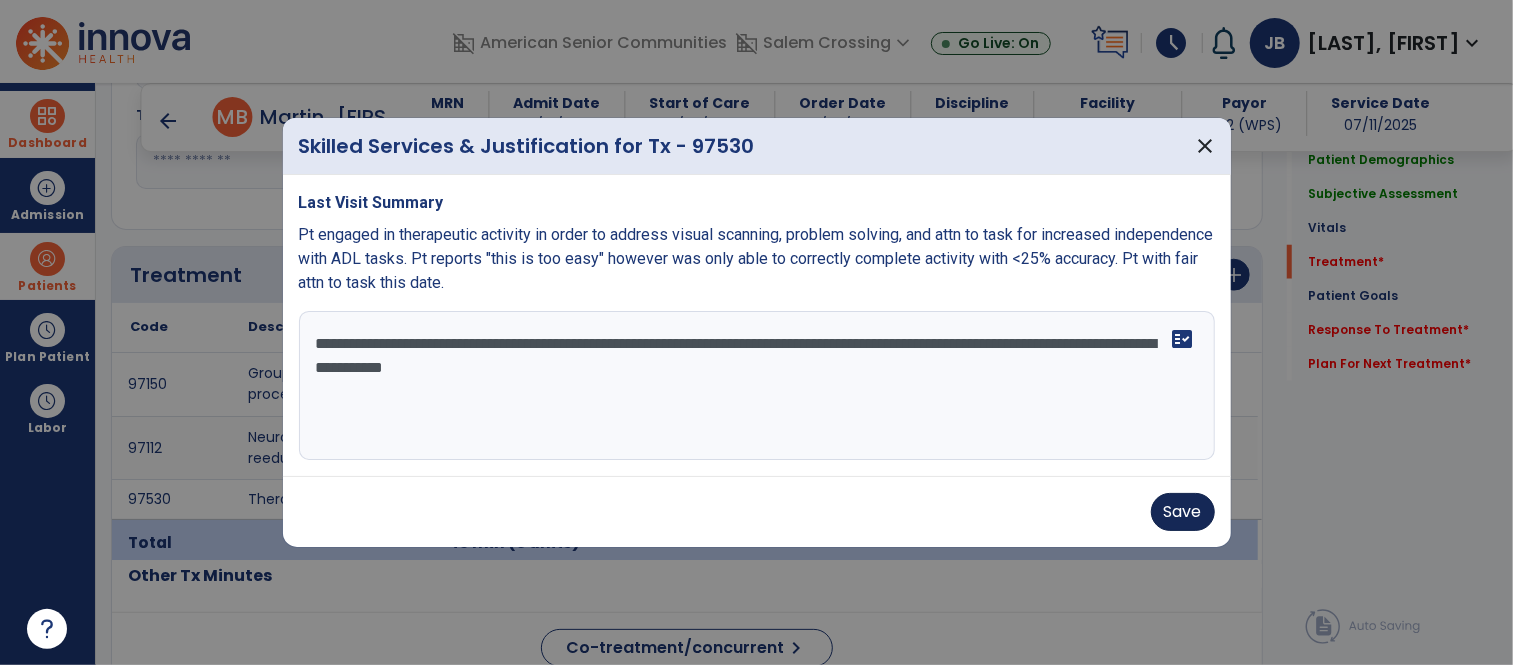 type on "**********" 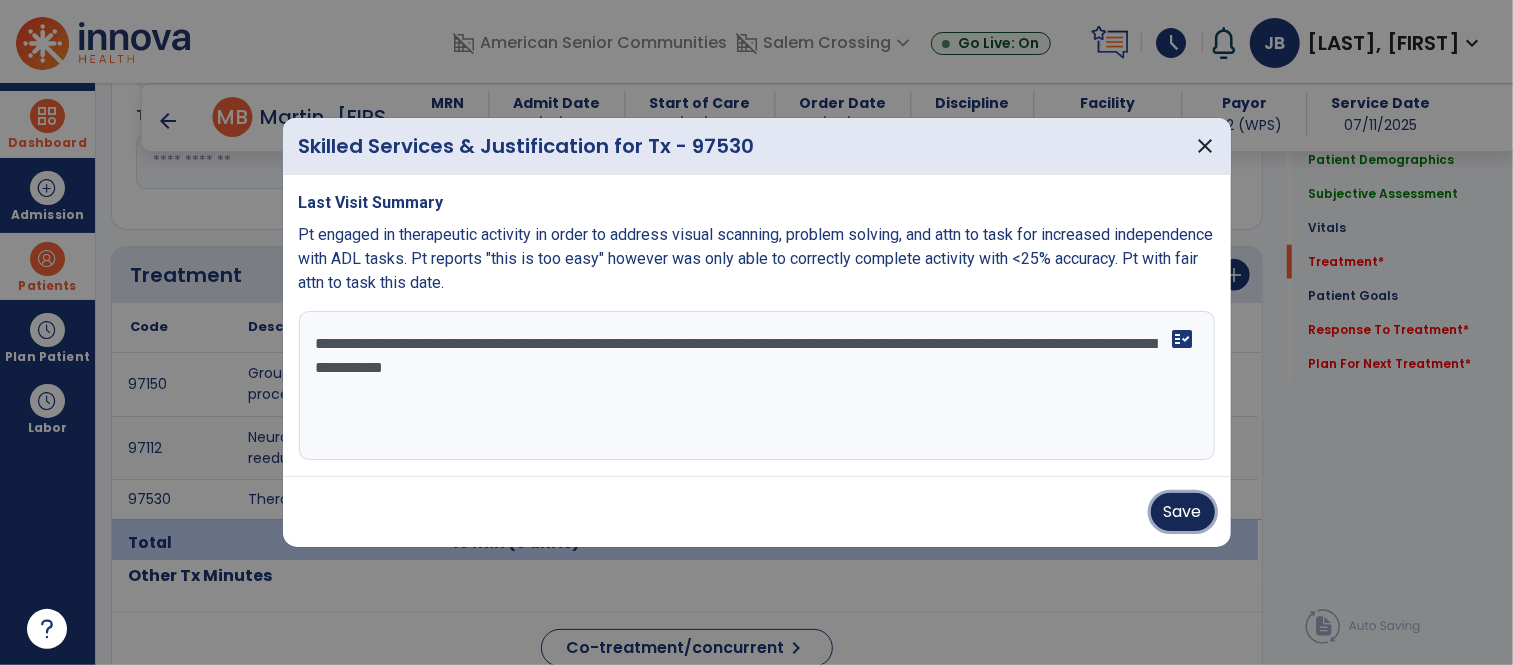 click on "Save" at bounding box center [1183, 512] 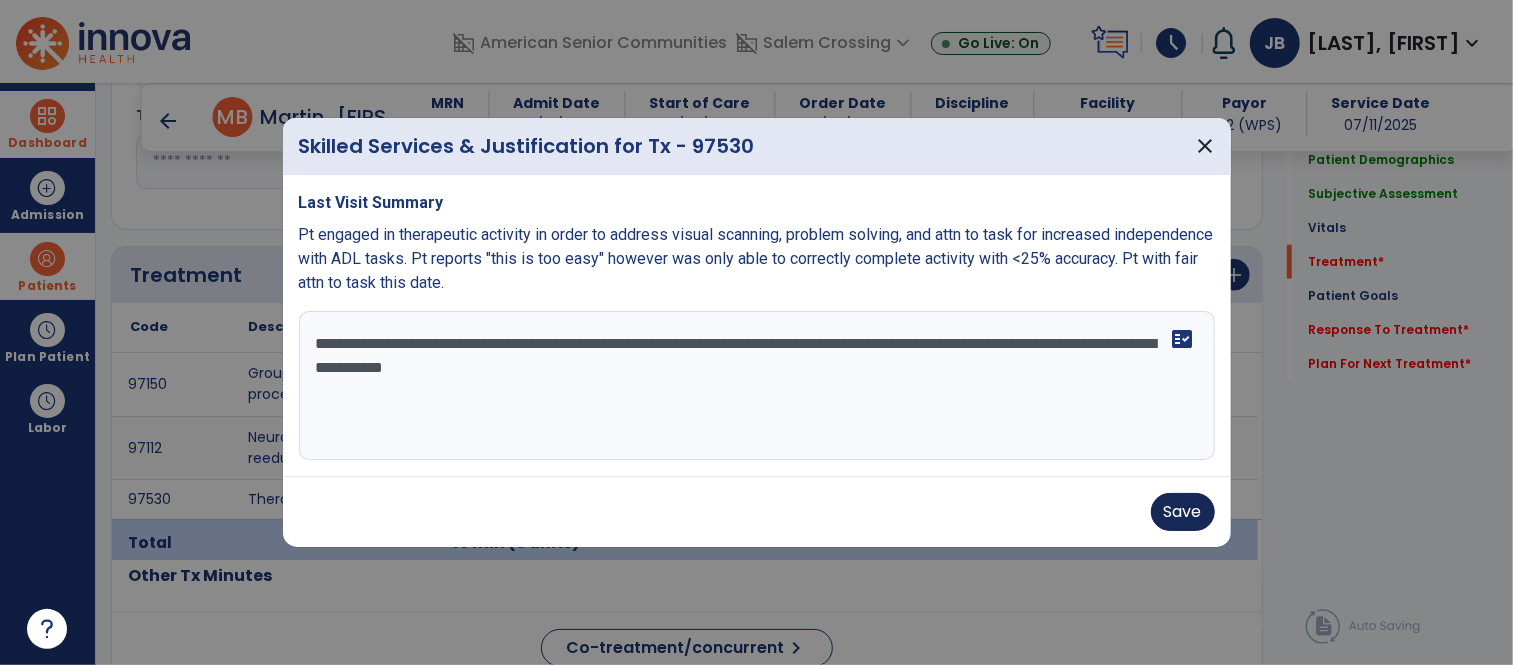 click on "Save" at bounding box center [757, 512] 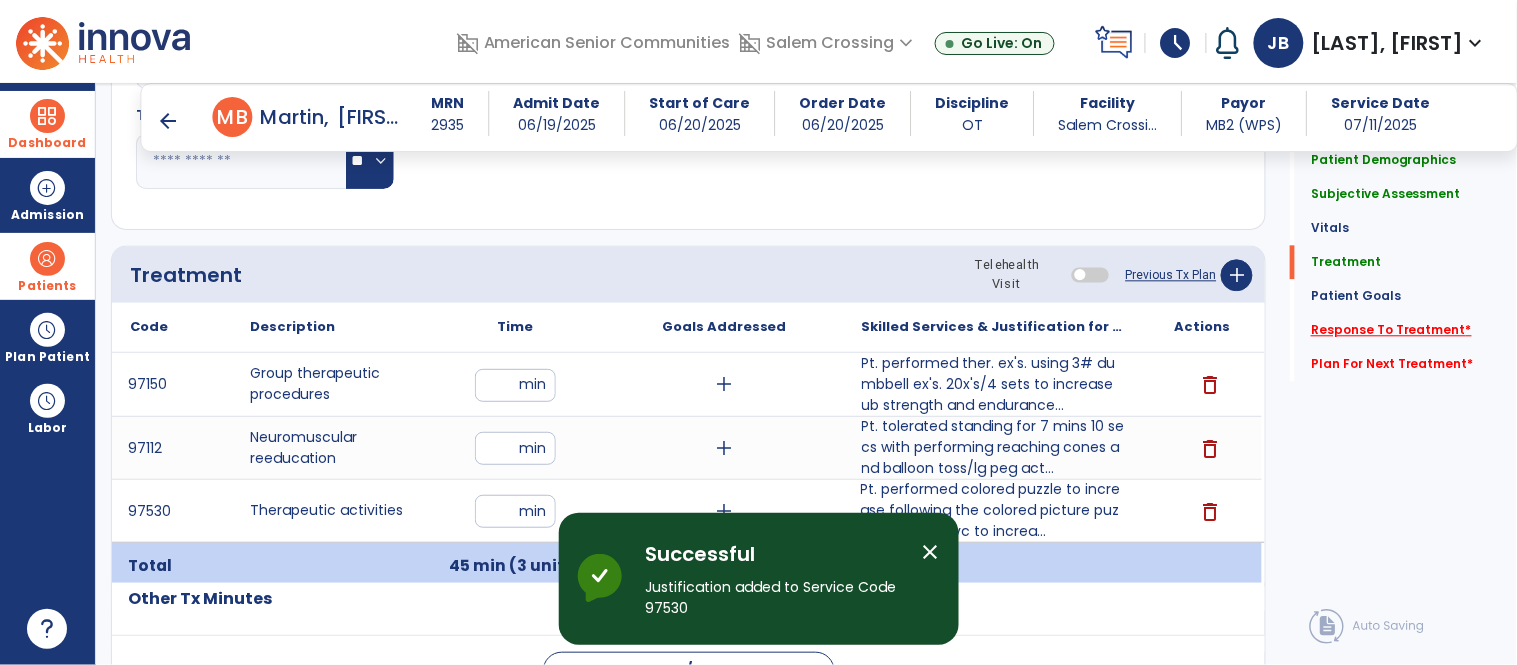 click on "Response To Treatment   *" 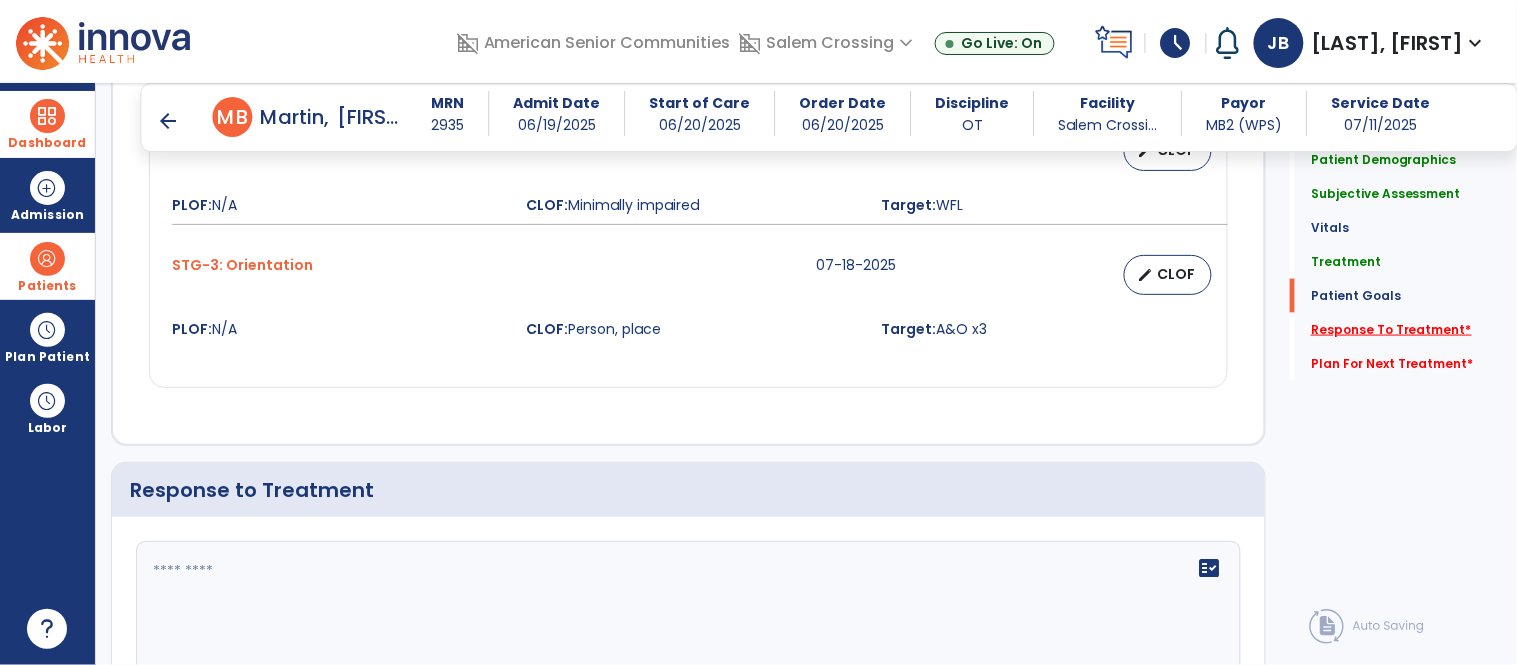 scroll, scrollTop: 2787, scrollLeft: 0, axis: vertical 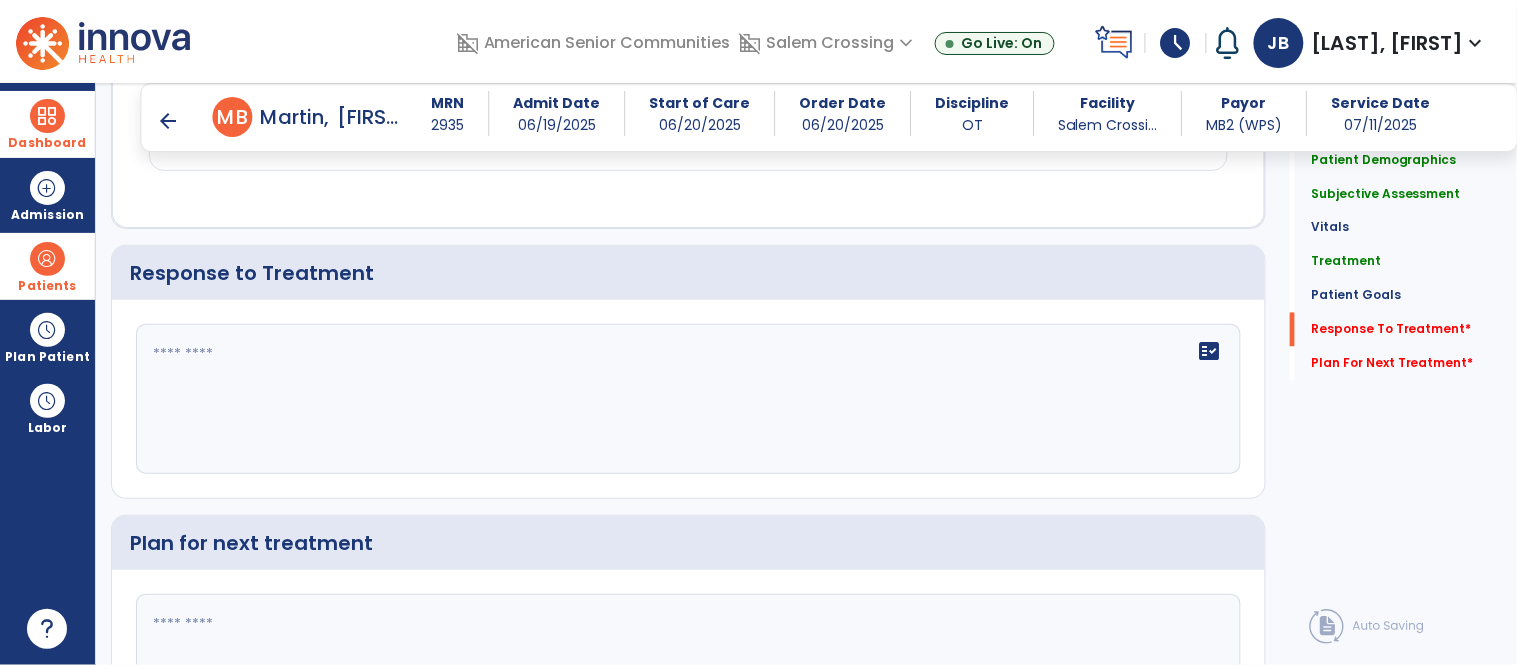 click on "fact_check" 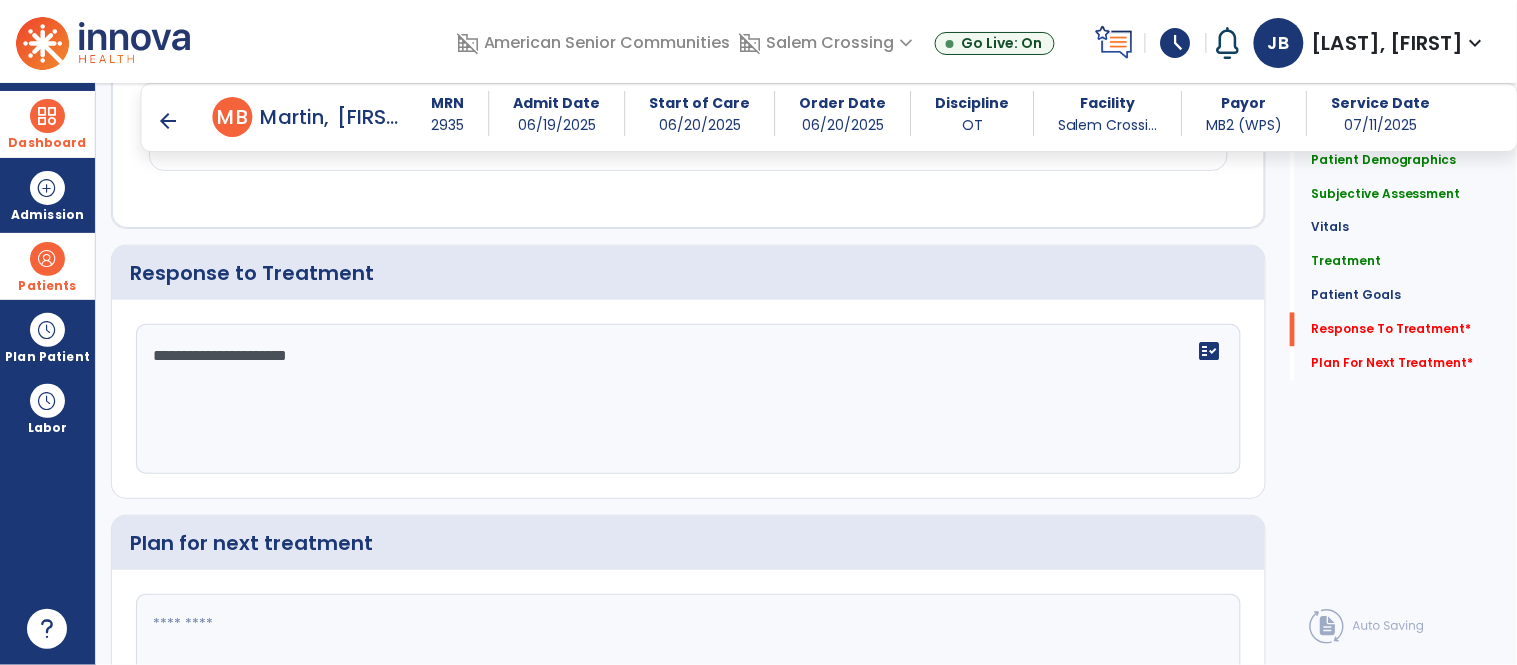 type on "**********" 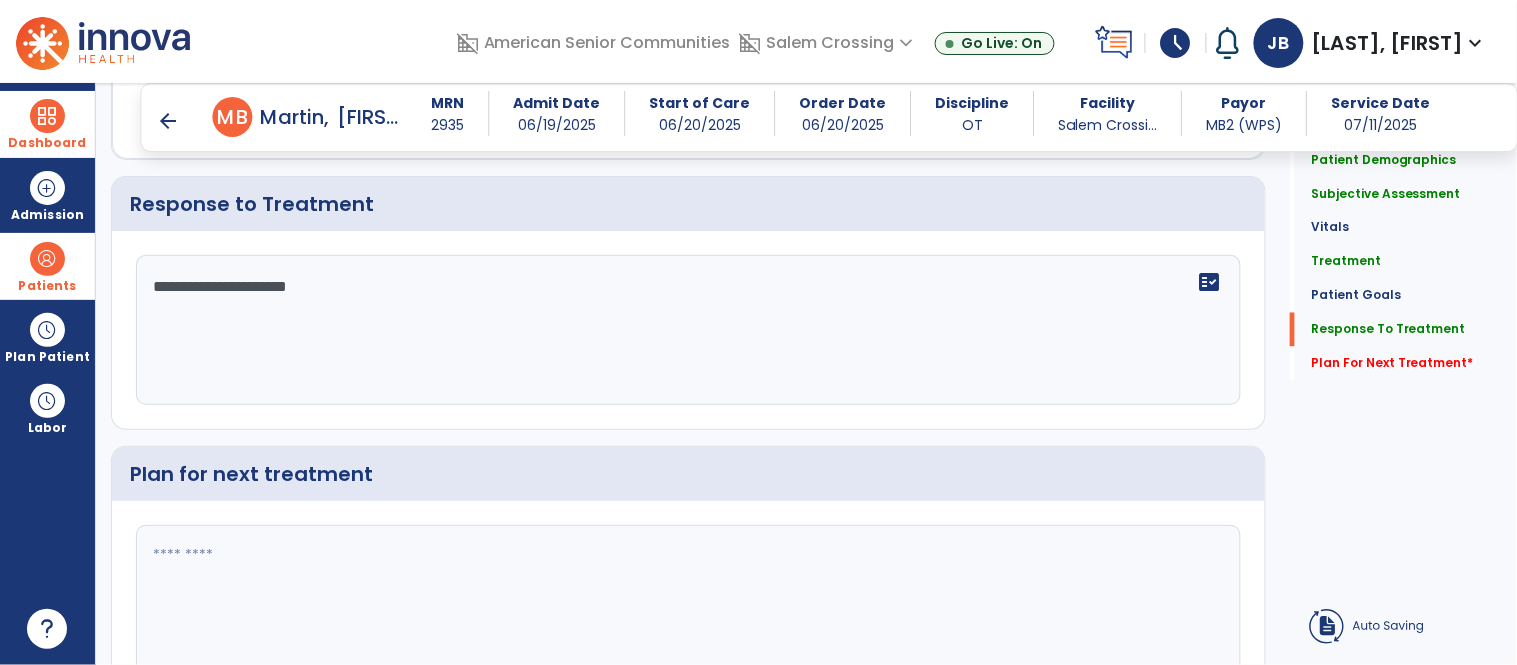 click 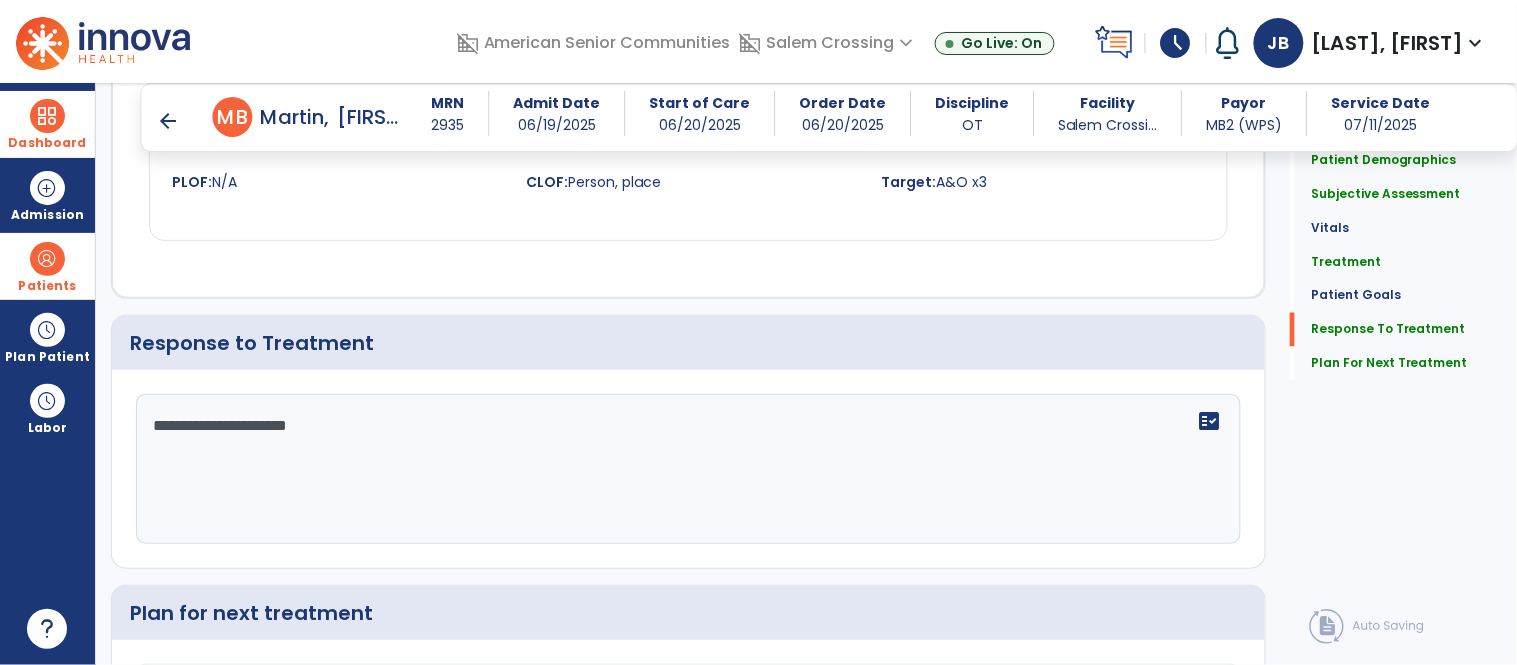 scroll, scrollTop: 2786, scrollLeft: 0, axis: vertical 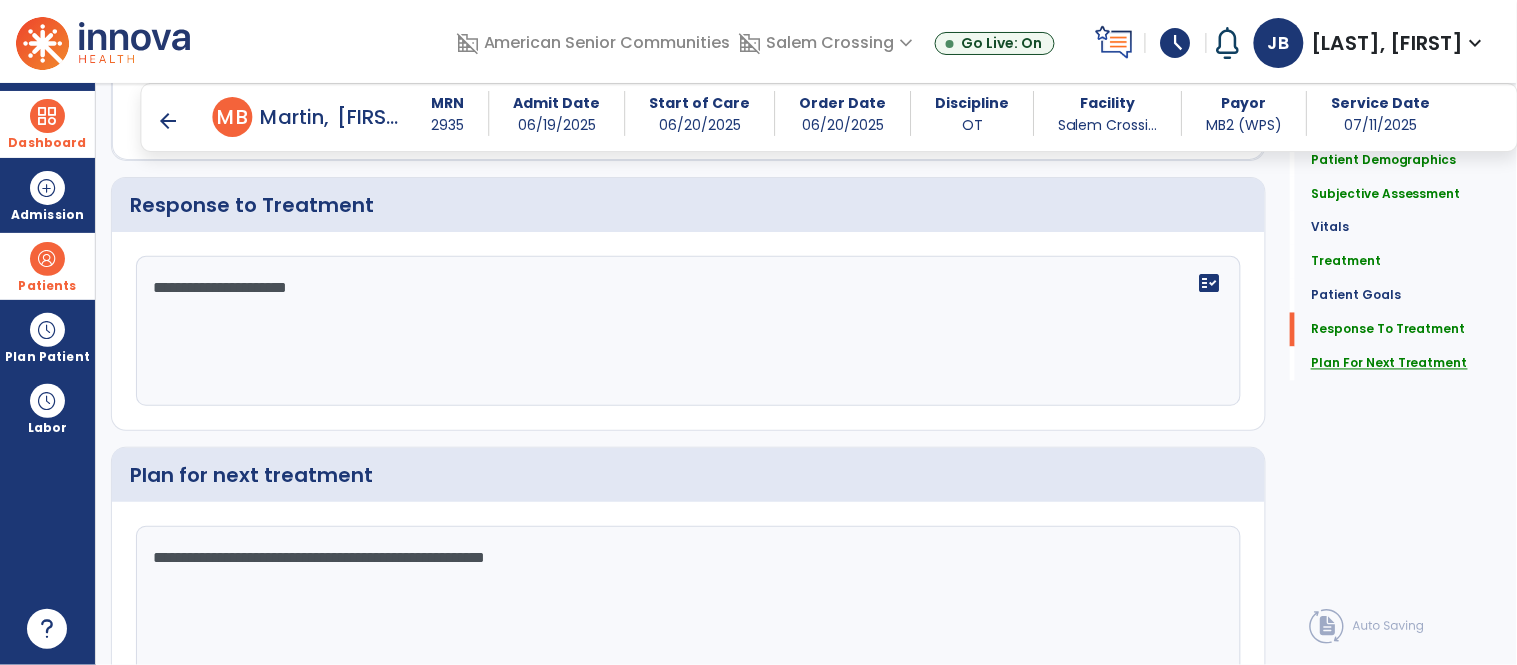type on "**********" 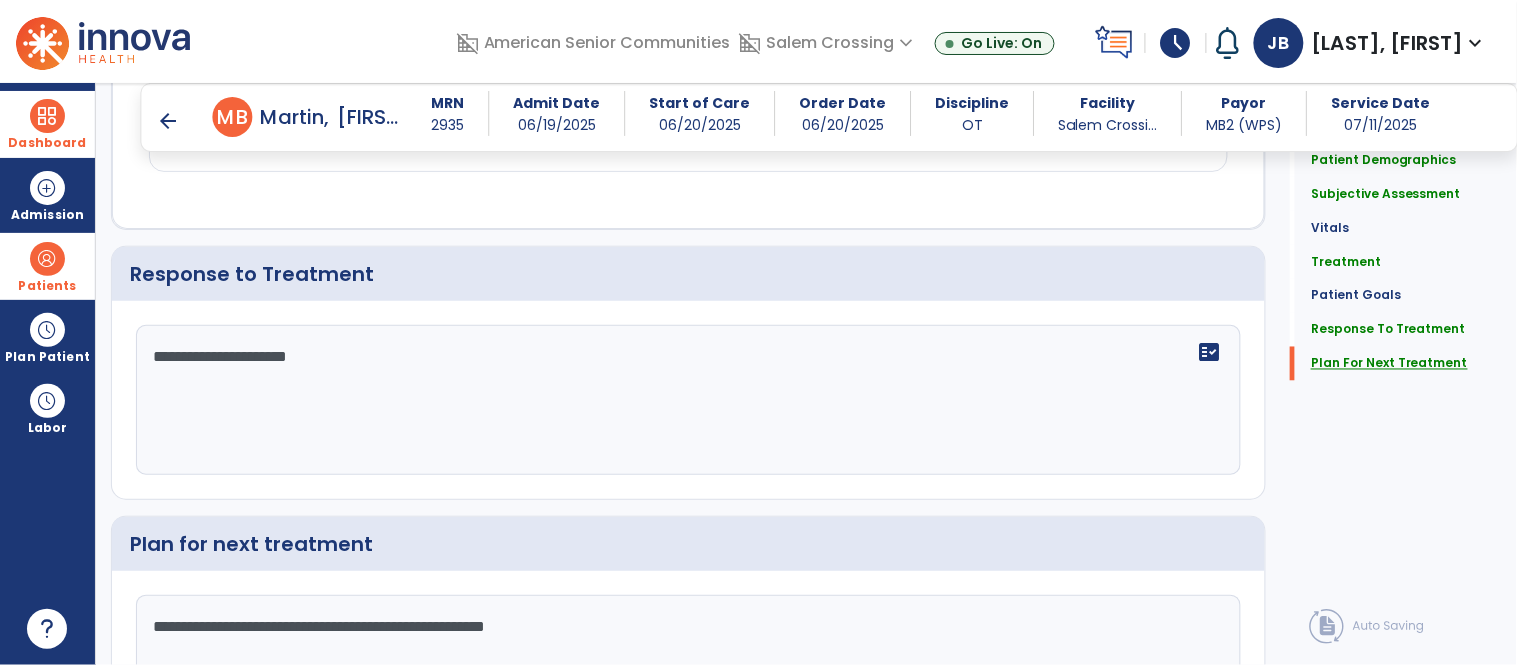 click on "Plan For Next Treatment" 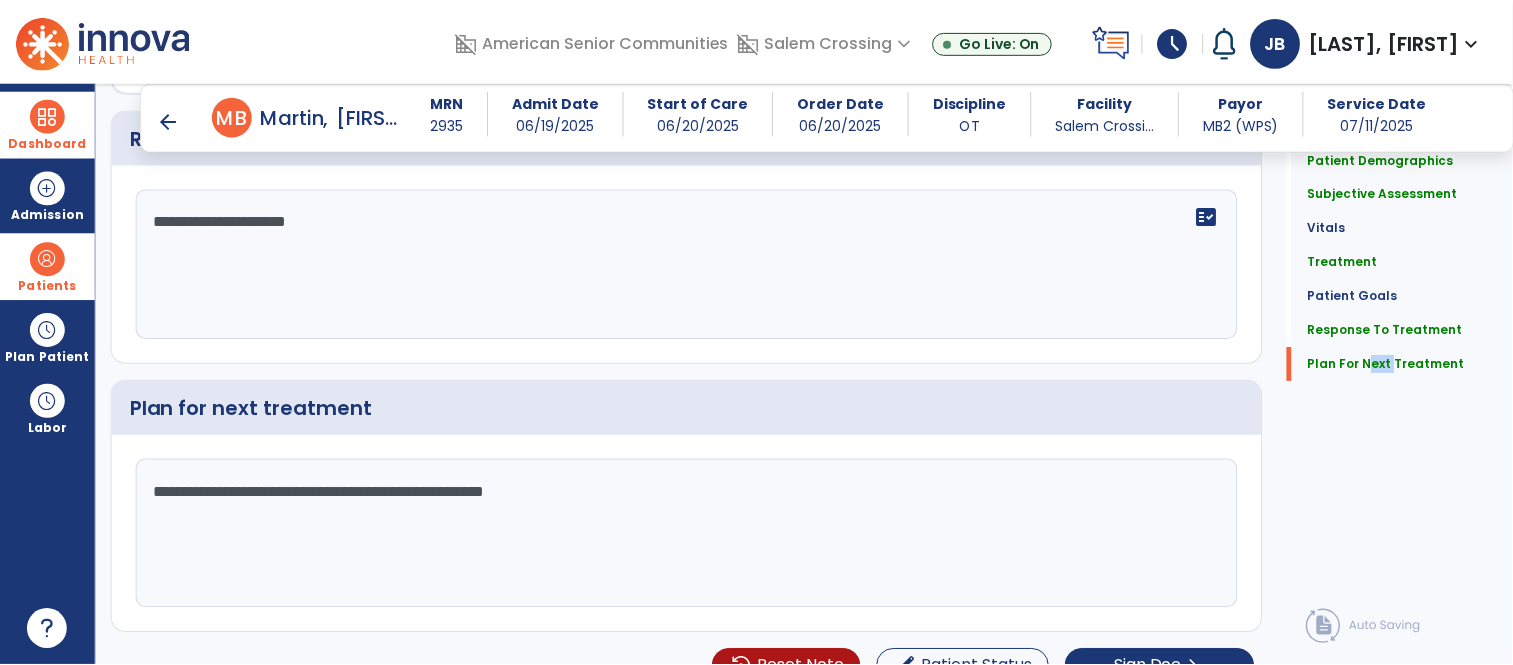scroll, scrollTop: 2960, scrollLeft: 0, axis: vertical 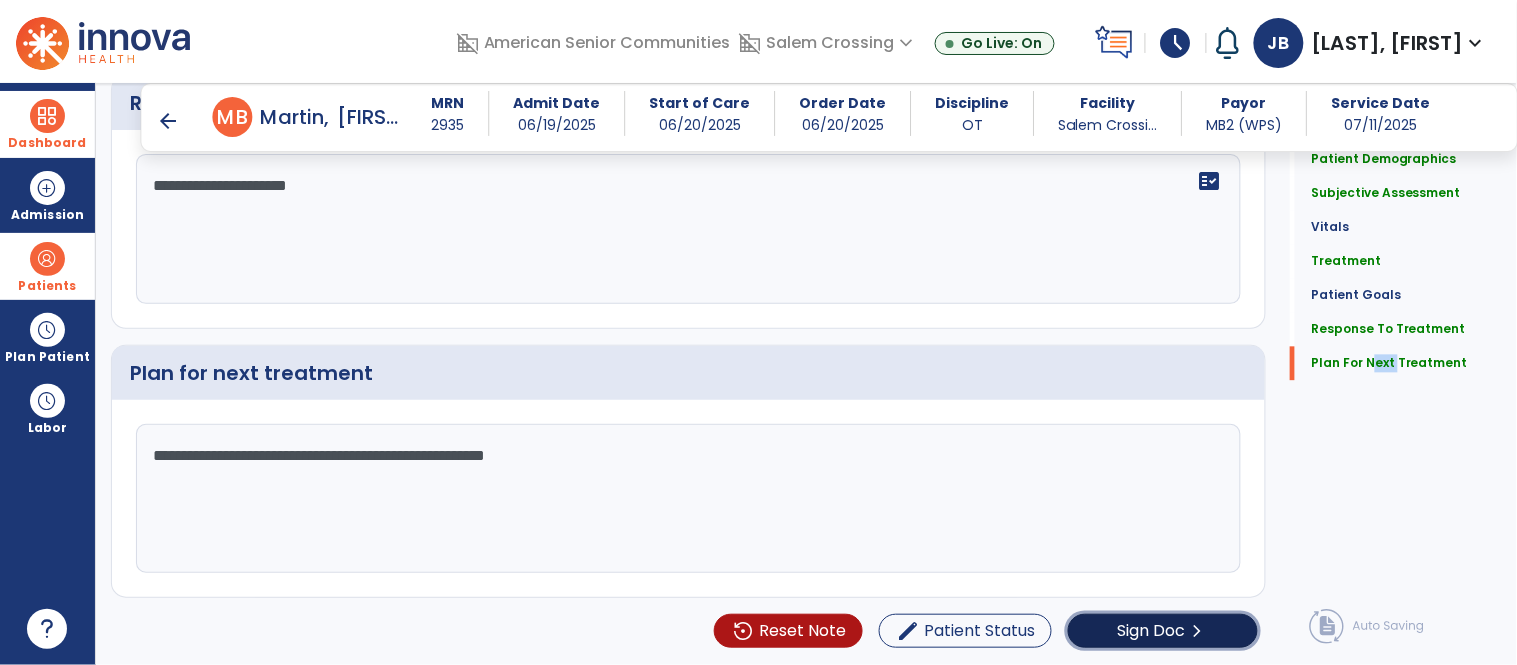 click on "Sign Doc" 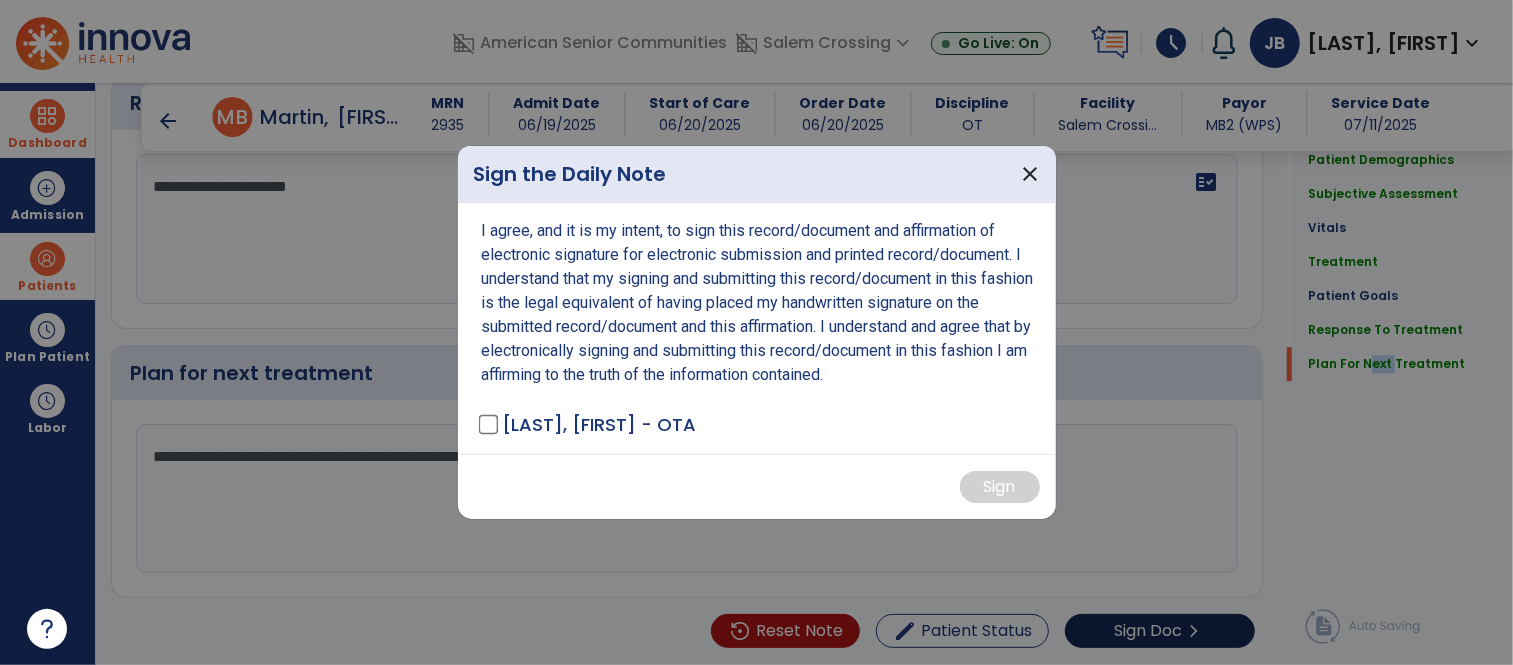 click at bounding box center [756, 332] 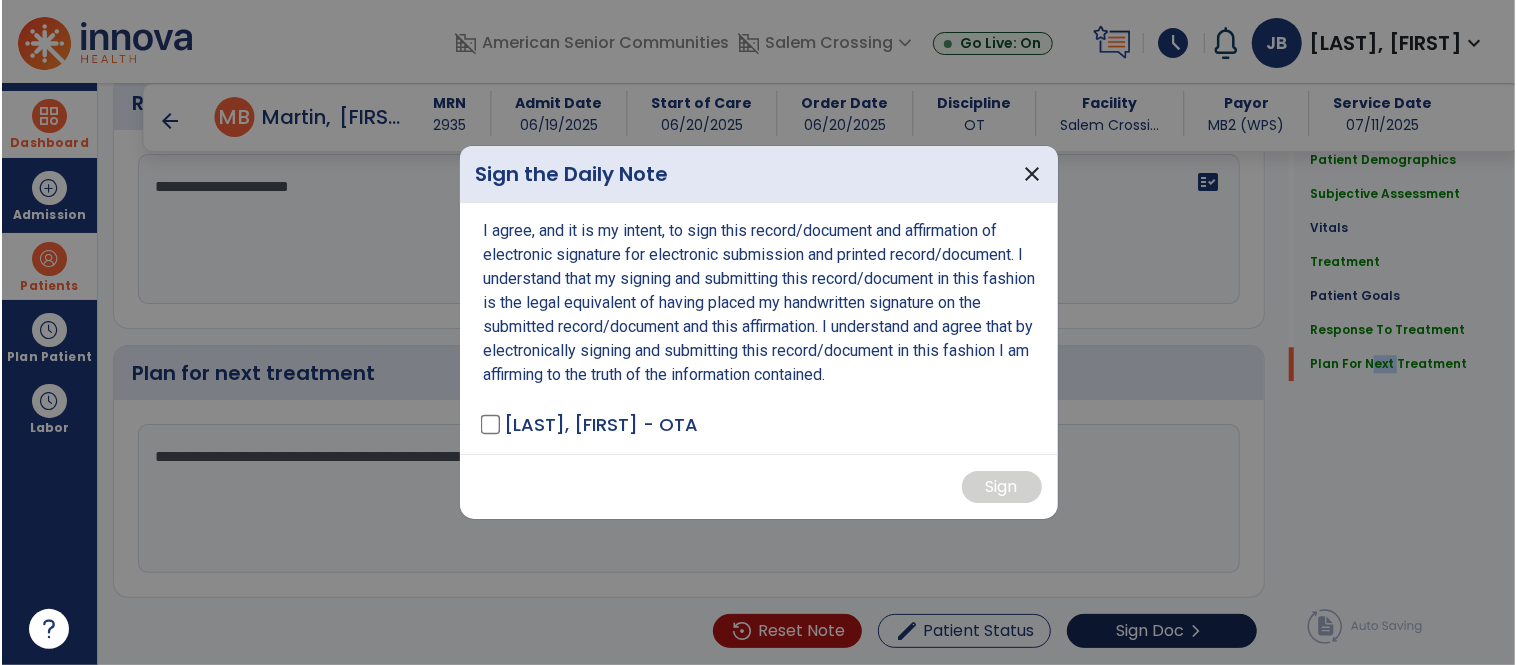 scroll, scrollTop: 2960, scrollLeft: 0, axis: vertical 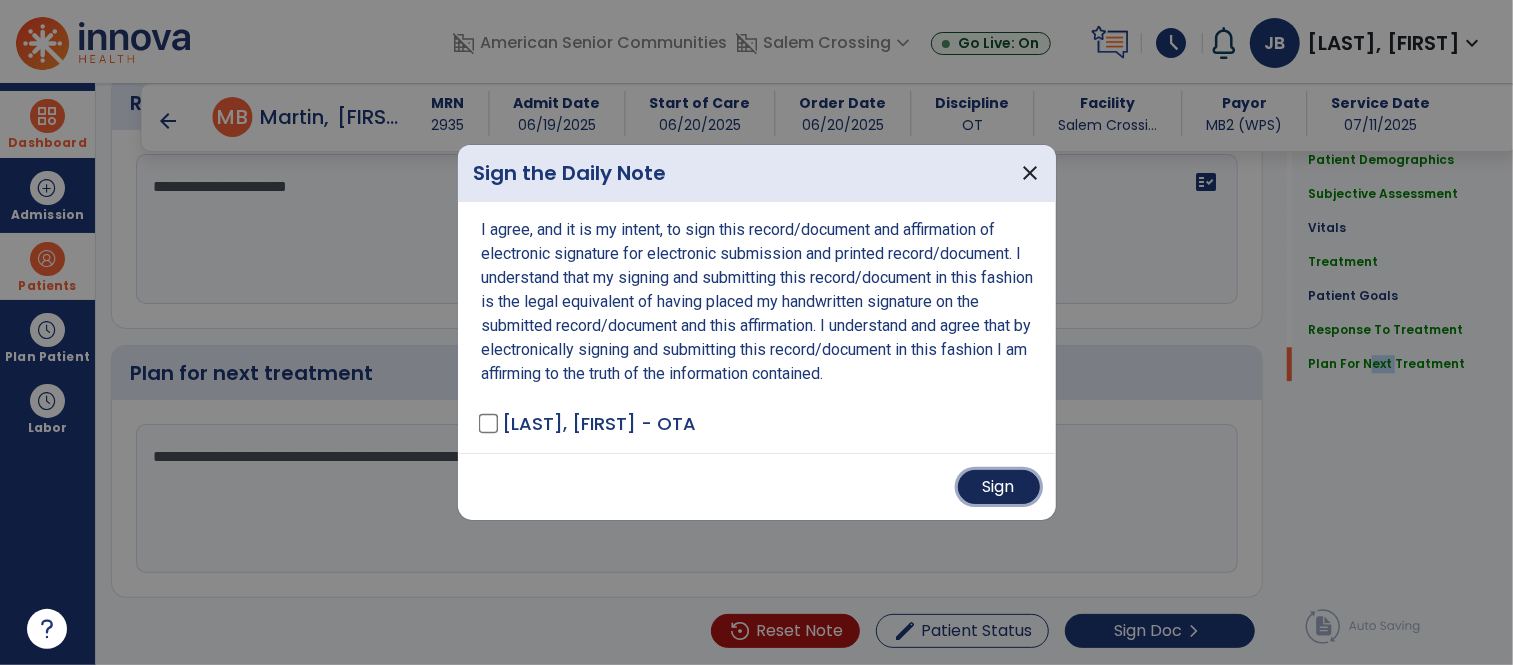 click on "Sign" at bounding box center [999, 487] 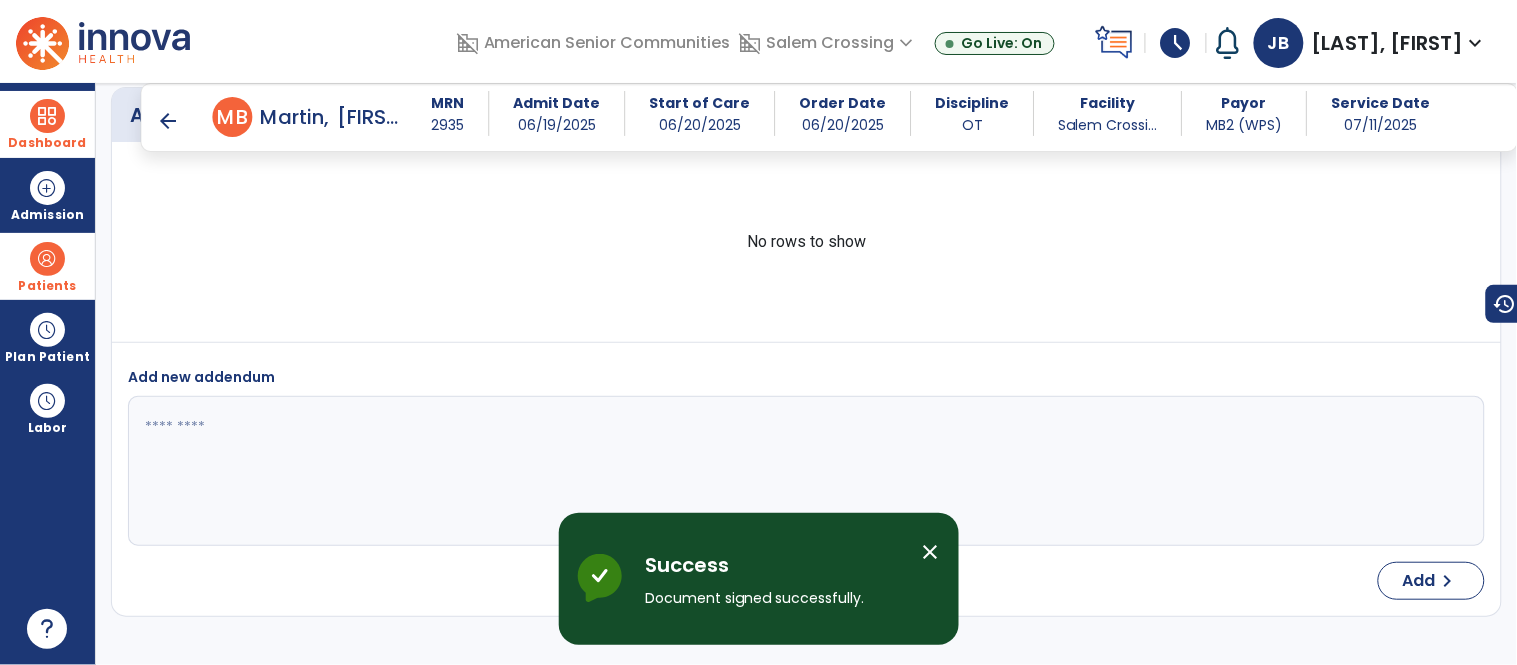 scroll, scrollTop: 3981, scrollLeft: 0, axis: vertical 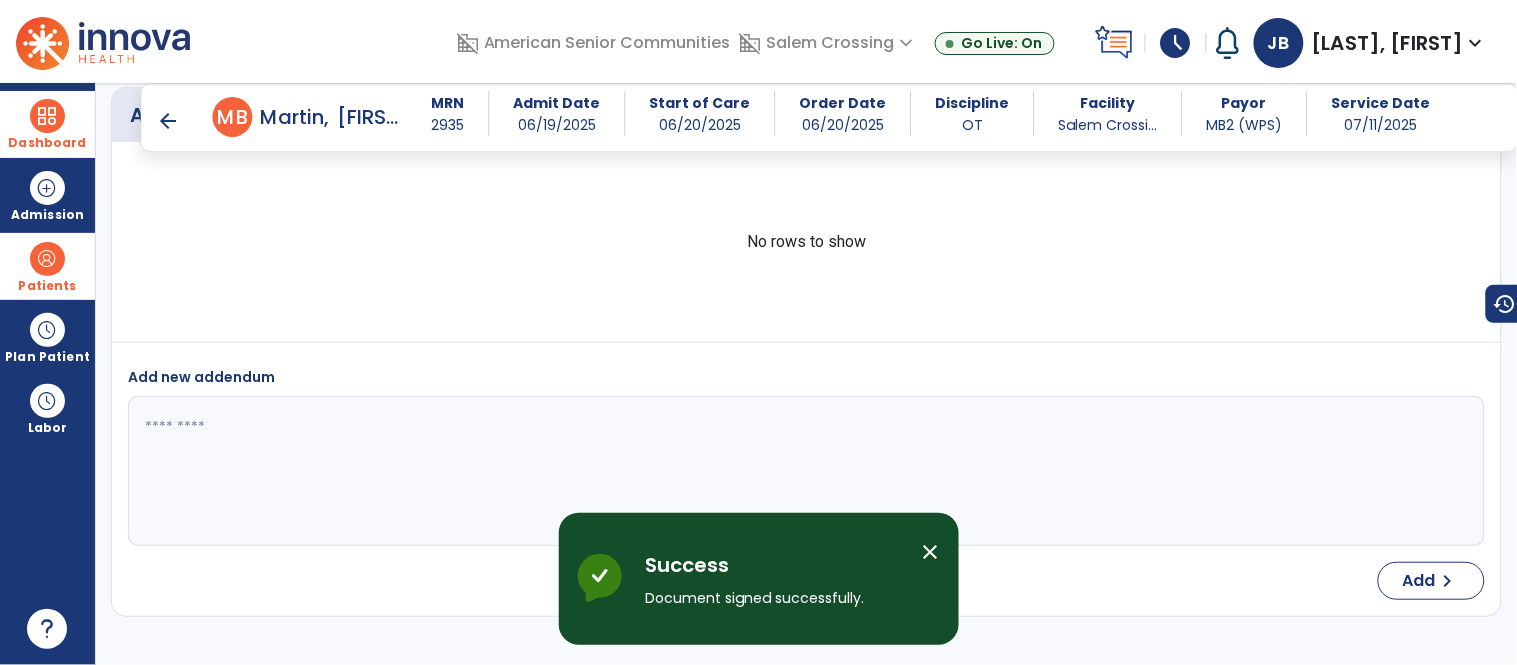 click at bounding box center (47, 116) 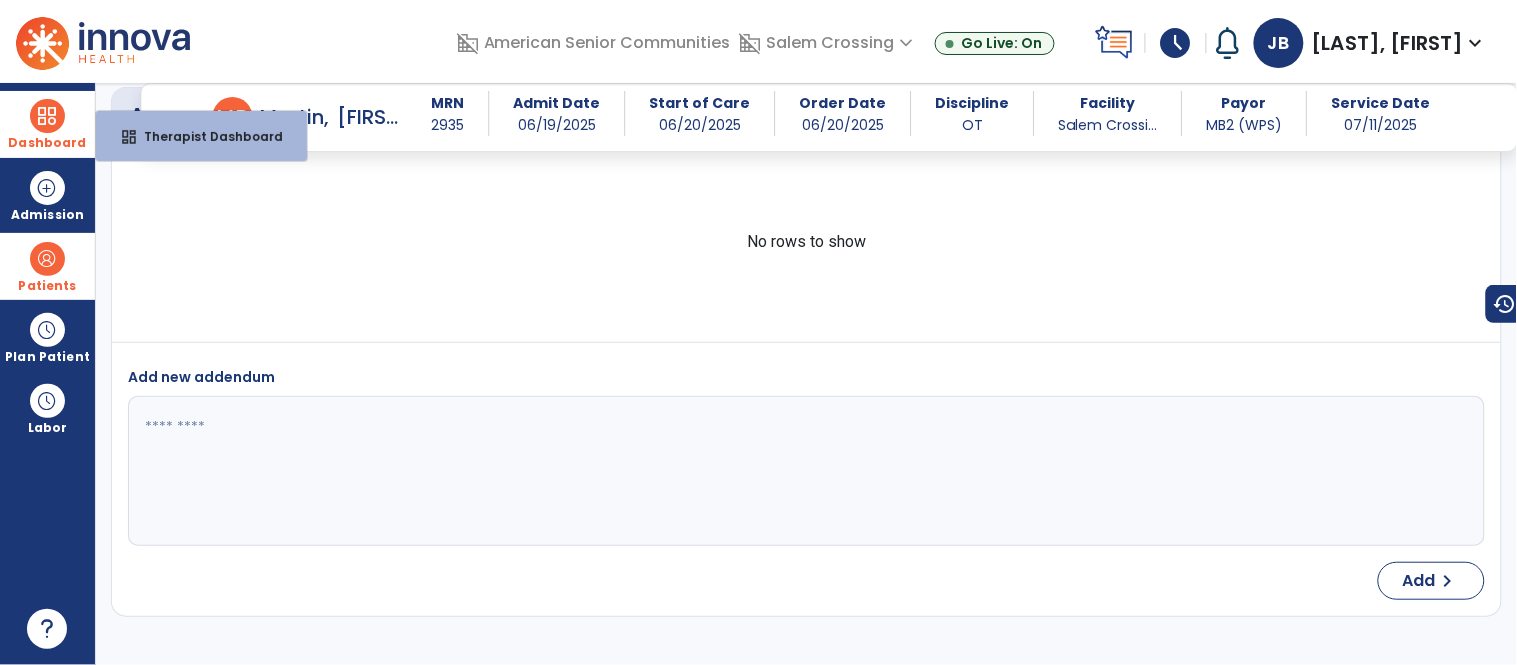 click at bounding box center (47, 116) 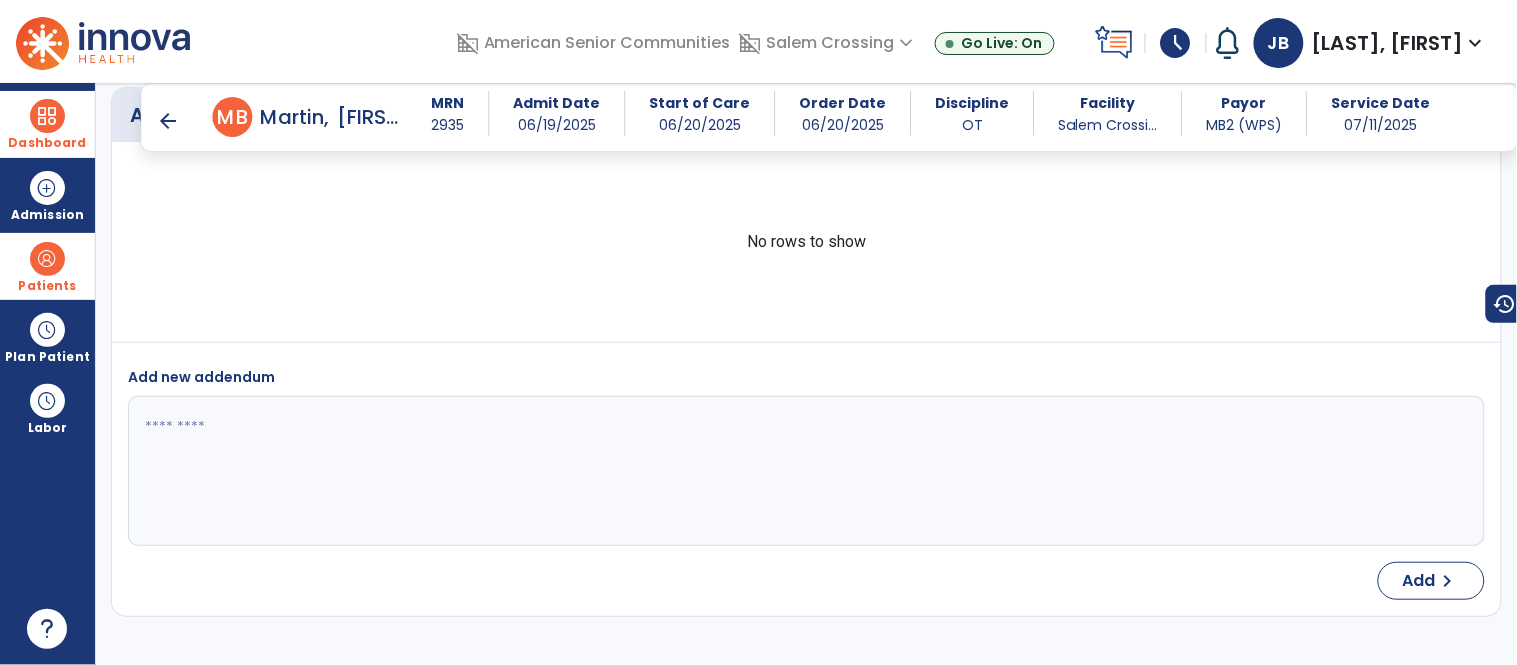 click on "Dashboard" at bounding box center [47, 124] 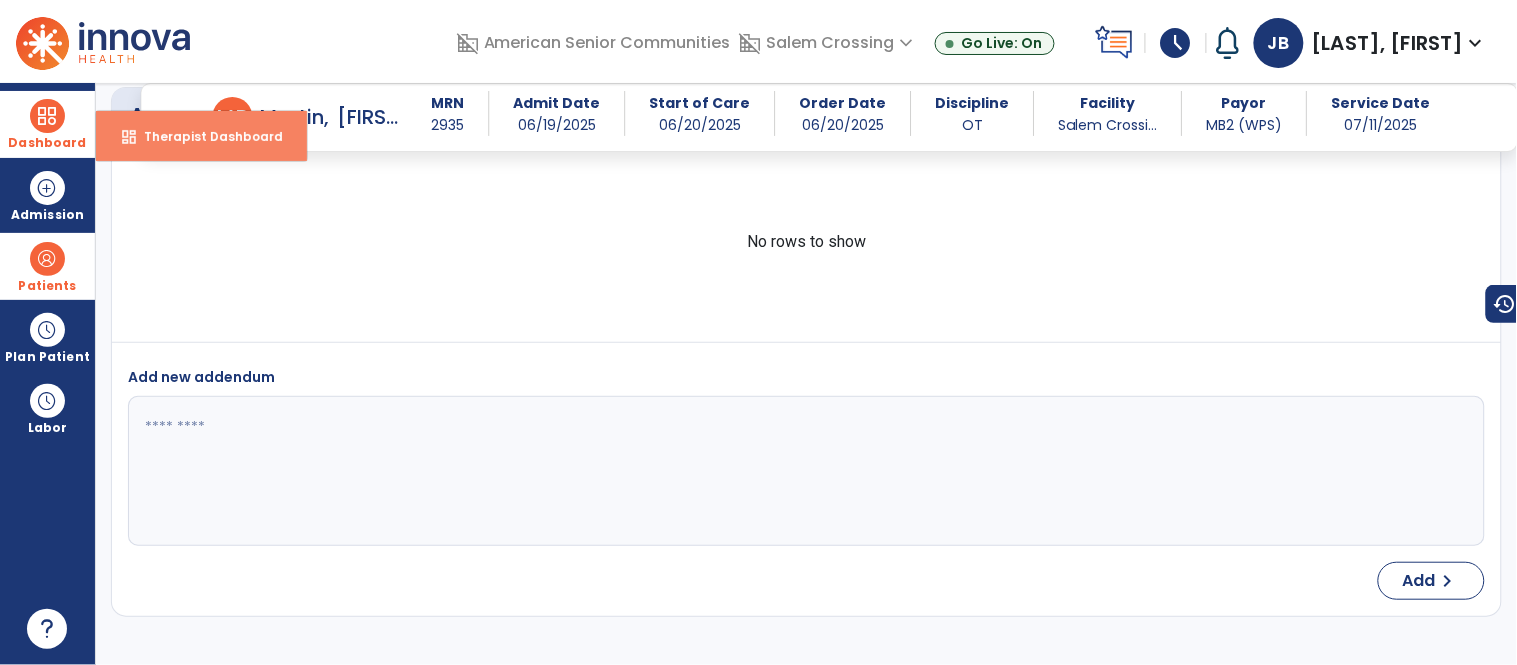 click on "dashboard" at bounding box center (129, 137) 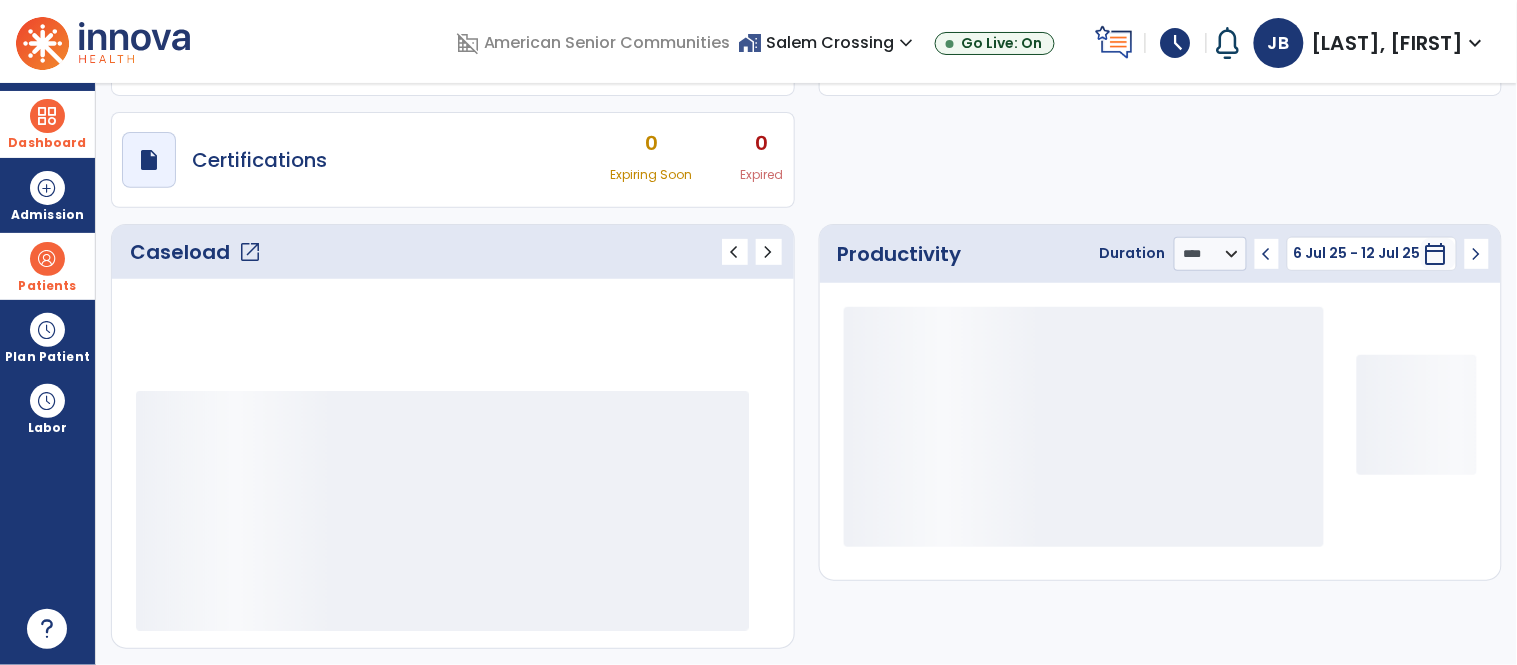 scroll, scrollTop: 143, scrollLeft: 0, axis: vertical 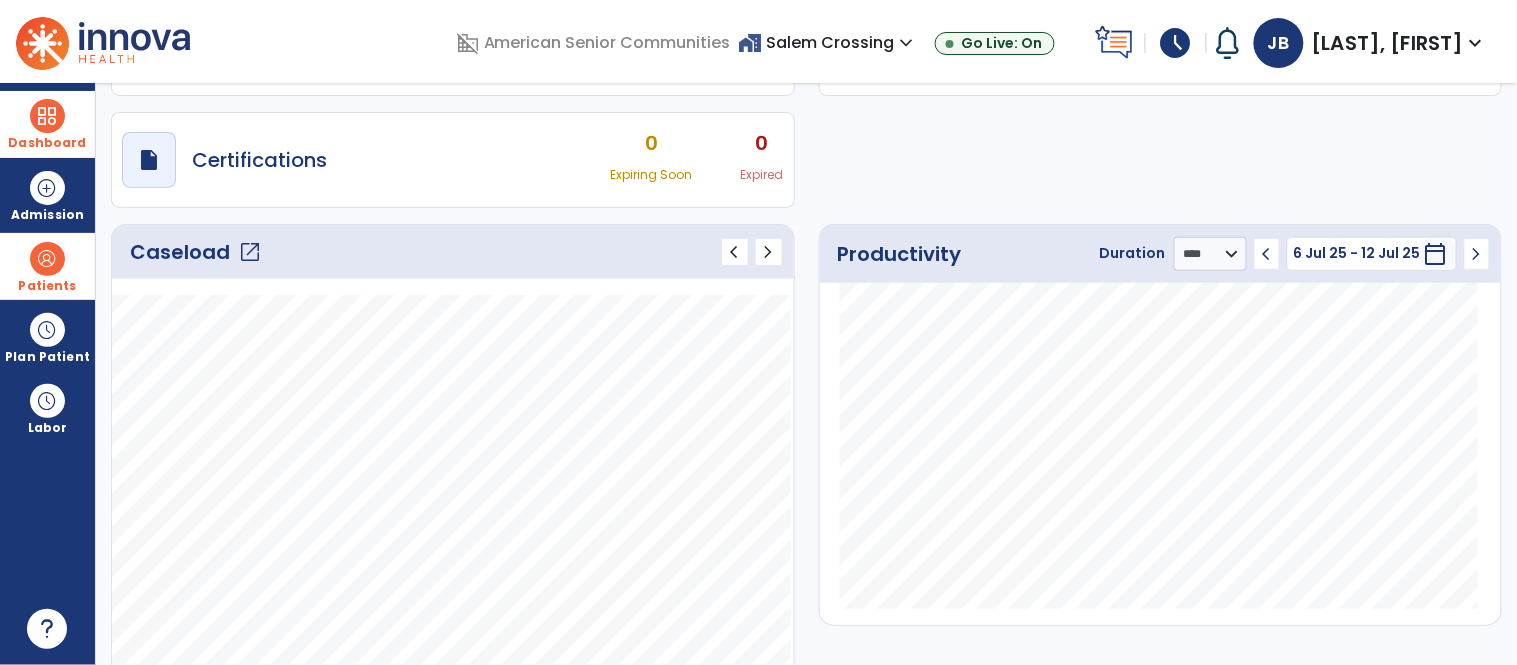 click on "open_in_new" 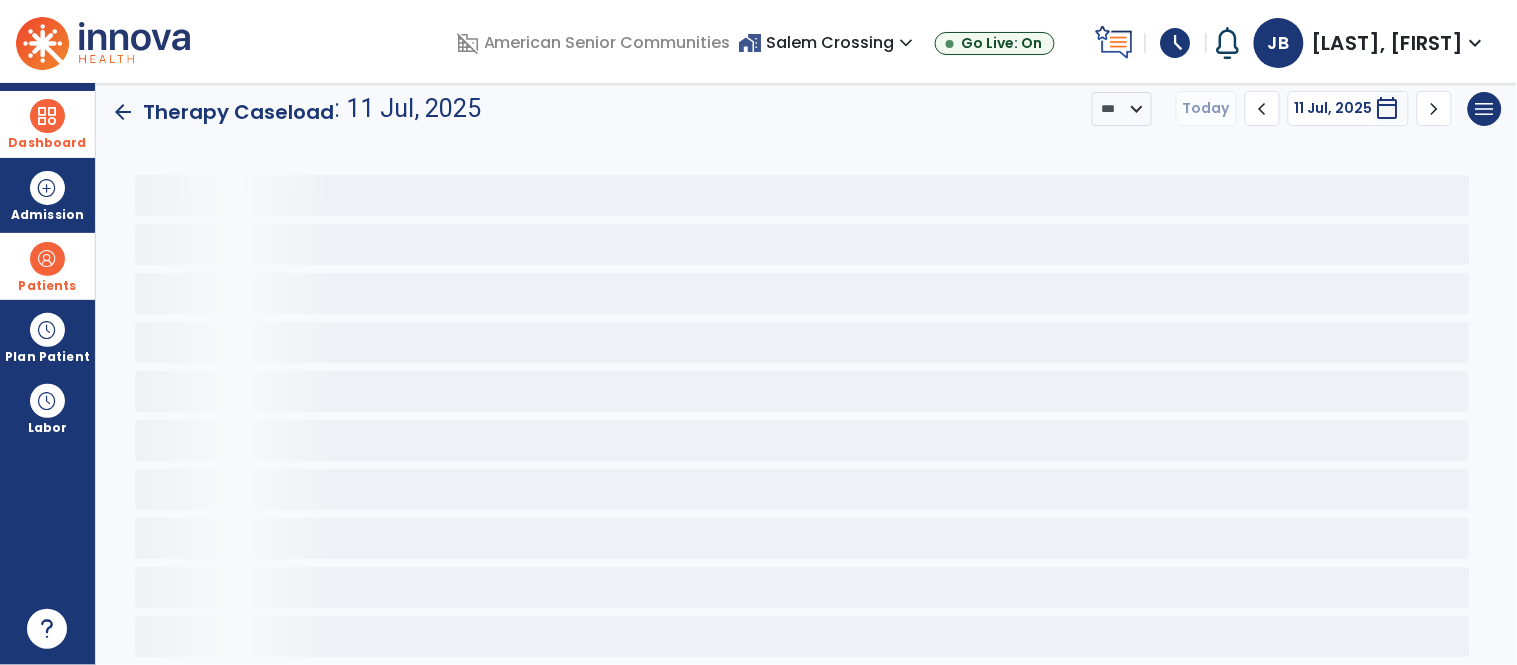 scroll, scrollTop: 15, scrollLeft: 0, axis: vertical 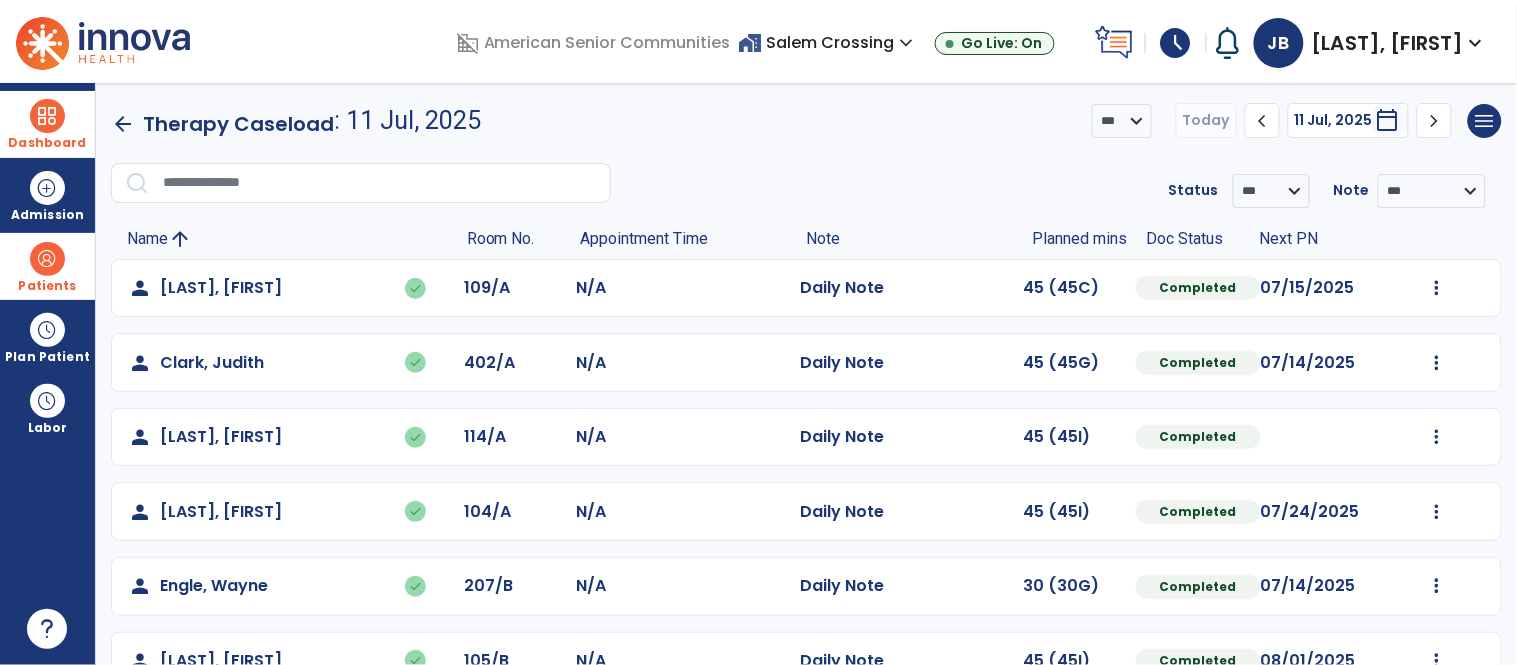 click at bounding box center [47, 116] 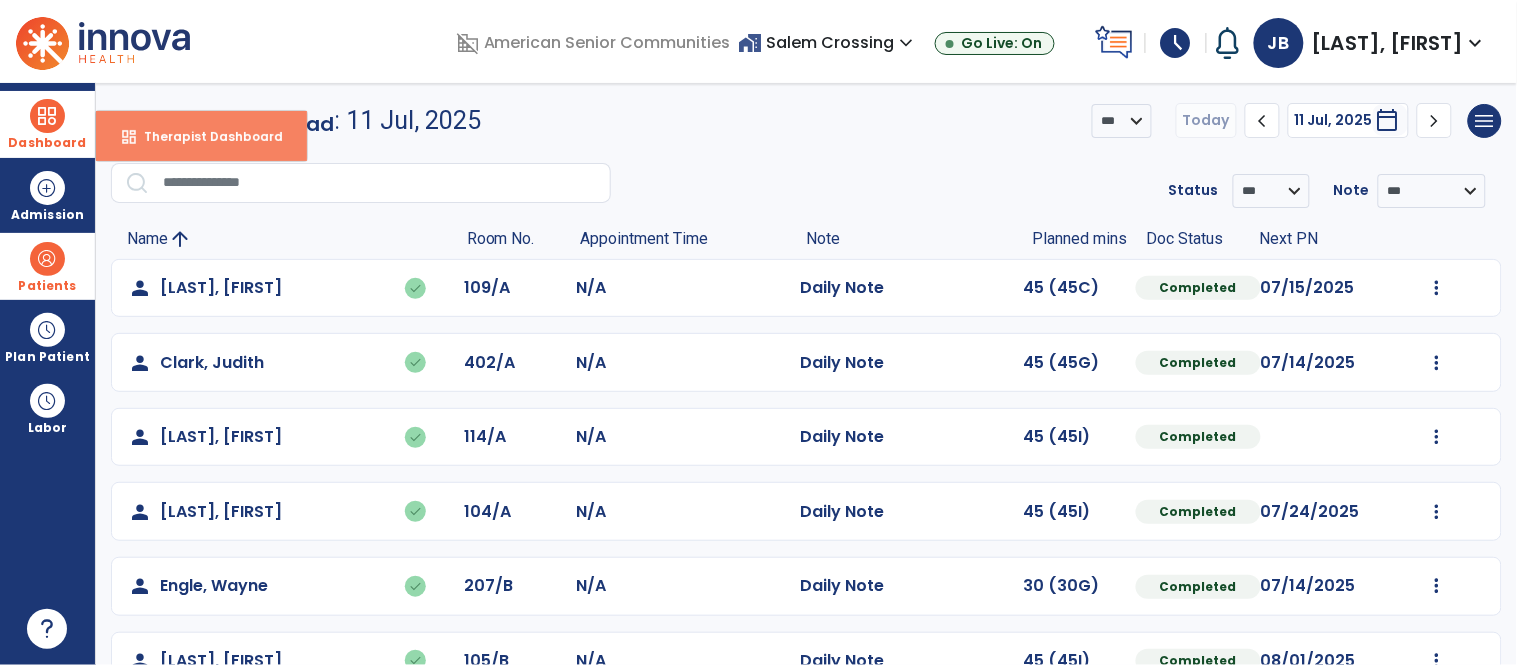 click on "dashboard  Therapist Dashboard" at bounding box center [201, 136] 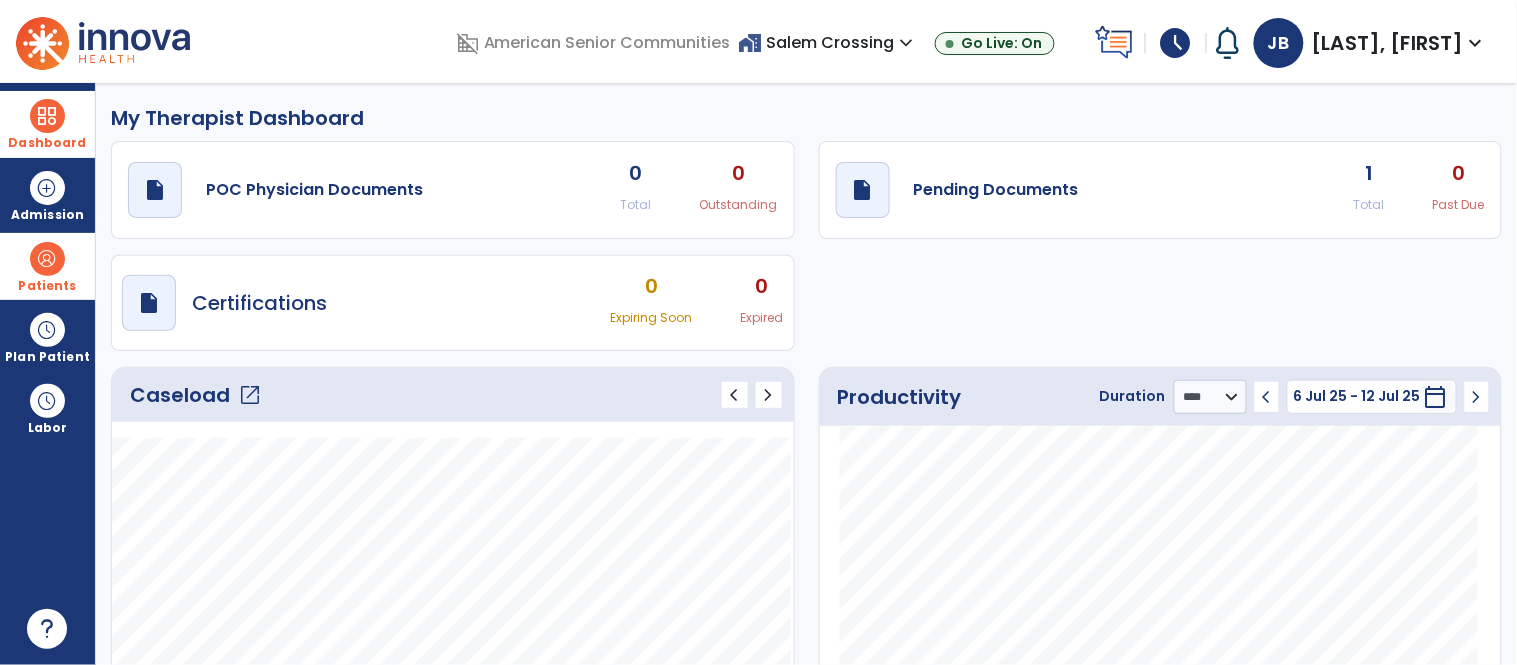 click on "open_in_new" 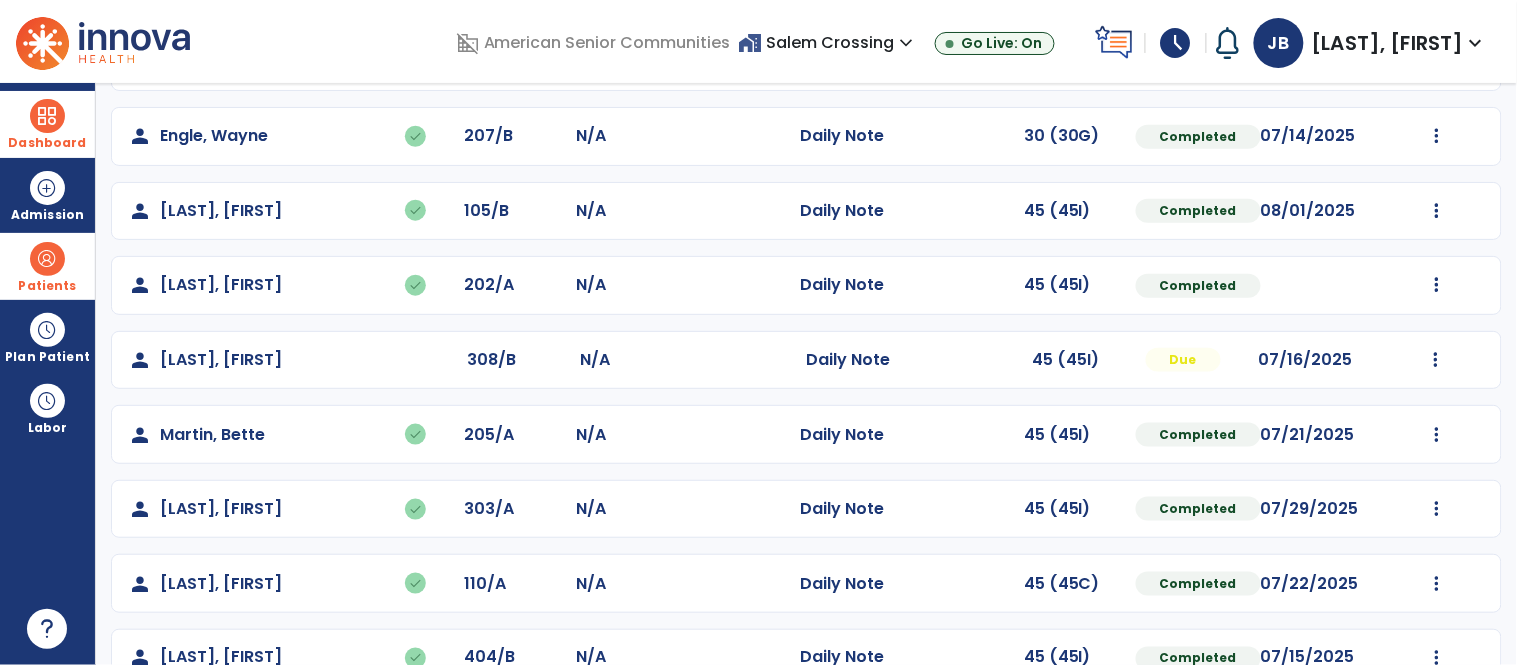 scroll, scrollTop: 494, scrollLeft: 0, axis: vertical 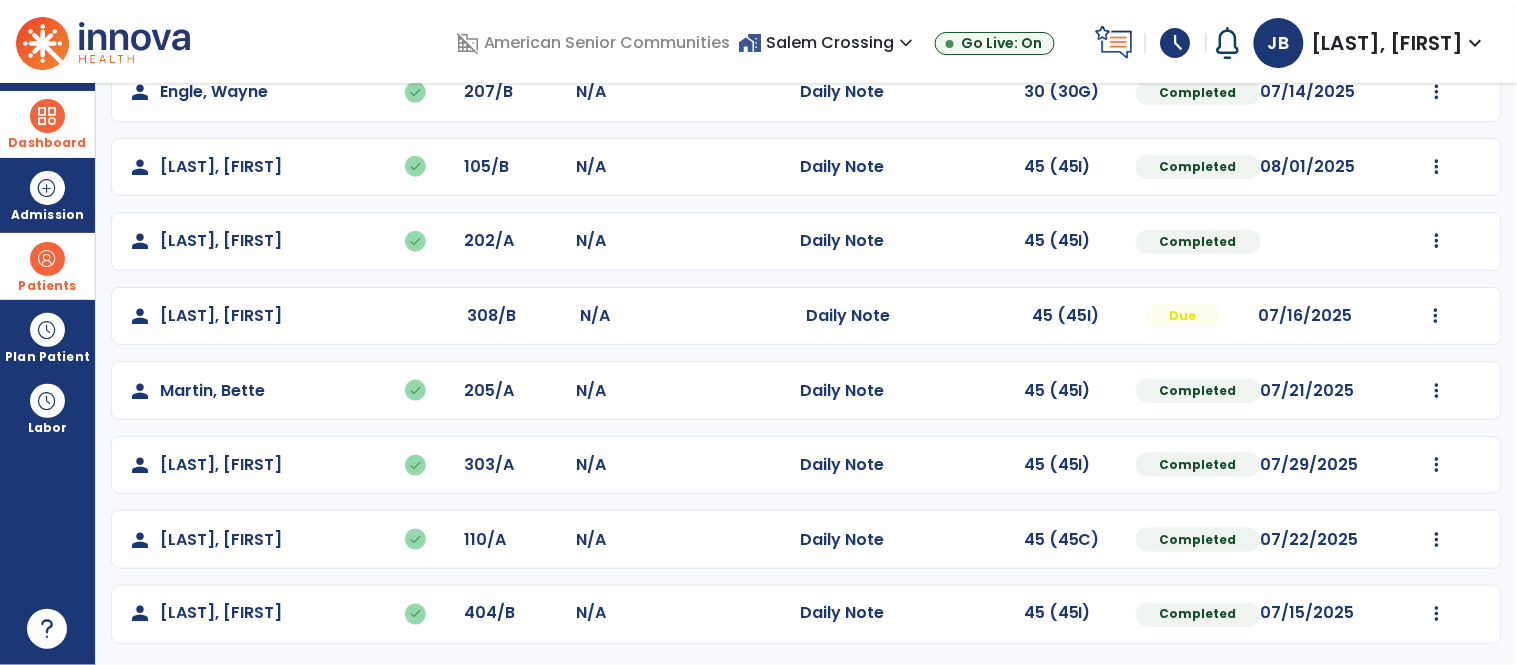 click at bounding box center (47, 116) 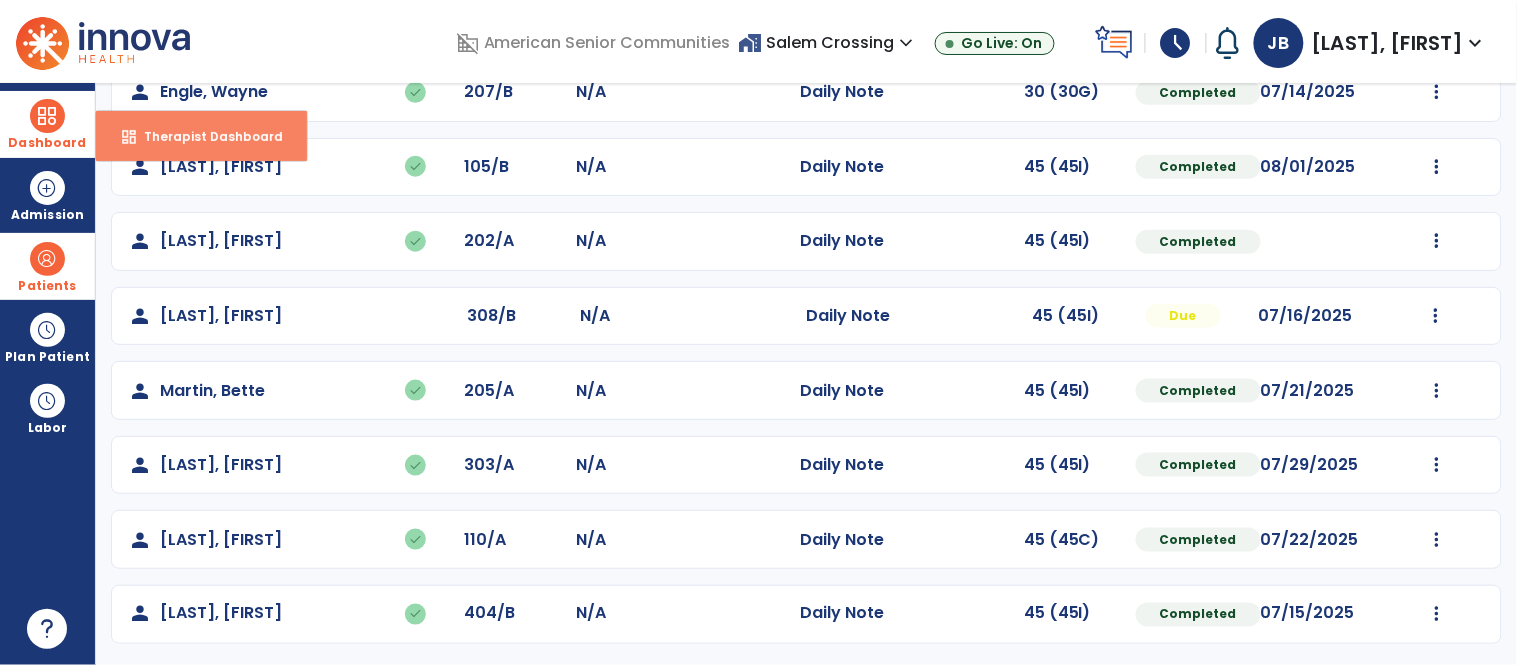 click on "Therapist Dashboard" at bounding box center [205, 136] 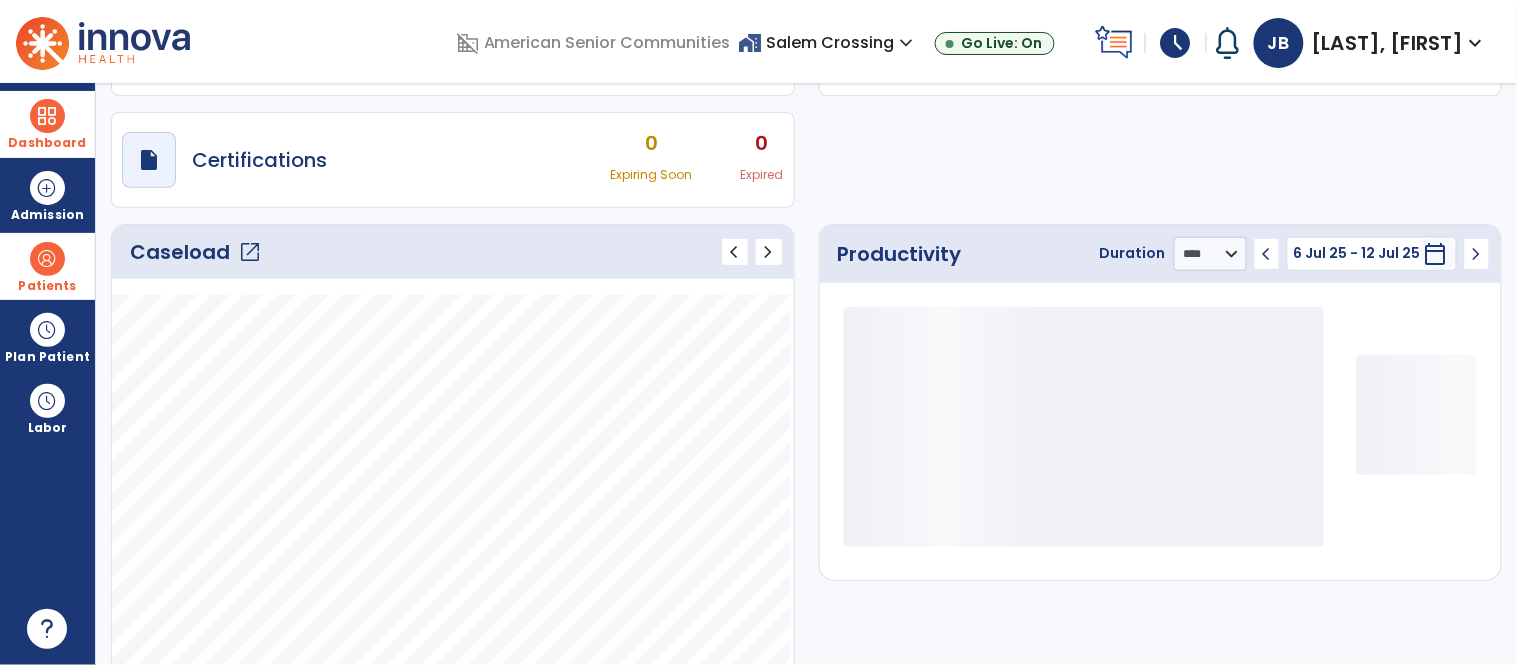 scroll, scrollTop: 143, scrollLeft: 0, axis: vertical 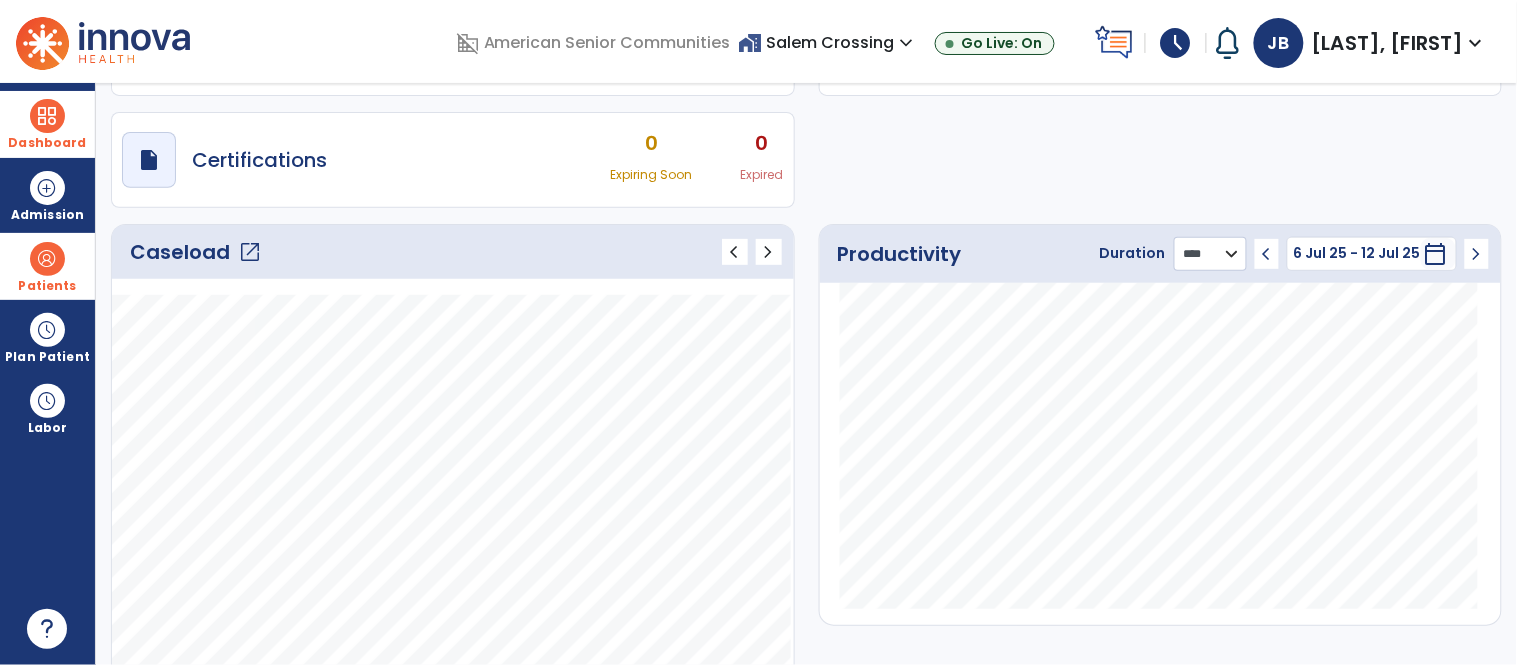 click on "******** **** ***" 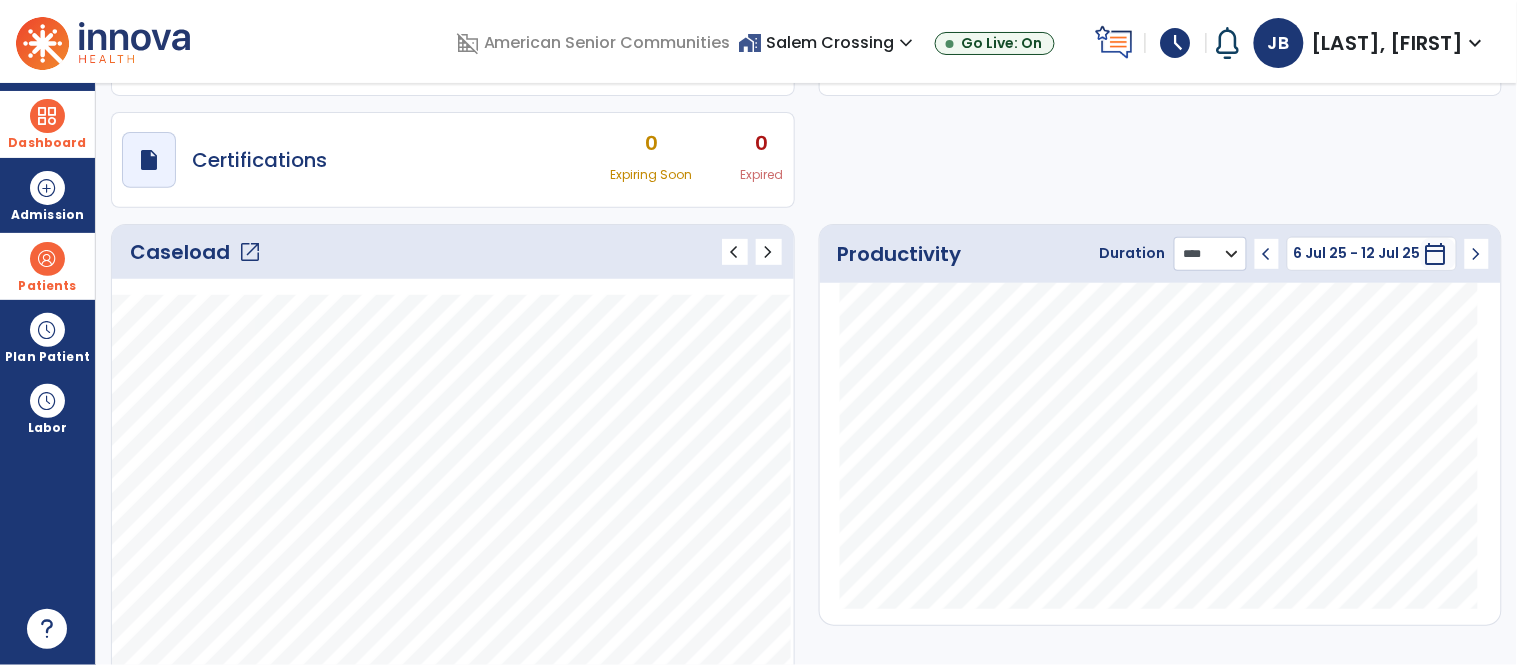 select on "***" 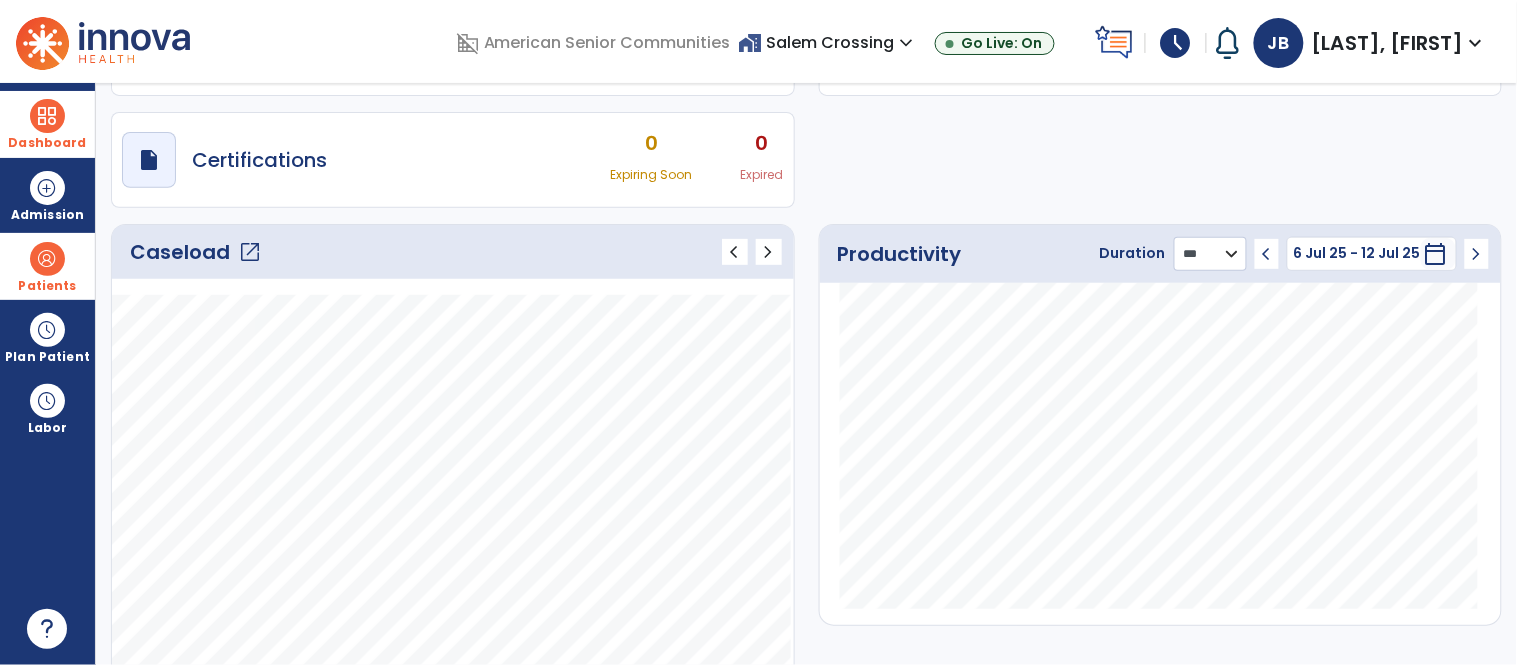 click on "******** **** ***" 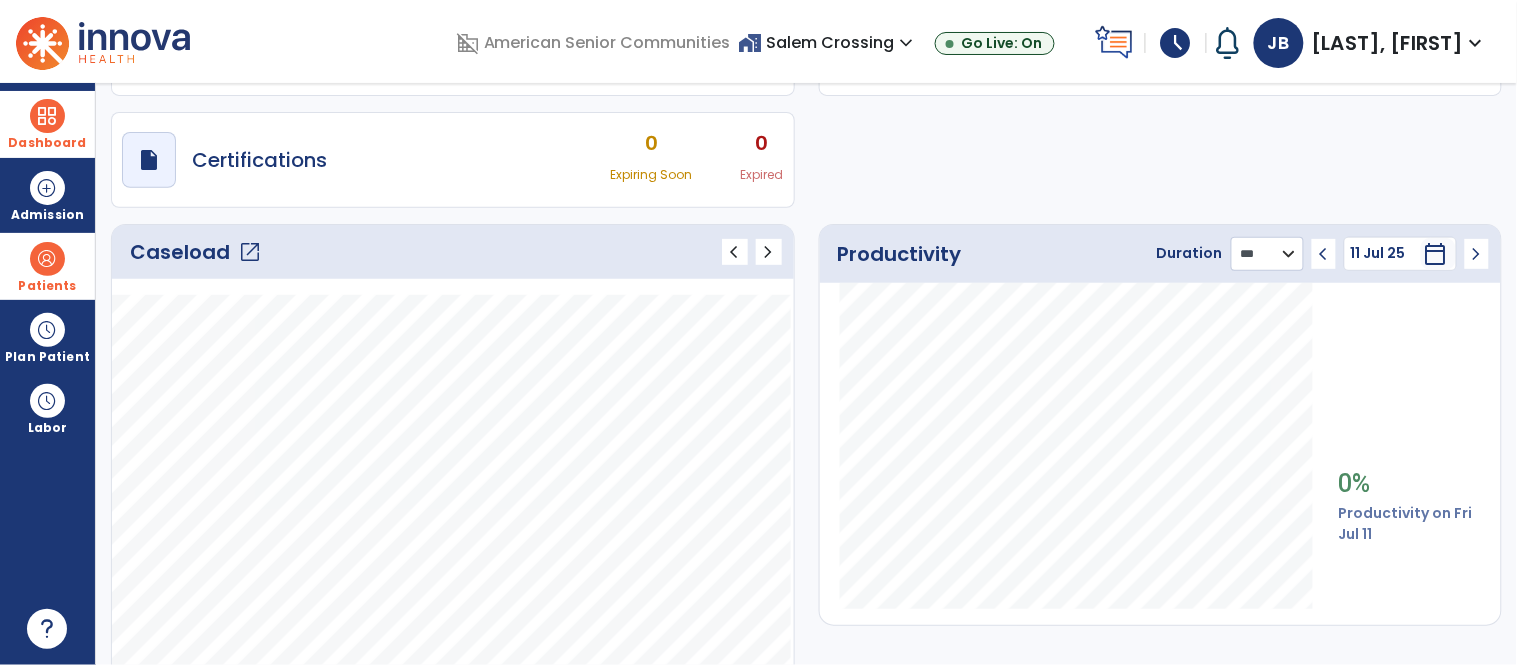 scroll, scrollTop: 150, scrollLeft: 0, axis: vertical 